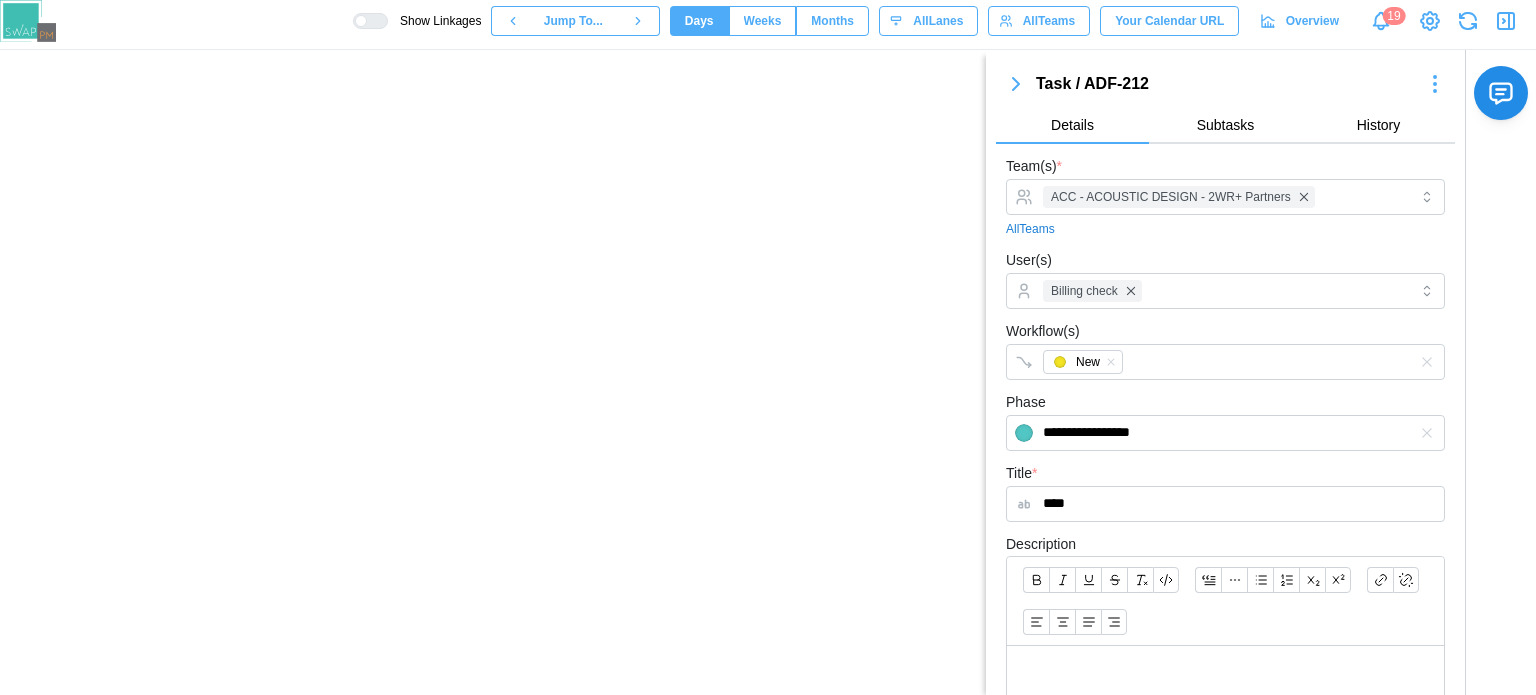 scroll, scrollTop: 0, scrollLeft: 0, axis: both 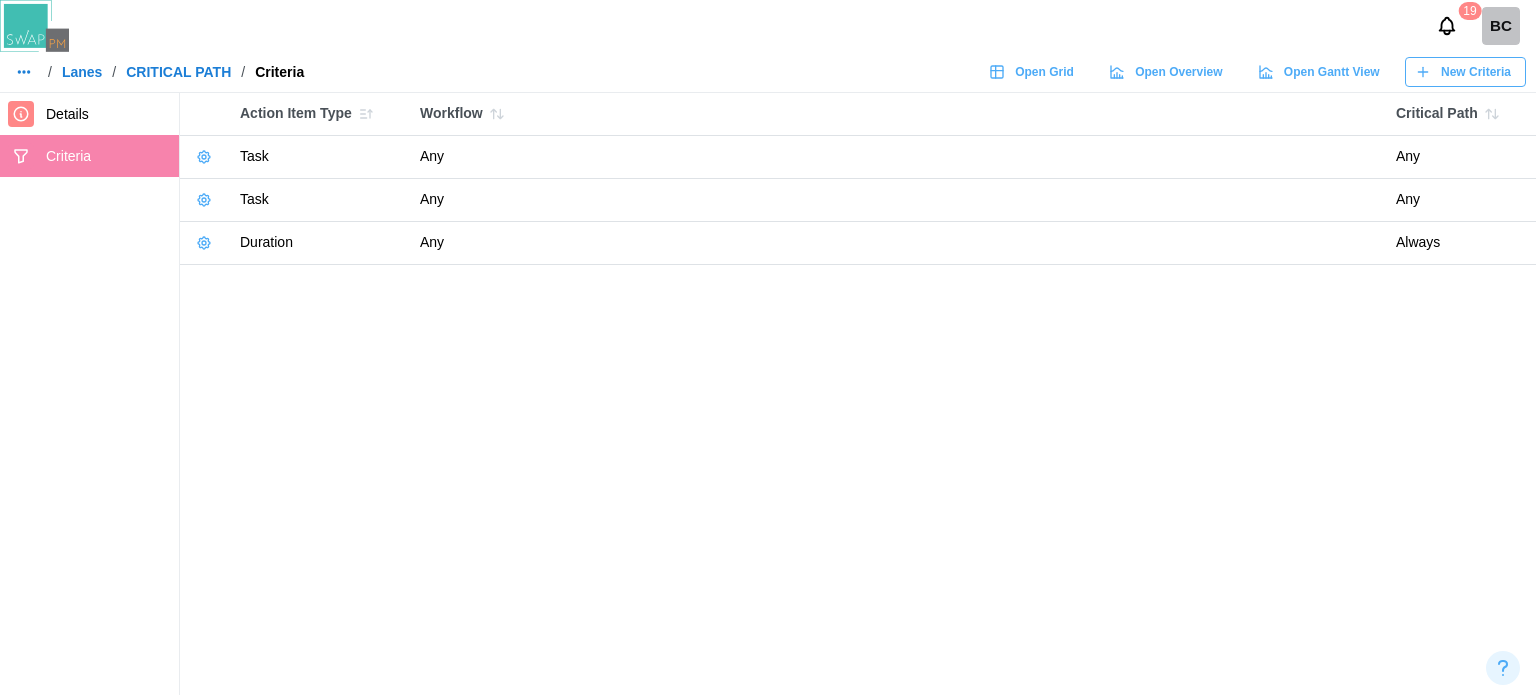 click 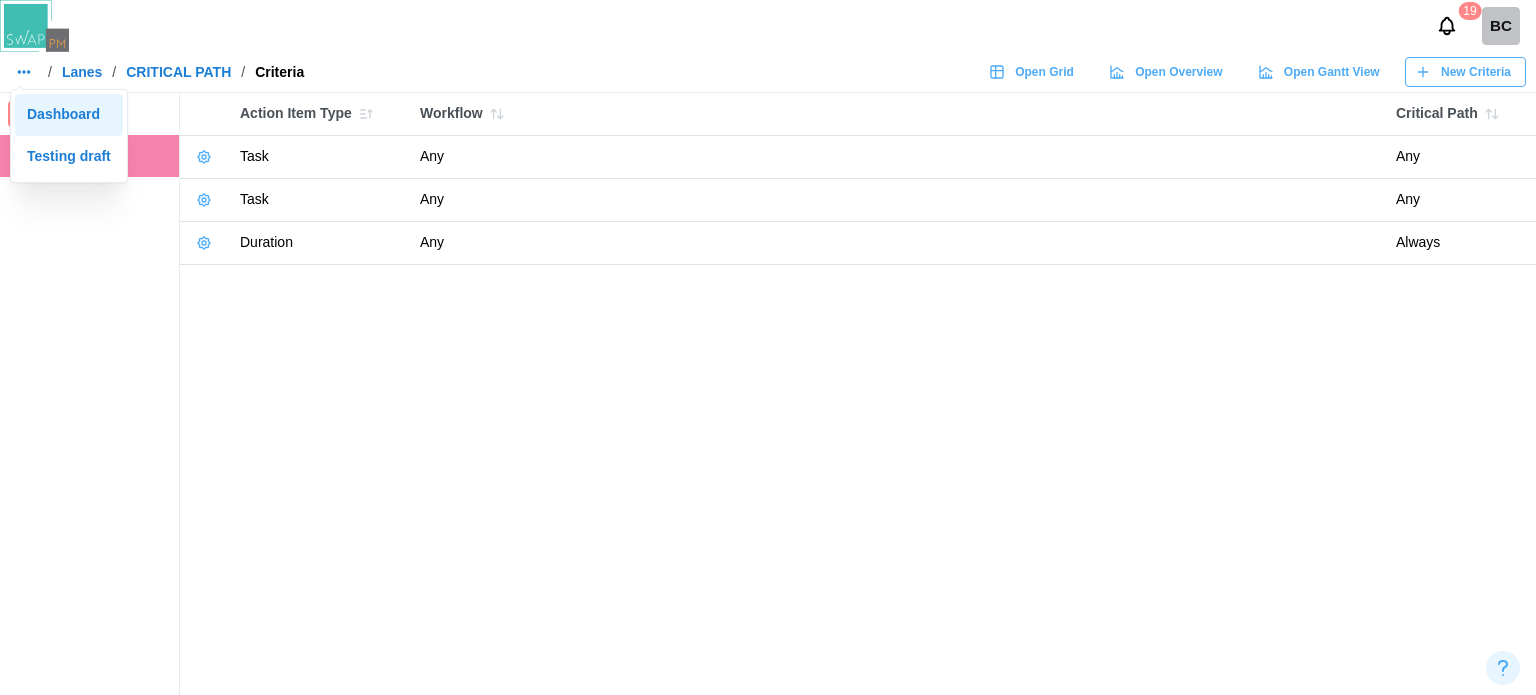 click on "Dashboard" at bounding box center [69, 115] 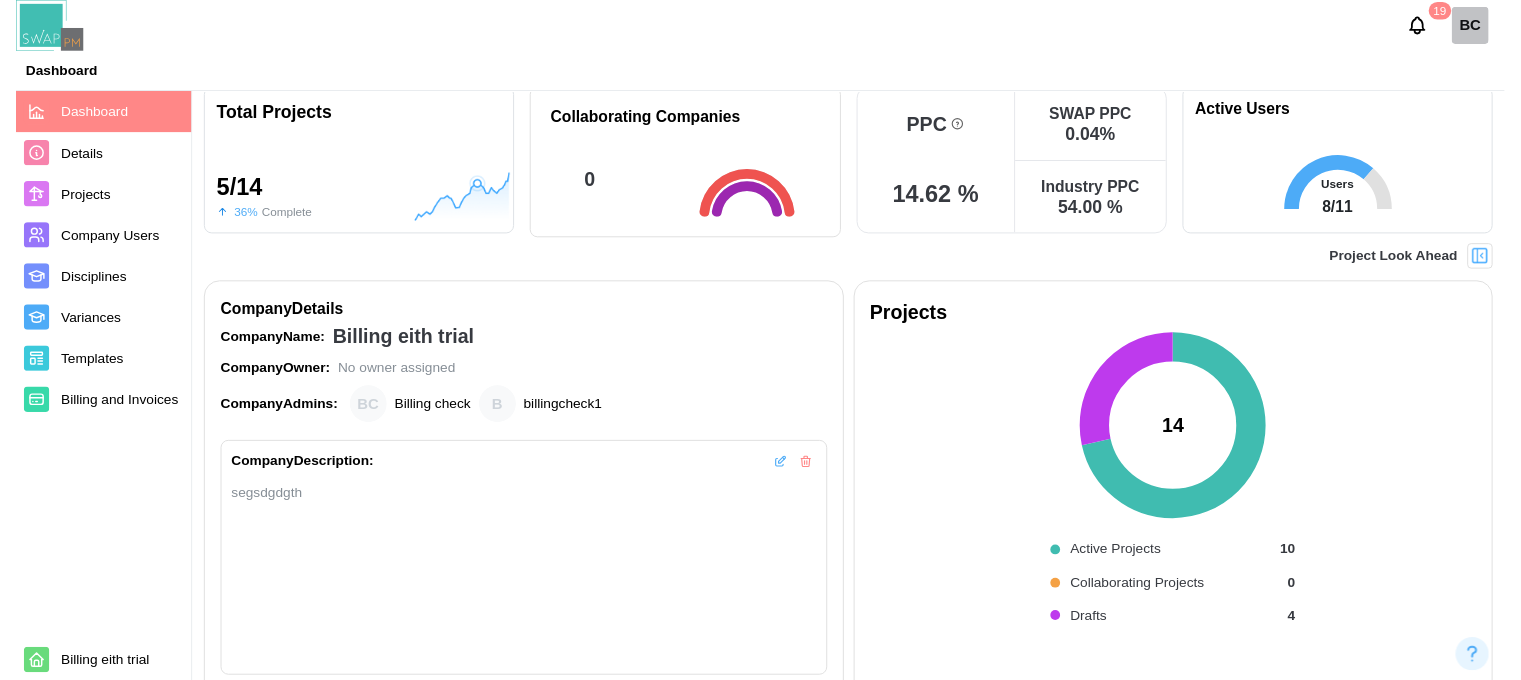 scroll, scrollTop: 0, scrollLeft: 0, axis: both 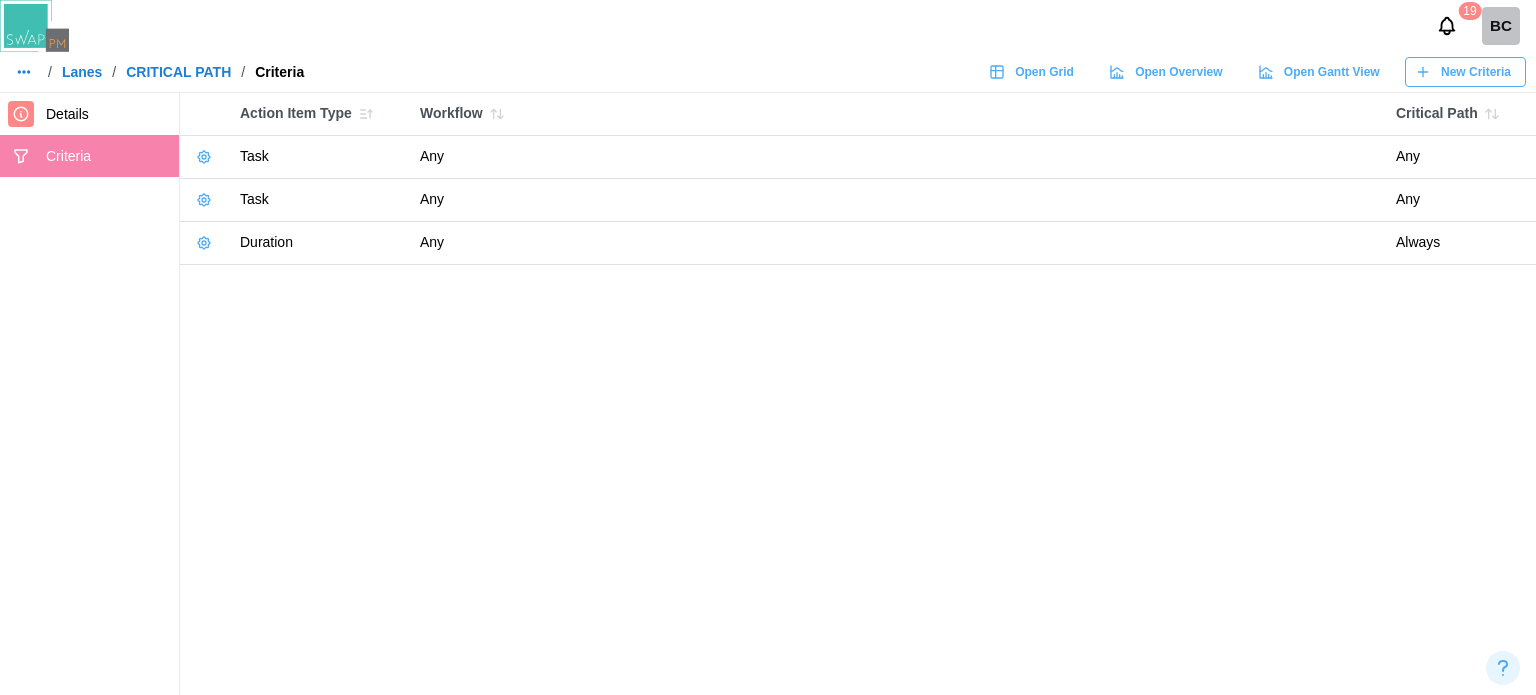 click on "CRITICAL PATH" at bounding box center [178, 72] 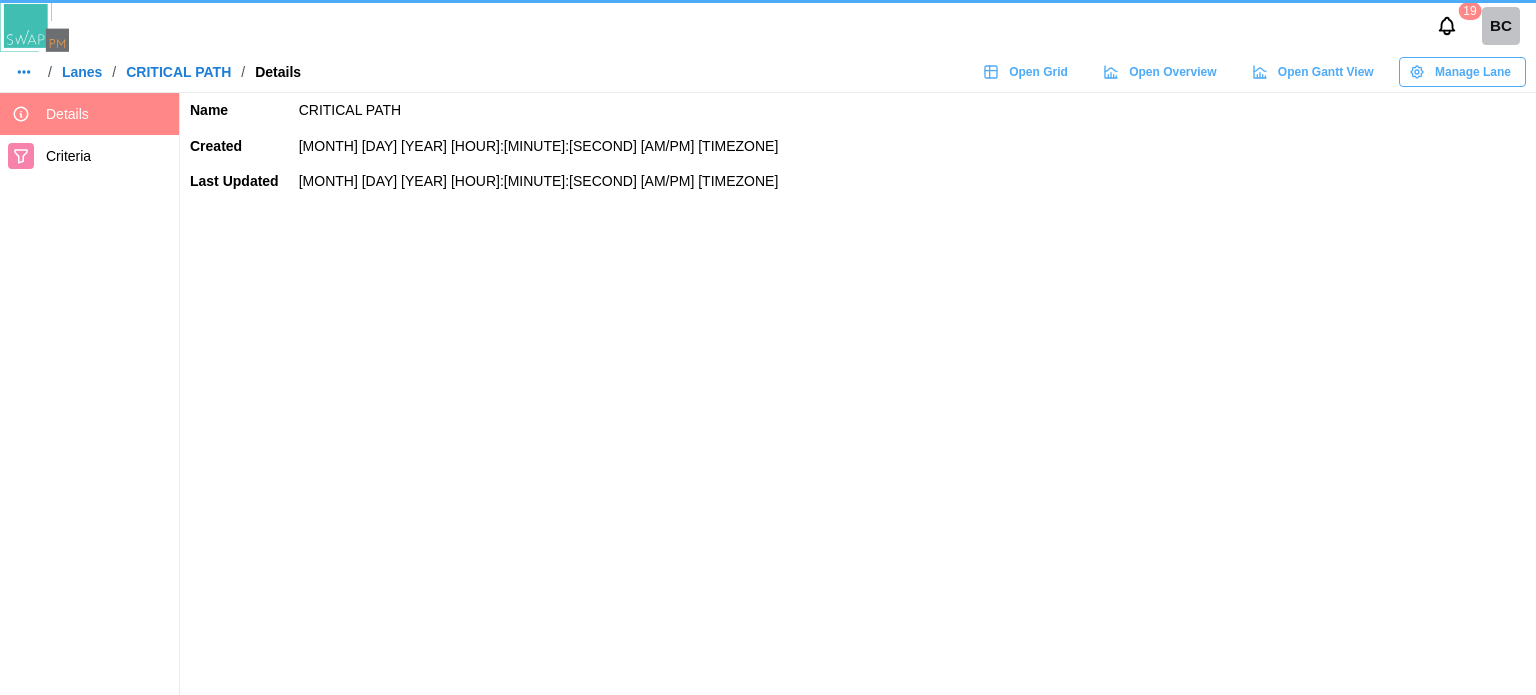 click on "Lanes" at bounding box center [82, 72] 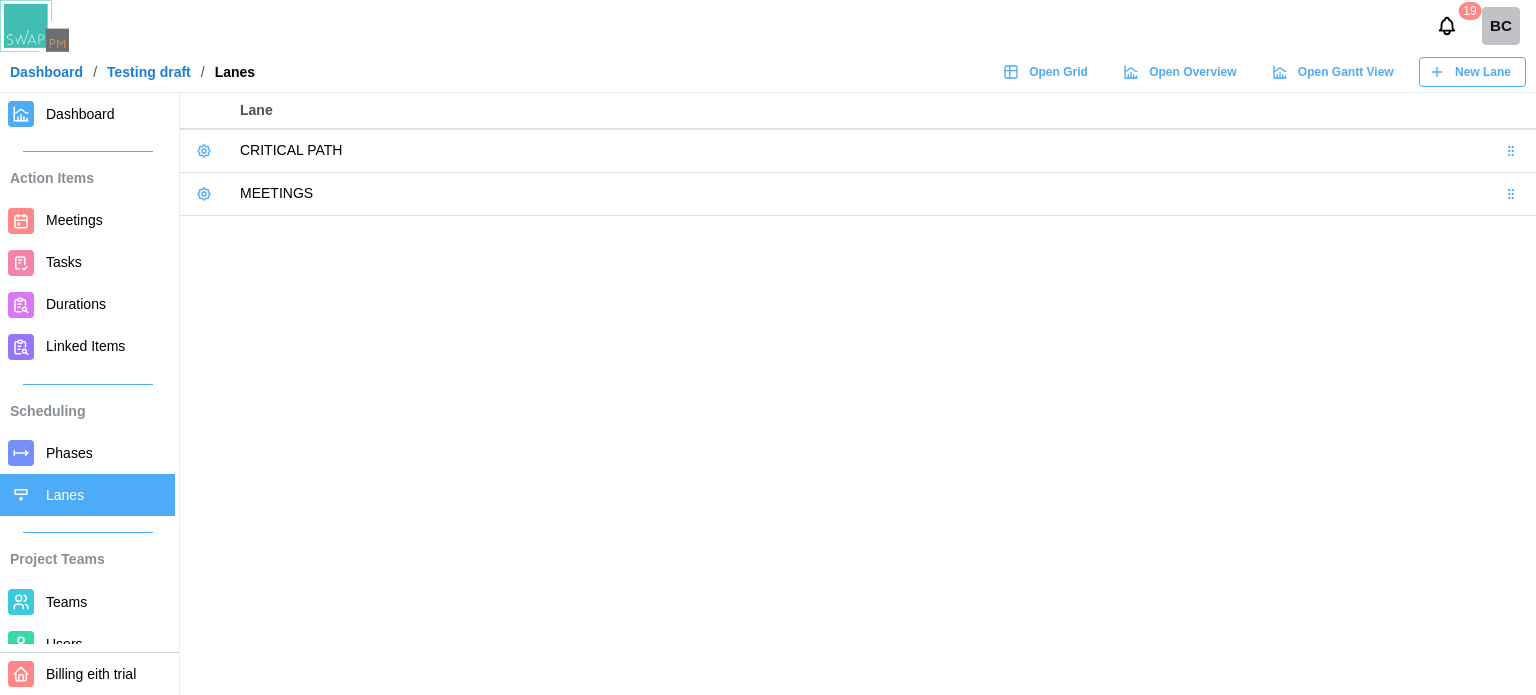 click on "Dashboard" at bounding box center [106, 114] 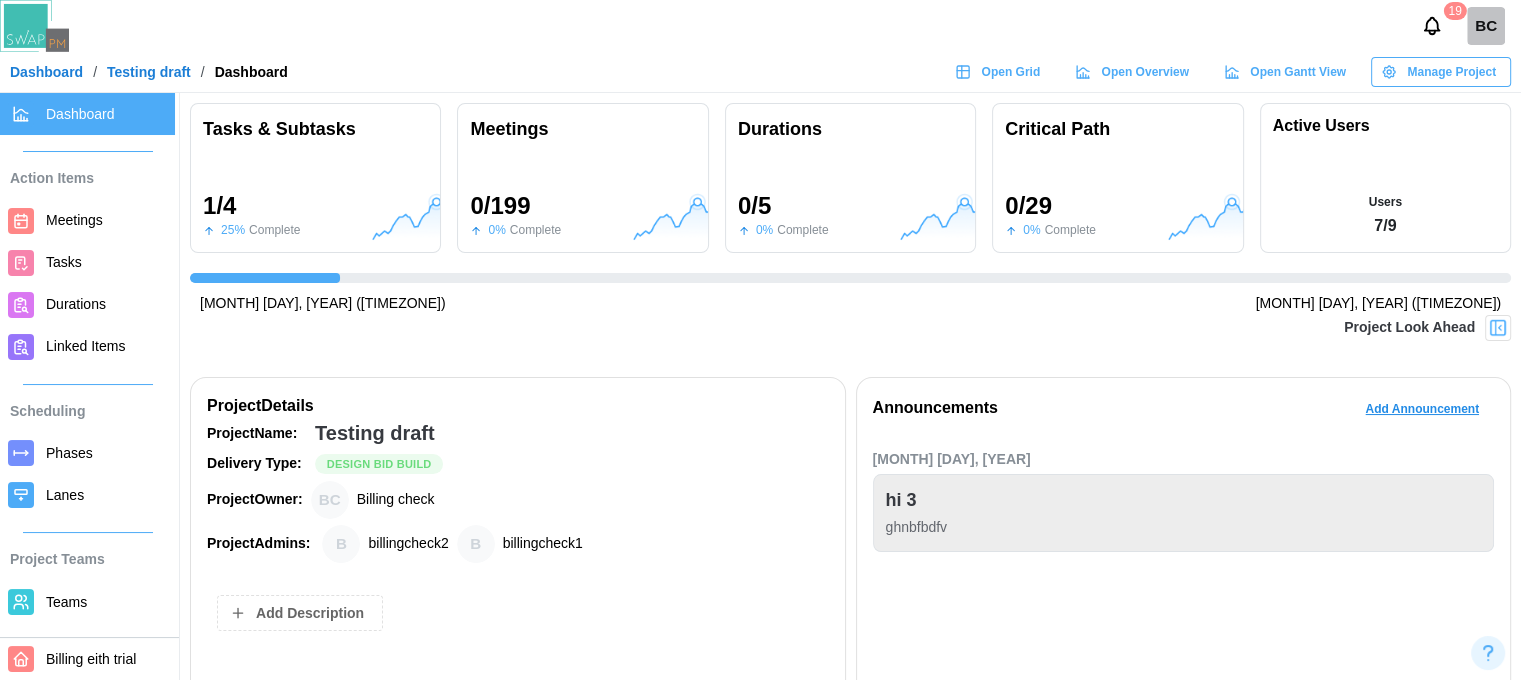 scroll, scrollTop: 0, scrollLeft: 324, axis: horizontal 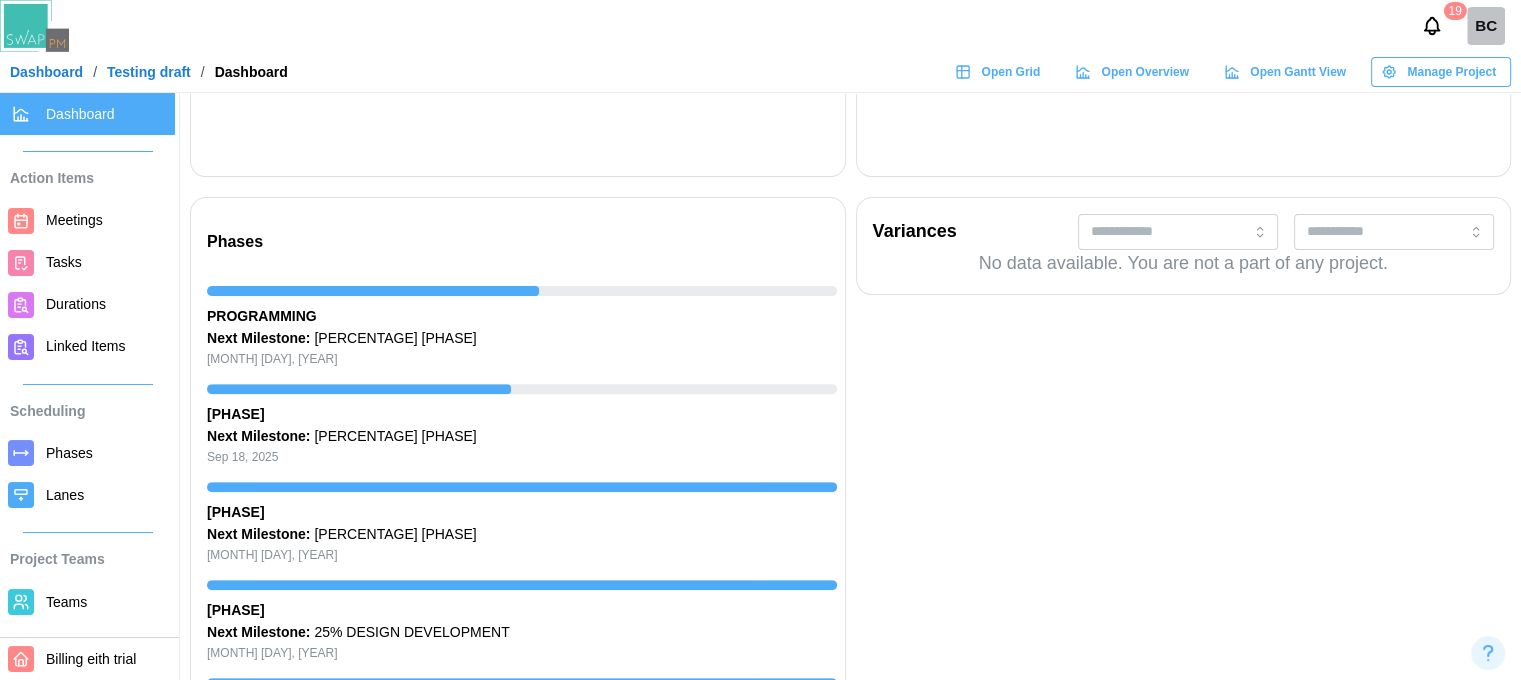 click on "Phases" at bounding box center (87, 453) 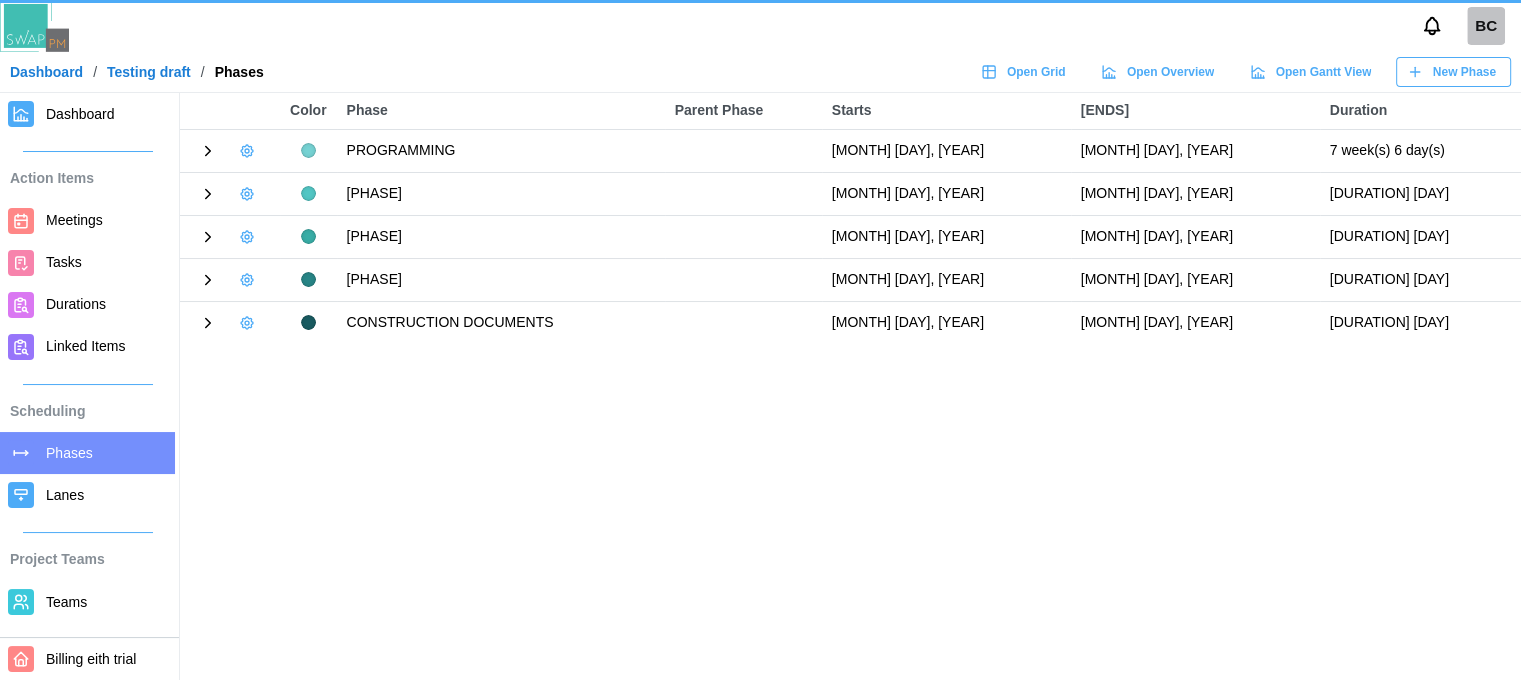 scroll, scrollTop: 0, scrollLeft: 0, axis: both 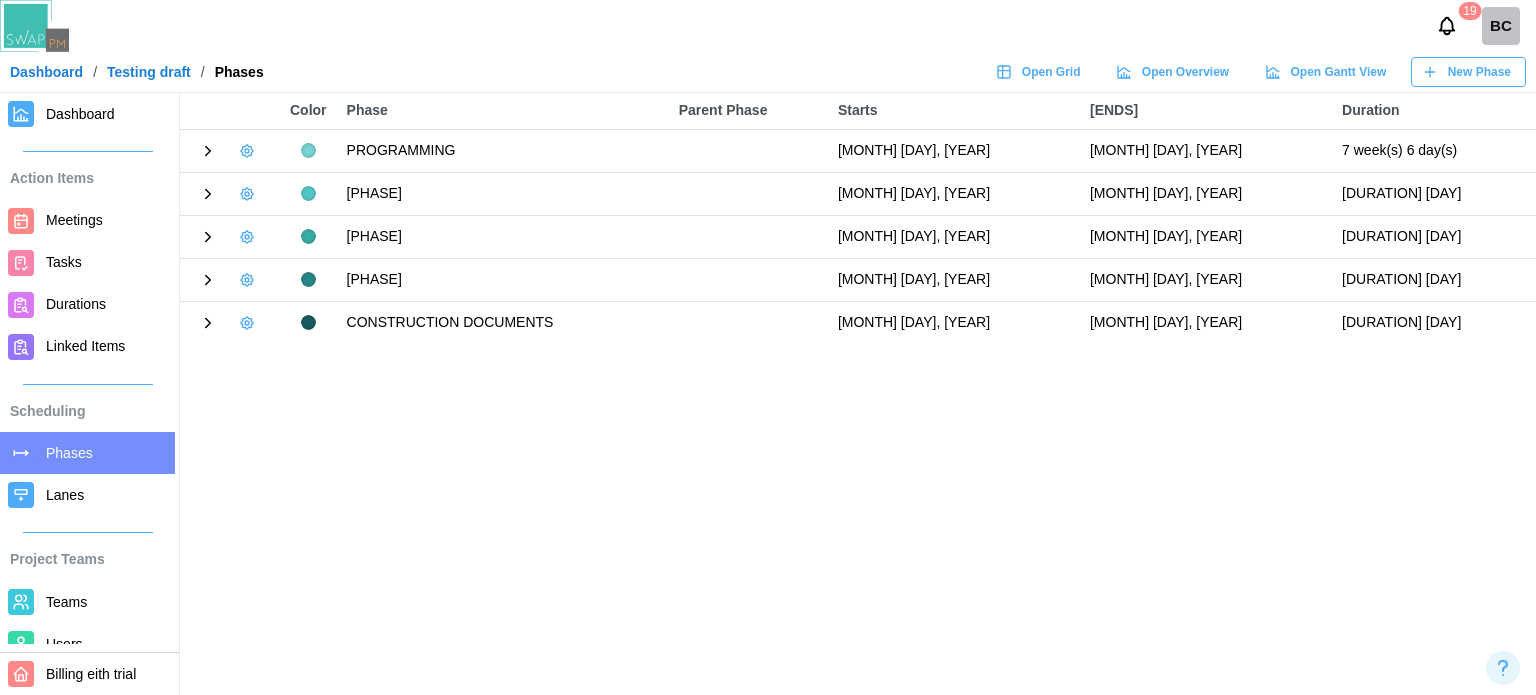 click 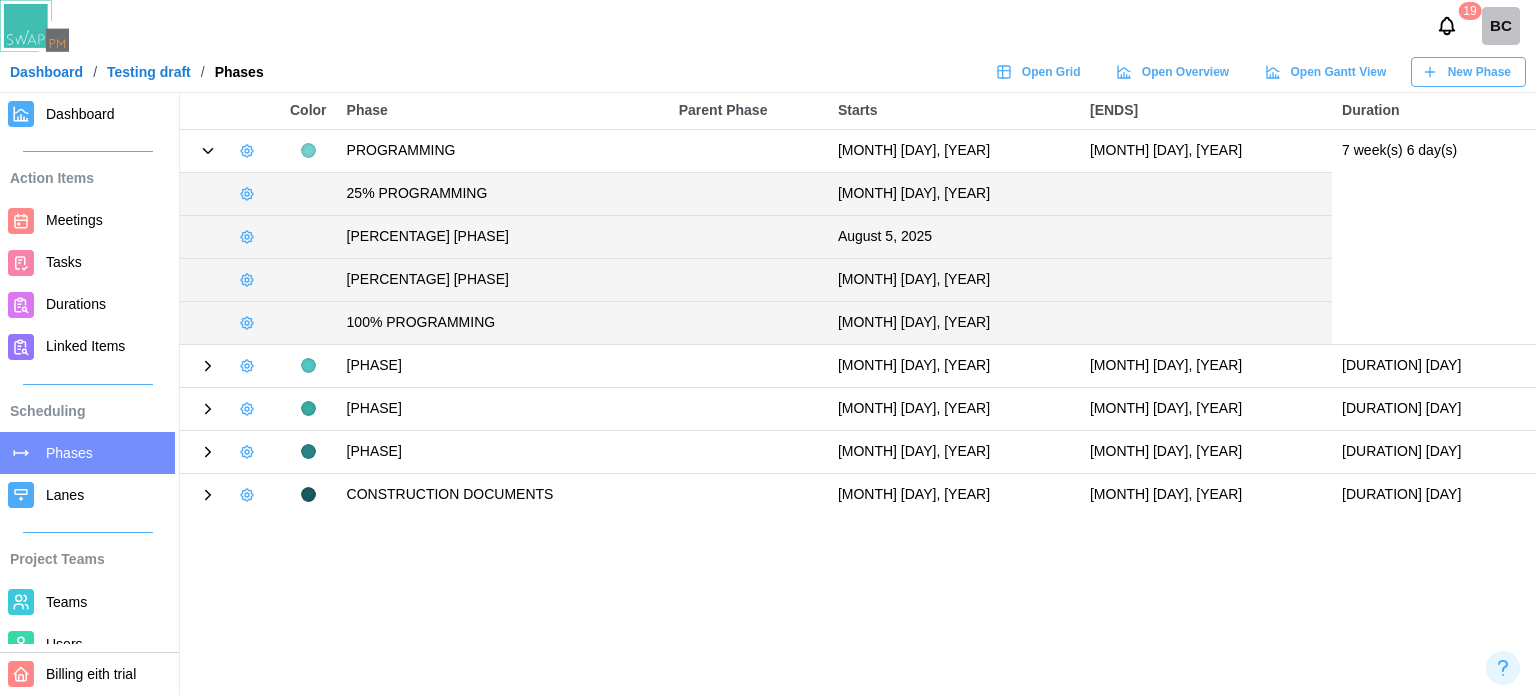 click on "August 18, 2025" at bounding box center (954, 279) 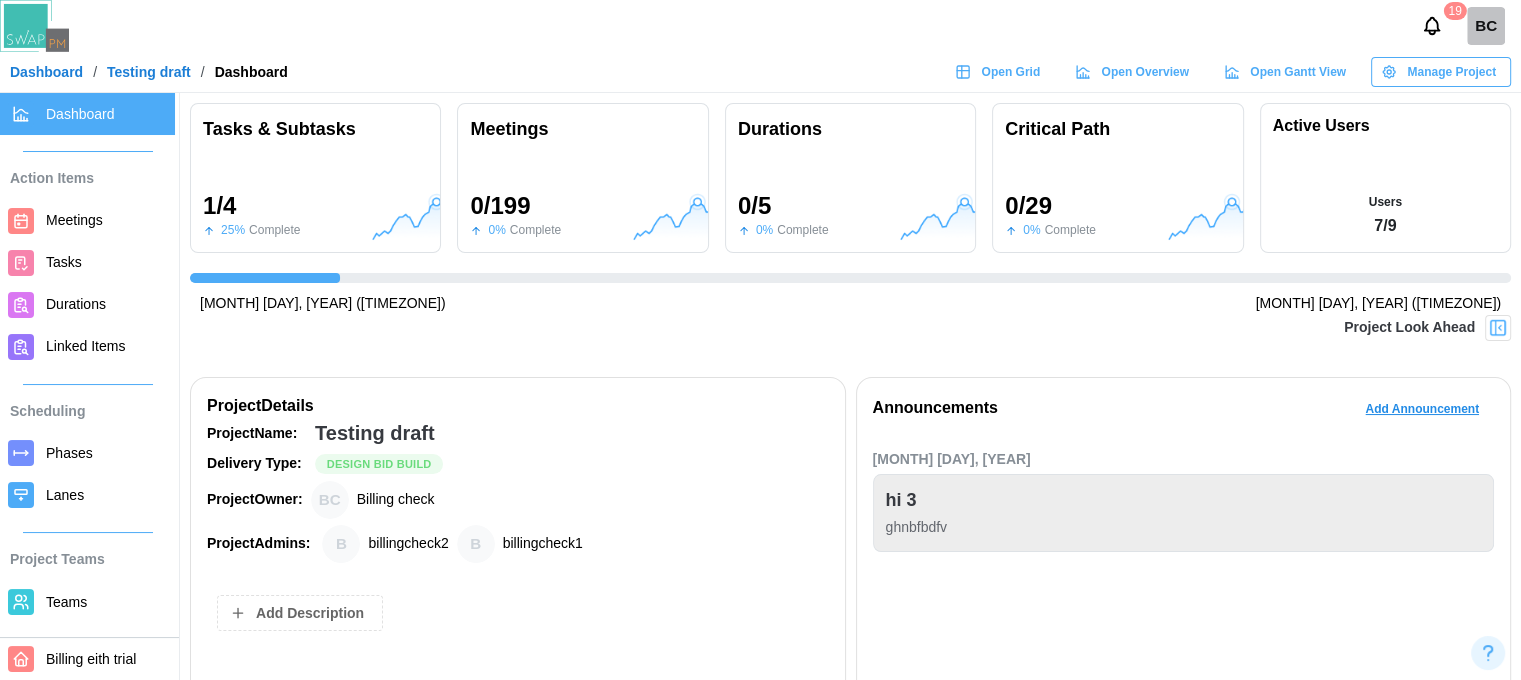 scroll, scrollTop: 0, scrollLeft: 324, axis: horizontal 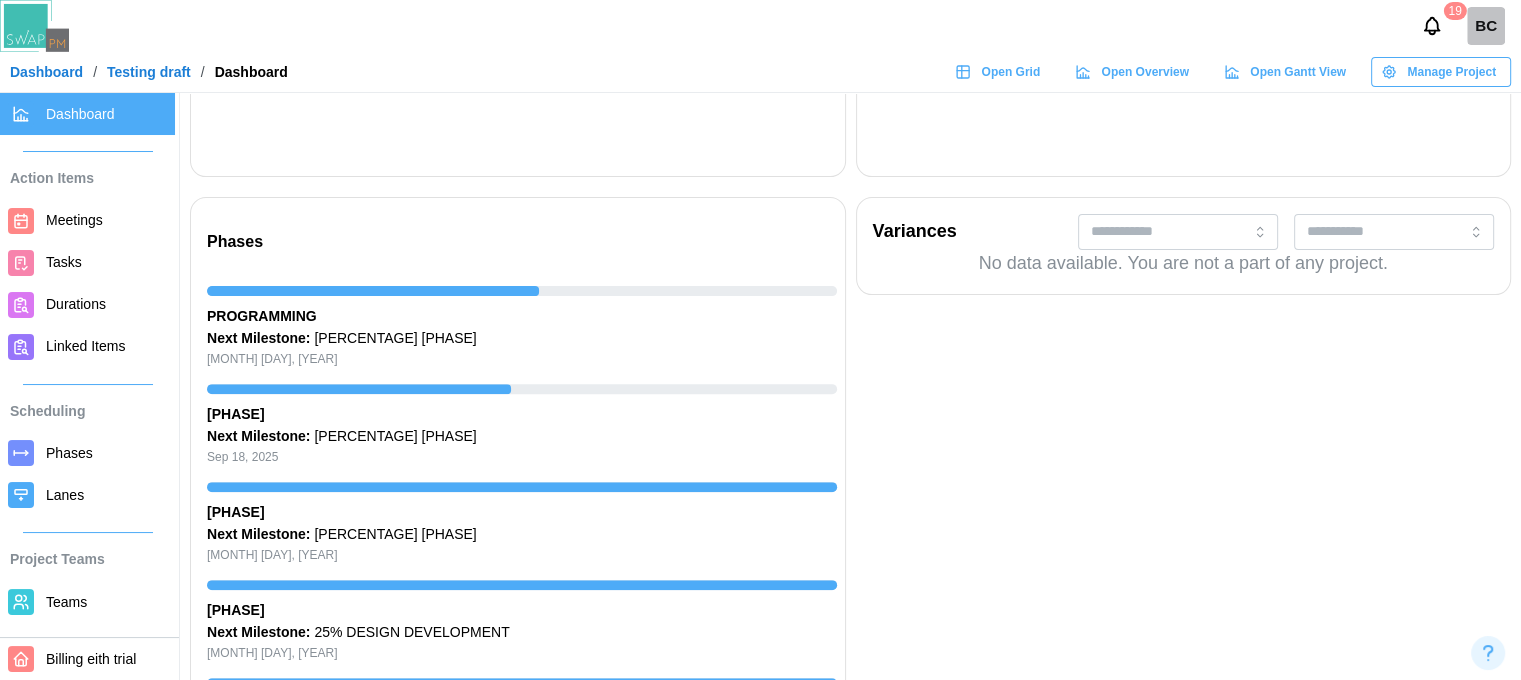 click on "Next Milestone:   75% PROGRAMMING" at bounding box center (522, 339) 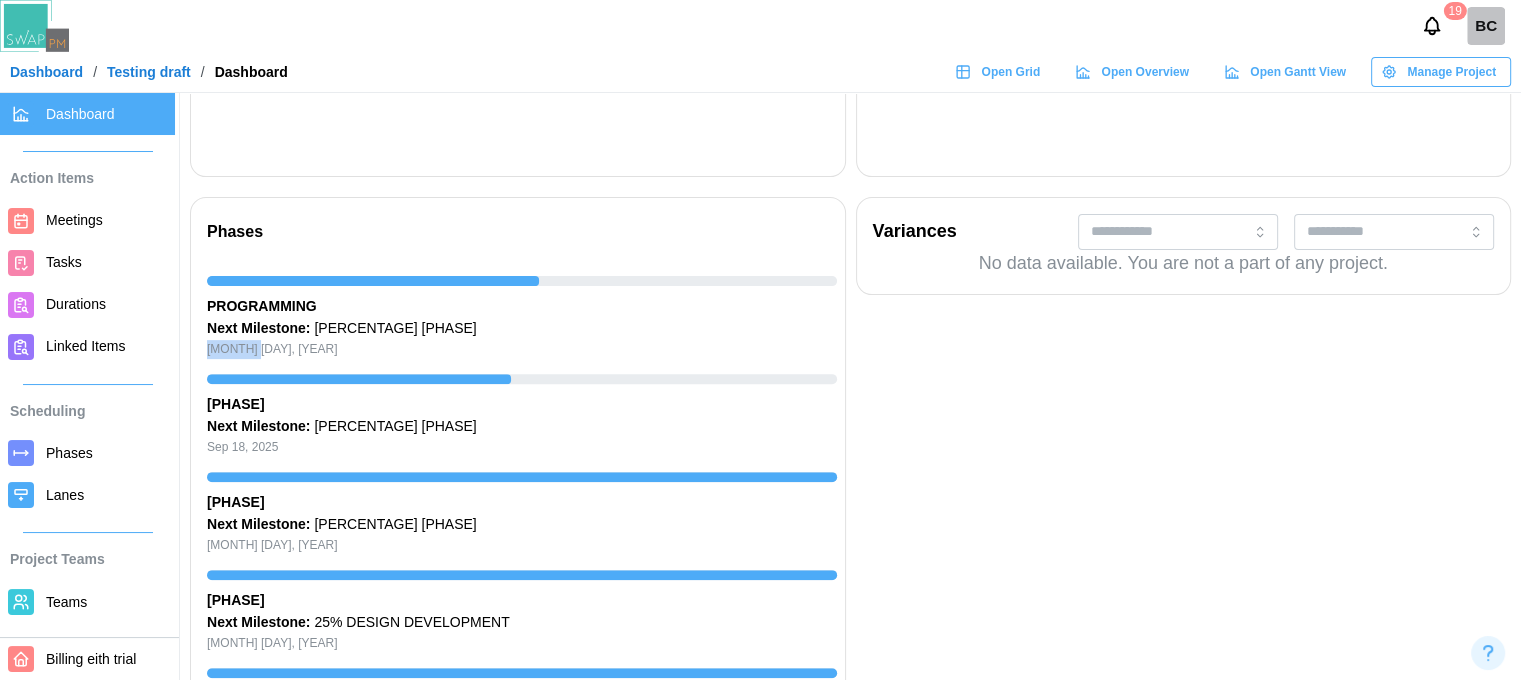 drag, startPoint x: 250, startPoint y: 350, endPoint x: 204, endPoint y: 351, distance: 46.010868 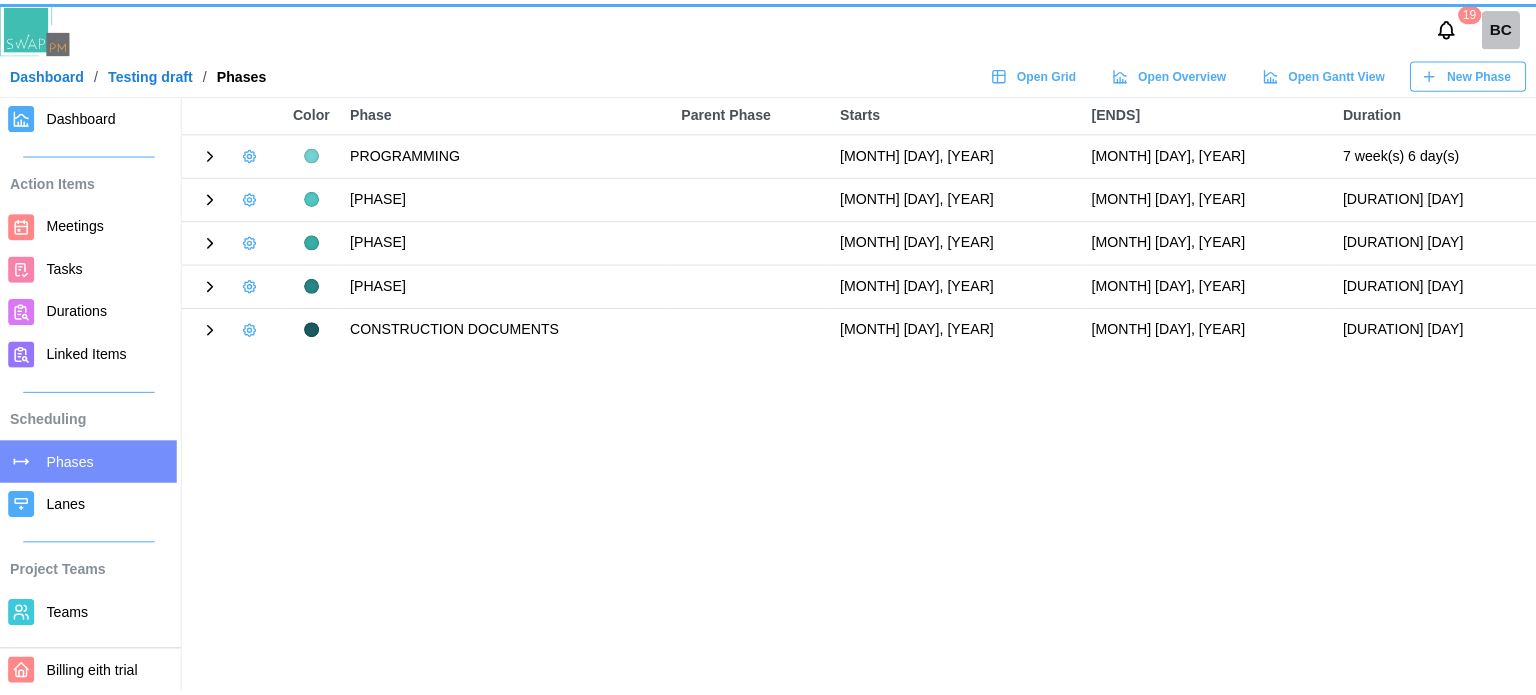 scroll, scrollTop: 0, scrollLeft: 0, axis: both 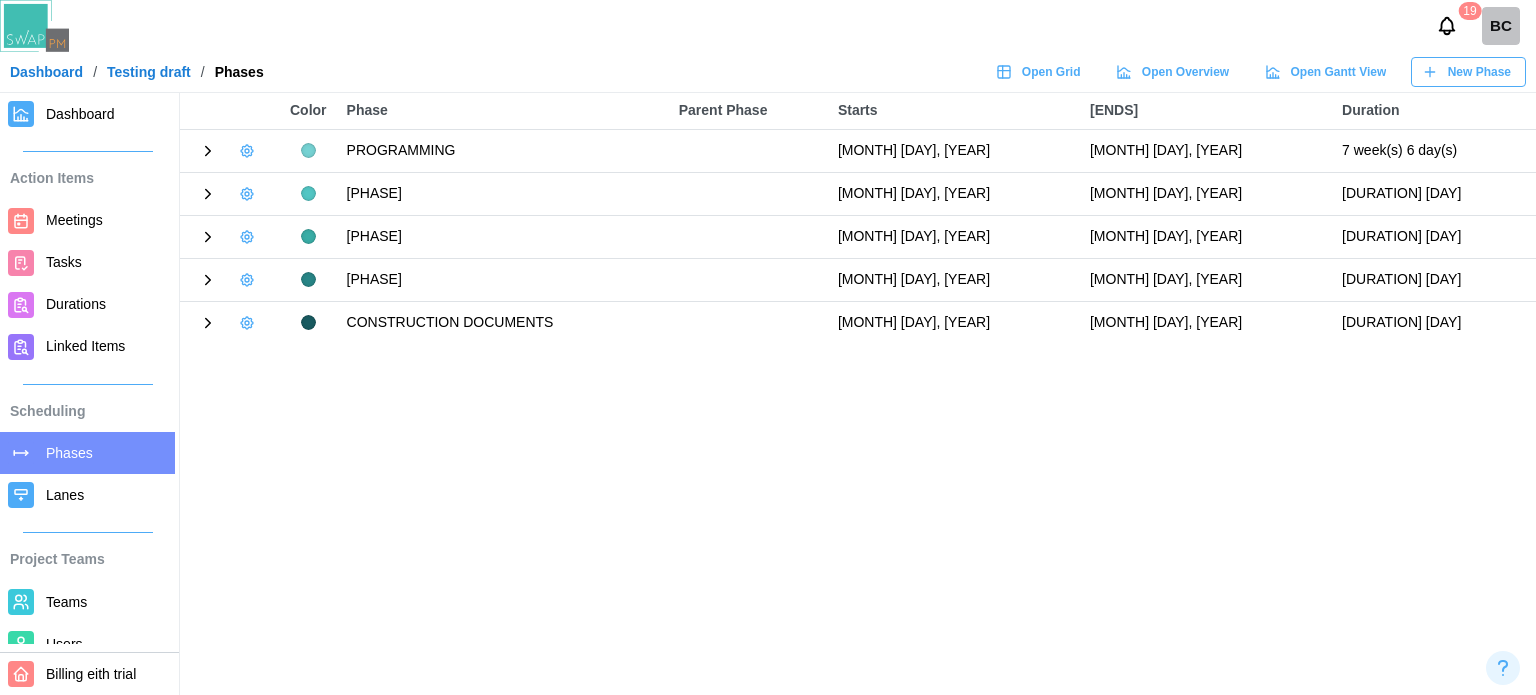 click 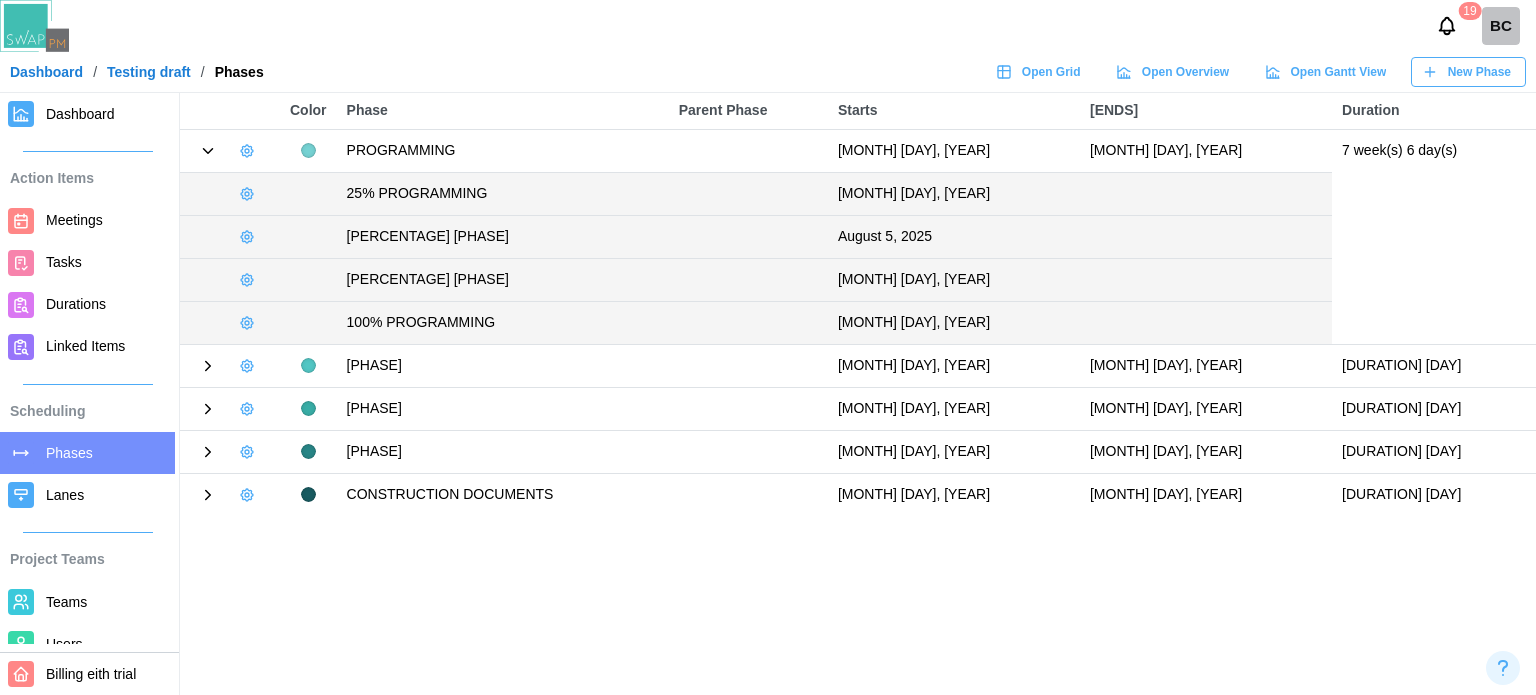 click at bounding box center (247, 237) 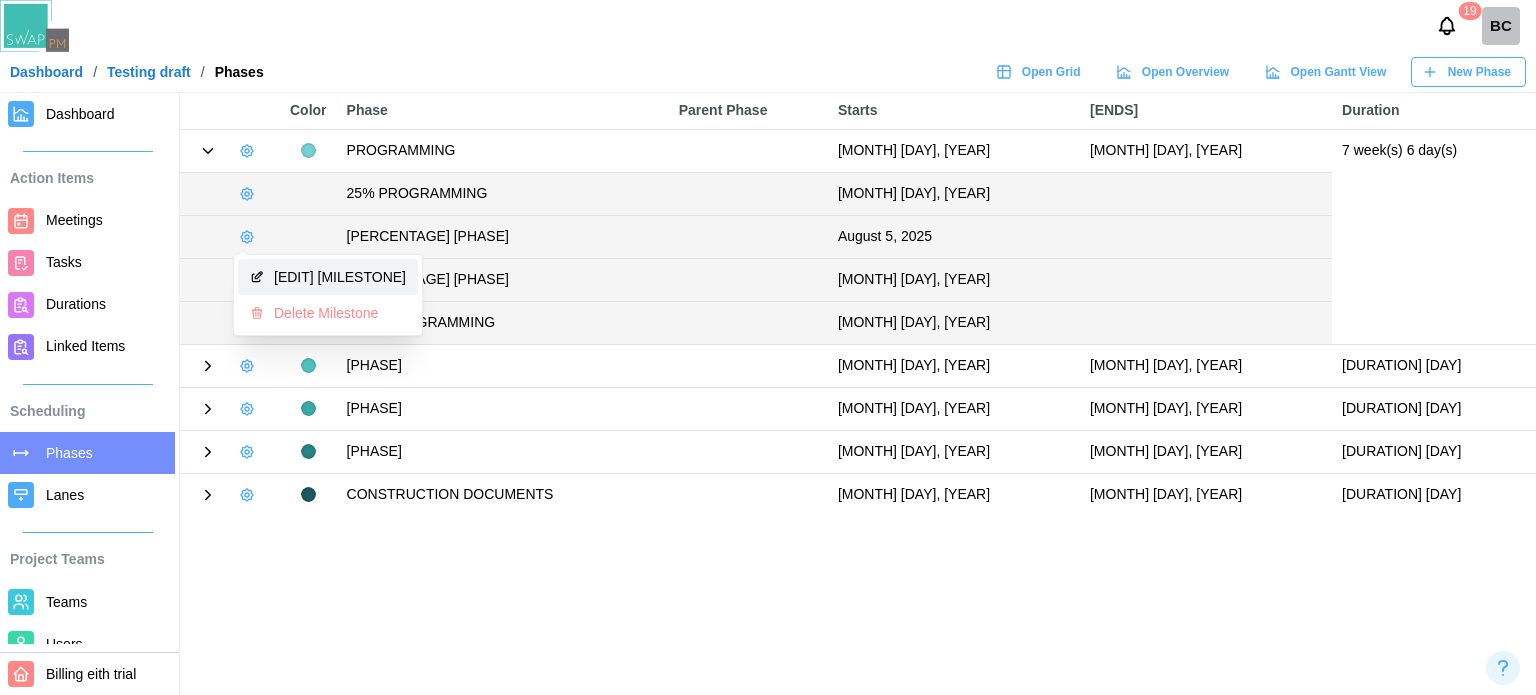 click on "Edit Milestone" at bounding box center (328, 277) 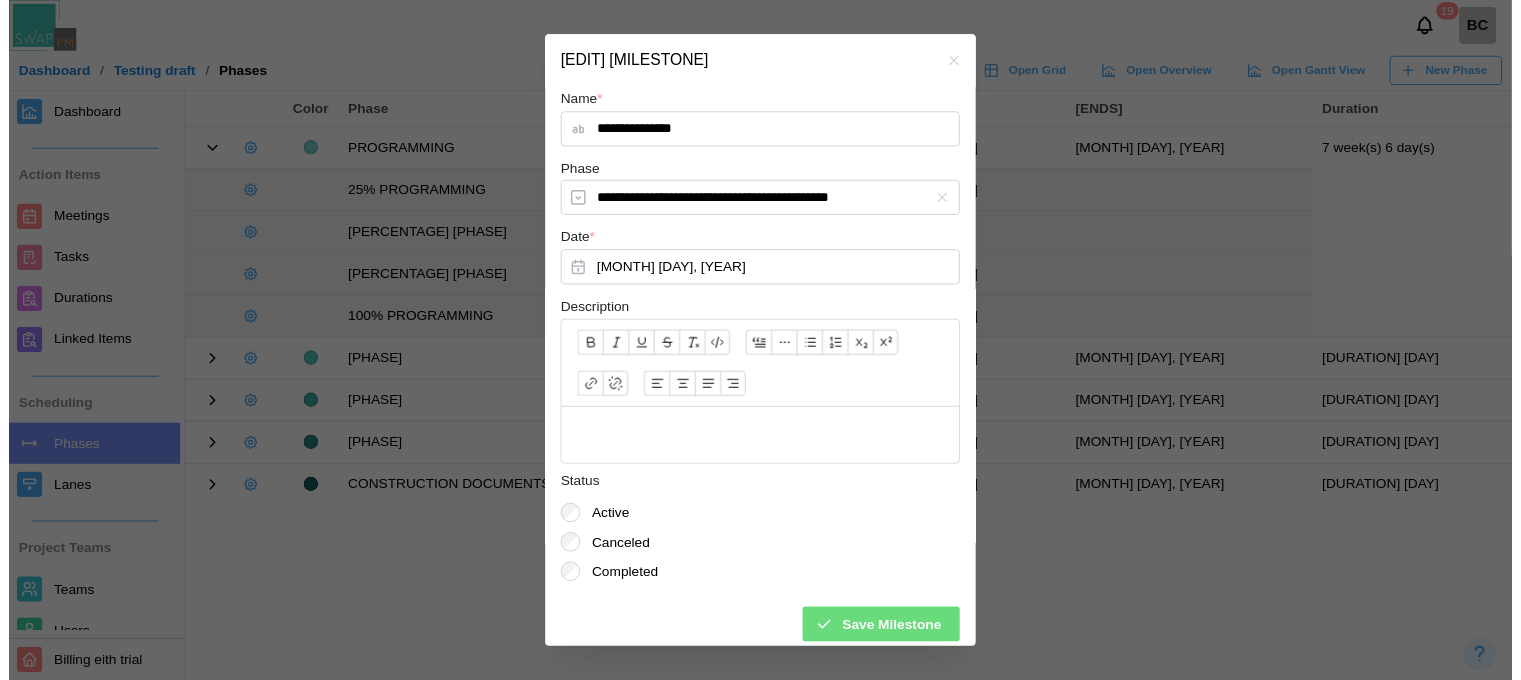 scroll, scrollTop: 10, scrollLeft: 0, axis: vertical 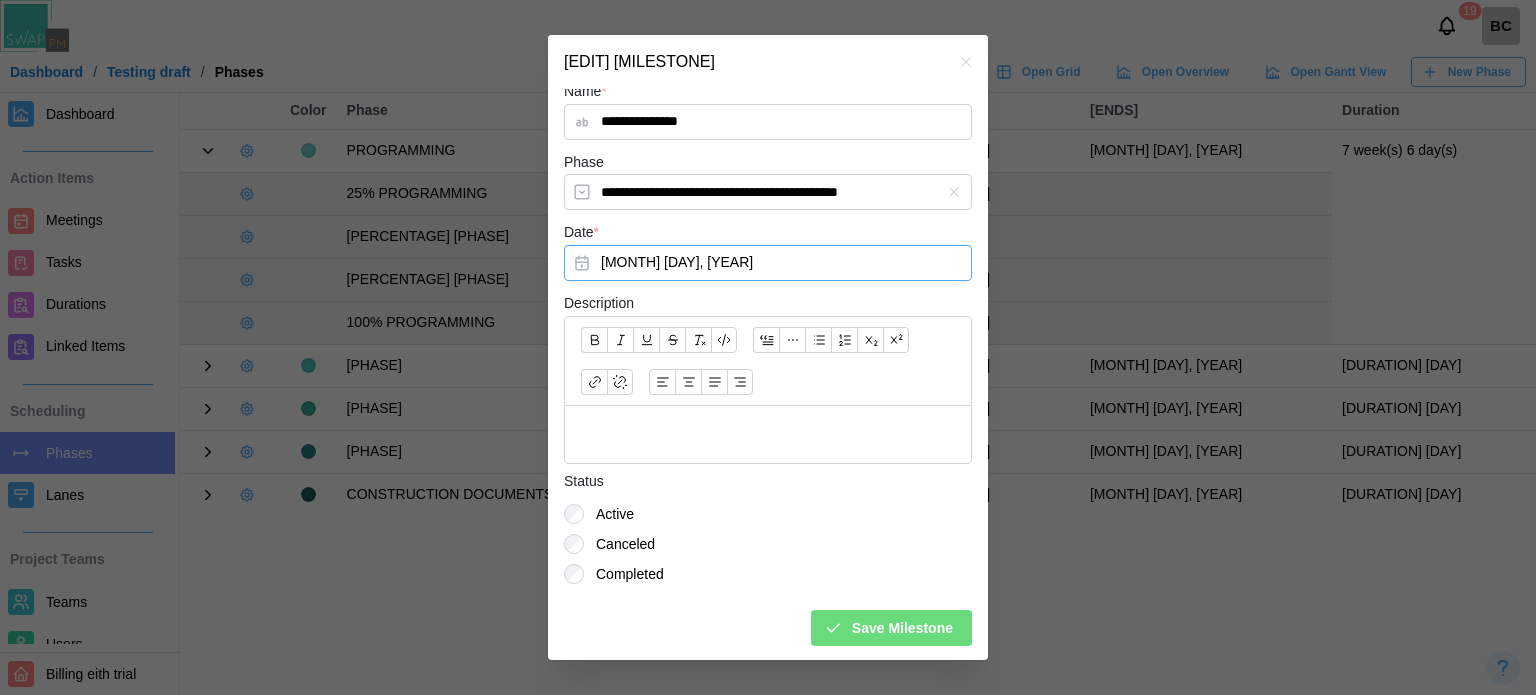 click on "Aug 5, 2025" at bounding box center [768, 263] 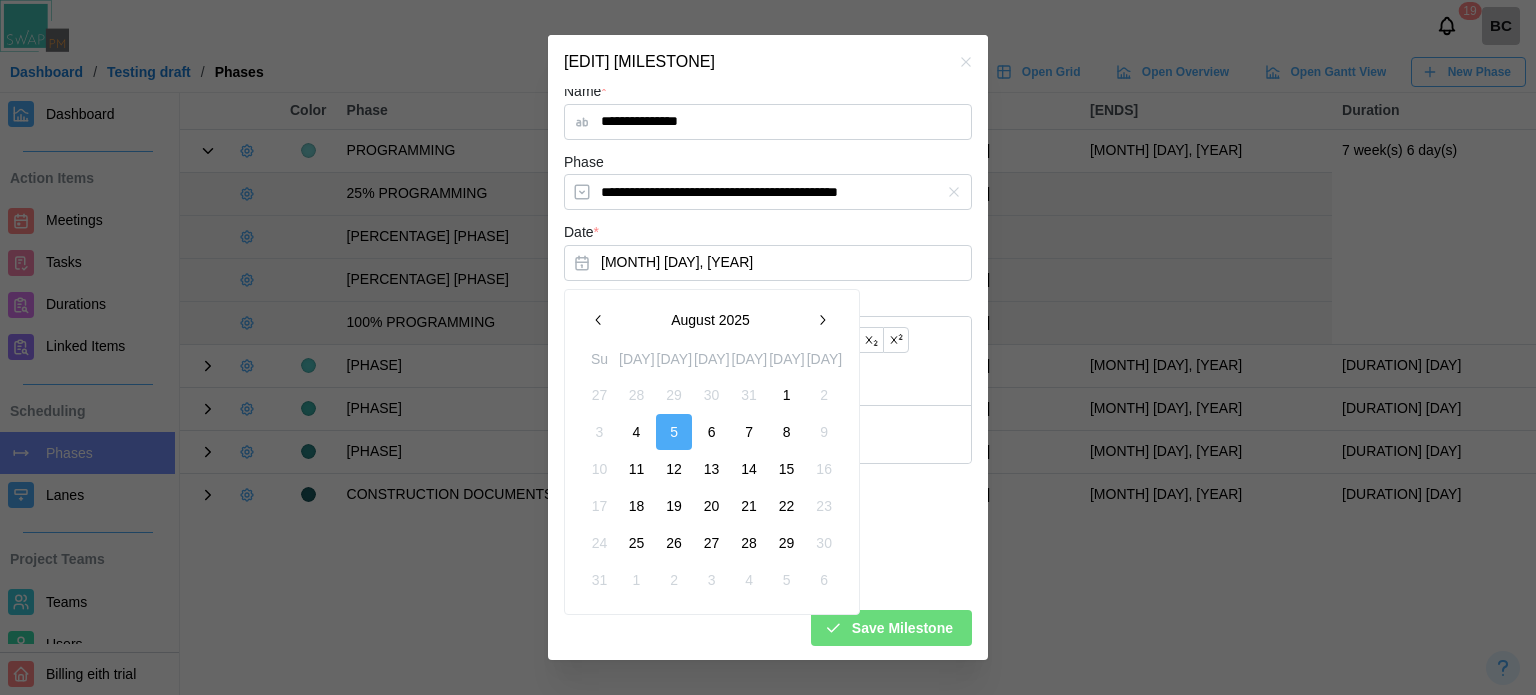 click on "18" at bounding box center (637, 506) 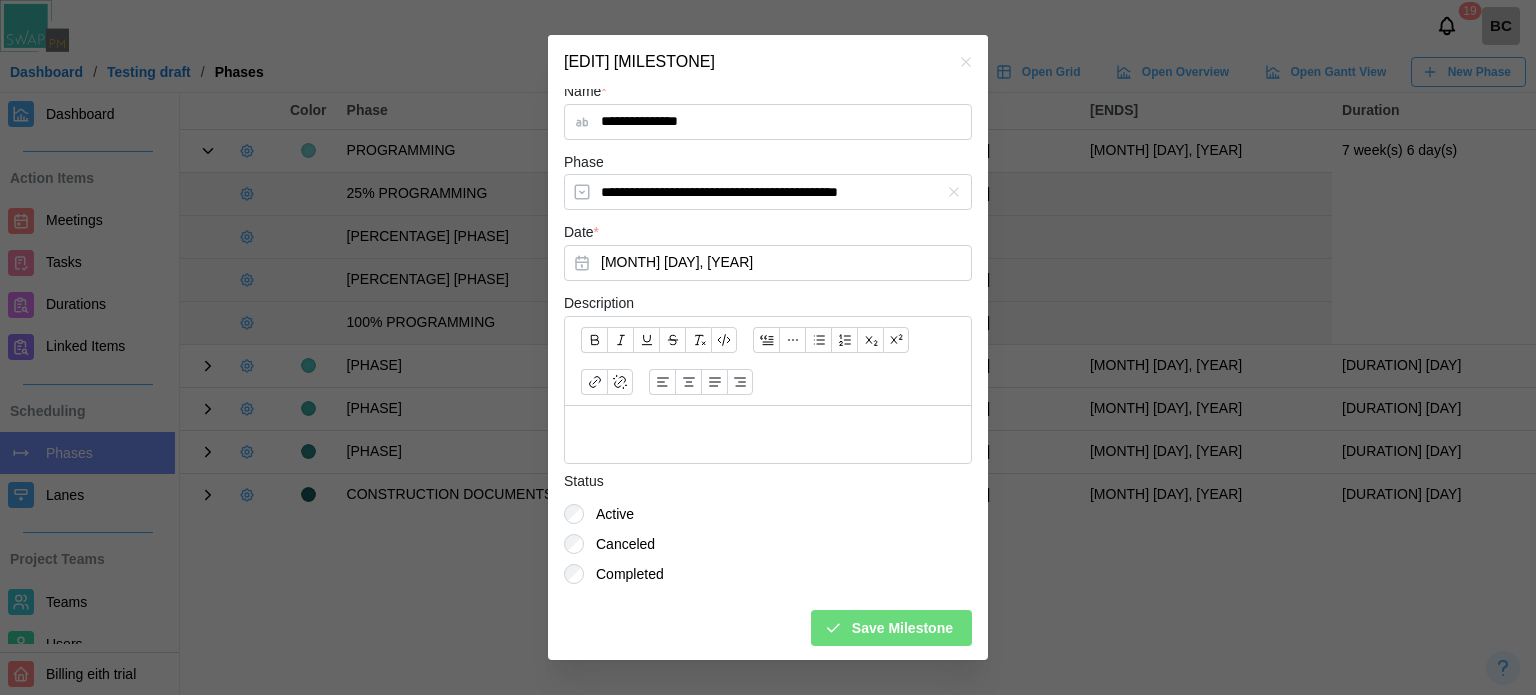 click on "Save Milestone" at bounding box center (902, 628) 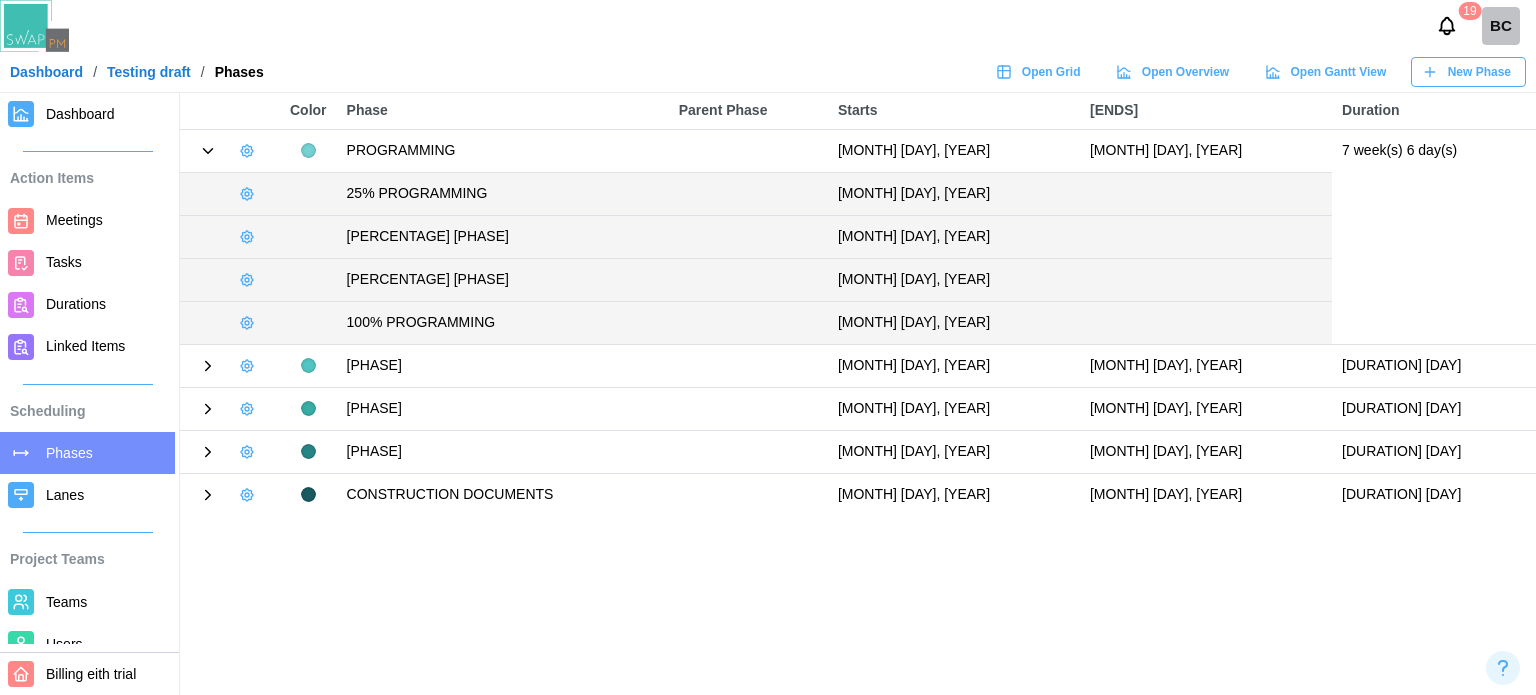 click on "Dashboard" at bounding box center (80, 114) 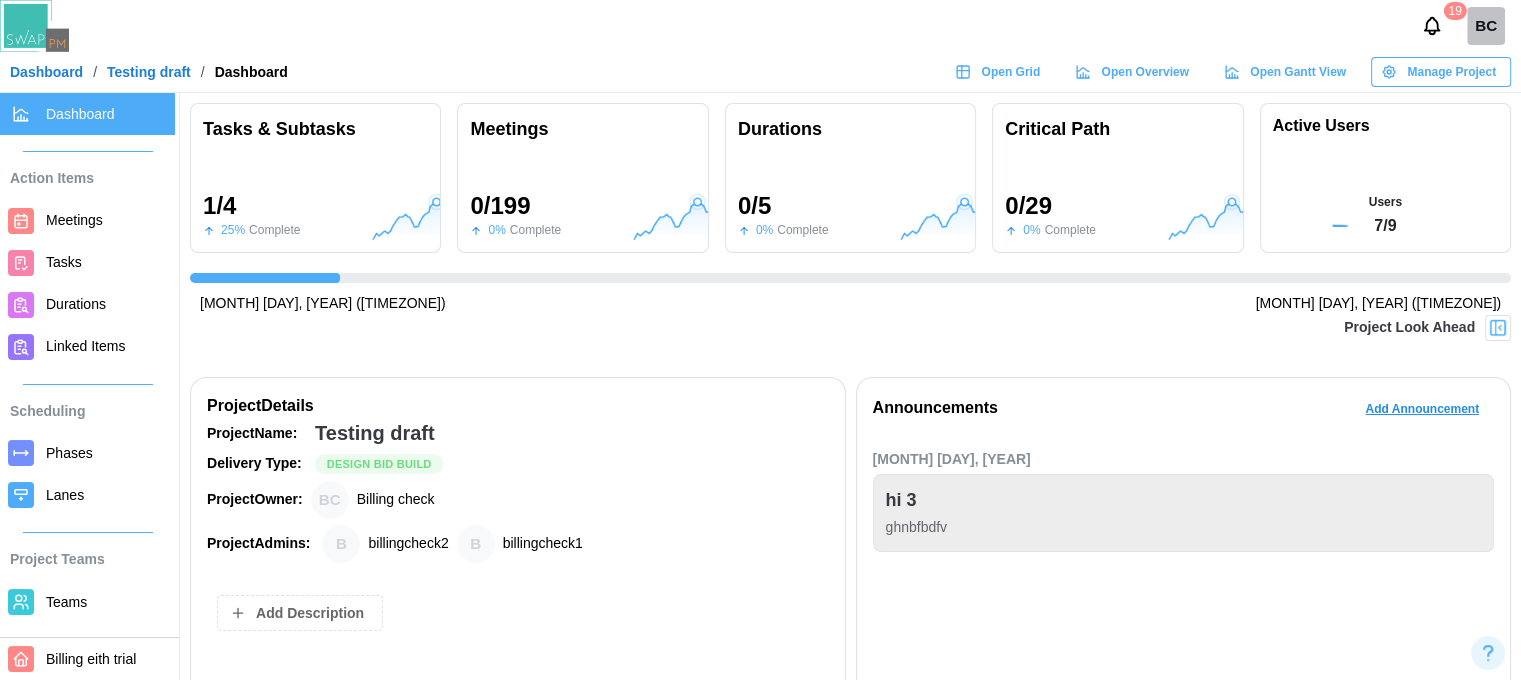 scroll, scrollTop: 0, scrollLeft: 324, axis: horizontal 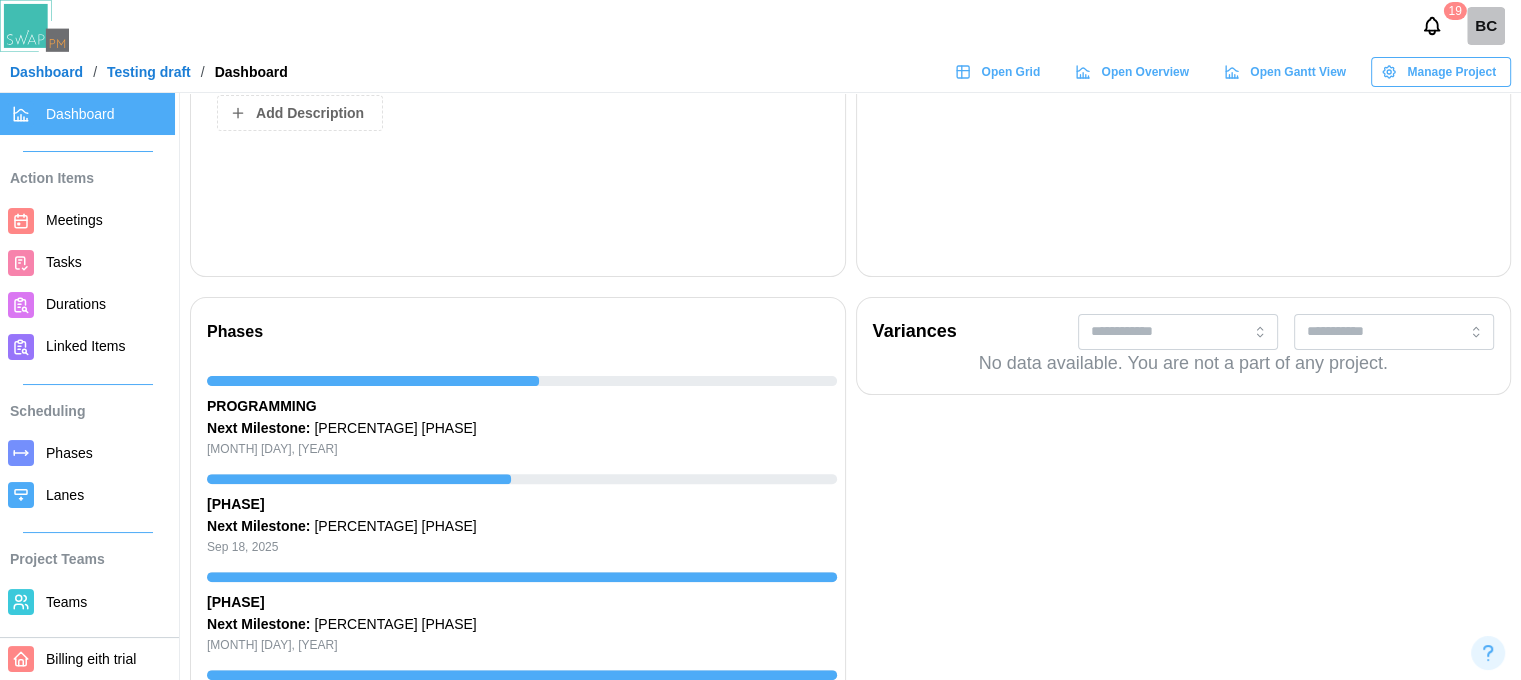 click on "Phases" at bounding box center [87, 453] 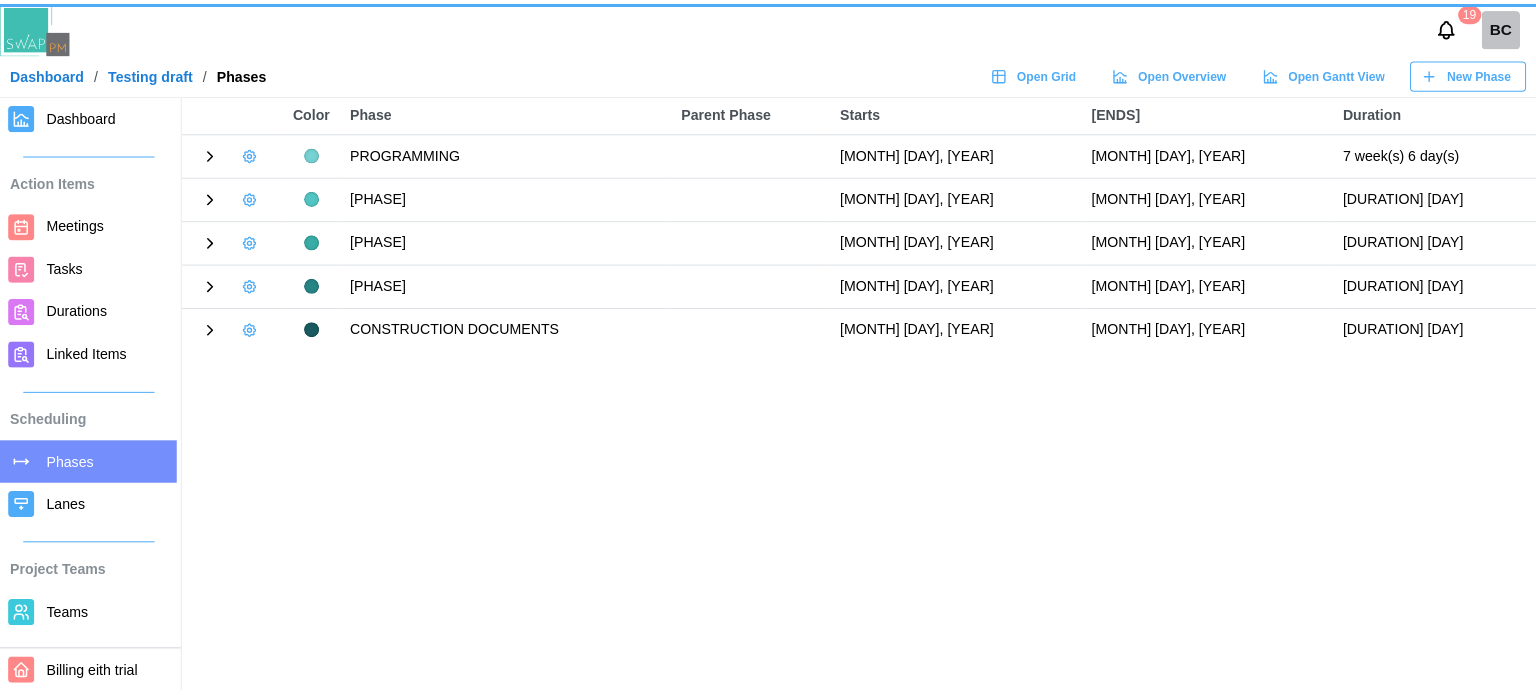 scroll, scrollTop: 0, scrollLeft: 0, axis: both 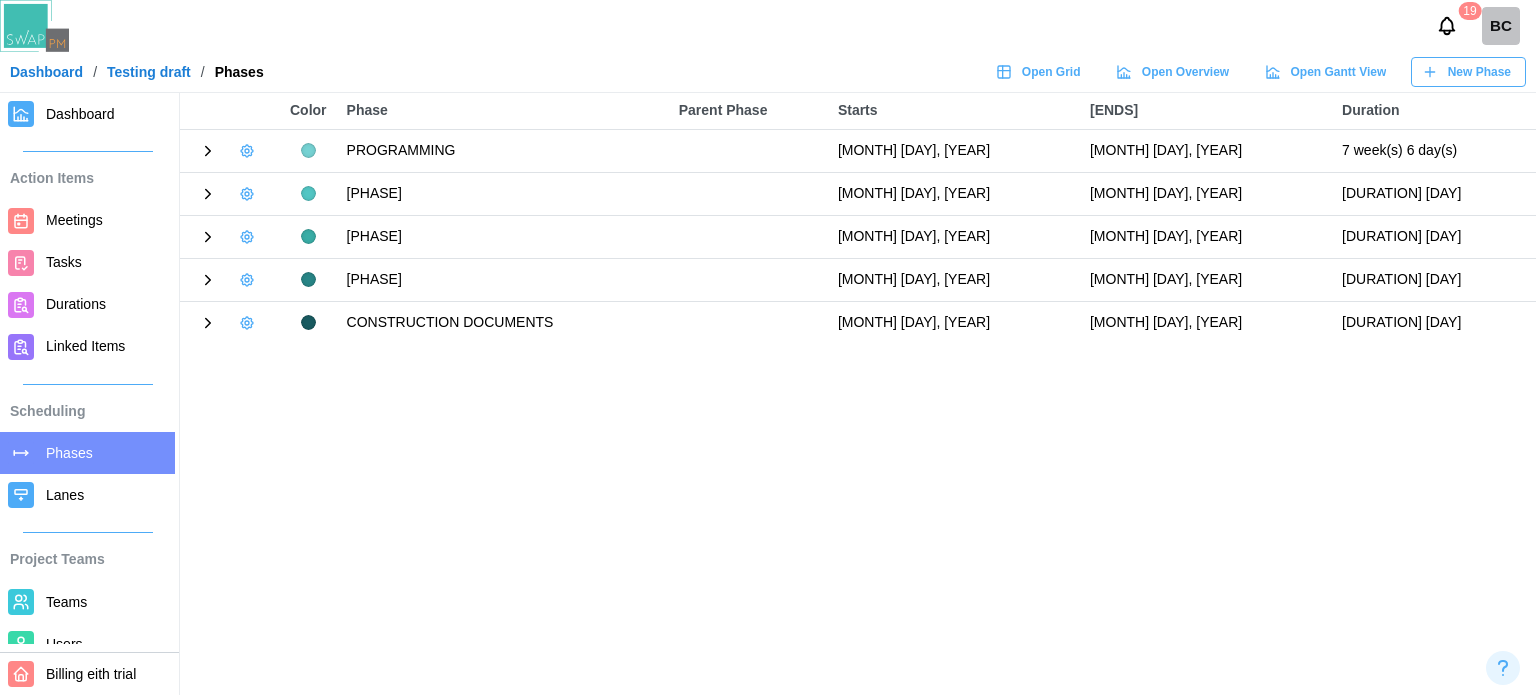 click 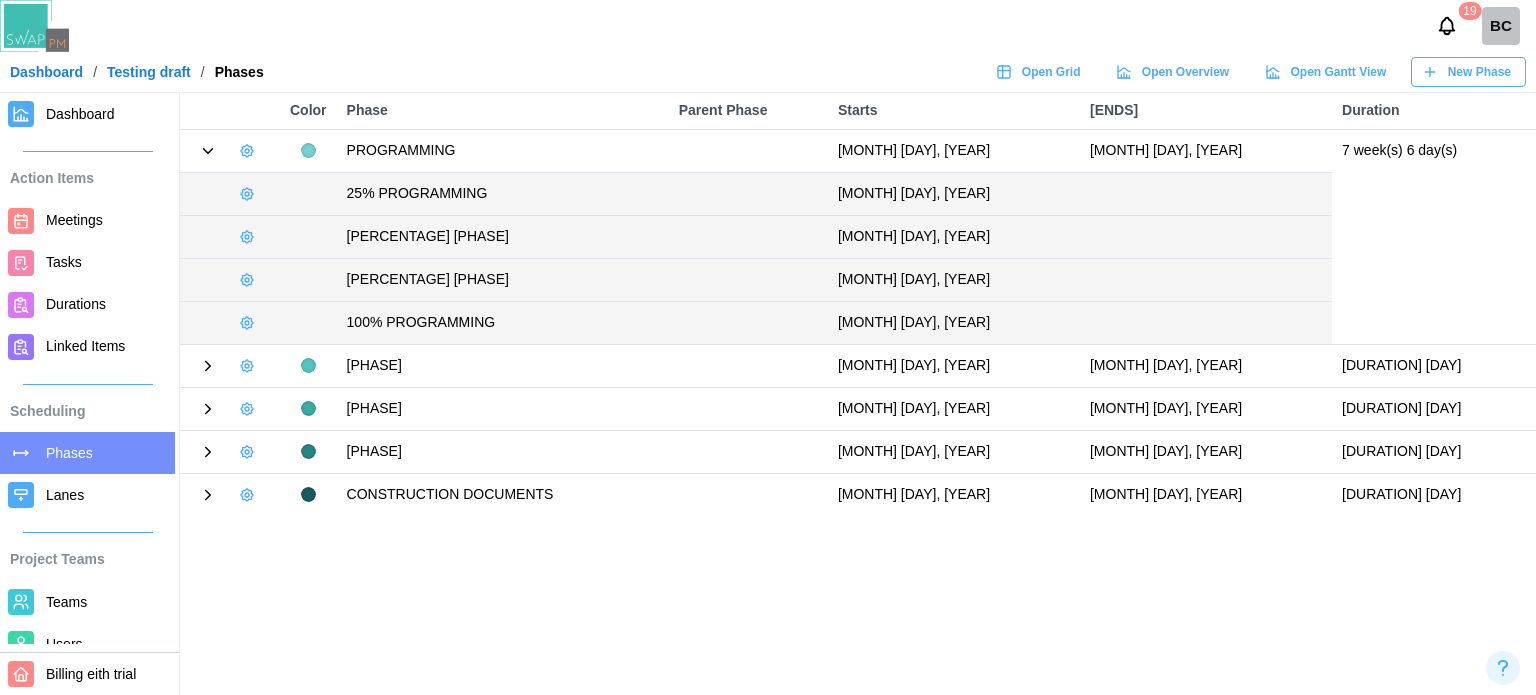click 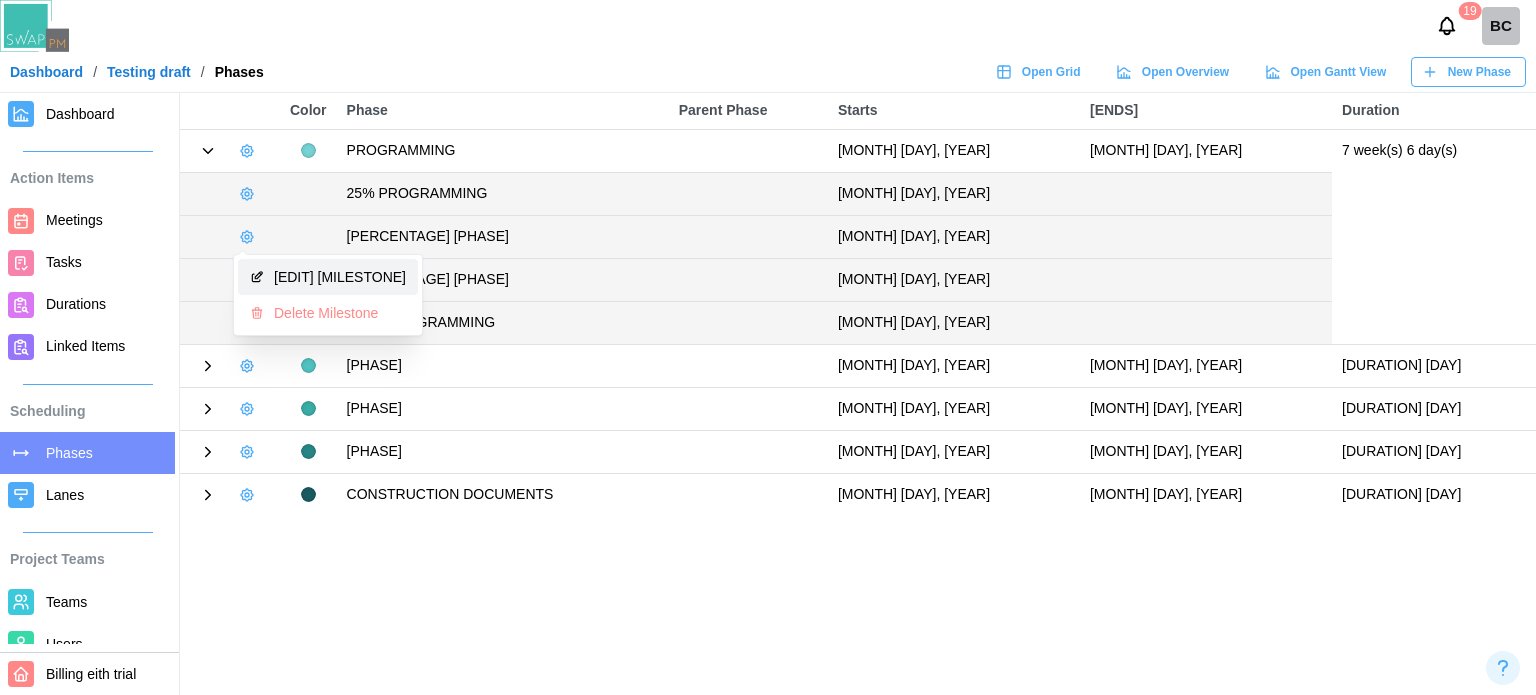 click on "Edit Milestone" at bounding box center [328, 277] 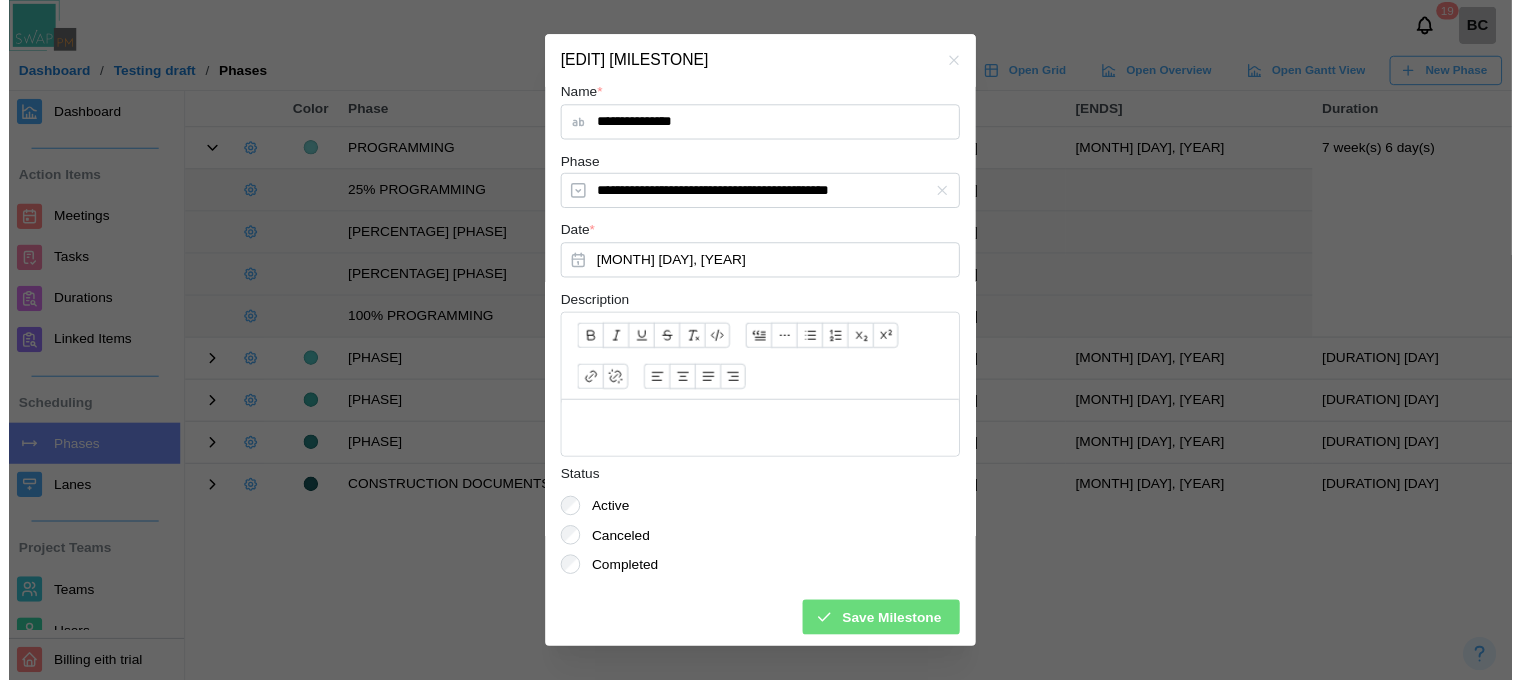 scroll, scrollTop: 10, scrollLeft: 0, axis: vertical 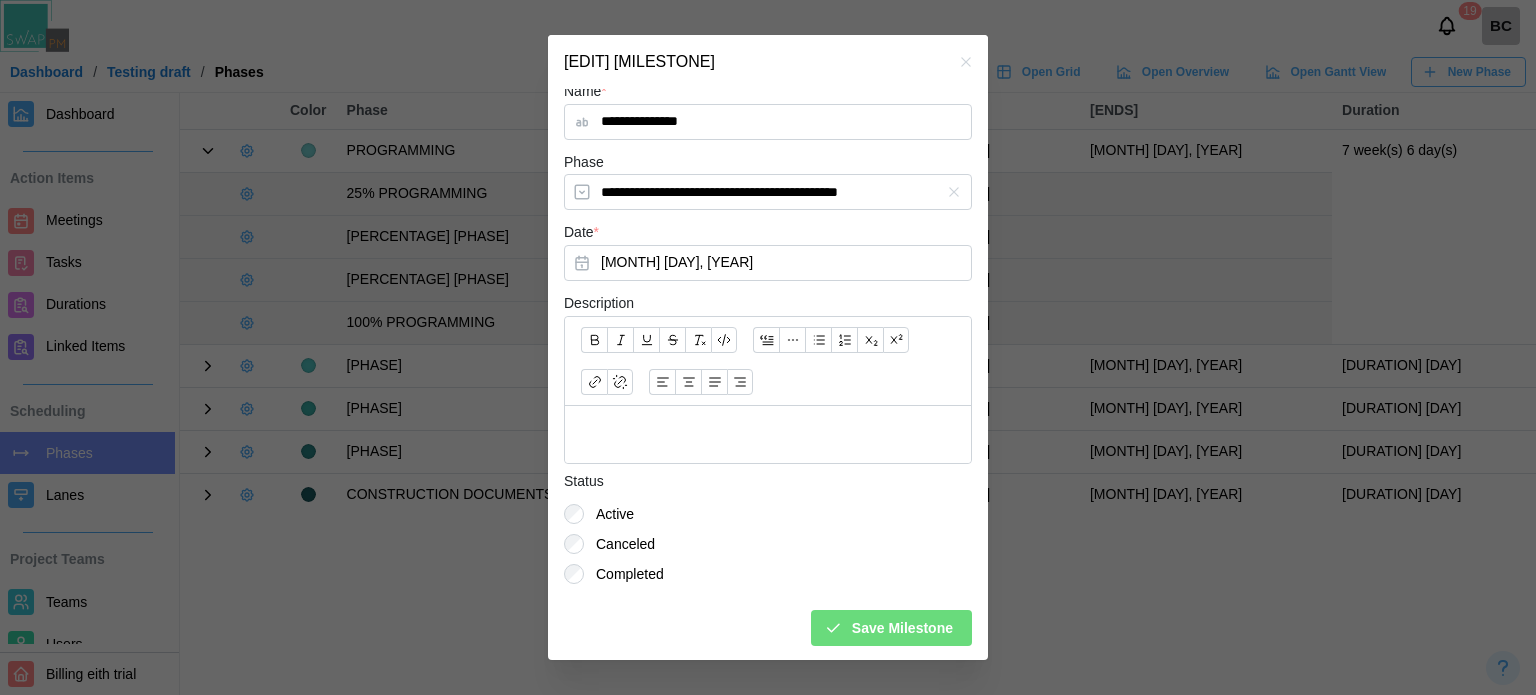 click on "**********" at bounding box center (768, 122) 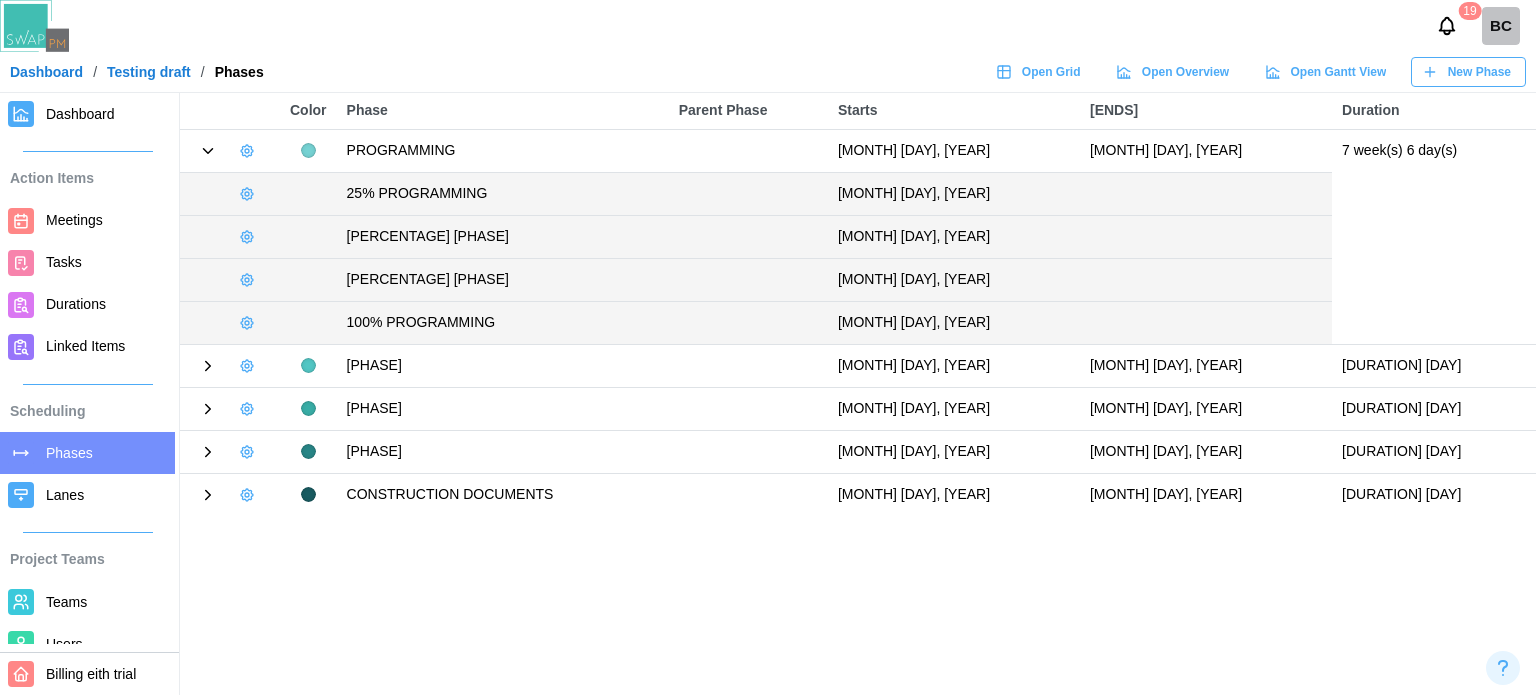 click on "Dashboard" at bounding box center (87, 114) 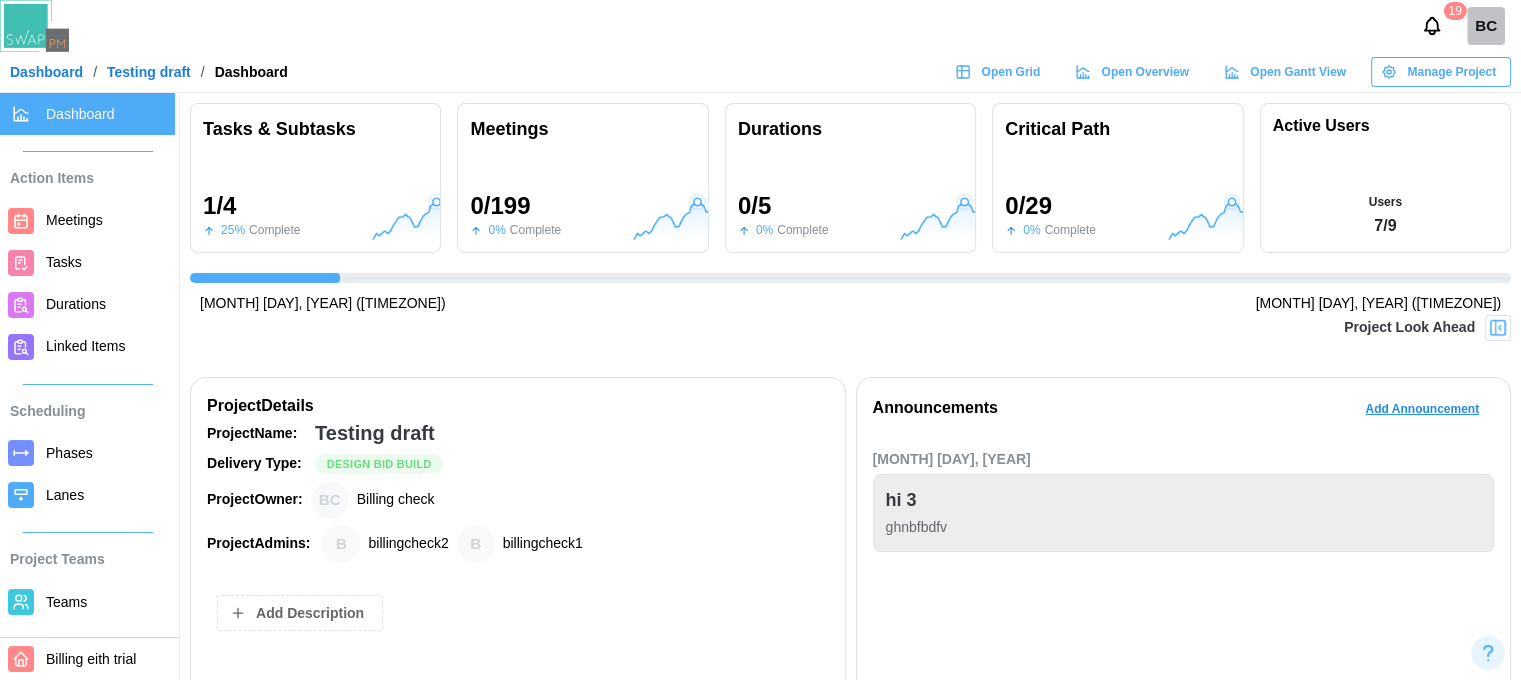 scroll, scrollTop: 0, scrollLeft: 298, axis: horizontal 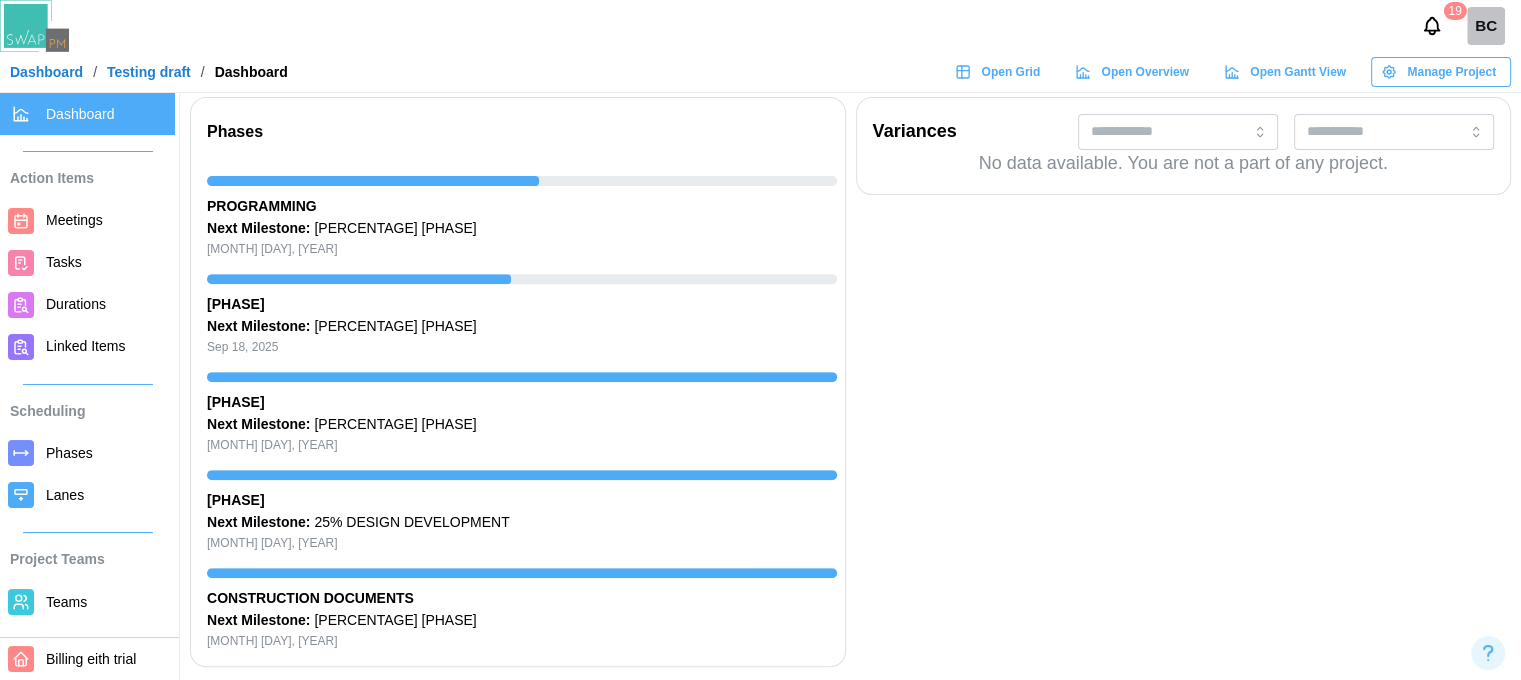 click on "Phases" at bounding box center (69, 453) 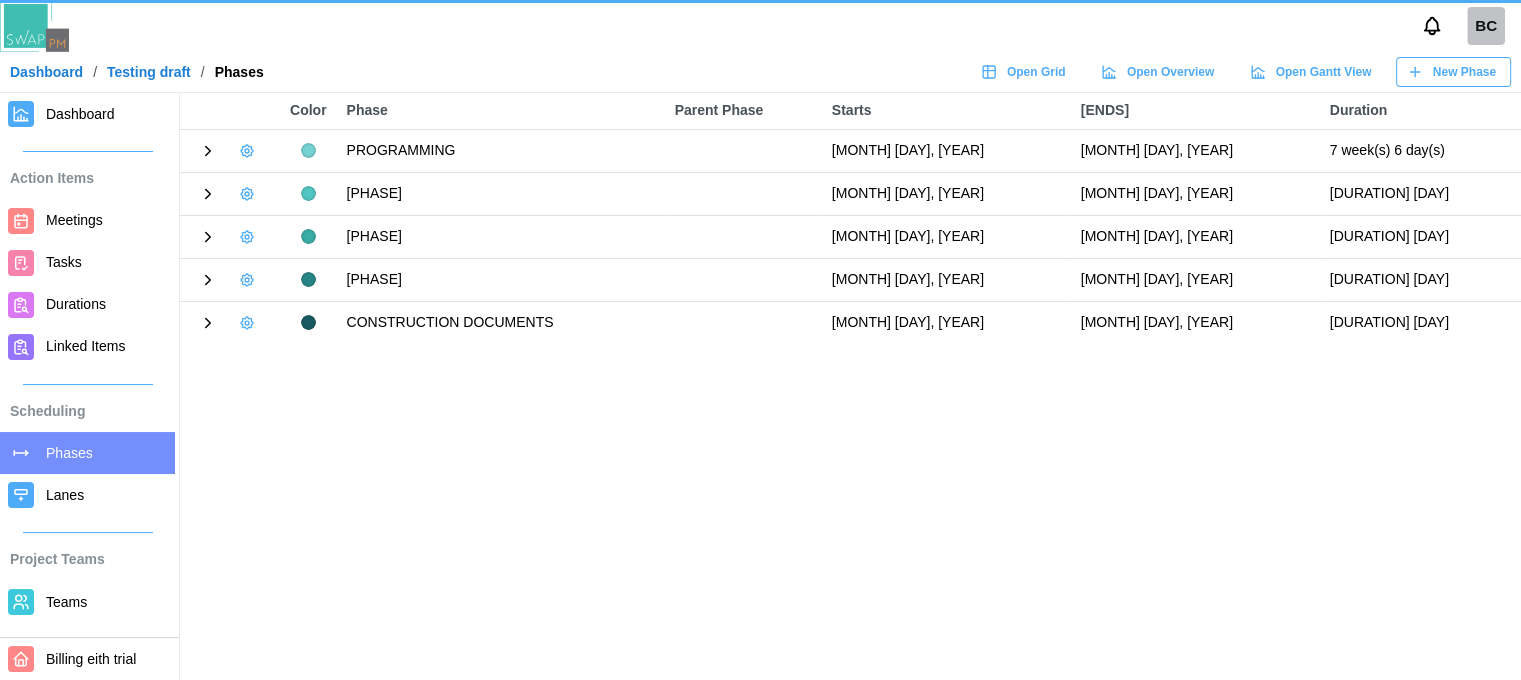 scroll, scrollTop: 0, scrollLeft: 0, axis: both 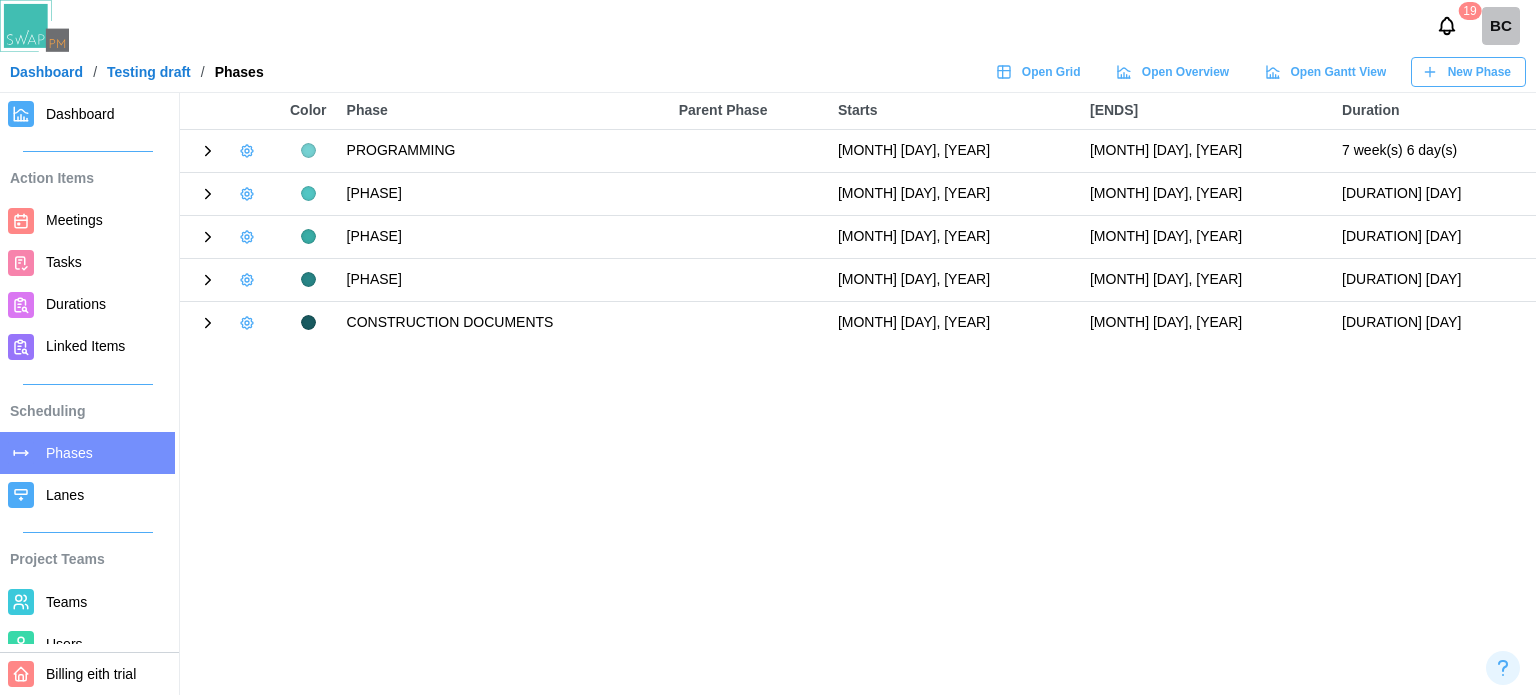 click 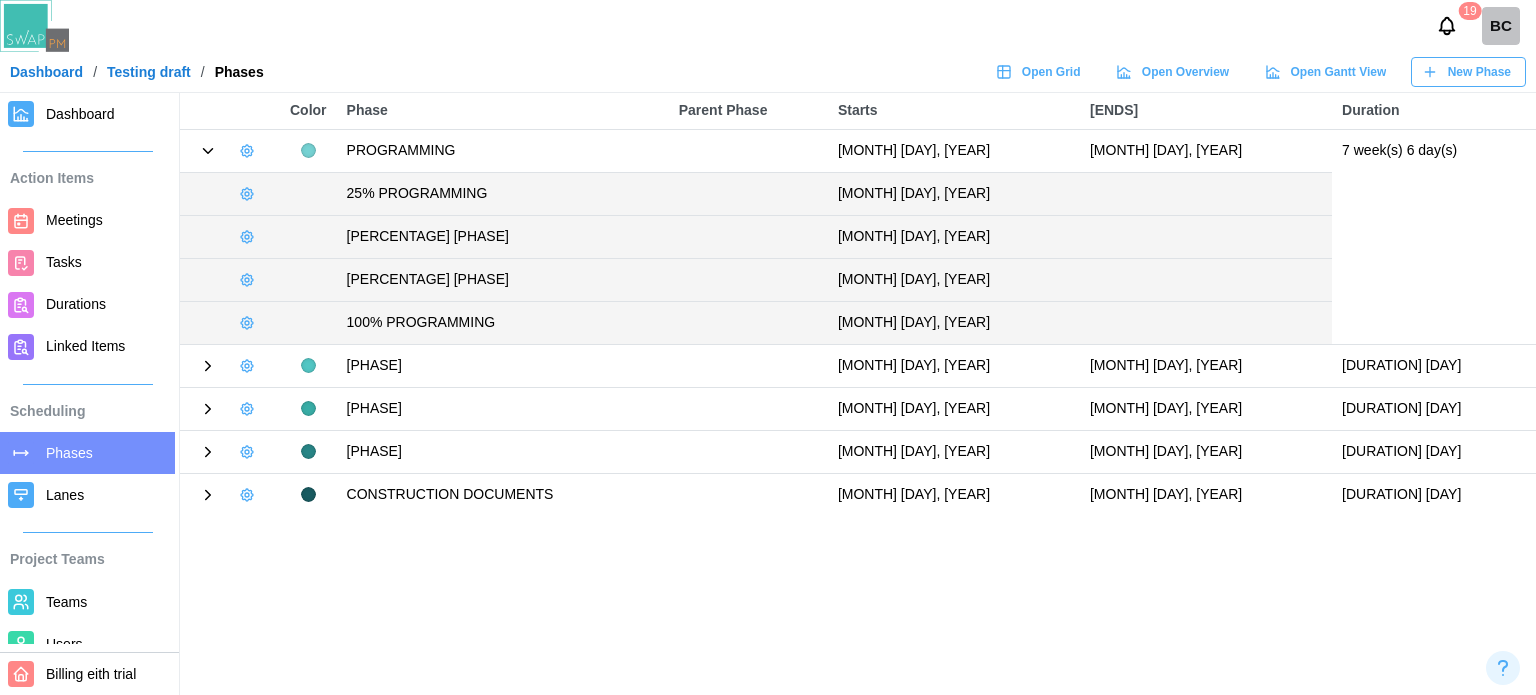 click on "Meetings" at bounding box center (106, 220) 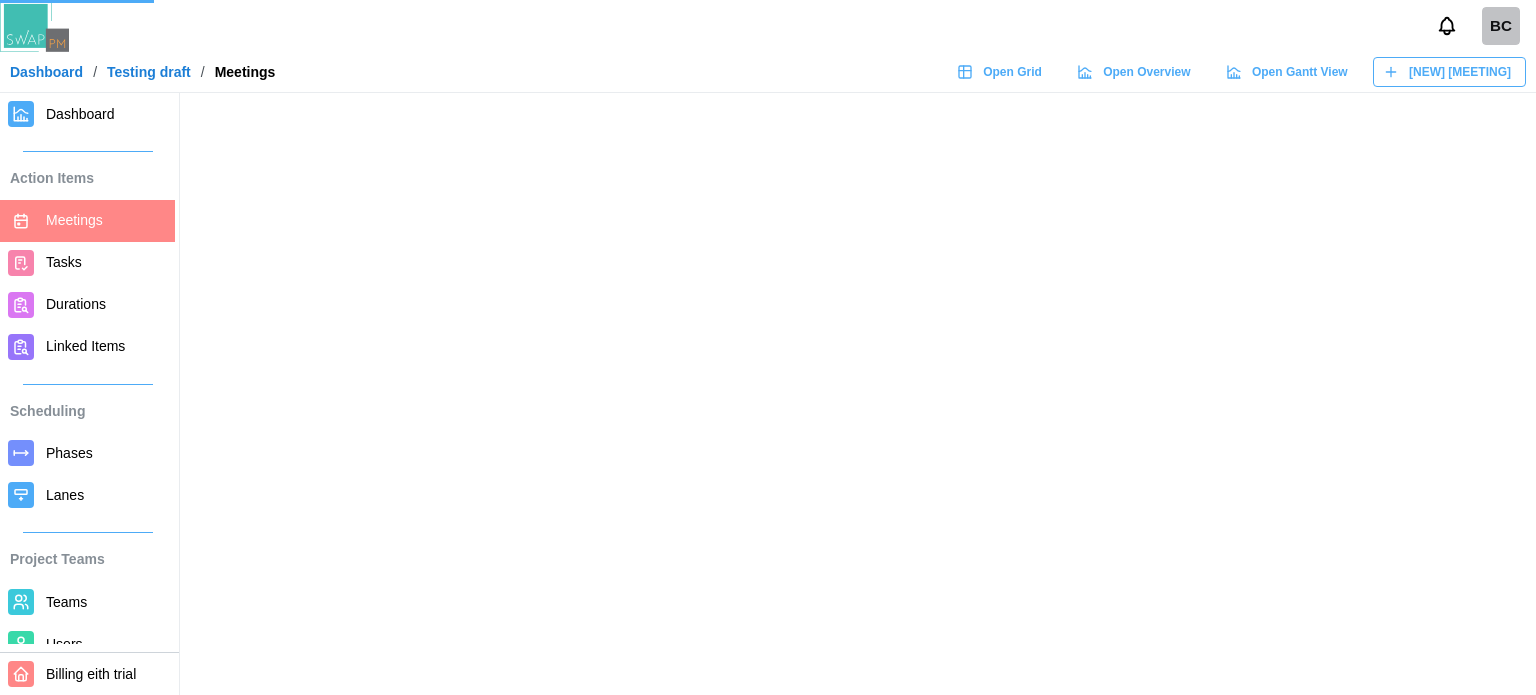 click on "Dashboard" at bounding box center (106, 114) 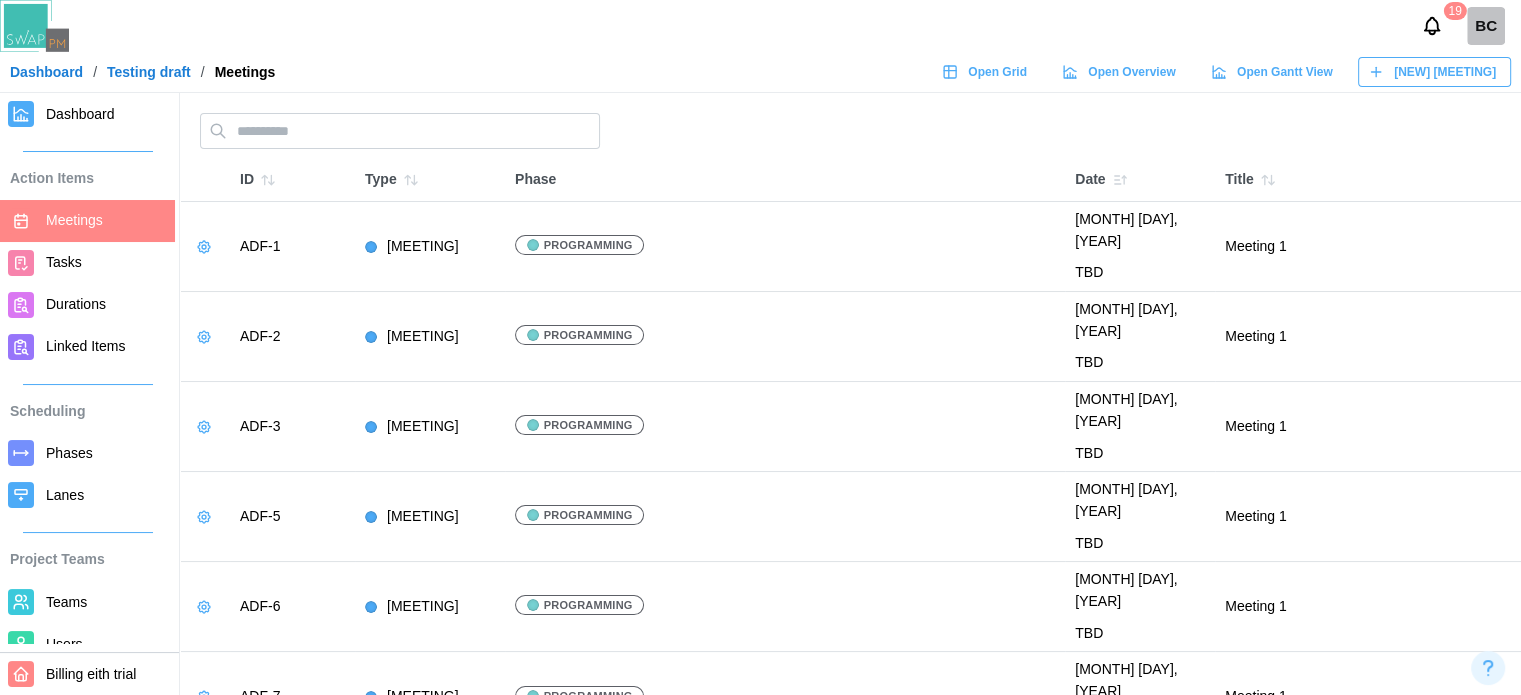 click on "Dashboard" at bounding box center (87, 114) 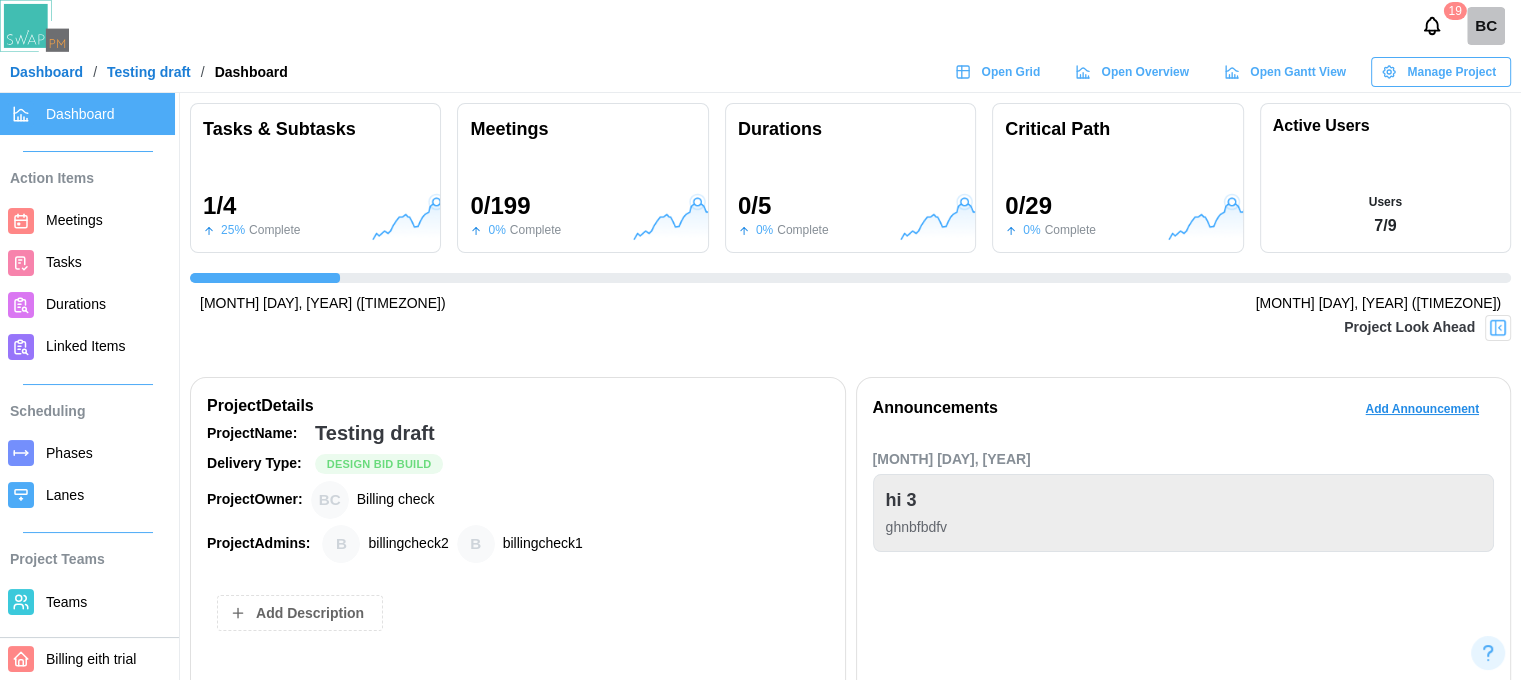 scroll, scrollTop: 0, scrollLeft: 324, axis: horizontal 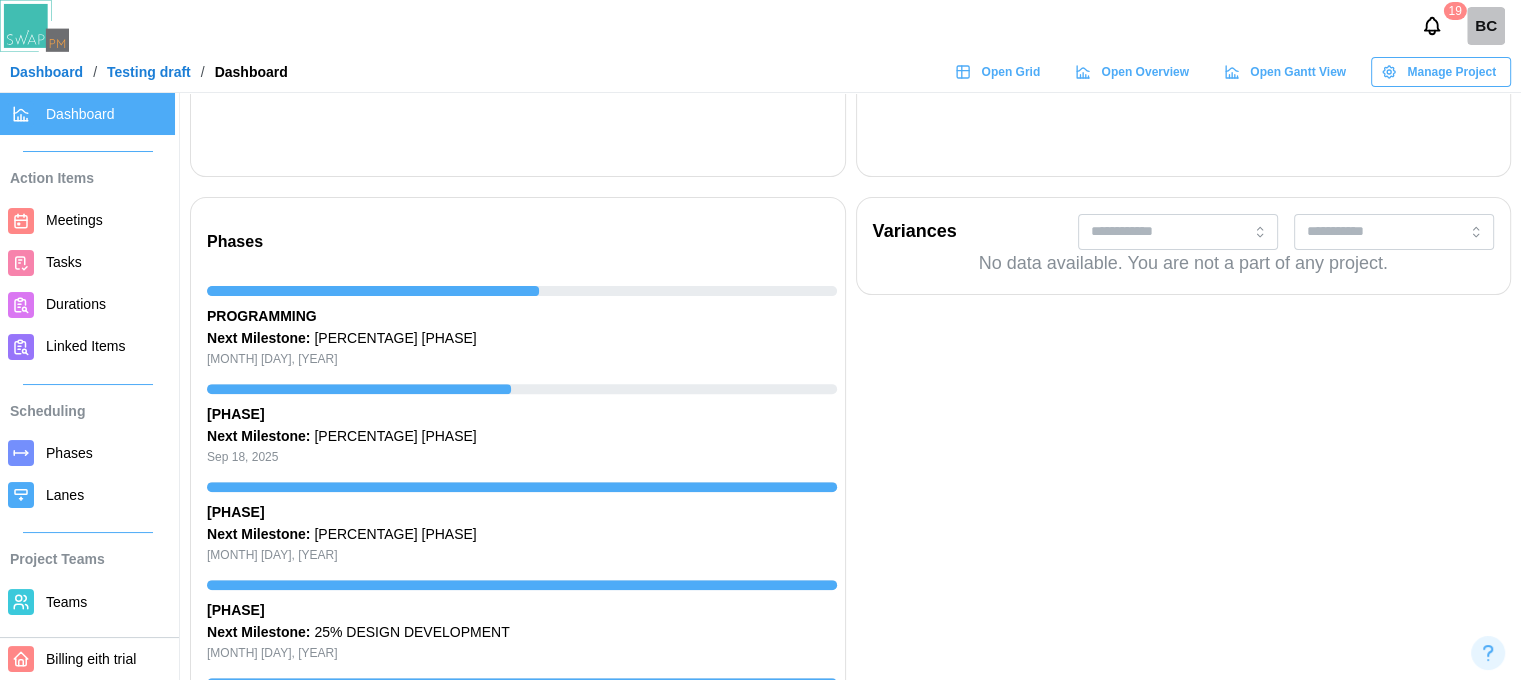 click on "Phases" at bounding box center [69, 453] 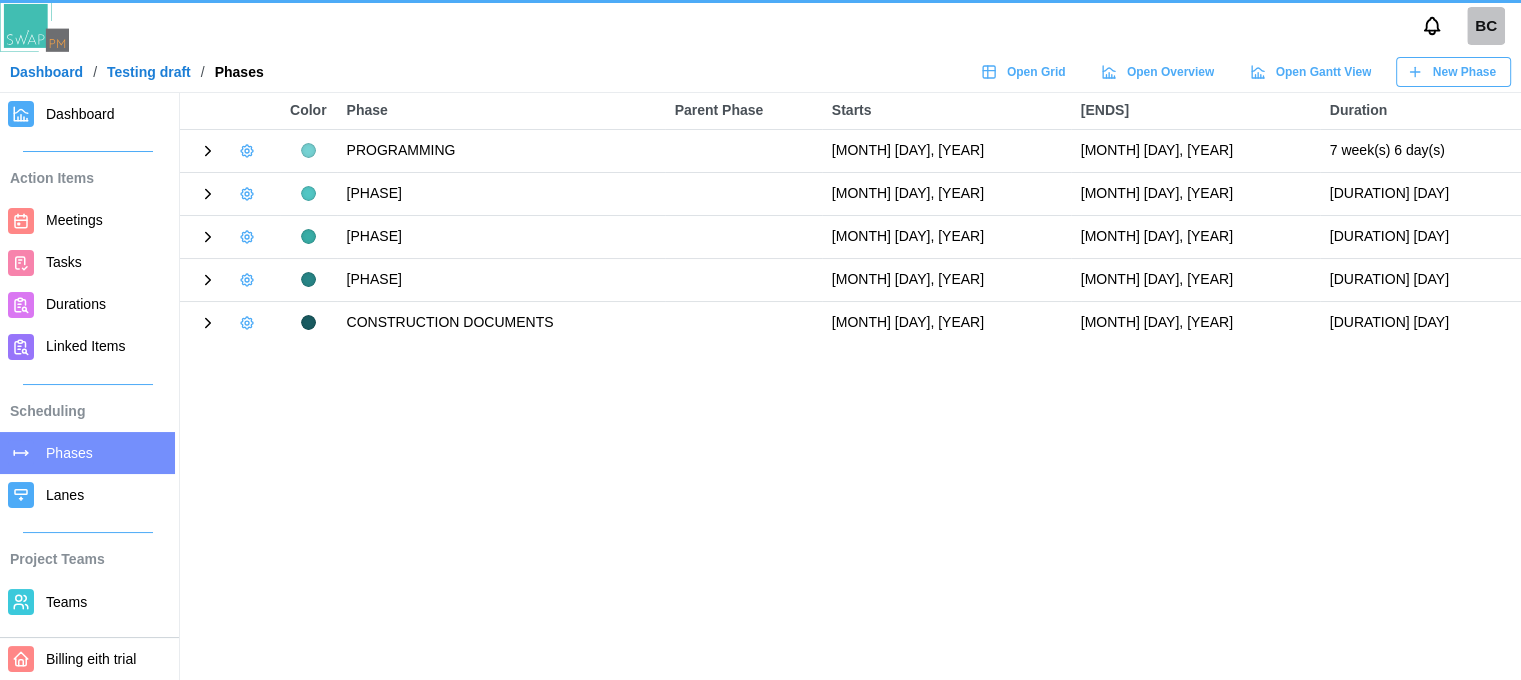 scroll, scrollTop: 0, scrollLeft: 0, axis: both 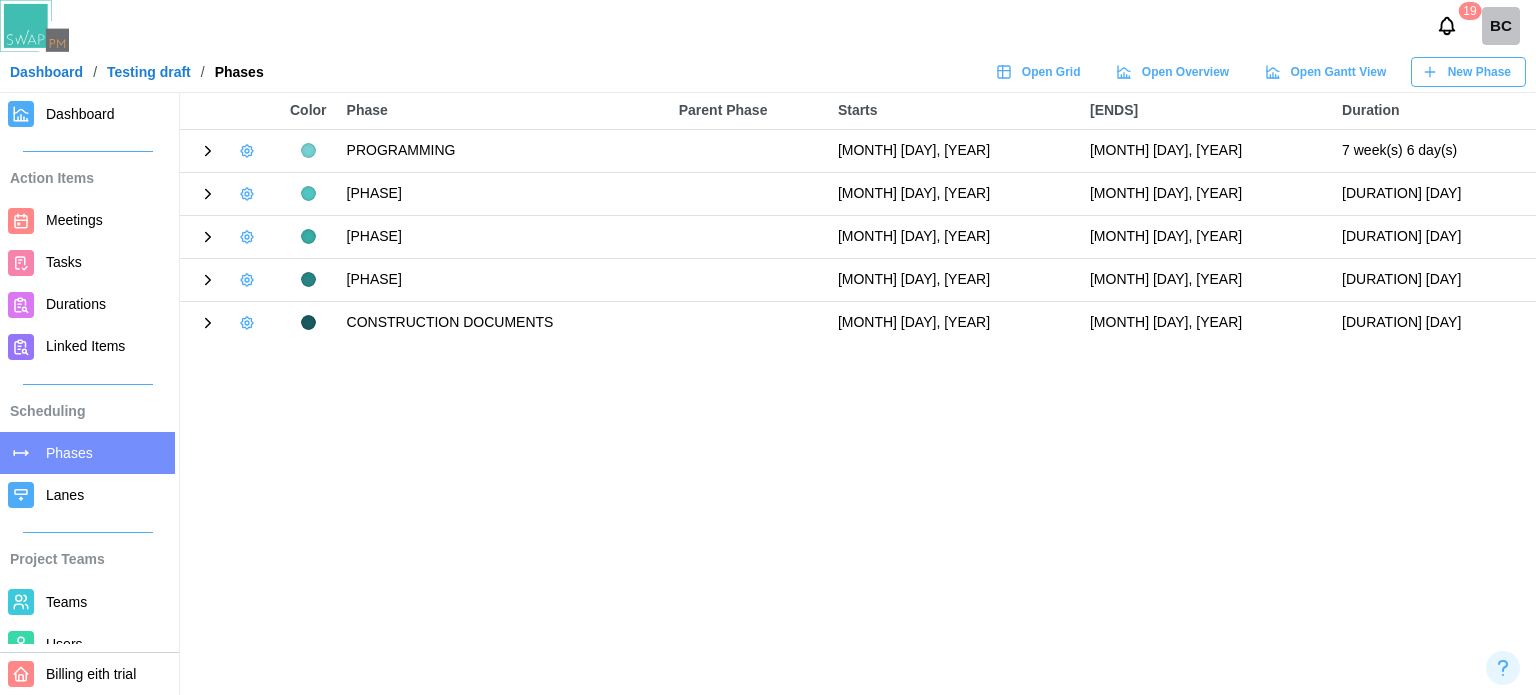 click at bounding box center [230, 151] 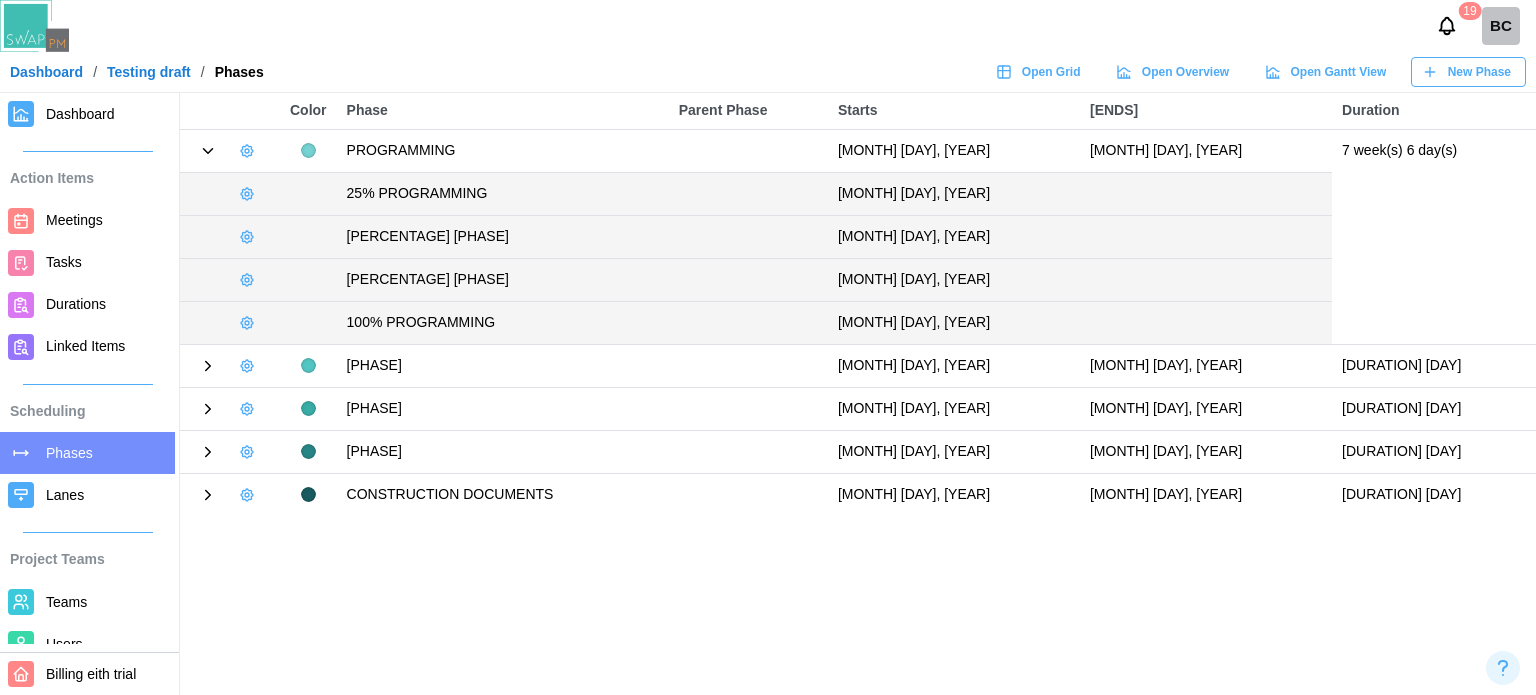 click 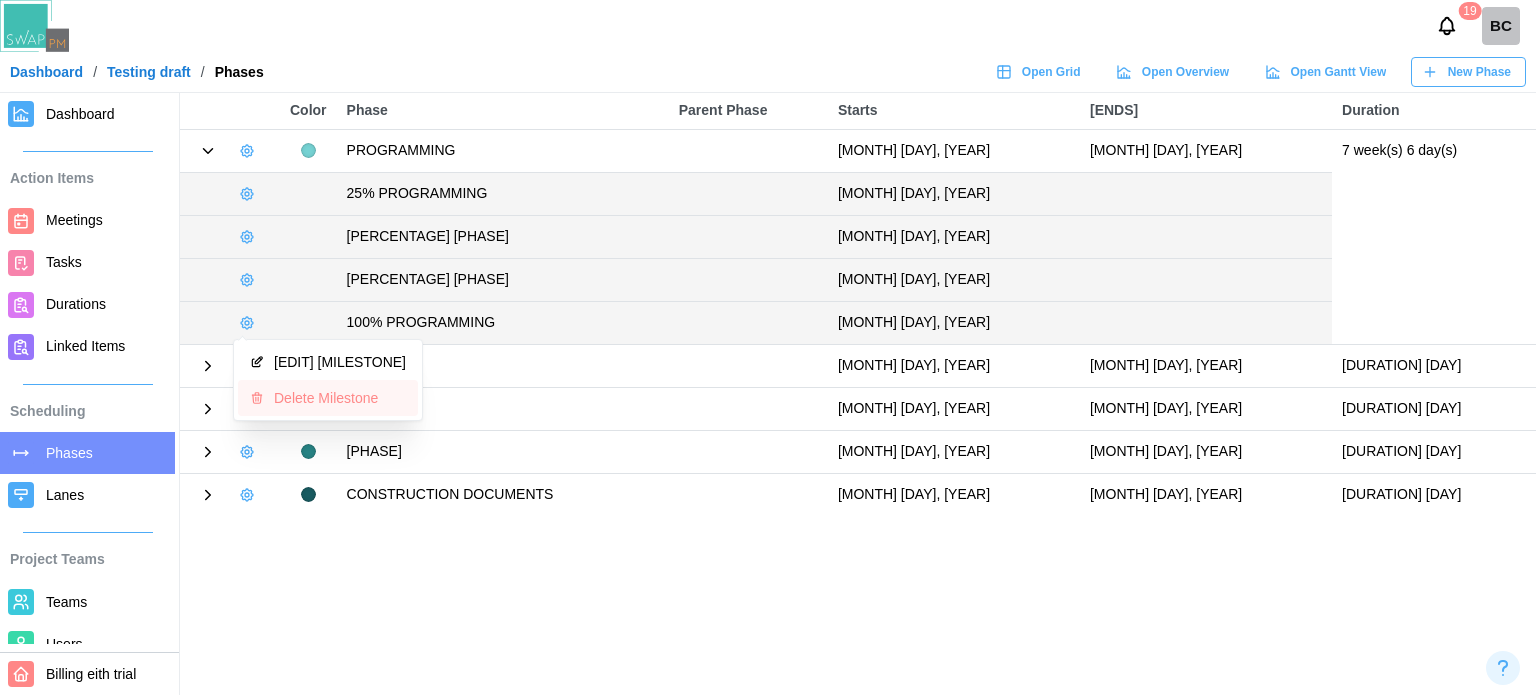 click on "Delete Milestone" at bounding box center [340, 398] 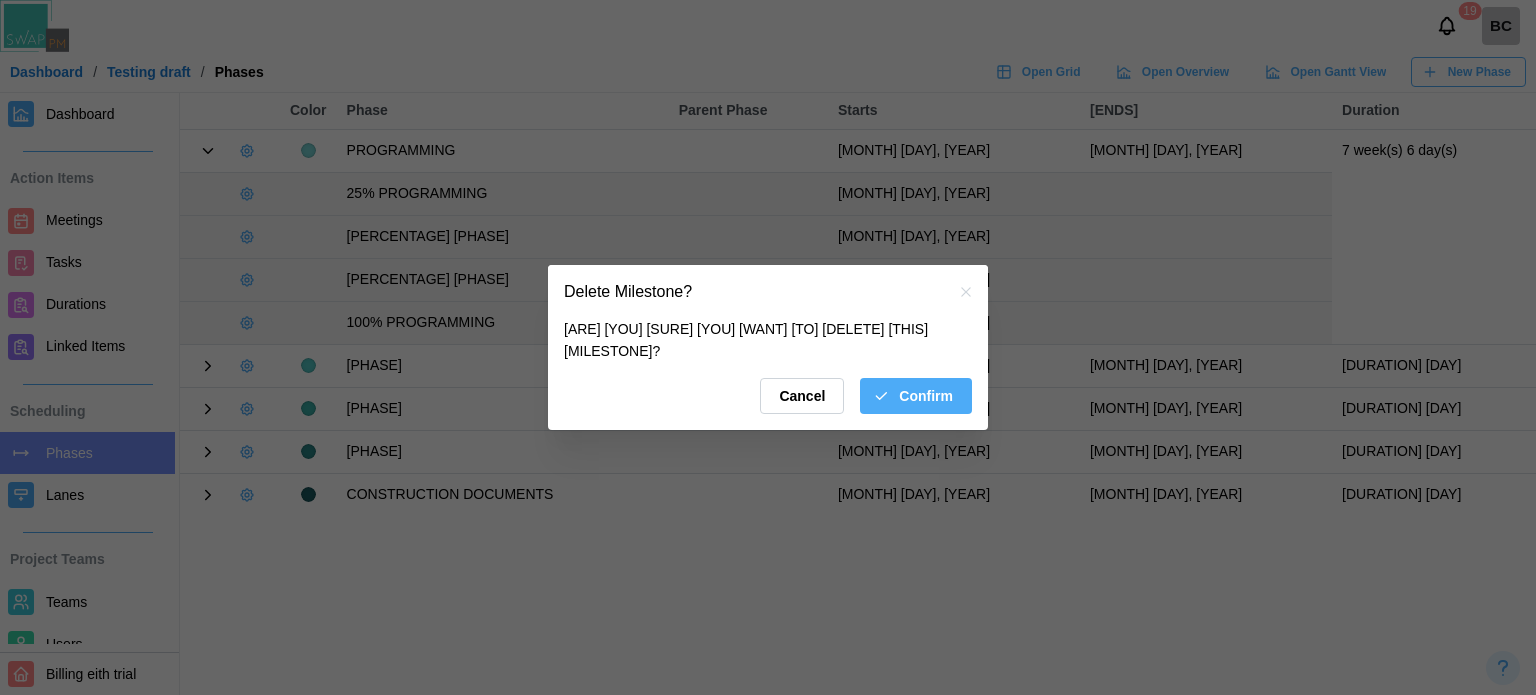 click on "Confirm" at bounding box center [926, 396] 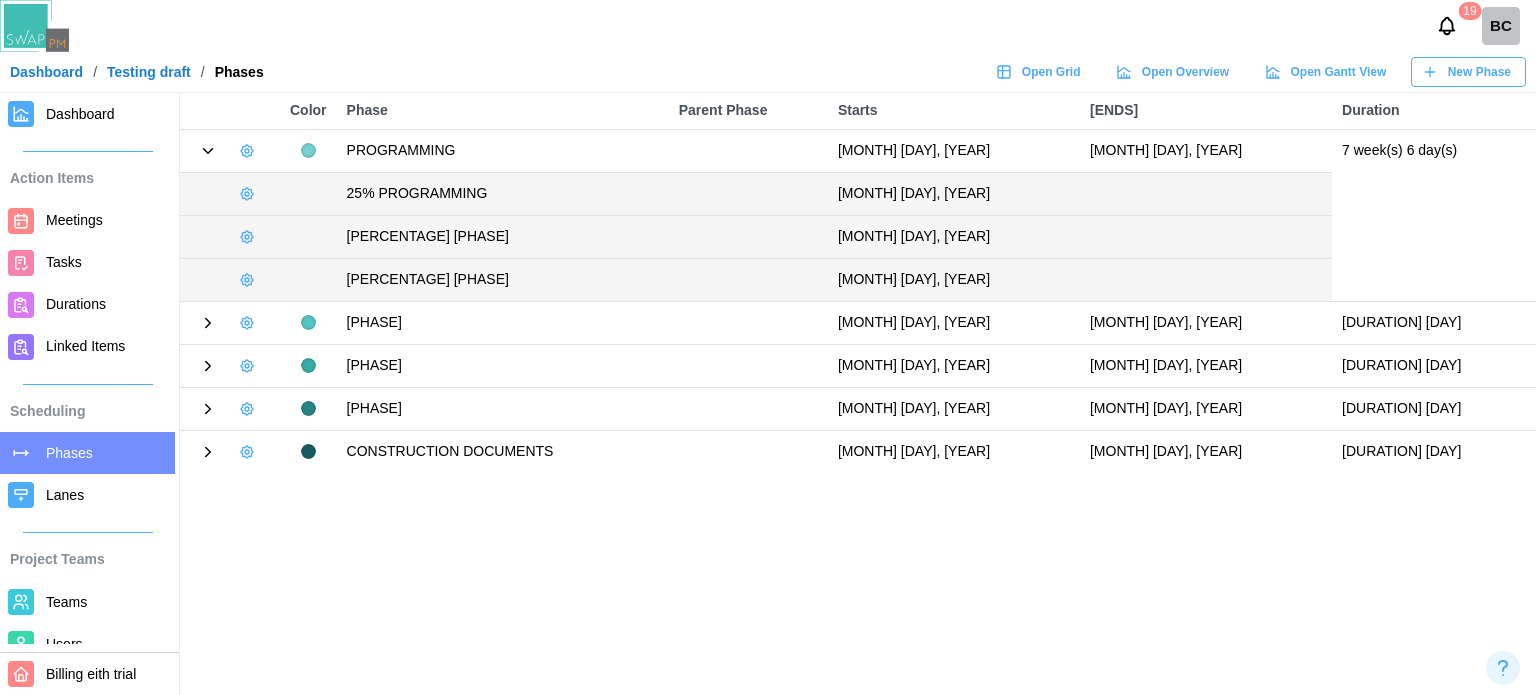 click 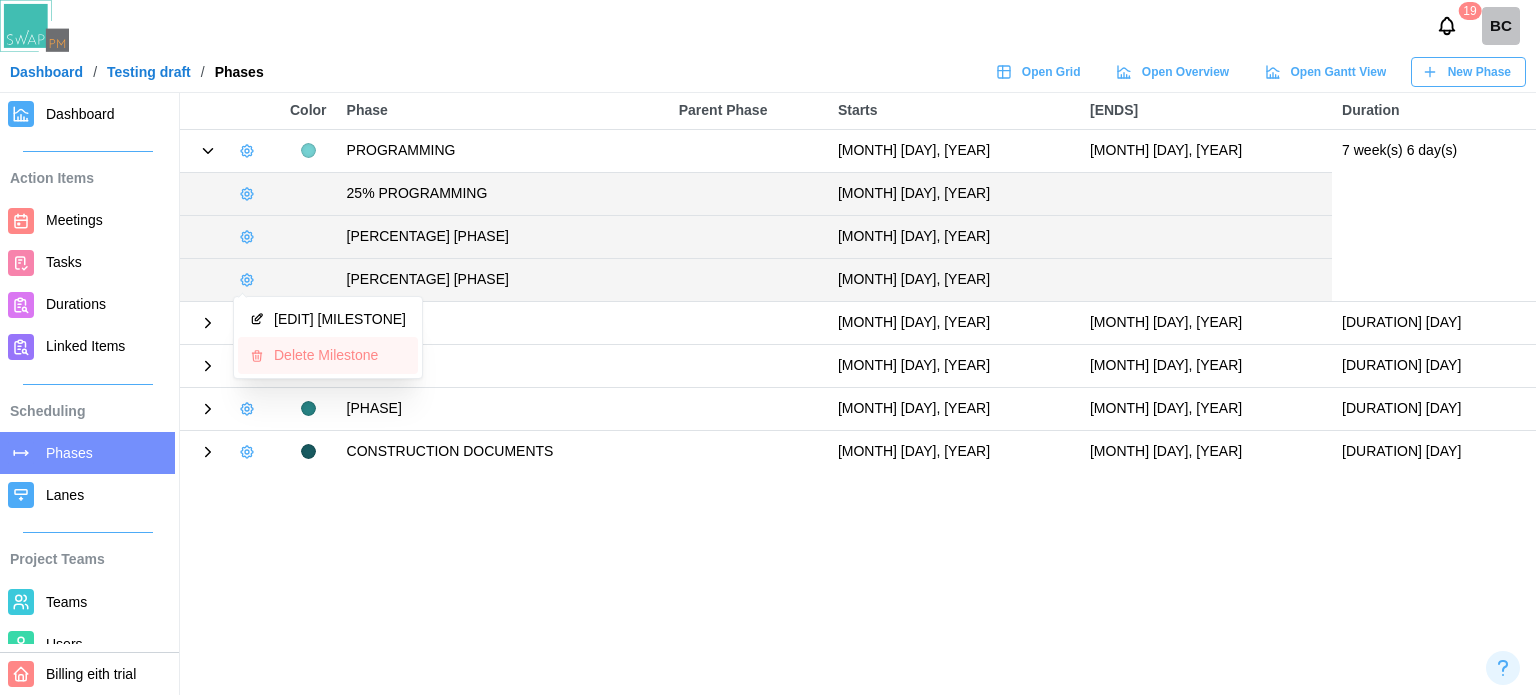 click on "Delete Milestone" at bounding box center [340, 355] 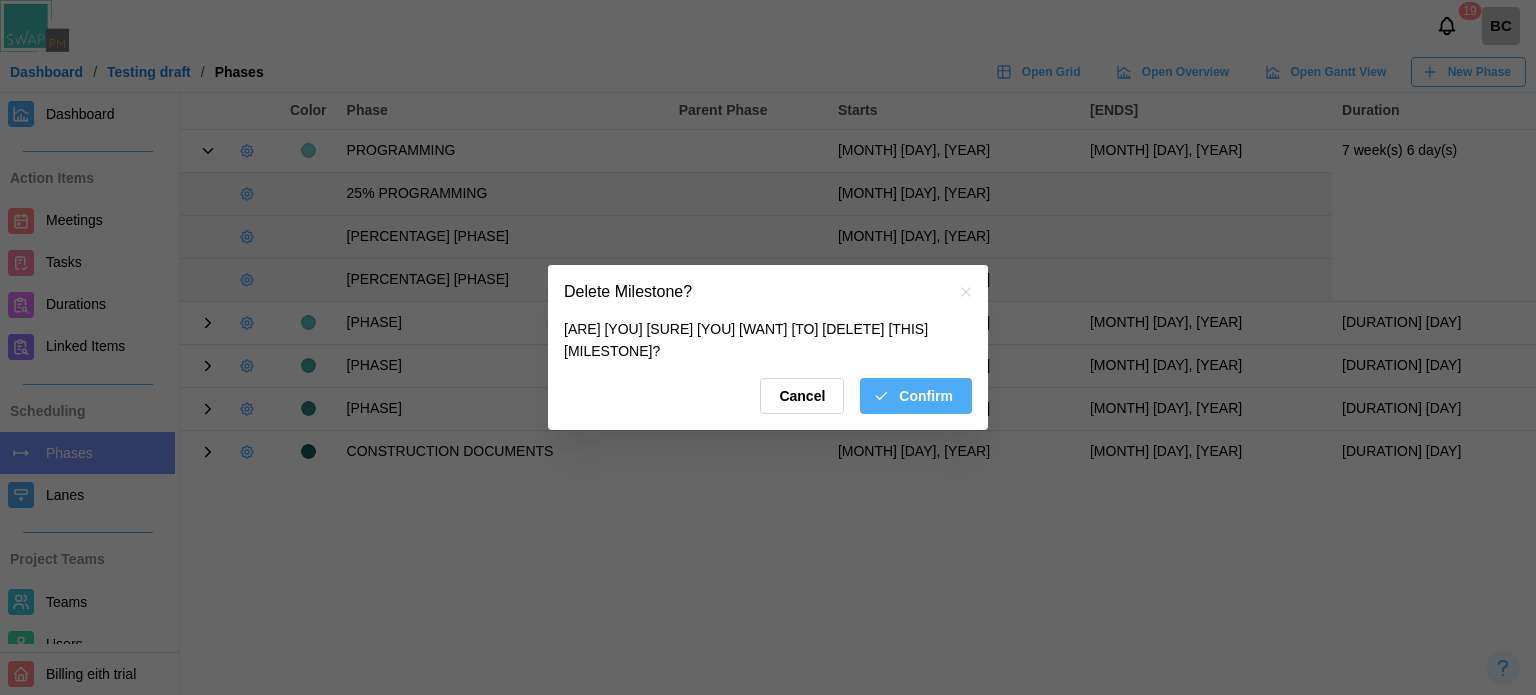 click 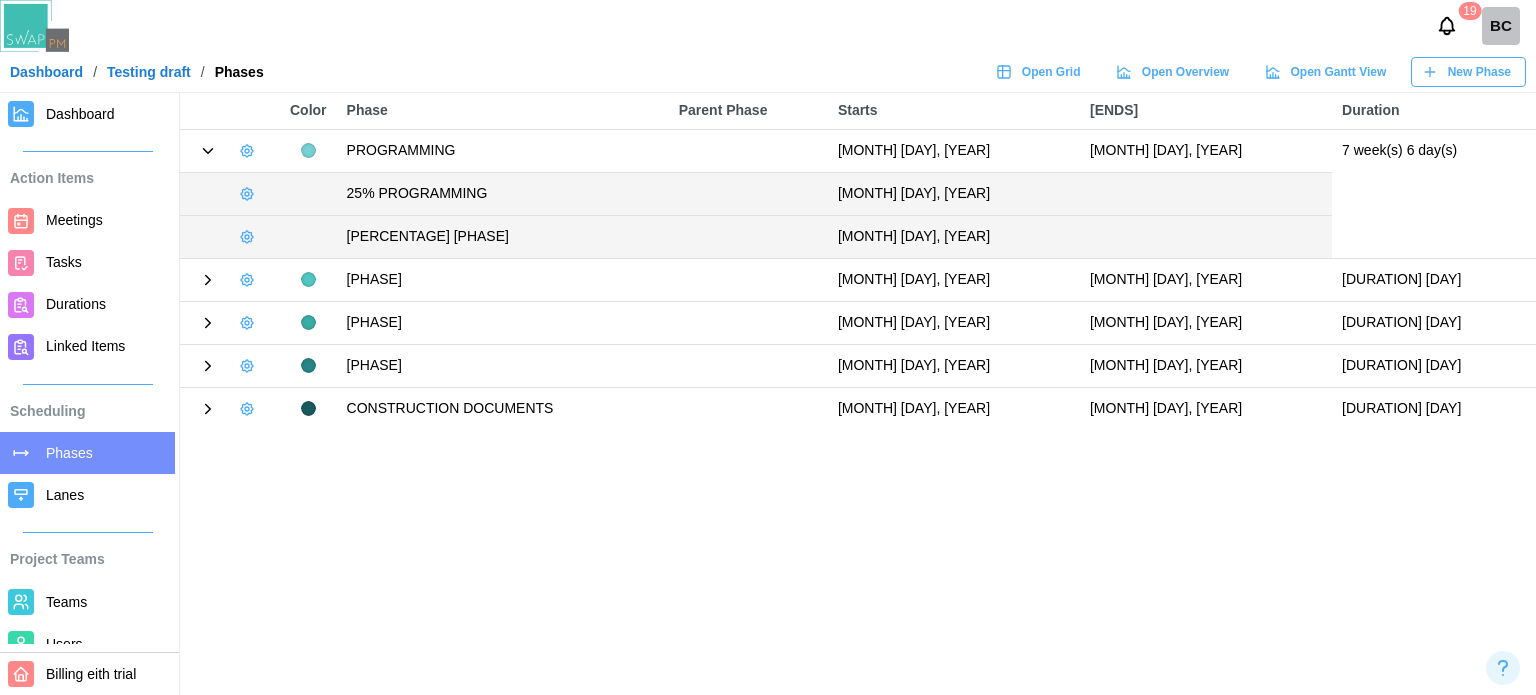 click 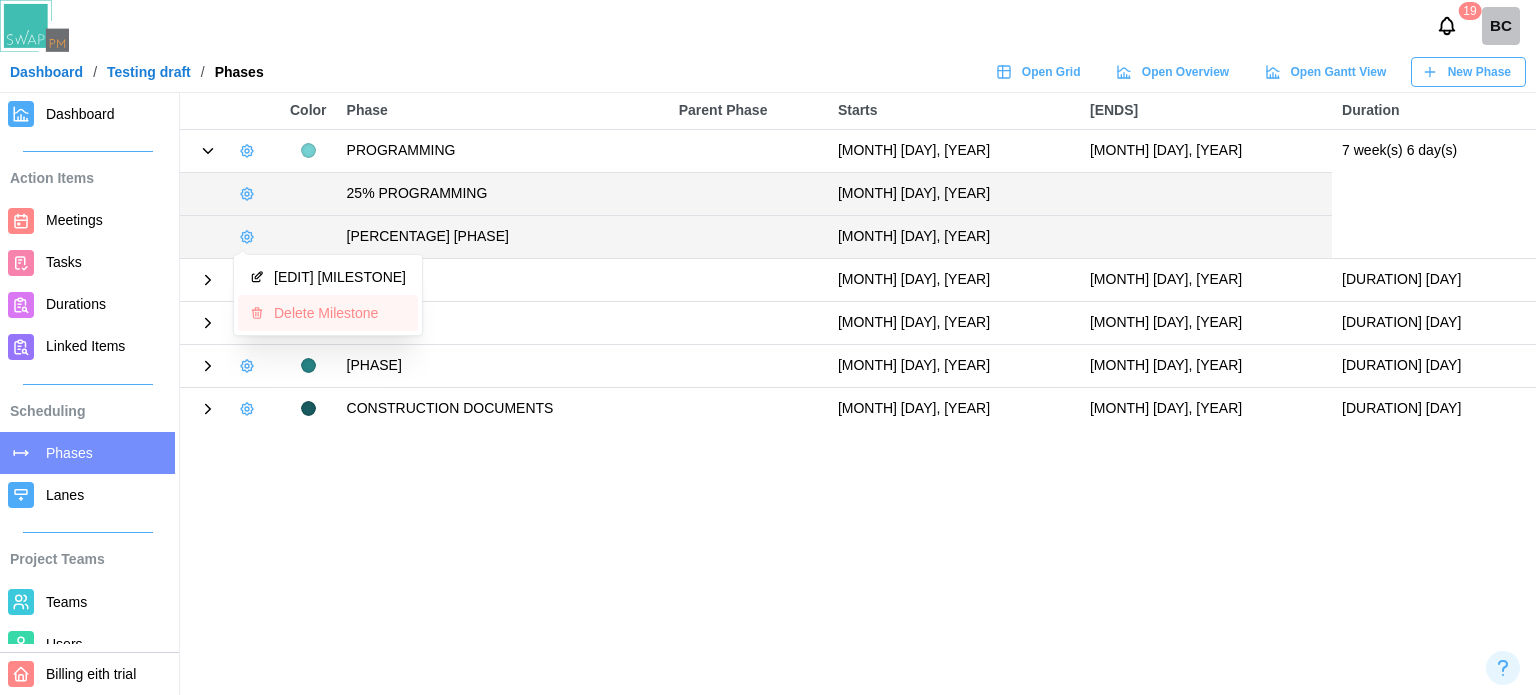 click on "Delete Milestone" at bounding box center [340, 313] 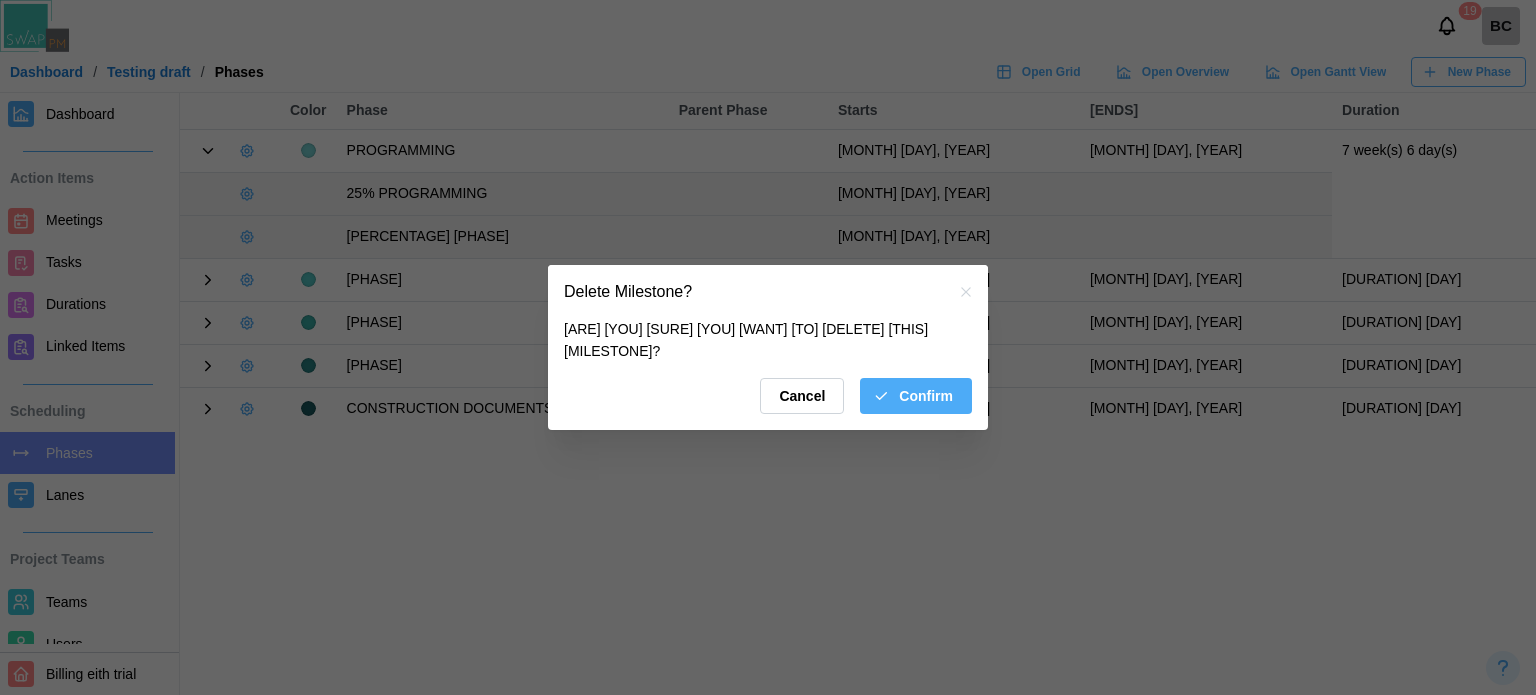 click on "Confirm" at bounding box center (926, 396) 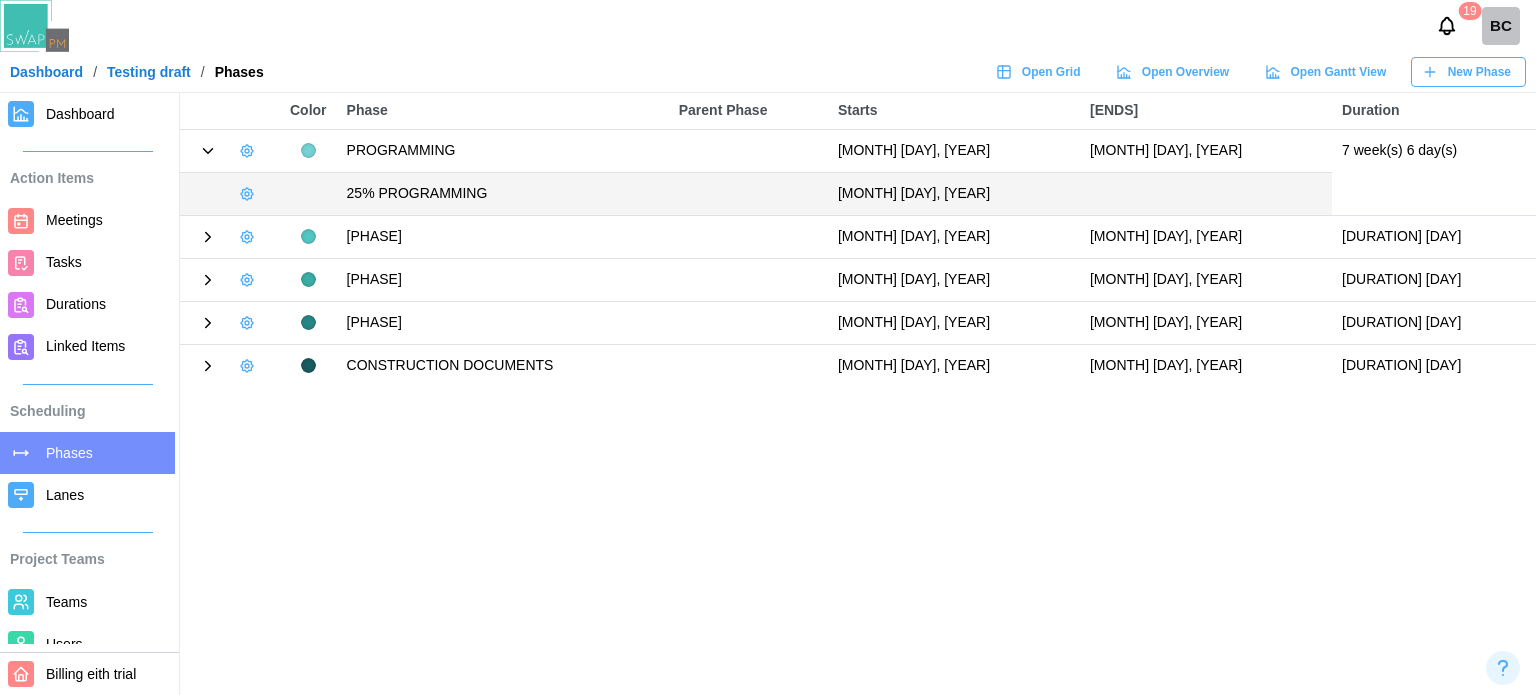 click 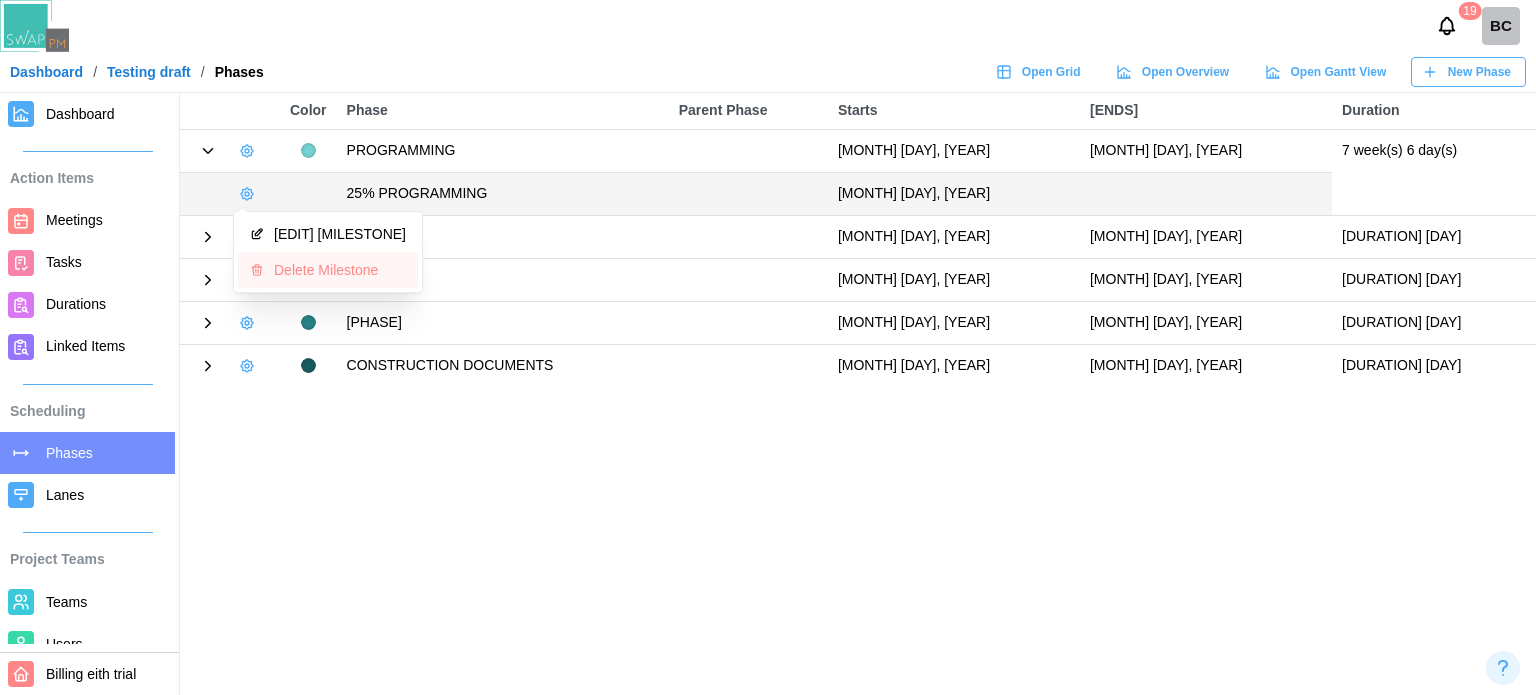 click on "Delete Milestone" at bounding box center [328, 270] 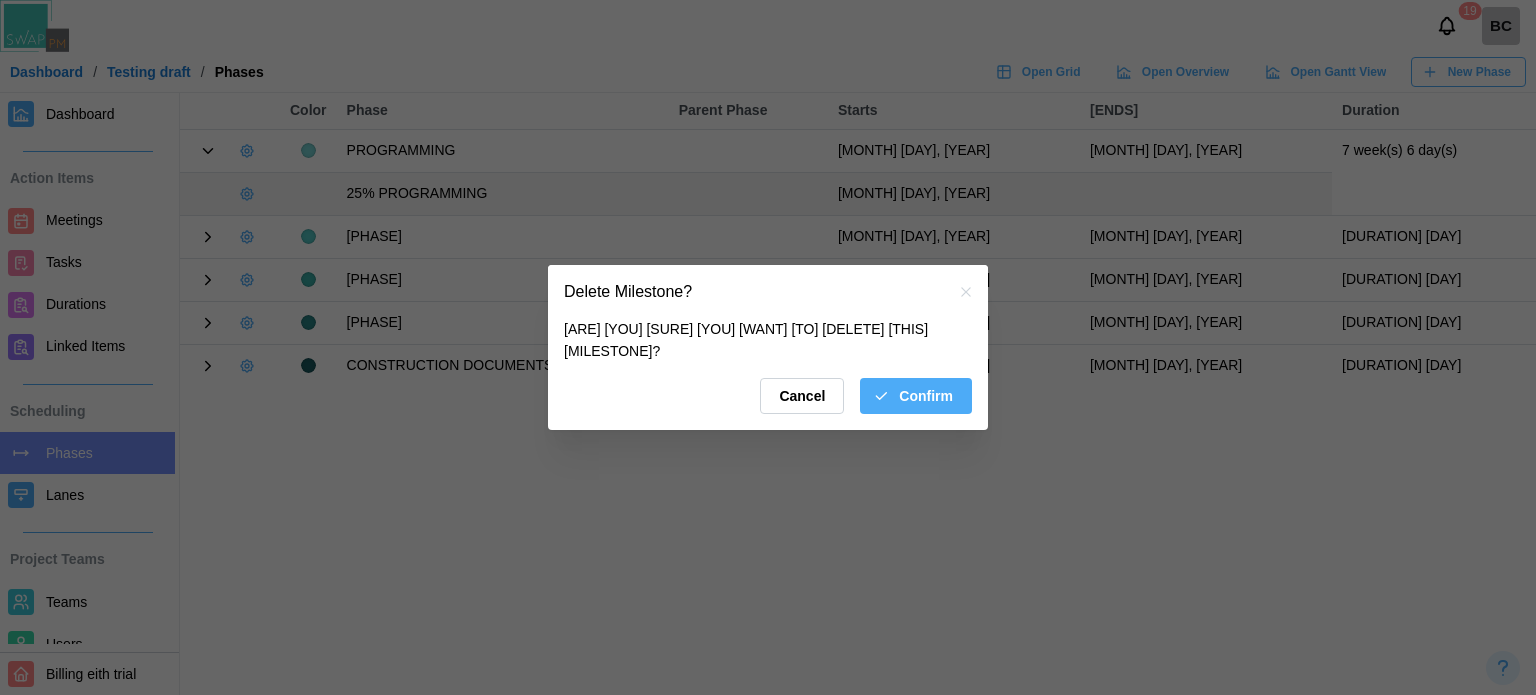 click on "Are you sure you want to delete this milestone? Cancel Confirm" at bounding box center (768, 374) 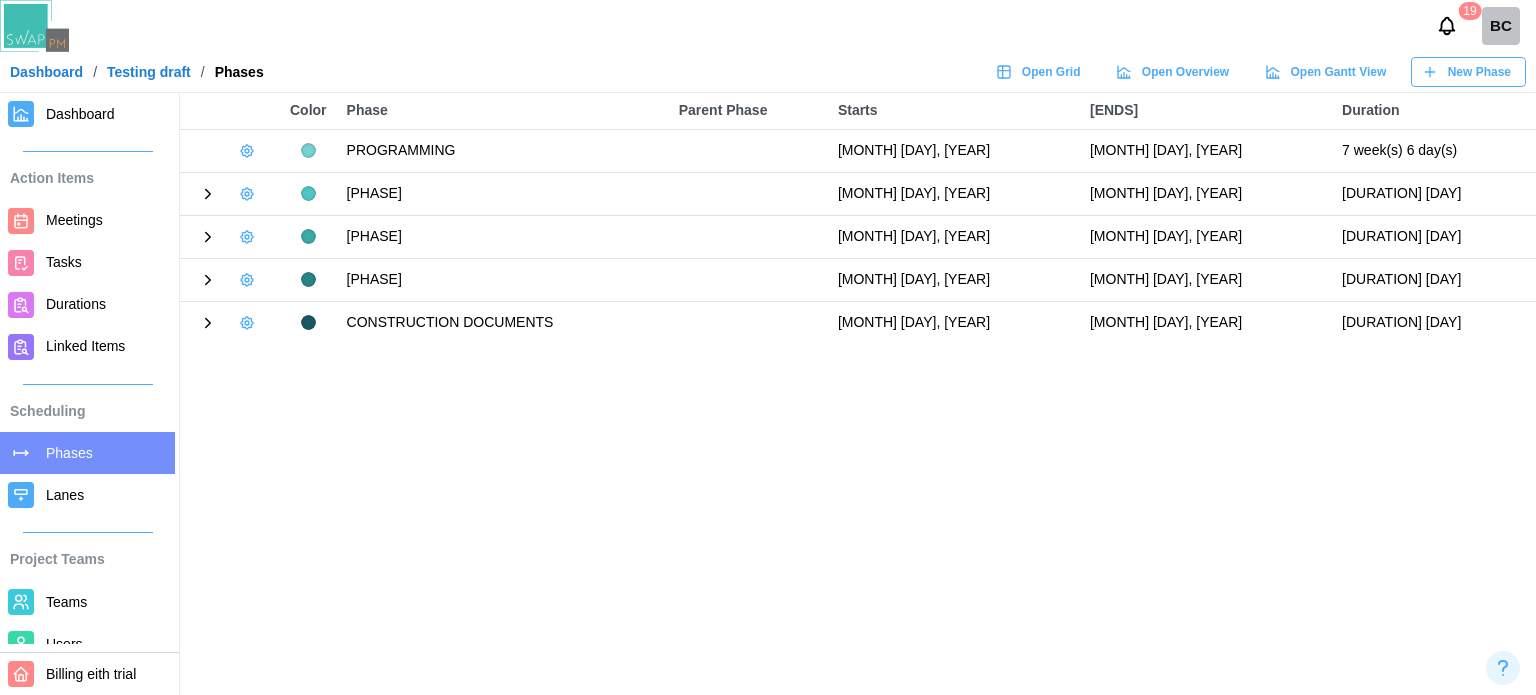 click on "Dashboard" at bounding box center [106, 114] 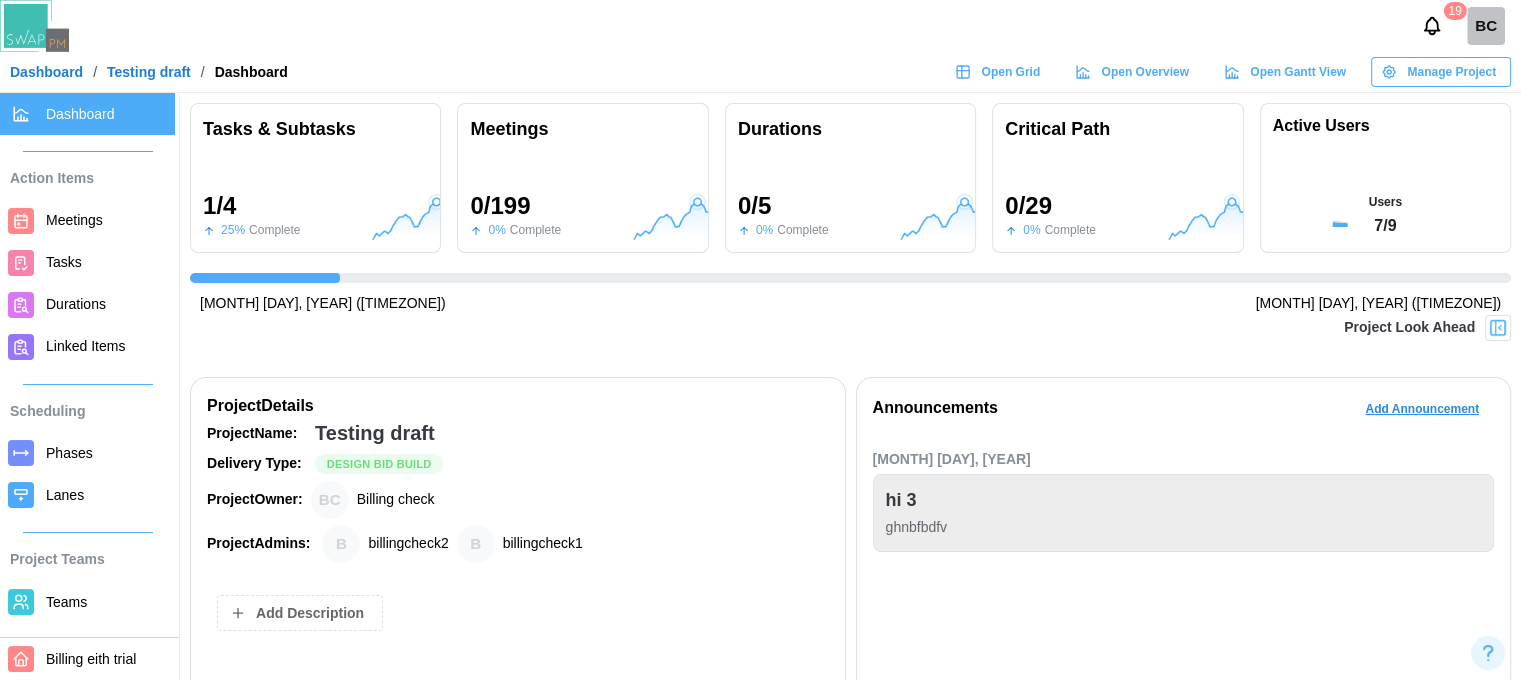 scroll, scrollTop: 0, scrollLeft: 324, axis: horizontal 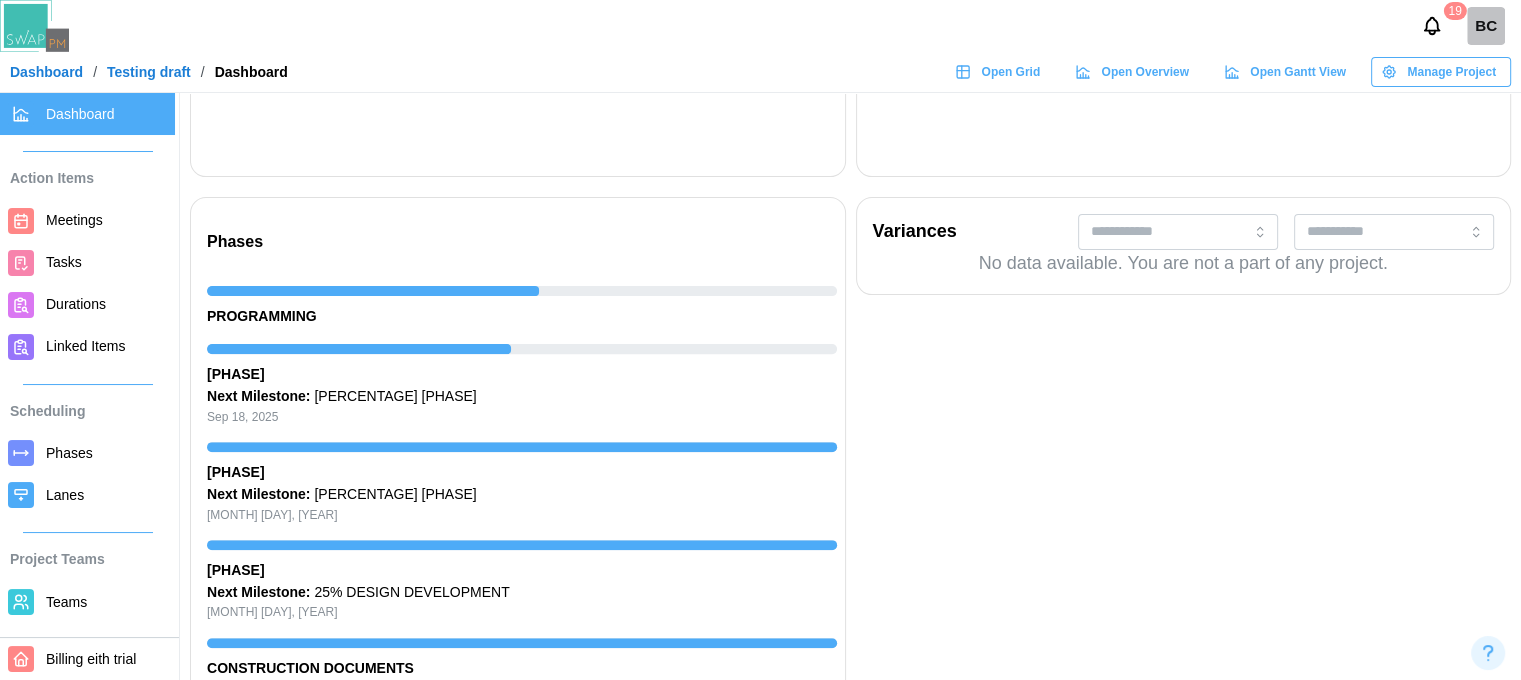 click on "PROGRAMMING" at bounding box center [522, 317] 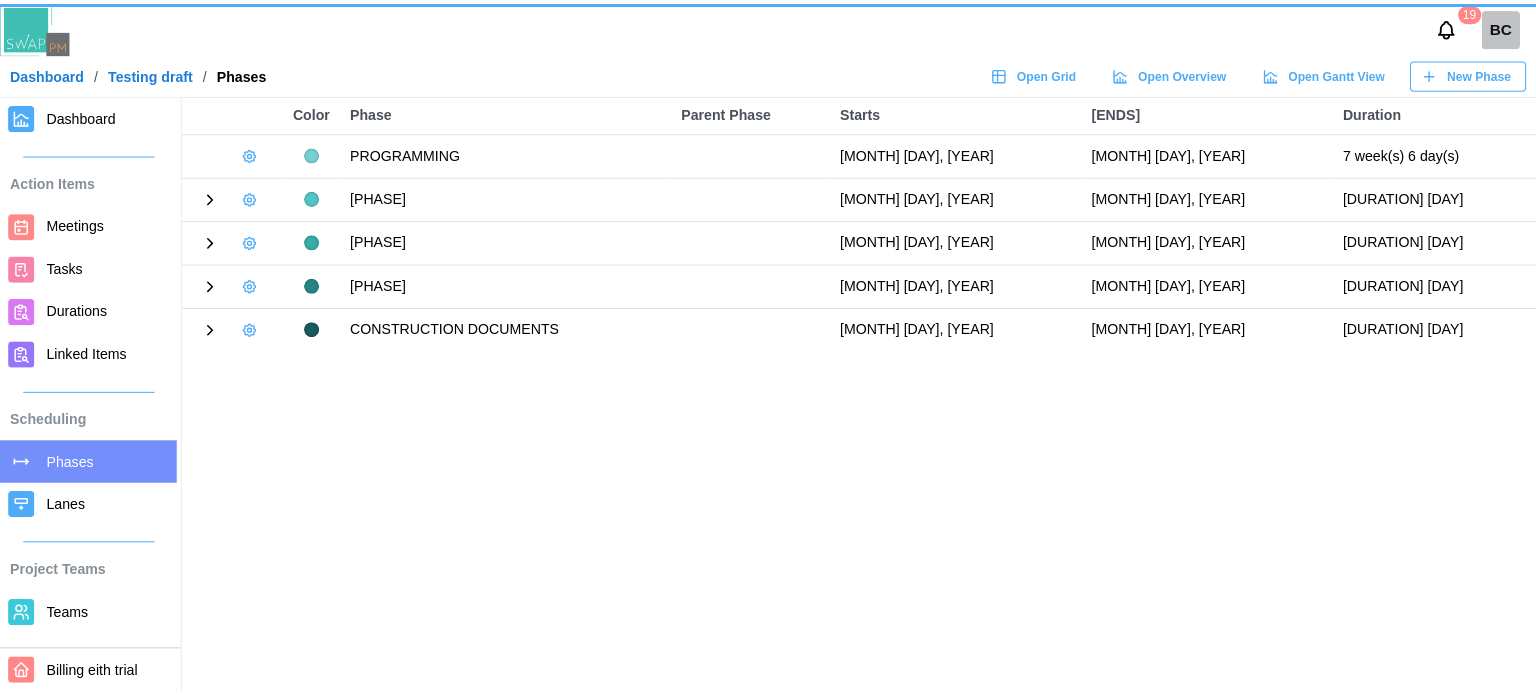 scroll, scrollTop: 0, scrollLeft: 0, axis: both 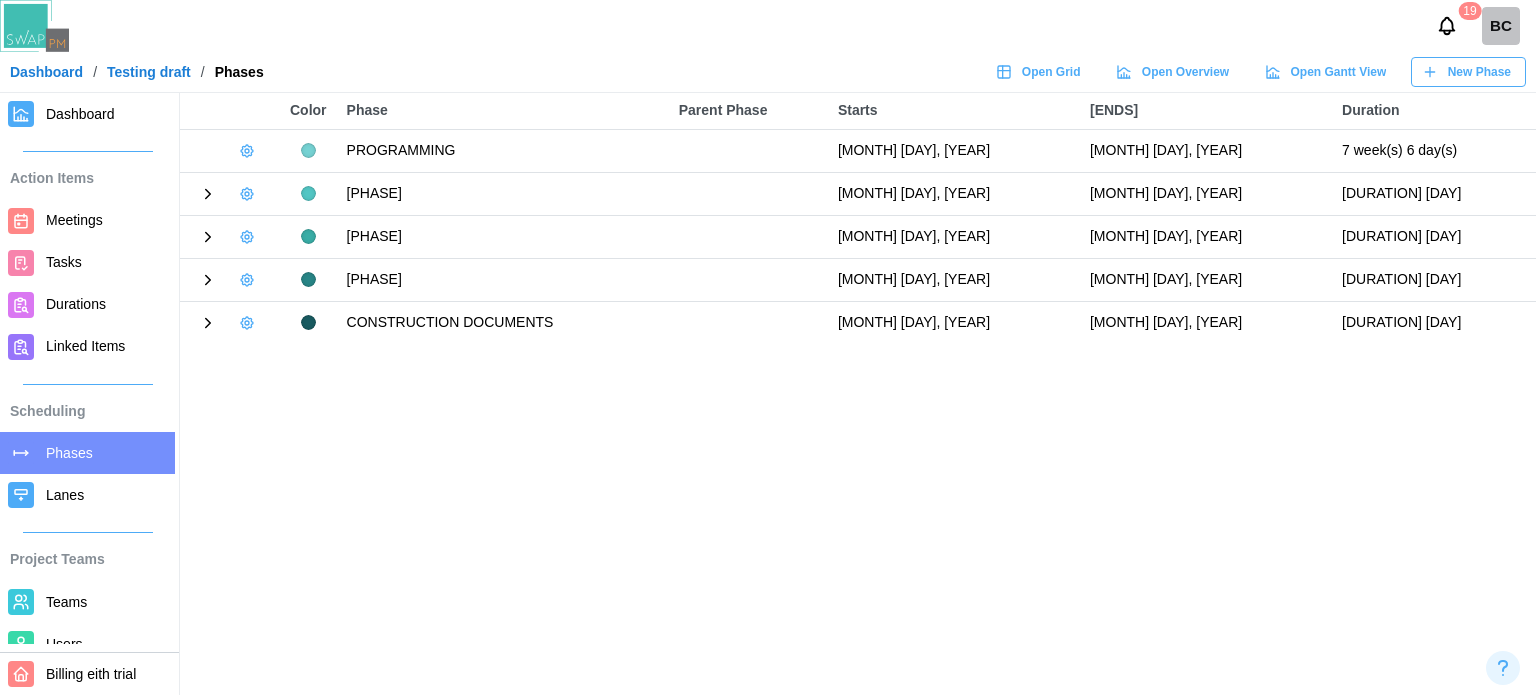 click 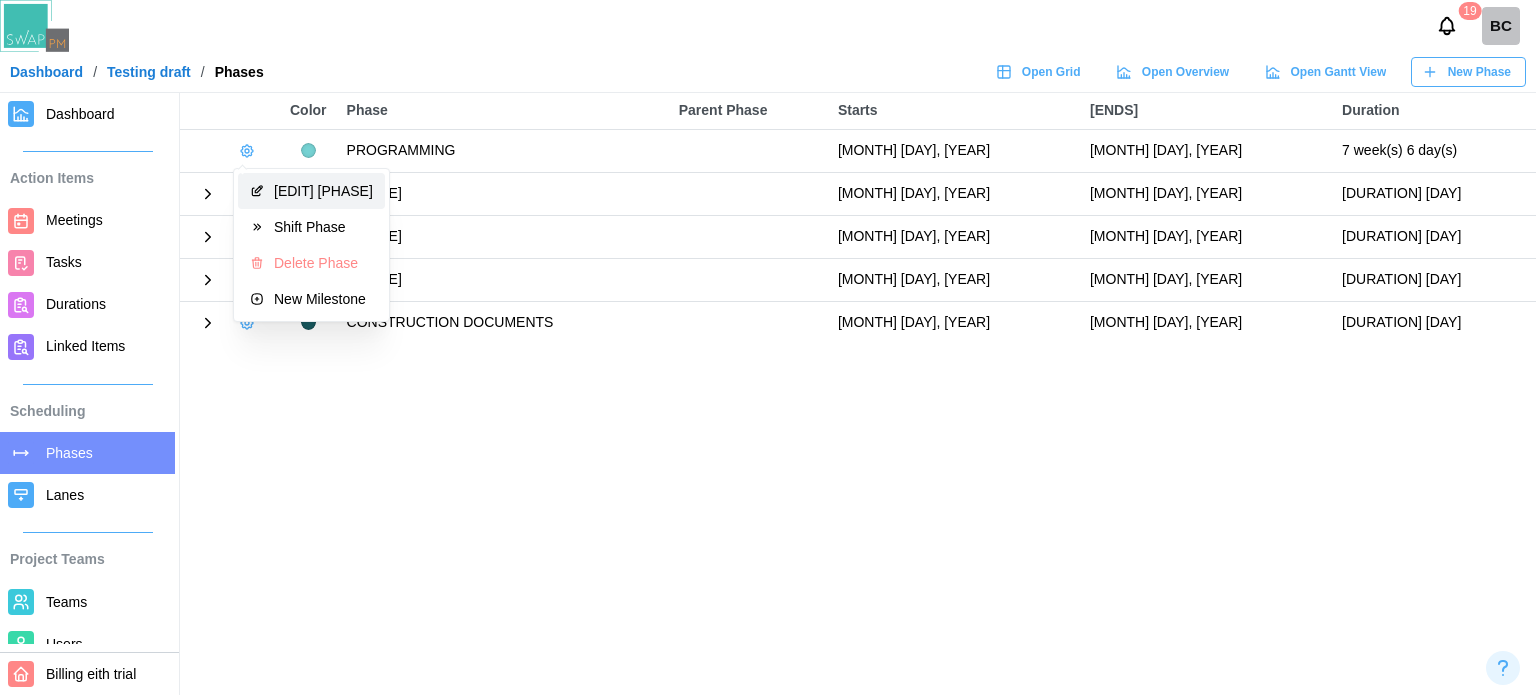 click on "Edit Phase" at bounding box center (311, 191) 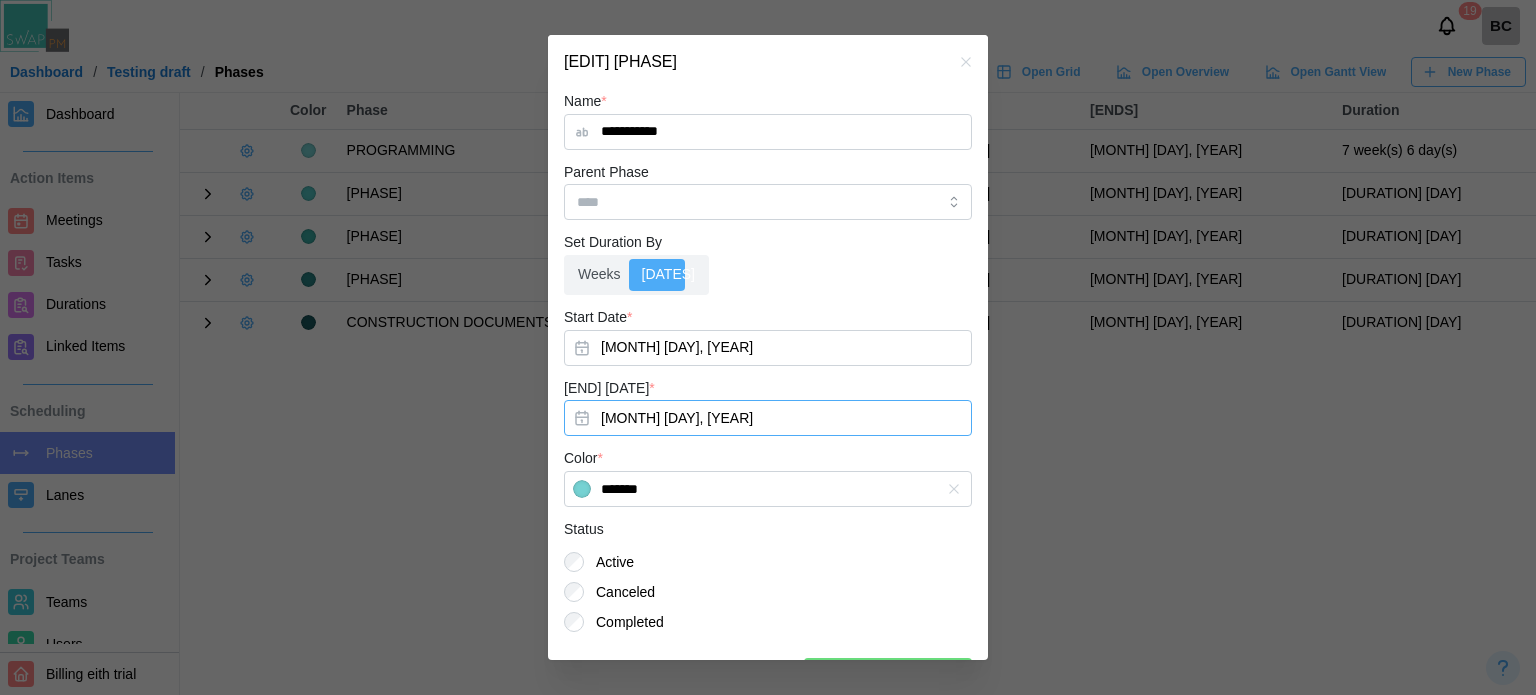 click on "Sep 3, 2025" at bounding box center [768, 418] 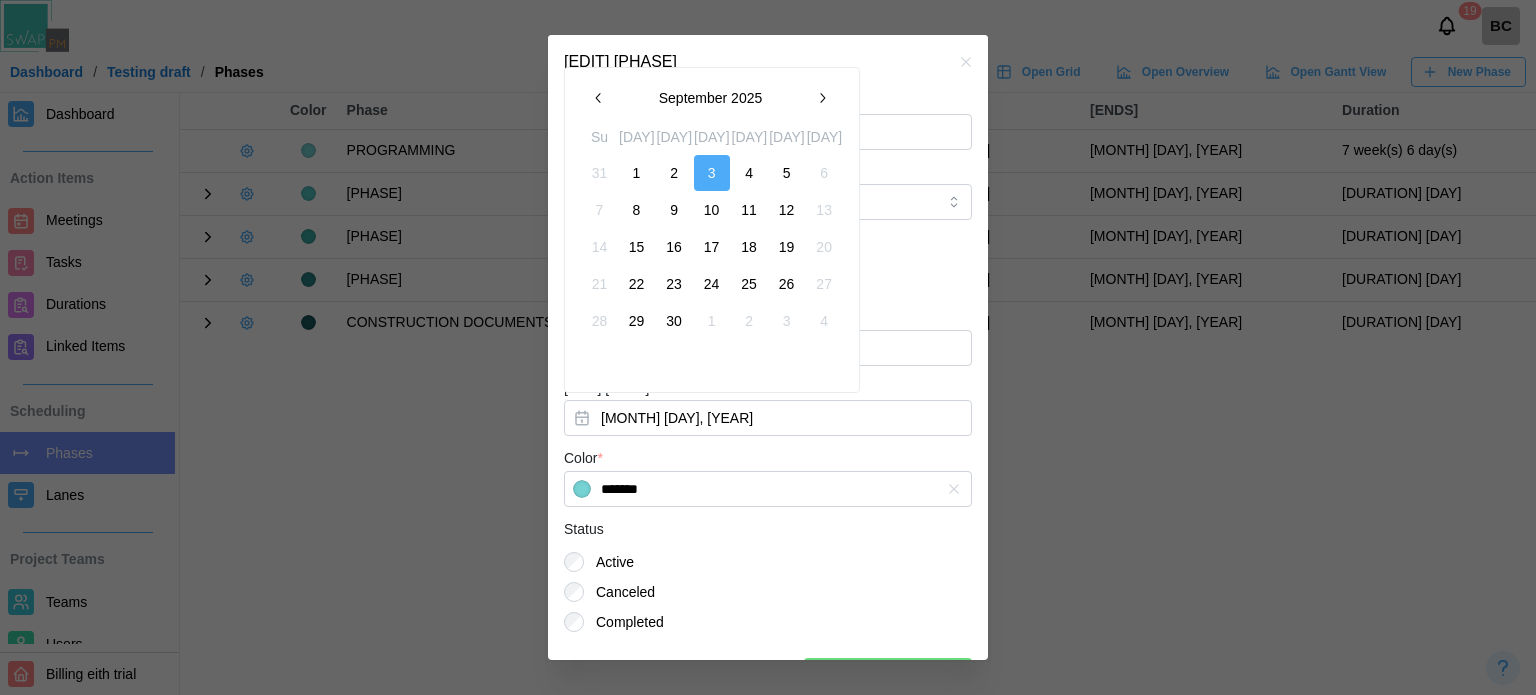 click at bounding box center (599, 98) 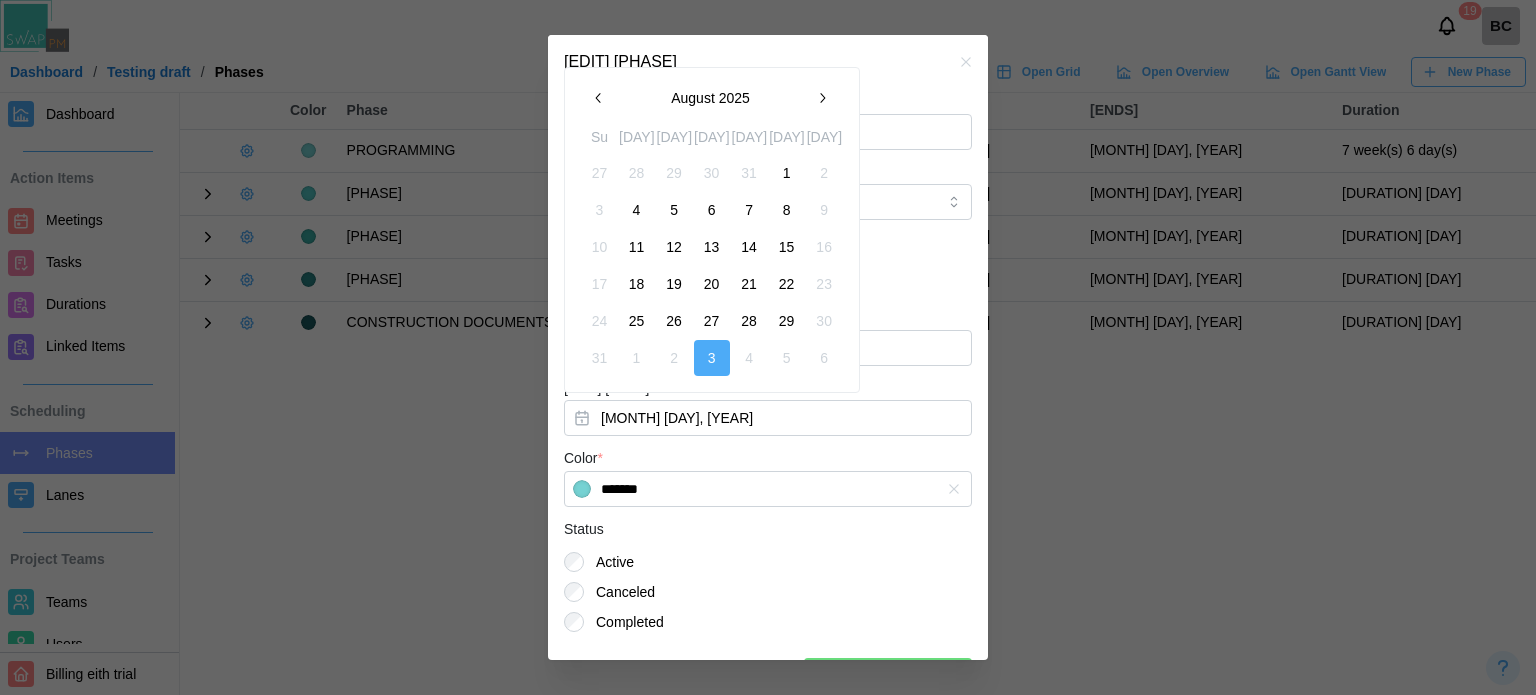 click on "5" at bounding box center [674, 210] 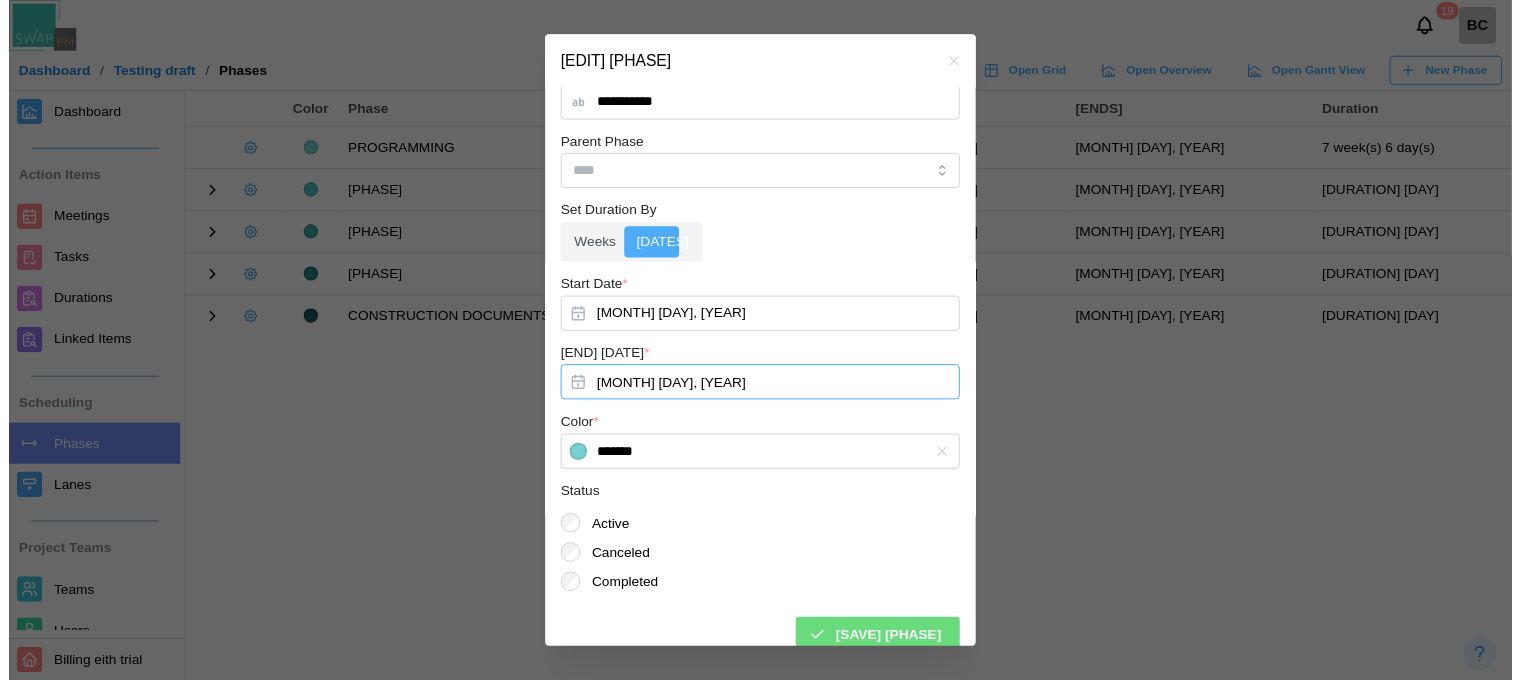scroll, scrollTop: 49, scrollLeft: 0, axis: vertical 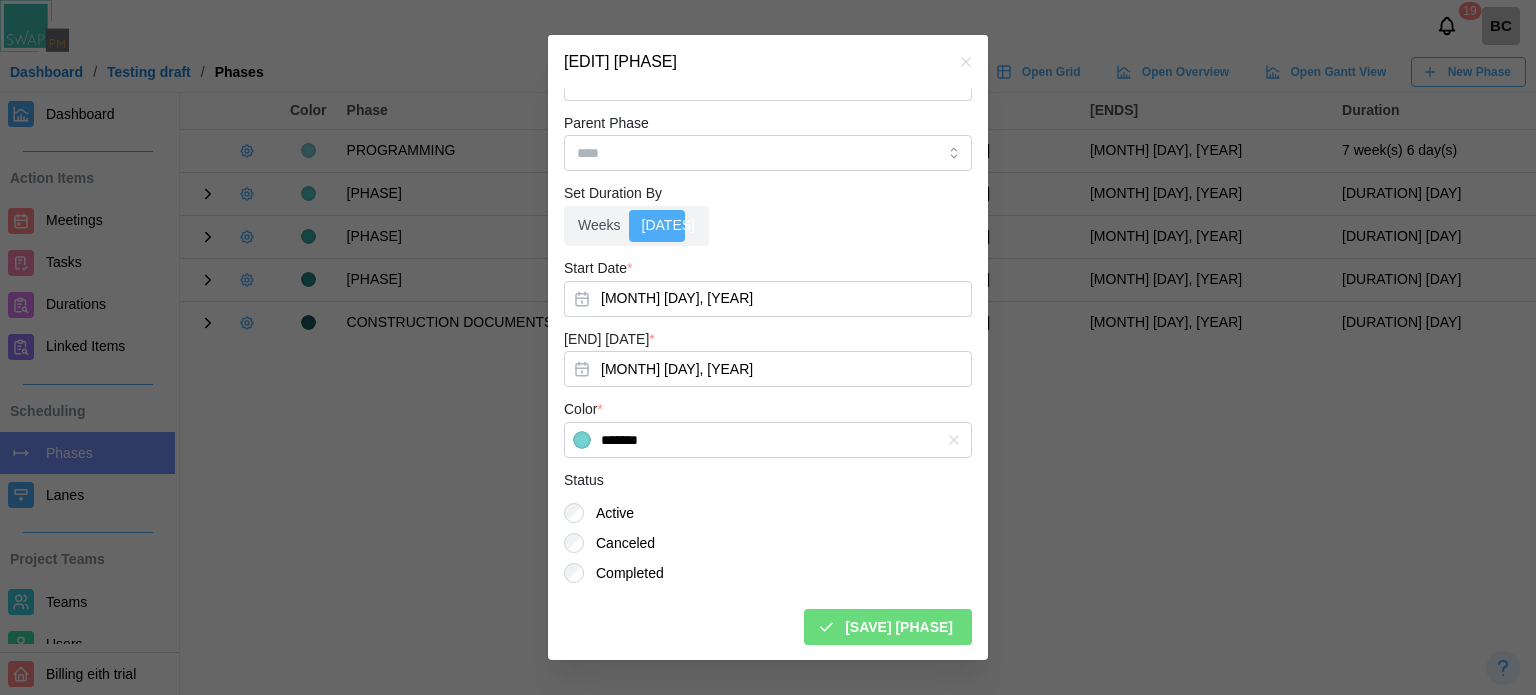 click on "Save Phase" at bounding box center [899, 627] 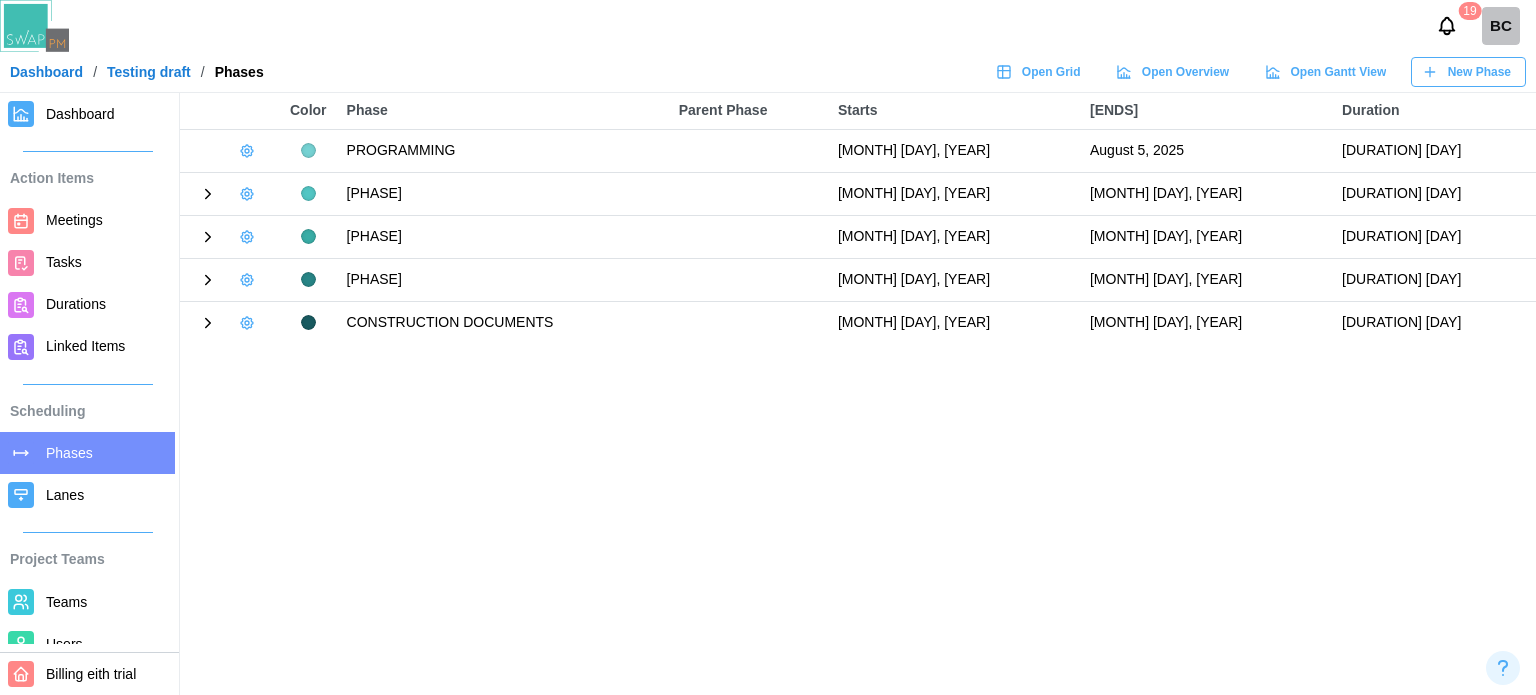 click on "Dashboard" at bounding box center [106, 114] 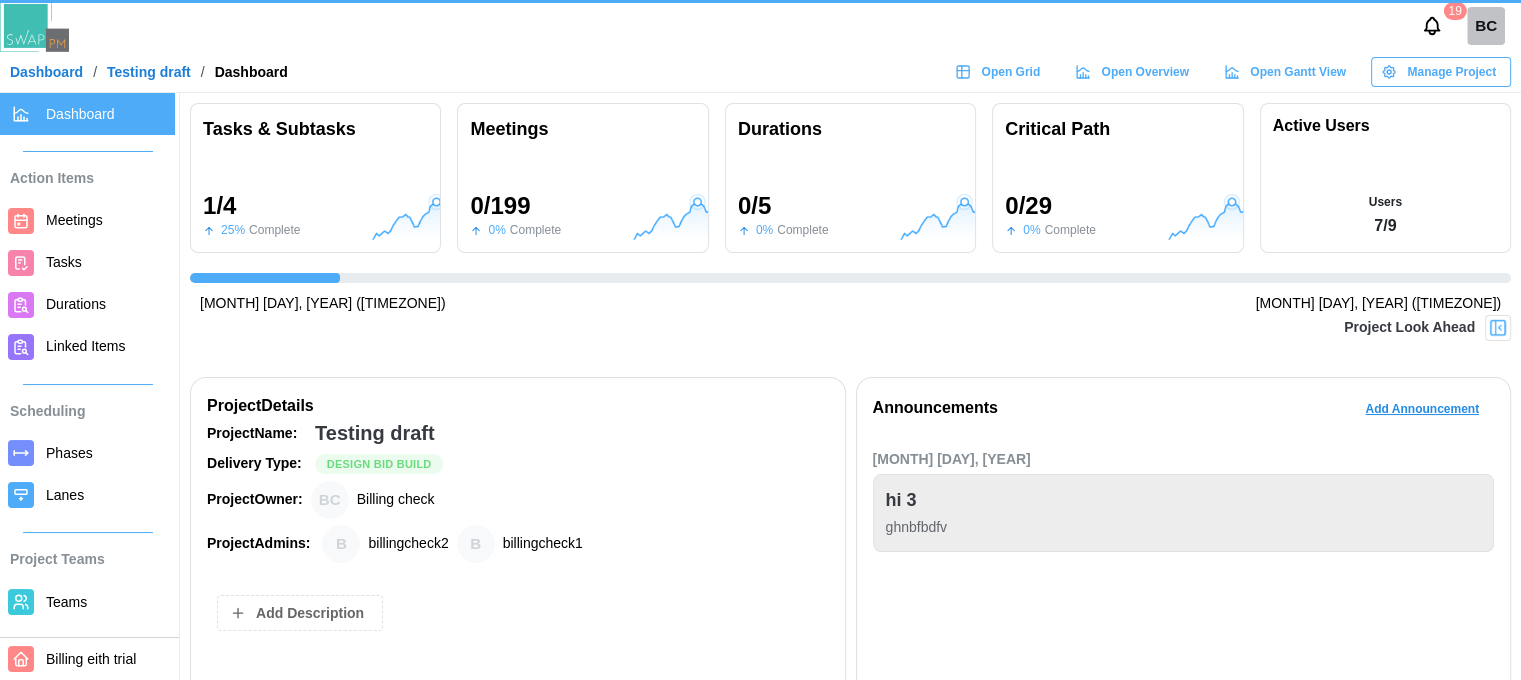 scroll, scrollTop: 0, scrollLeft: 305, axis: horizontal 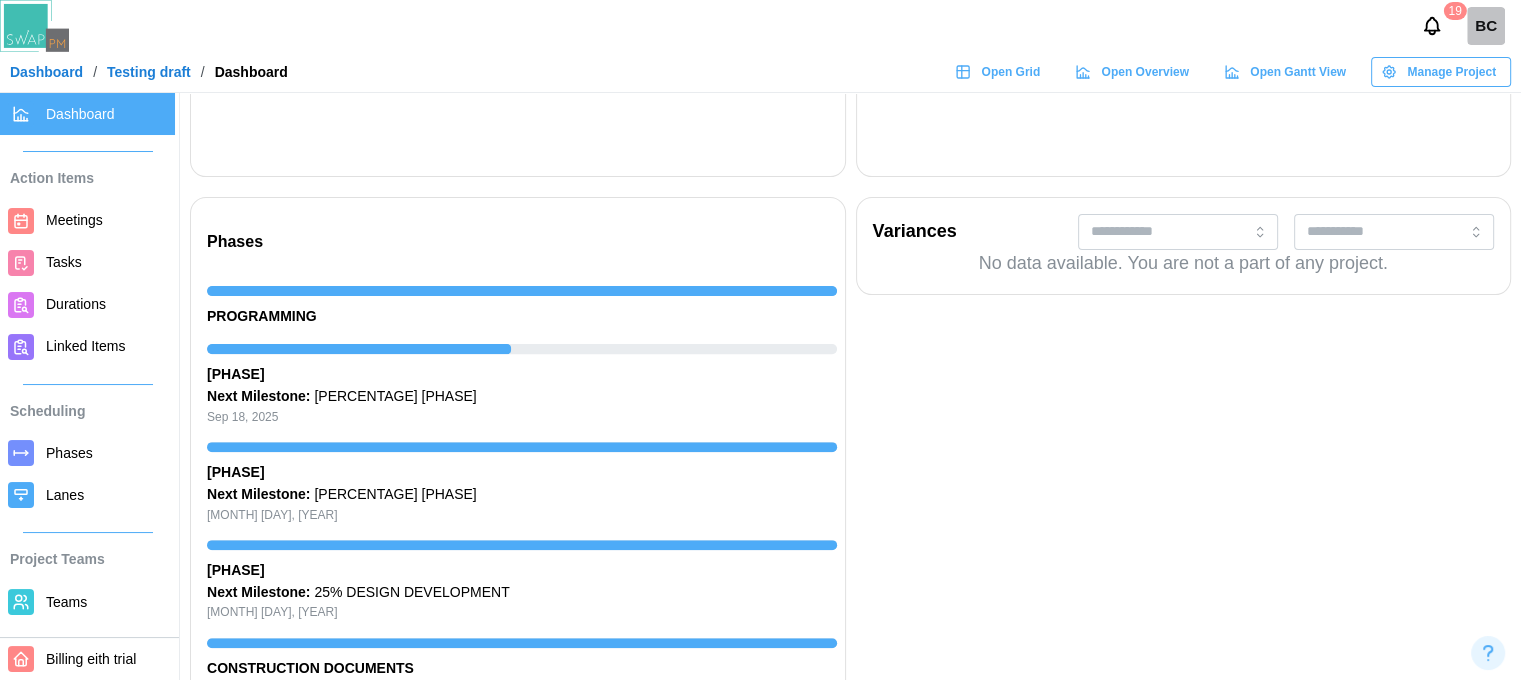 click on "Phases" at bounding box center [69, 453] 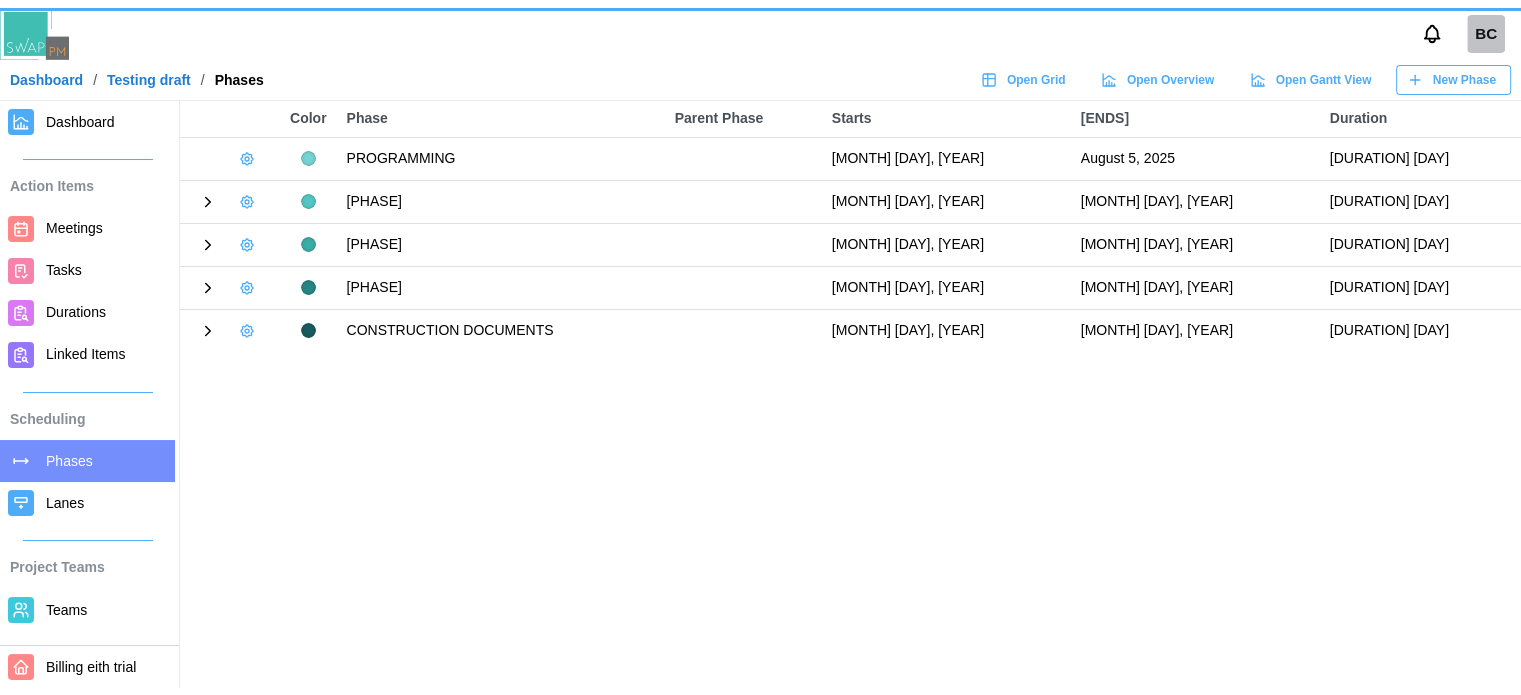 scroll, scrollTop: 0, scrollLeft: 0, axis: both 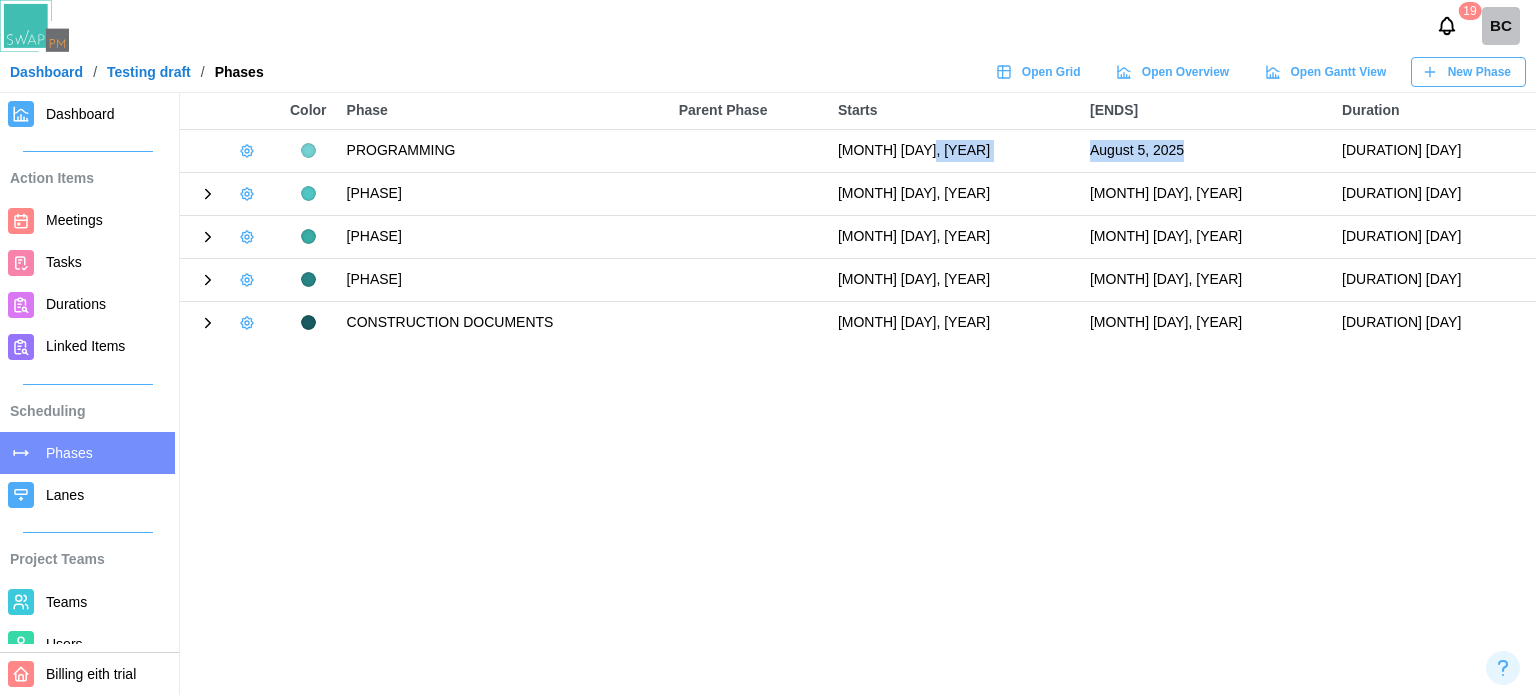 drag, startPoint x: 1208, startPoint y: 147, endPoint x: 1080, endPoint y: 147, distance: 128 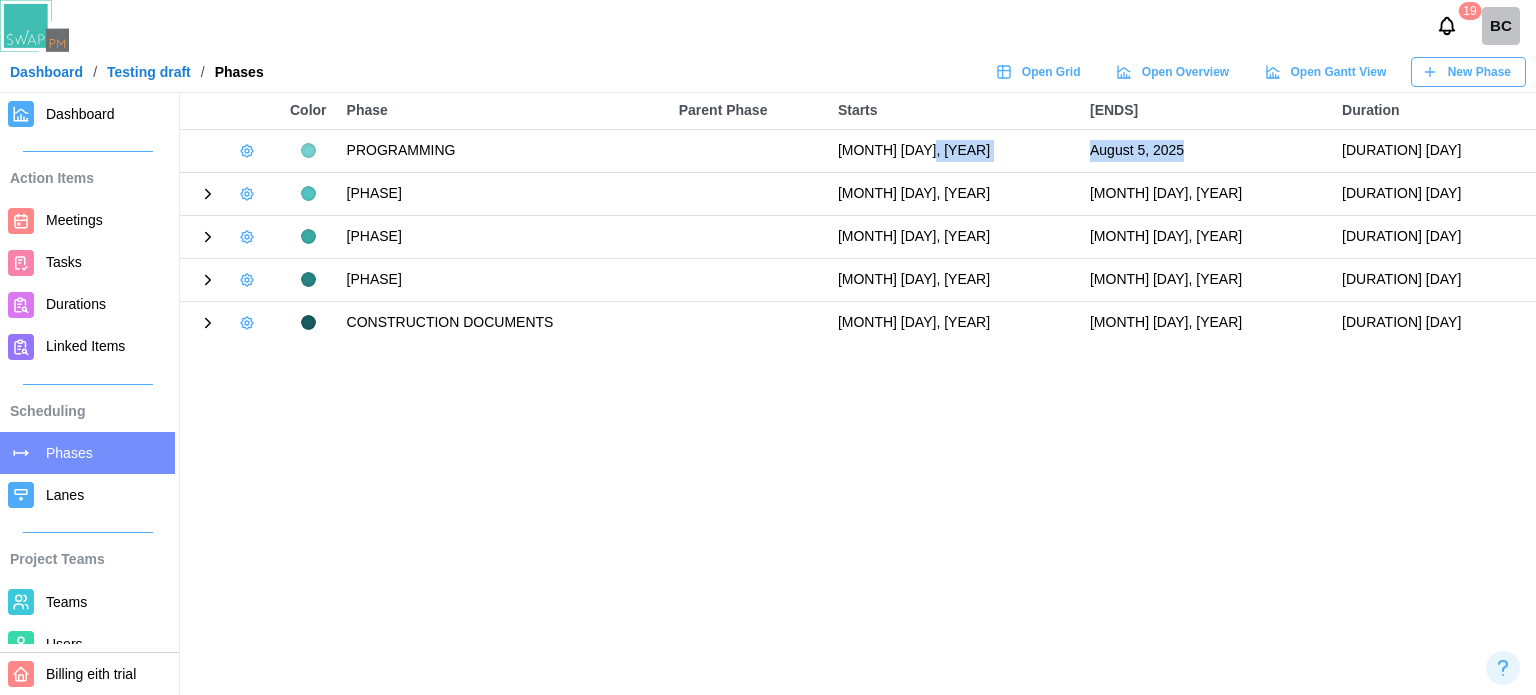 click on "PROGRAMMING July 10, 2025 August 5, 2025 3 week(s) 5 day(s)" at bounding box center (858, 150) 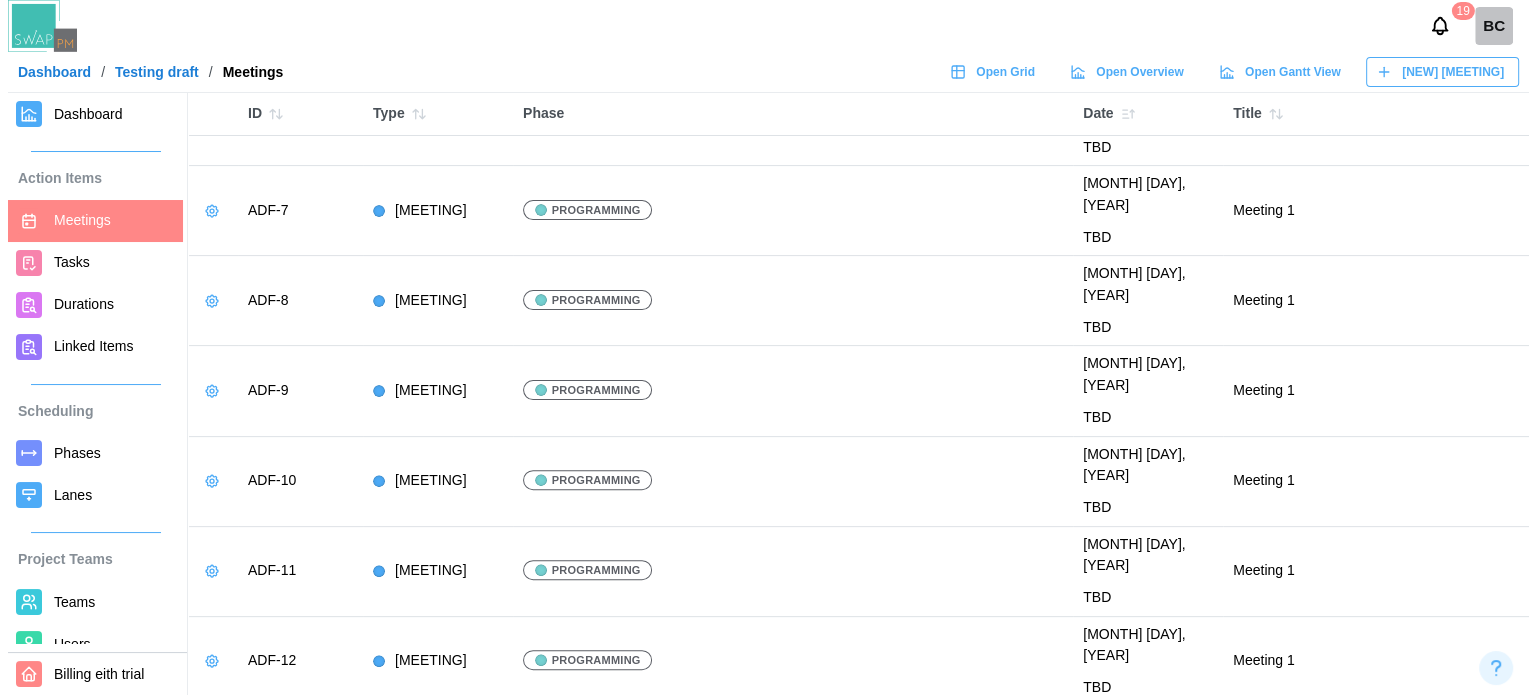 scroll, scrollTop: 0, scrollLeft: 0, axis: both 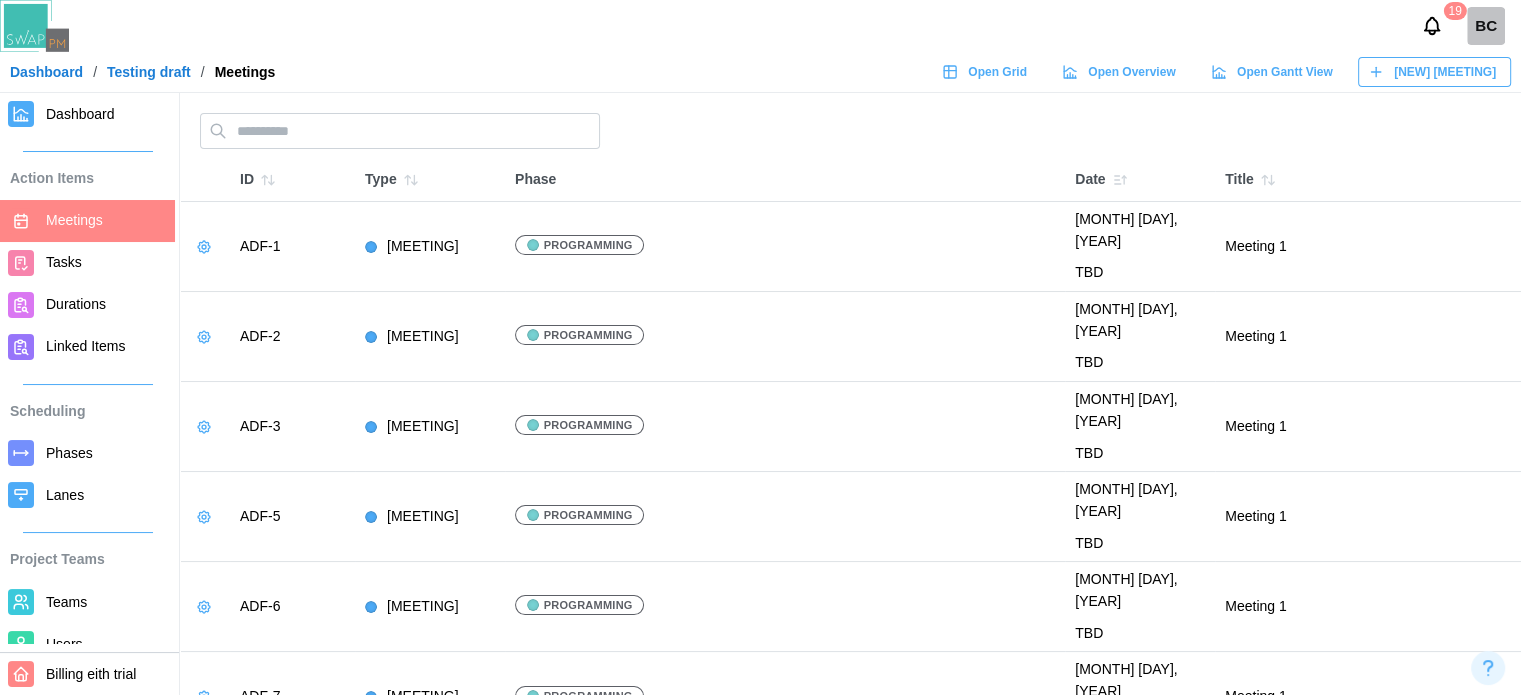 click at bounding box center (204, 247) 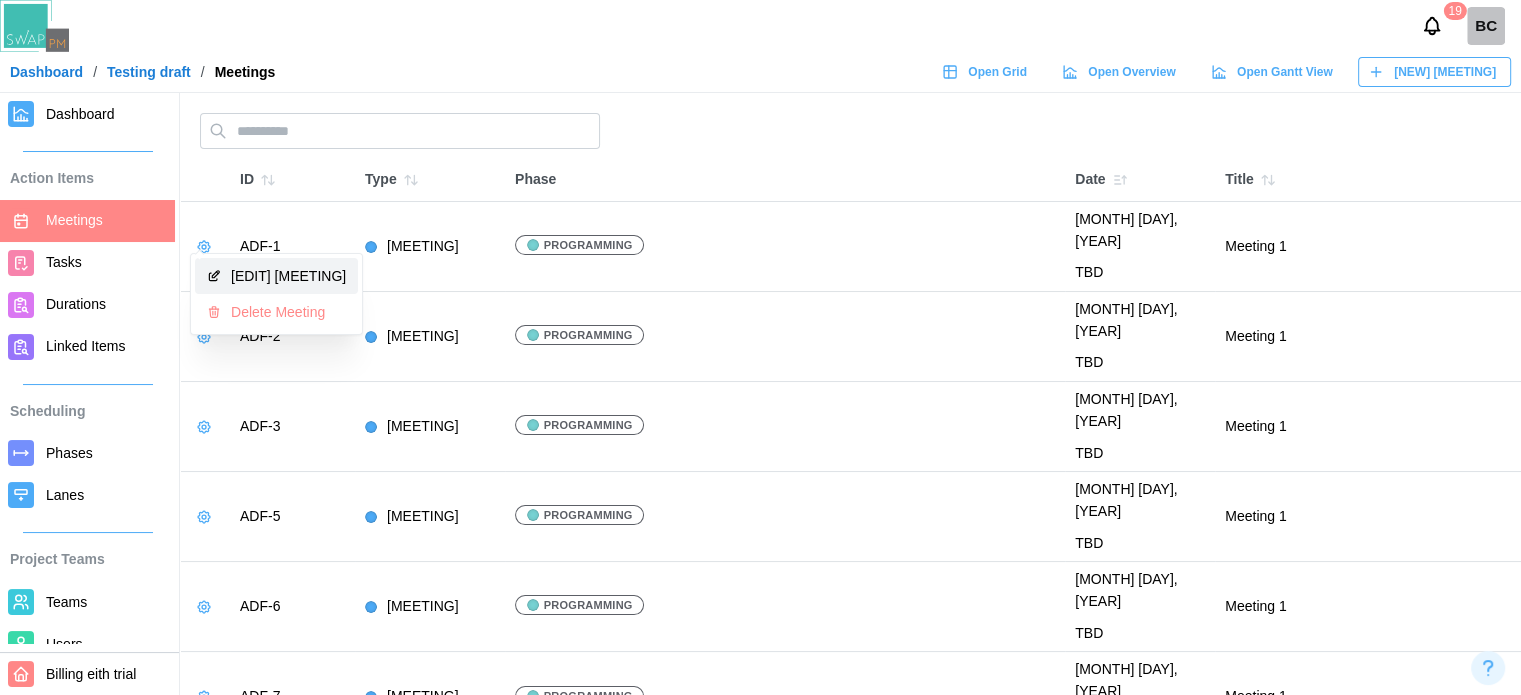 click on "Edit Meeting" at bounding box center (276, 276) 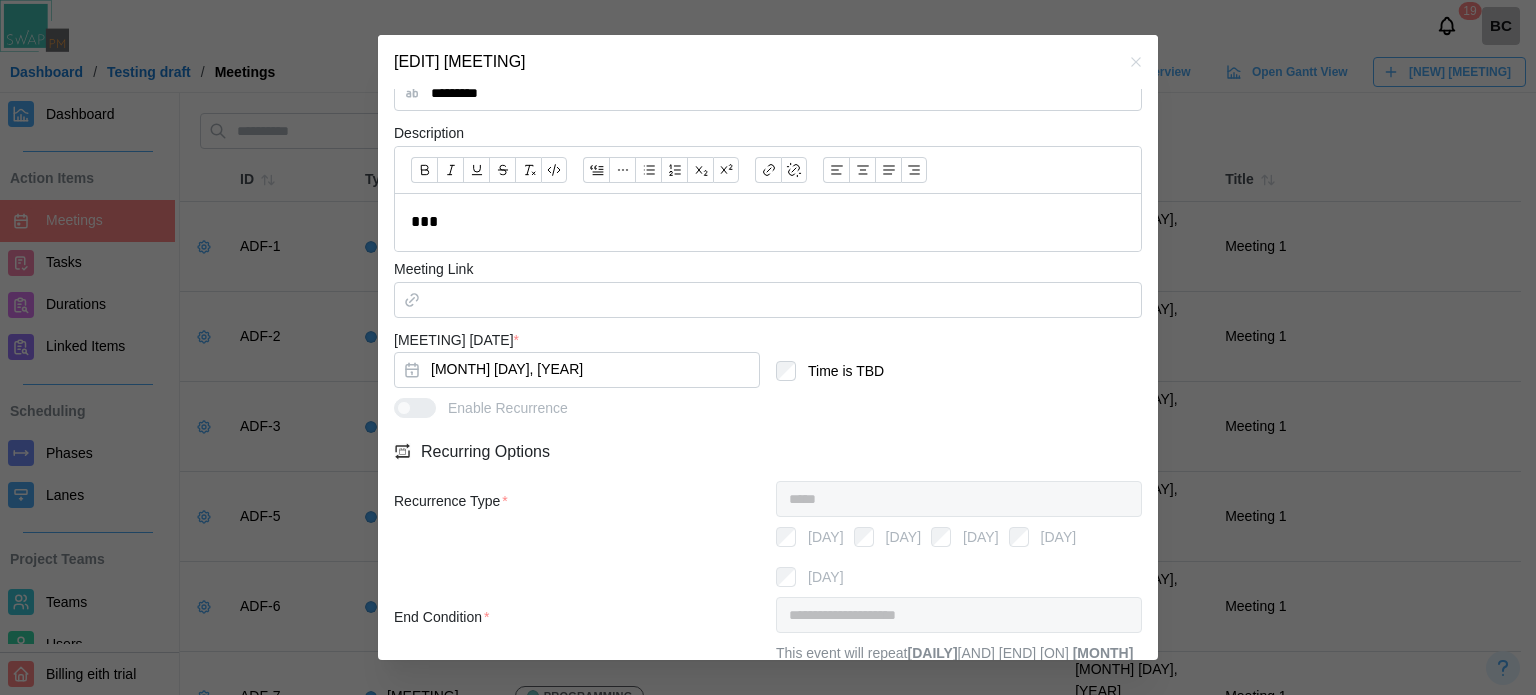 scroll, scrollTop: 500, scrollLeft: 0, axis: vertical 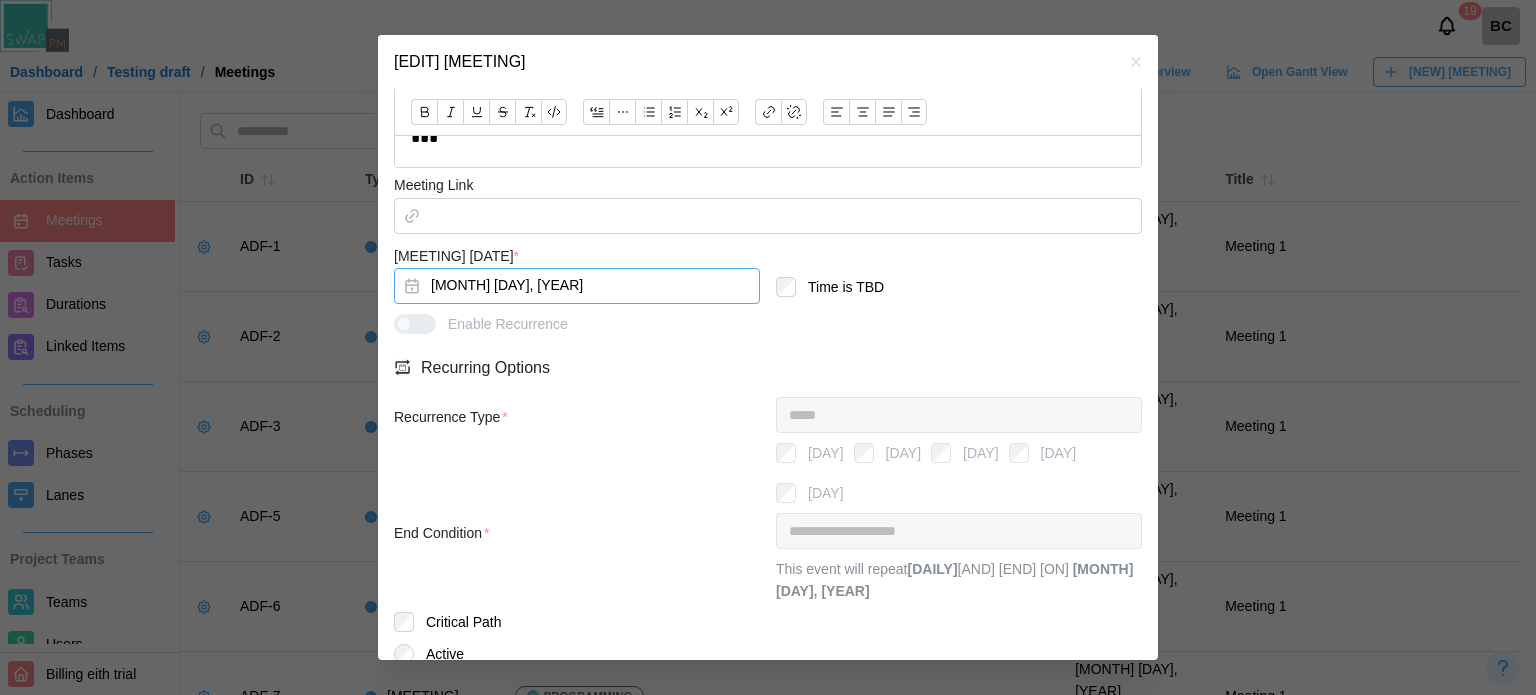 click on "Jul 10, 2025" at bounding box center (577, 286) 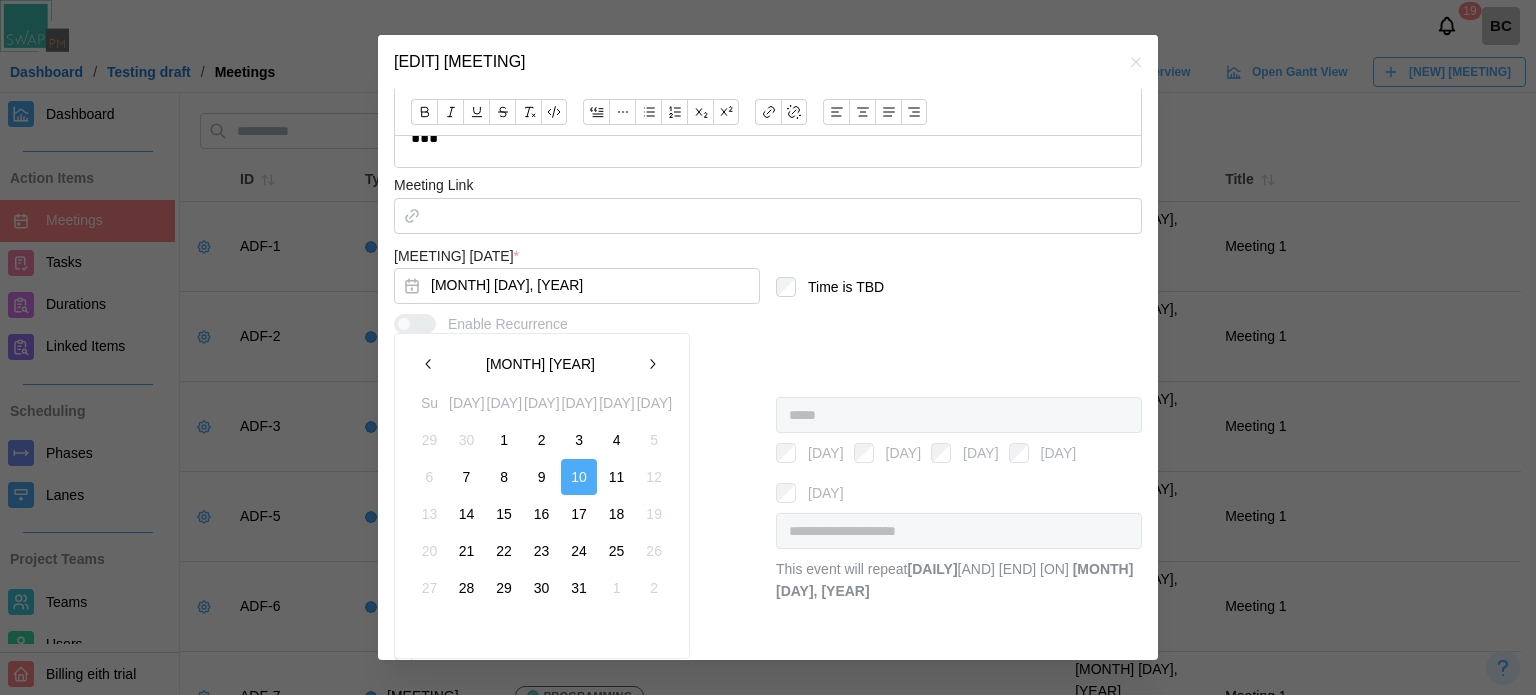click on "23" at bounding box center [542, 551] 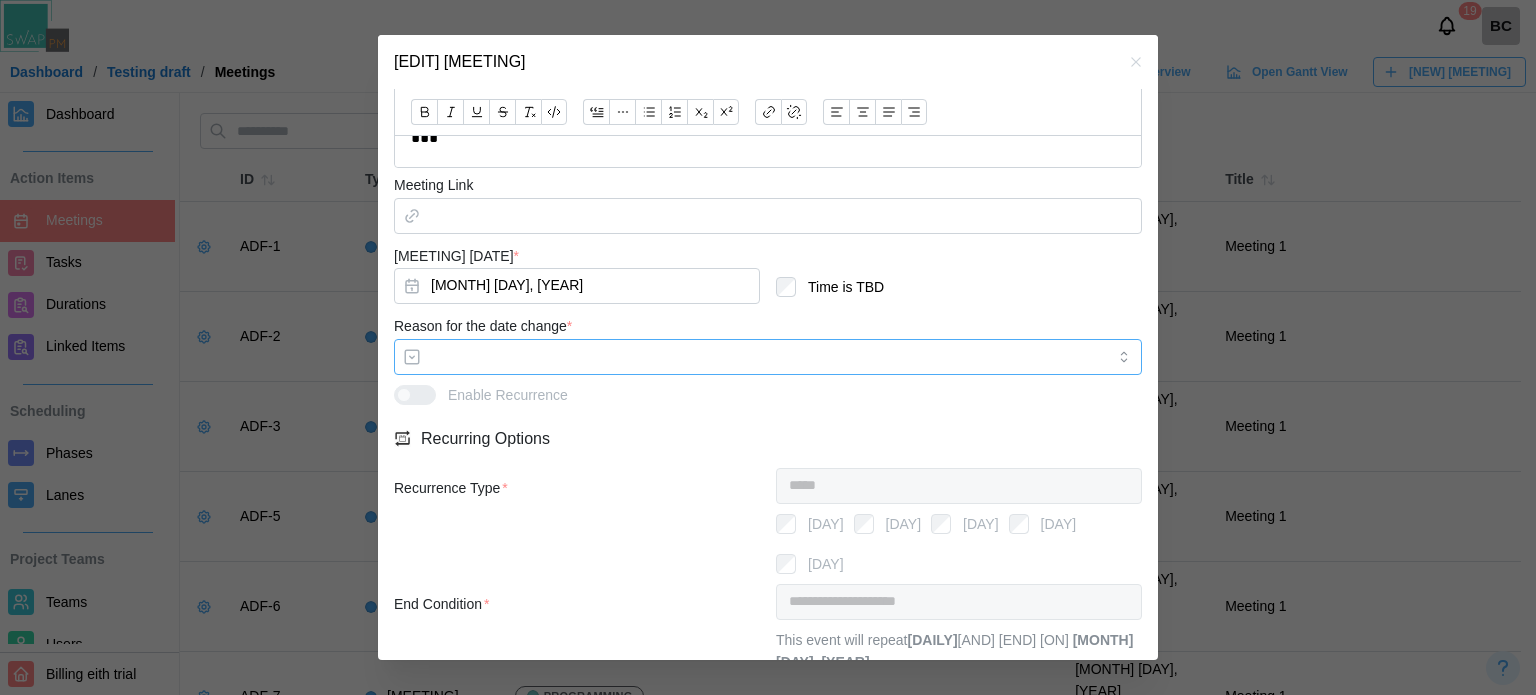 click on "Reason for the date change  *" at bounding box center [768, 357] 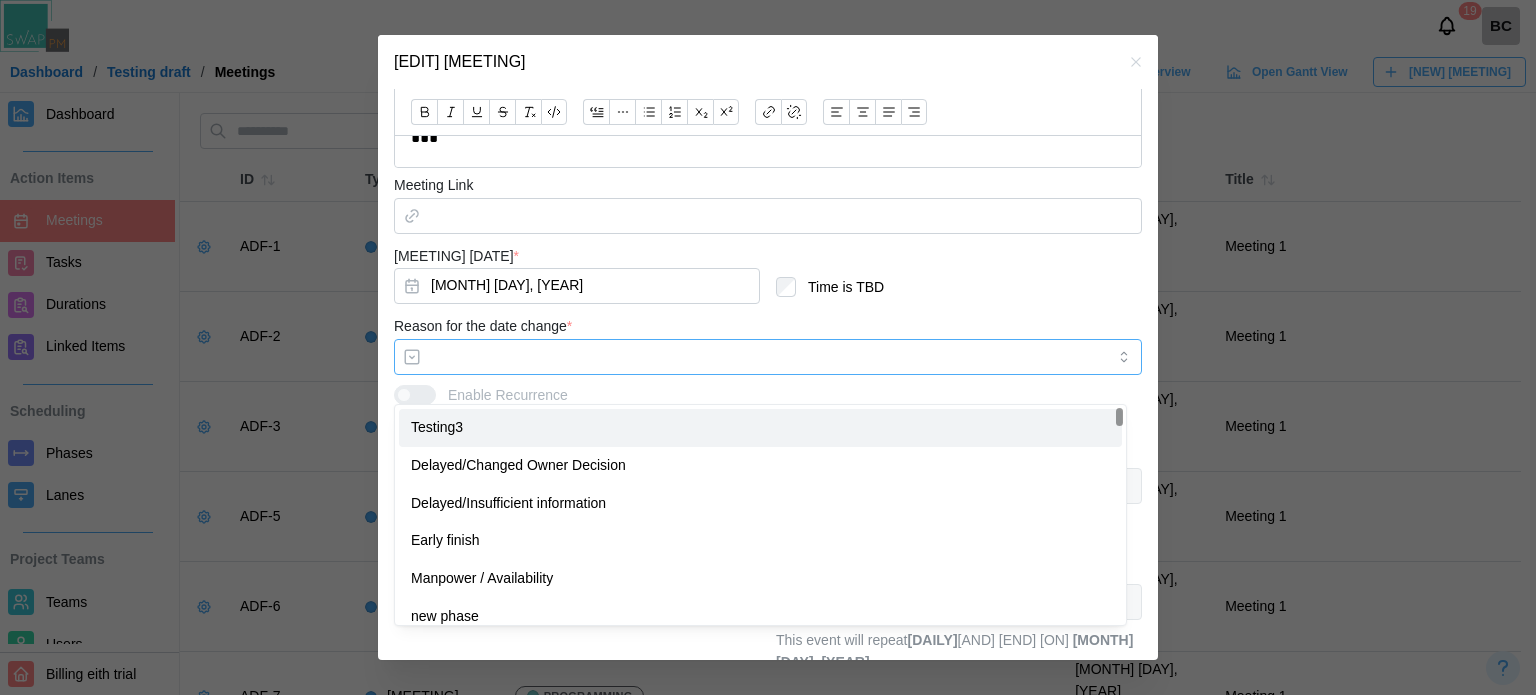 type on "**********" 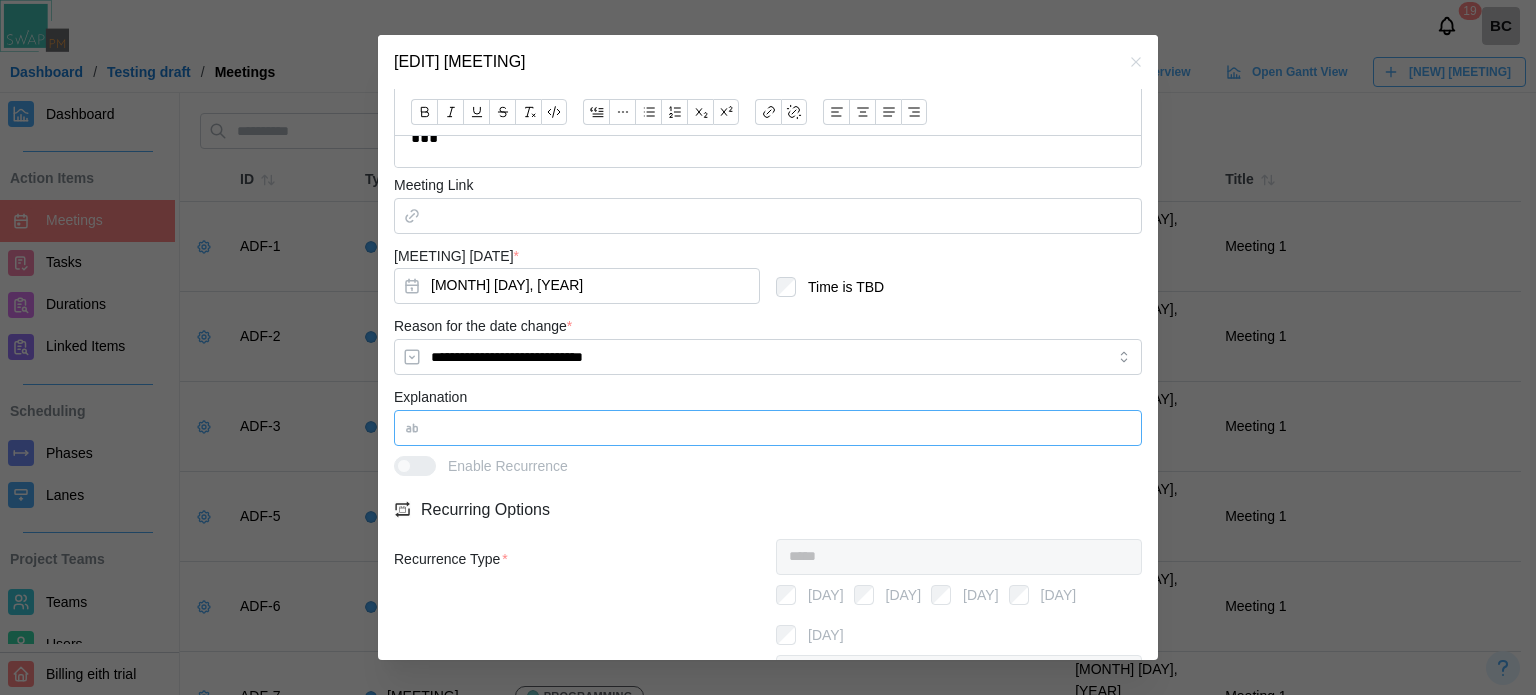 click on "Explanation" at bounding box center [768, 428] 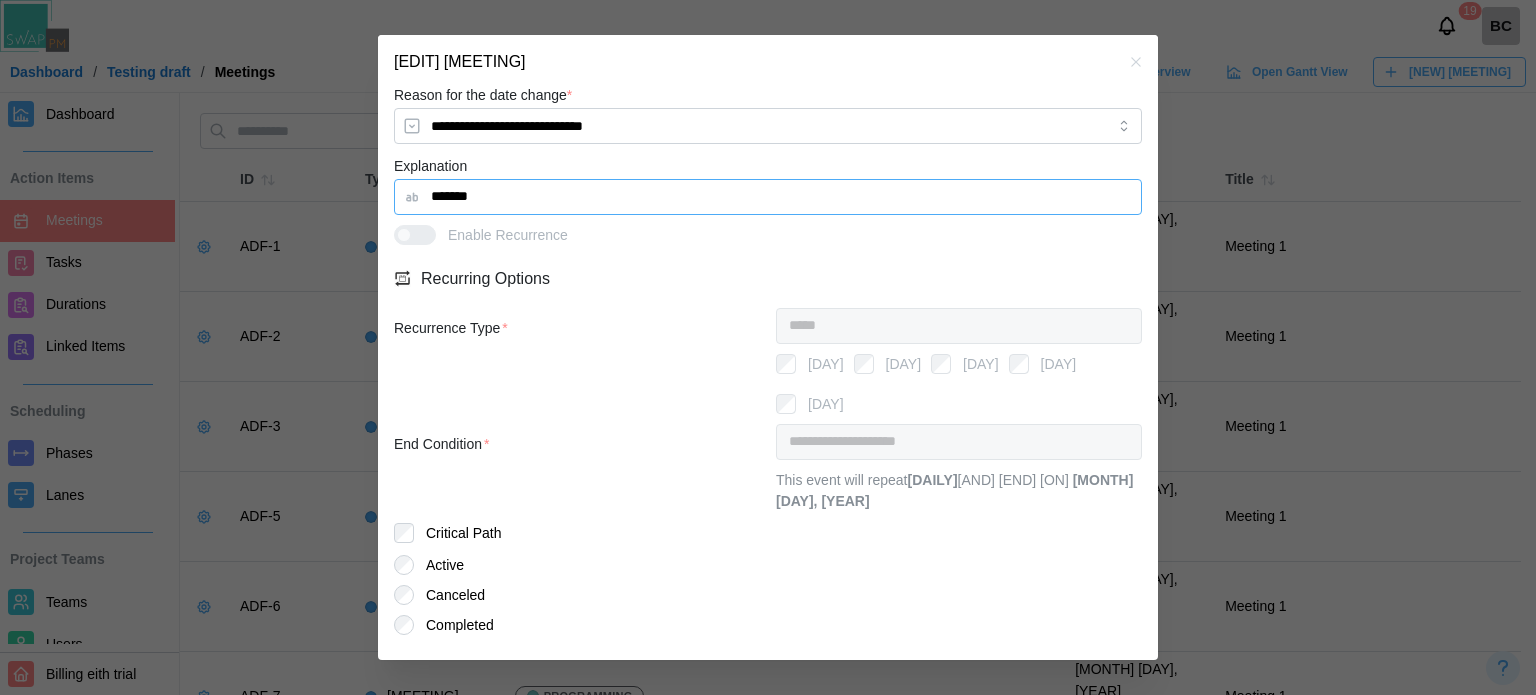 scroll, scrollTop: 744, scrollLeft: 0, axis: vertical 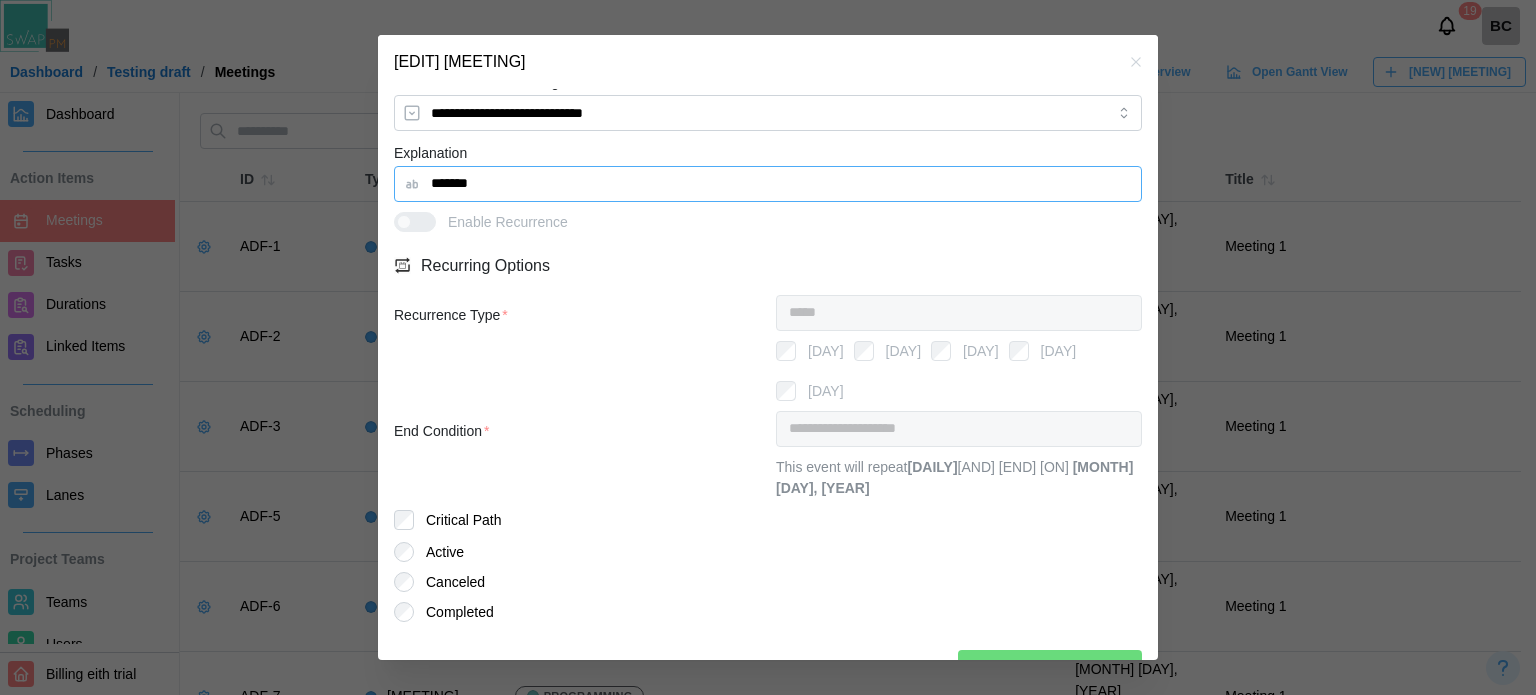type on "*******" 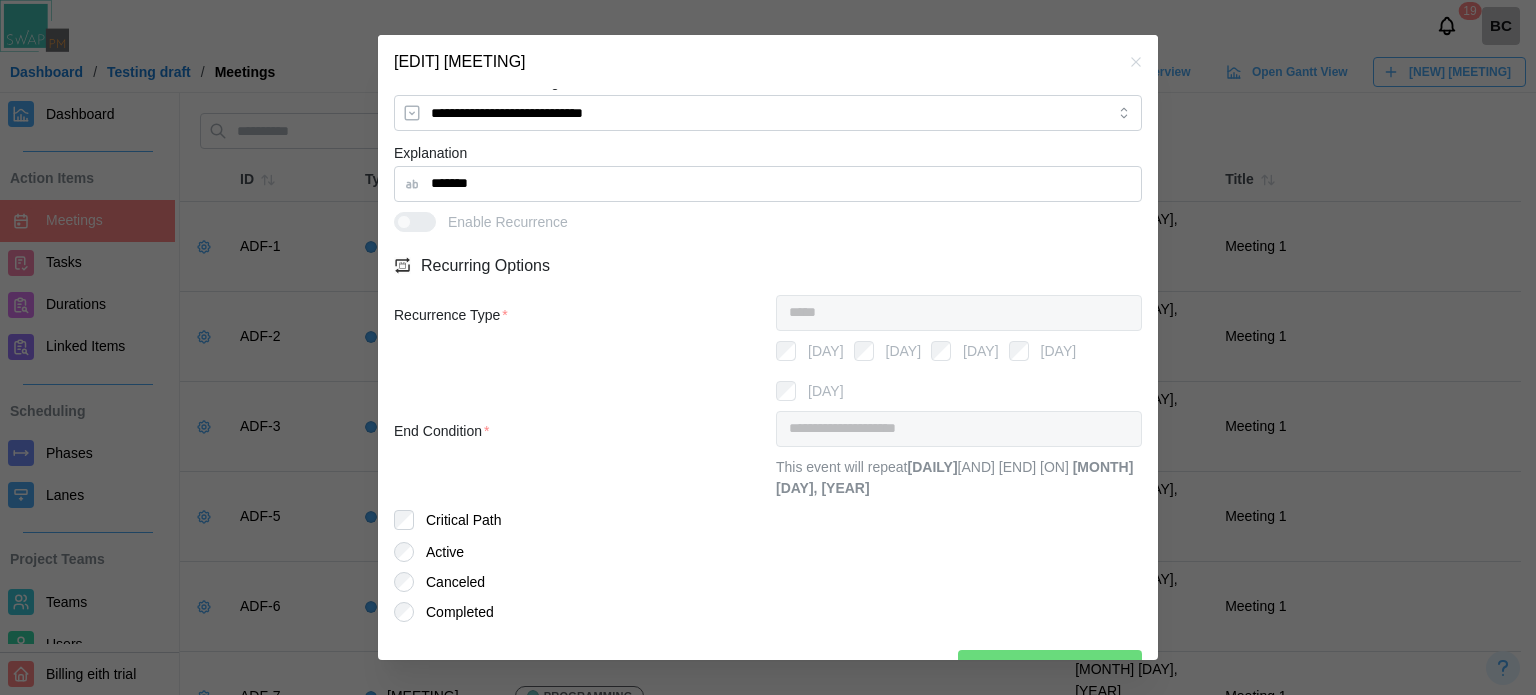 click on "Update   Meeting" at bounding box center [1061, 668] 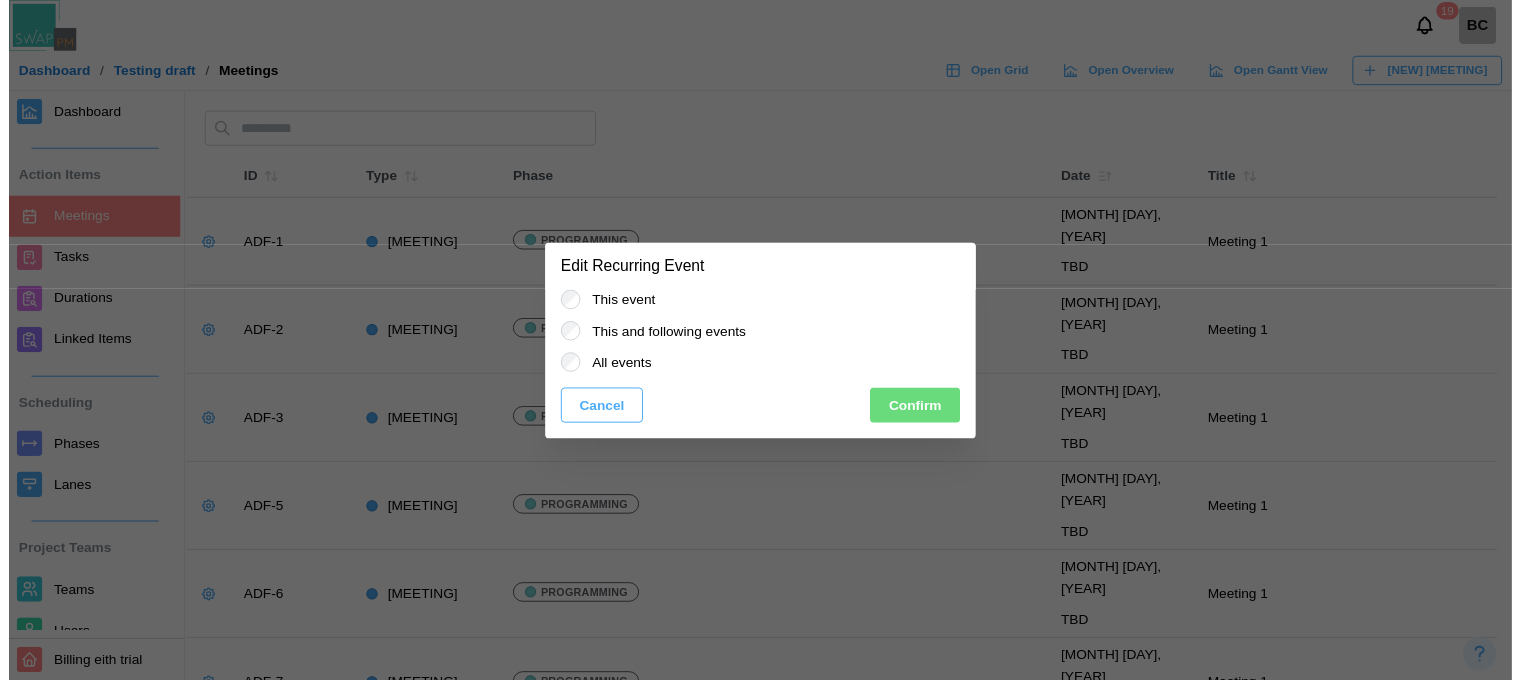 scroll, scrollTop: 0, scrollLeft: 0, axis: both 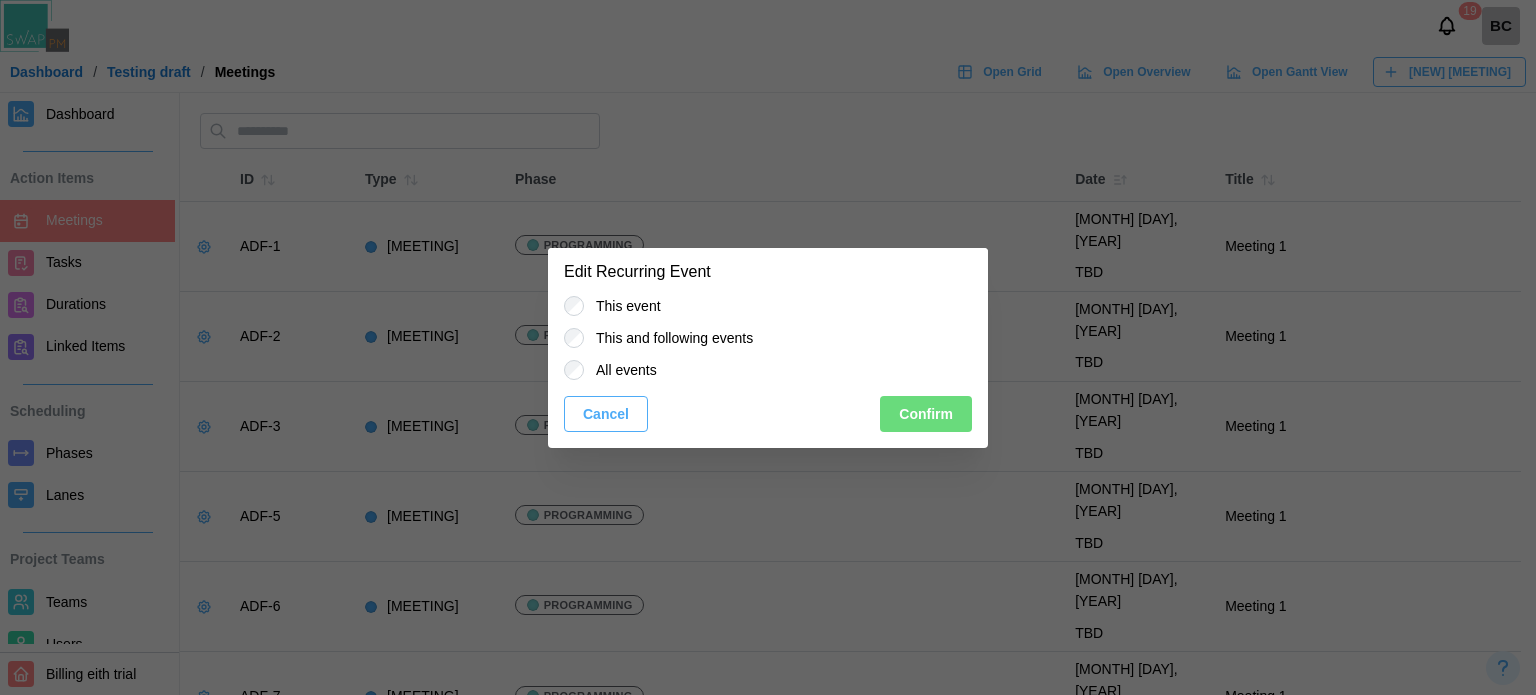 click on "Confirm" at bounding box center (926, 414) 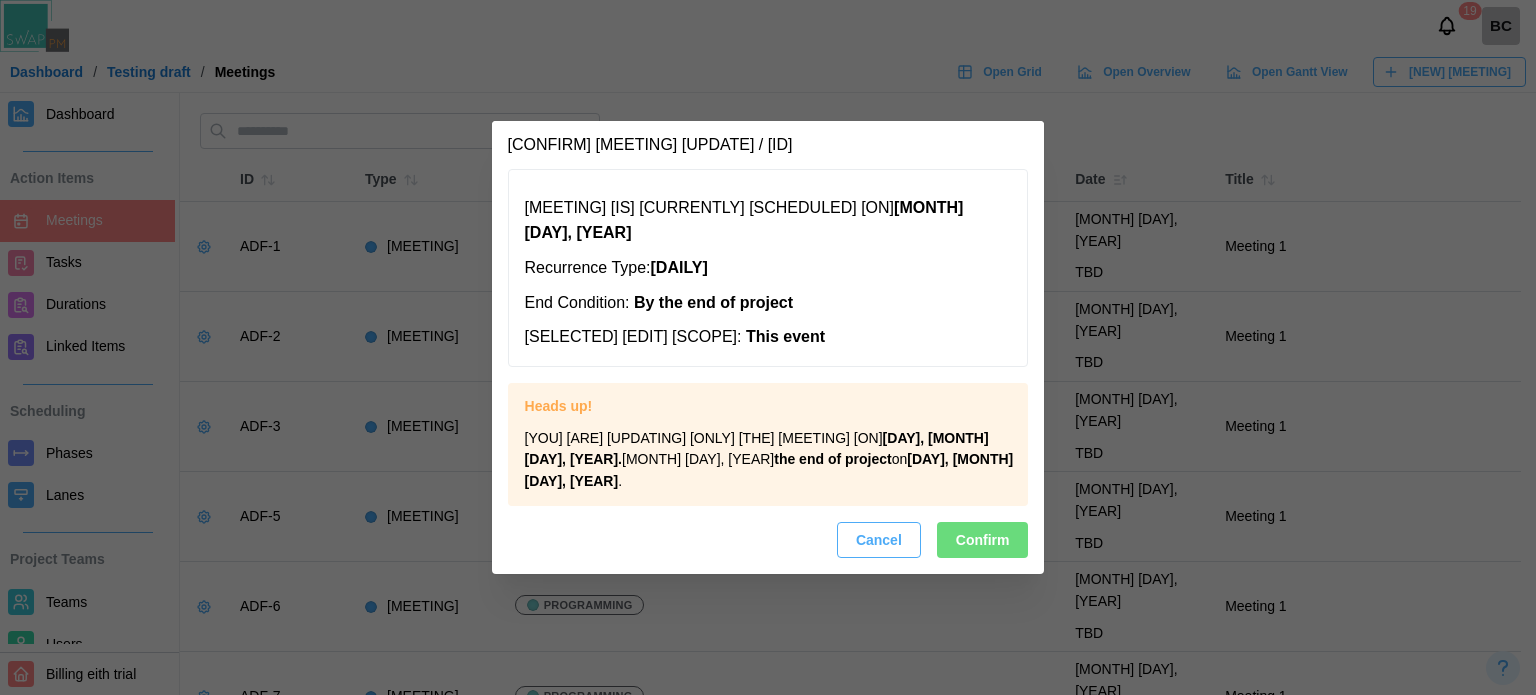click on "Confirm" at bounding box center (983, 540) 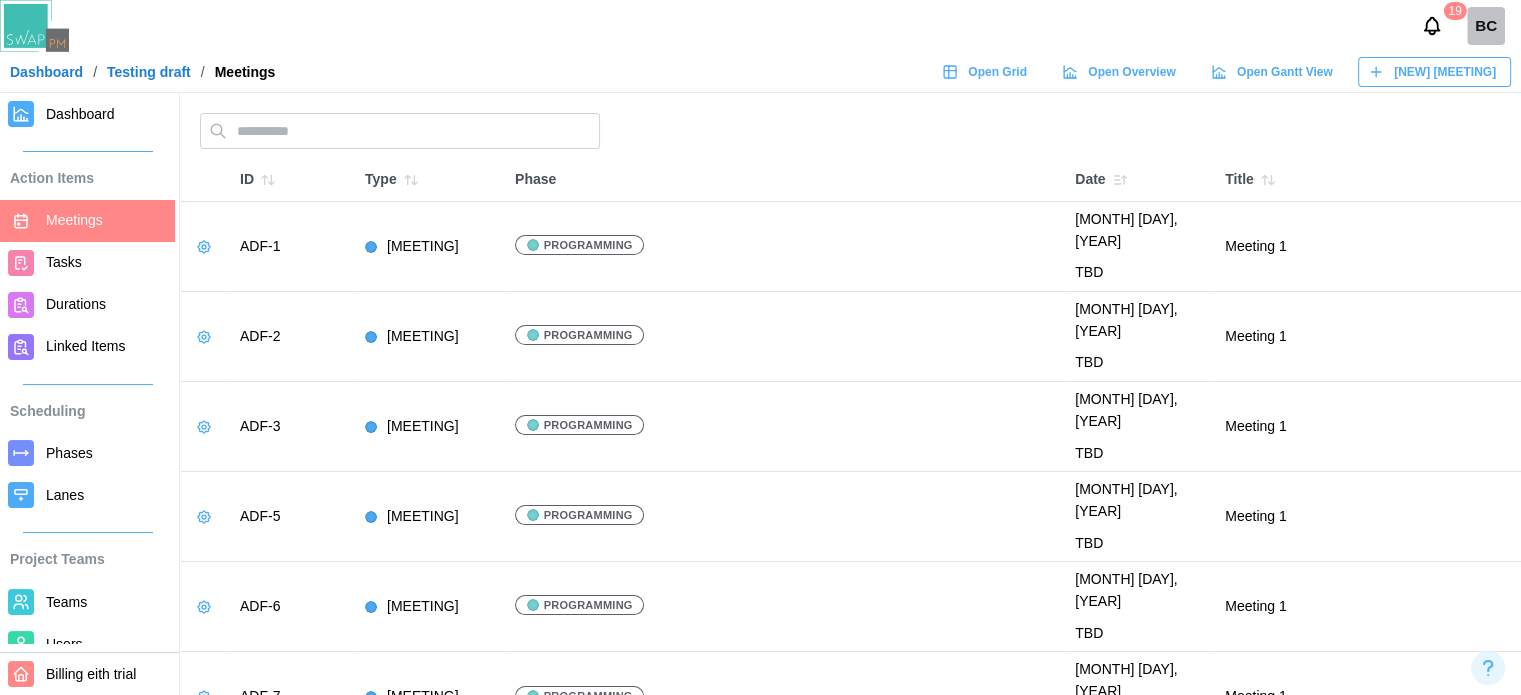 click on "Phases" at bounding box center [69, 453] 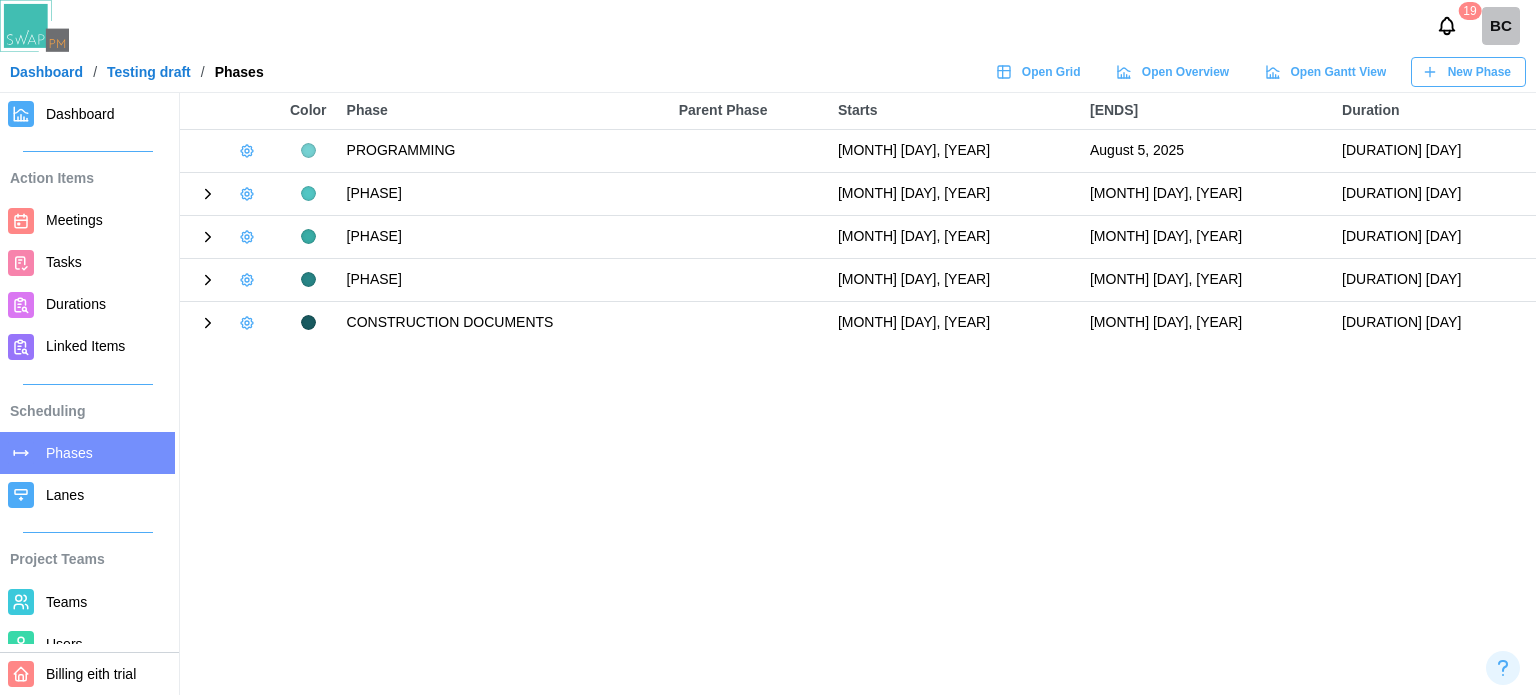 click on "Meetings" at bounding box center [106, 220] 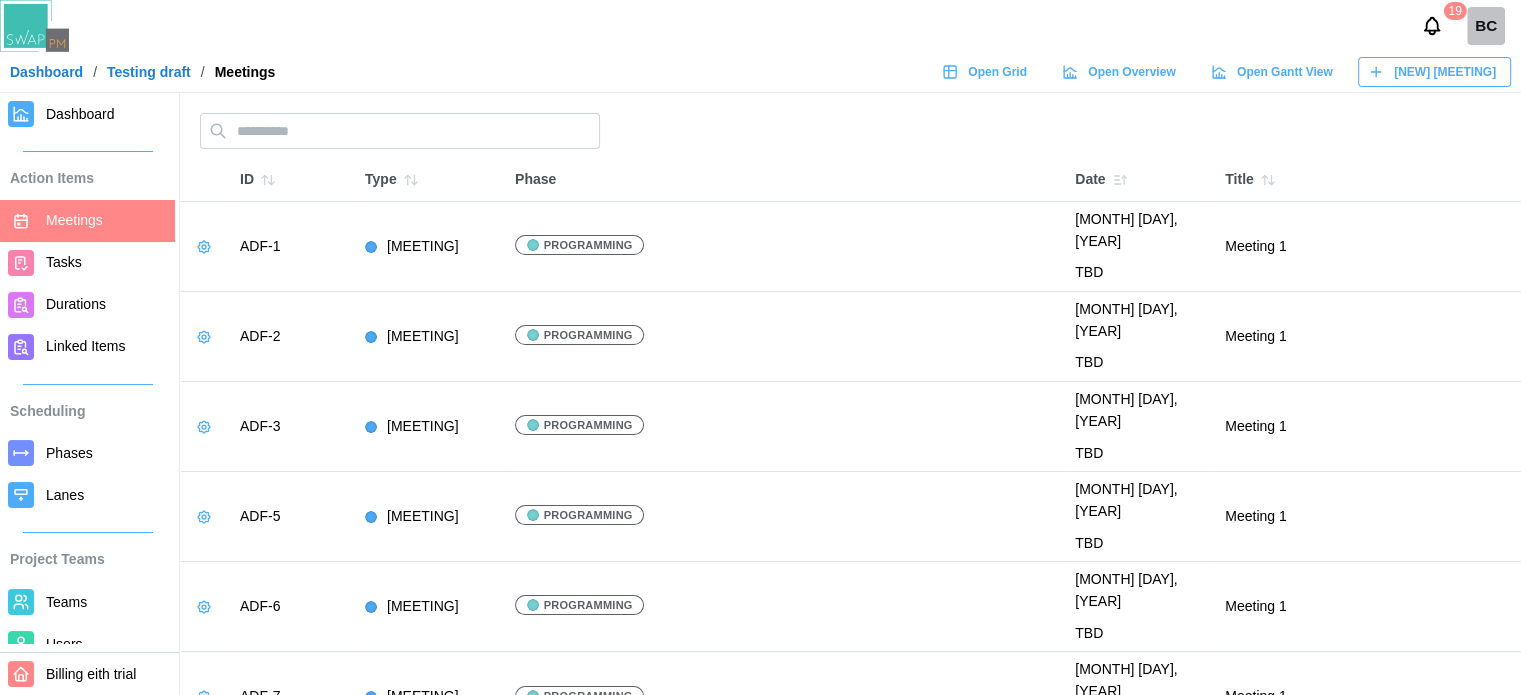 click on "Dashboard" at bounding box center (87, 114) 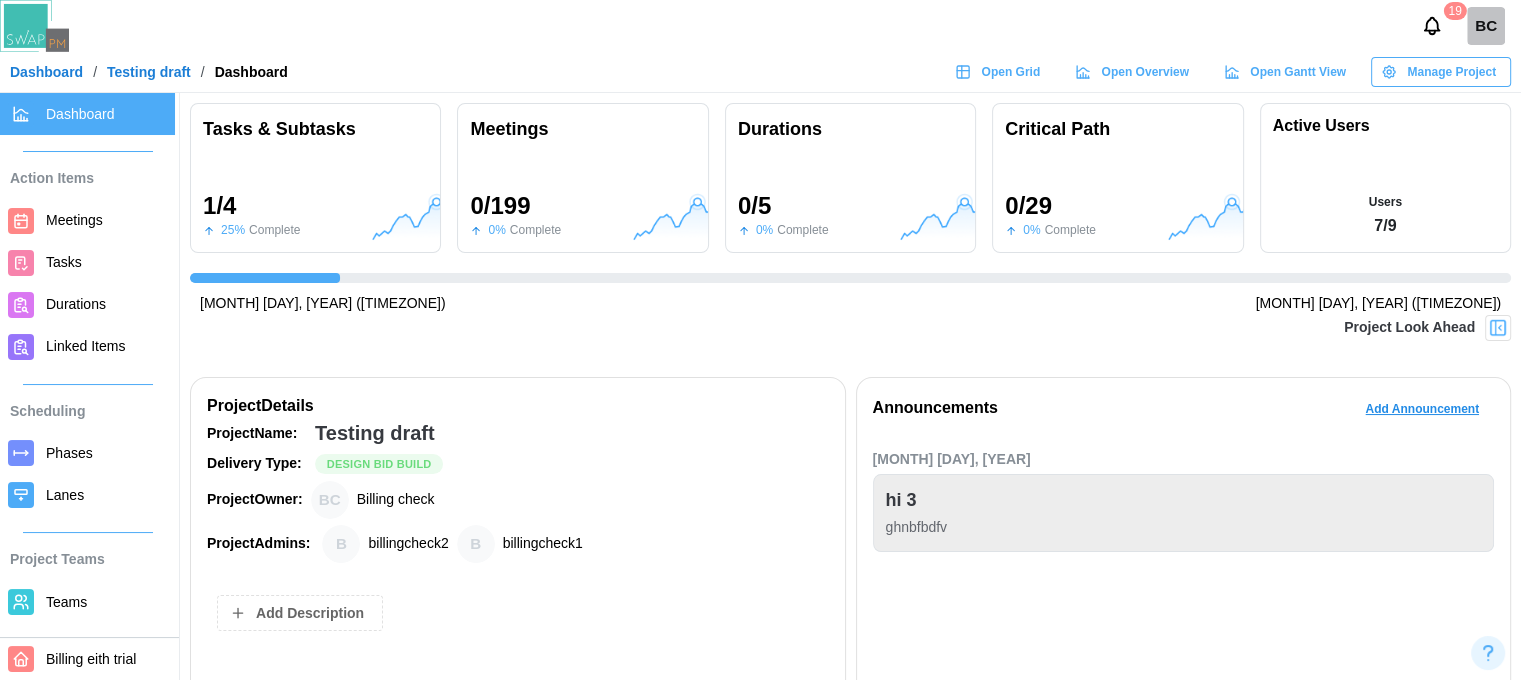 scroll, scrollTop: 0, scrollLeft: 324, axis: horizontal 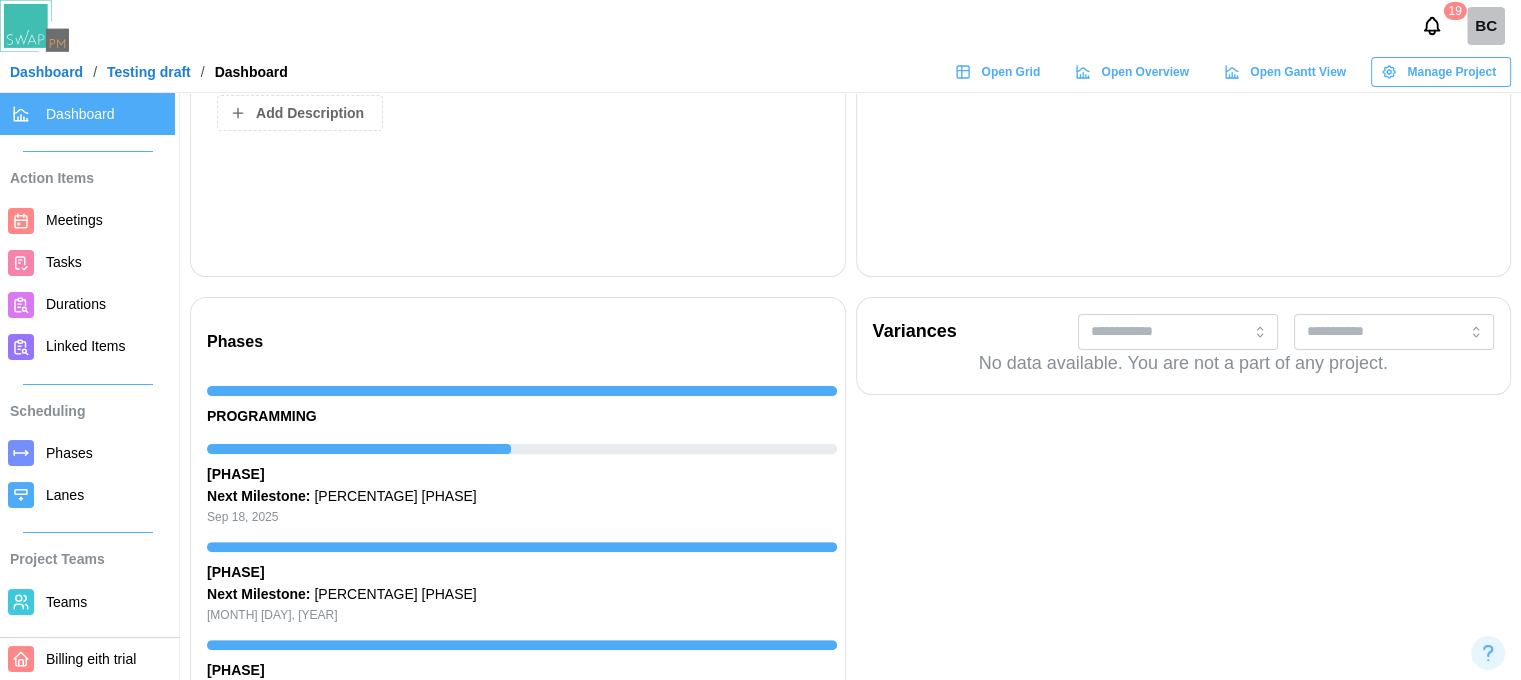 click on "Phases" at bounding box center [106, 453] 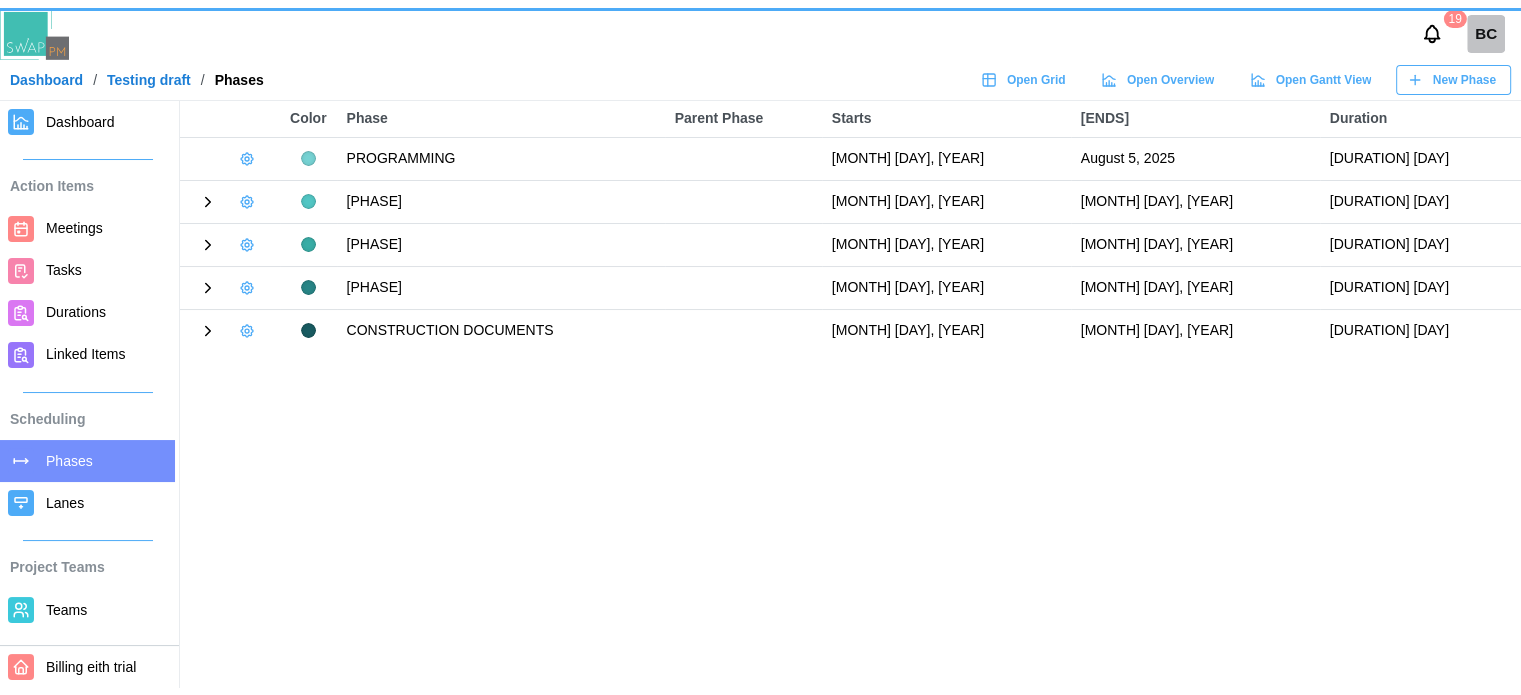 scroll, scrollTop: 0, scrollLeft: 0, axis: both 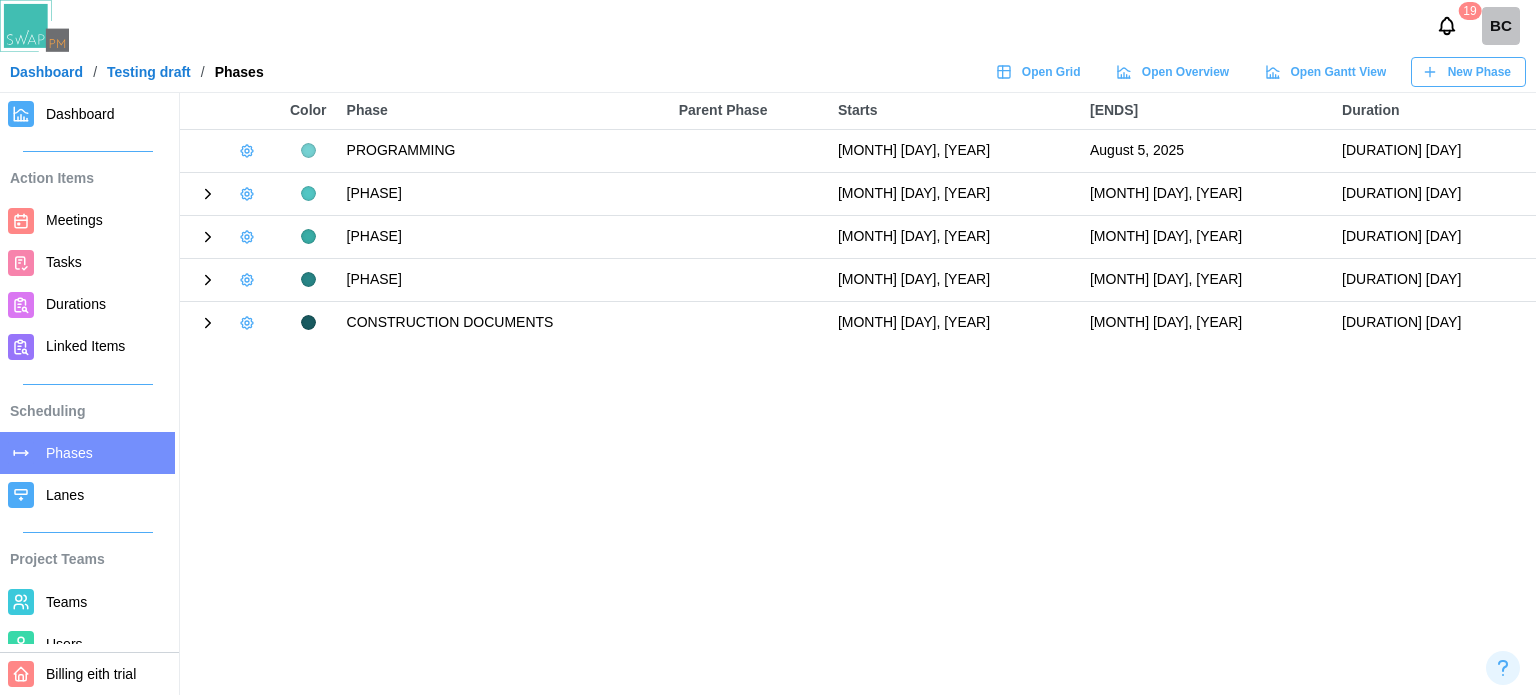 click on "Meetings" at bounding box center (106, 220) 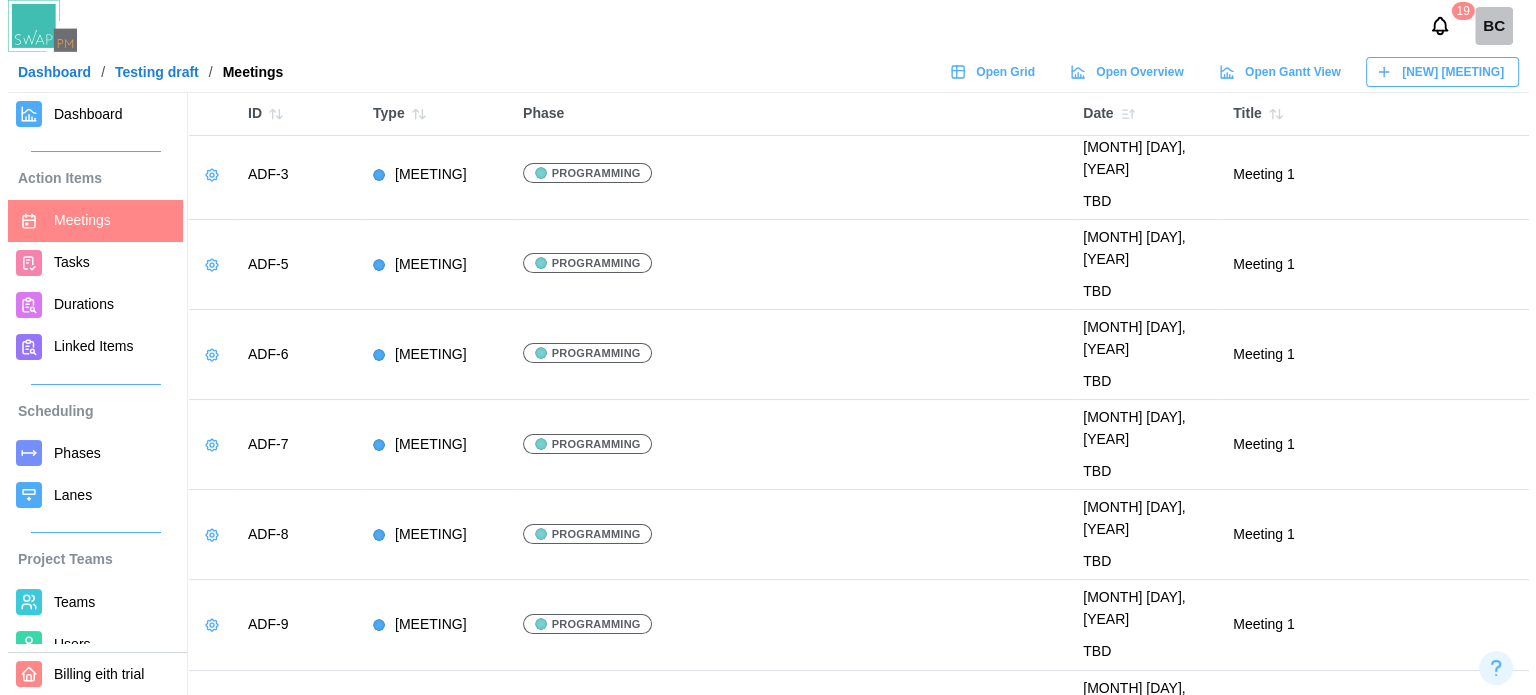 scroll, scrollTop: 300, scrollLeft: 0, axis: vertical 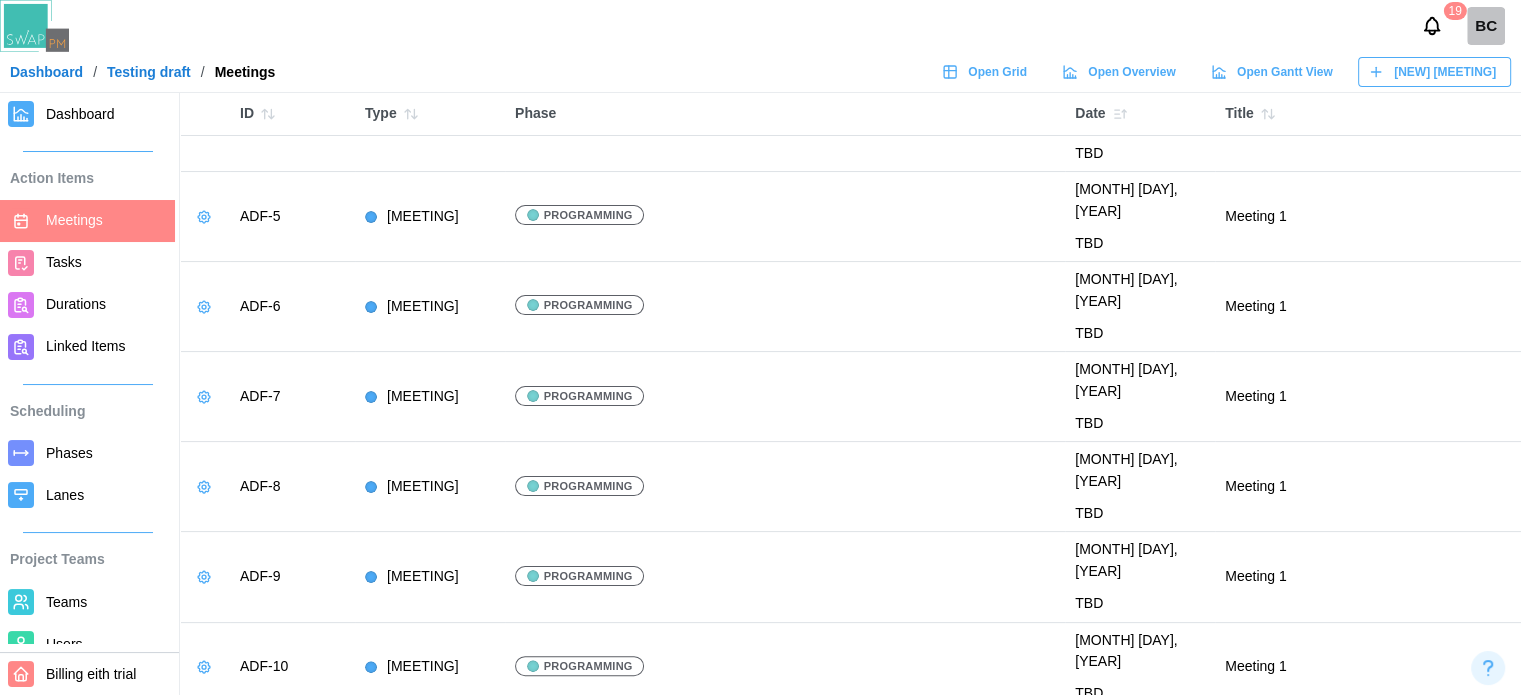 click 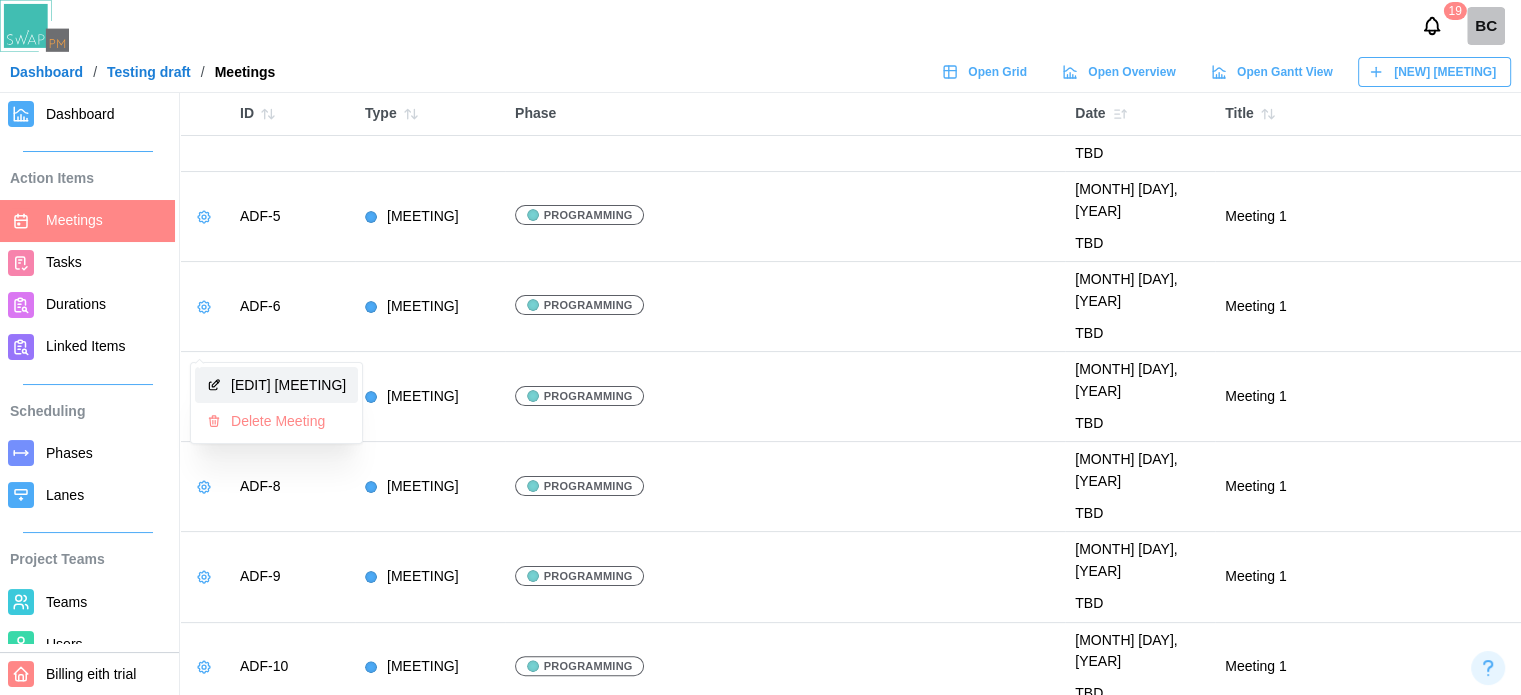 click on "Edit Meeting" at bounding box center (276, 385) 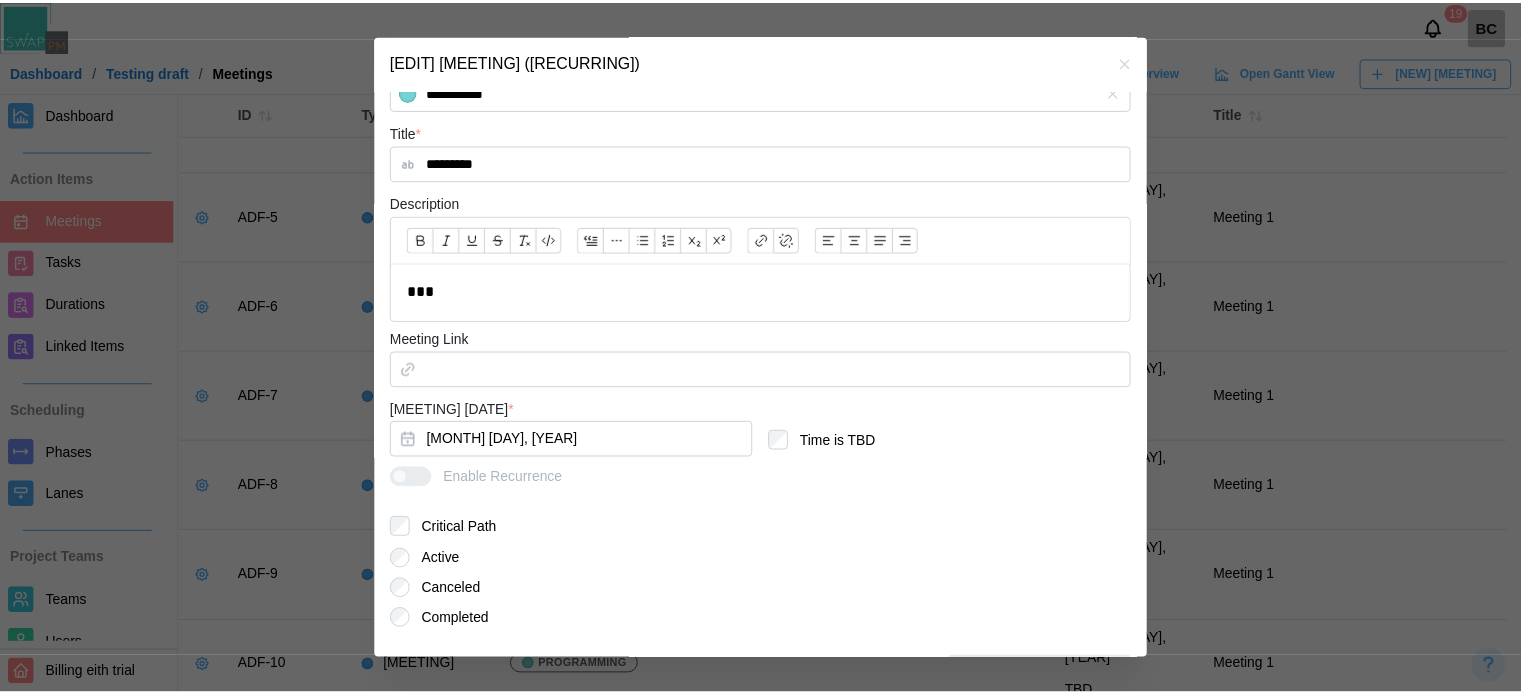 scroll, scrollTop: 416, scrollLeft: 0, axis: vertical 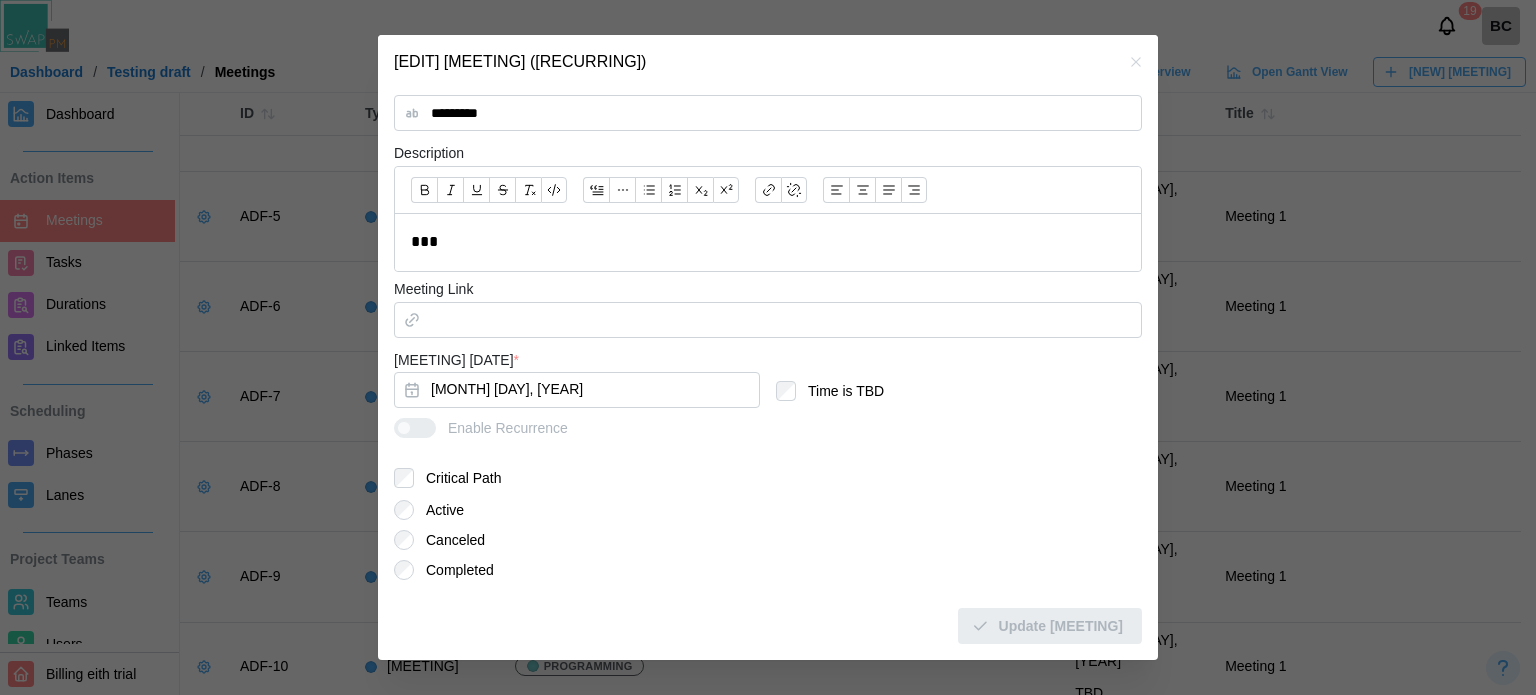 click on "Edit Meeting (Recurring)" at bounding box center (768, 62) 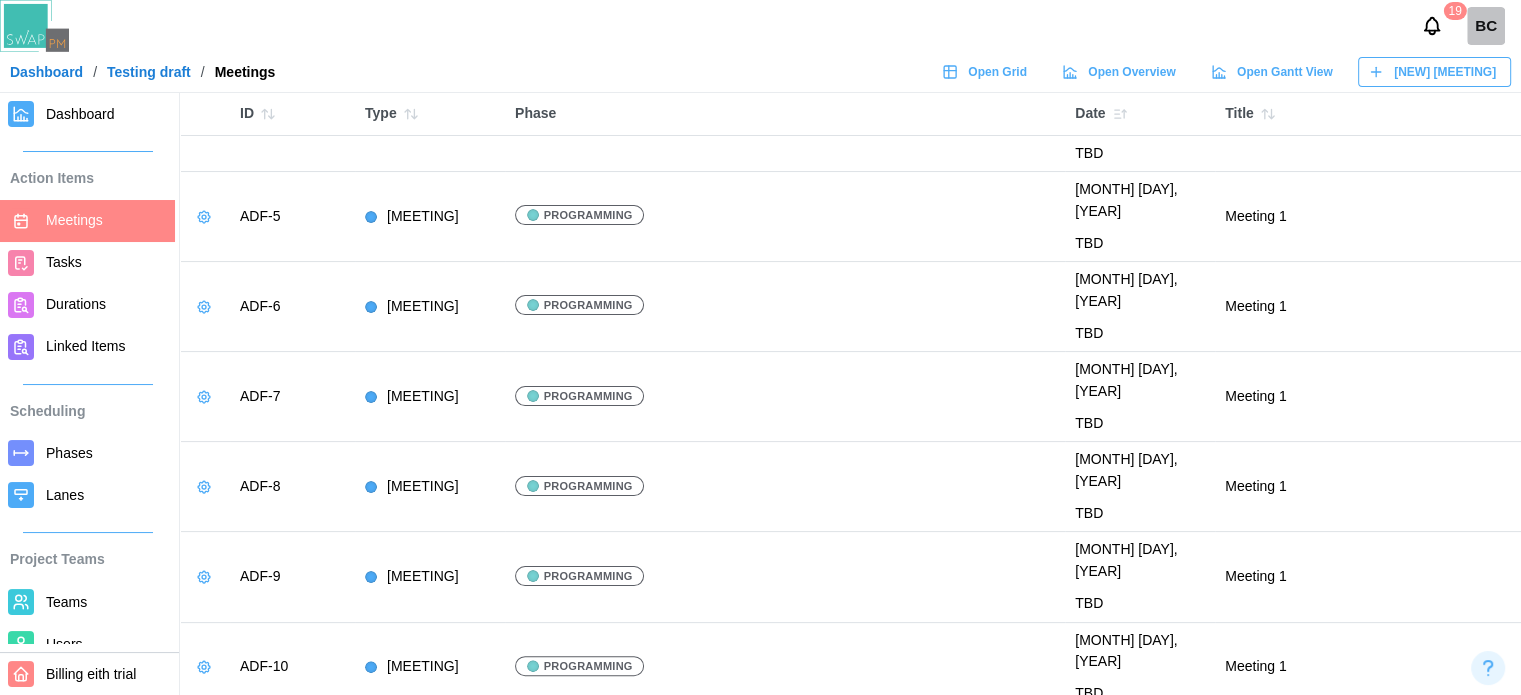 click on "Phases" at bounding box center (69, 453) 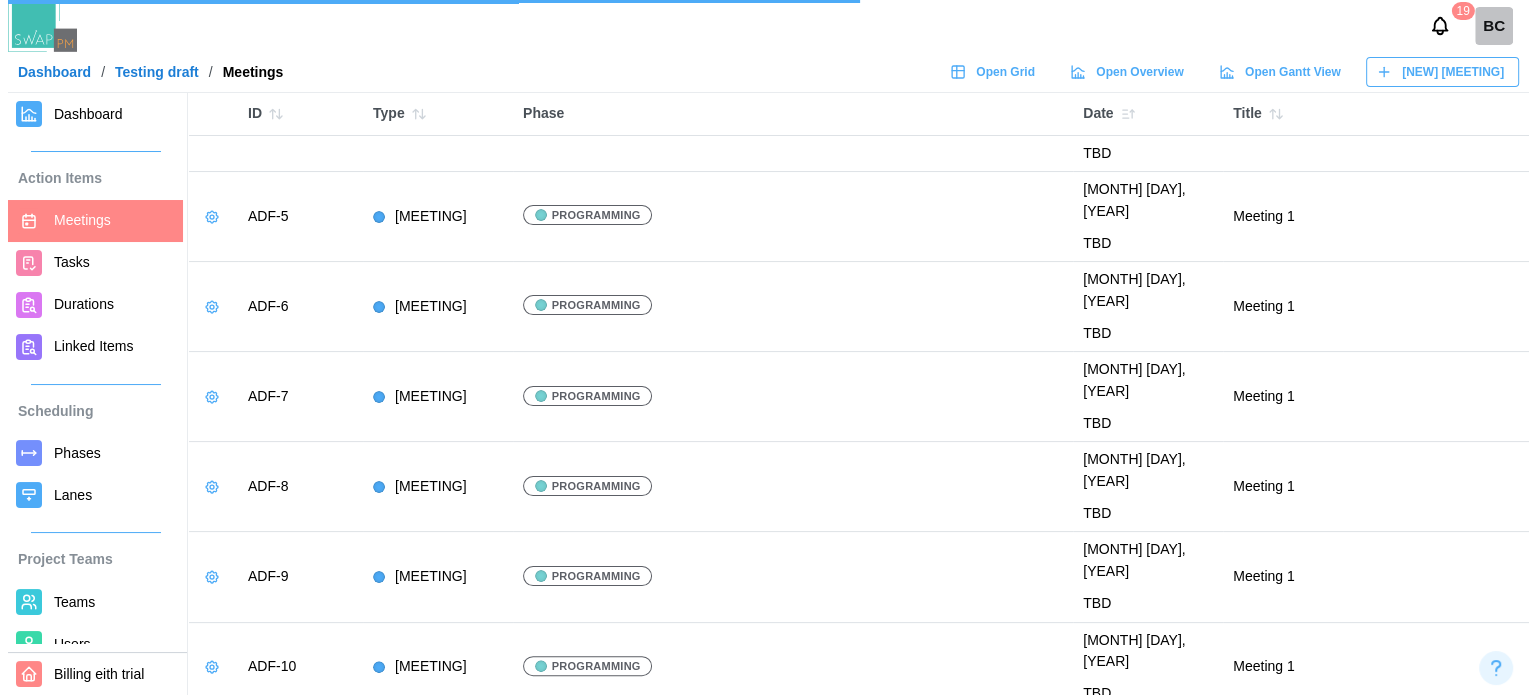 scroll, scrollTop: 0, scrollLeft: 0, axis: both 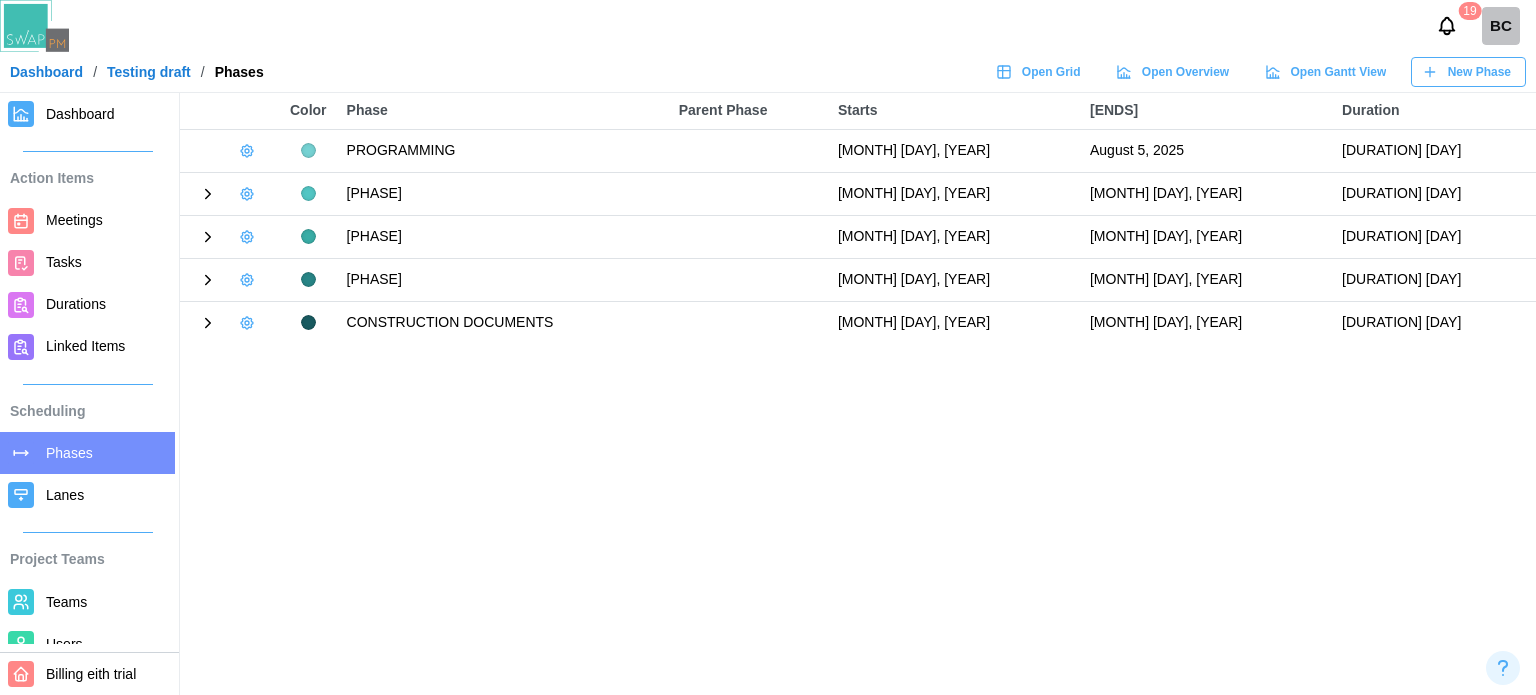 click 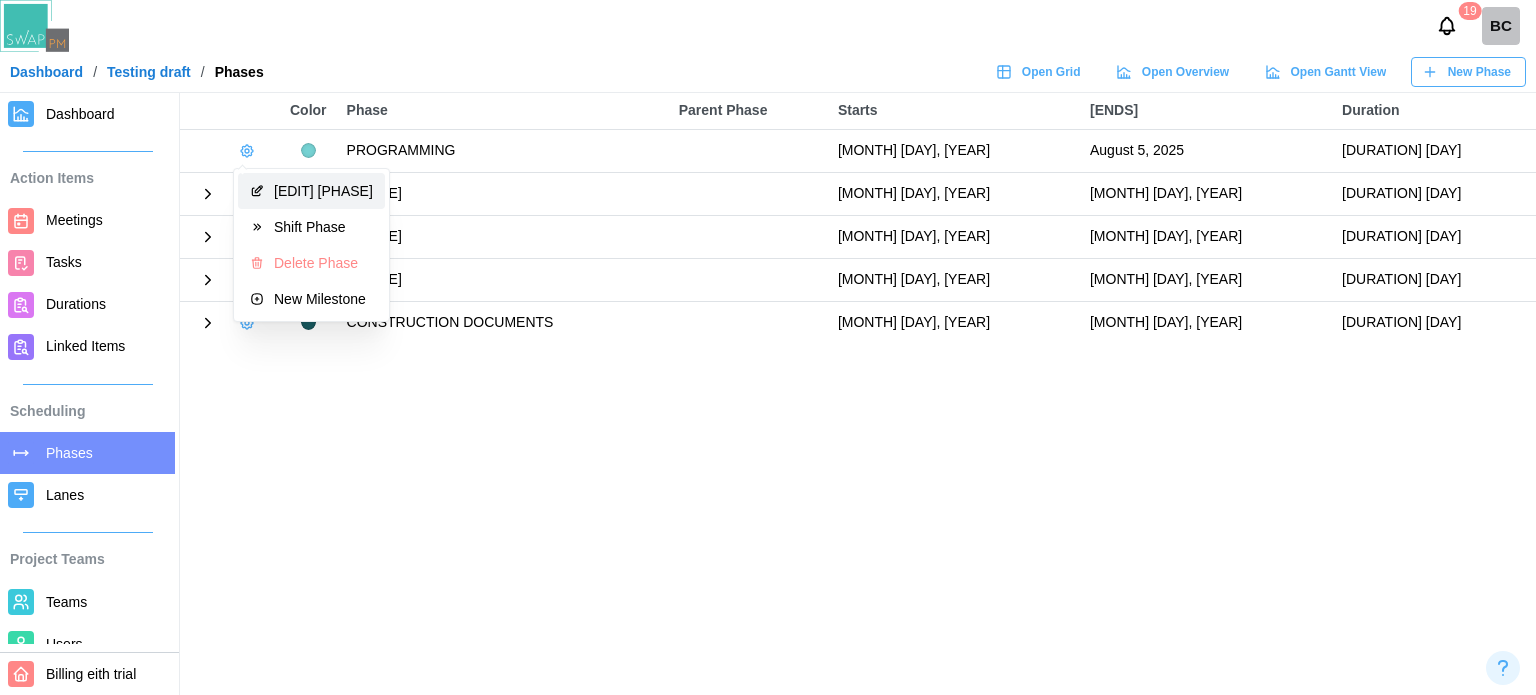 click on "Edit Phase" at bounding box center [323, 191] 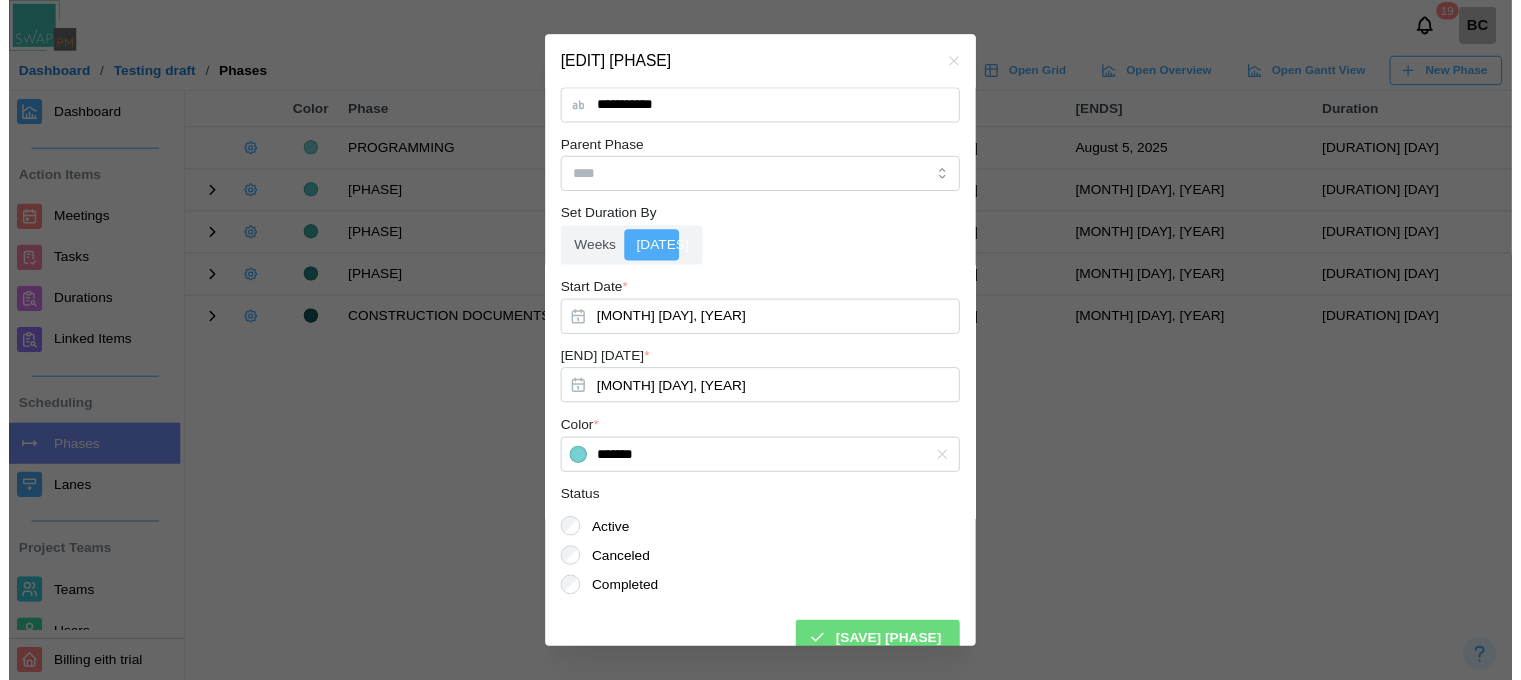 scroll, scrollTop: 49, scrollLeft: 0, axis: vertical 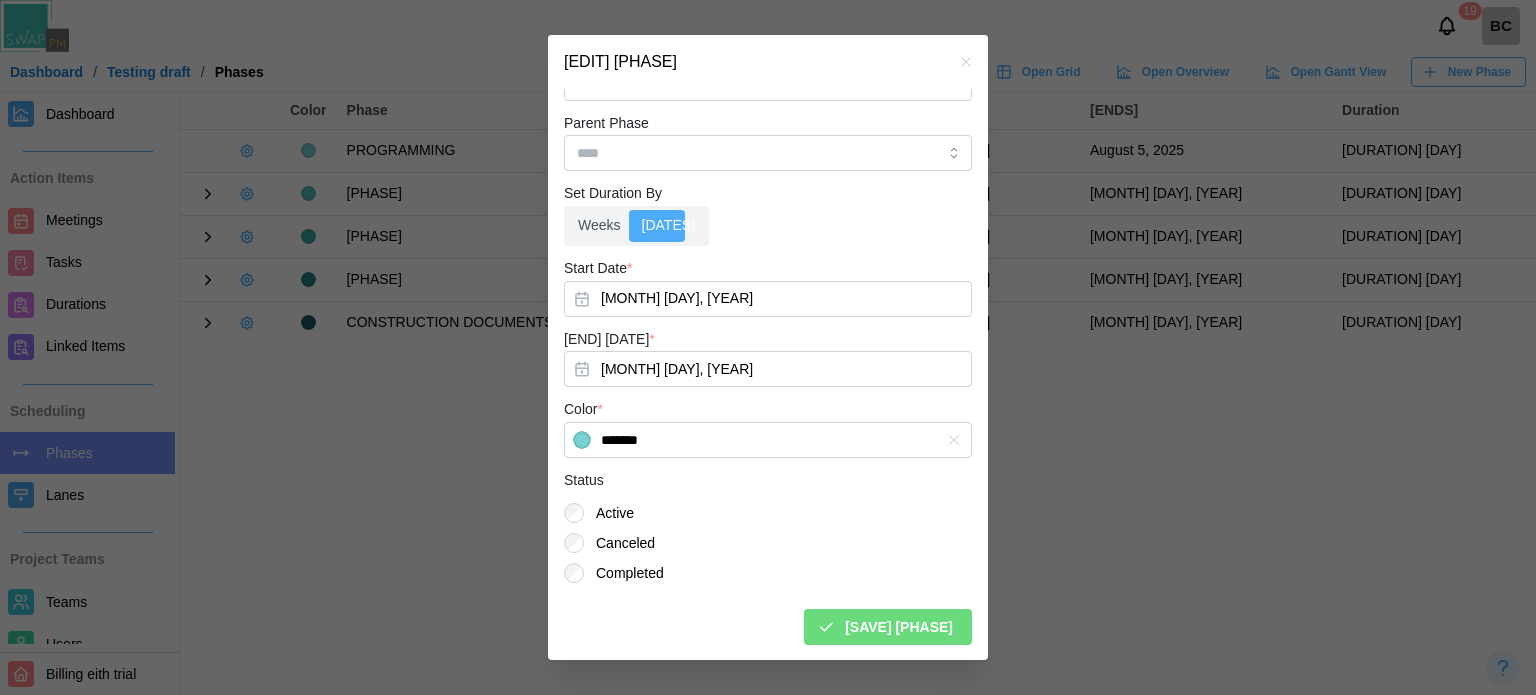 click on "Completed" at bounding box center [624, 573] 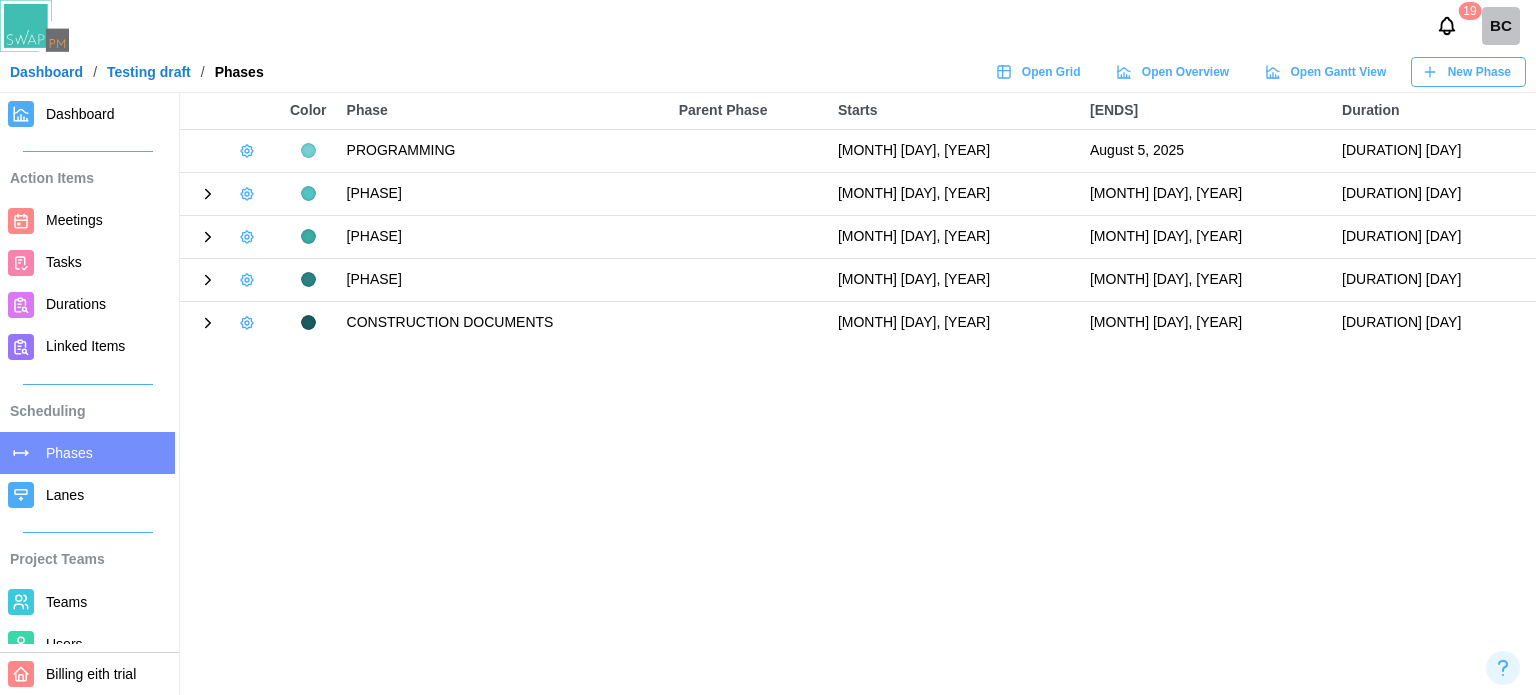 click on "Color Phase Parent Phase Starts Ends Duration PROGRAMMING July 10, 2025 August 5, 2025 3 week(s) 5 day(s) CONCEPTUAL DESIGN September 4, 2025 October 30, 2025 8 week(s) 0 day(s) 25% CONCEPTUAL DESIGN September 18, 2025 50% CONCEPTUAL DESIGN October 2, 2025 75% CONCEPTUAL DESIGN October 16, 2025 100% CONCEPTUAL DESIGN October 30, 2025 SCHEMATIC DESIGN October 31, 2025 December 26, 2025 8 week(s) 0 day(s) 25% SCHEMATIC DESIGN November 14, 2025 50% SCHEMATIC DESIGN November 28, 2025 75% SCHEMATIC DESIGN December 12, 2025 100% SCHEMATIC DESIGN December 26, 2025 DESIGN DEVELOPMENT December 29, 2025 February 23, 2026 8 week(s) 0 day(s) 25% DESIGN DEVELOPMENT January 12, 2026 50% DESIGN DEVELOPMENT January 26, 2026 75% DESIGN DEVELOPMENT February 9, 2026 100% DESIGN DEVELOPMENT February 23, 2026 CONSTRUCTION DOCUMENTS February 23, 2026 April 15, 2026 7 week(s) 2 day(s) 25% CONSTRUCTION DOCUMENTS March 9, 2026 50% CONSTRUCTION DOCUMENTS March 20, 2026 75% CONSTRUCTION DOCUMENTS April 2, 2026 April 15, 2026" at bounding box center (768, 347) 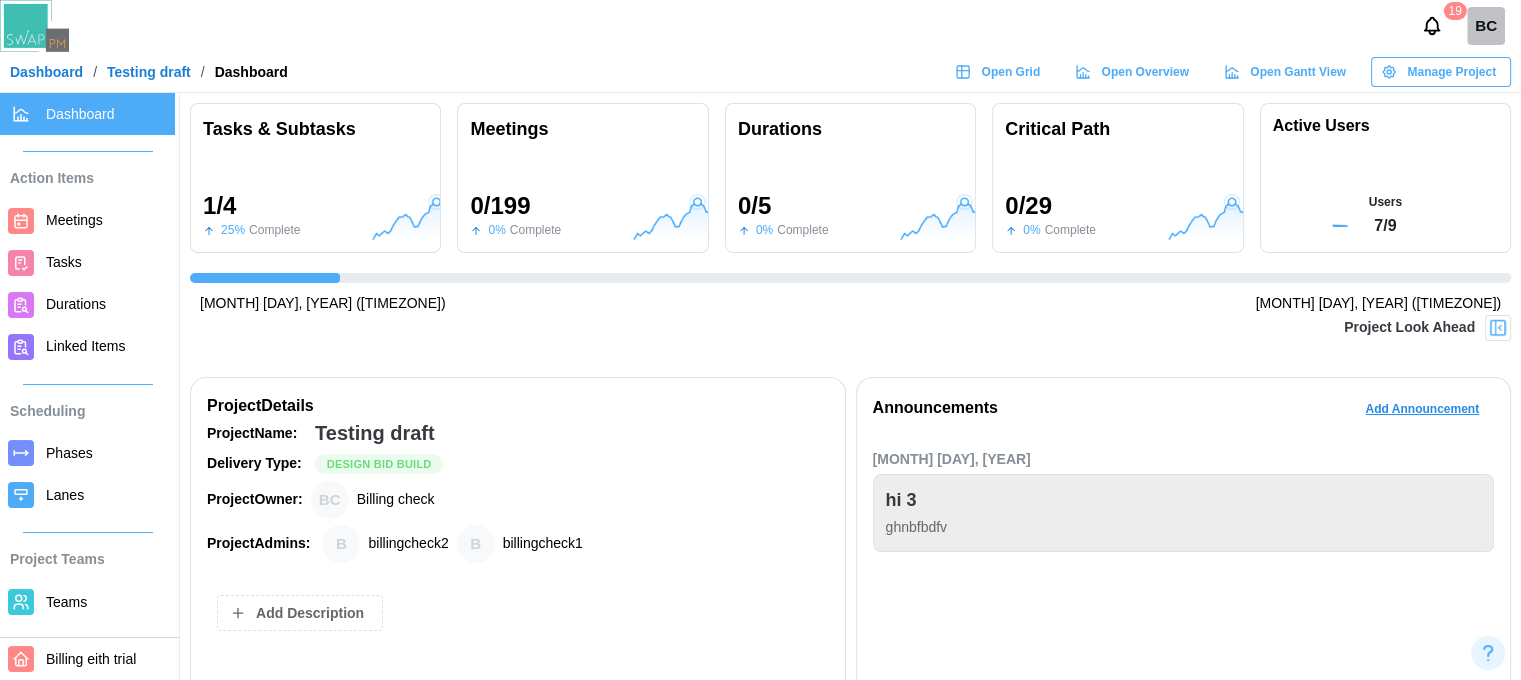 scroll, scrollTop: 0, scrollLeft: 324, axis: horizontal 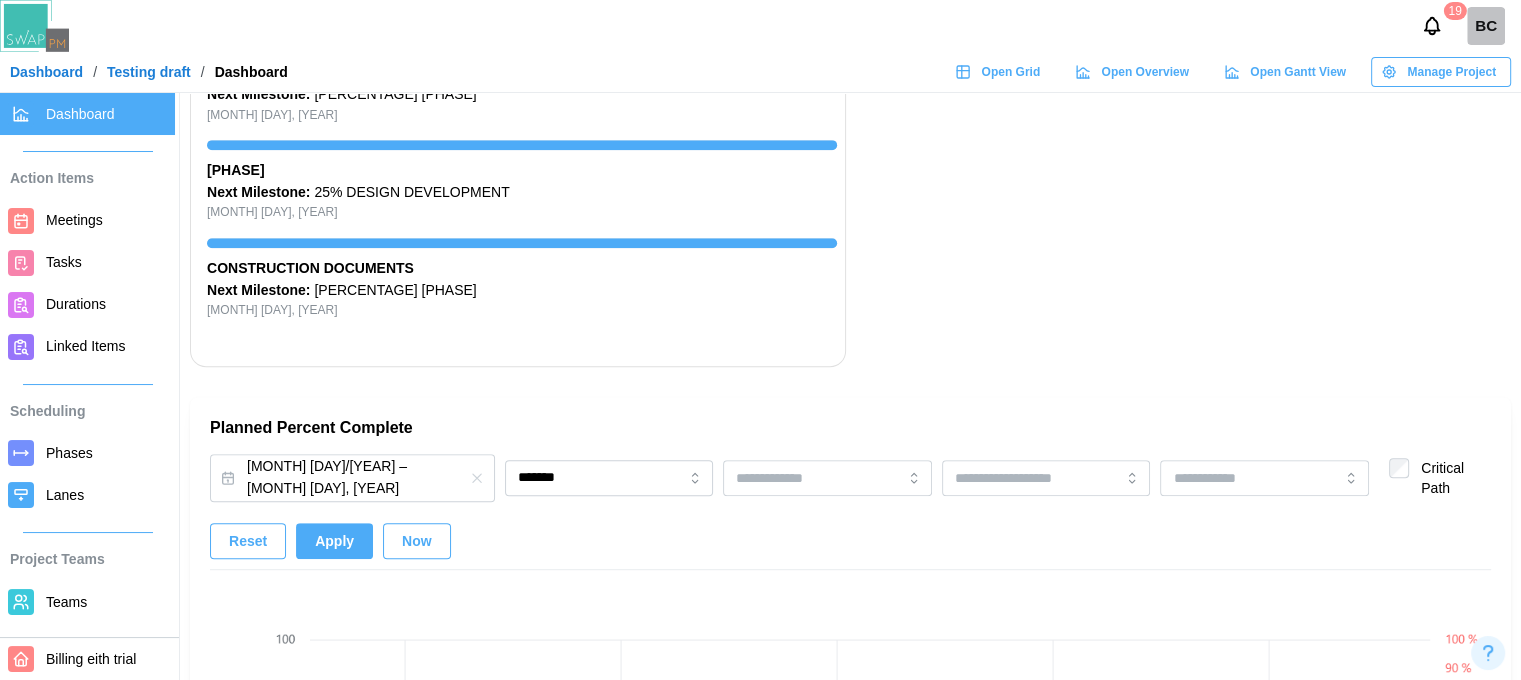 click on "Phases" at bounding box center (69, 453) 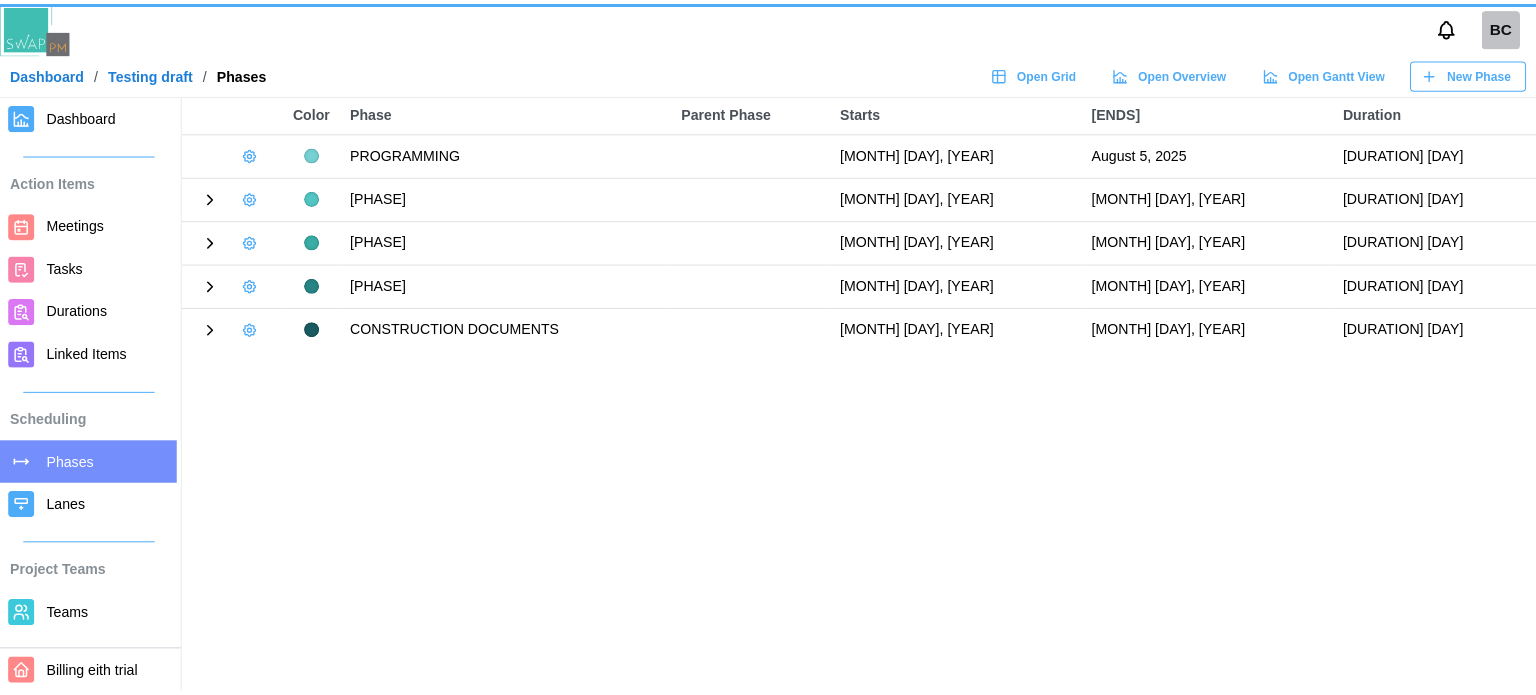 scroll, scrollTop: 0, scrollLeft: 0, axis: both 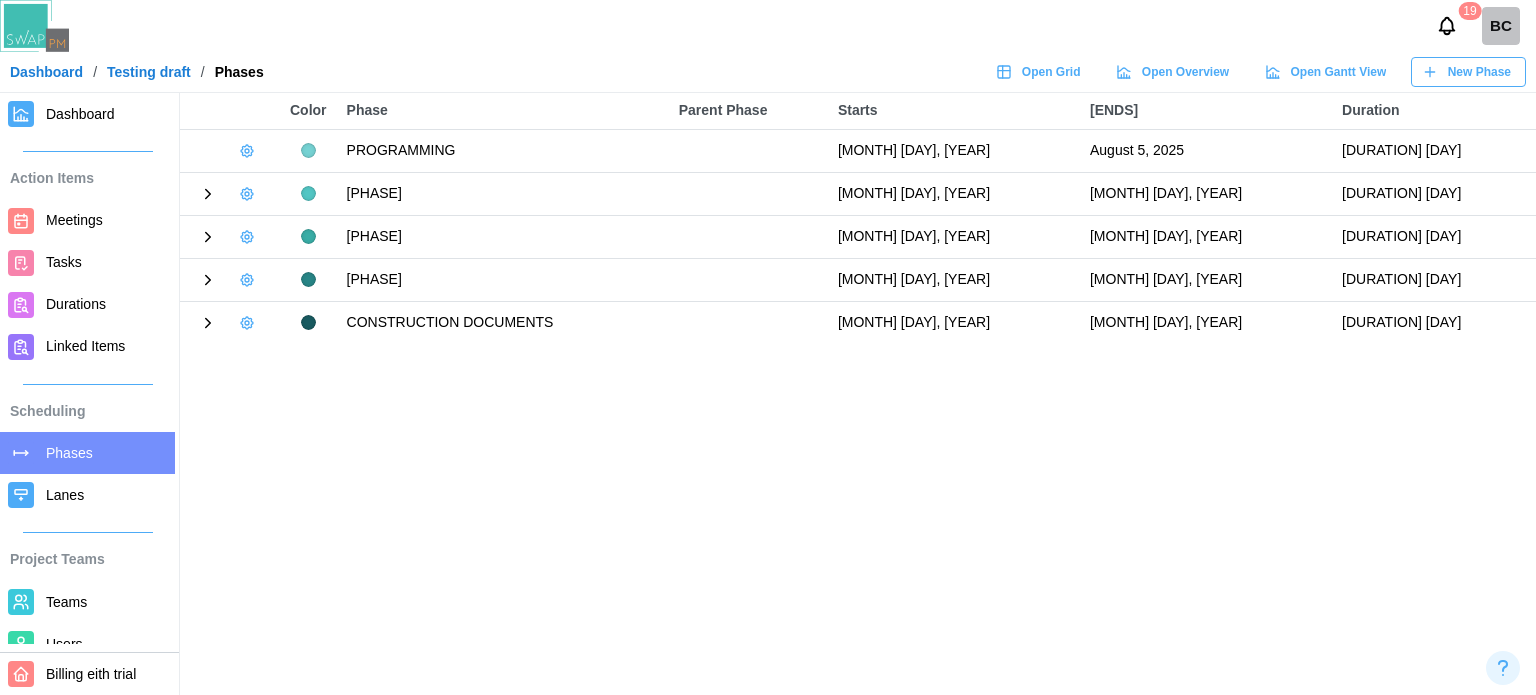 click on "New Phase" at bounding box center (1479, 72) 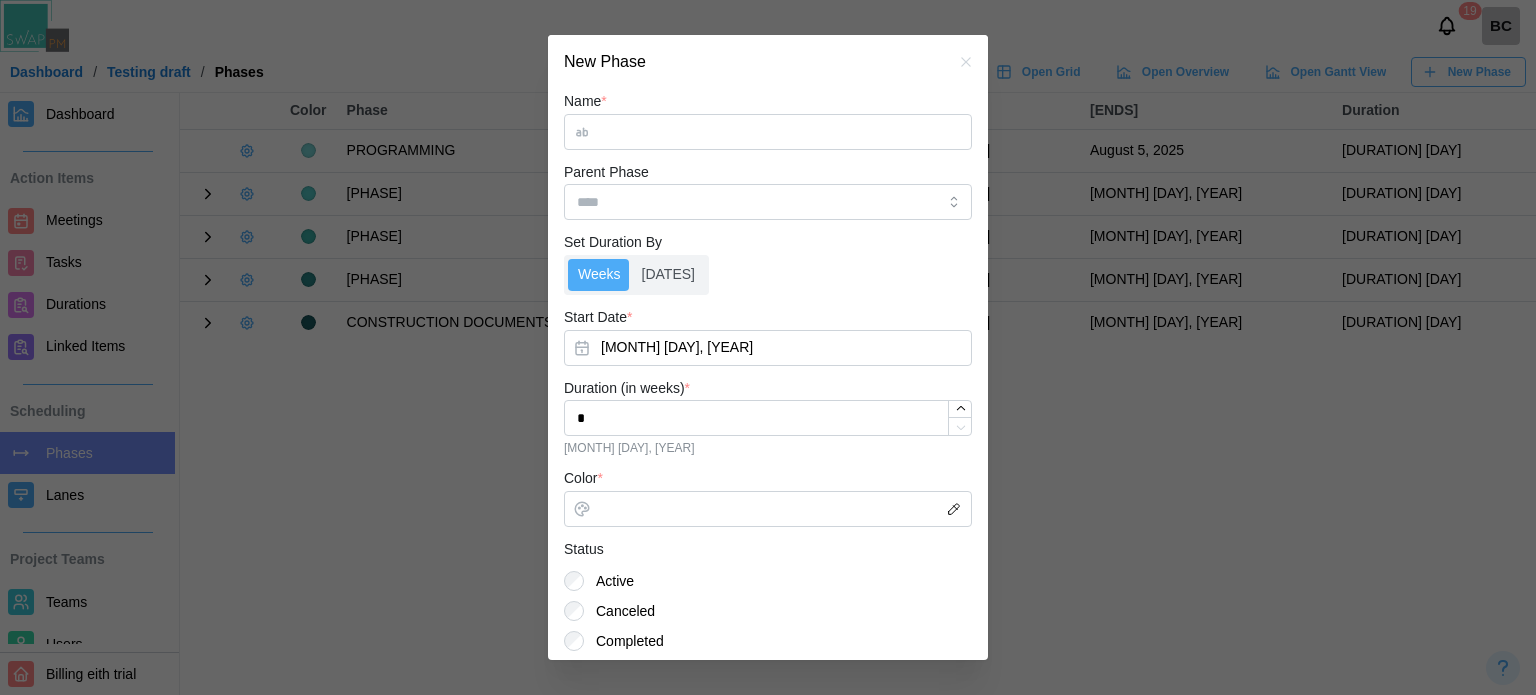 click on "Name  * Parent Phase Set Duration By Weeks Dates Start Date  * Aug 8, 2025 Duration (in weeks)  * * Ends on Aug 14, 2025 Color  * Status Active Canceled Completed Save Phase" at bounding box center [768, 401] 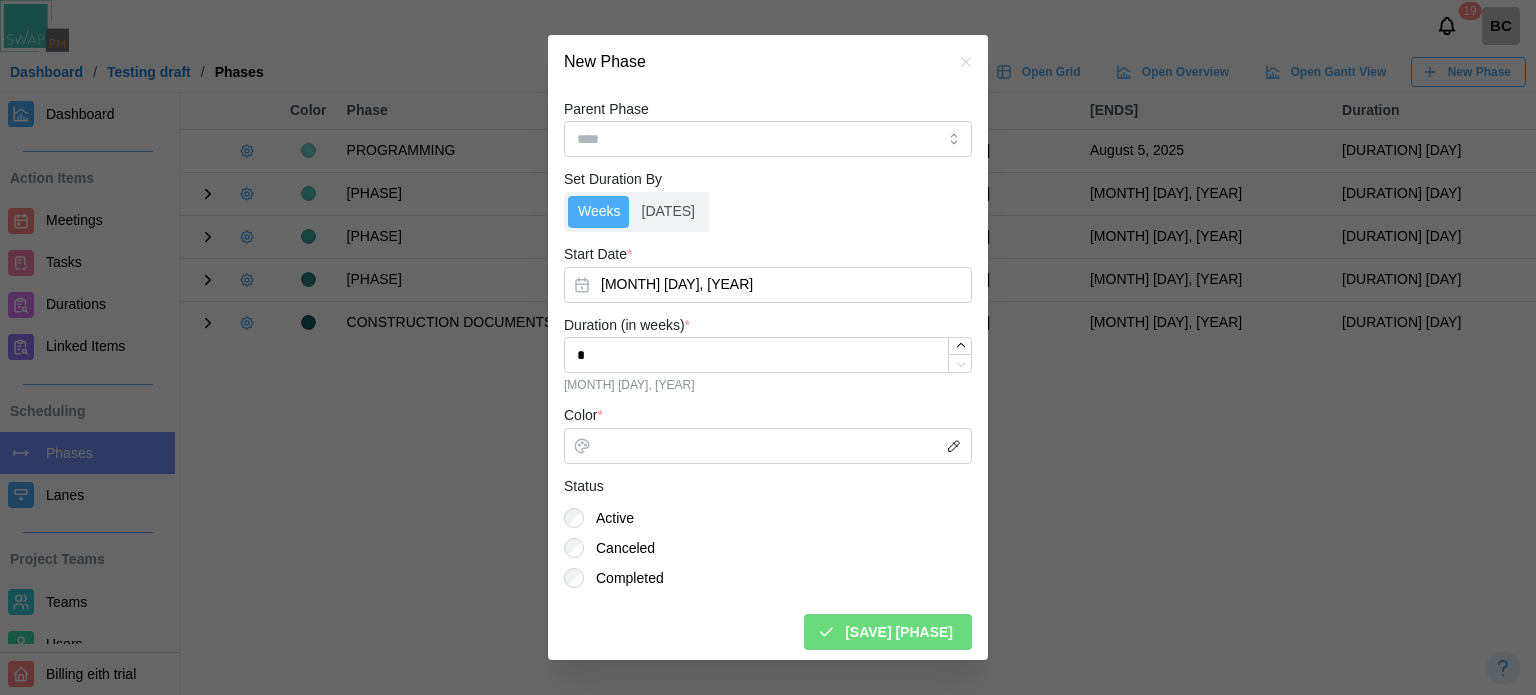 scroll, scrollTop: 68, scrollLeft: 0, axis: vertical 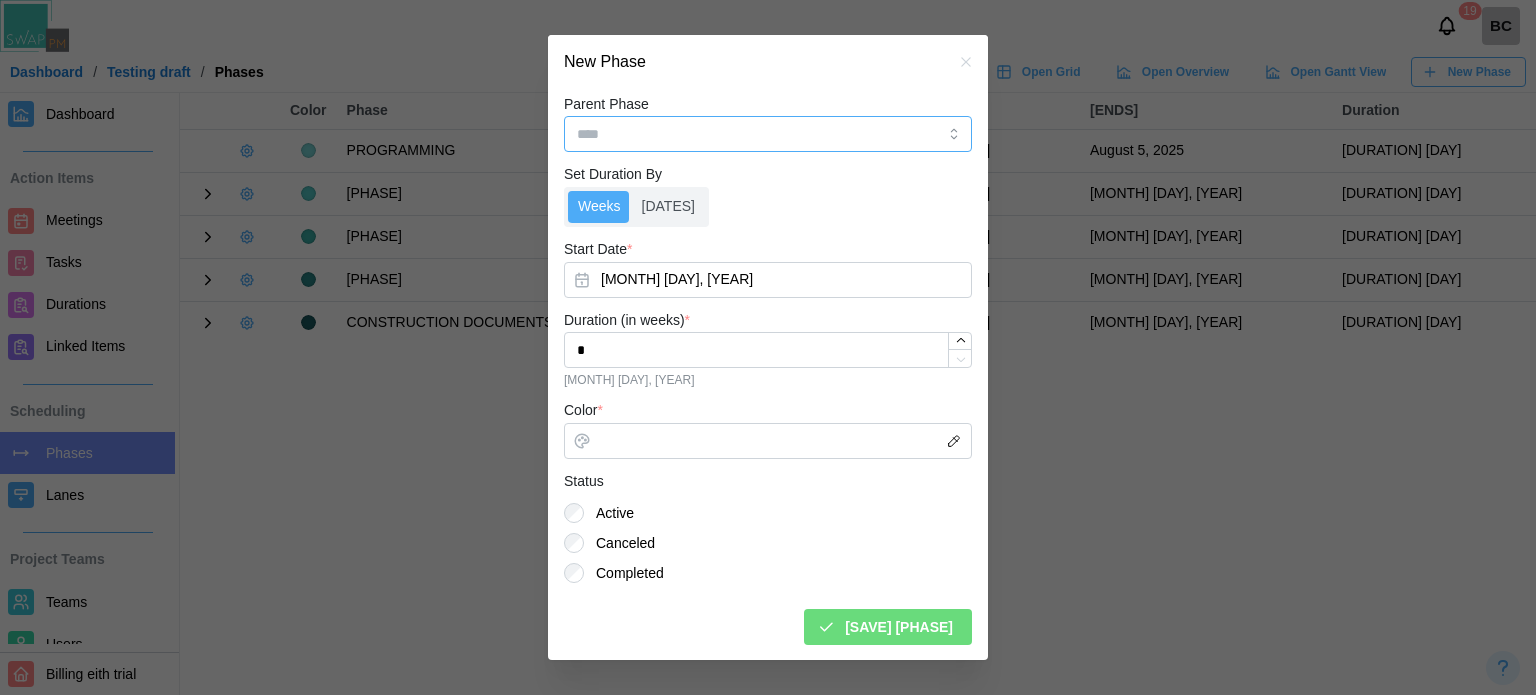 click on "Parent Phase" at bounding box center [768, 134] 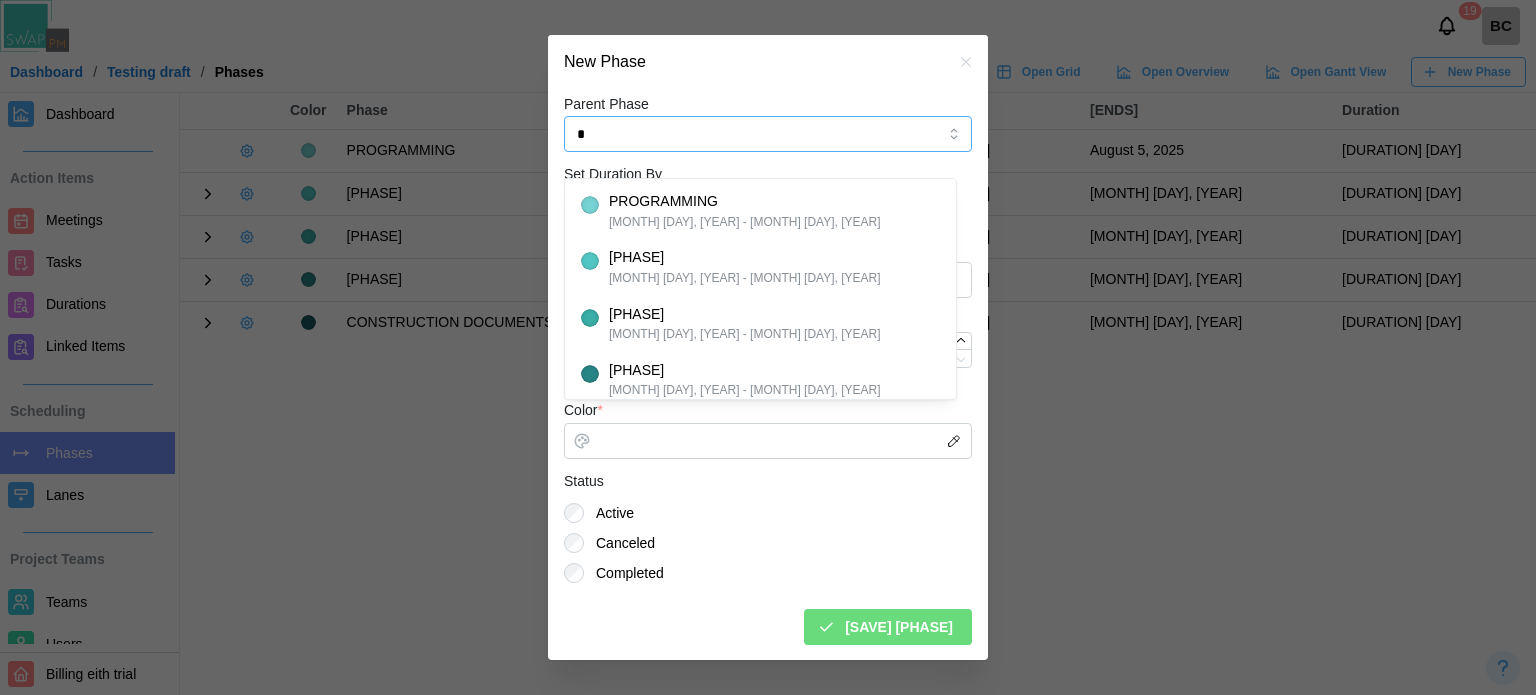 scroll, scrollTop: 0, scrollLeft: 0, axis: both 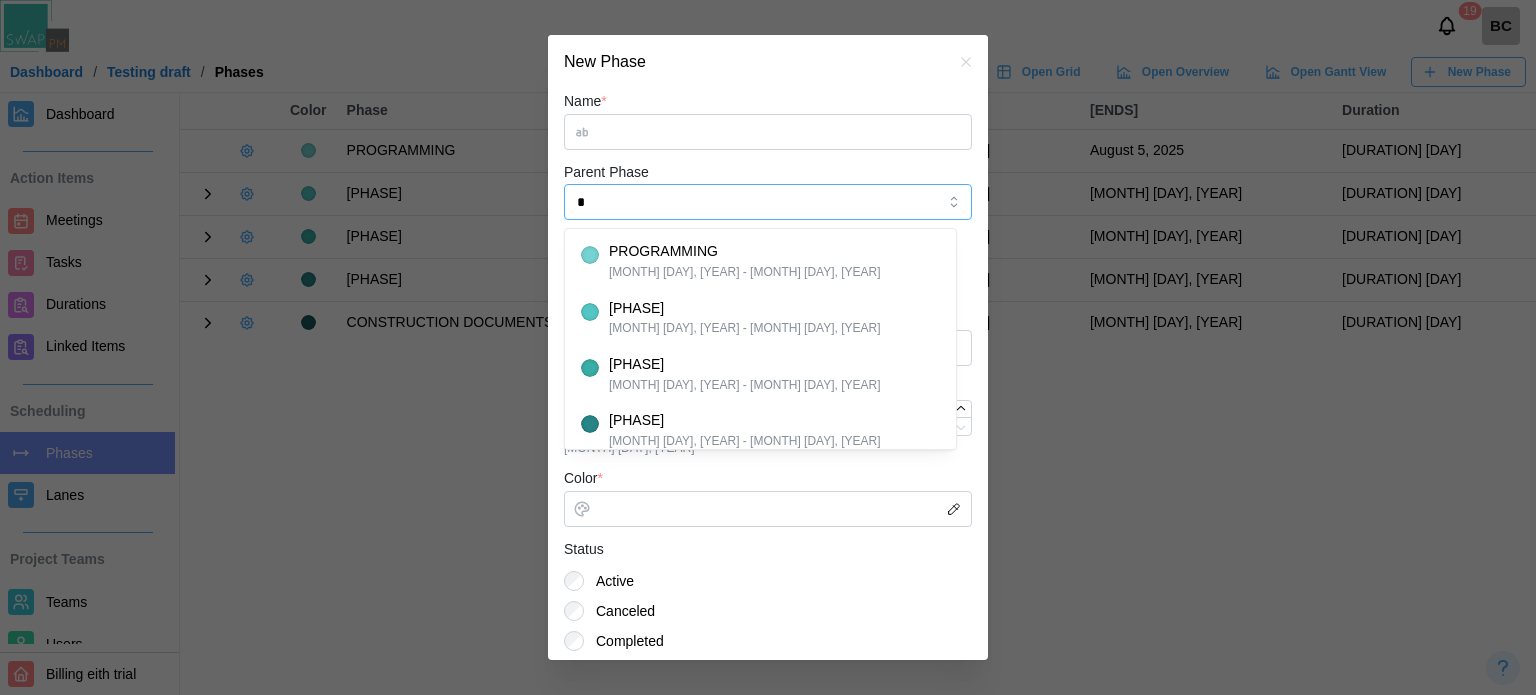 type on "*" 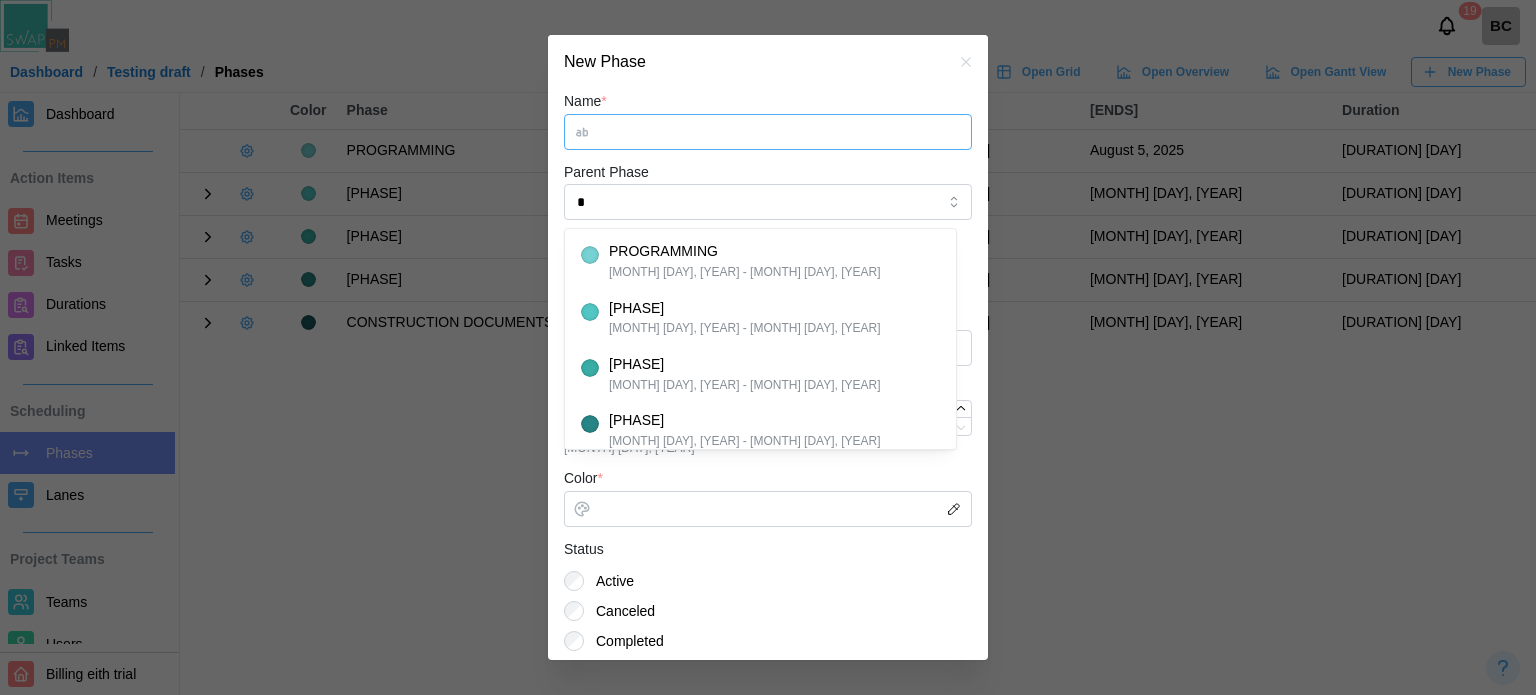 type 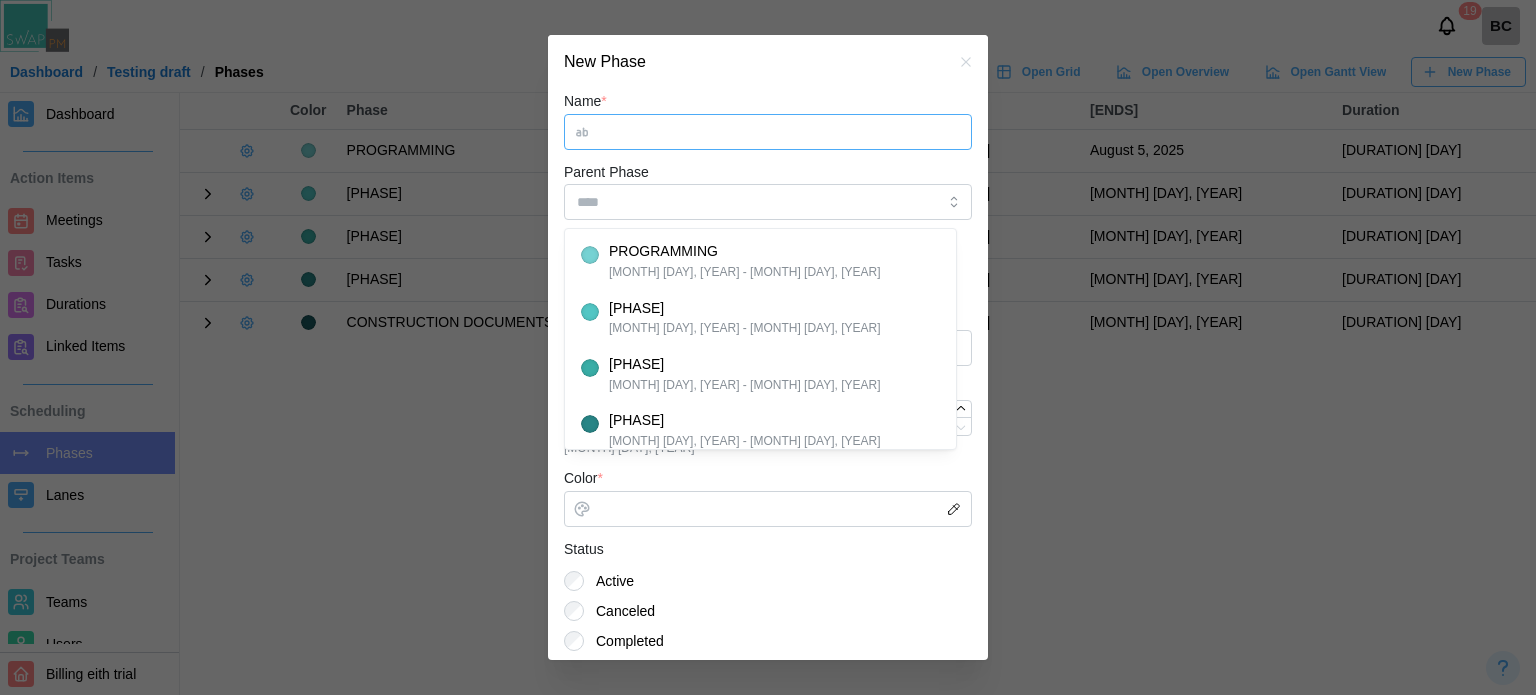 click on "Name  *" at bounding box center (768, 132) 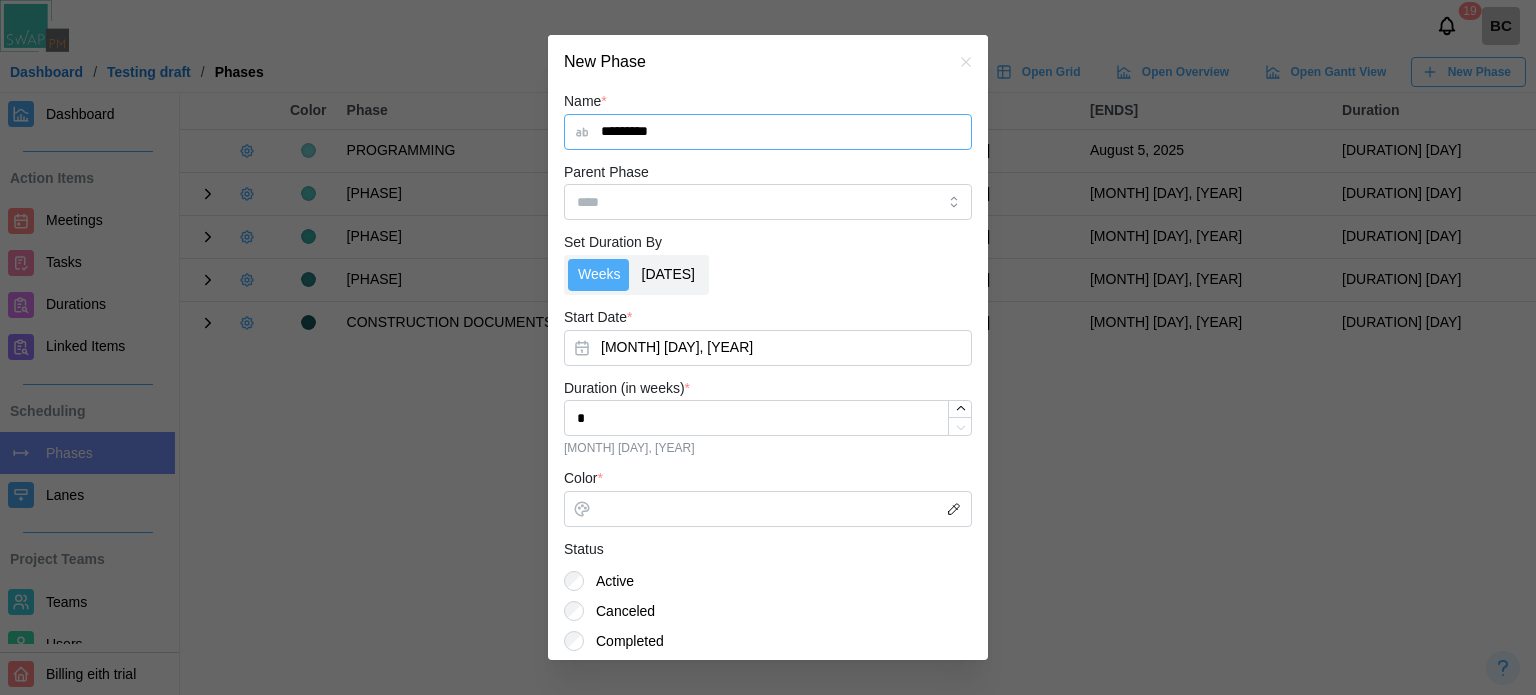 type on "*********" 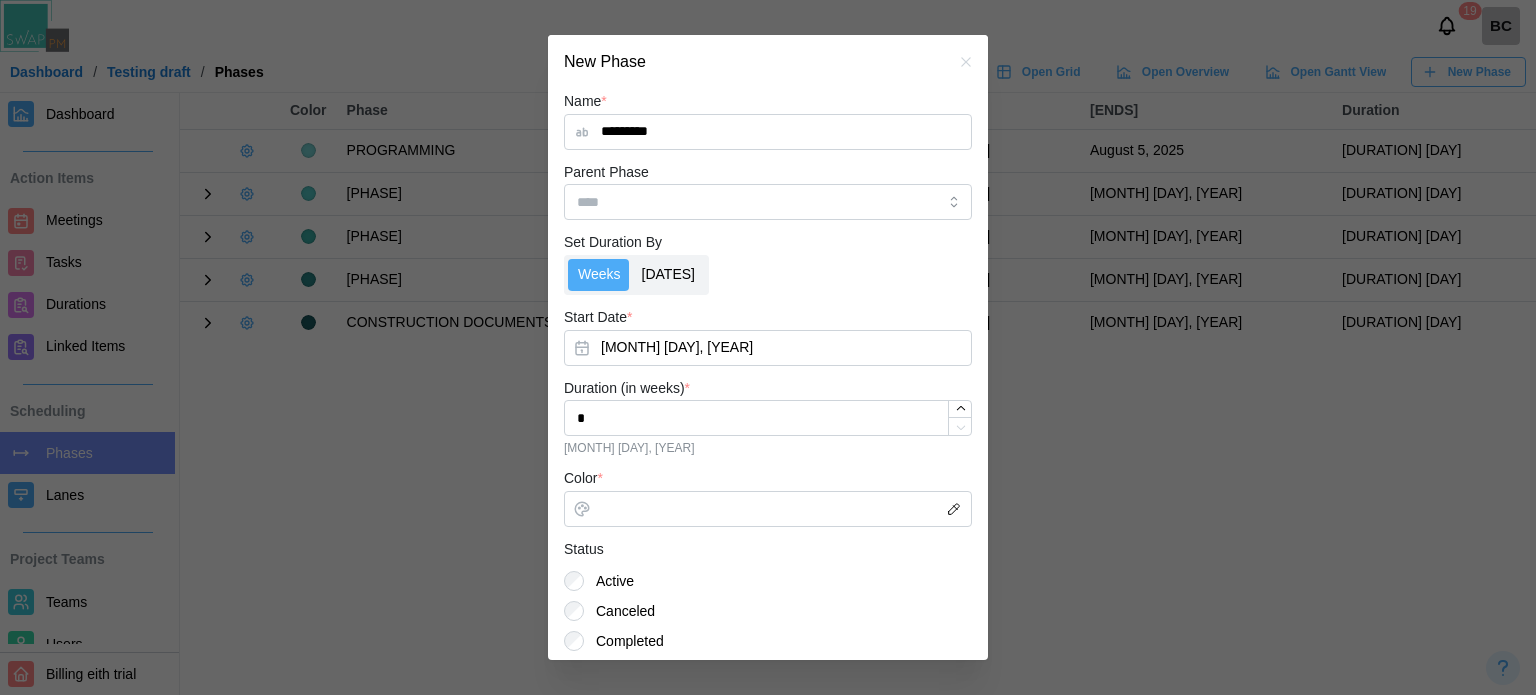 click on "Dates" at bounding box center [668, 275] 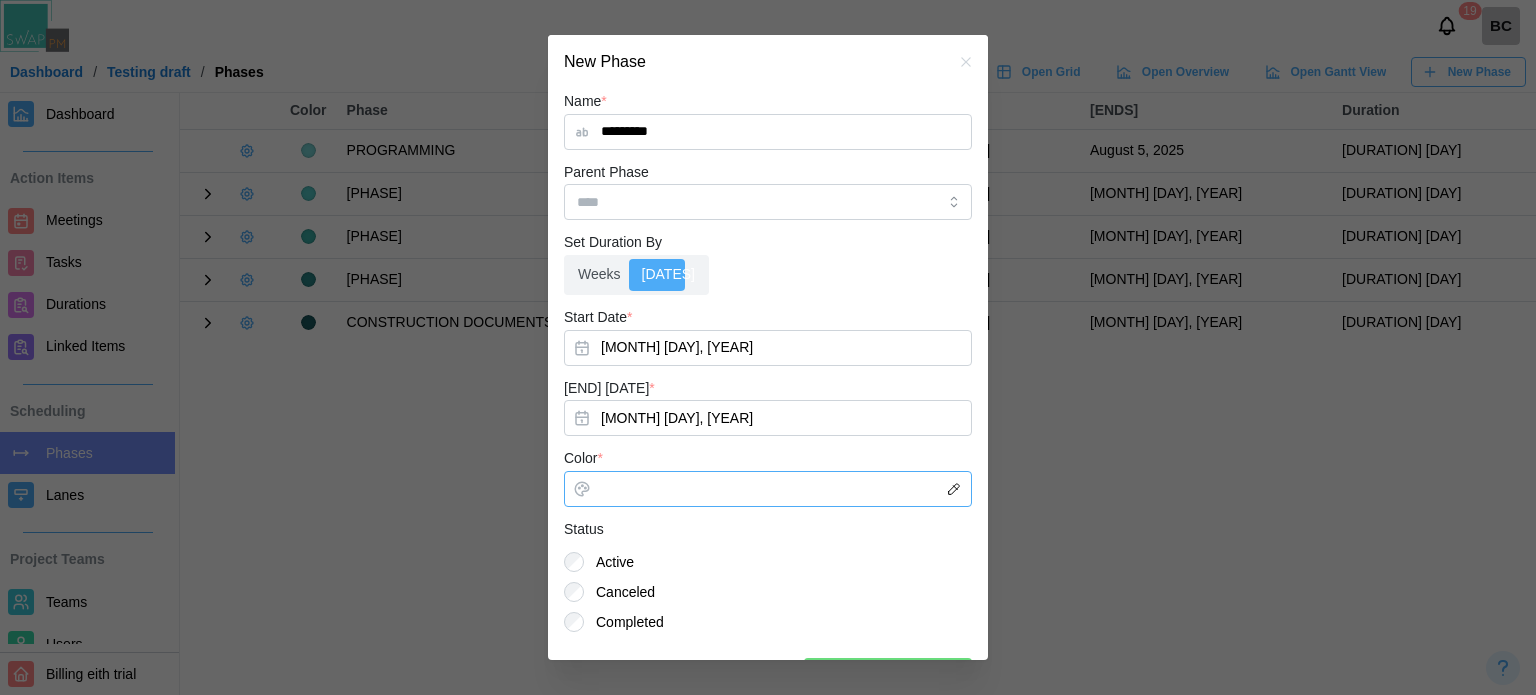 click on "Color  *" at bounding box center (768, 489) 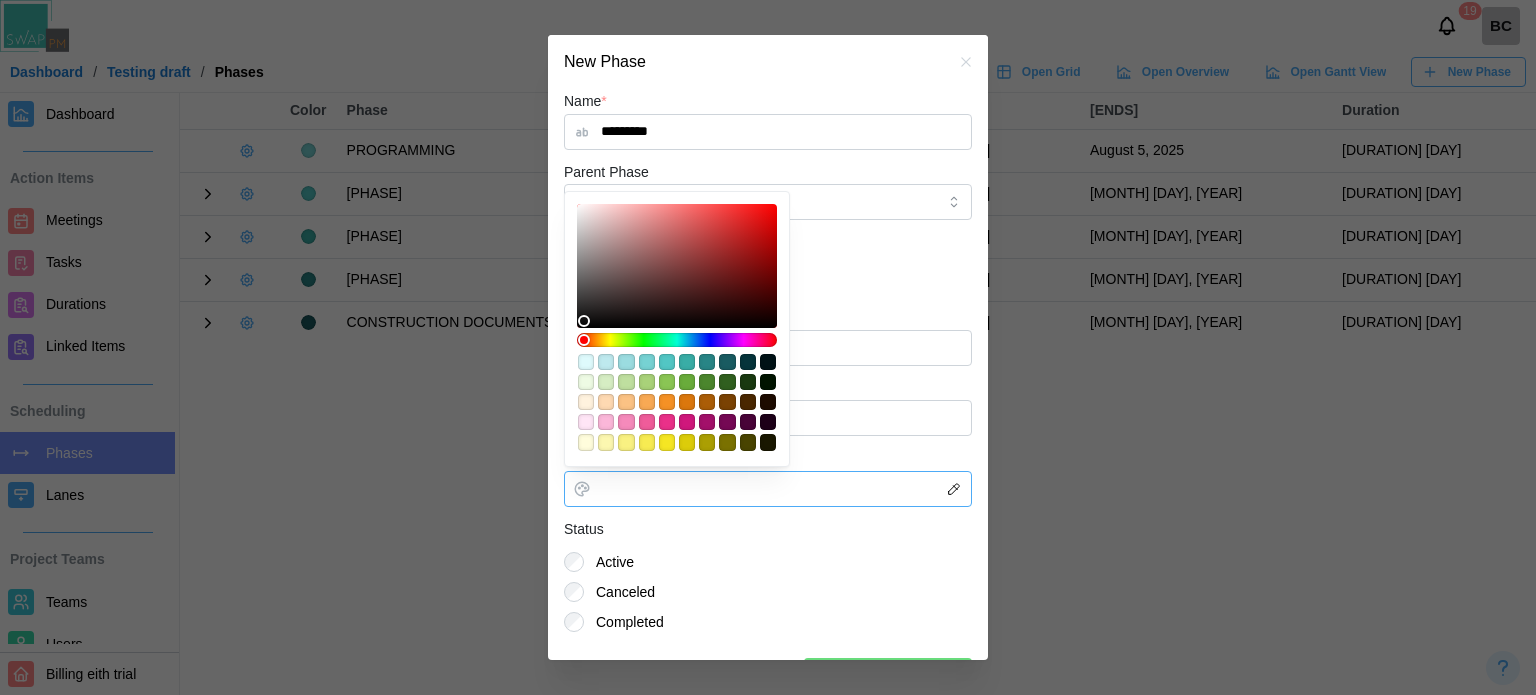 click at bounding box center [626, 442] 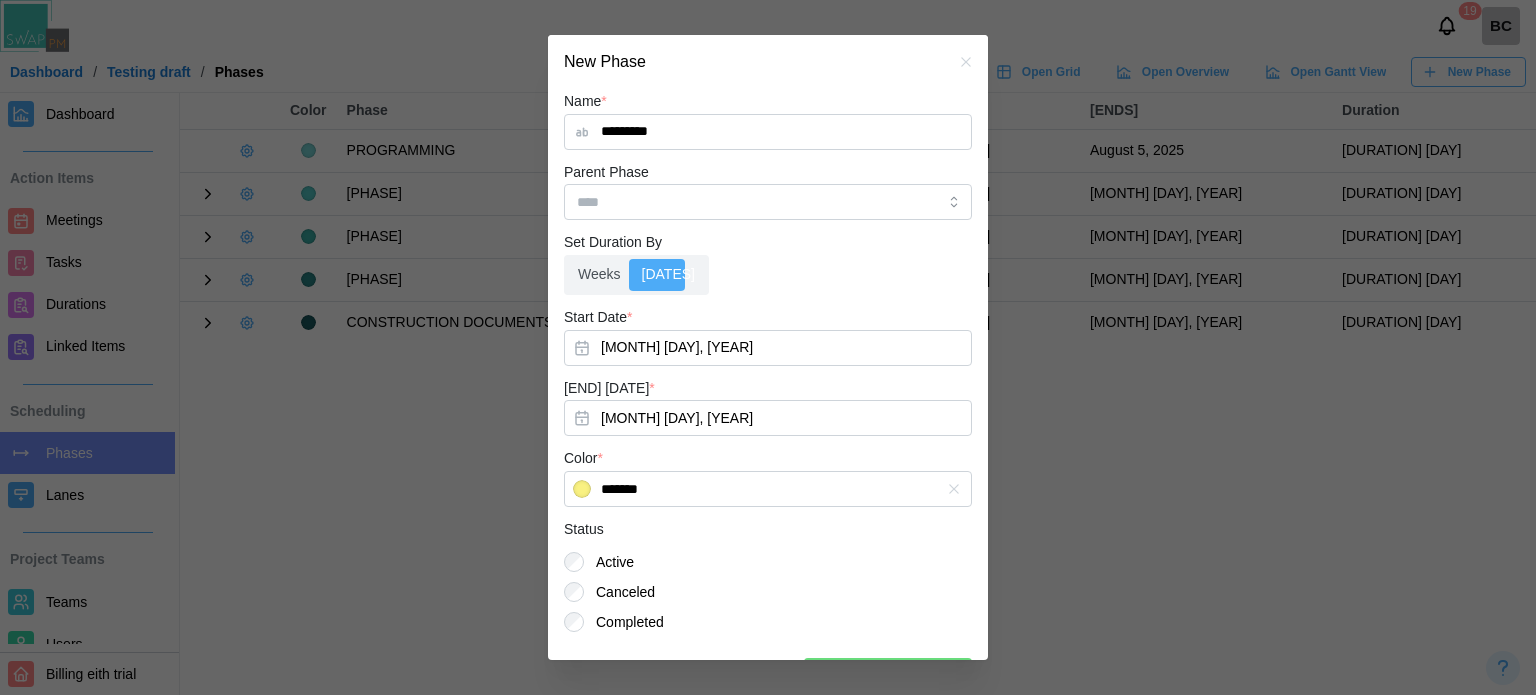 click on "Status Active Canceled Completed" at bounding box center (768, 574) 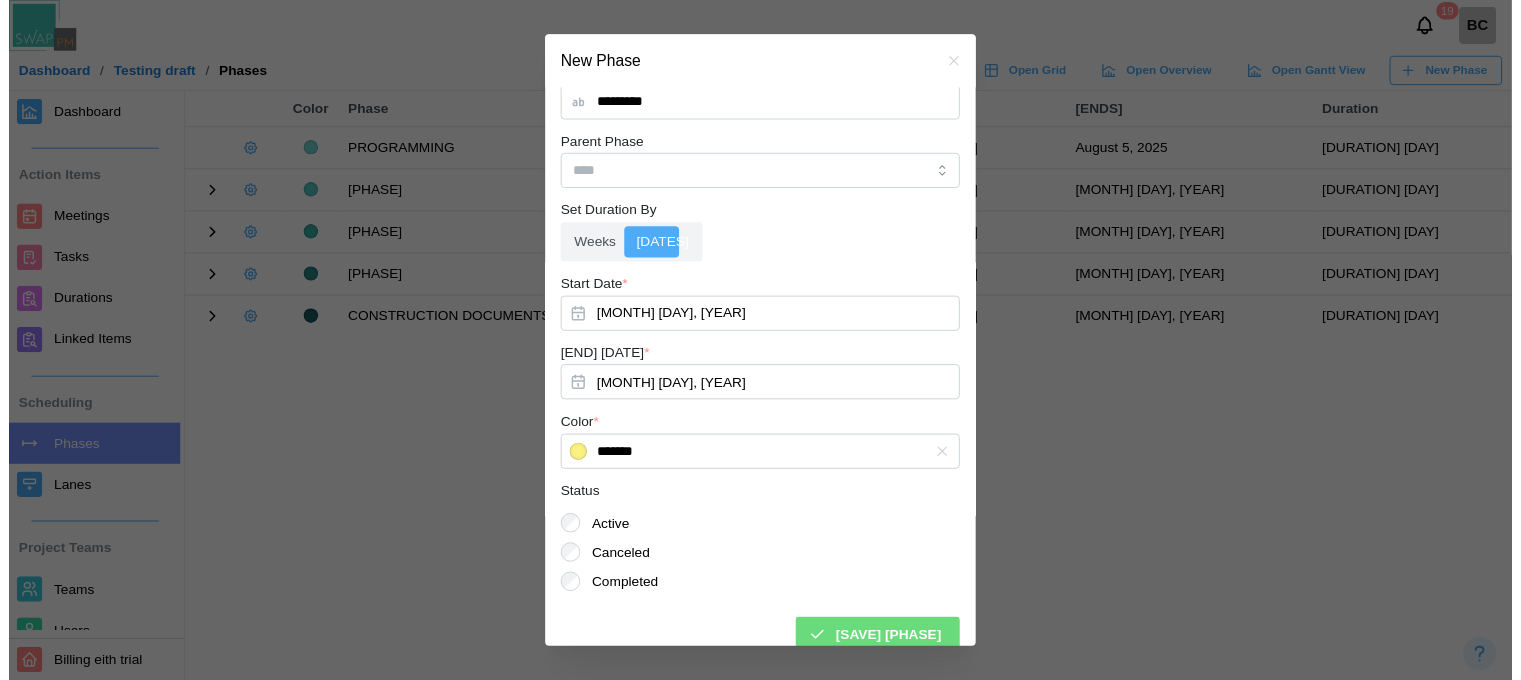 scroll, scrollTop: 49, scrollLeft: 0, axis: vertical 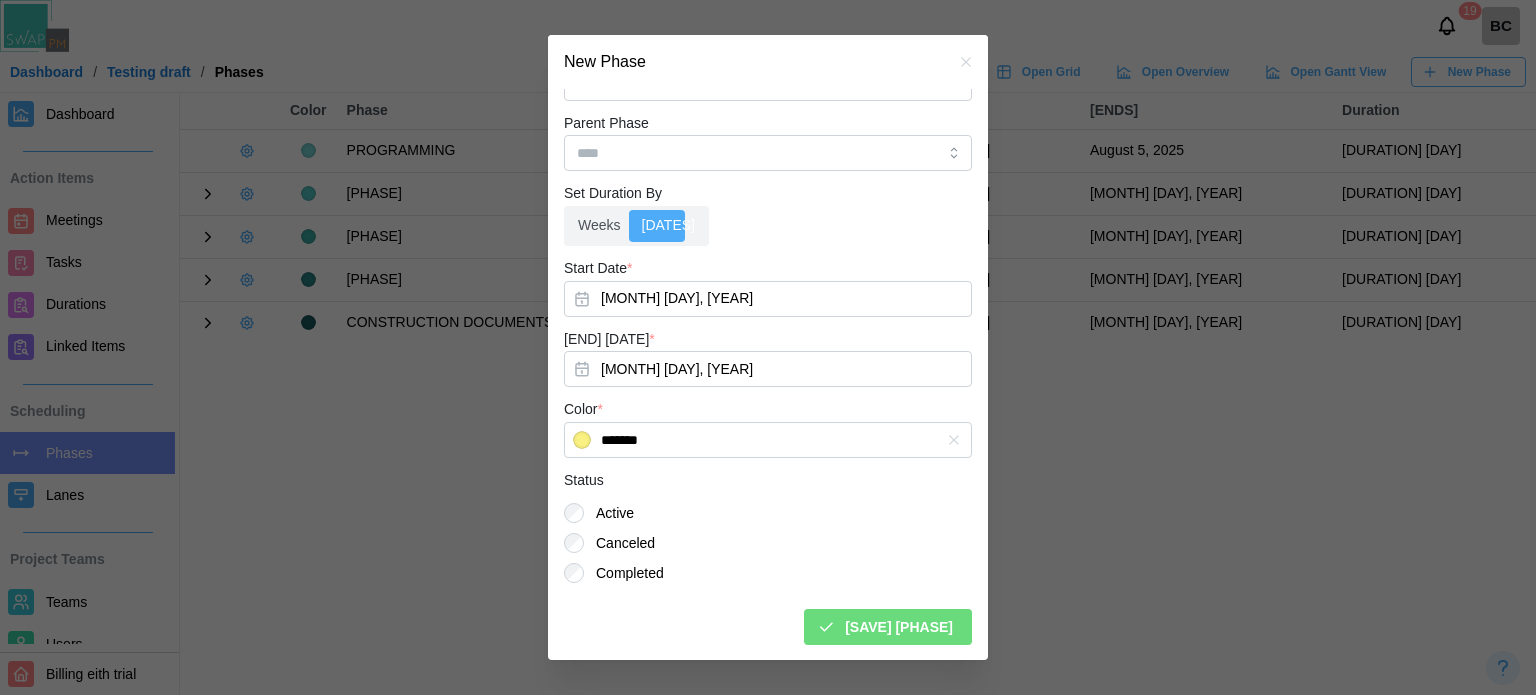 click on "Canceled" at bounding box center [619, 543] 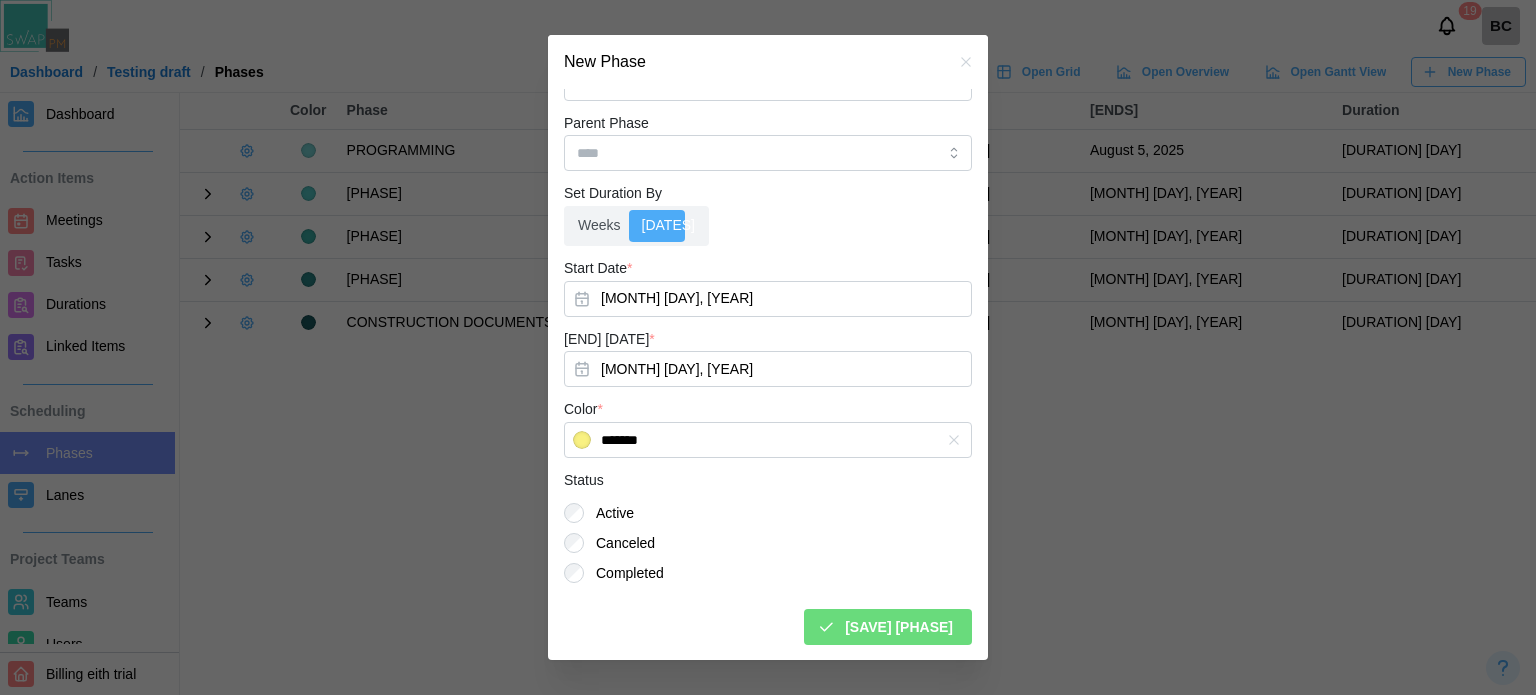 click on "Save Phase" at bounding box center [899, 627] 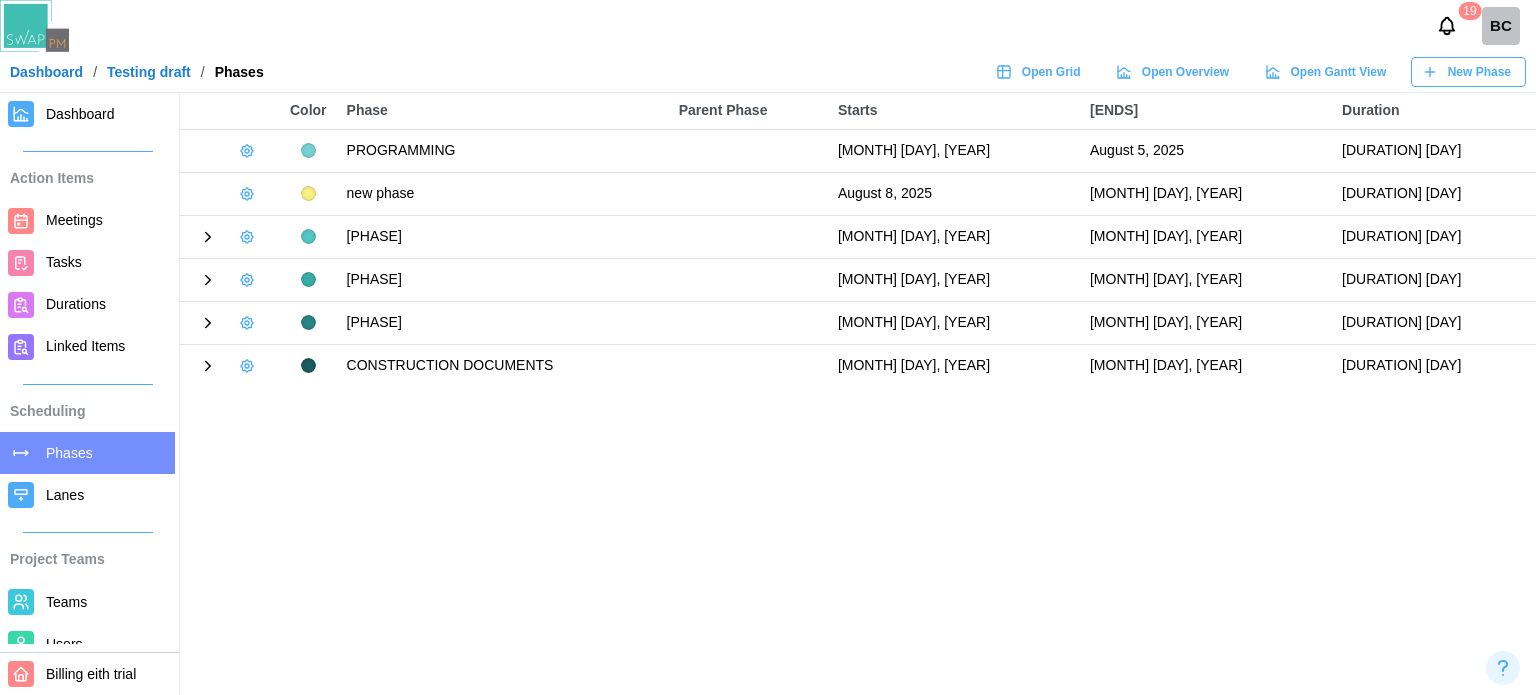 click on "Dashboard" at bounding box center [80, 114] 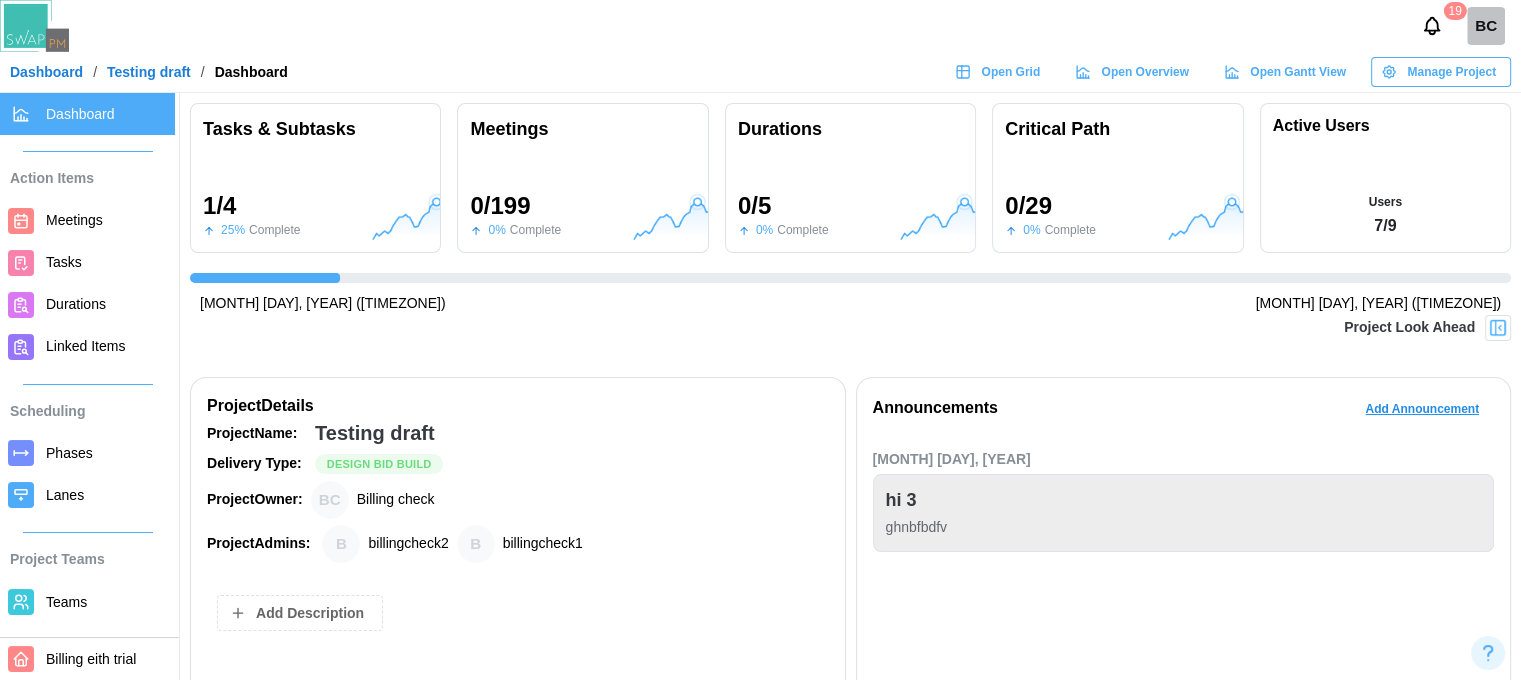 scroll, scrollTop: 0, scrollLeft: 324, axis: horizontal 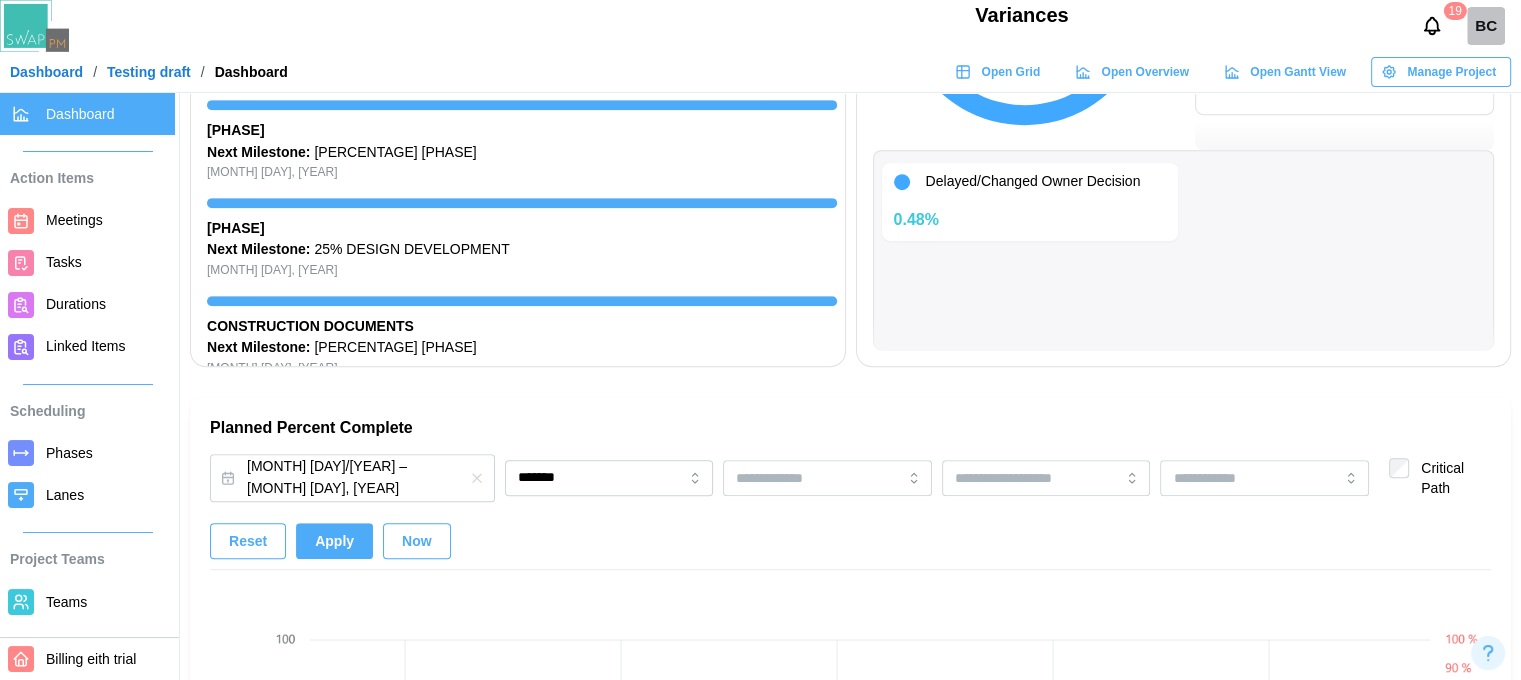 click on "Phases" at bounding box center (87, 453) 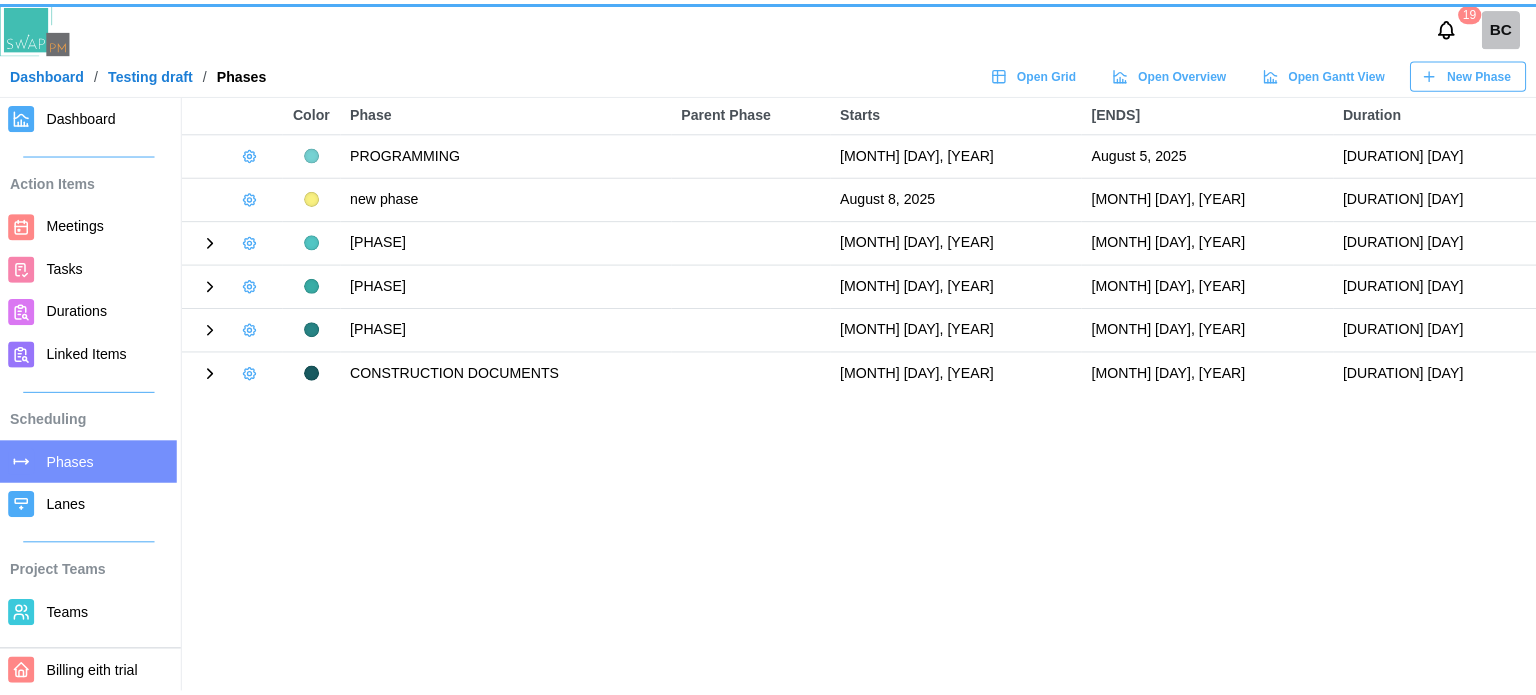 scroll, scrollTop: 0, scrollLeft: 0, axis: both 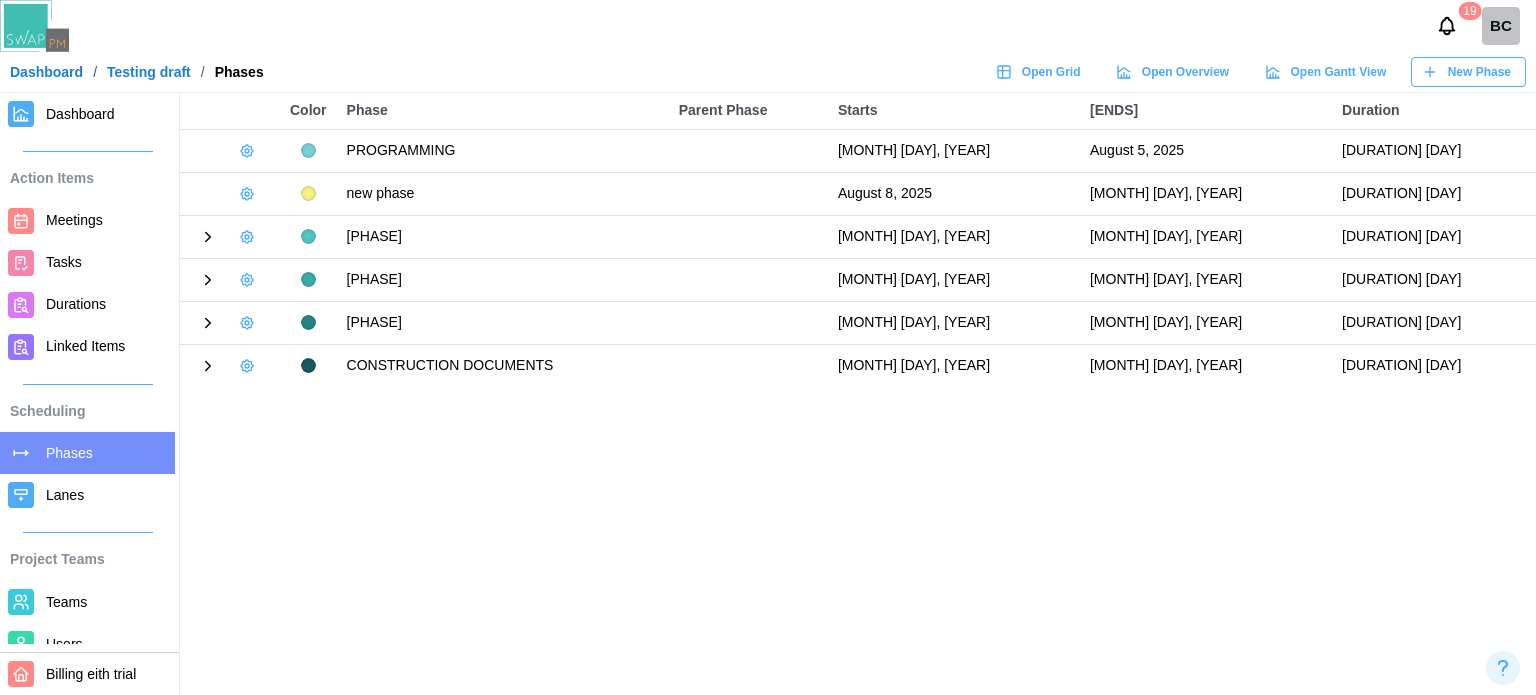 click 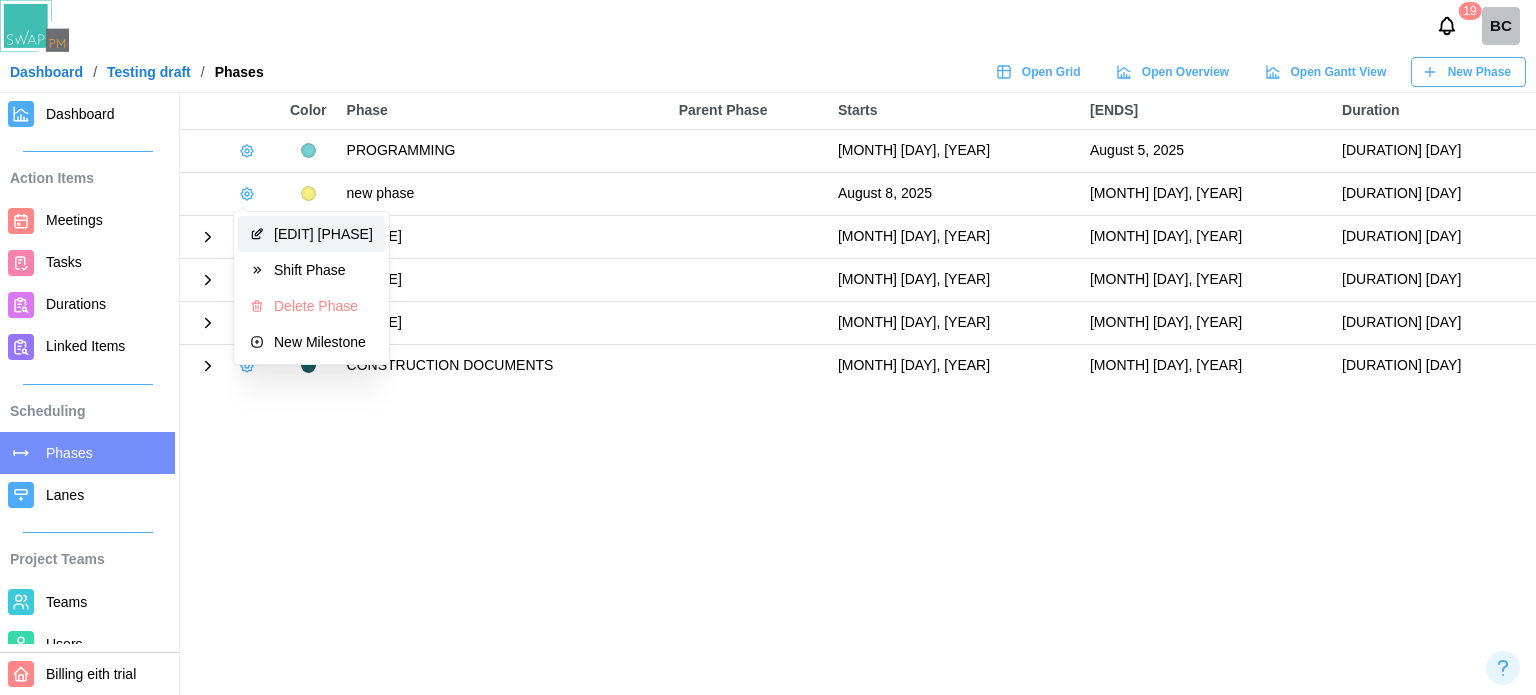 click on "Edit Phase" at bounding box center (311, 234) 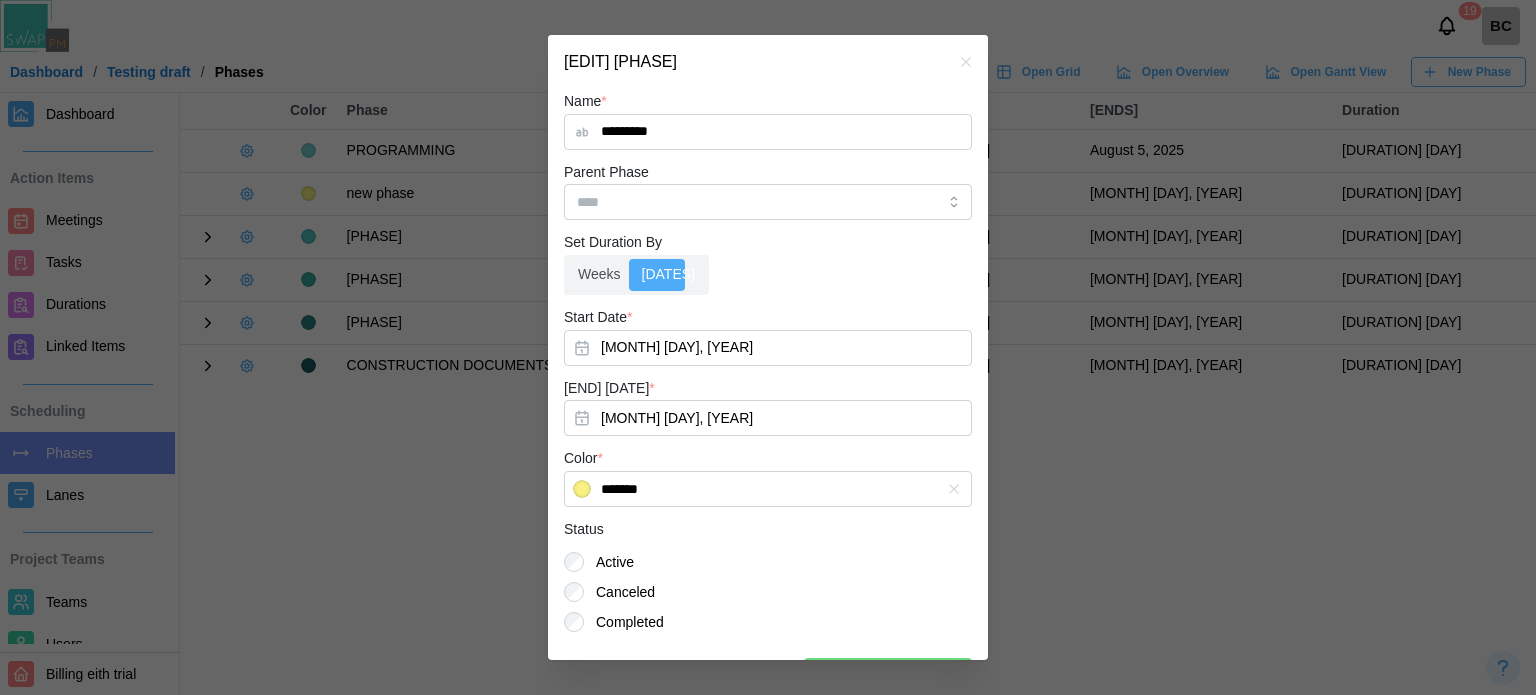 click on "Active" at bounding box center (609, 562) 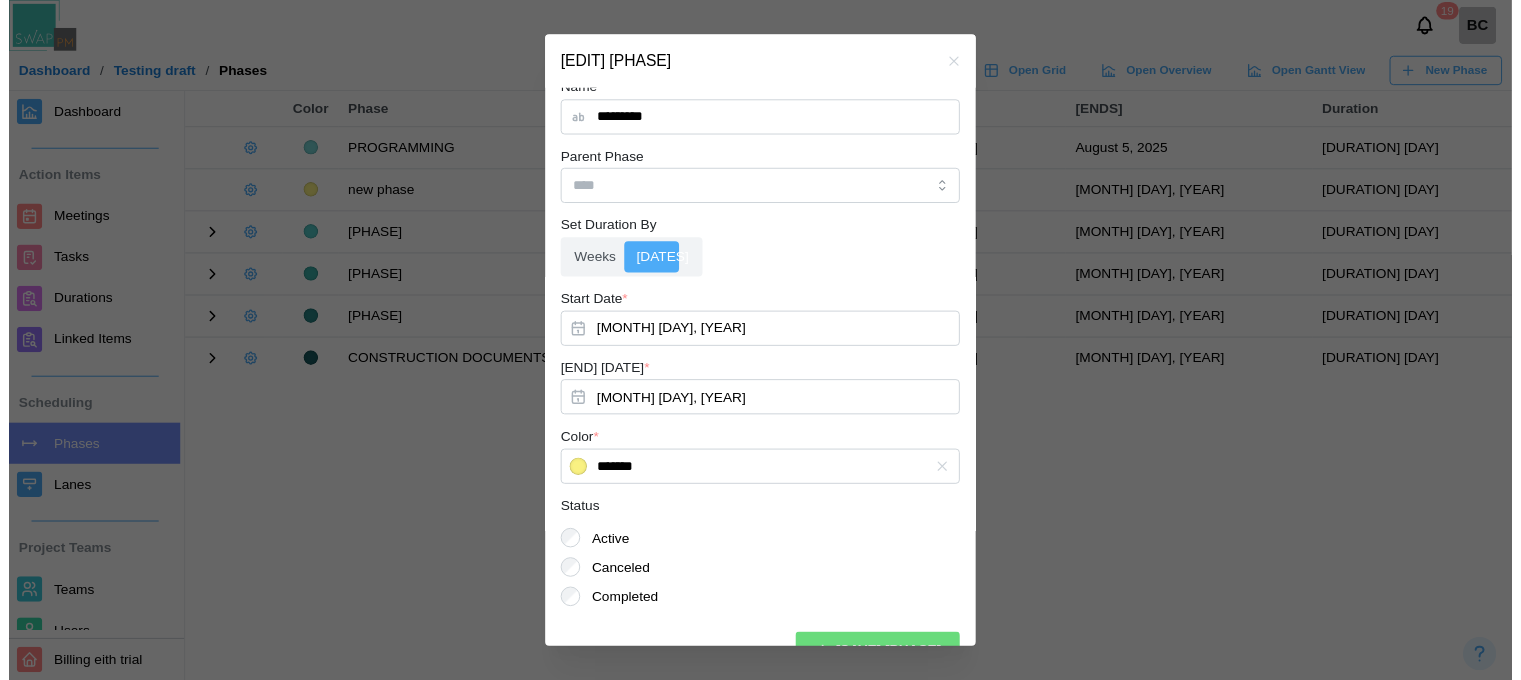scroll, scrollTop: 49, scrollLeft: 0, axis: vertical 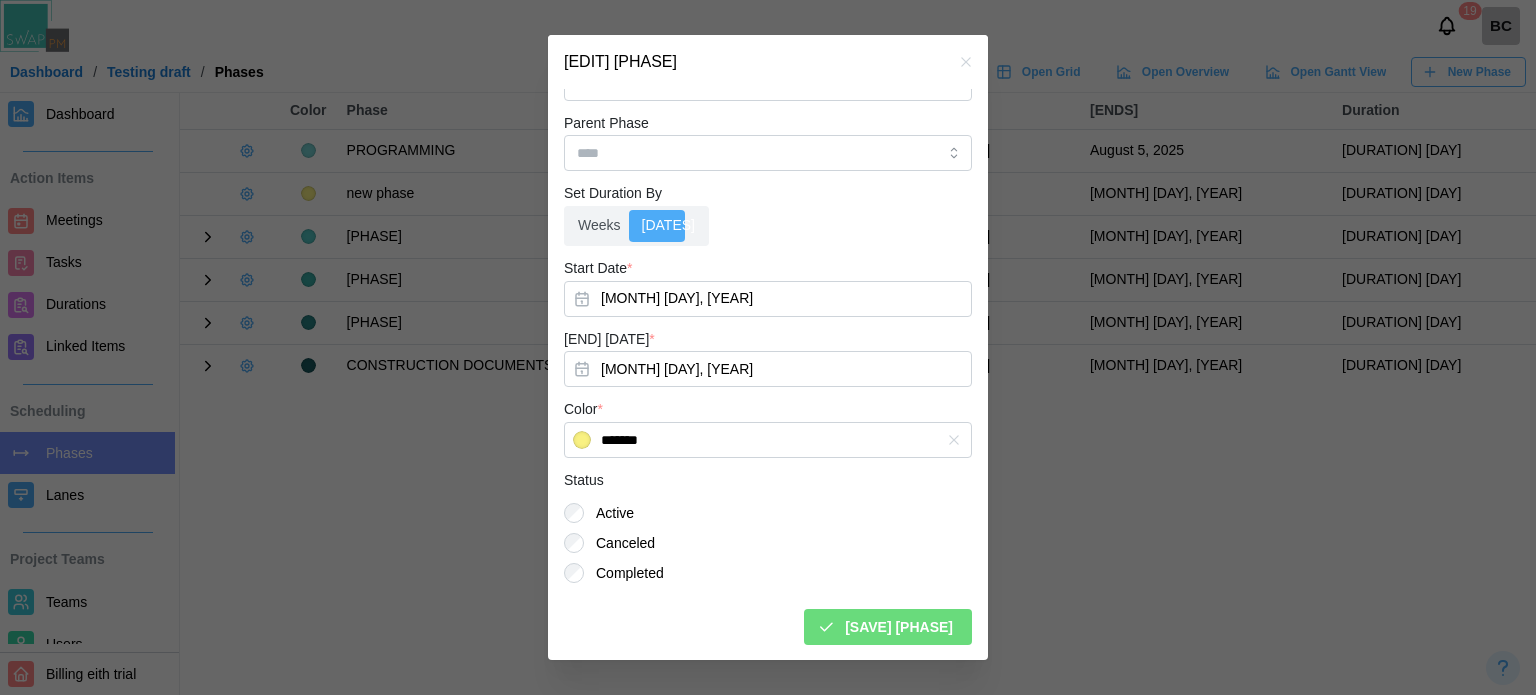 click on "Save Phase" at bounding box center (885, 627) 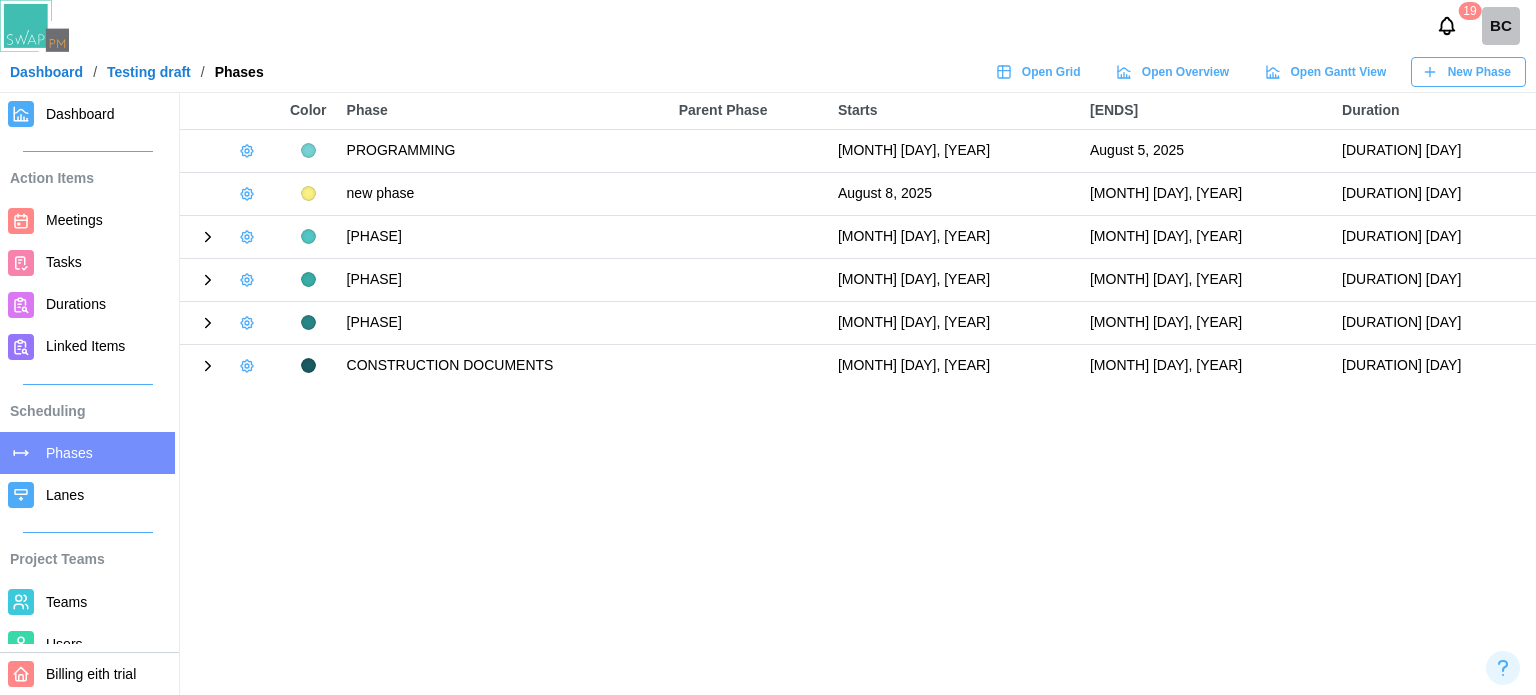 click on "Dashboard" at bounding box center (80, 114) 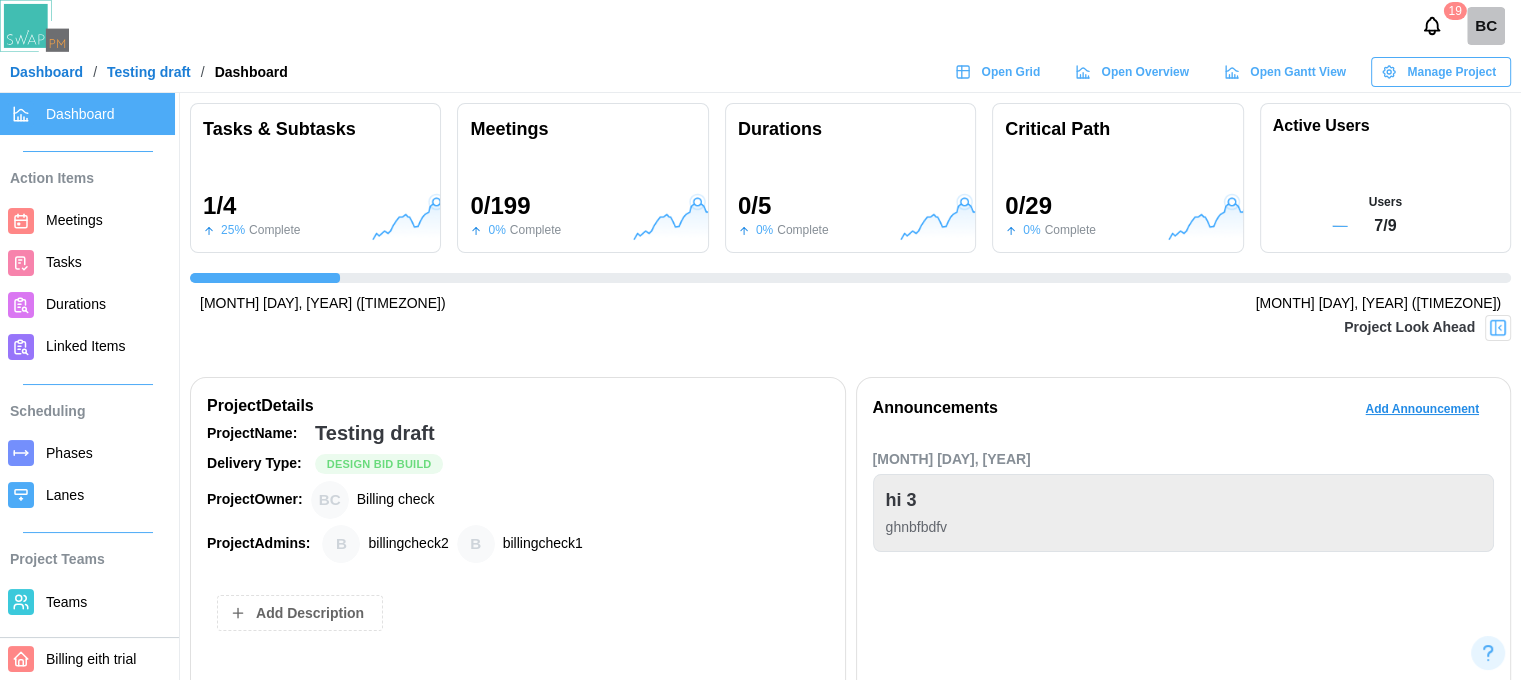scroll, scrollTop: 0, scrollLeft: 324, axis: horizontal 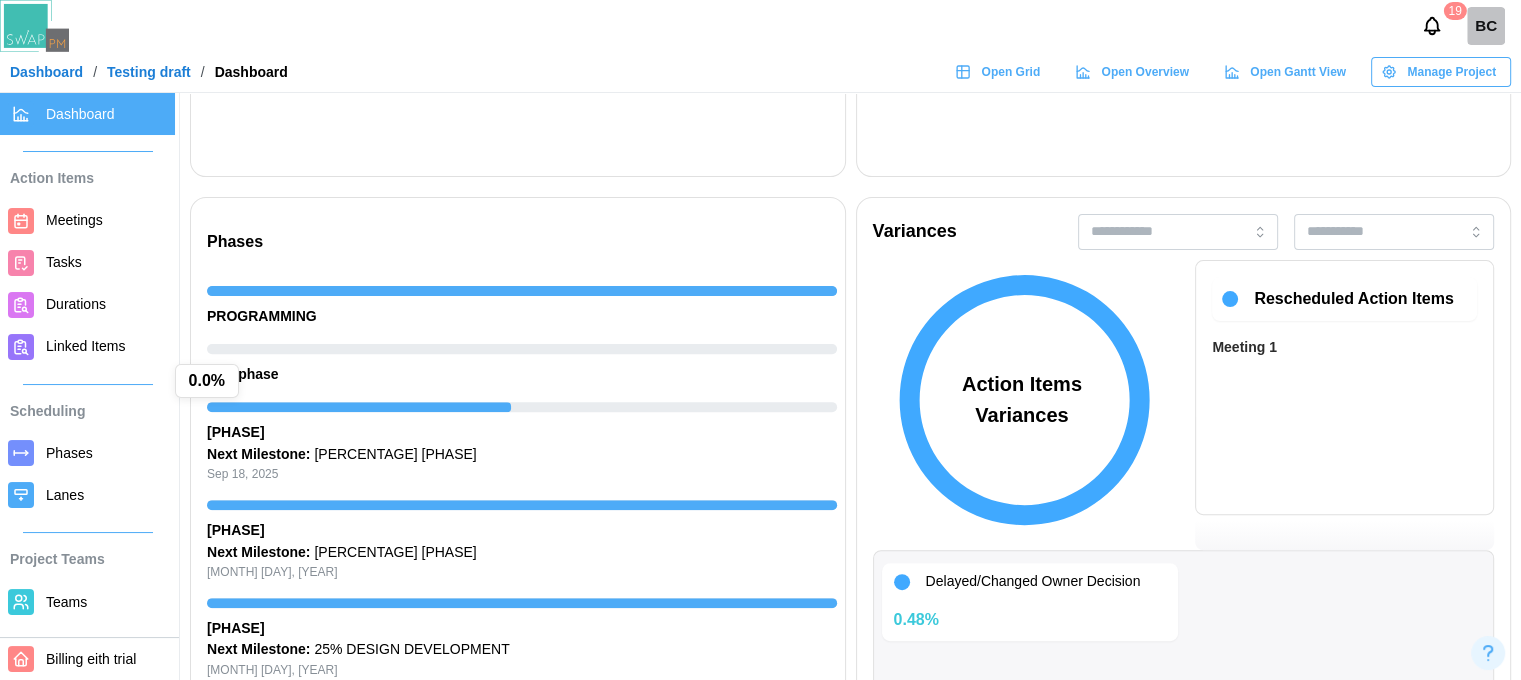click at bounding box center [522, 349] 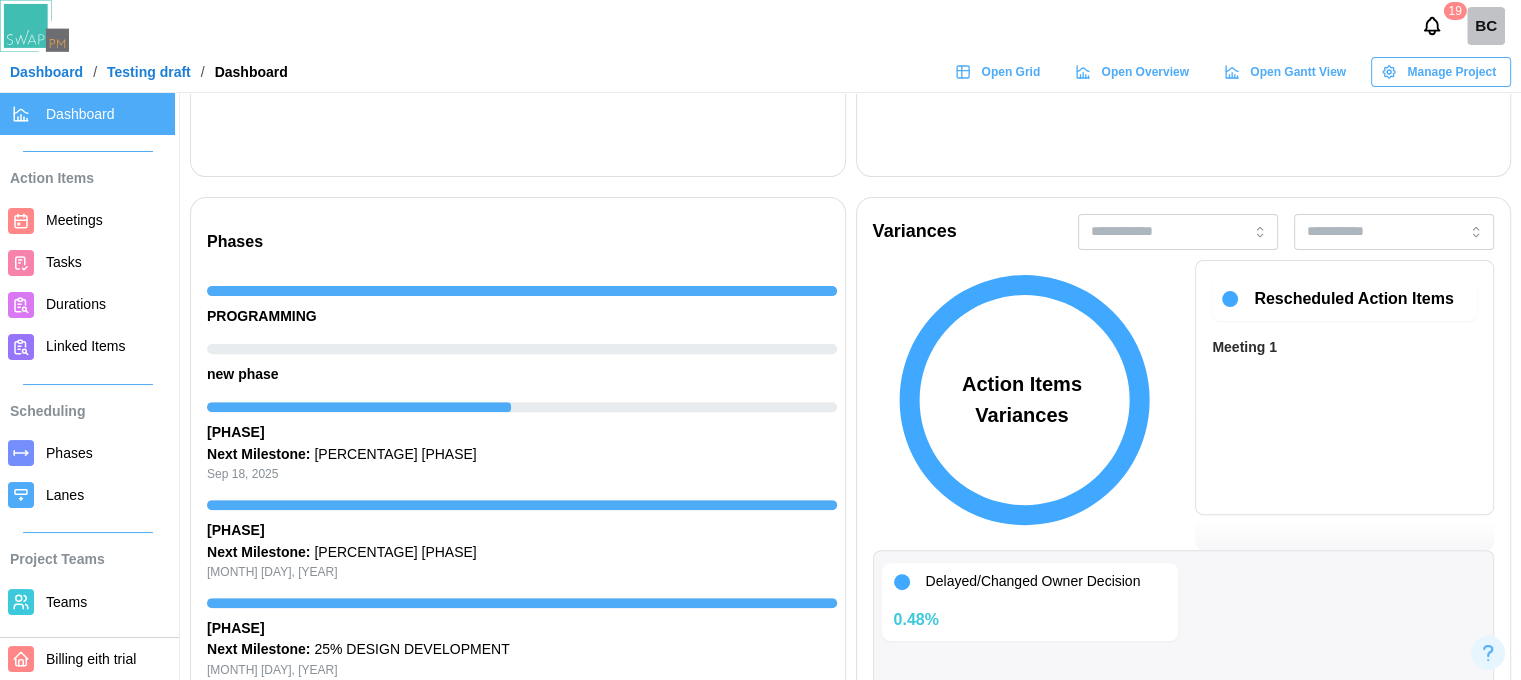 click on "Phases" at bounding box center (69, 453) 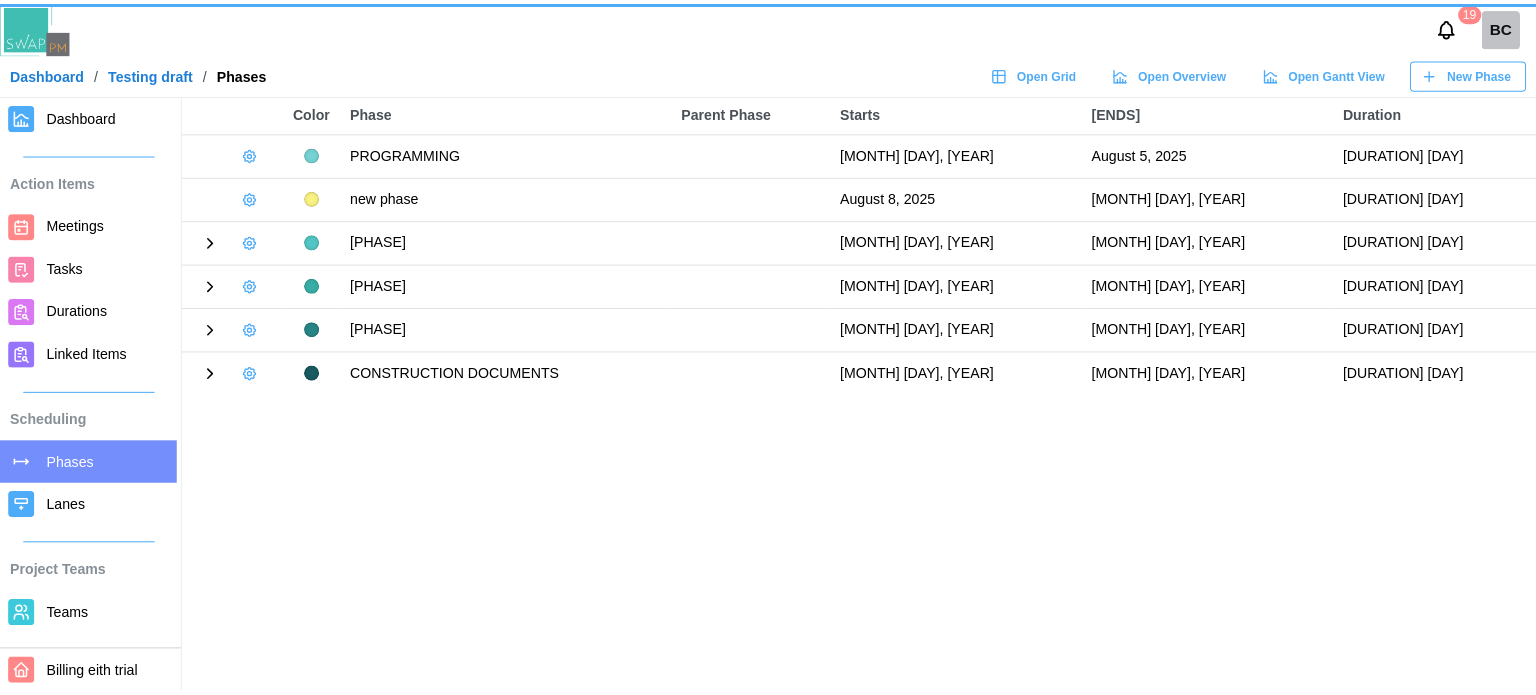 scroll, scrollTop: 0, scrollLeft: 0, axis: both 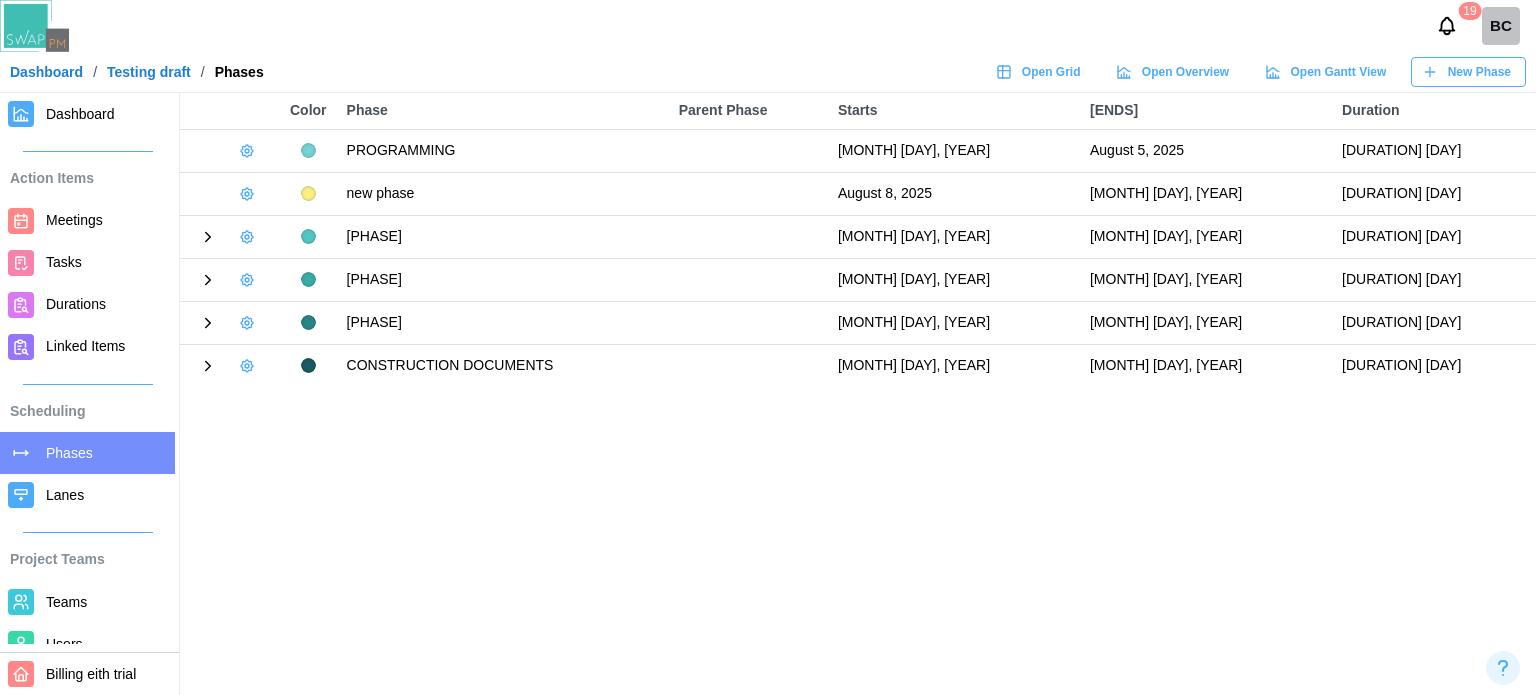 click 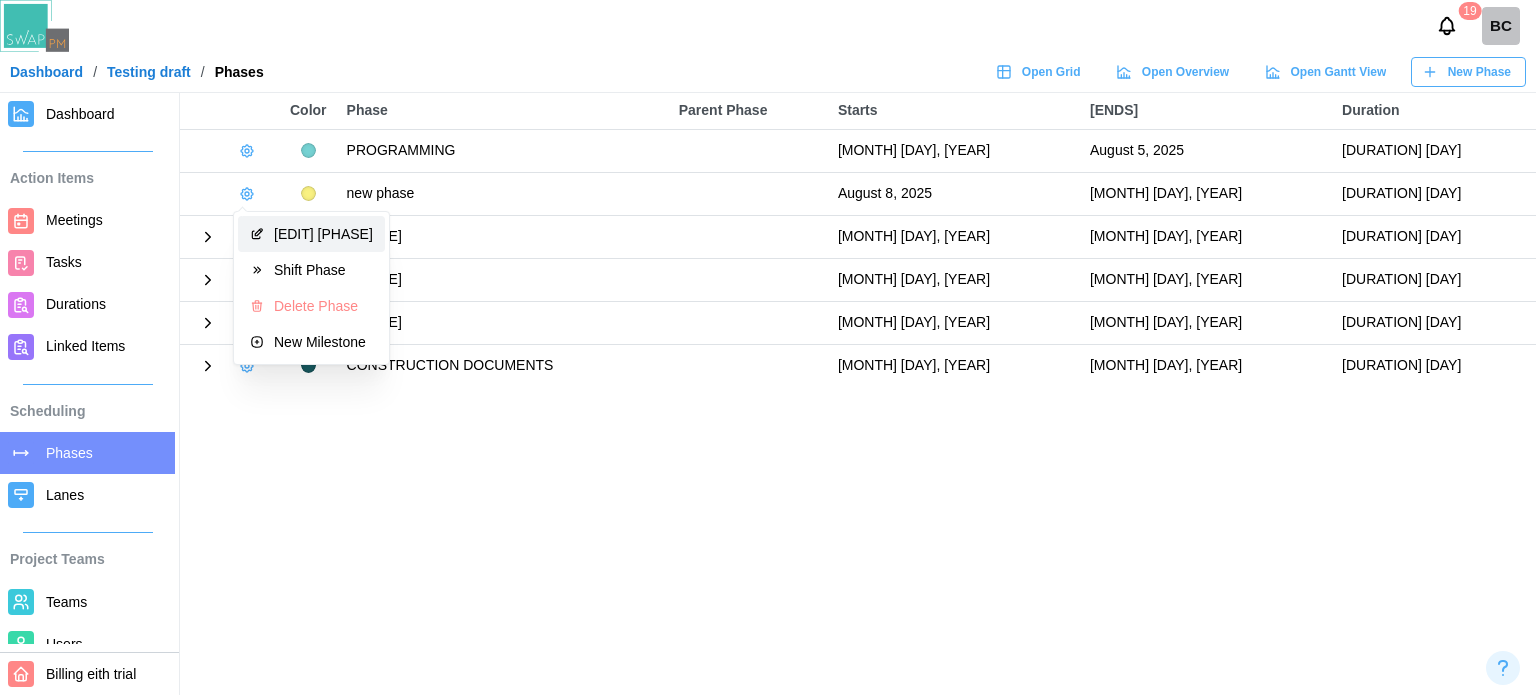 click on "Edit Phase" at bounding box center [311, 234] 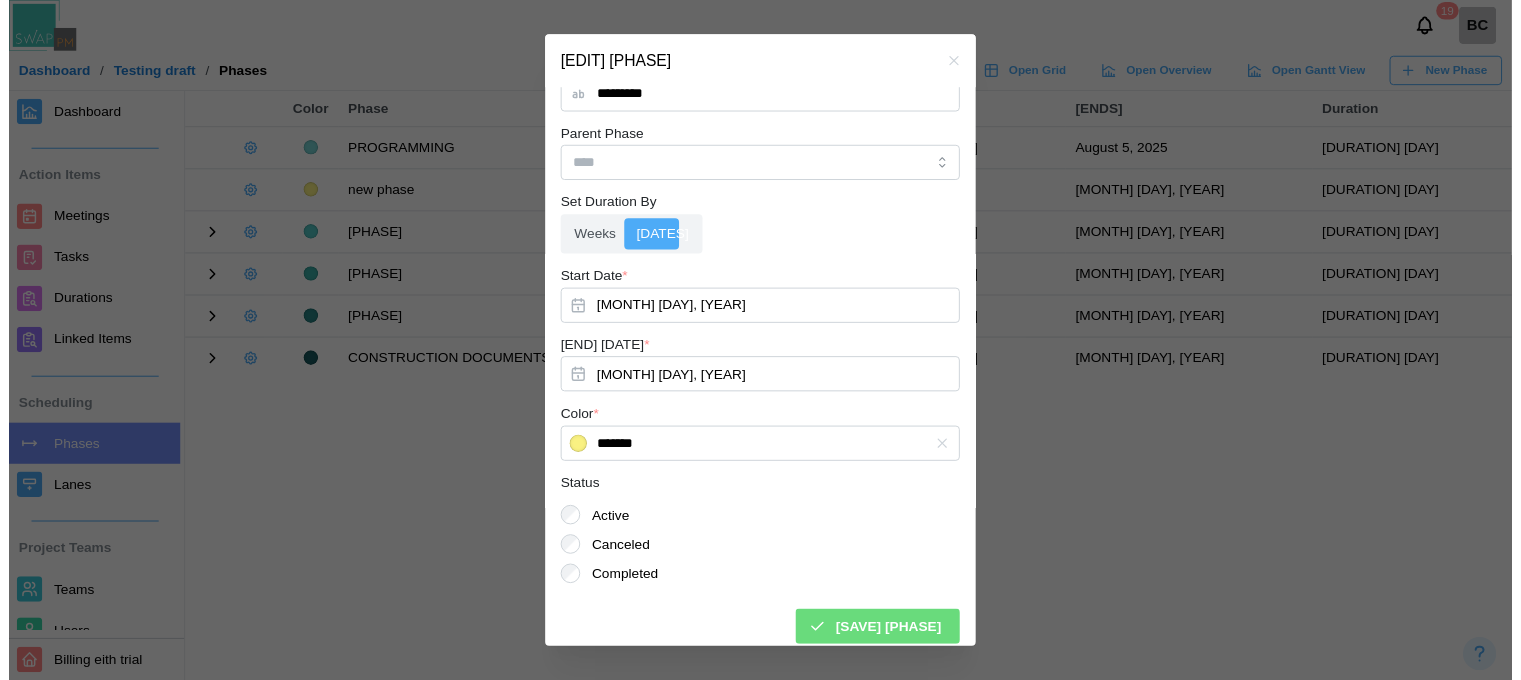 scroll, scrollTop: 49, scrollLeft: 0, axis: vertical 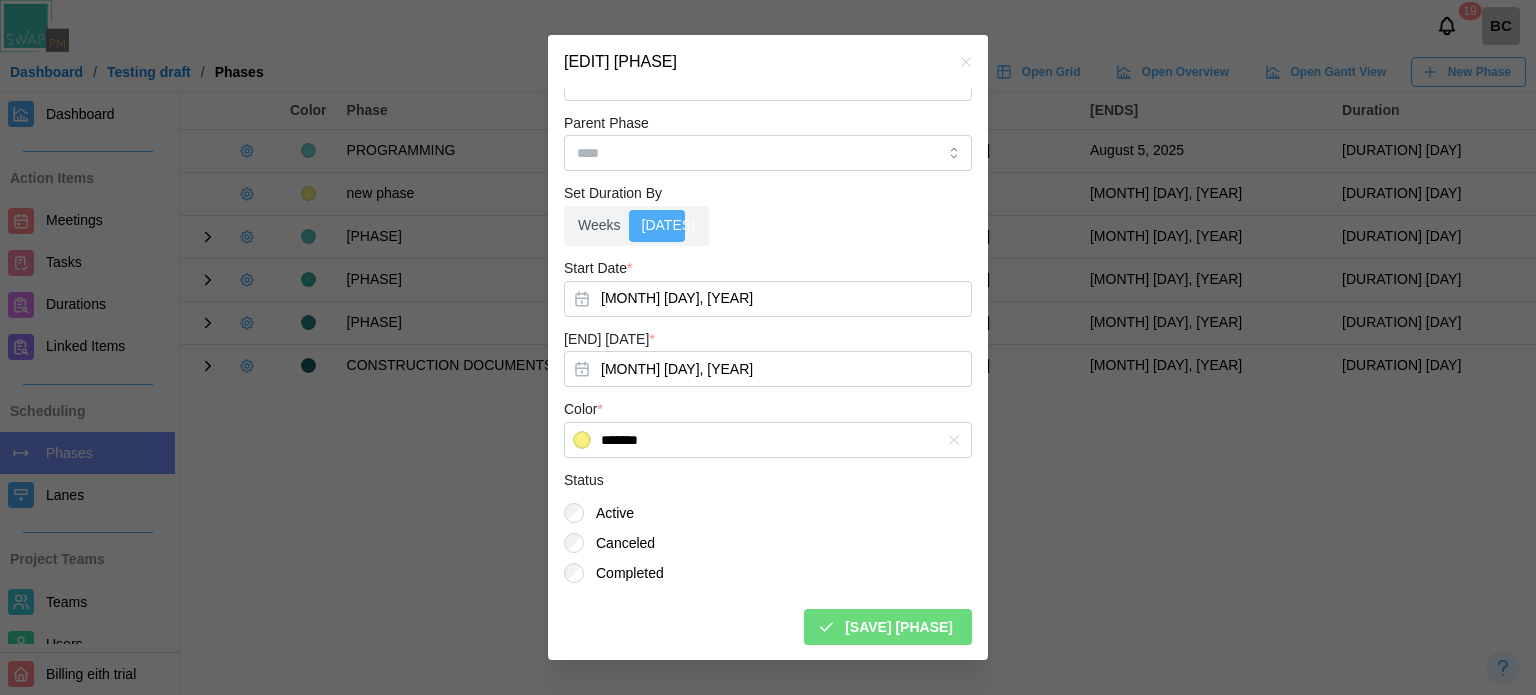 click on "Canceled" at bounding box center (619, 543) 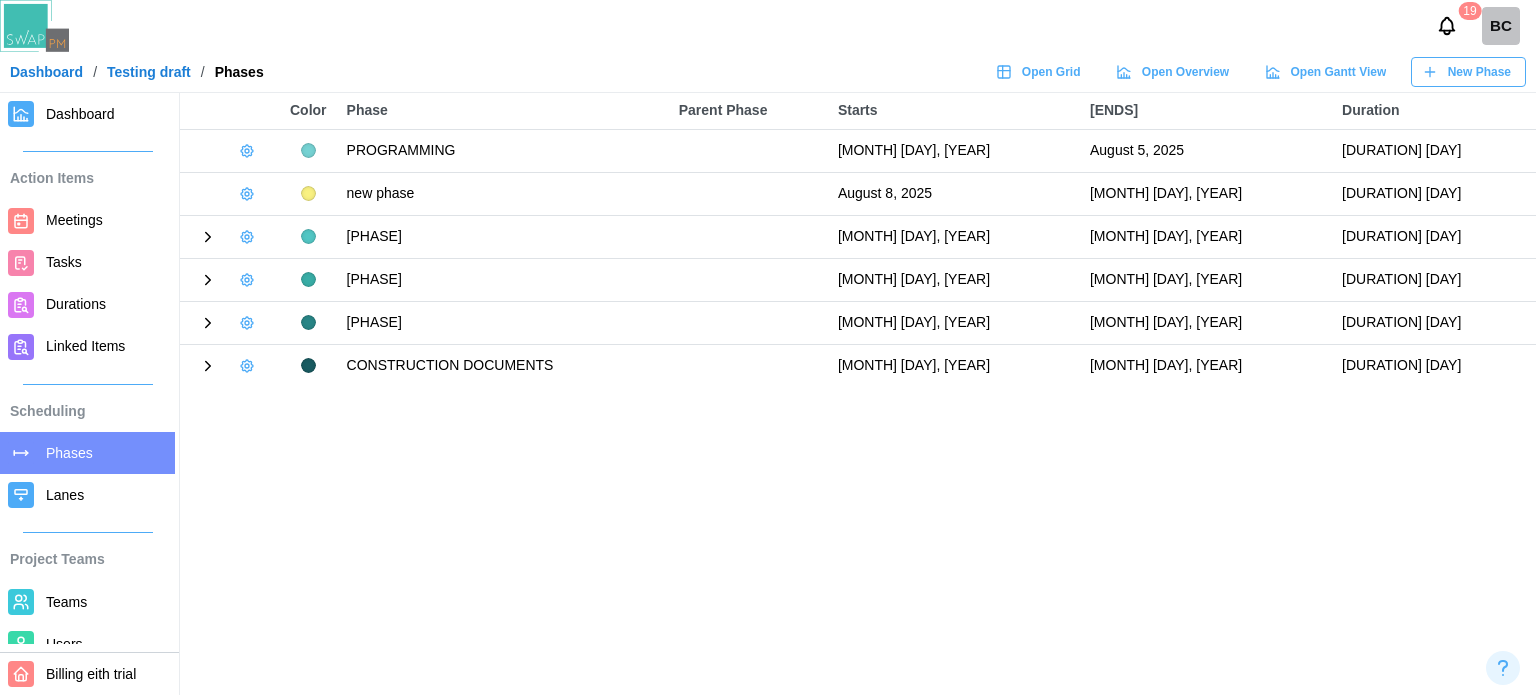 click on "Dashboard" at bounding box center (80, 114) 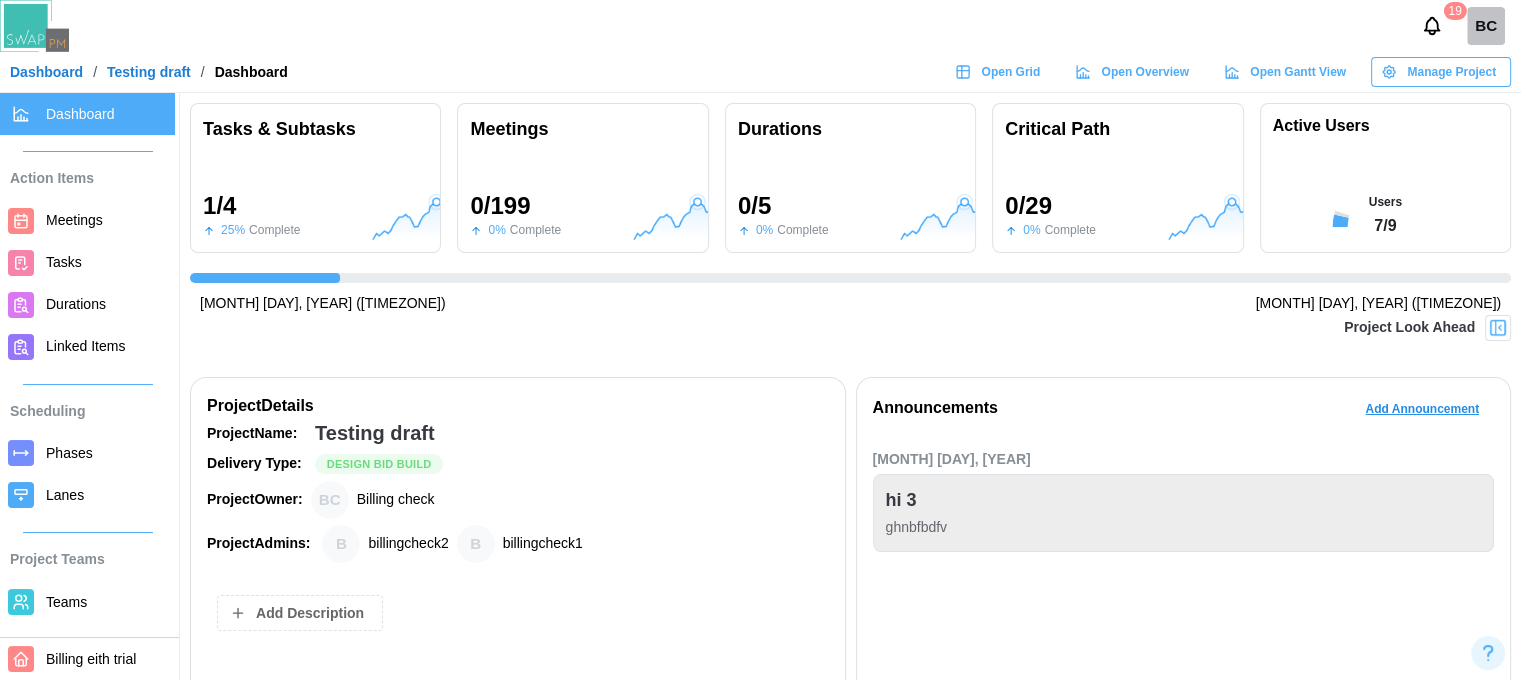 scroll, scrollTop: 0, scrollLeft: 324, axis: horizontal 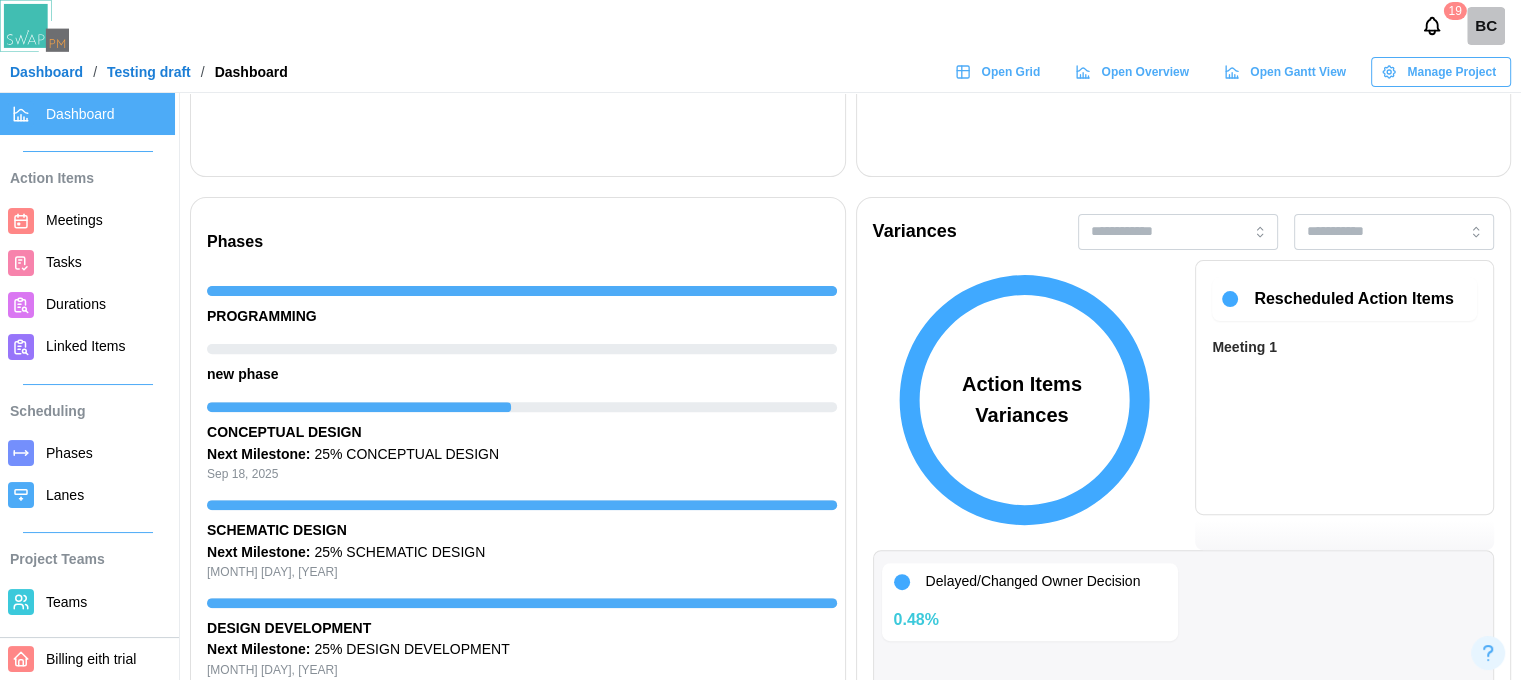 click on "Phases" at bounding box center [69, 453] 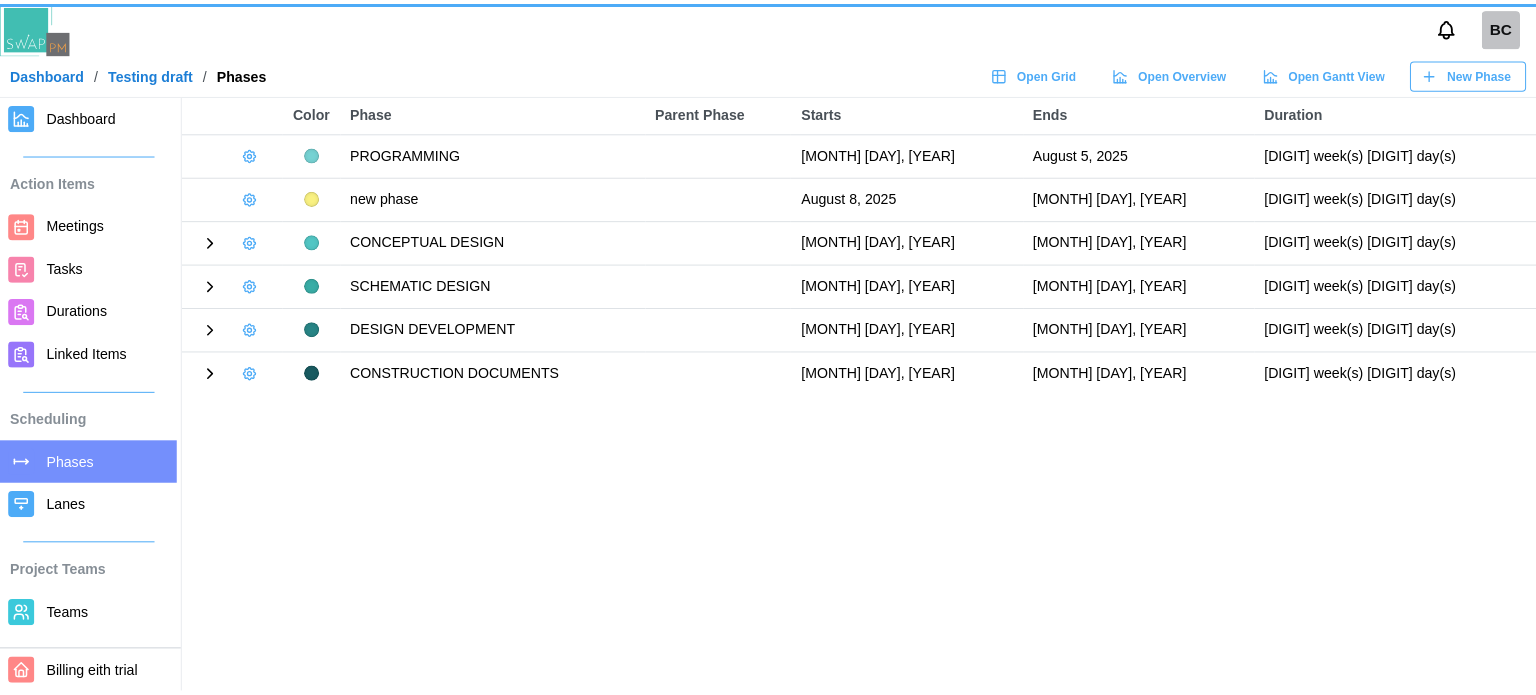 scroll, scrollTop: 0, scrollLeft: 0, axis: both 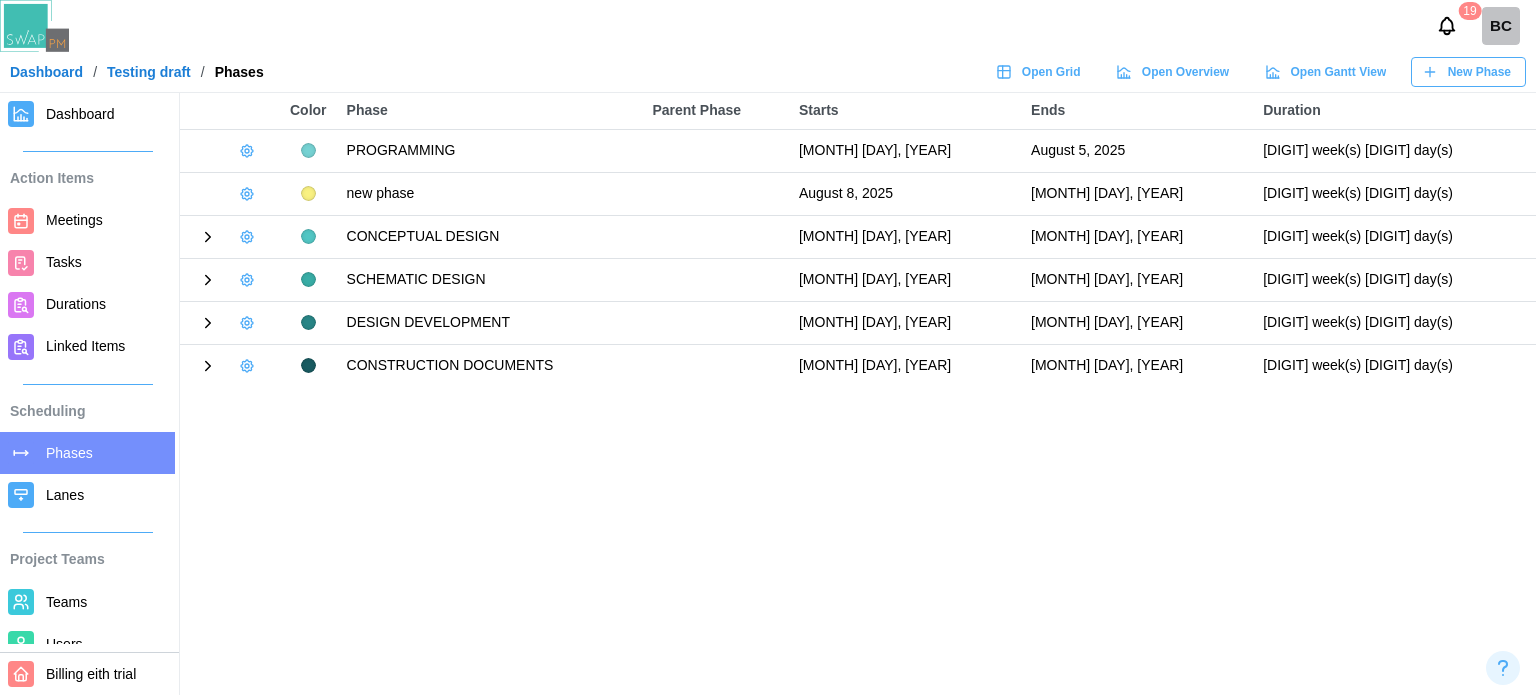 click 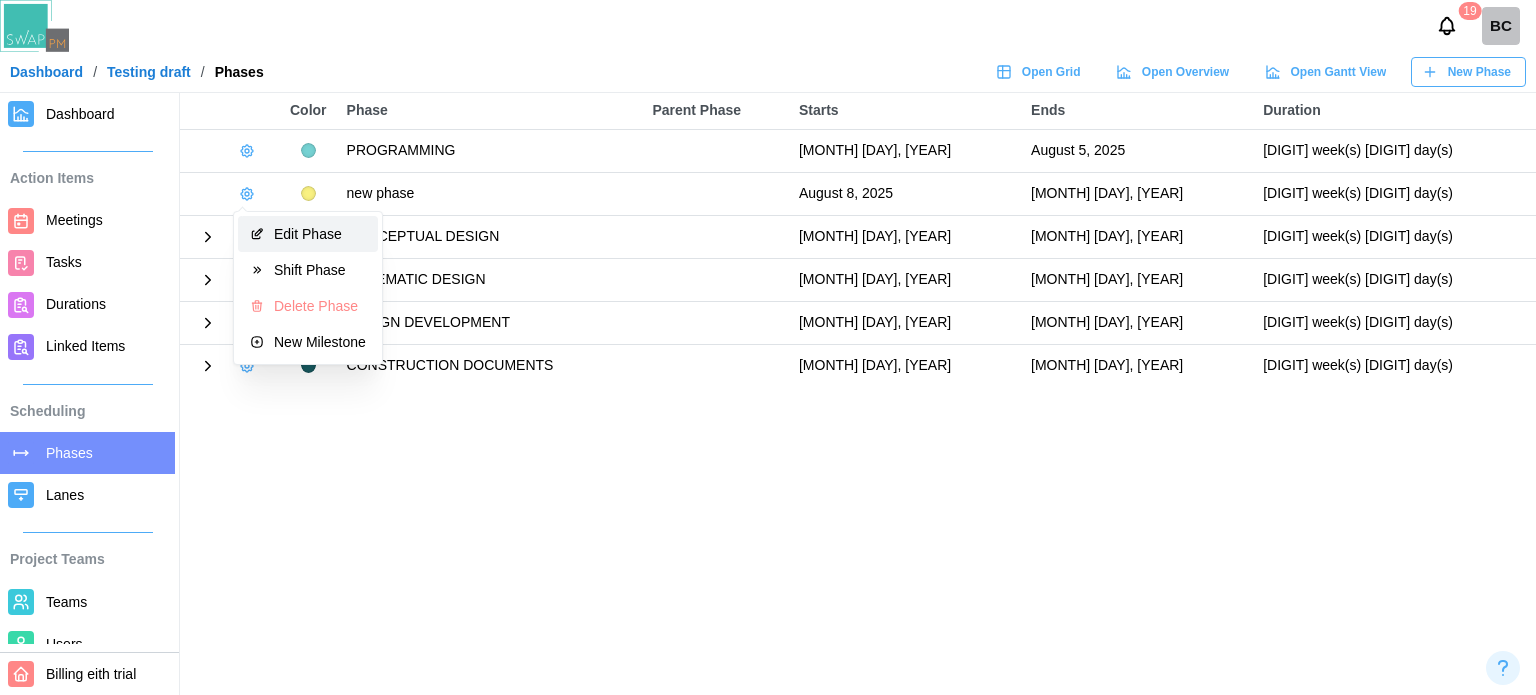 click 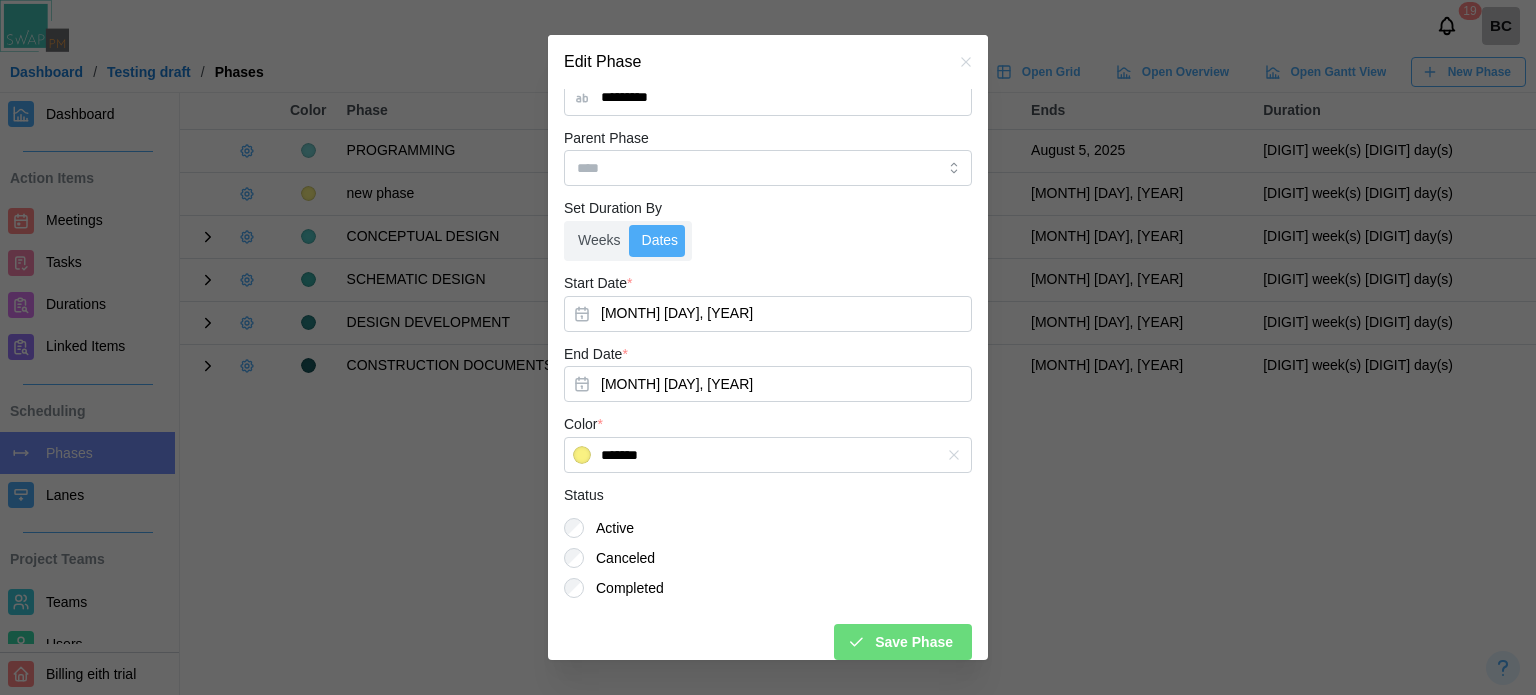 scroll, scrollTop: 49, scrollLeft: 0, axis: vertical 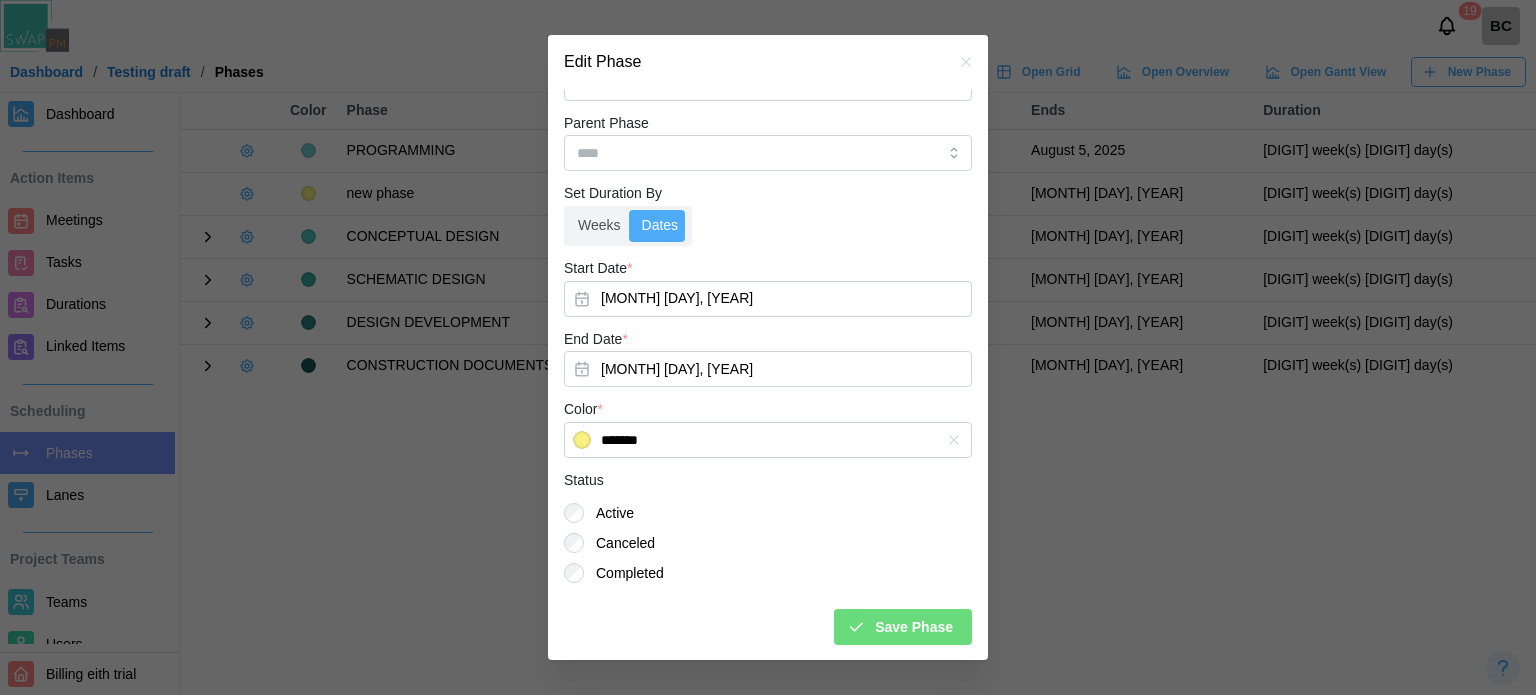 click on "Name  * ********* Parent Phase Set Duration By Weeks Dates Start Date  * Aug 8, 2025 End Date  * Aug 14, 2025 Color  * ******* Status Active Canceled Completed Save Phase" at bounding box center [768, 350] 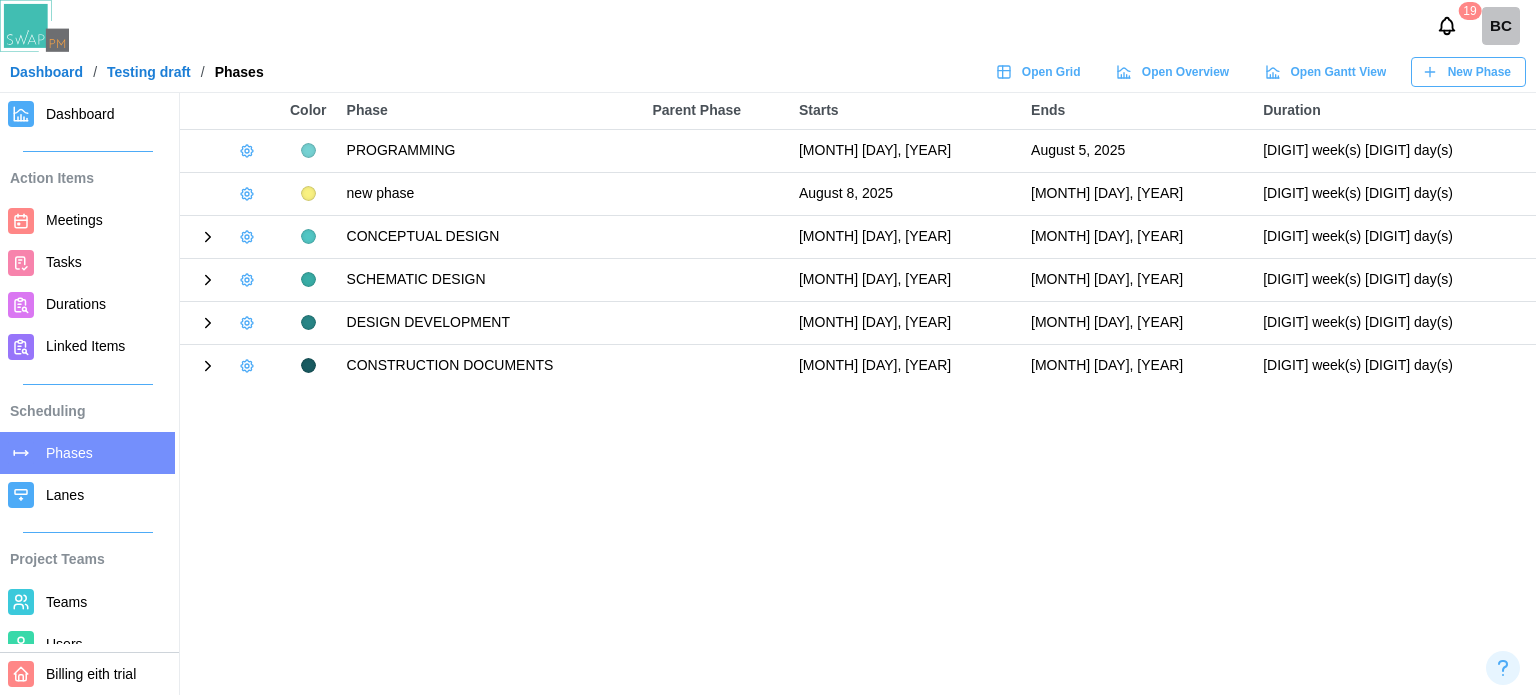 click at bounding box center (247, 194) 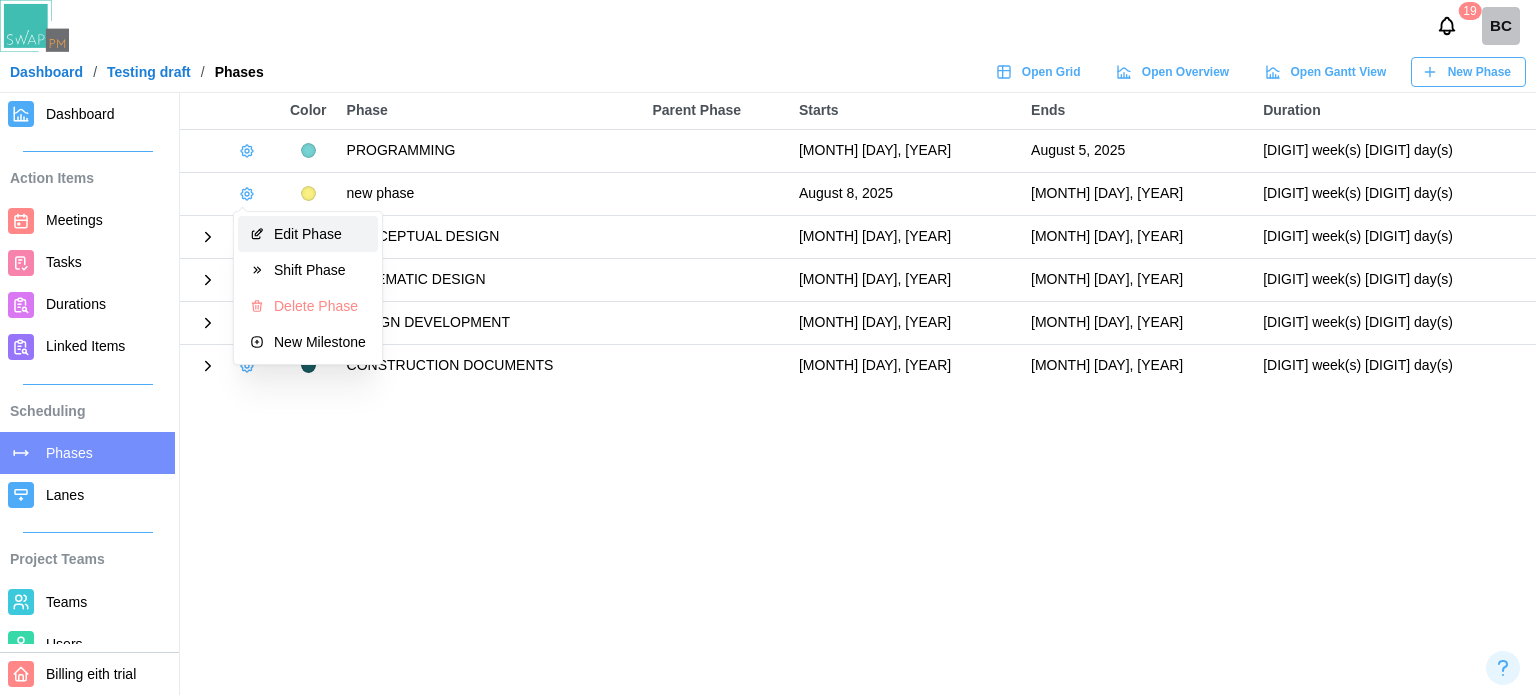 click 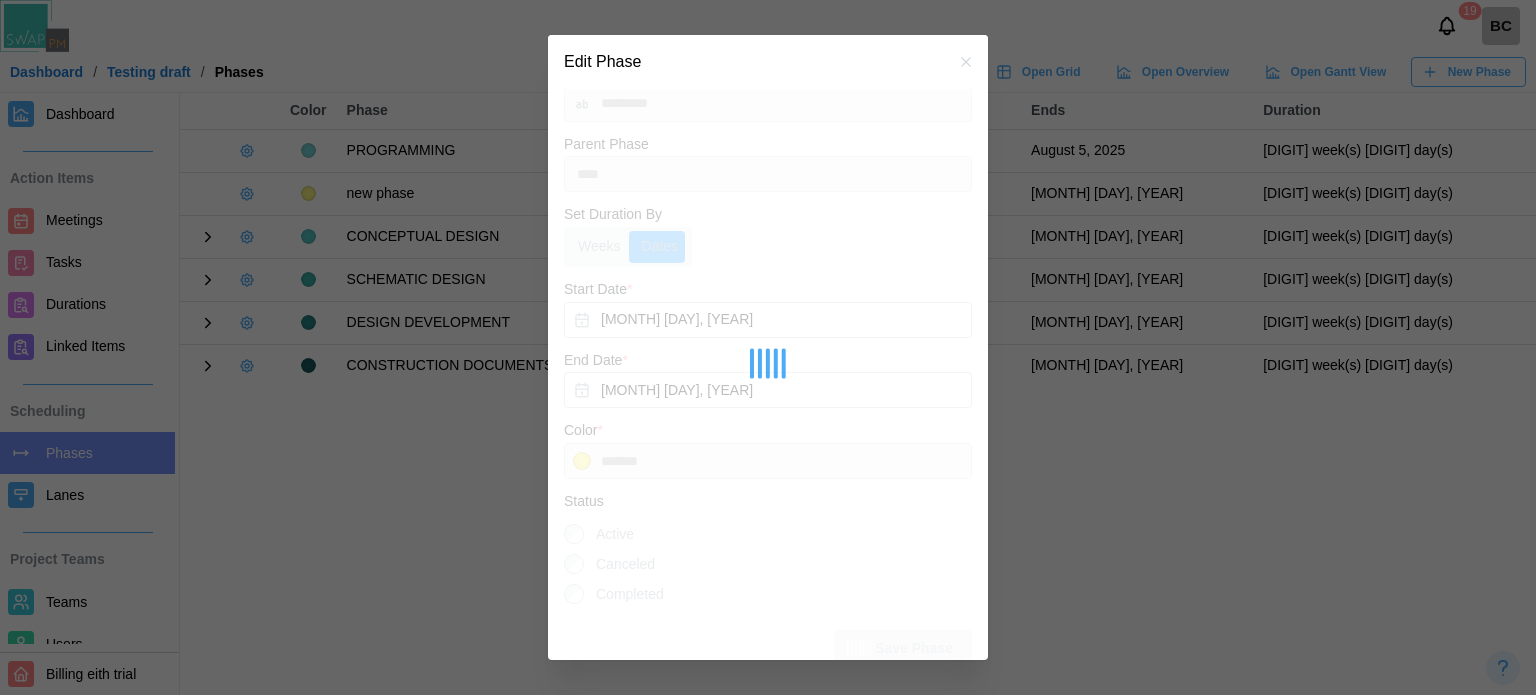 scroll, scrollTop: 49, scrollLeft: 0, axis: vertical 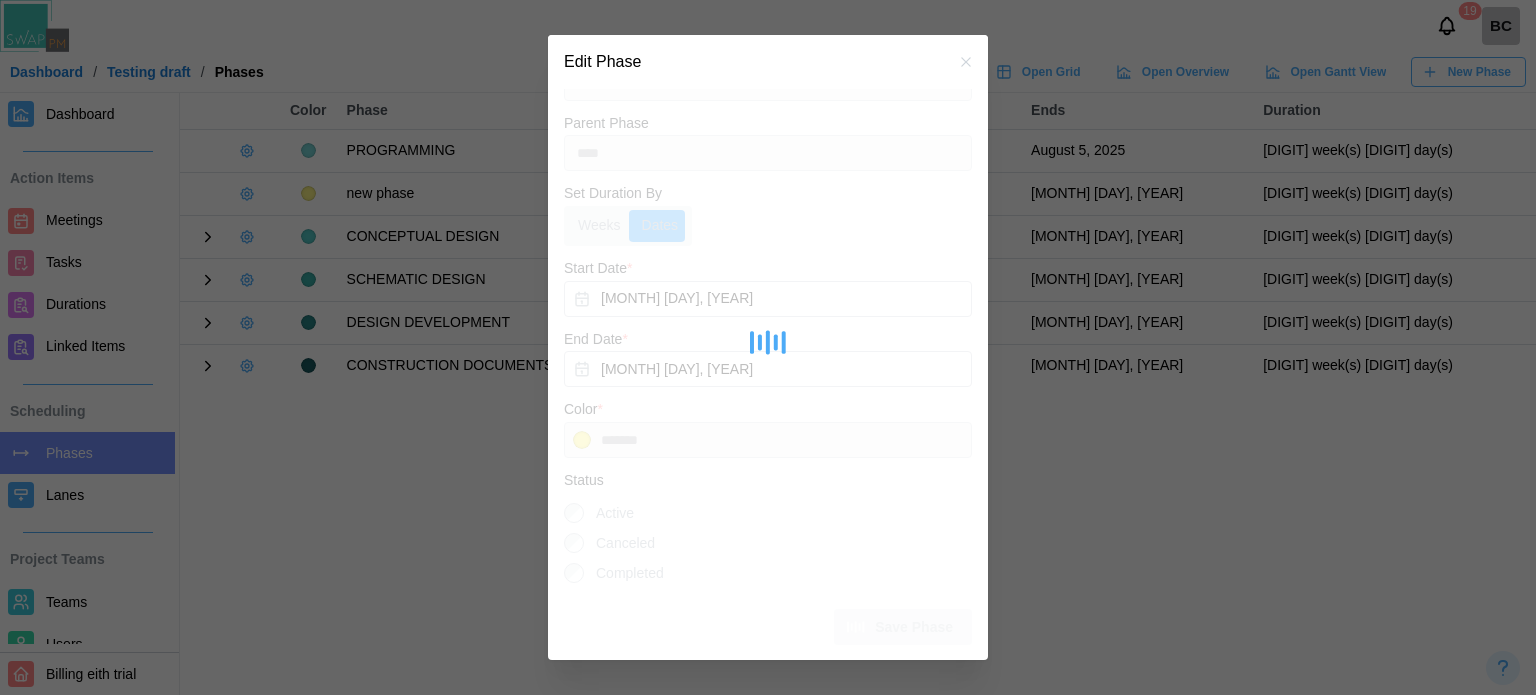click 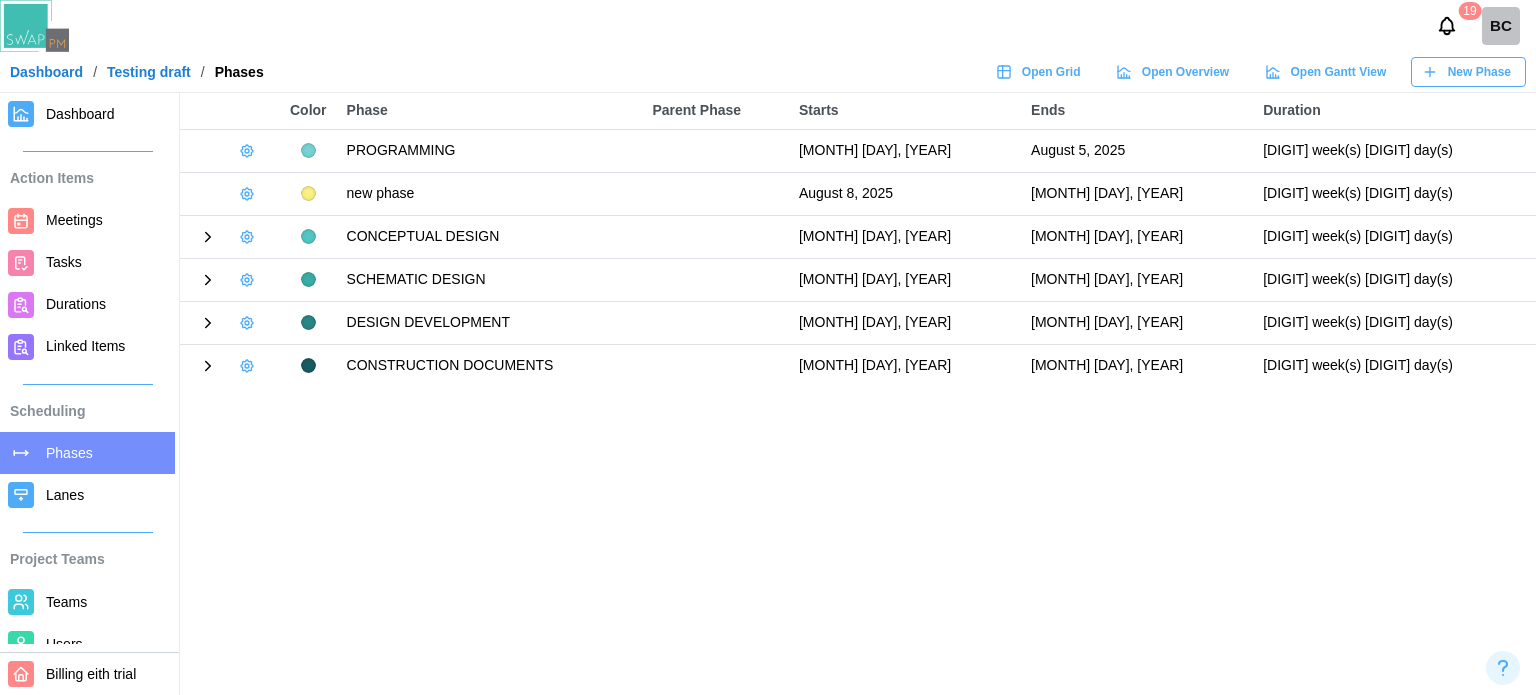 click 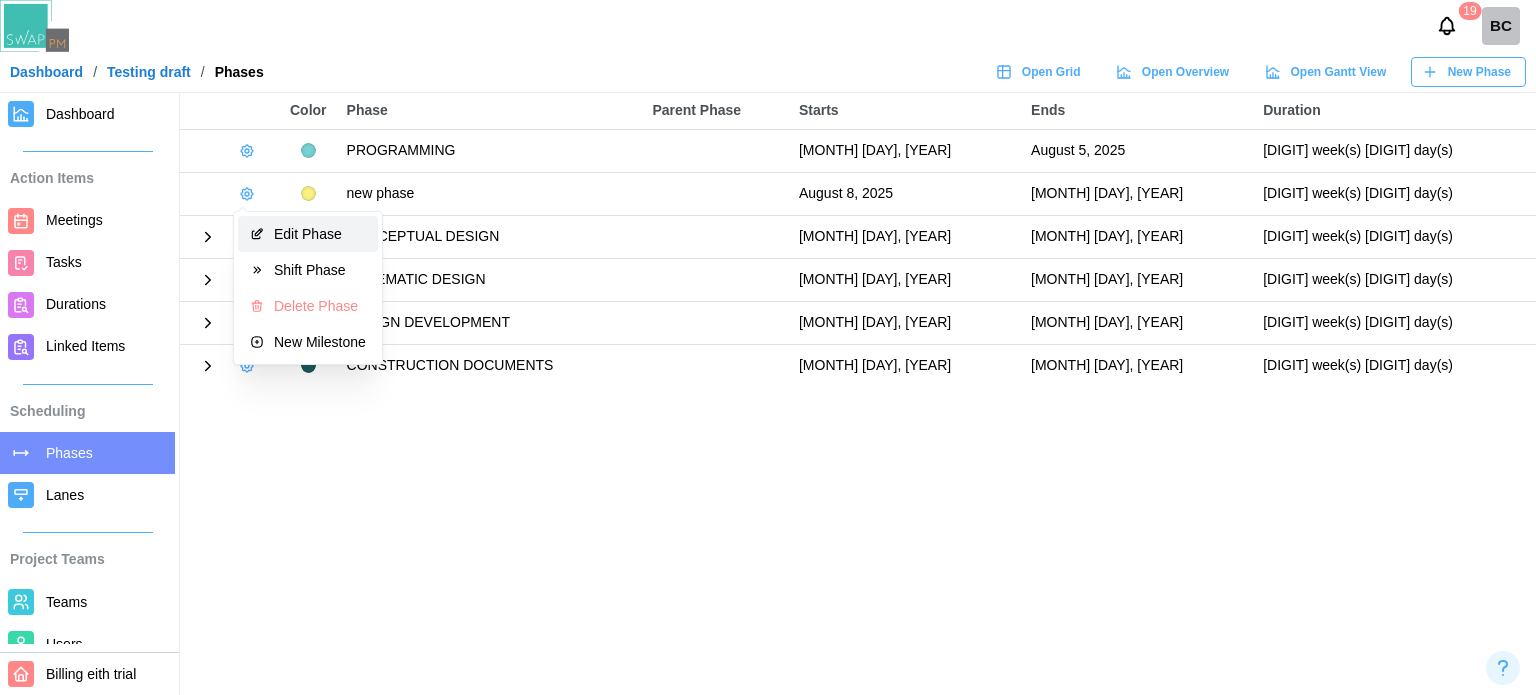 click on "[EDIT] [PHASE]" at bounding box center (308, 234) 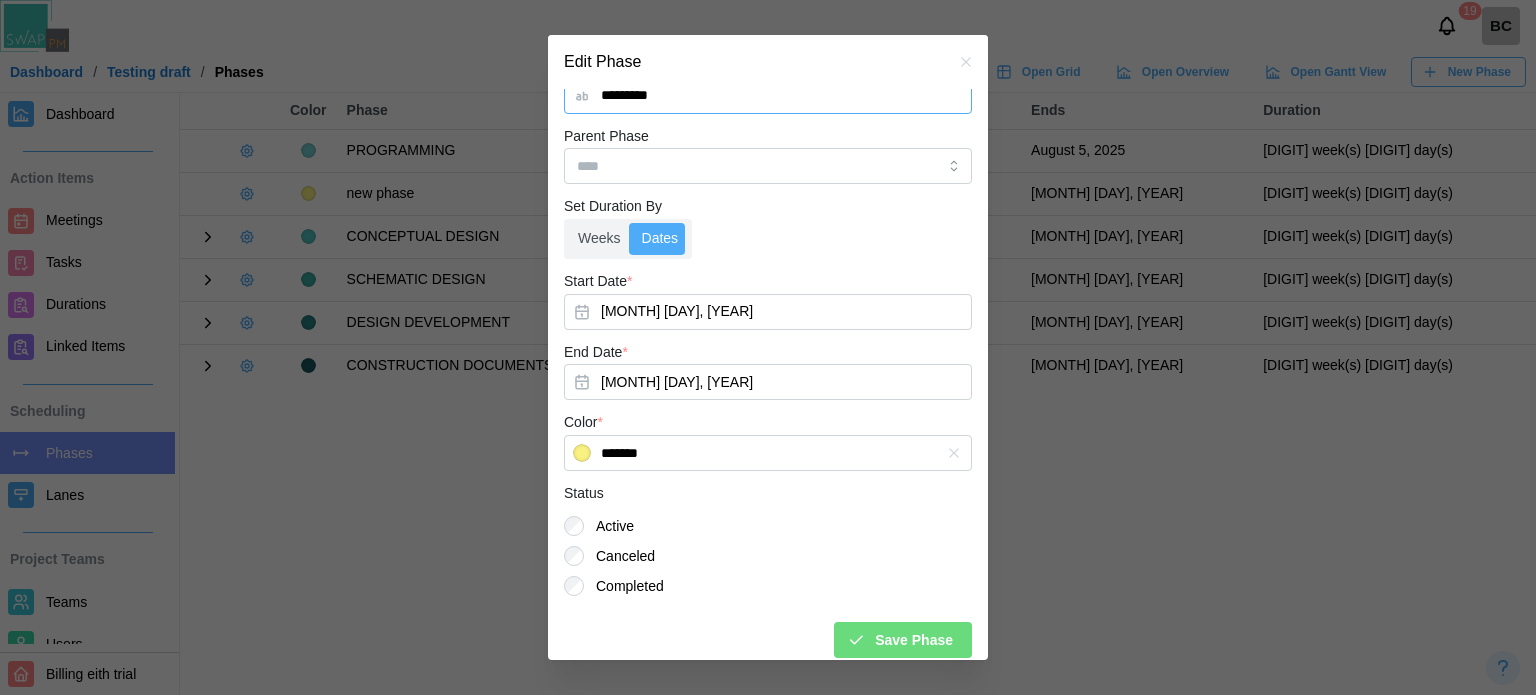 scroll, scrollTop: 49, scrollLeft: 0, axis: vertical 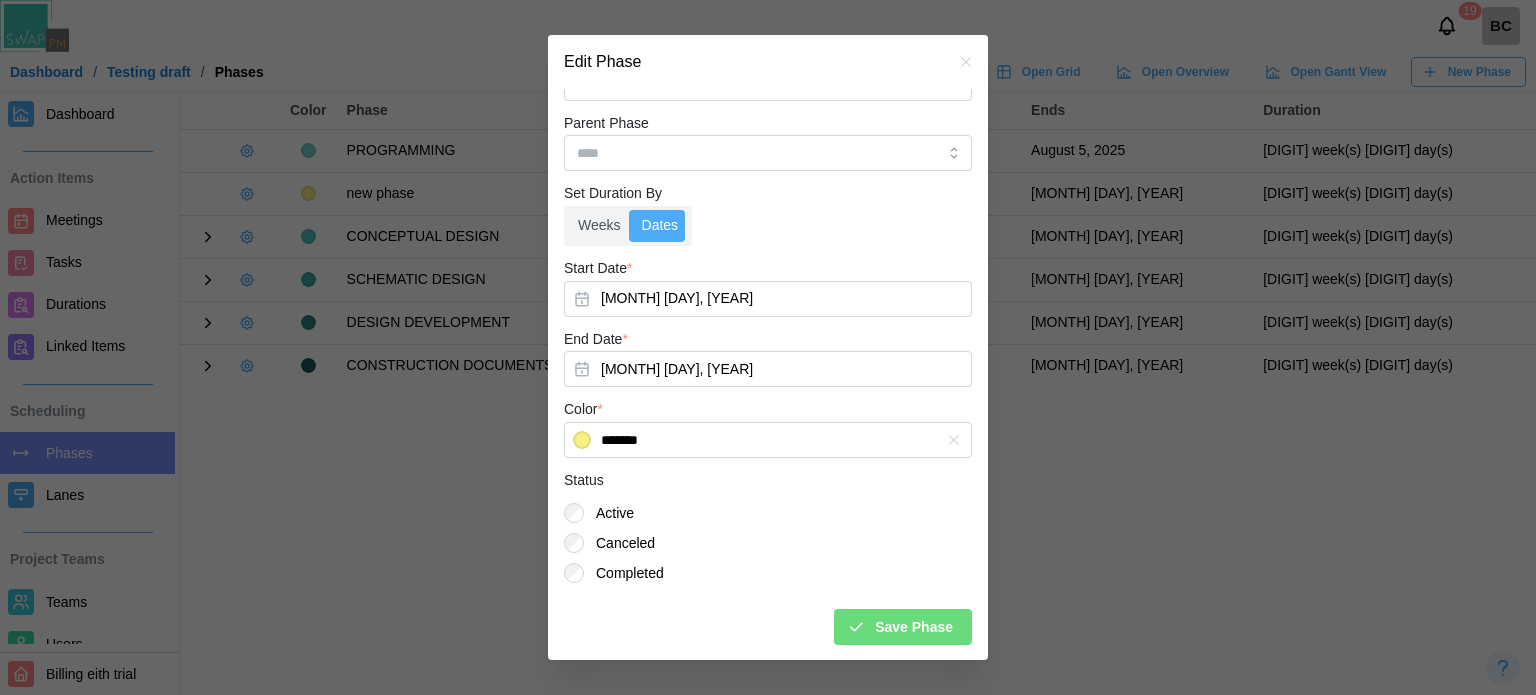 click on "[SAVE] [PHASE]" at bounding box center (914, 627) 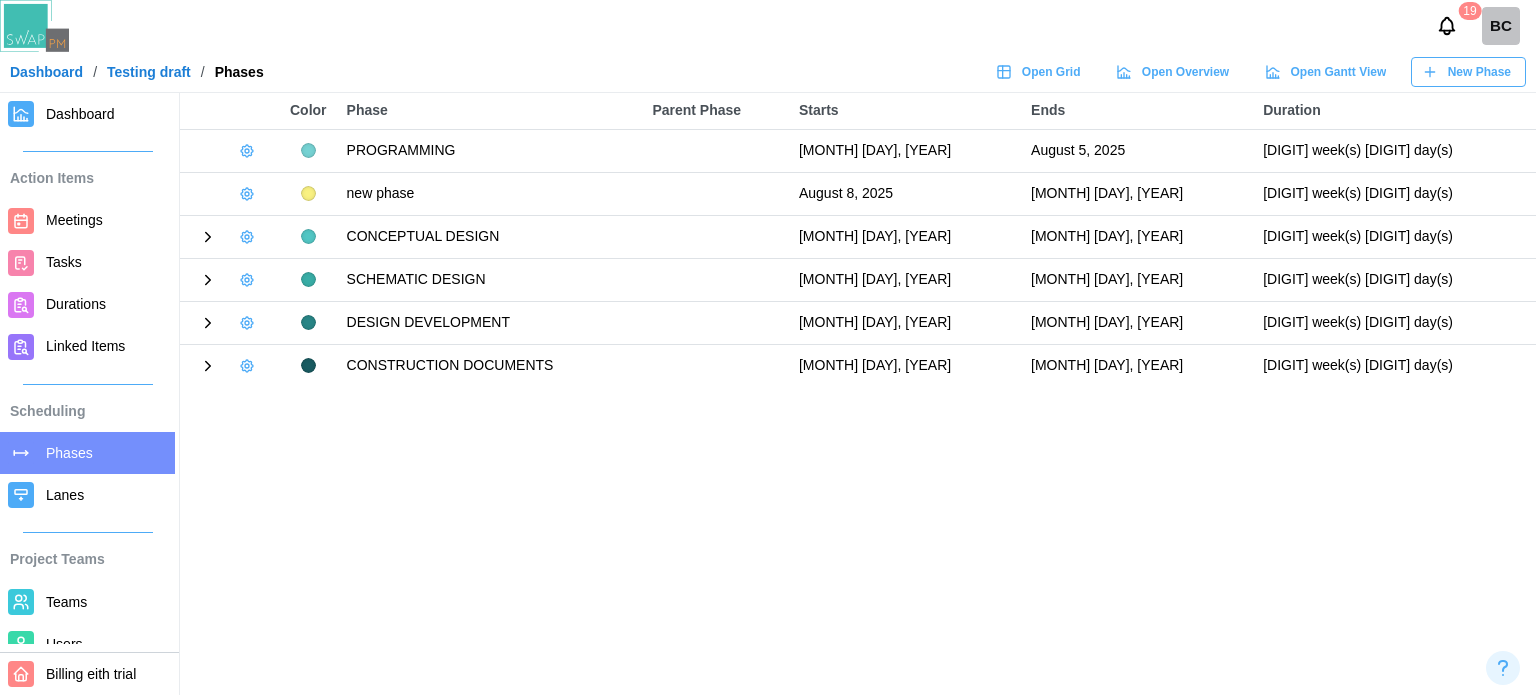 click 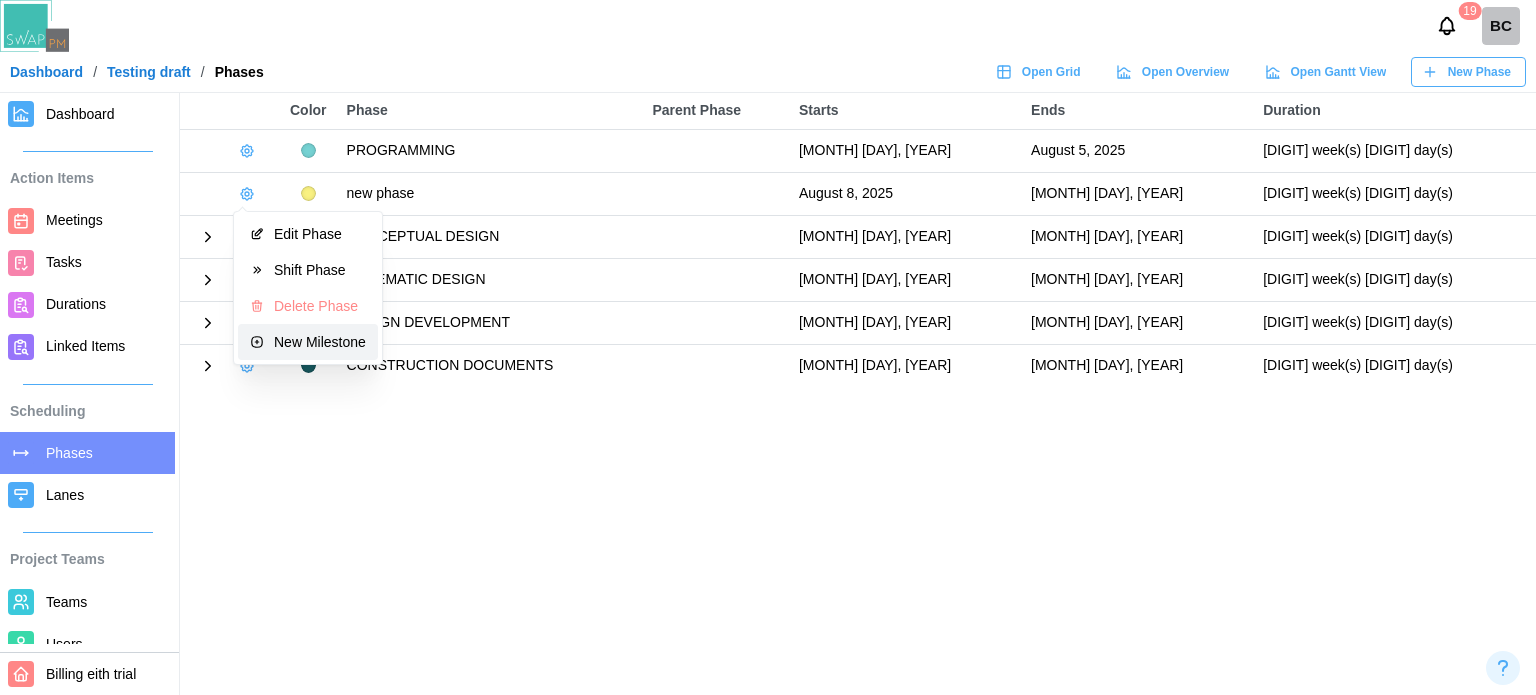click on "New Milestone" at bounding box center [308, 342] 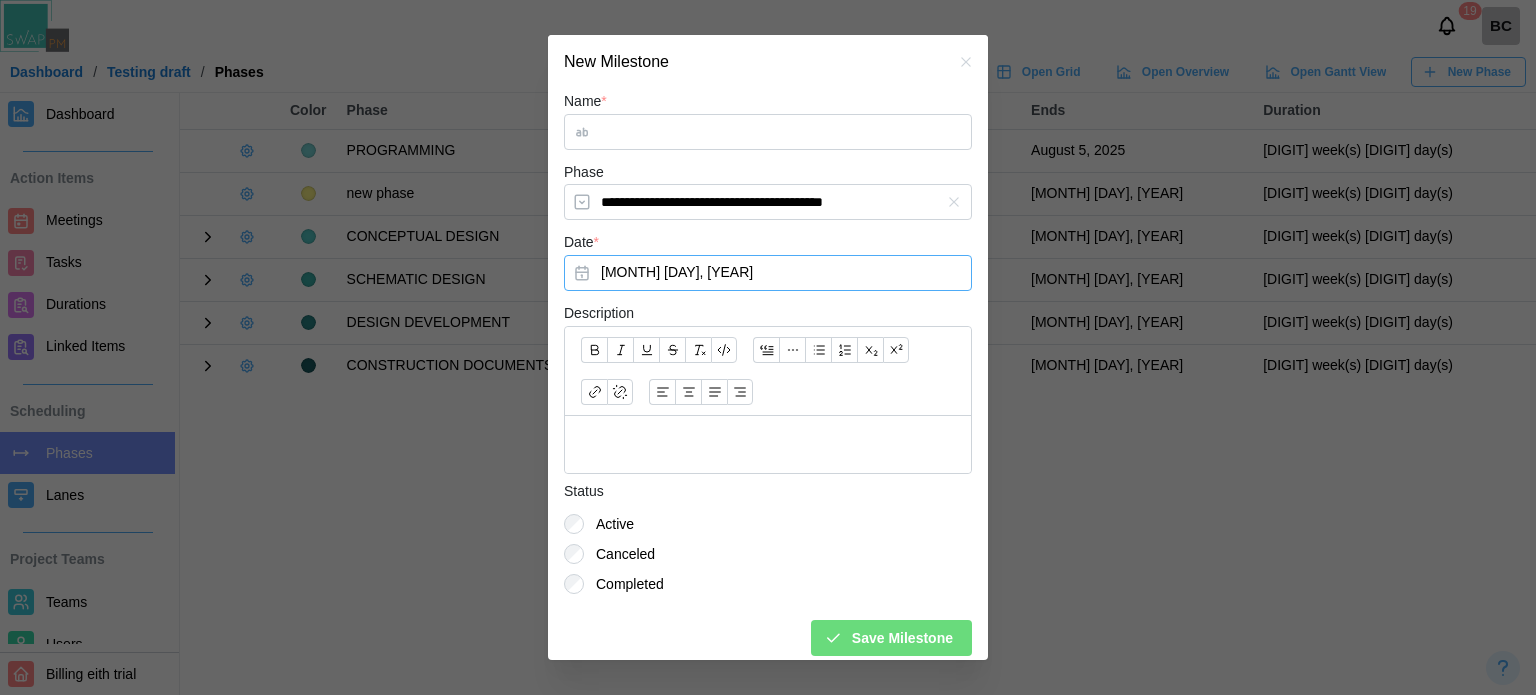 click on "[MONTH] [DAY], [YEAR]" at bounding box center [768, 273] 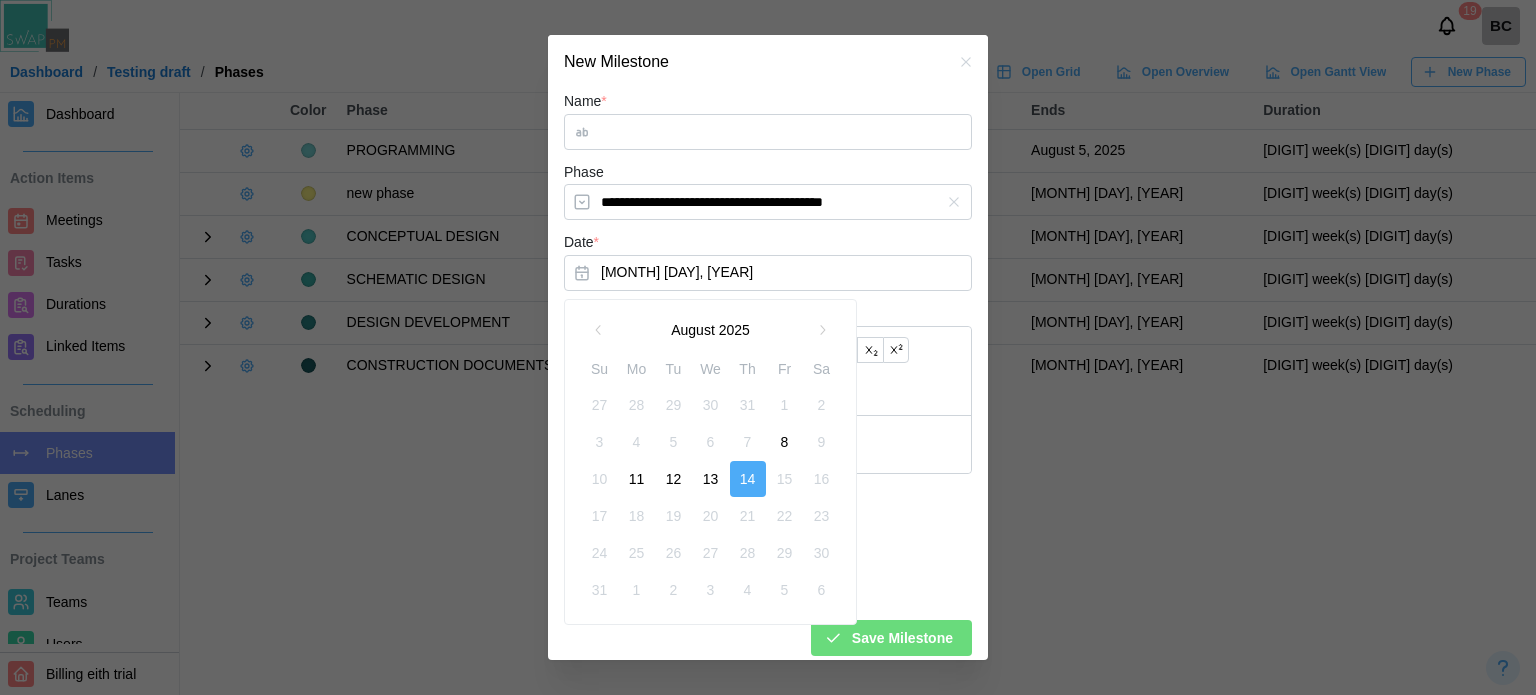 click on "12" at bounding box center [674, 479] 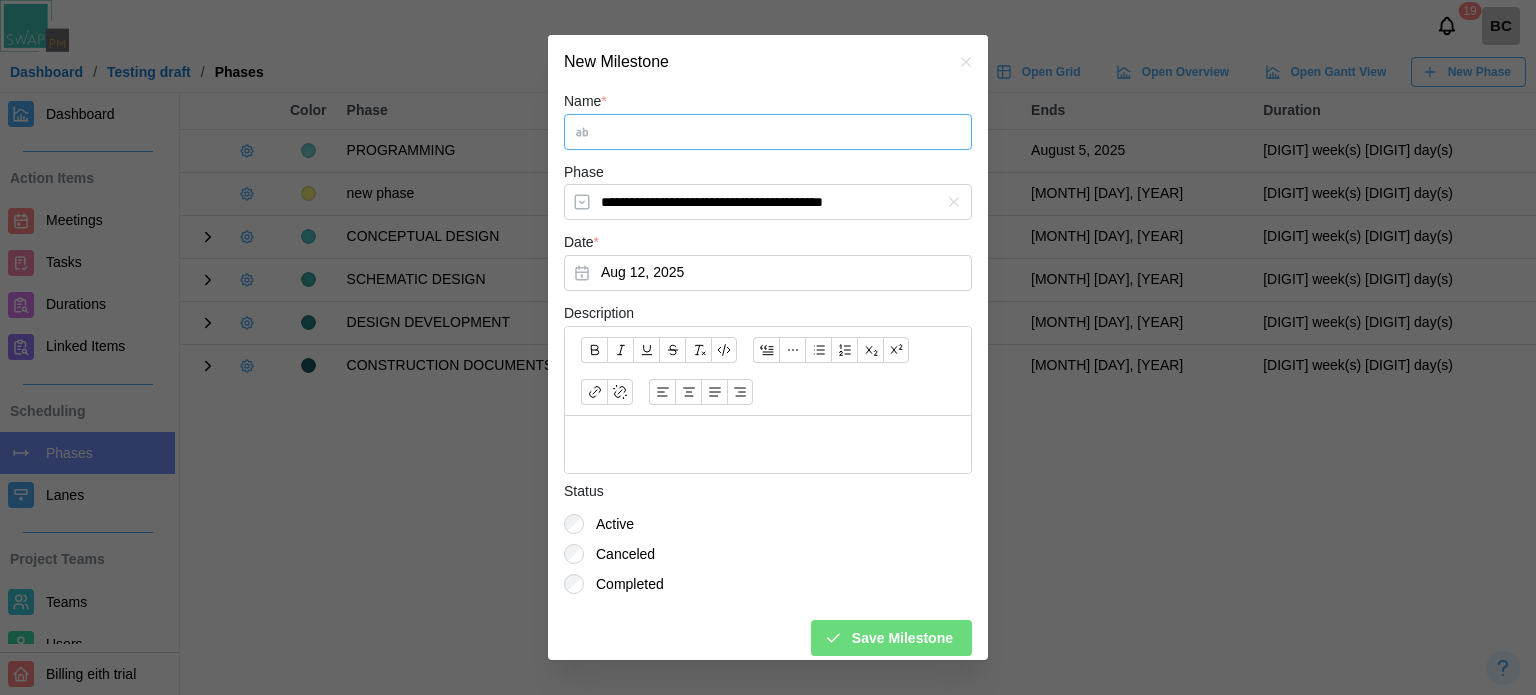 click on "Name  *" at bounding box center [768, 132] 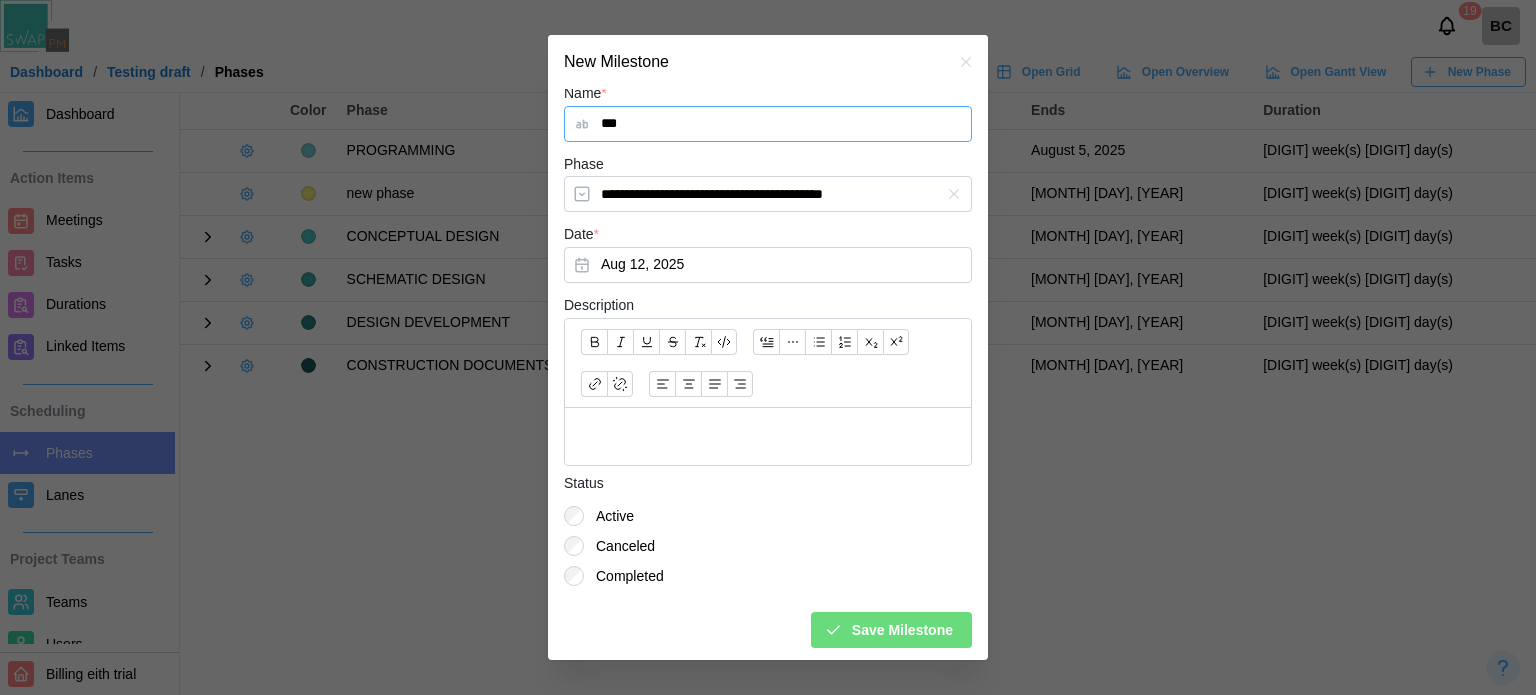scroll, scrollTop: 10, scrollLeft: 0, axis: vertical 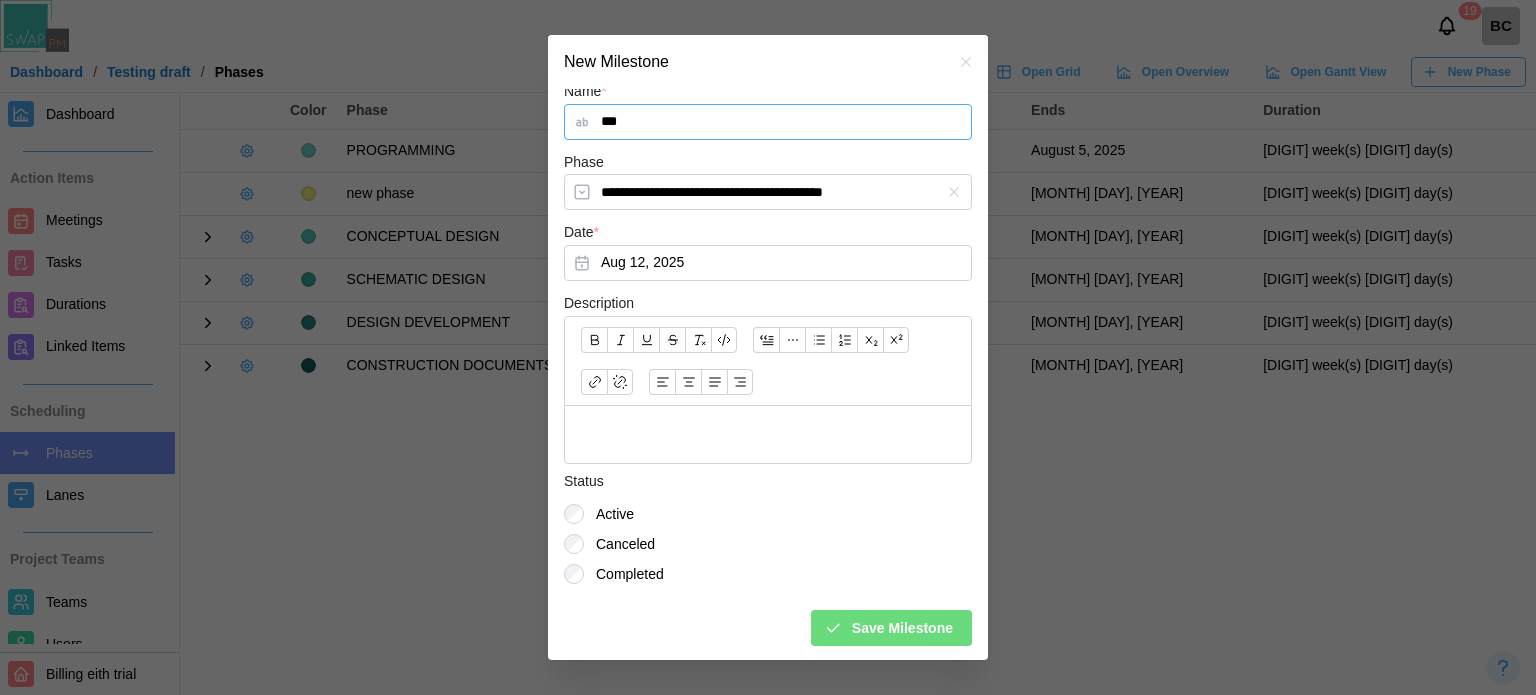 type on "***" 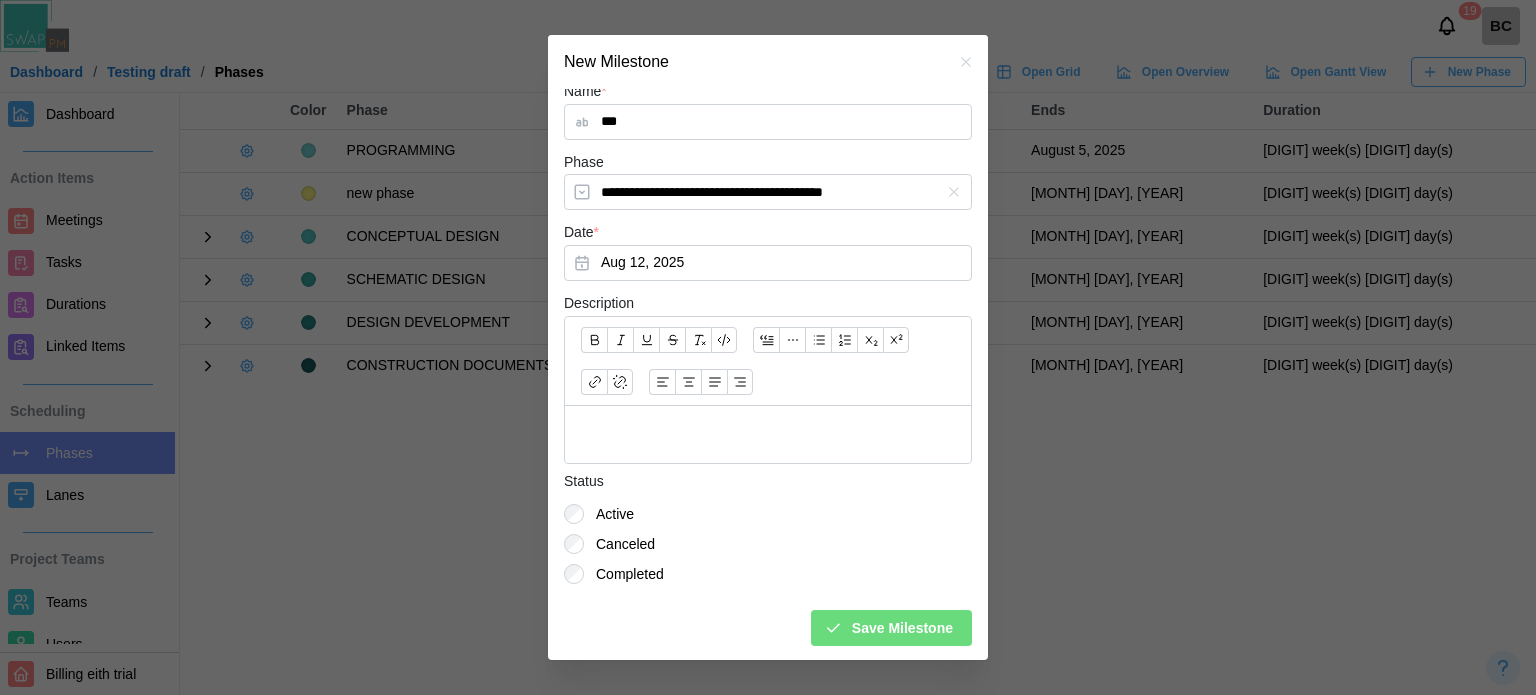 click on "Save Milestone" at bounding box center (902, 628) 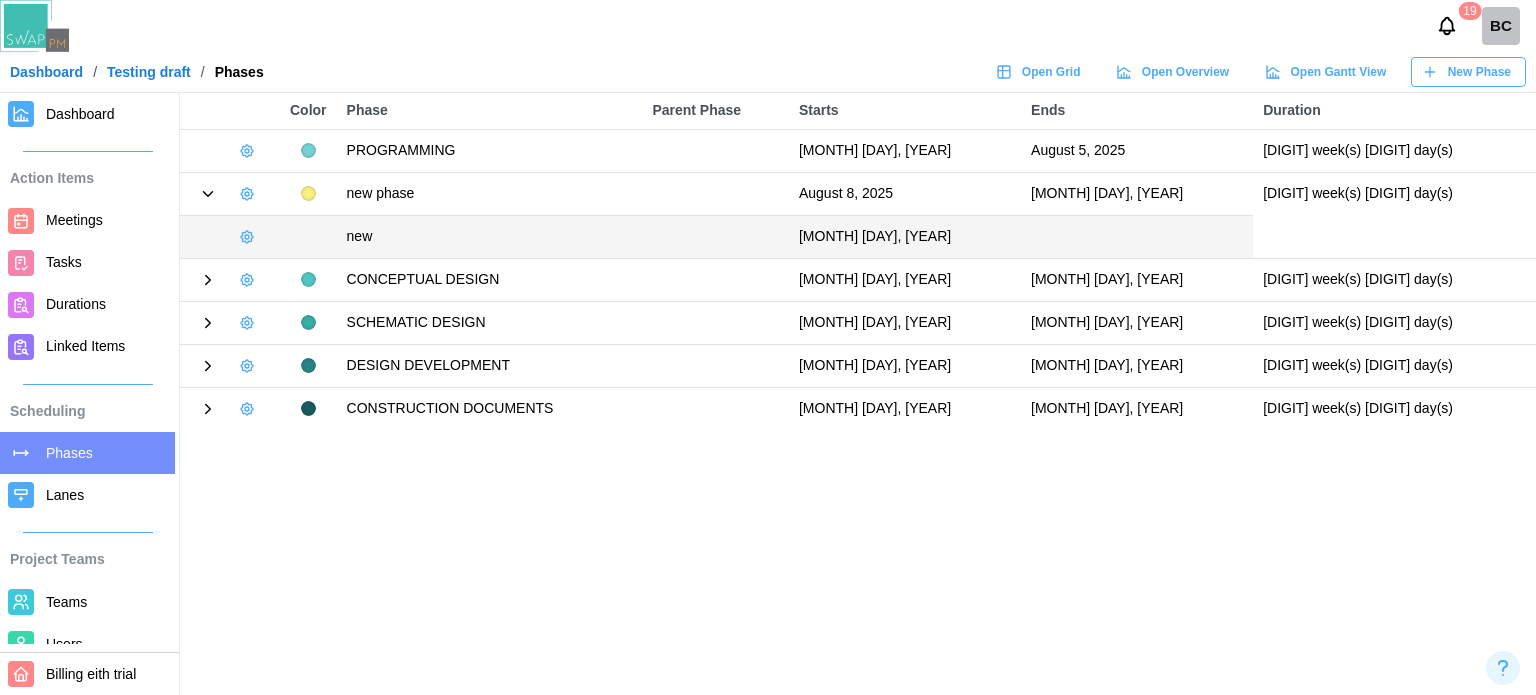 click on "Dashboard" at bounding box center (80, 114) 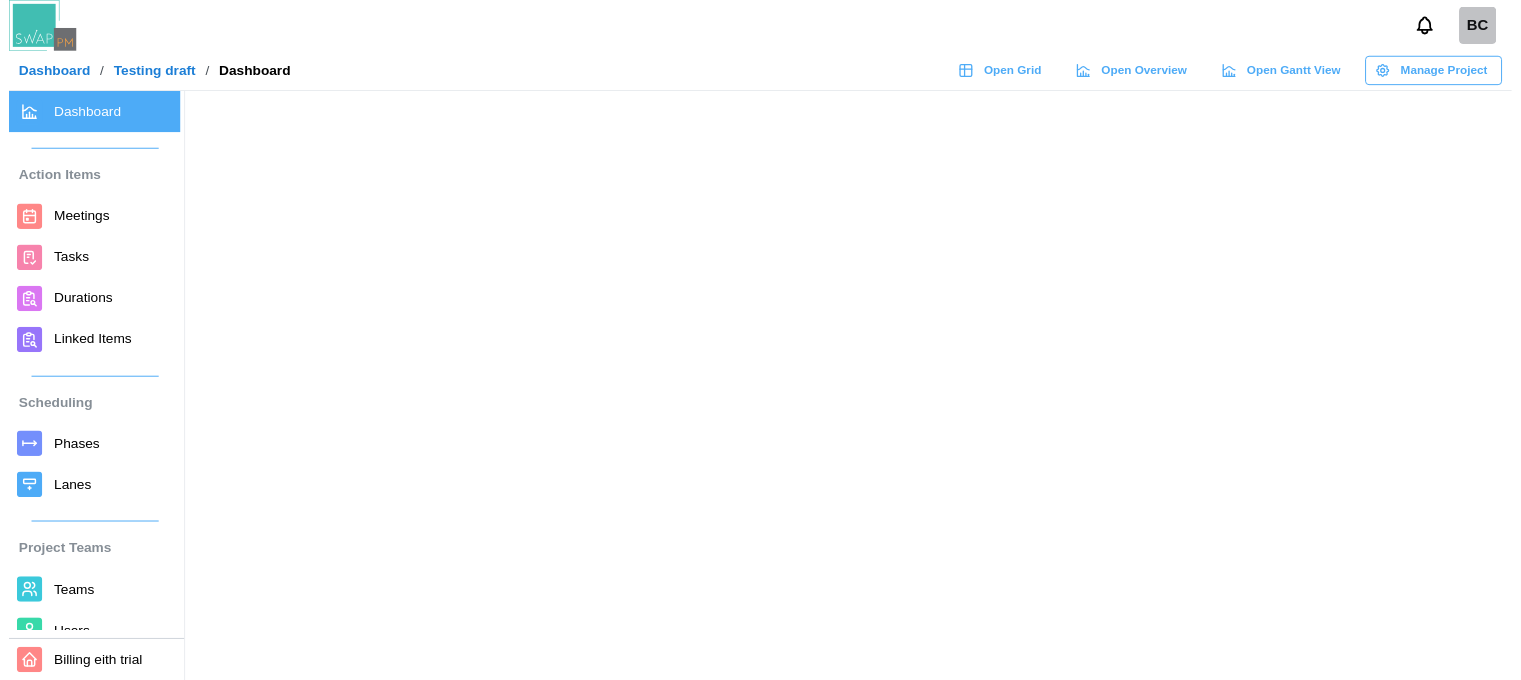 scroll, scrollTop: 0, scrollLeft: 0, axis: both 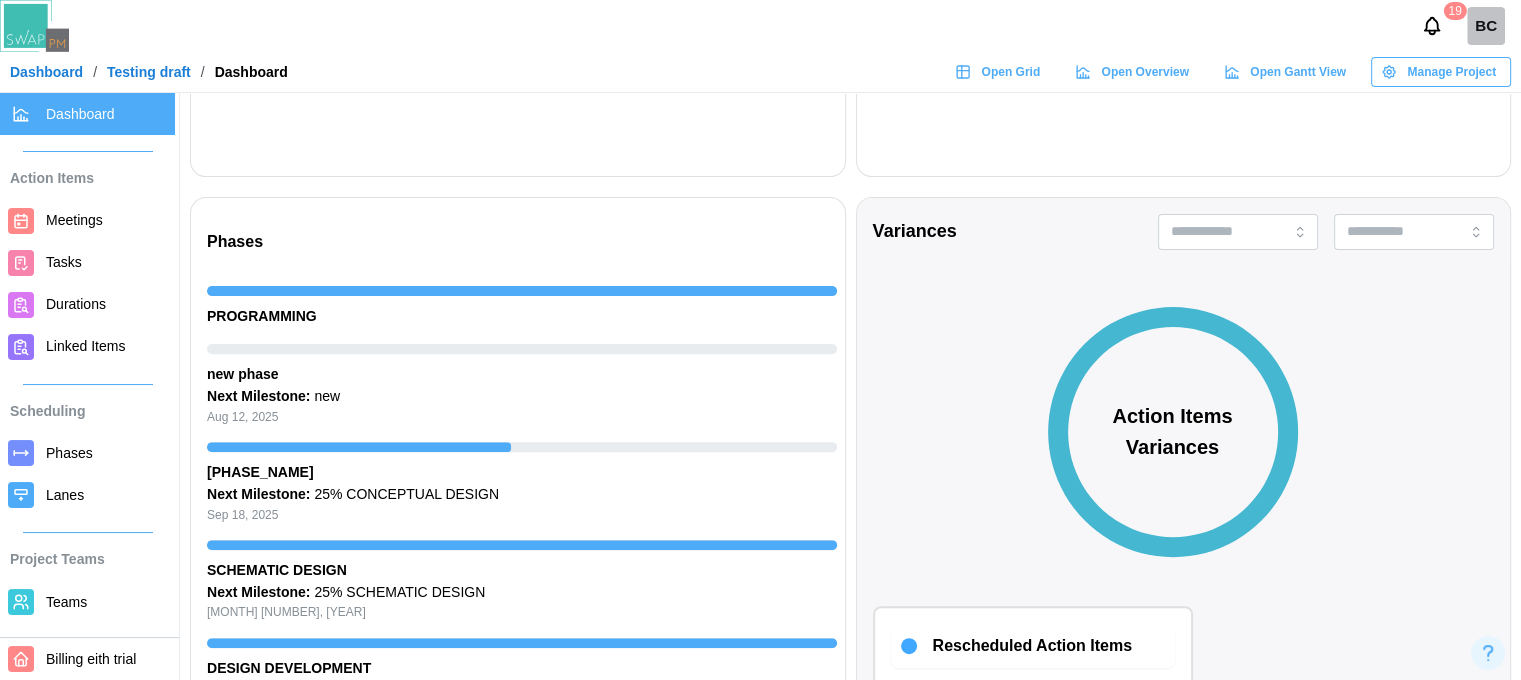 click on "Tasks" at bounding box center [64, 262] 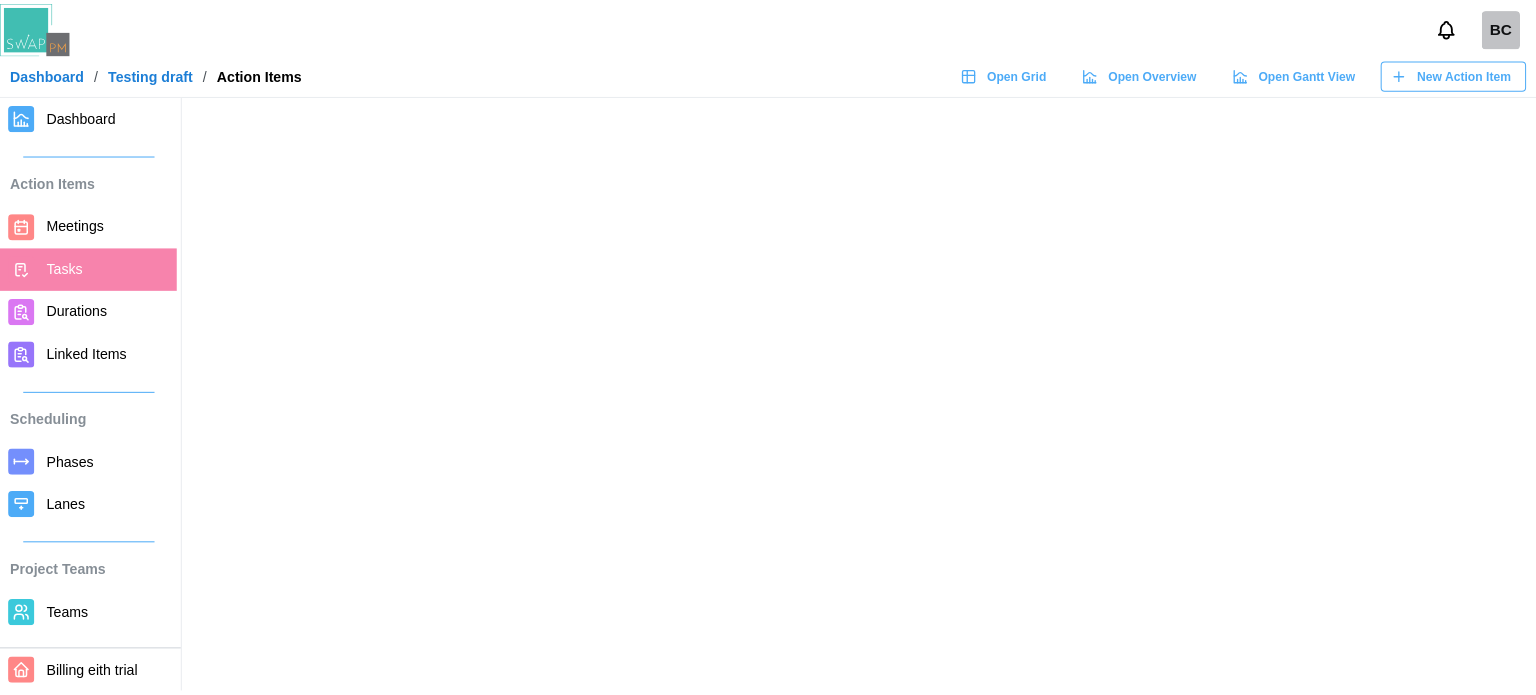 scroll, scrollTop: 0, scrollLeft: 0, axis: both 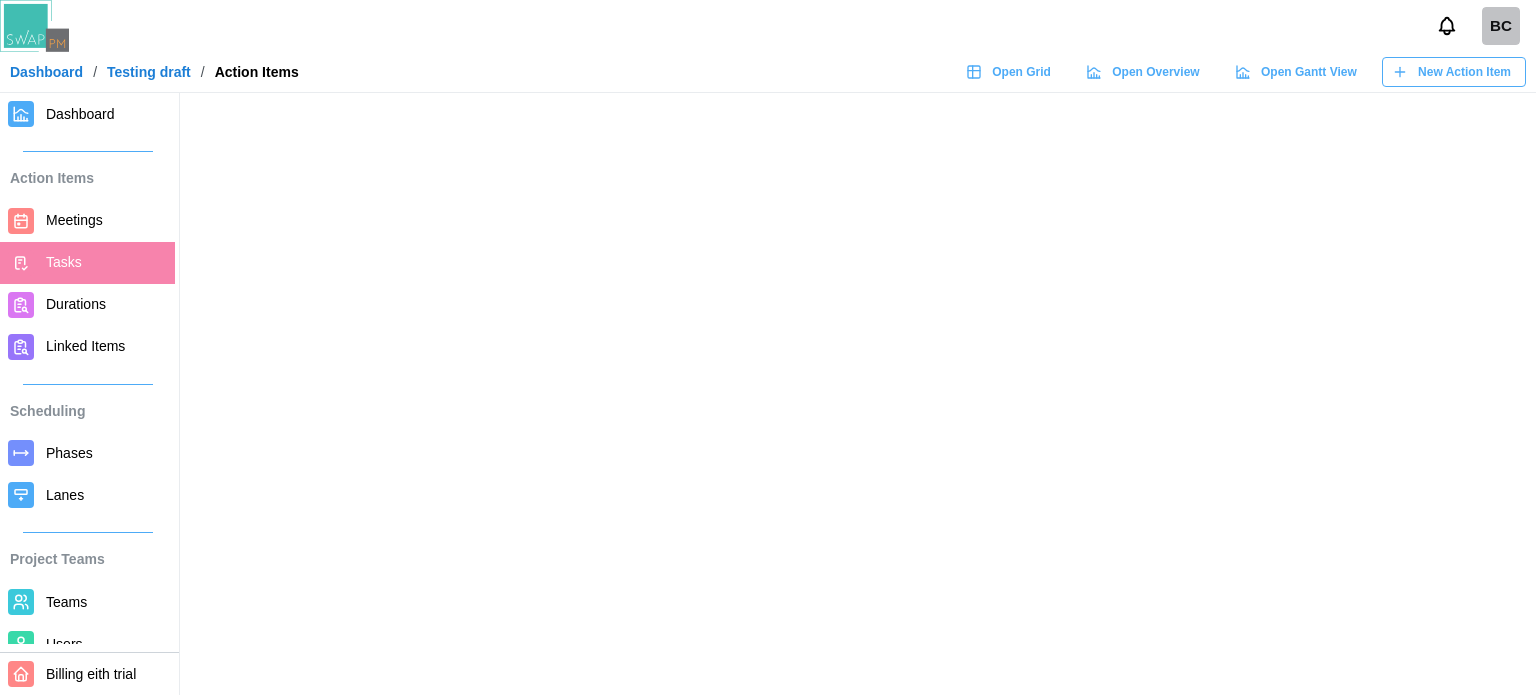 click on "New Action Item" at bounding box center [1464, 72] 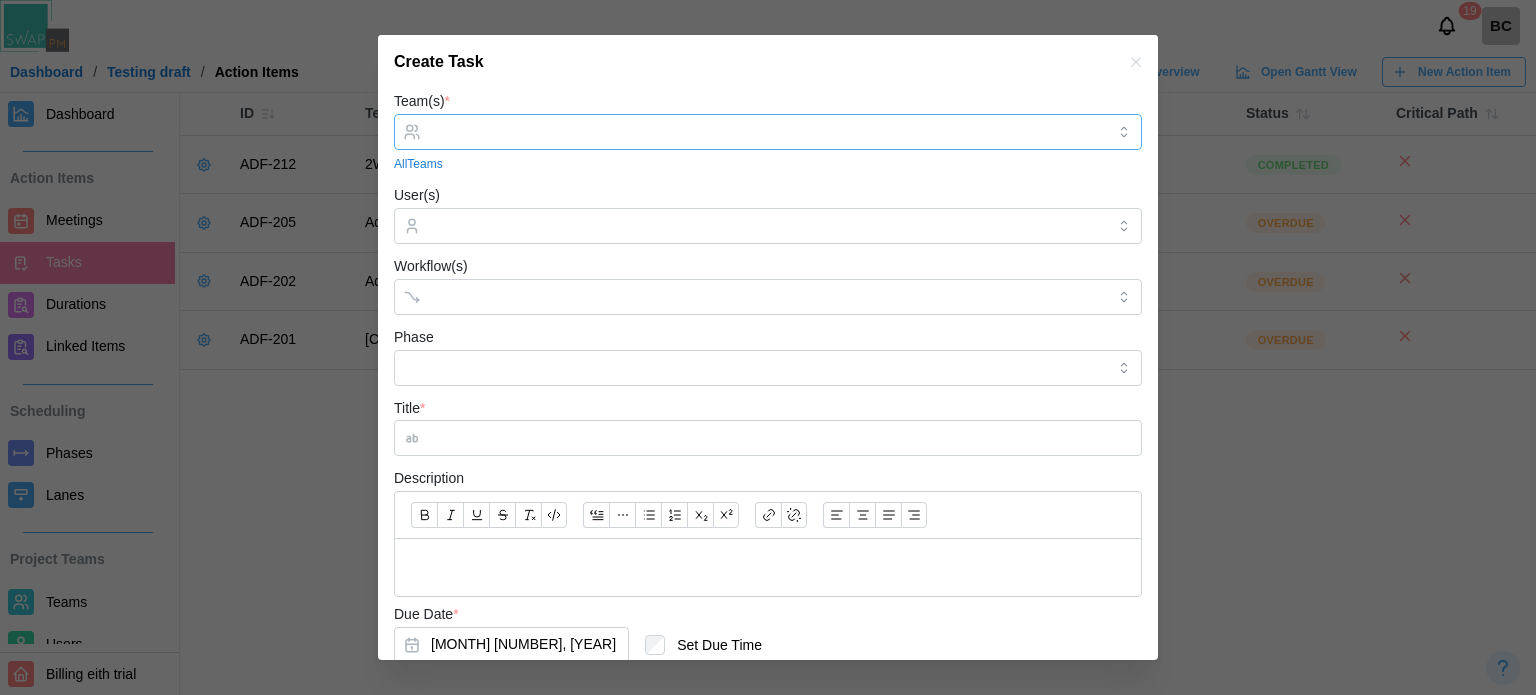 click at bounding box center (765, 132) 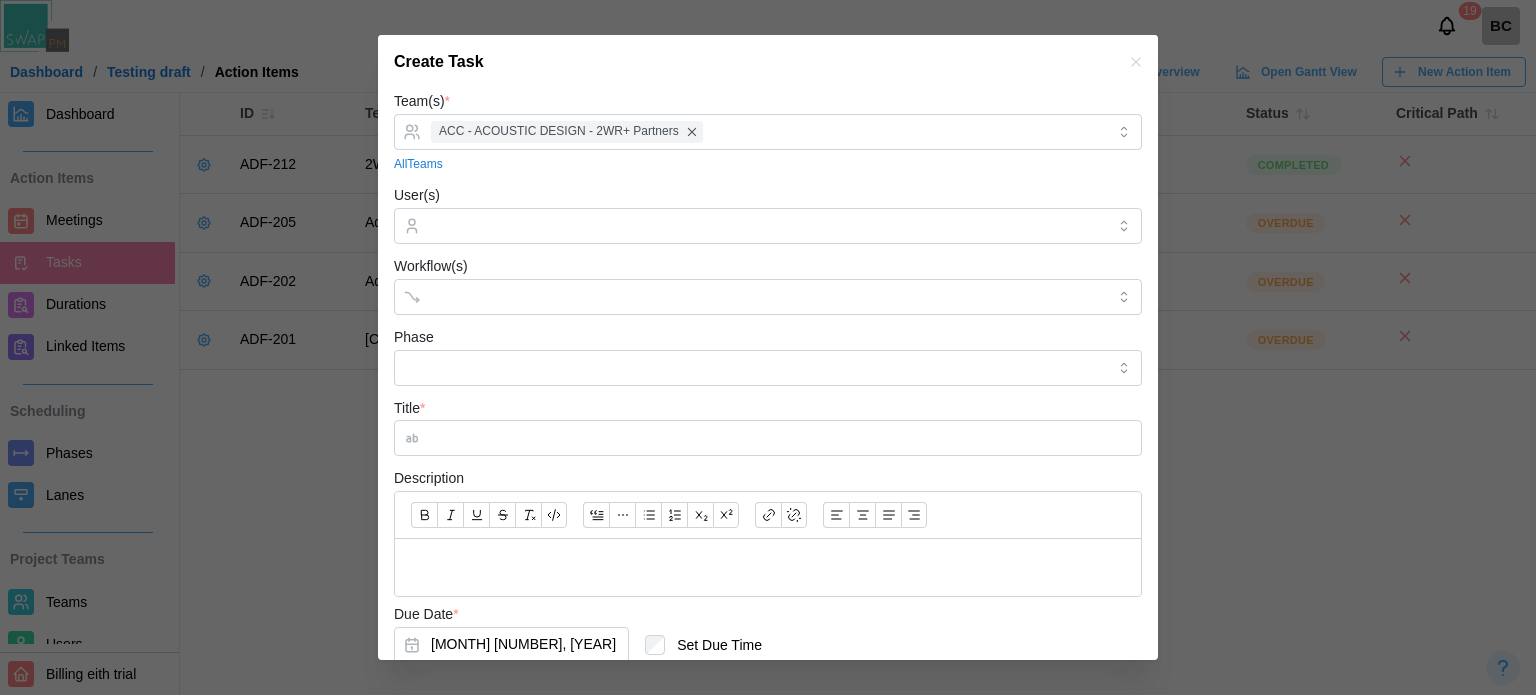 click on "Team(s)  * ACC - ACOUSTIC DESIGN - 2WR+ Partners All  Teams" at bounding box center [768, 131] 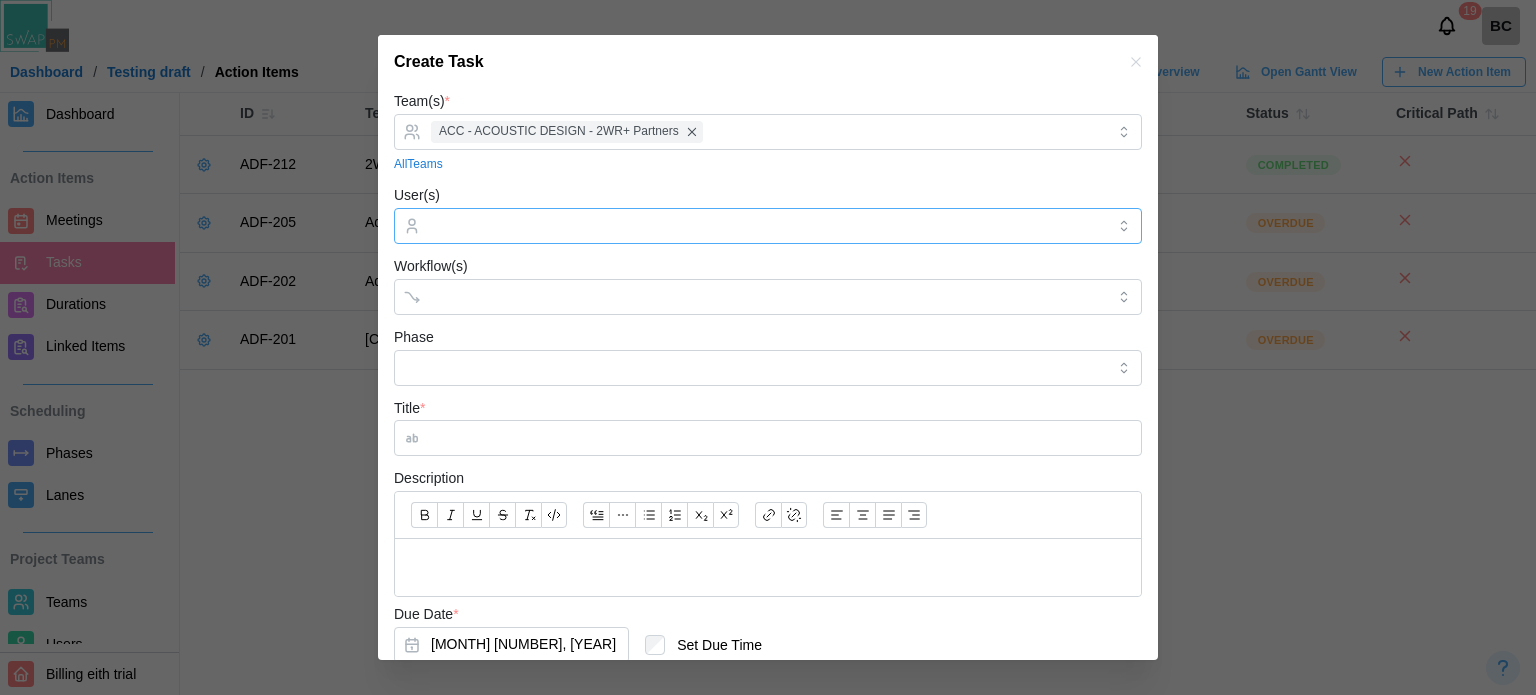 click on "User(s)" at bounding box center (768, 226) 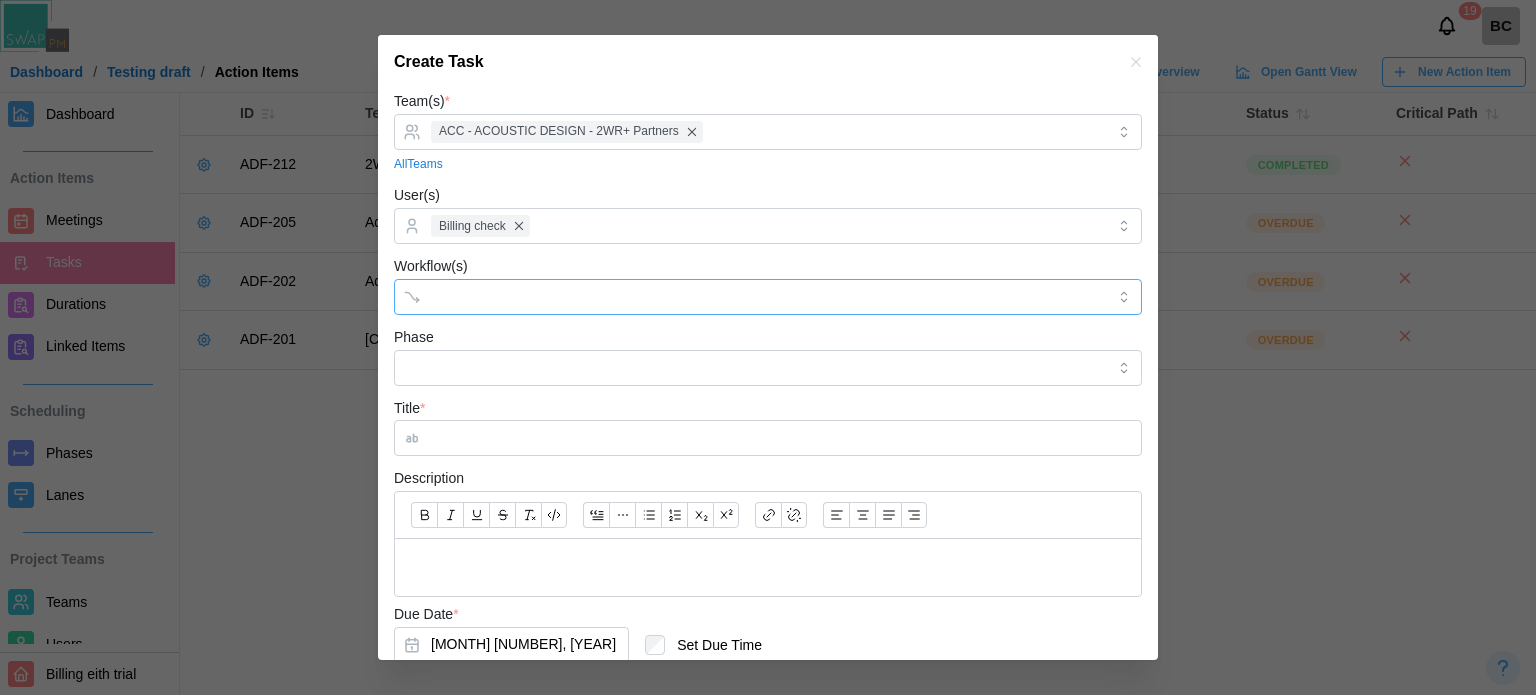 click on "Workflow(s)" at bounding box center (750, 297) 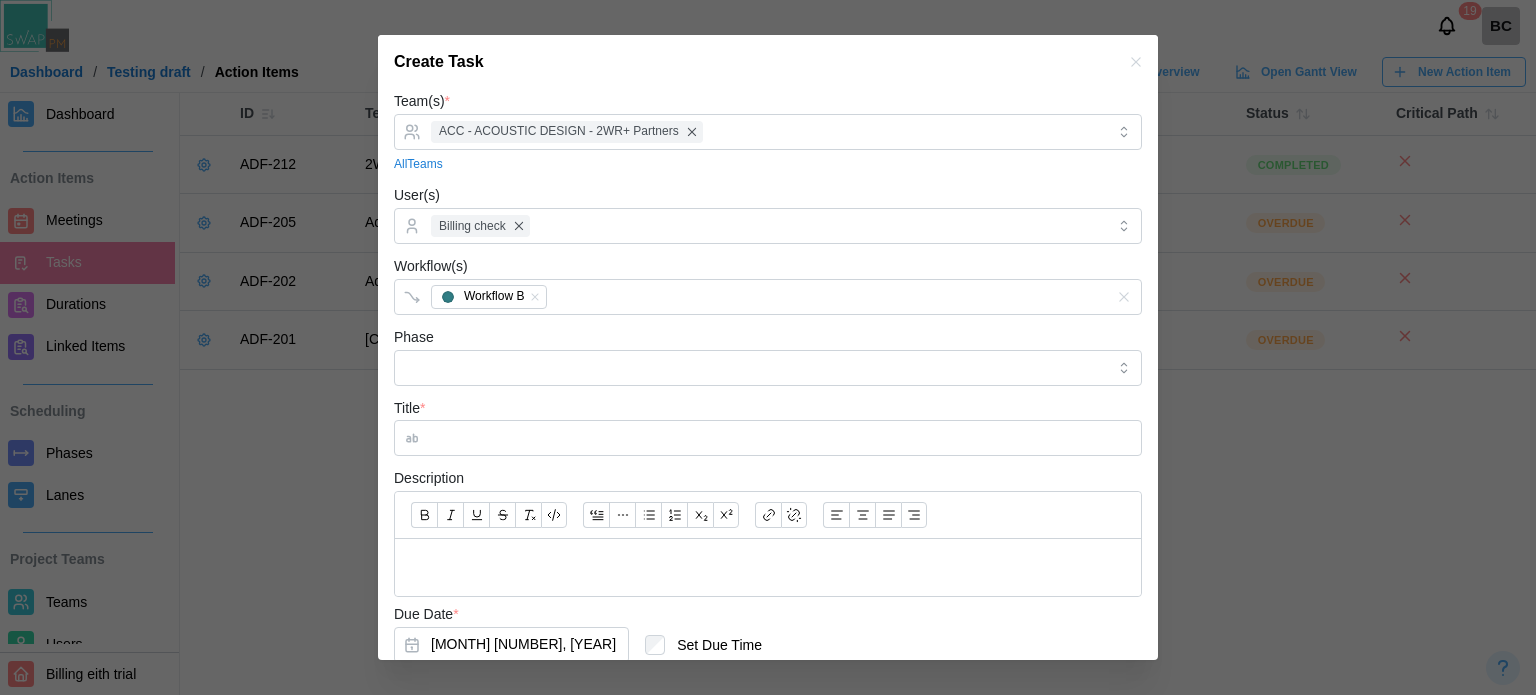 click on "Workflow(s) Workflow B" at bounding box center (768, 284) 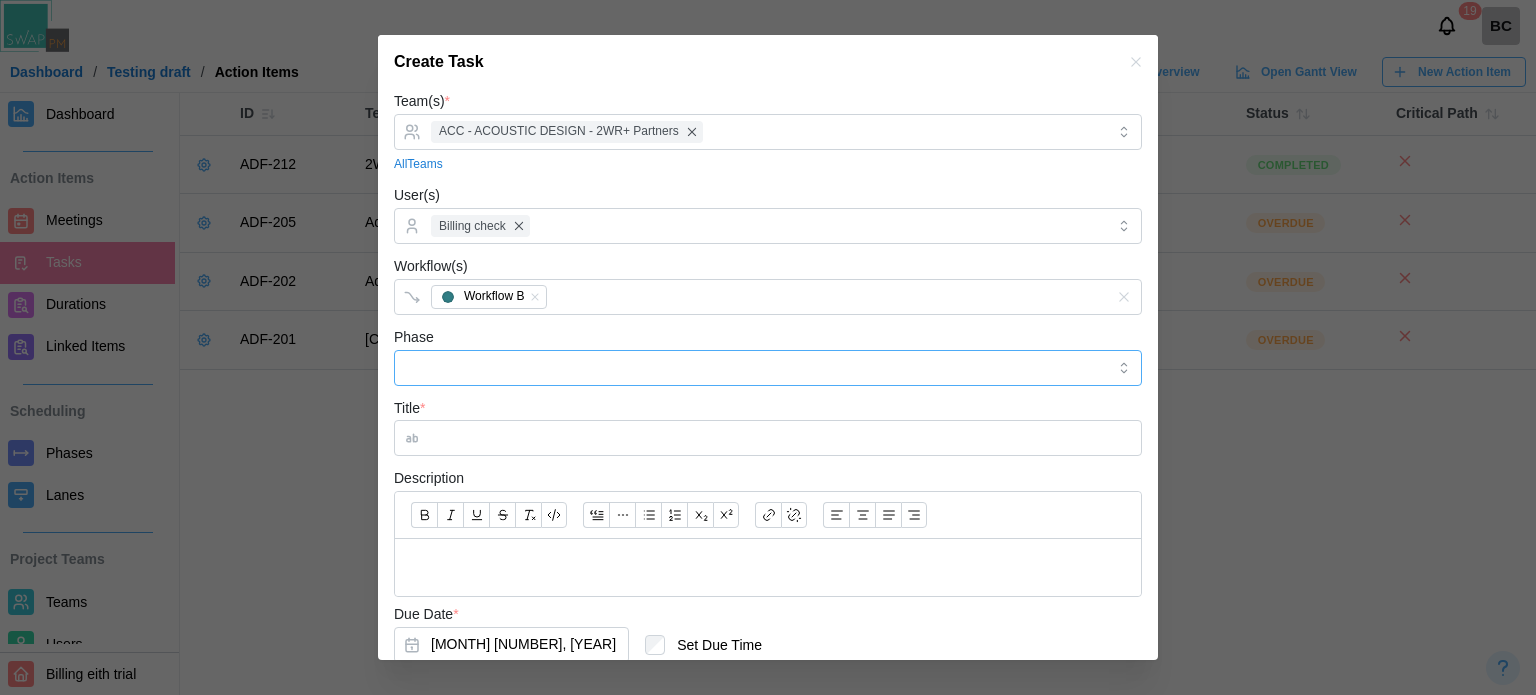 click on "Phase" at bounding box center (768, 368) 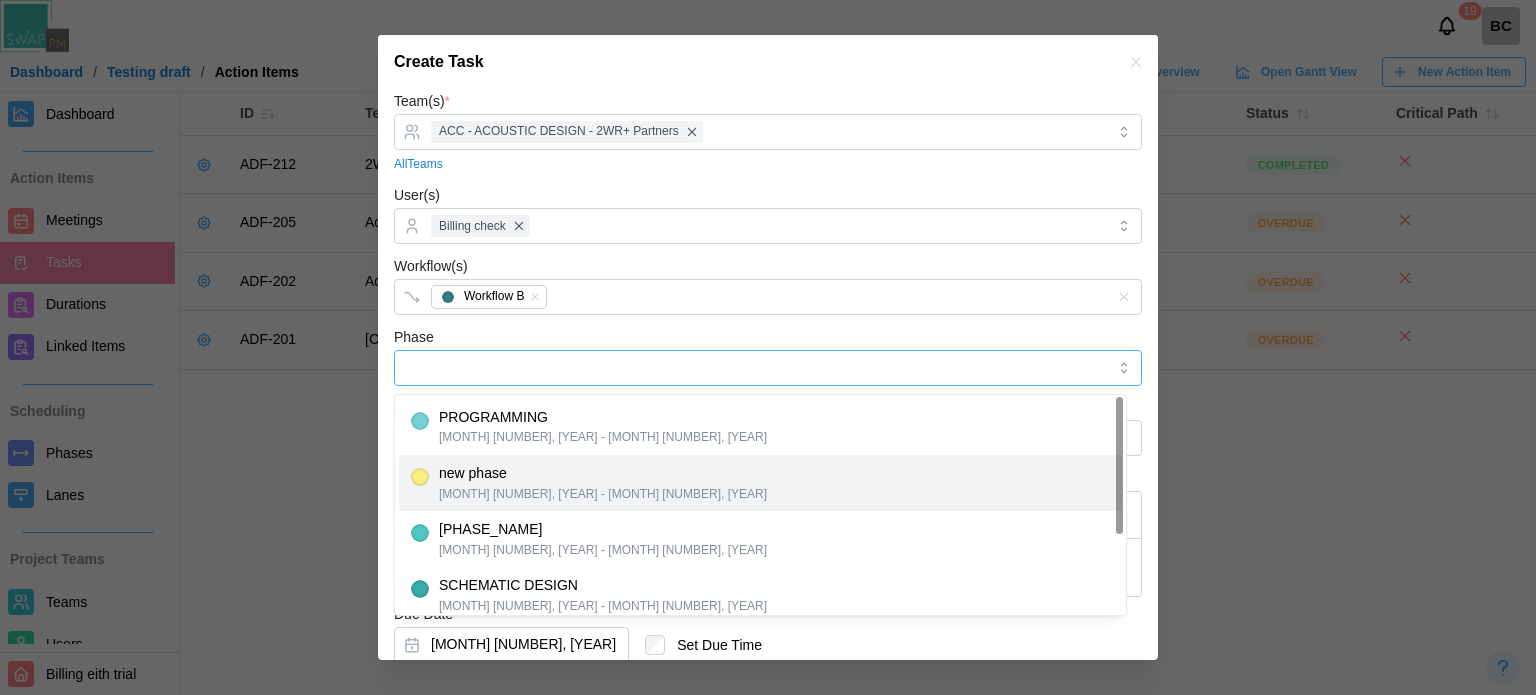 type on "*********" 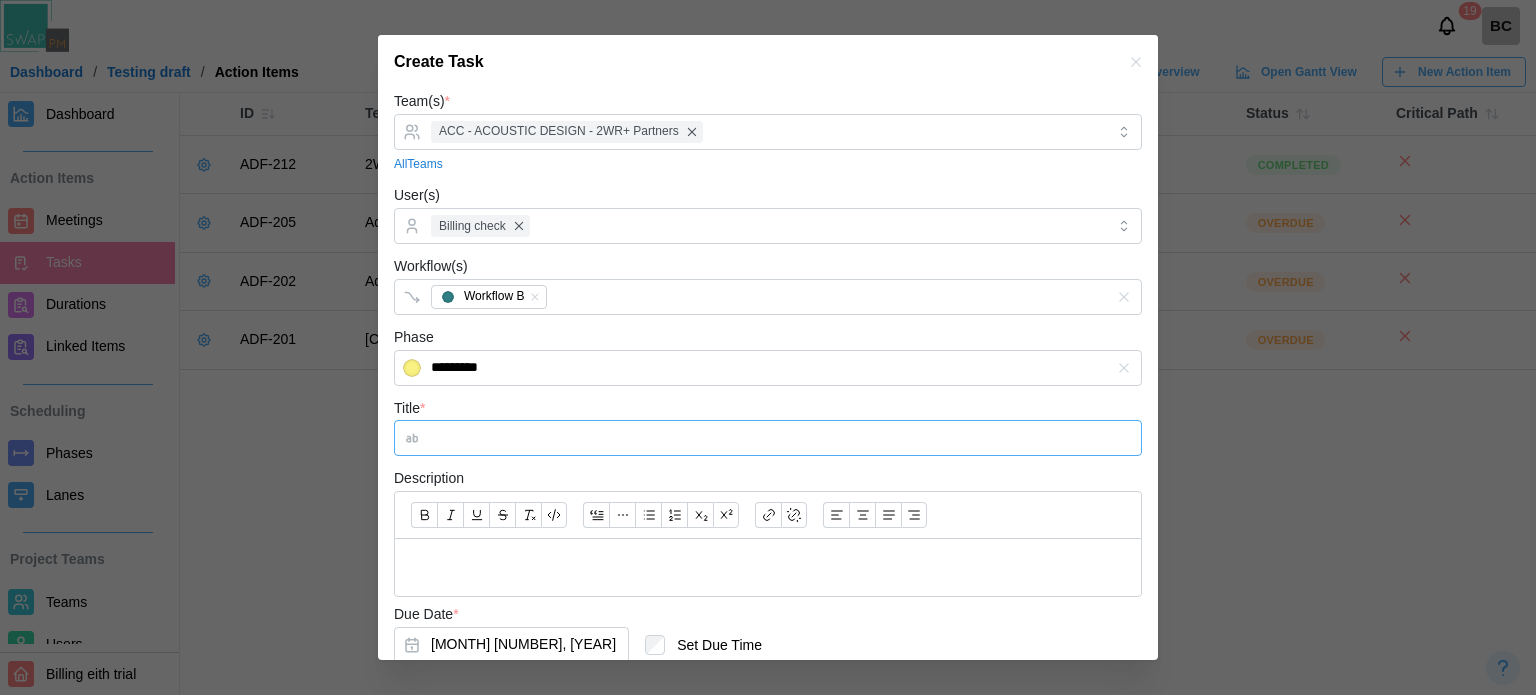 click on "Title  *" at bounding box center (768, 438) 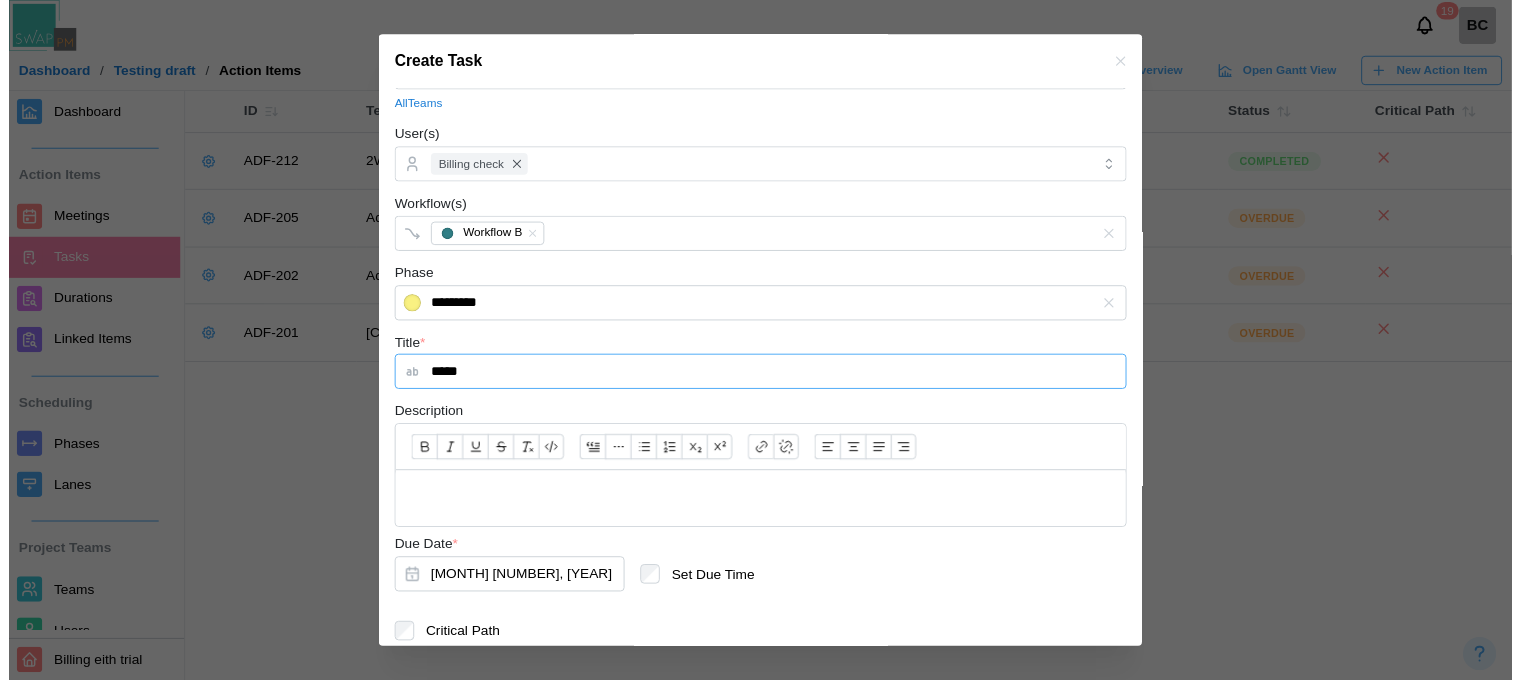 scroll, scrollTop: 131, scrollLeft: 0, axis: vertical 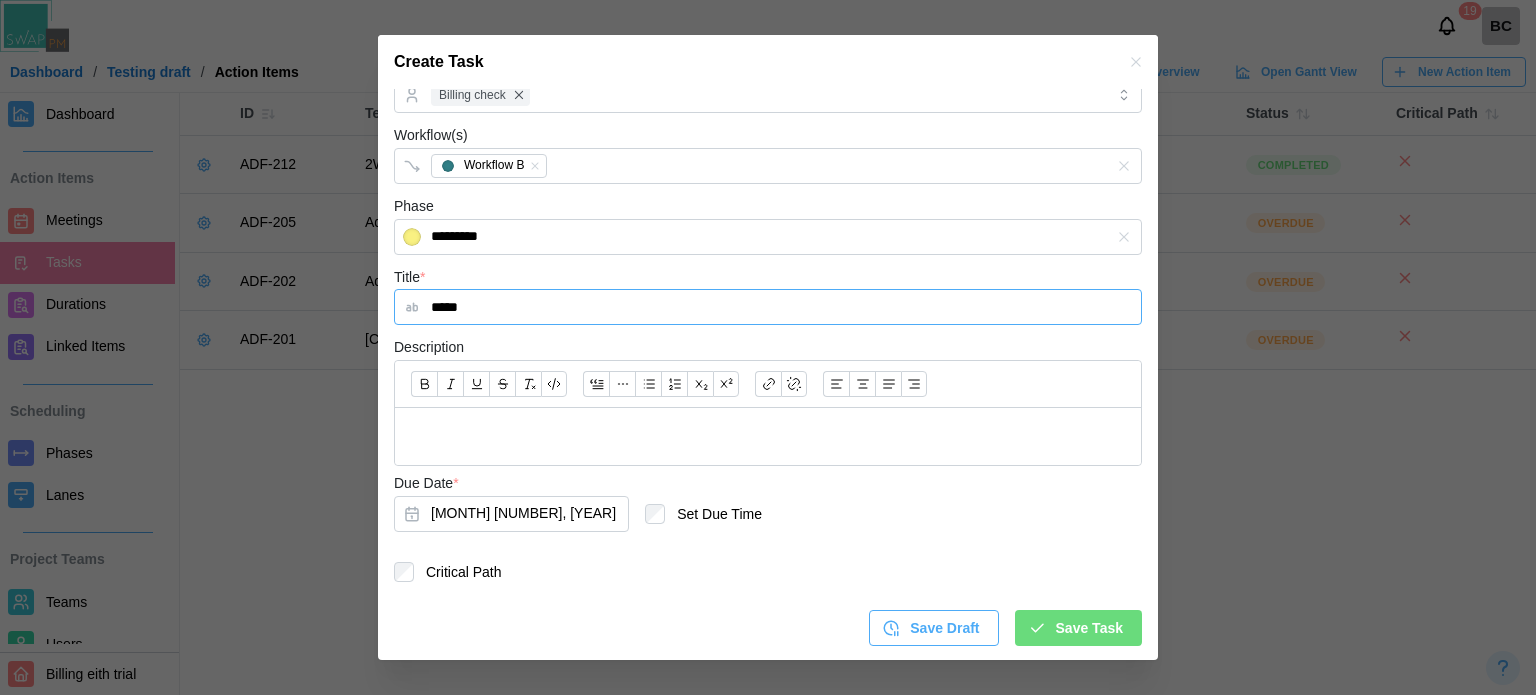 type on "*****" 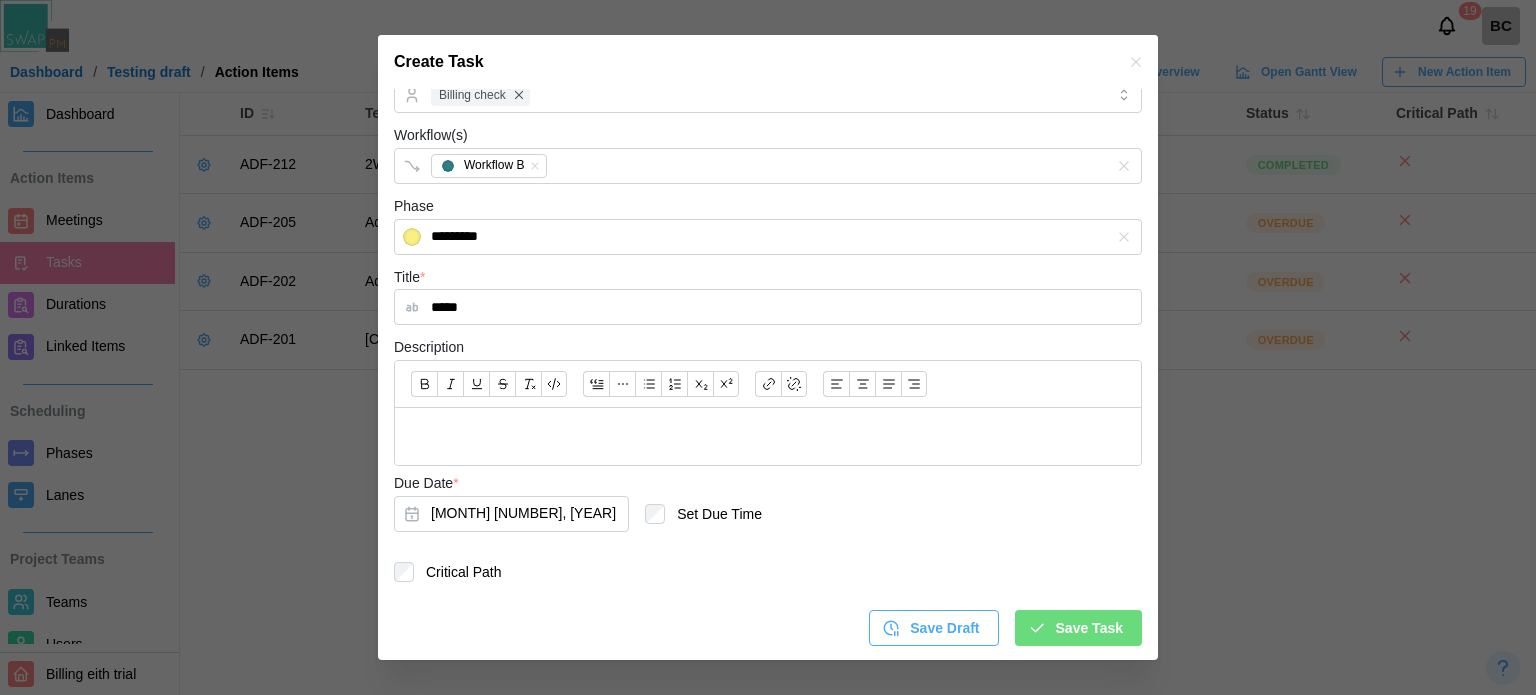 click at bounding box center [768, 436] 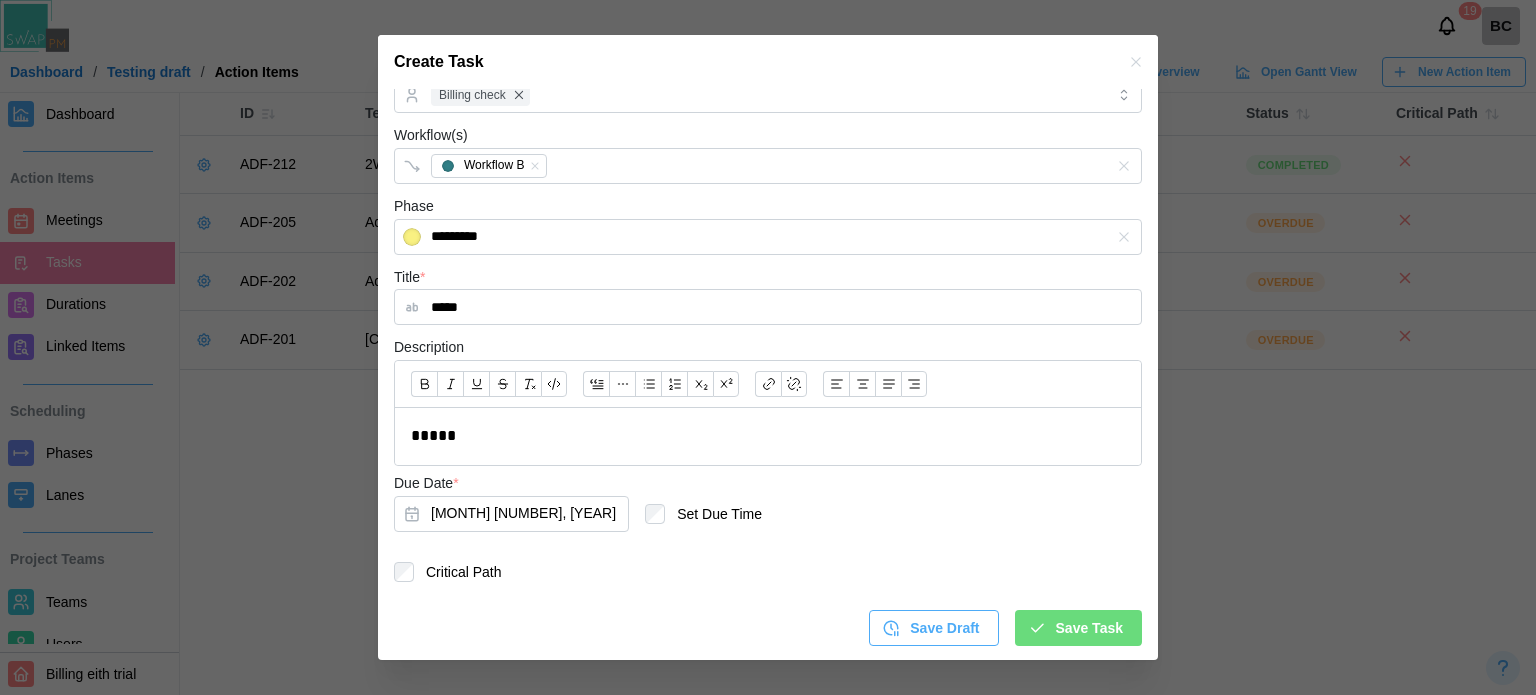 type 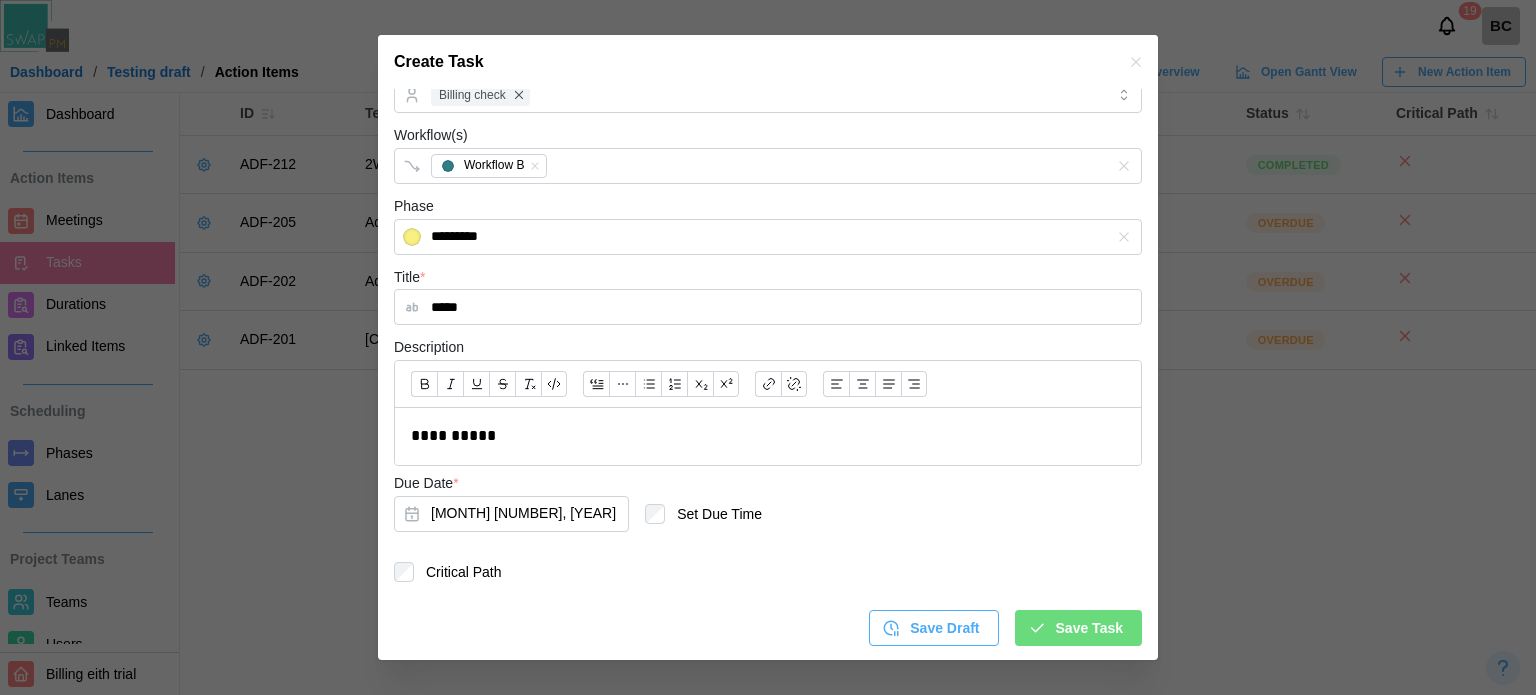 click on "Save Task" at bounding box center (1089, 628) 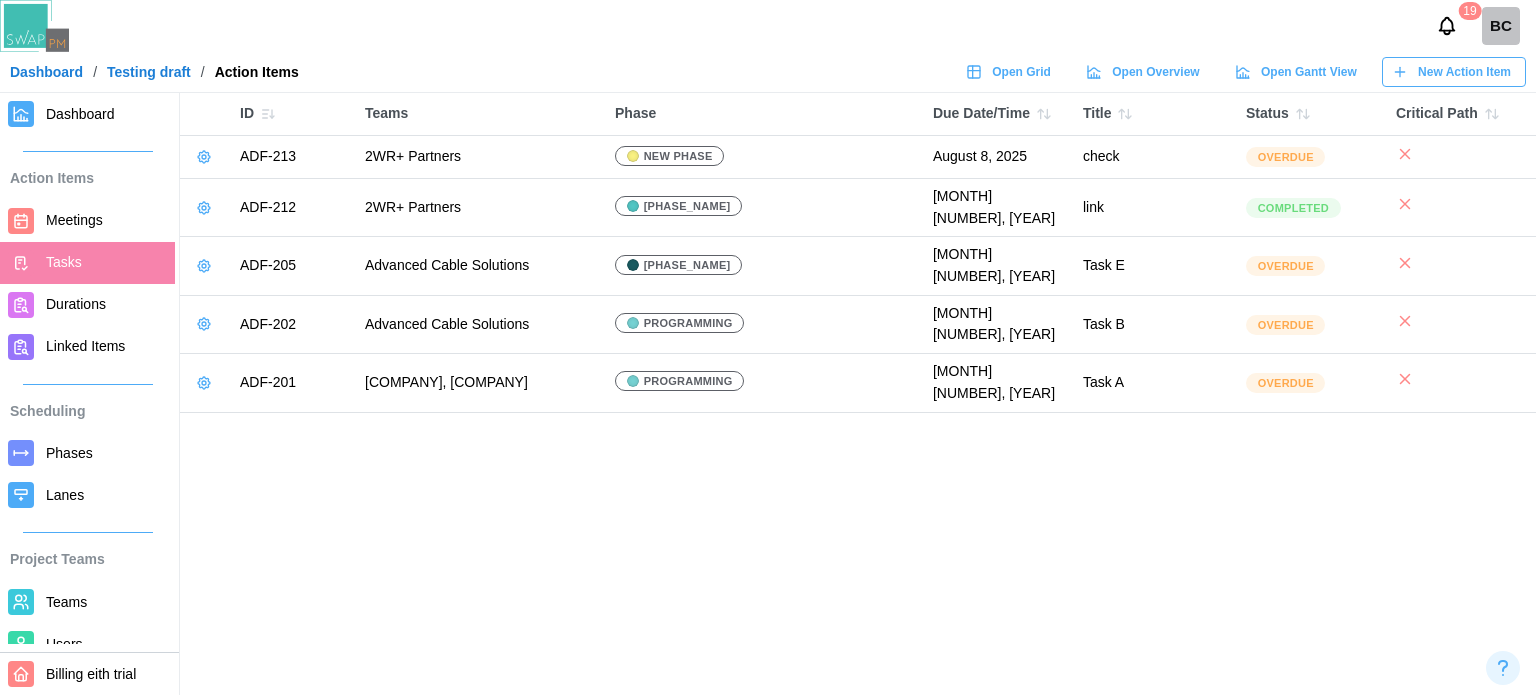 click on "Dashboard" at bounding box center (87, 114) 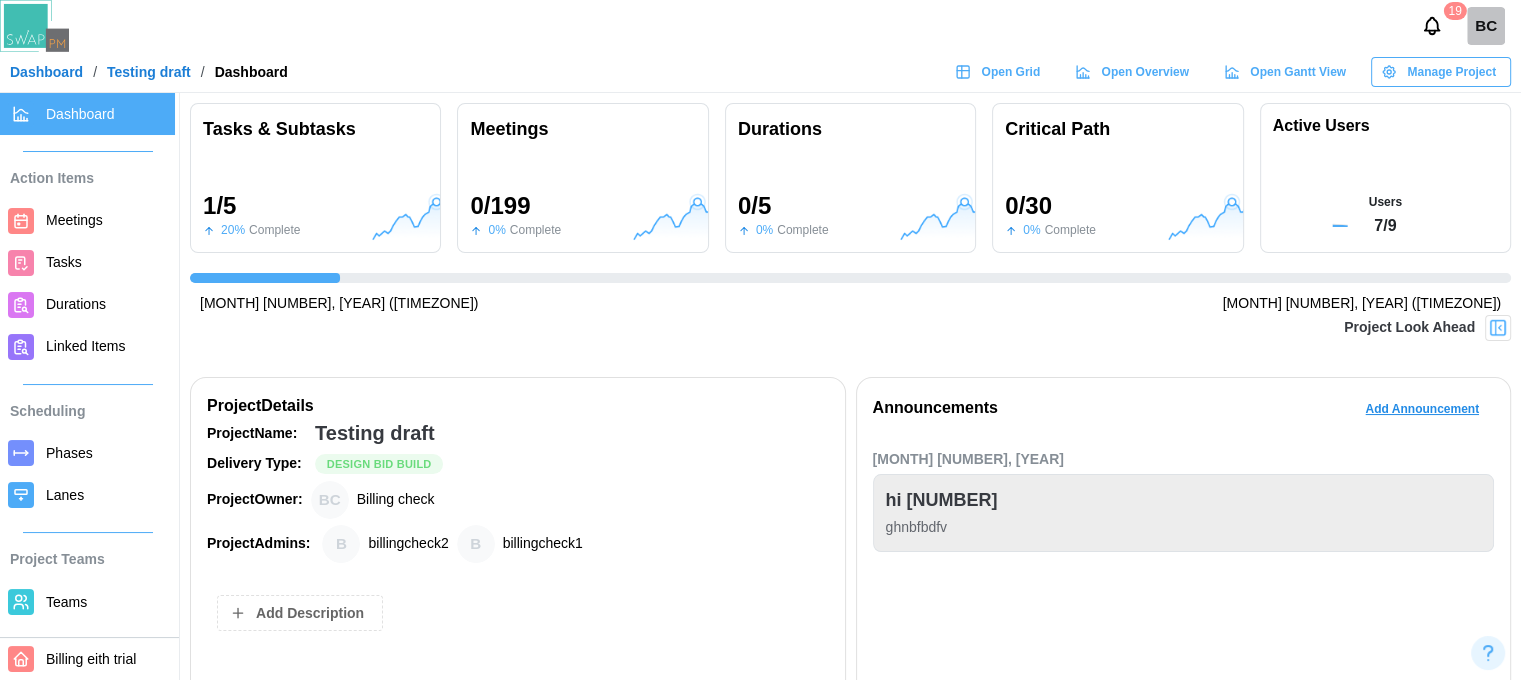 scroll, scrollTop: 0, scrollLeft: 324, axis: horizontal 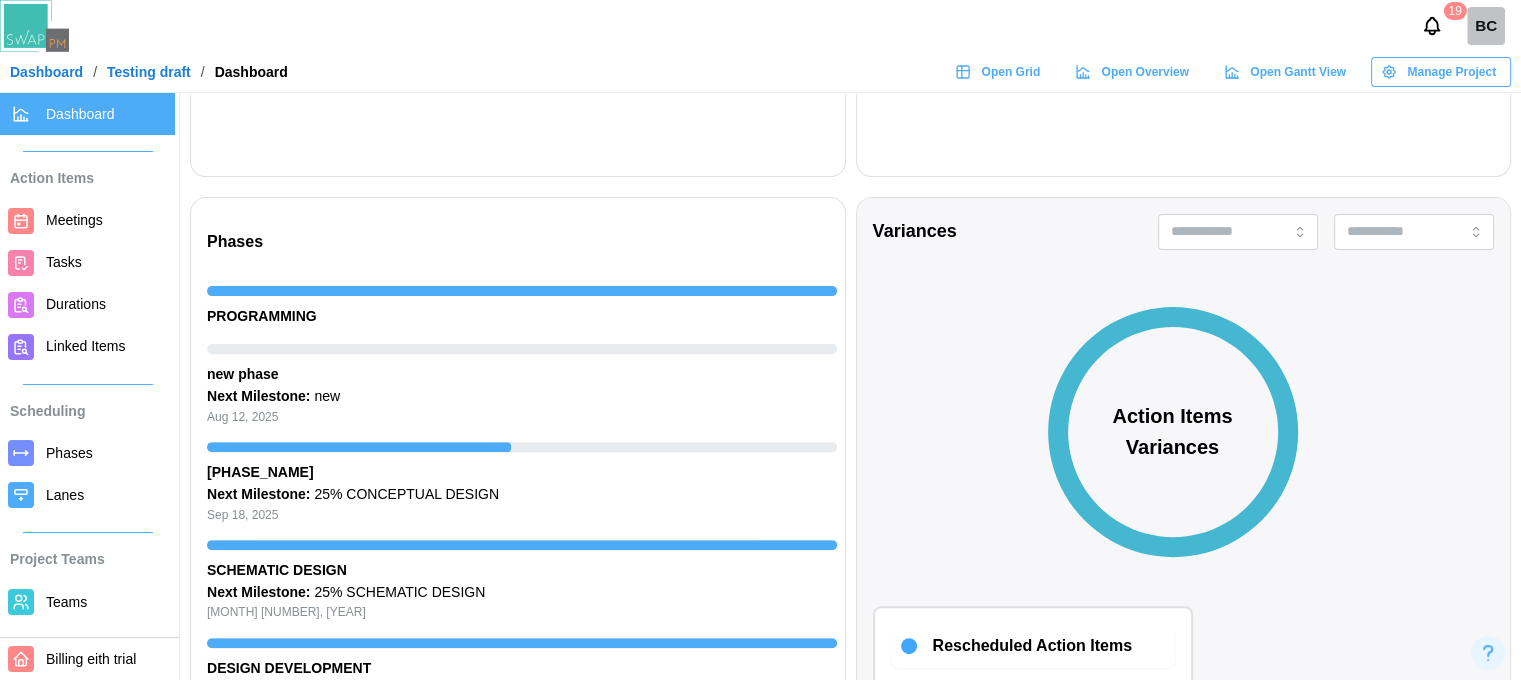 click on "Phases" at bounding box center (87, 453) 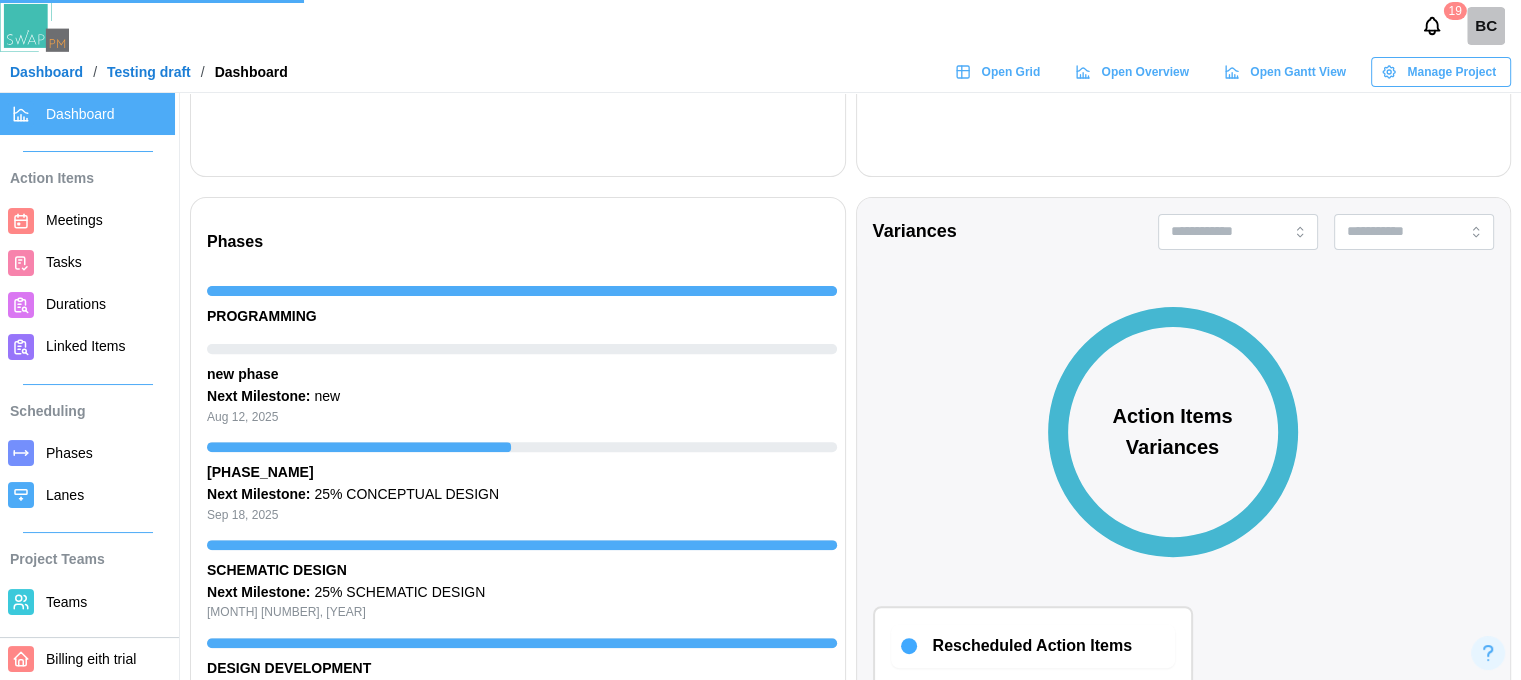click on "Phases" at bounding box center [106, 453] 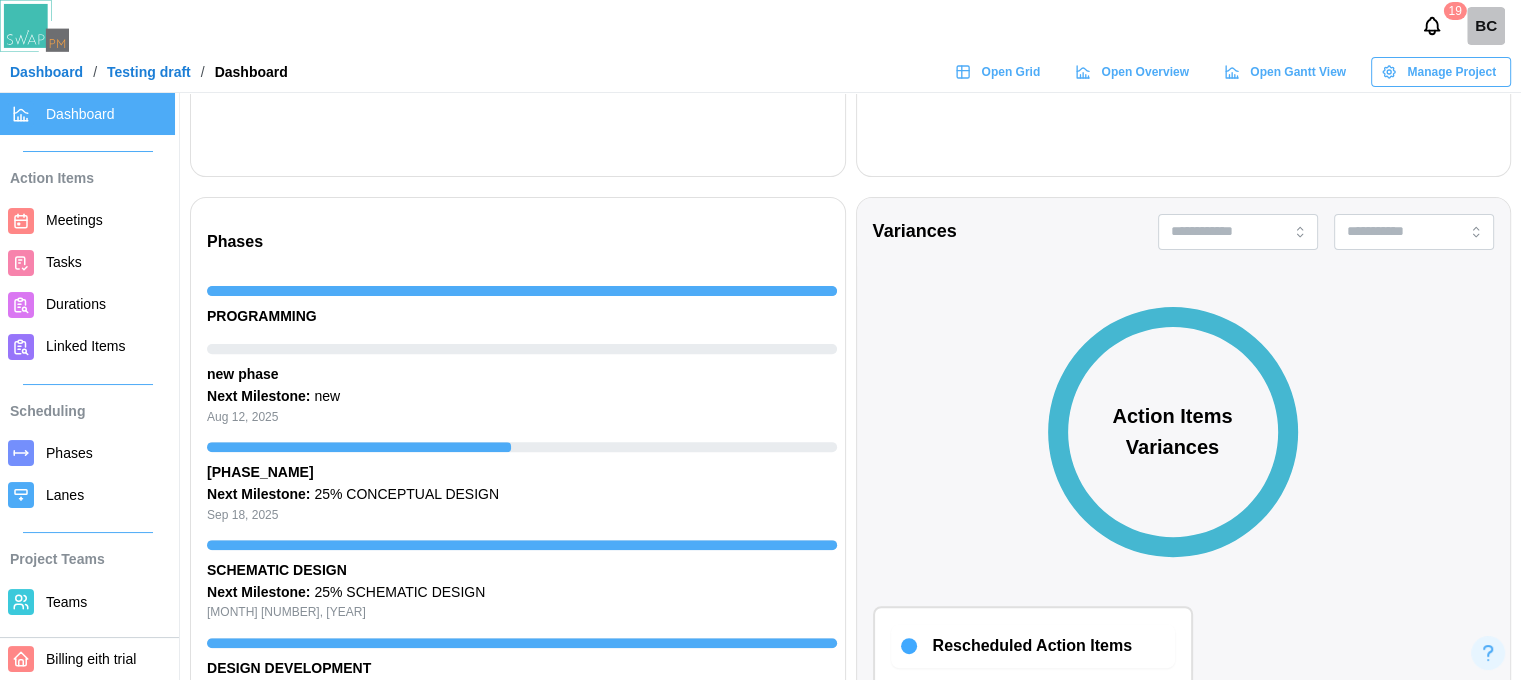 click on "Phases" at bounding box center [69, 453] 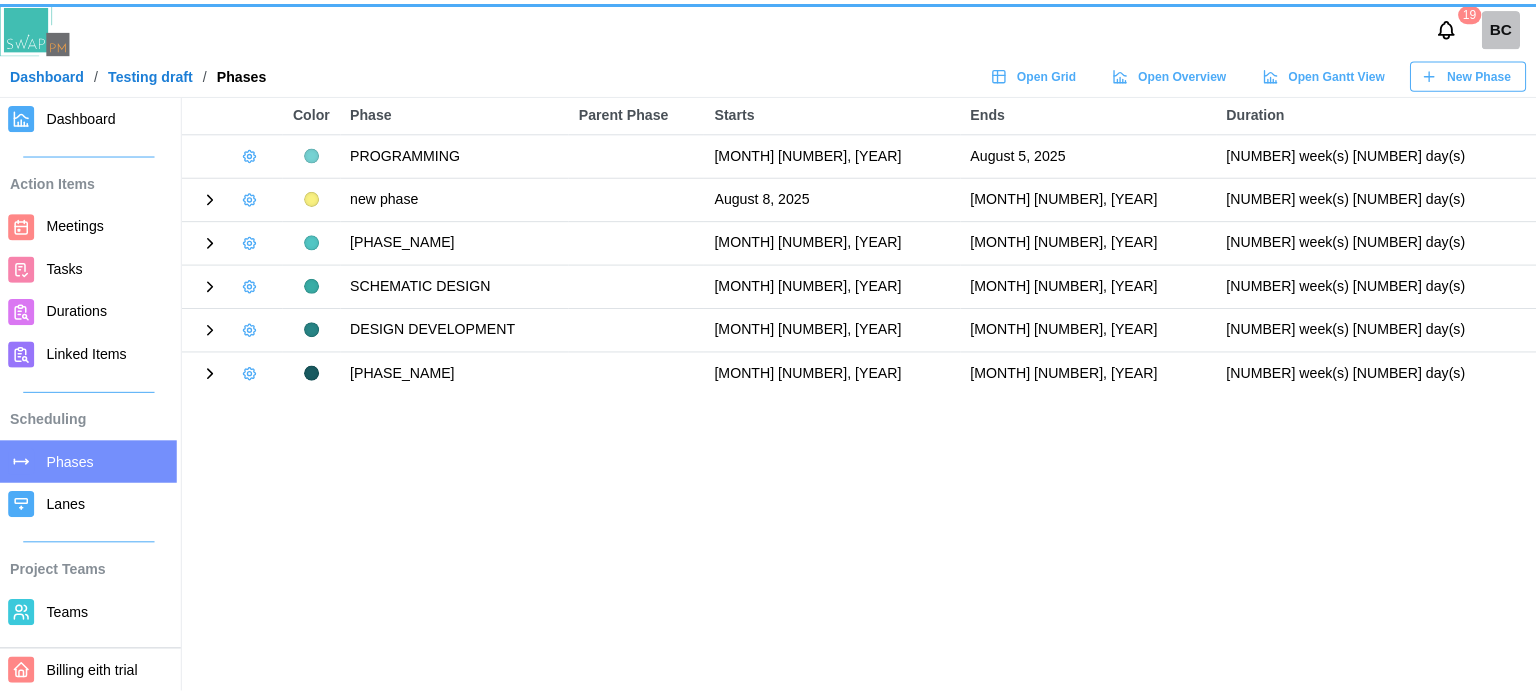scroll, scrollTop: 0, scrollLeft: 0, axis: both 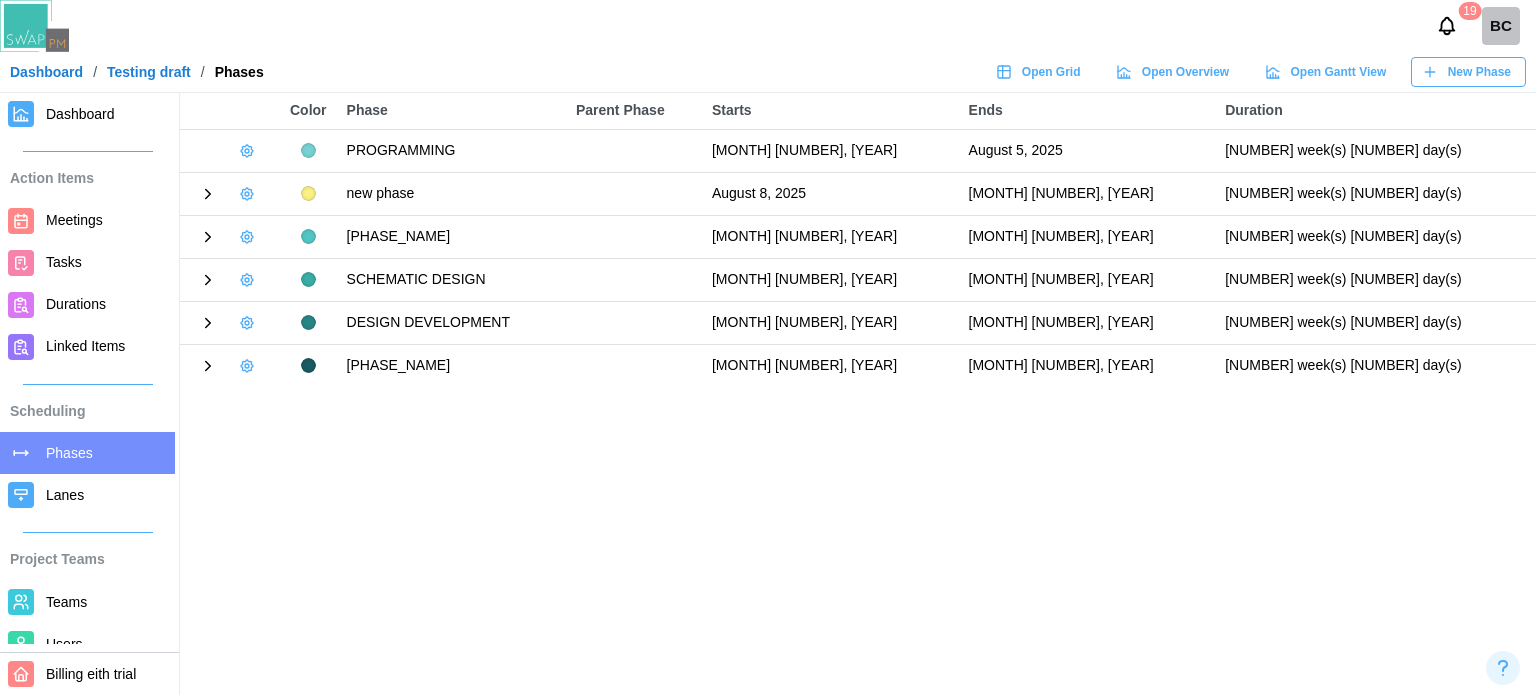 click 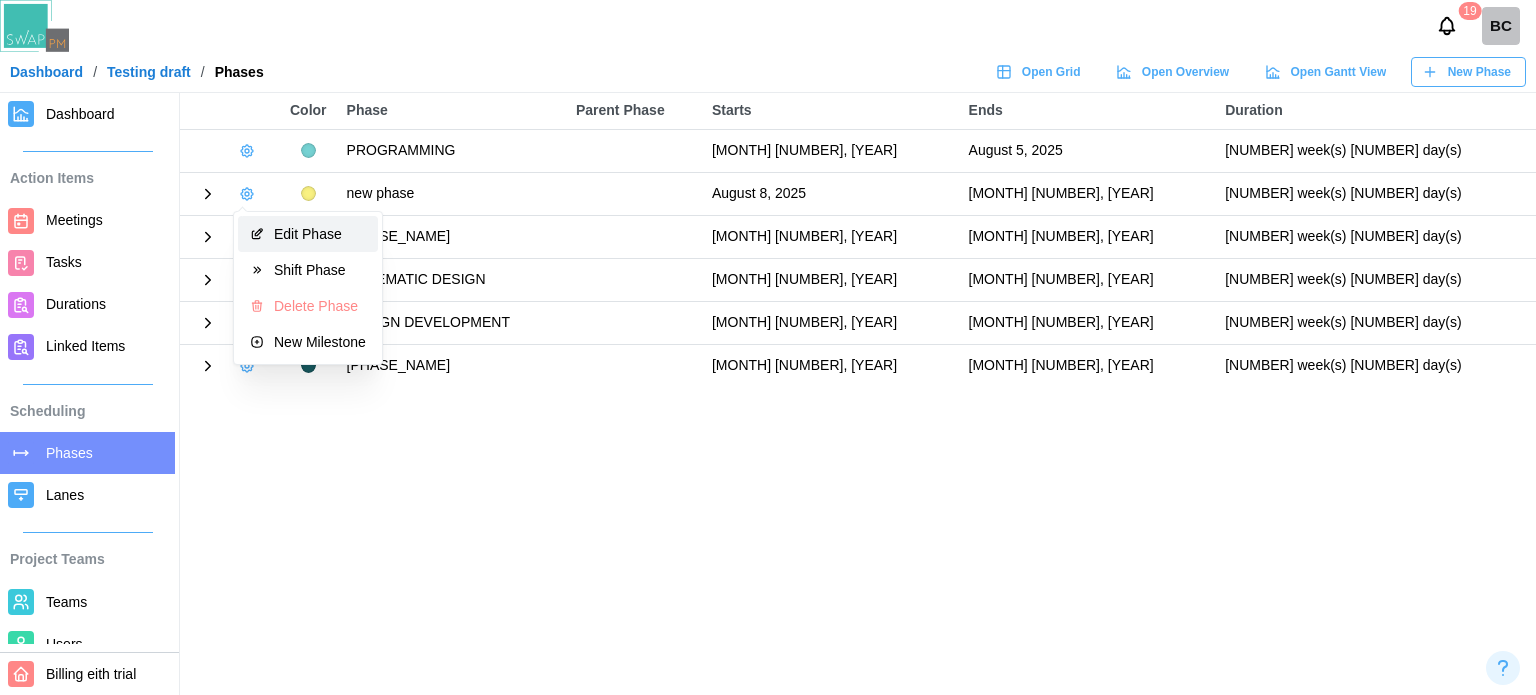 click on "Edit Phase" at bounding box center [308, 234] 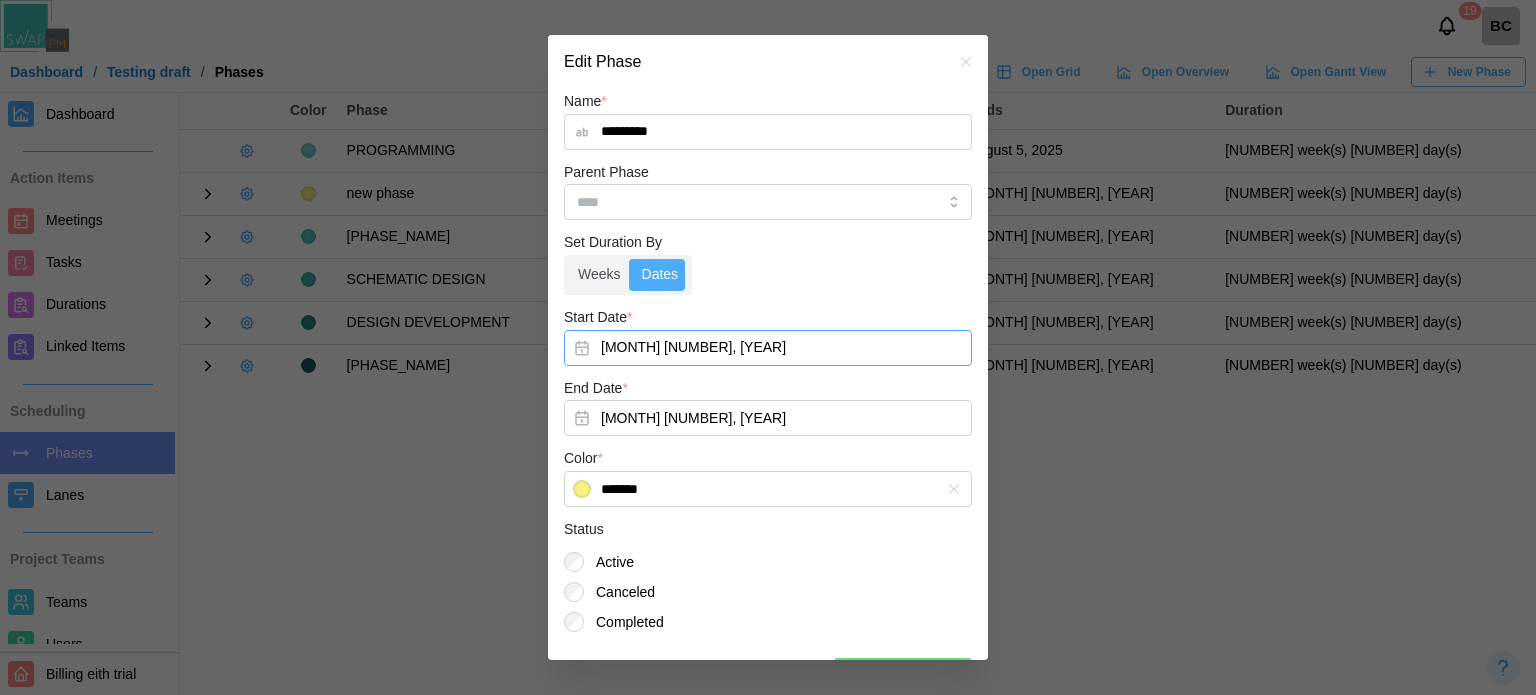 click on "Aug 8, 2025" at bounding box center [768, 348] 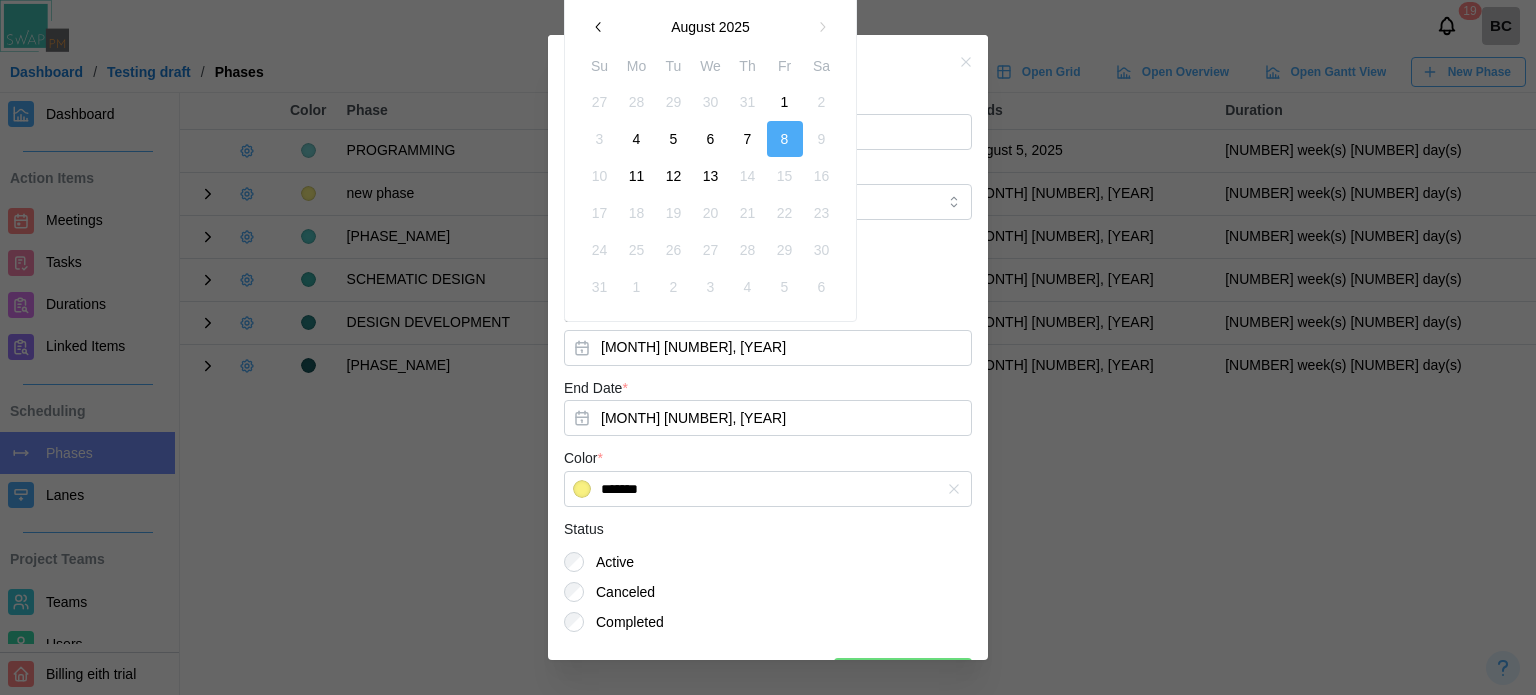 click on "1" at bounding box center [785, 102] 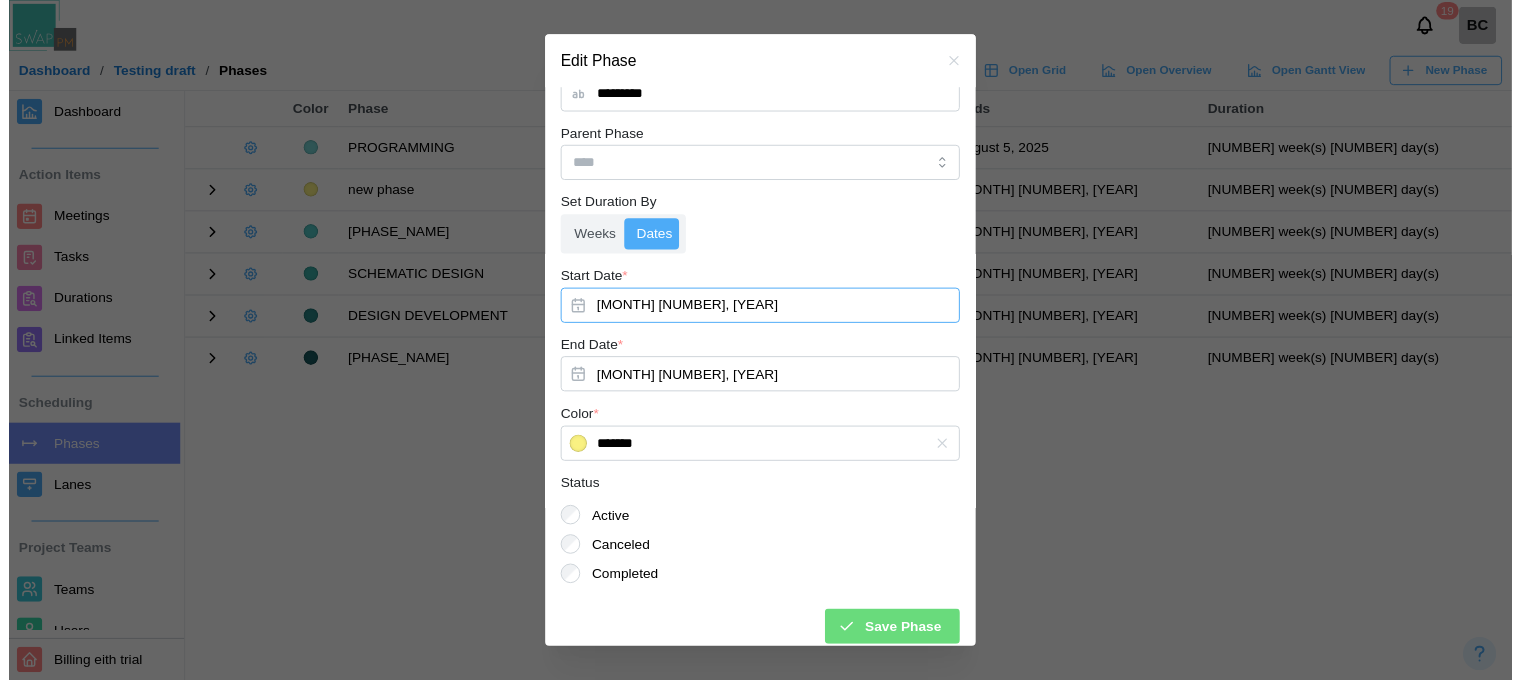 scroll, scrollTop: 49, scrollLeft: 0, axis: vertical 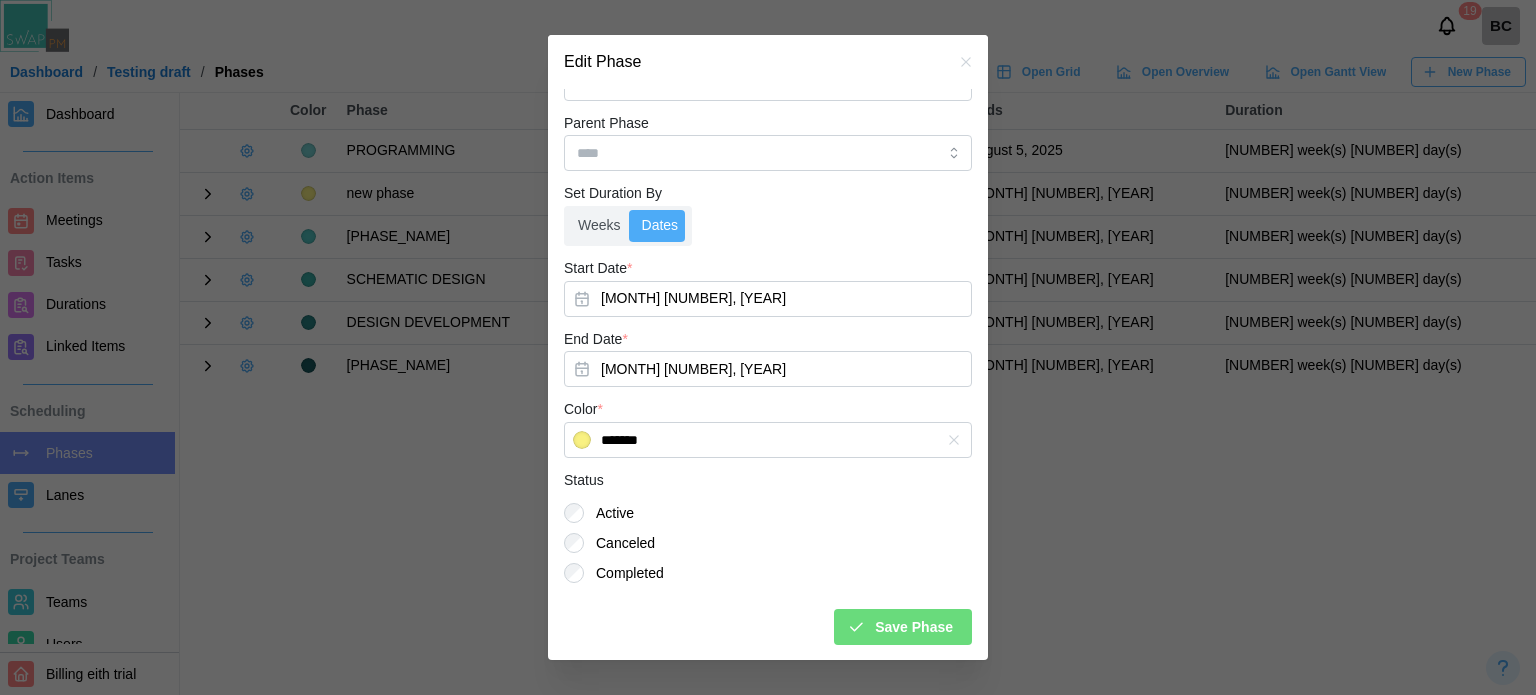 click on "Save Phase" at bounding box center [903, 627] 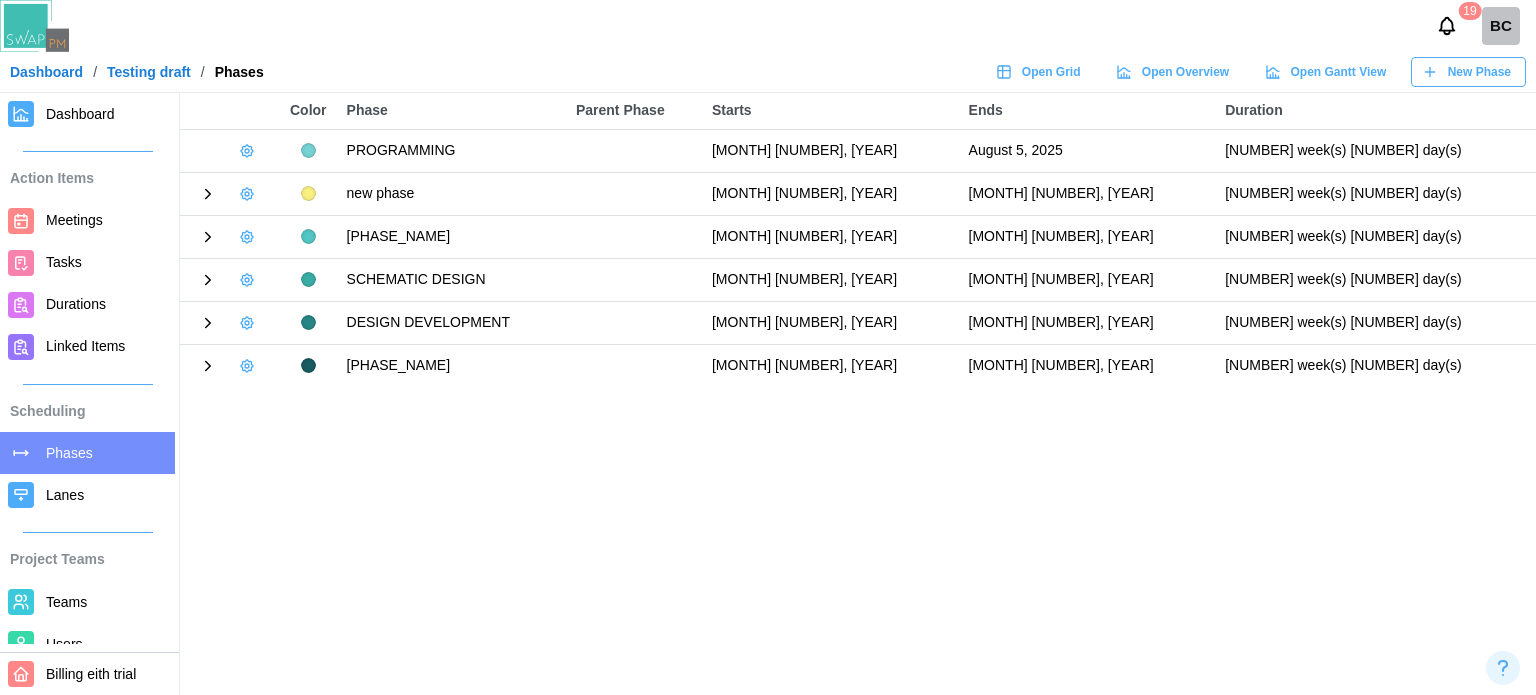 click on "Dashboard" at bounding box center [80, 114] 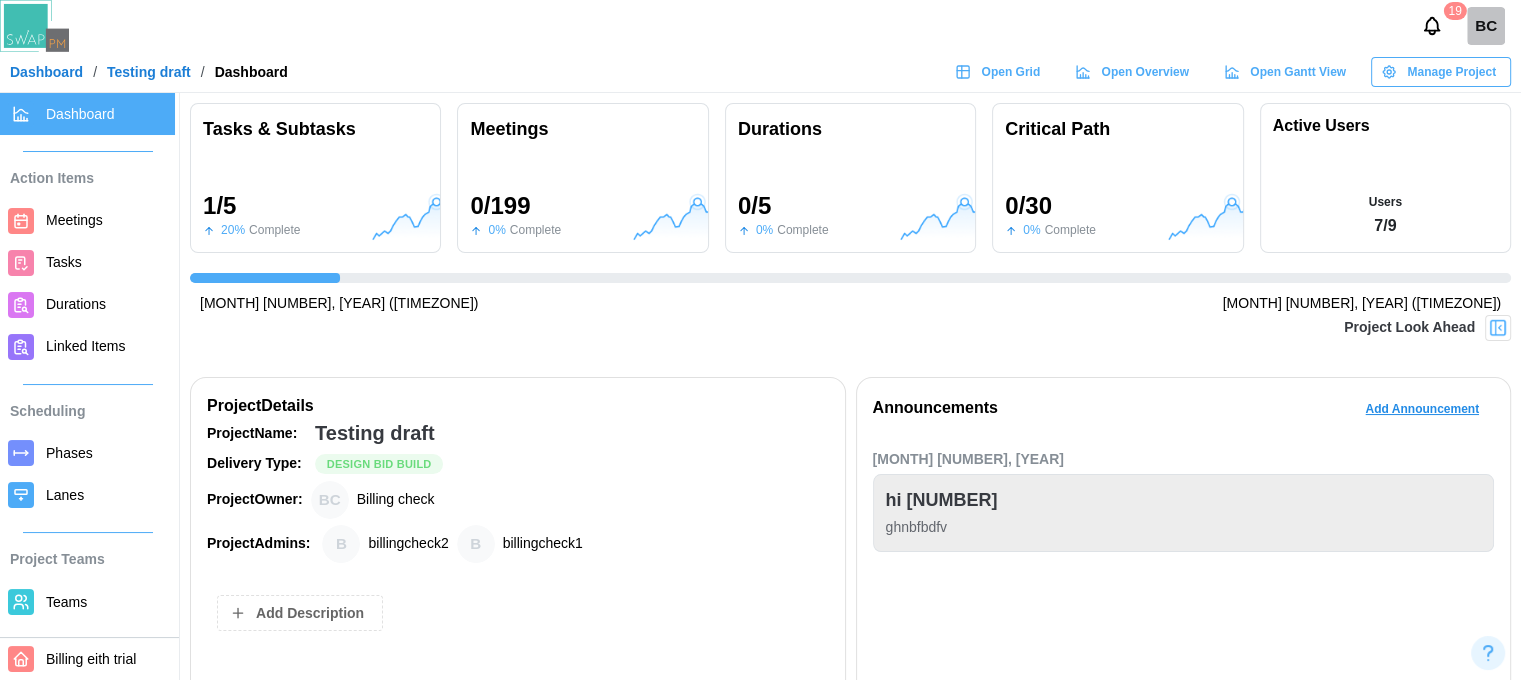 scroll, scrollTop: 0, scrollLeft: 324, axis: horizontal 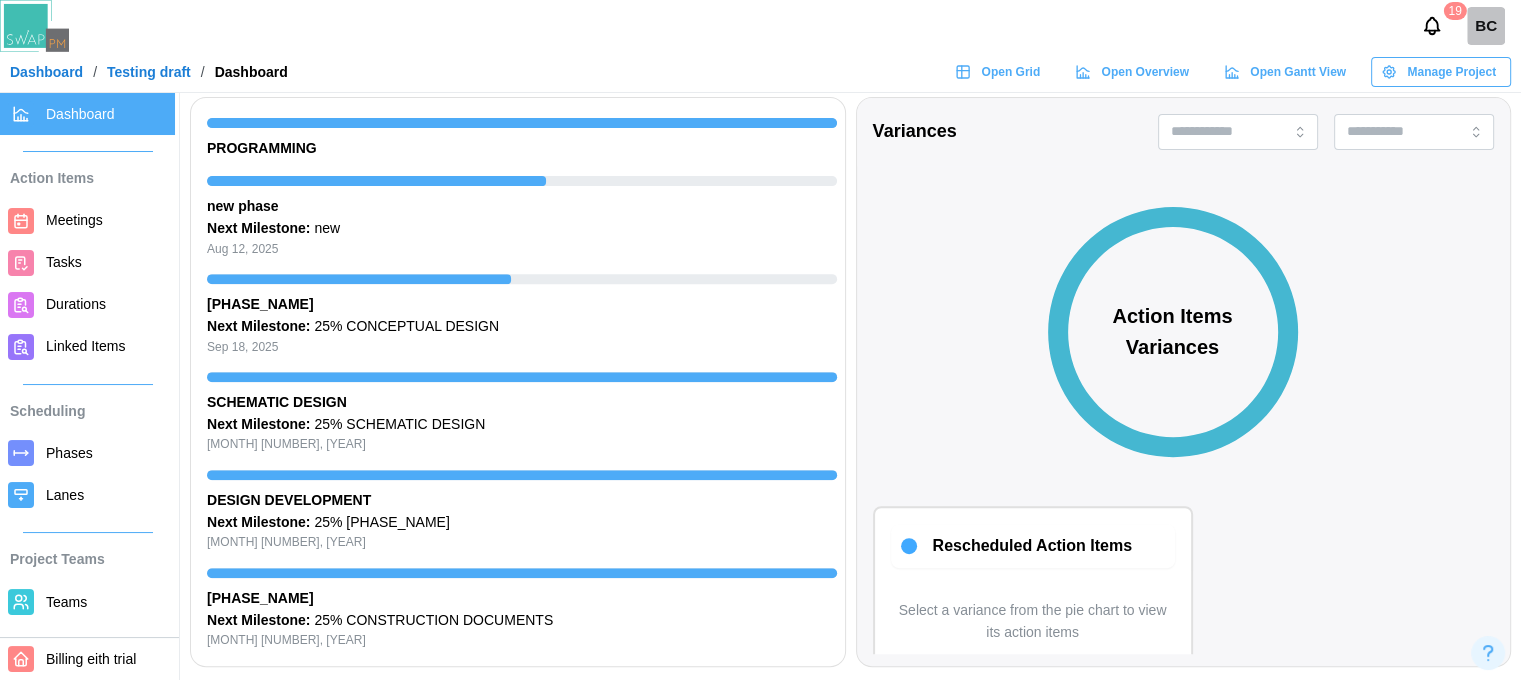 click on "19 BC" at bounding box center [760, 26] 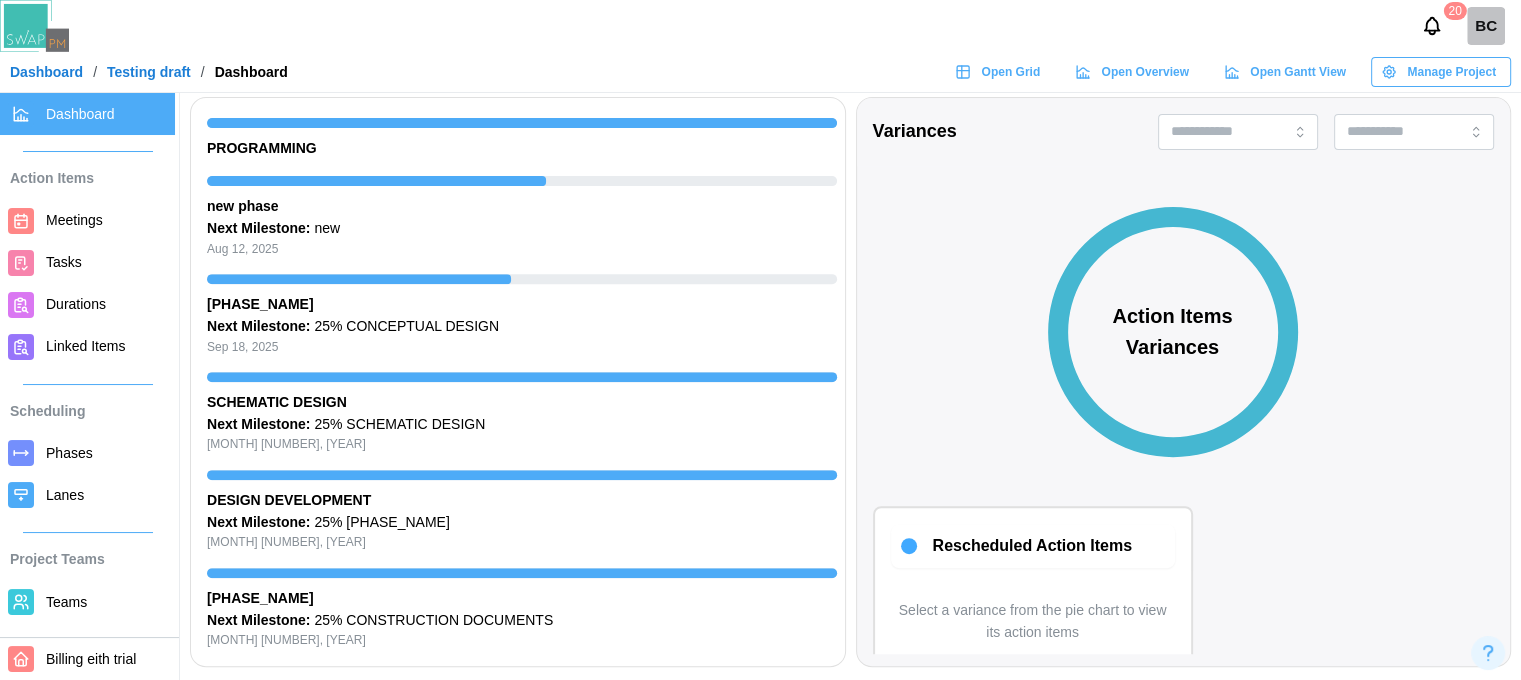click on "Dashboard" at bounding box center [46, 72] 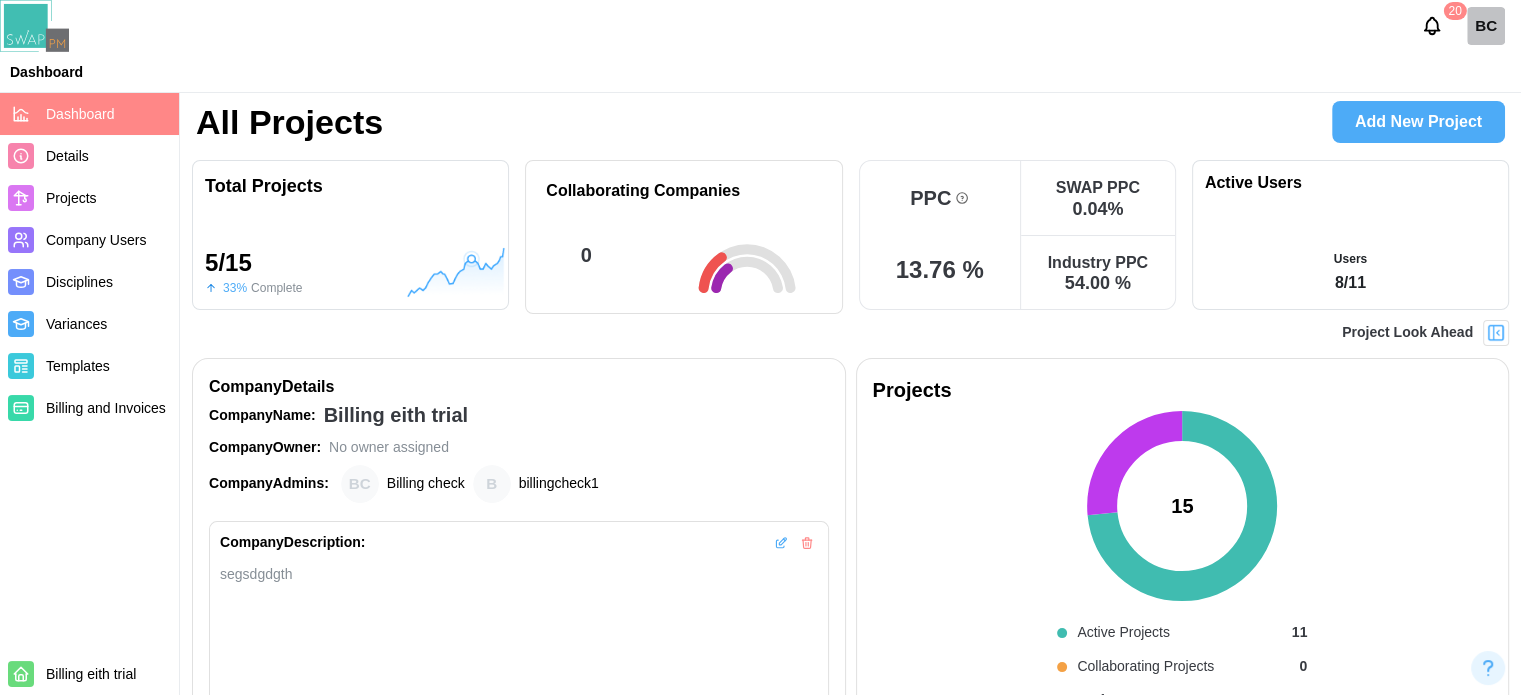 scroll, scrollTop: 100, scrollLeft: 0, axis: vertical 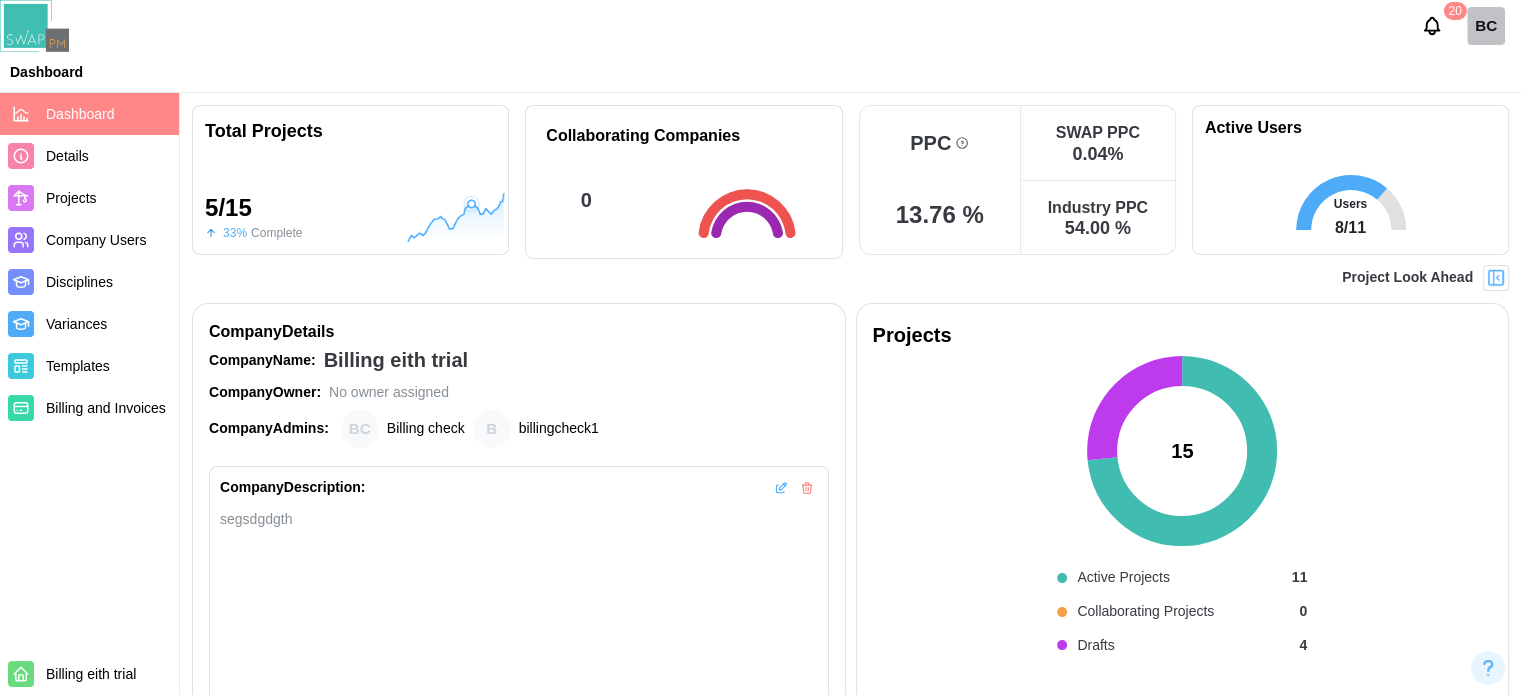 click on "Company Users" at bounding box center (96, 240) 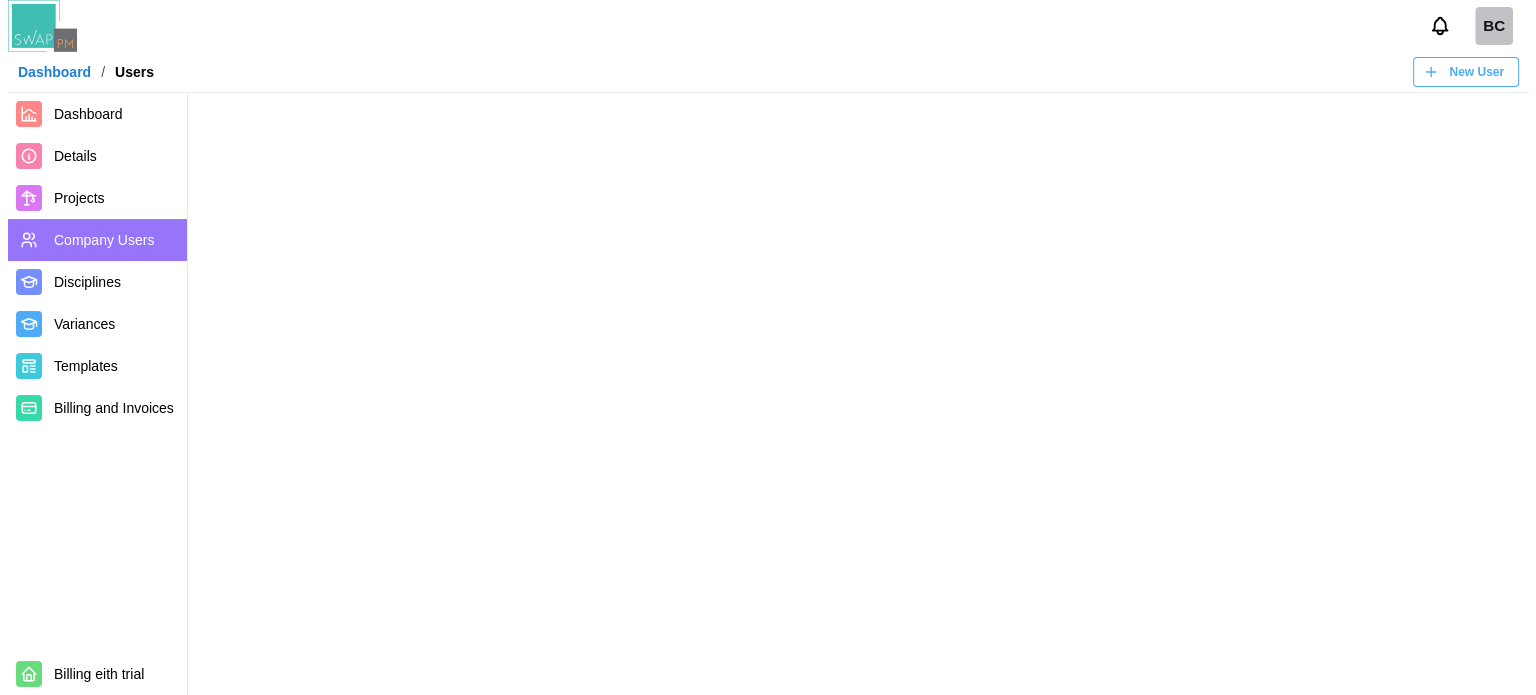scroll, scrollTop: 0, scrollLeft: 0, axis: both 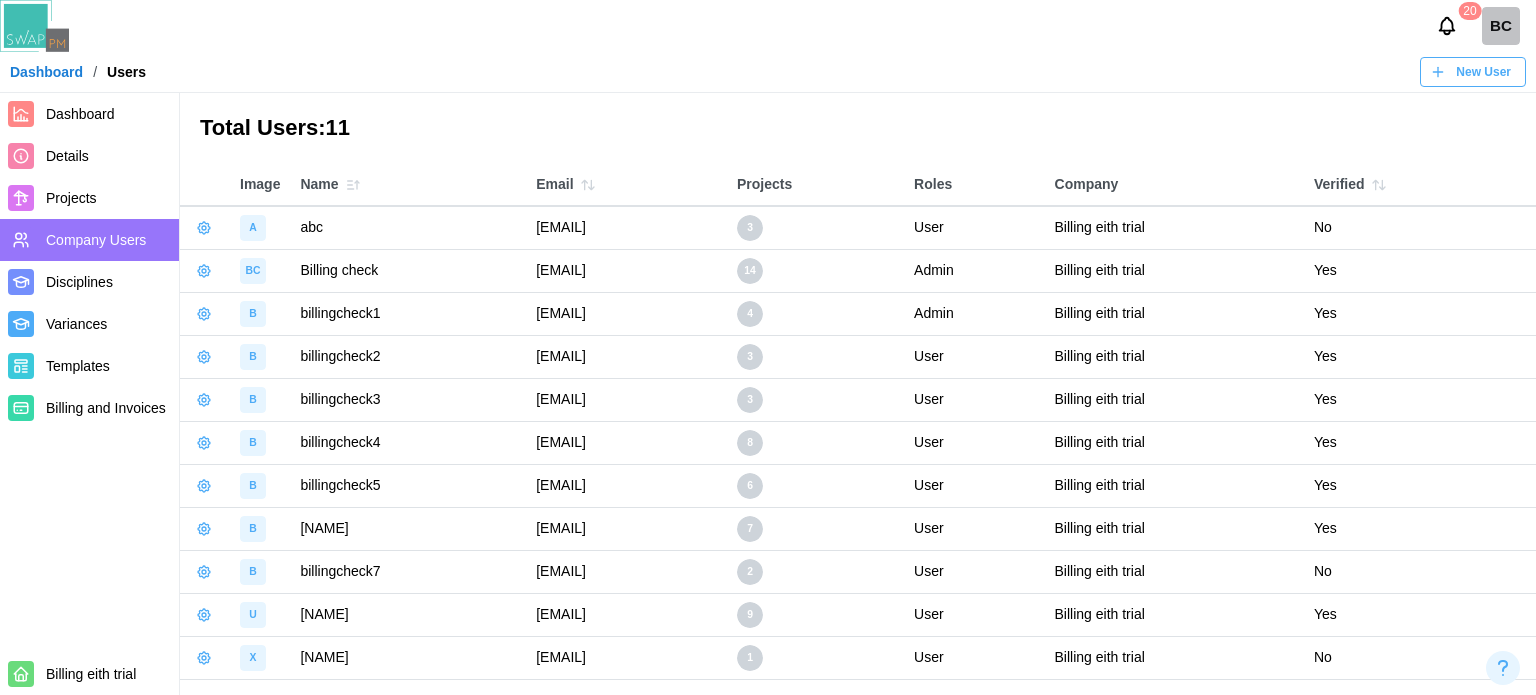 click on "Dashboard" at bounding box center (108, 114) 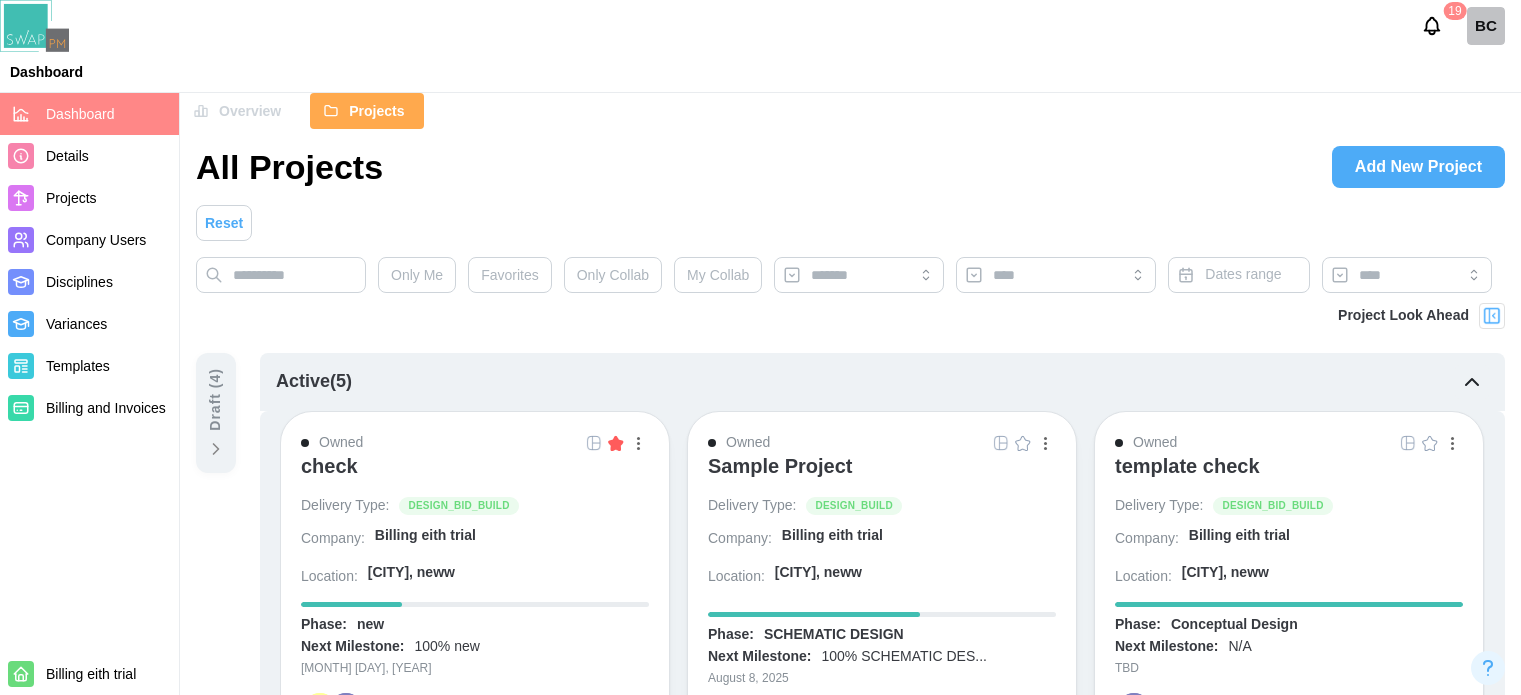 scroll, scrollTop: 500, scrollLeft: 0, axis: vertical 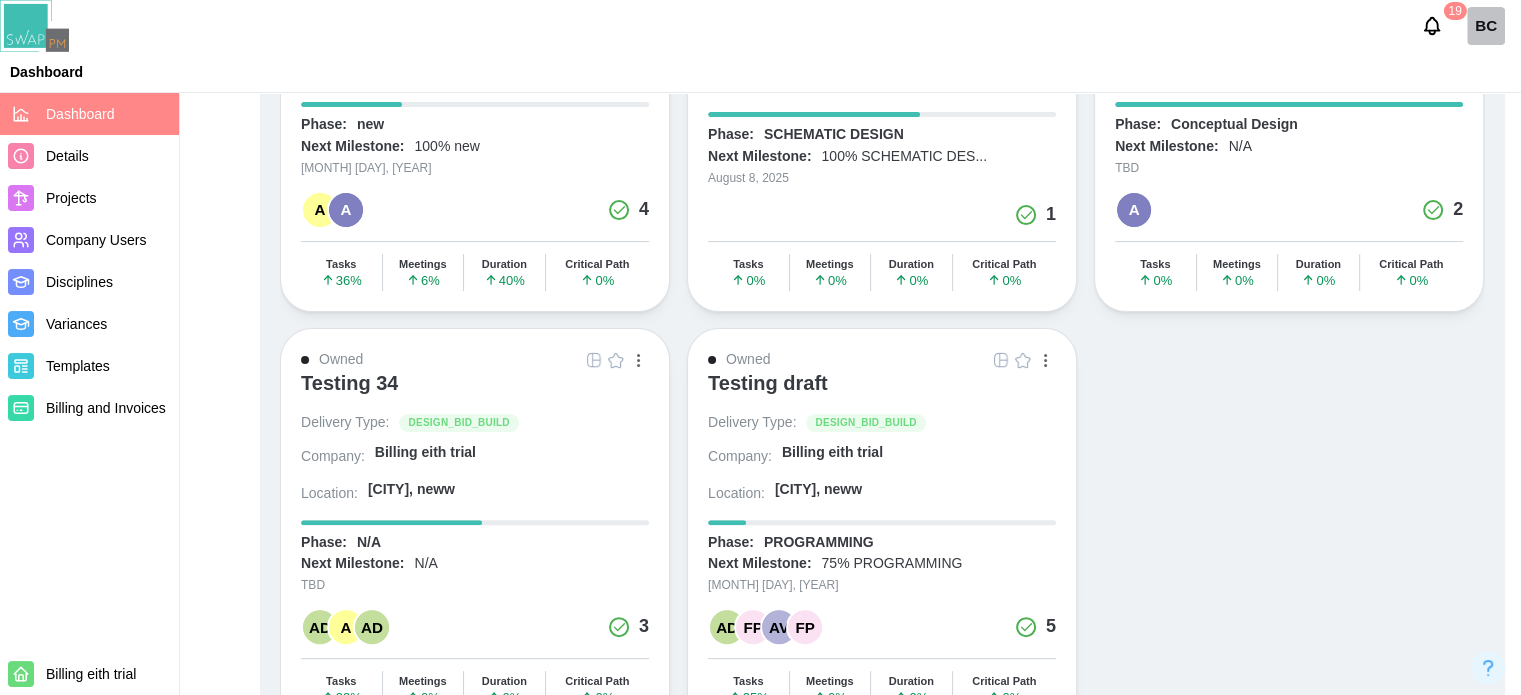 click on "Company Users" at bounding box center (96, 240) 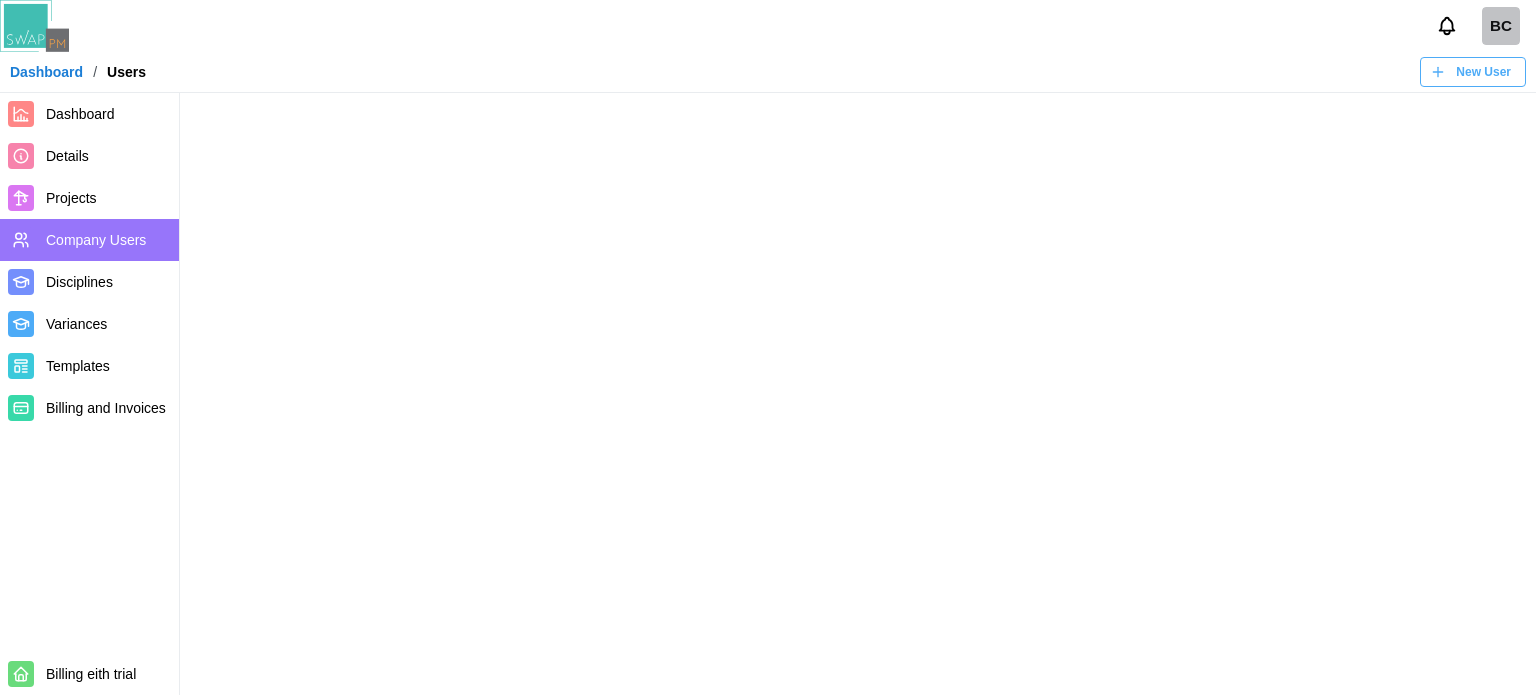 scroll, scrollTop: 0, scrollLeft: 0, axis: both 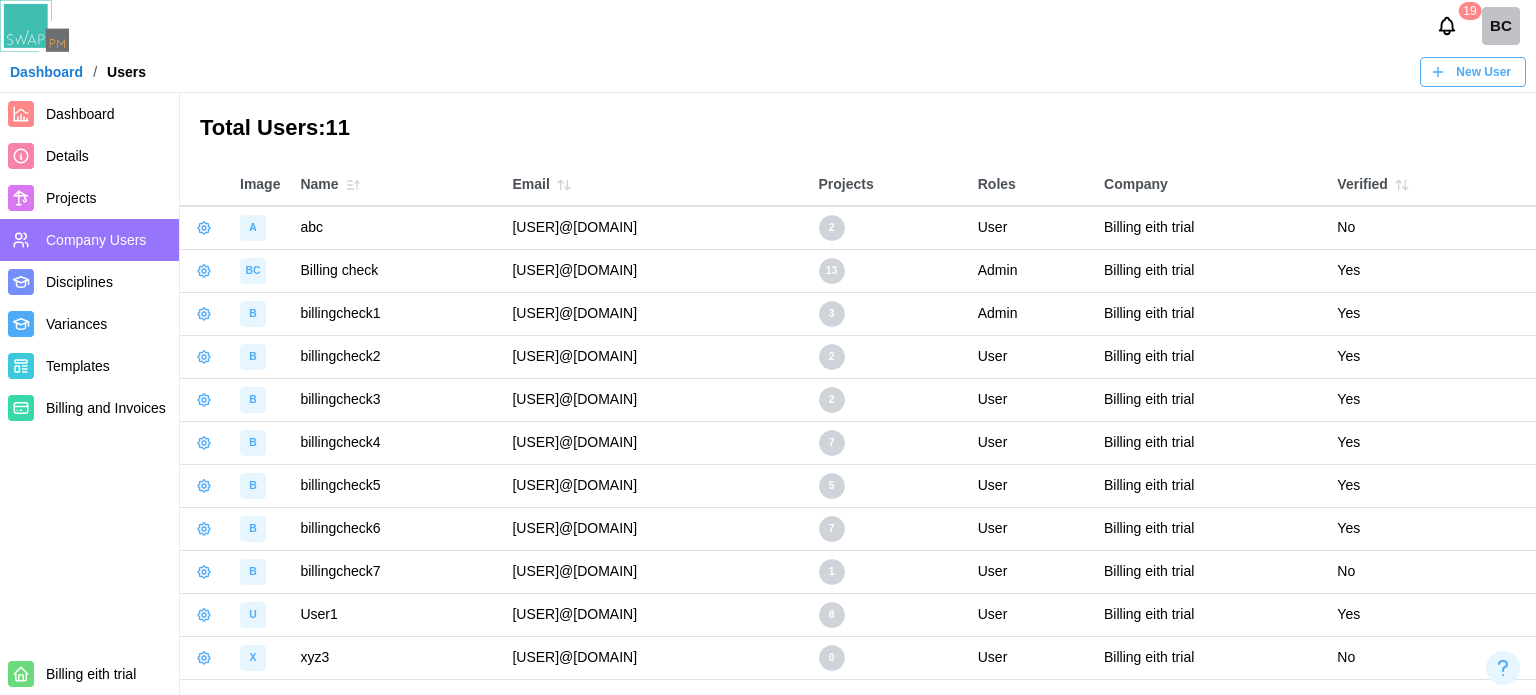 click on "New User" at bounding box center [1470, 72] 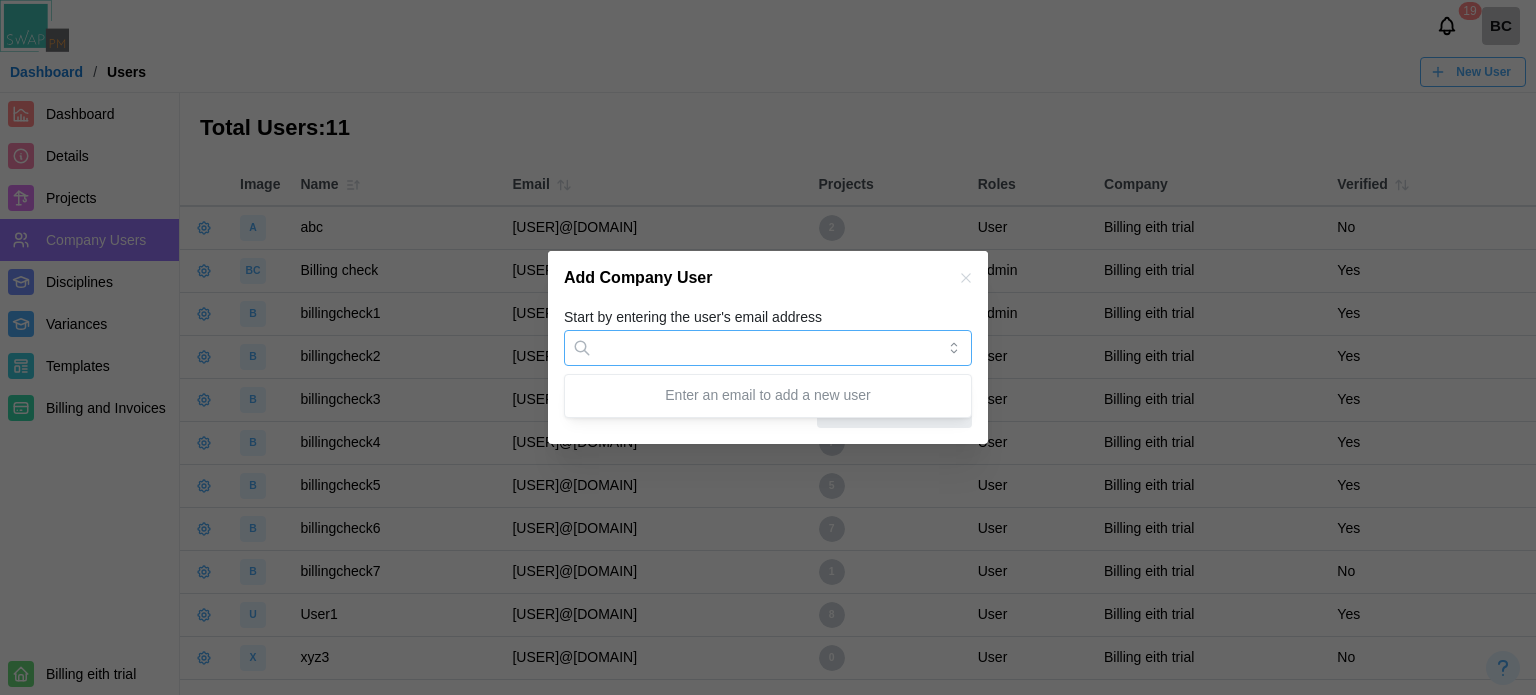 click on "Start by entering the user's email address" at bounding box center (768, 348) 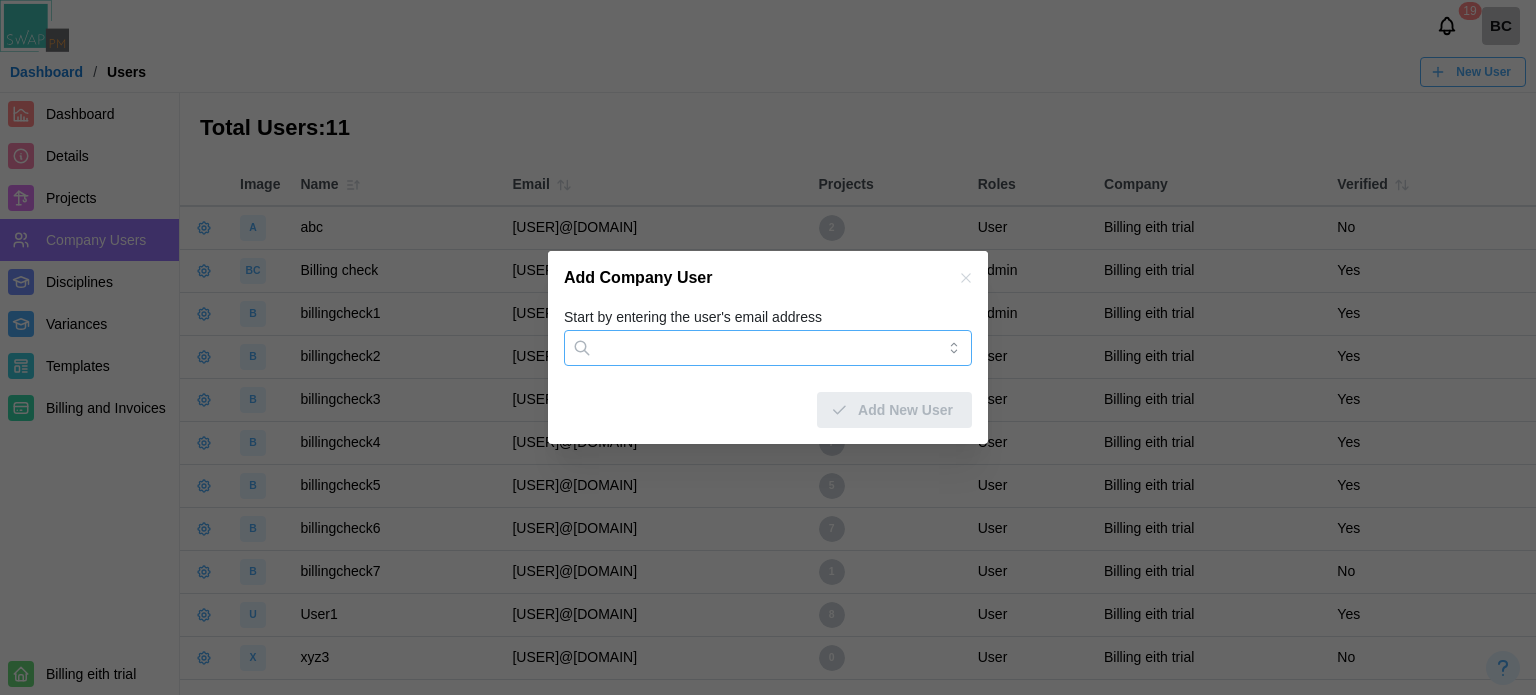 click on "Start by entering the user's email address" at bounding box center (768, 348) 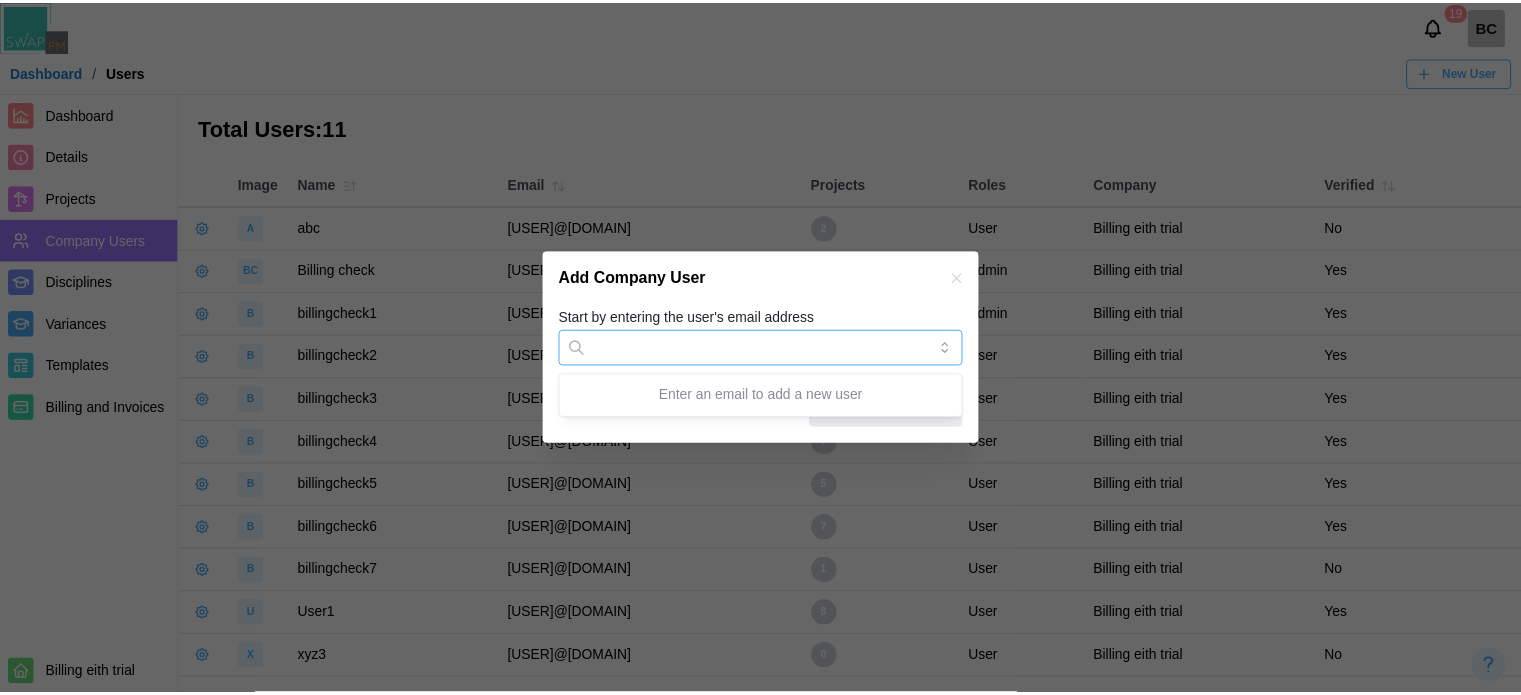 scroll, scrollTop: 0, scrollLeft: 0, axis: both 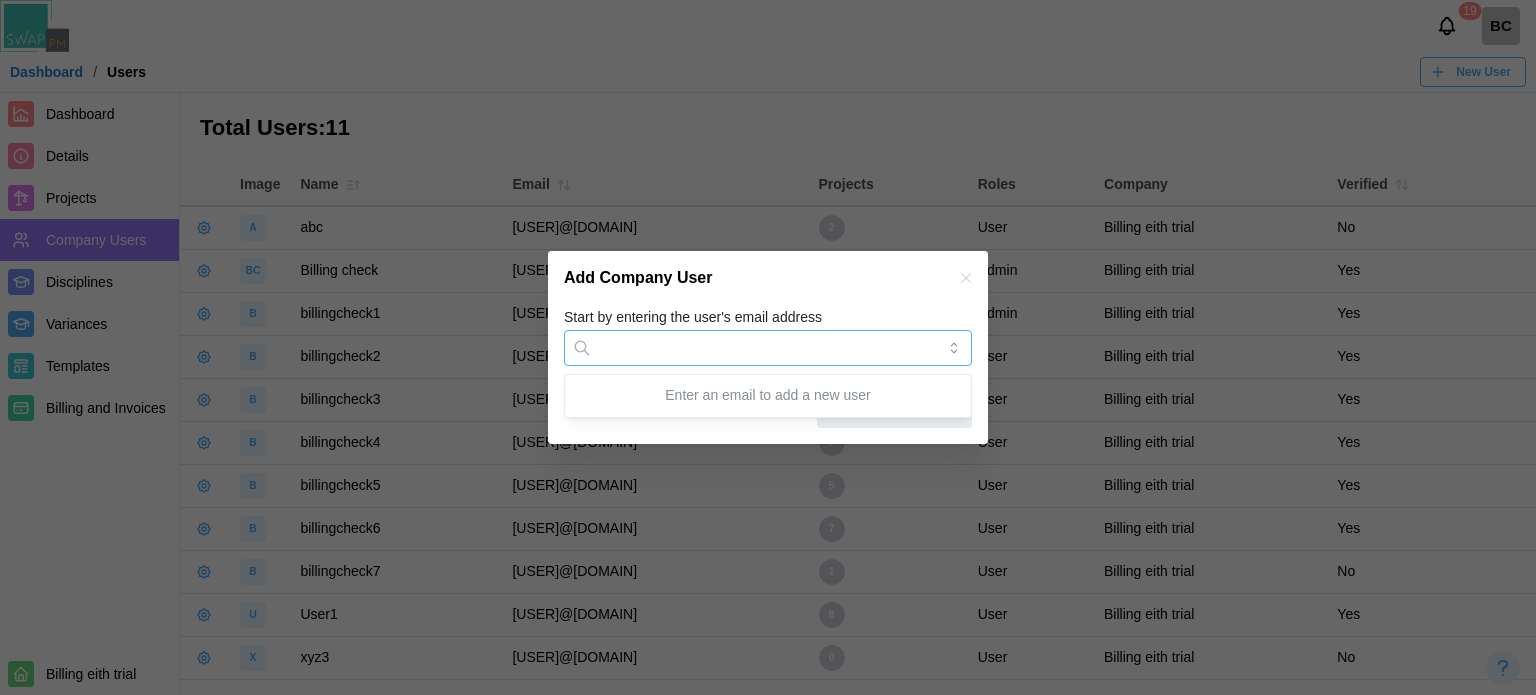 click on "Start by entering the user's email address" at bounding box center (768, 348) 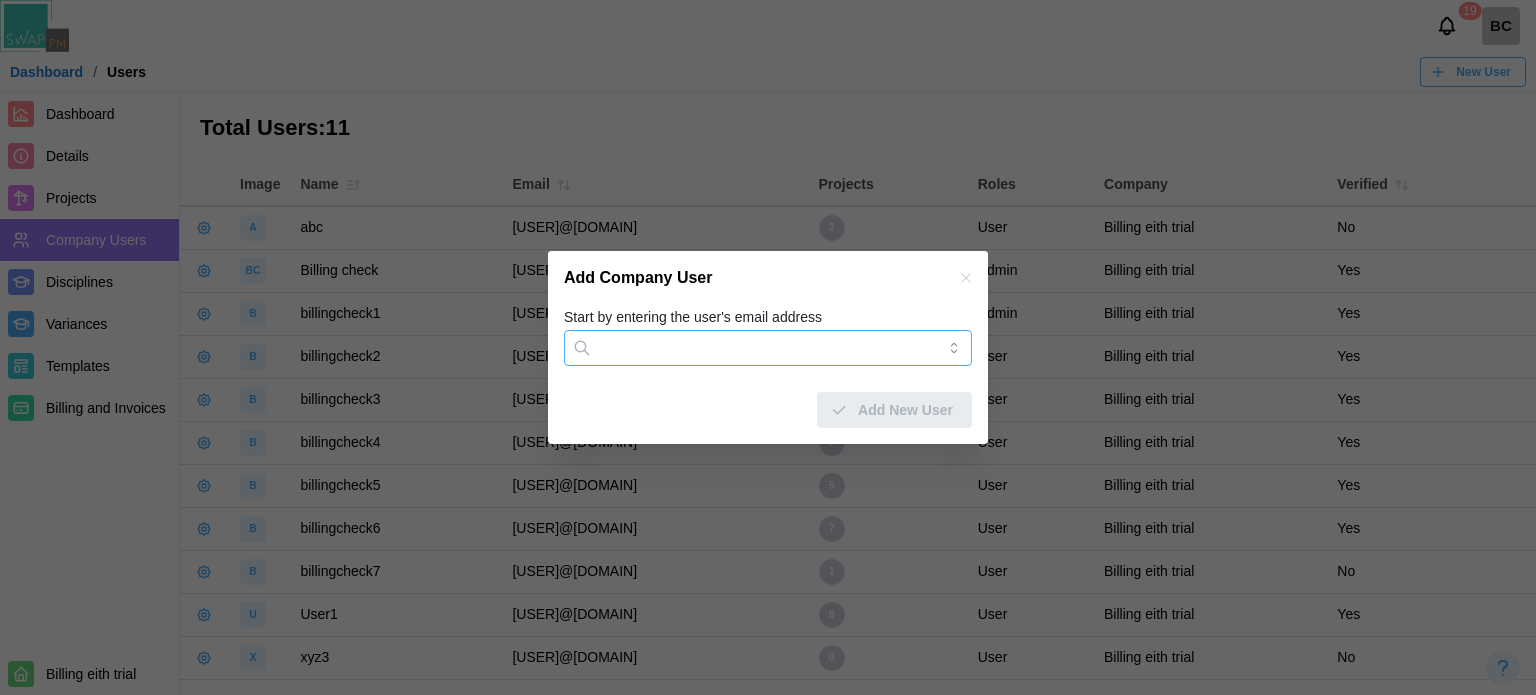 paste on "**********" 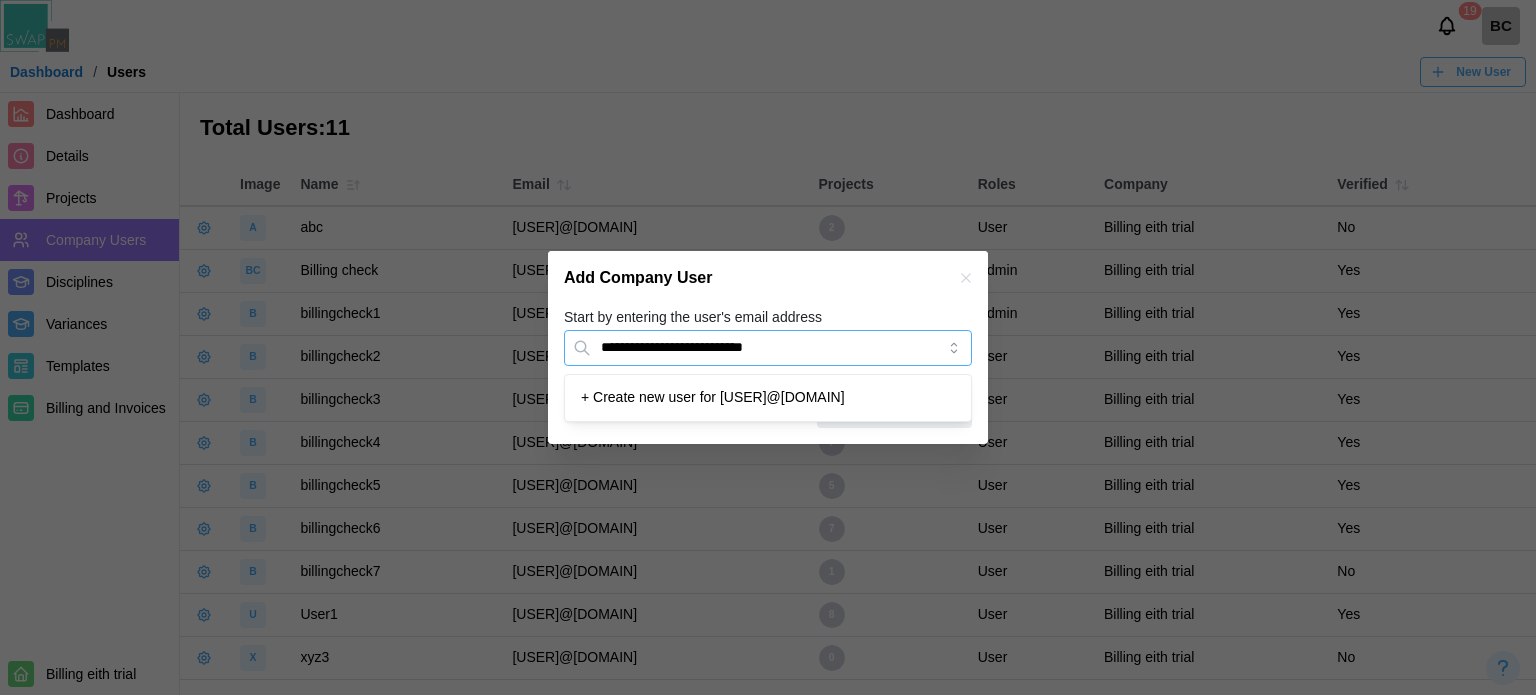 type on "**********" 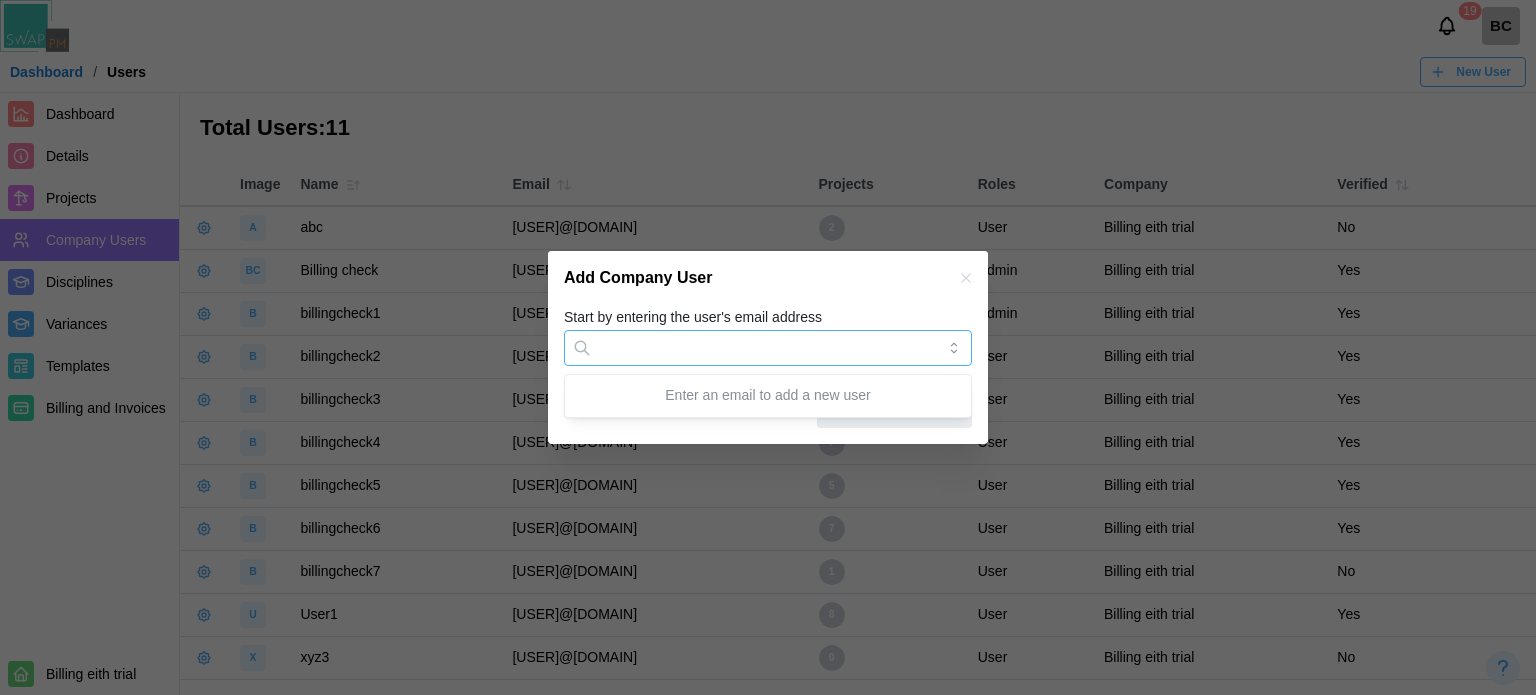 click on "Start by entering the user's email address" at bounding box center (768, 348) 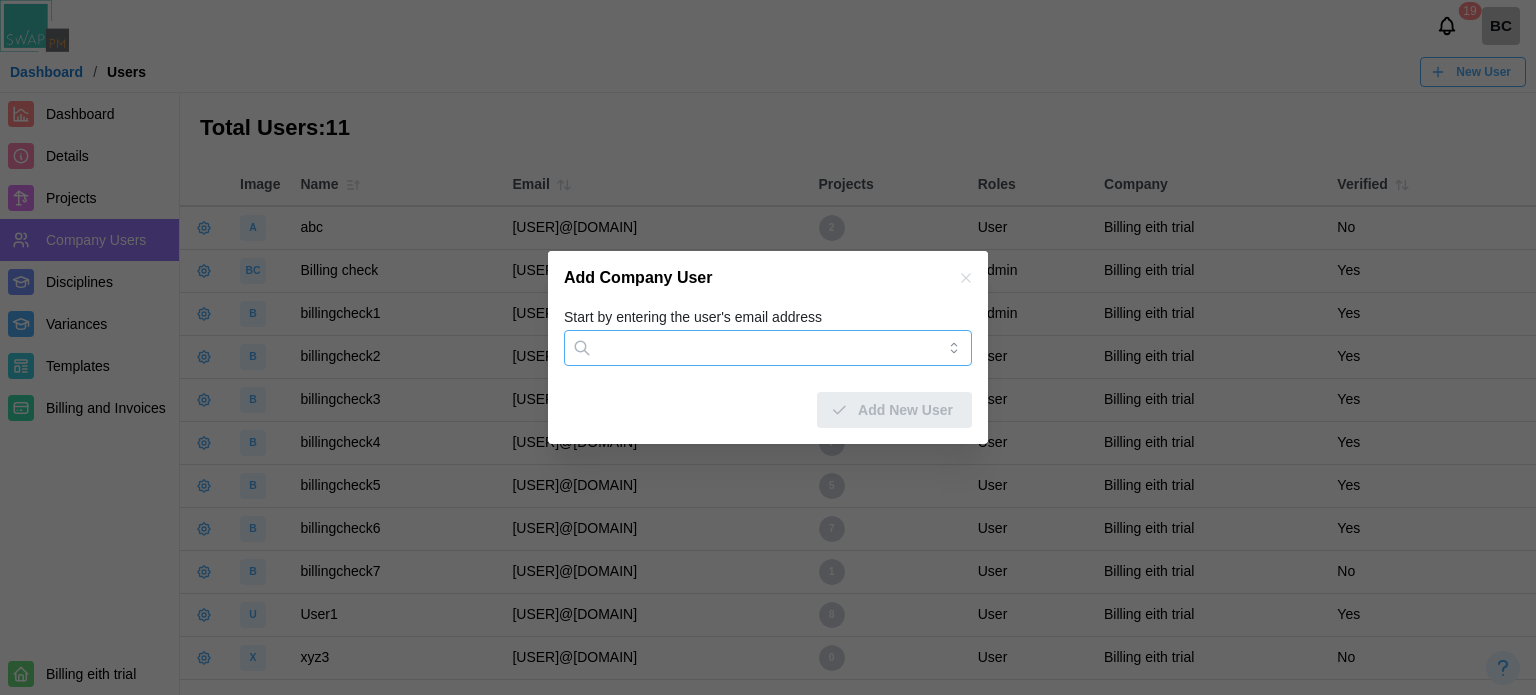 paste on "**********" 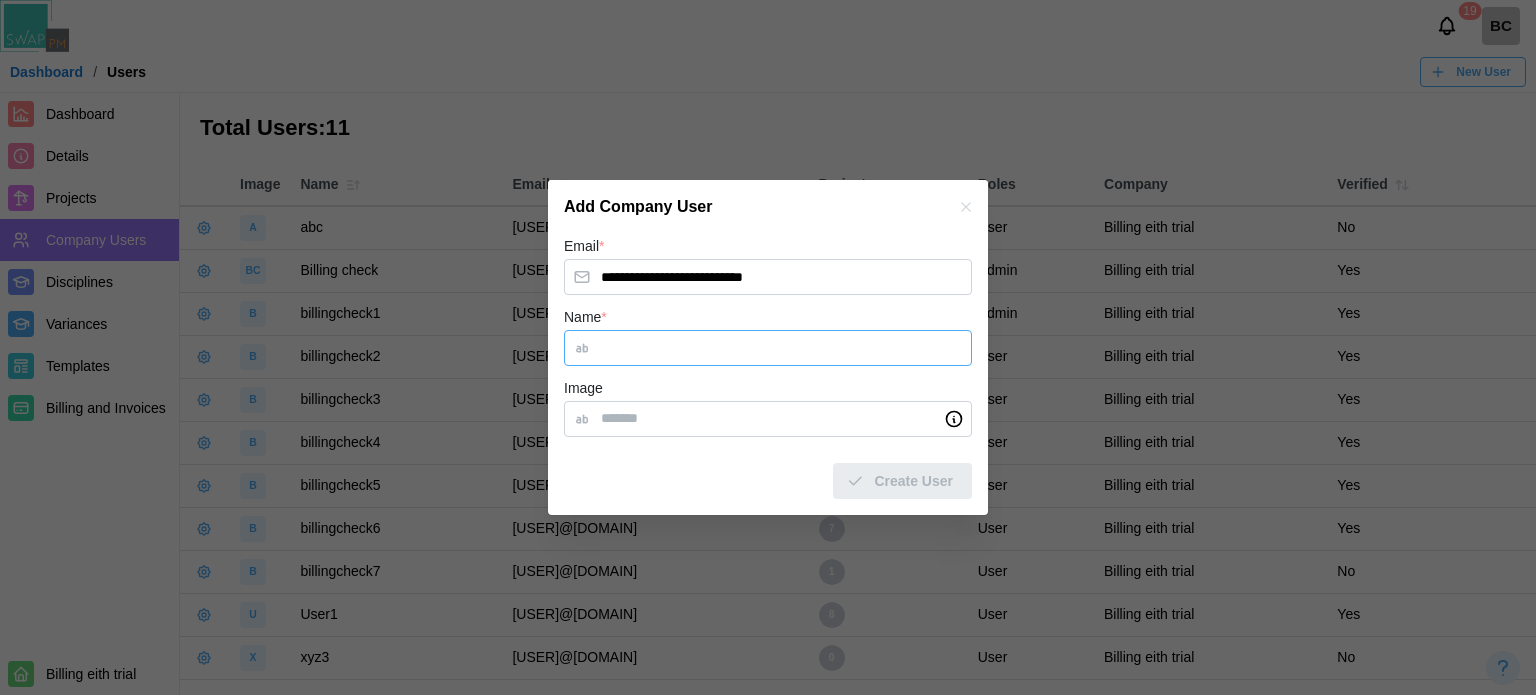 click on "Name  *" at bounding box center (768, 348) 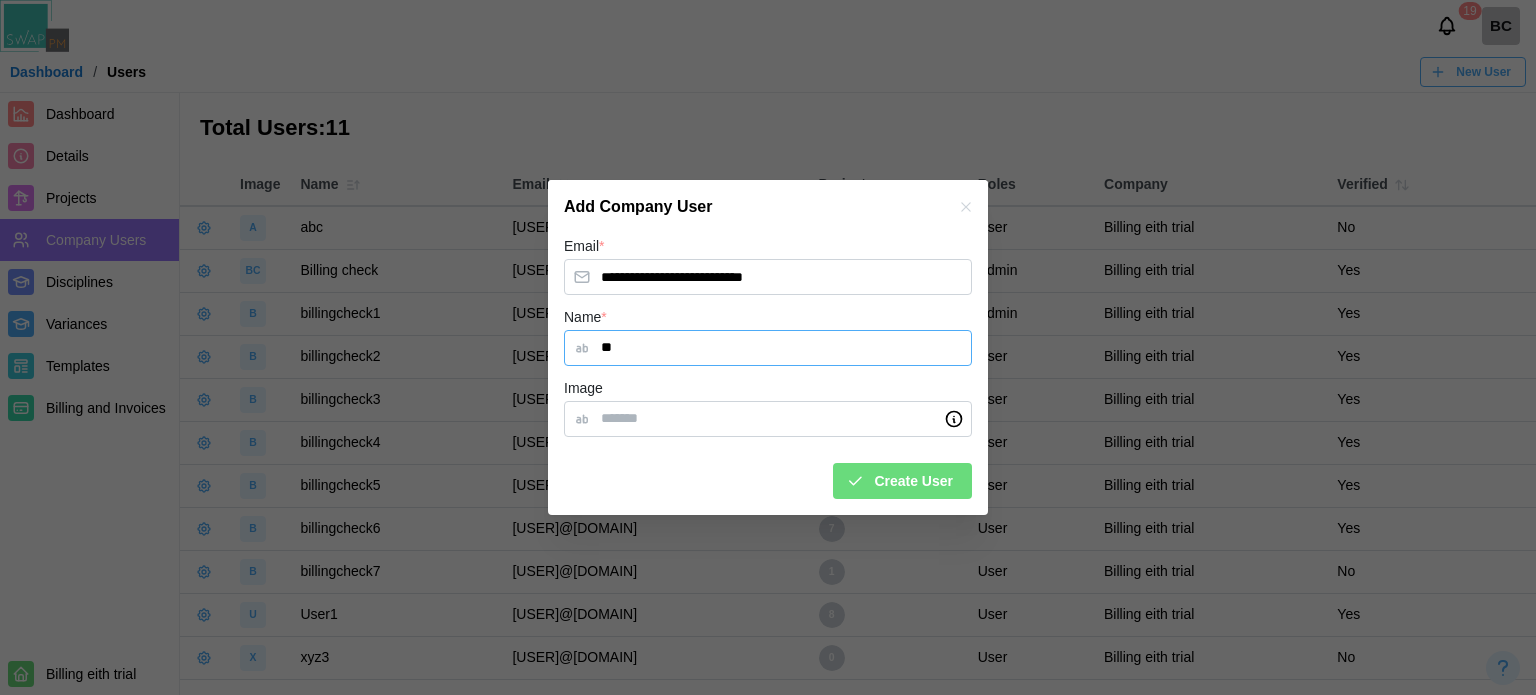 type on "**" 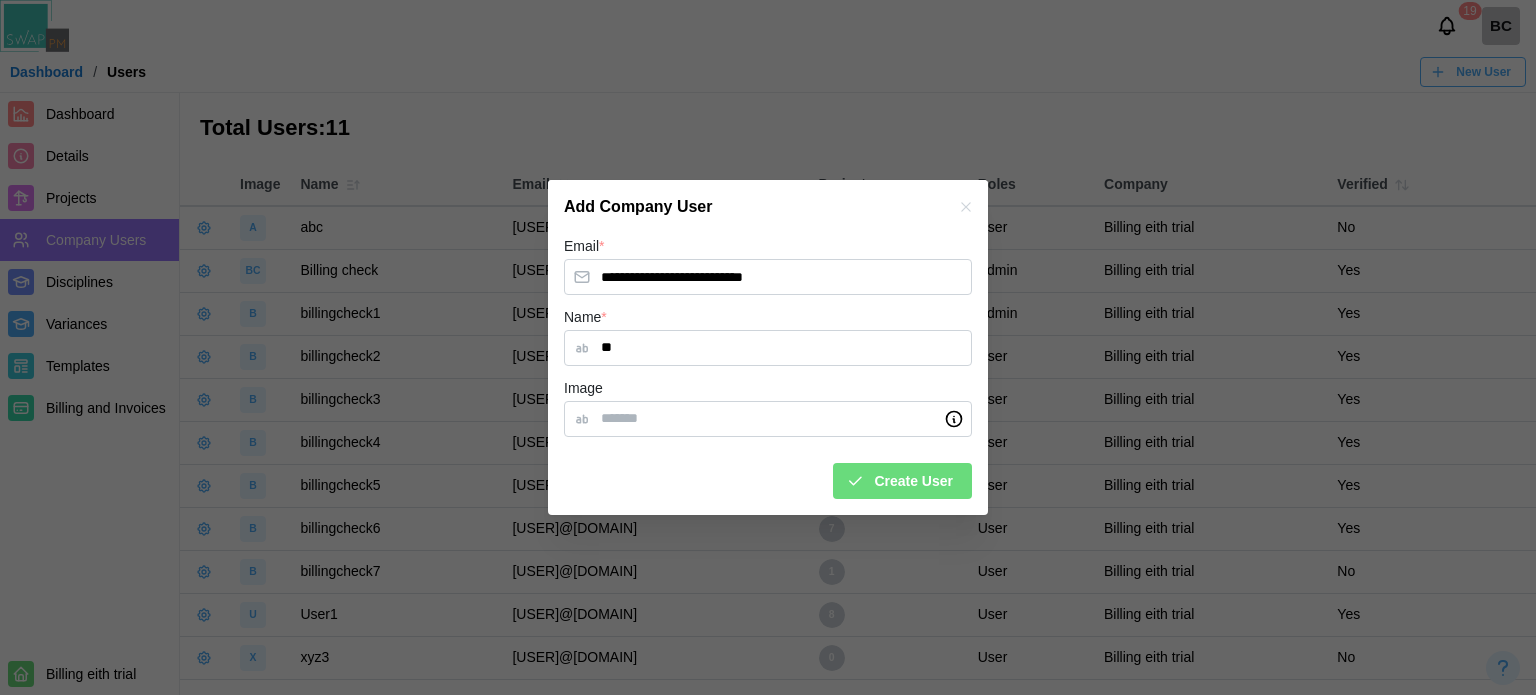 click 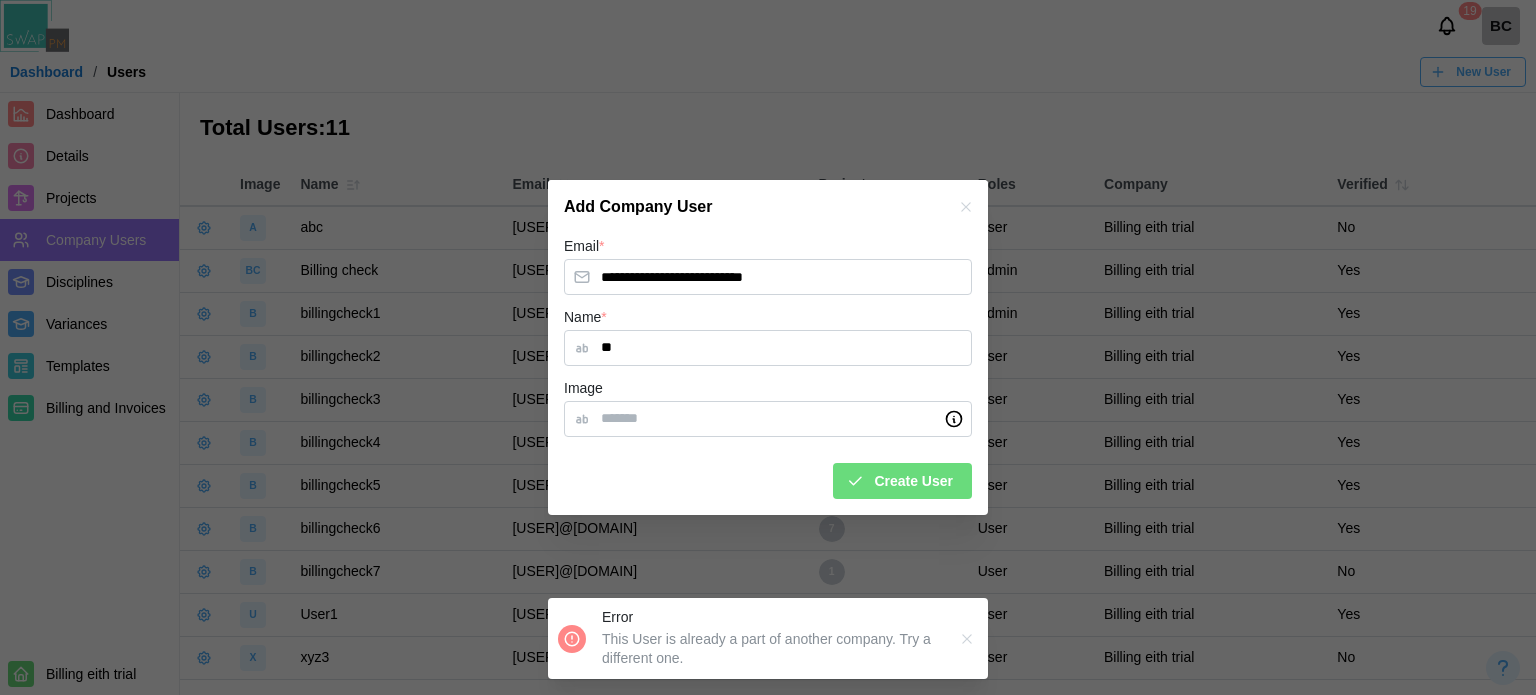 click 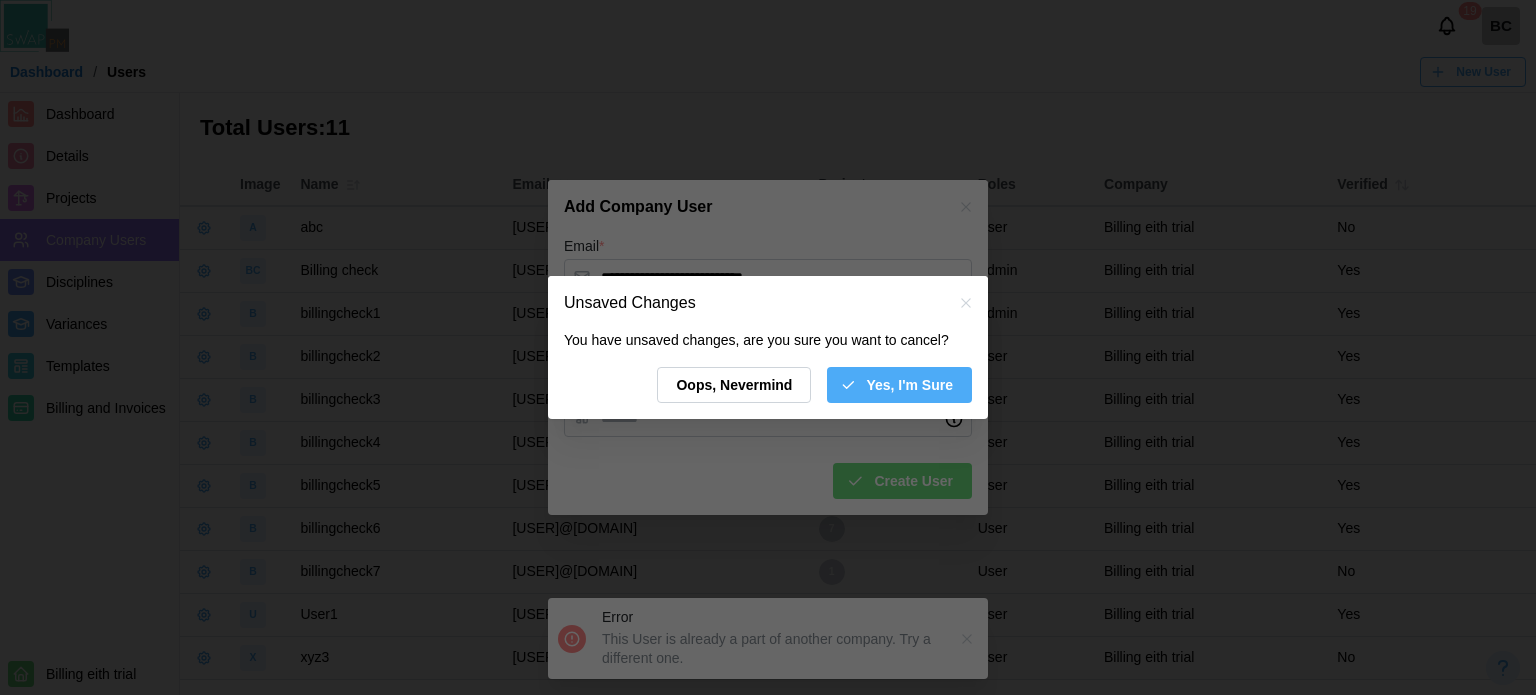 click on "Yes, I'm Sure" at bounding box center [909, 385] 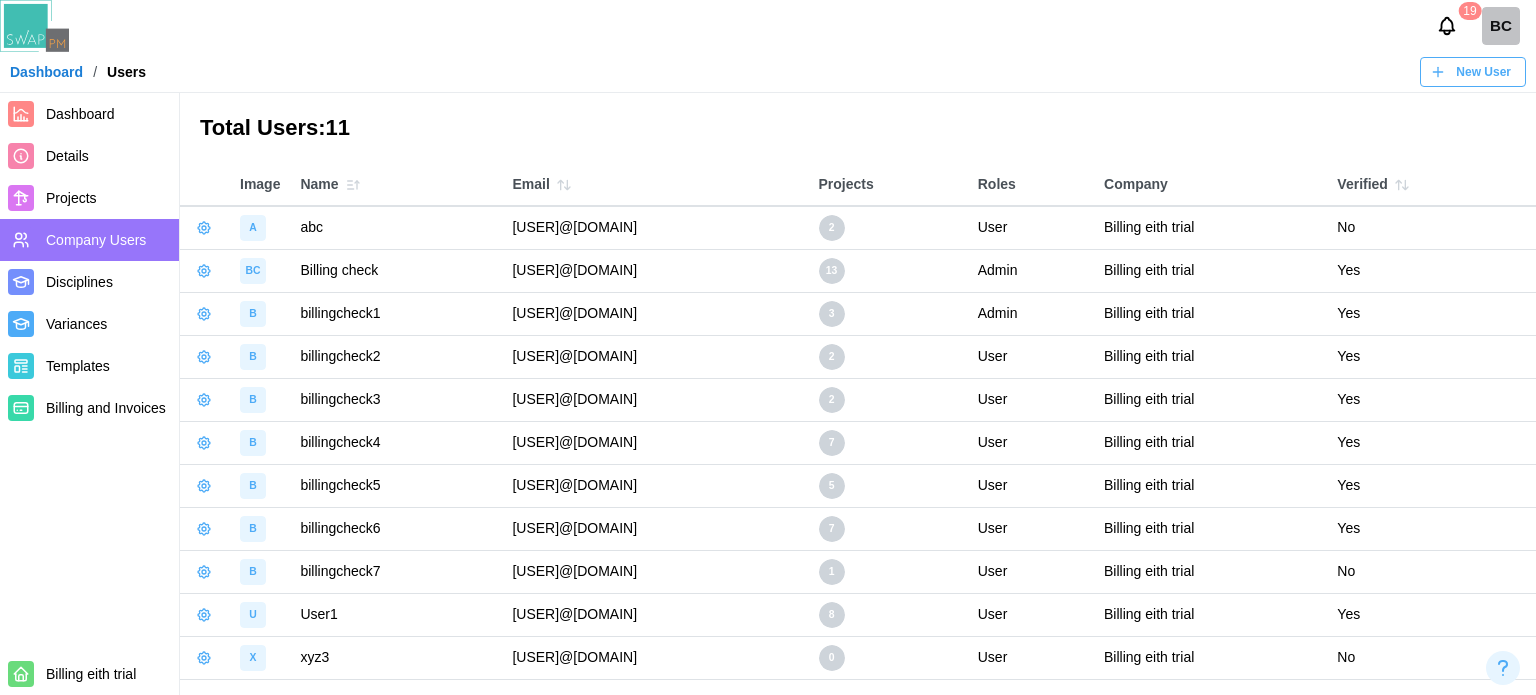 click on "Dashboard" at bounding box center (89, 114) 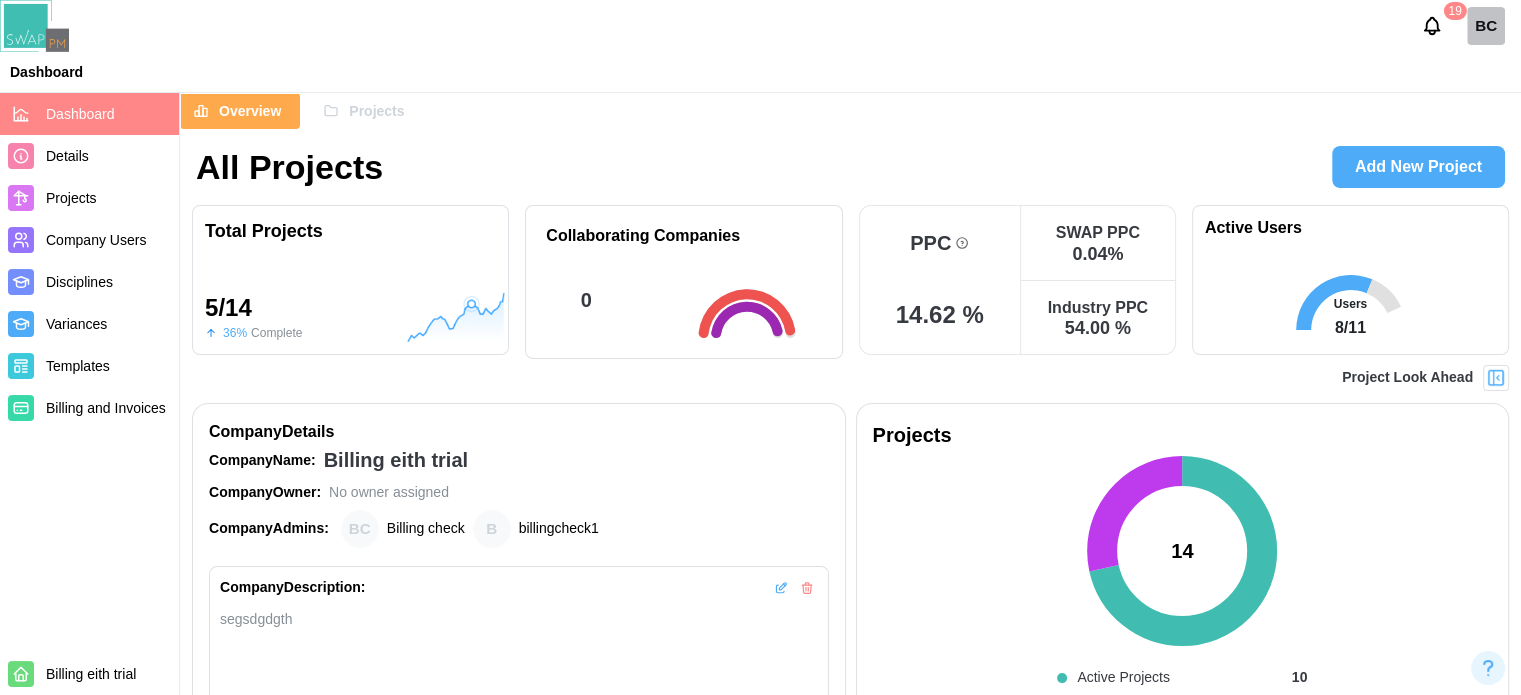 click on "Add New Project" at bounding box center [1418, 167] 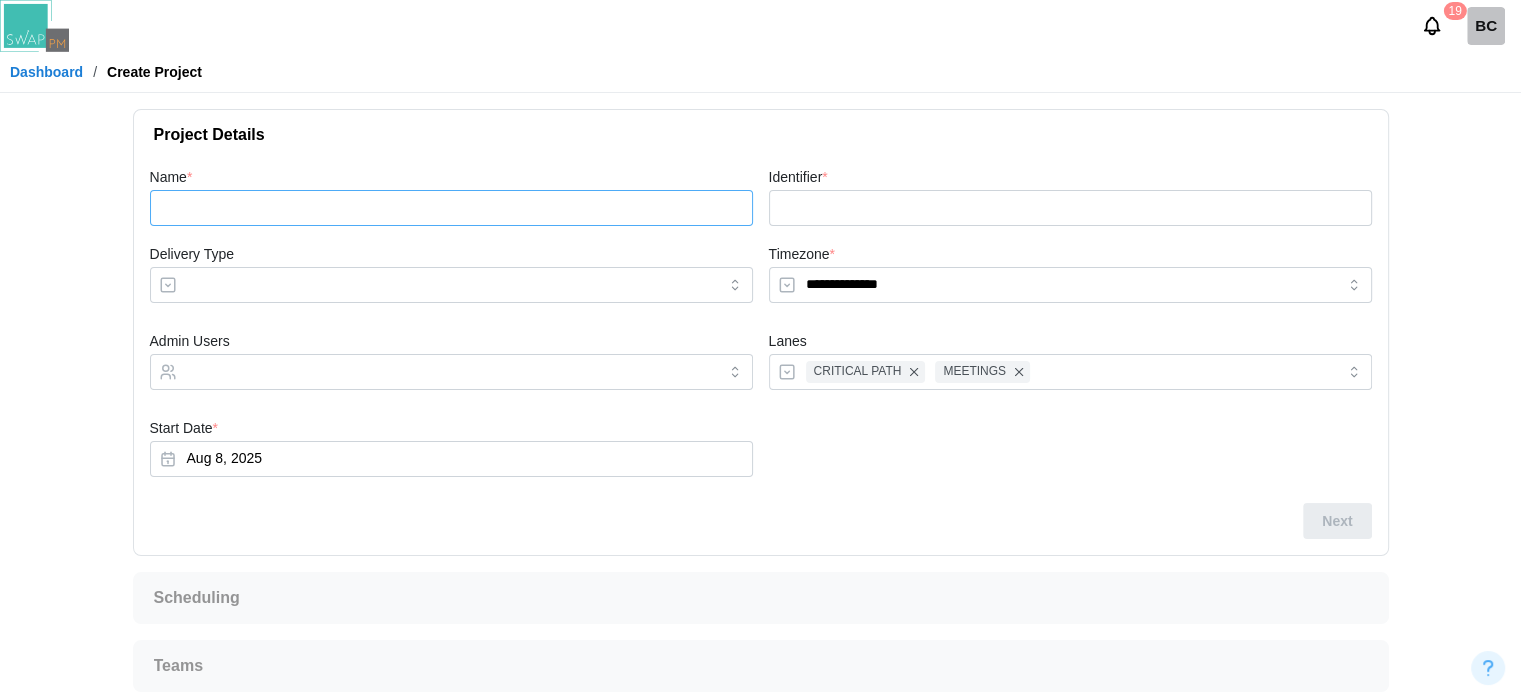 click on "Name  *" at bounding box center (451, 208) 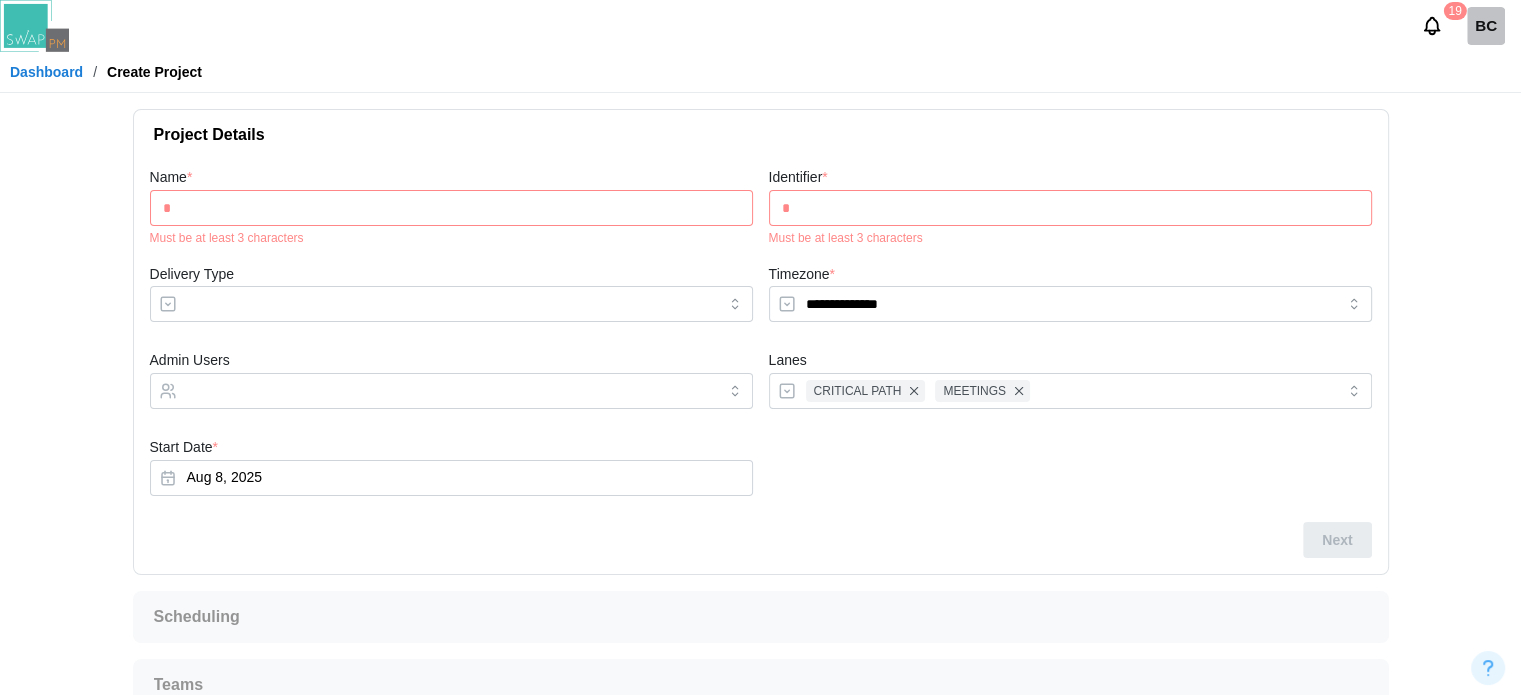 type on "**" 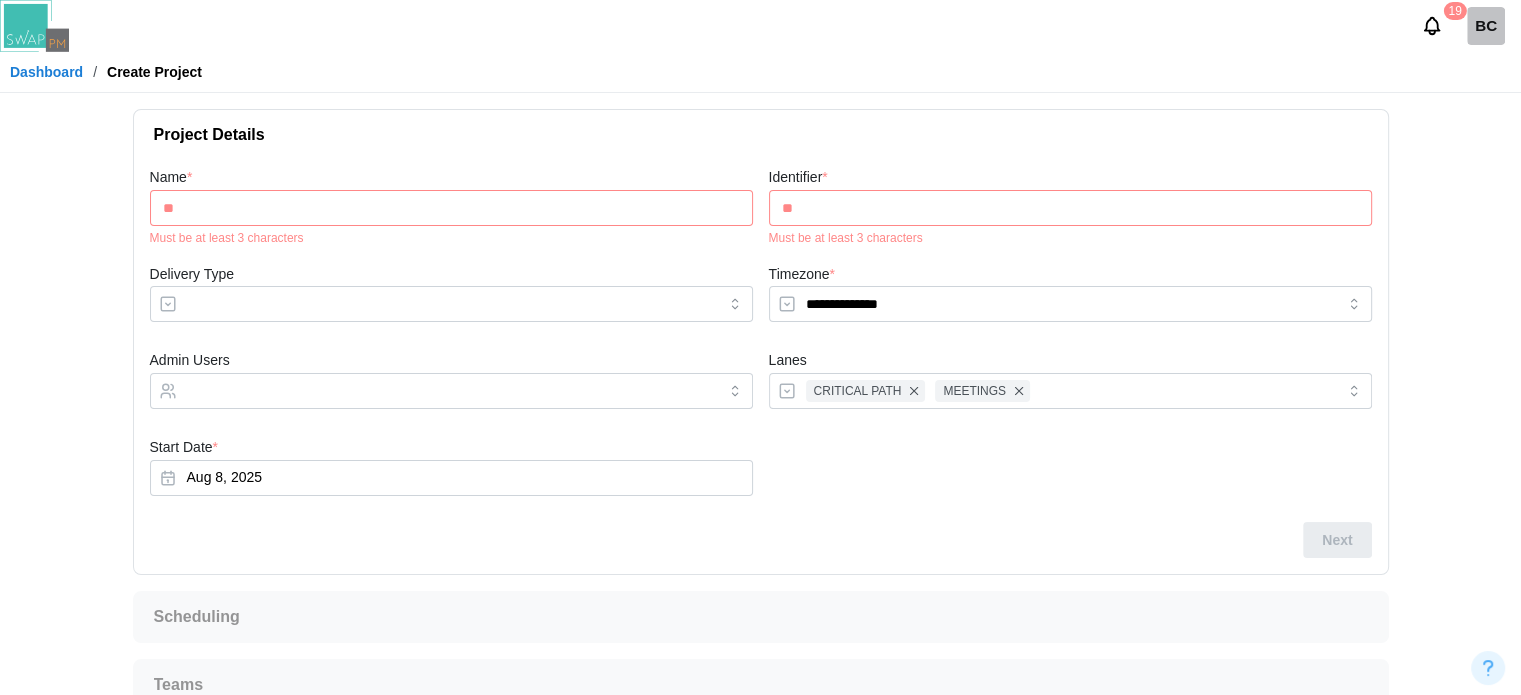 type on "***" 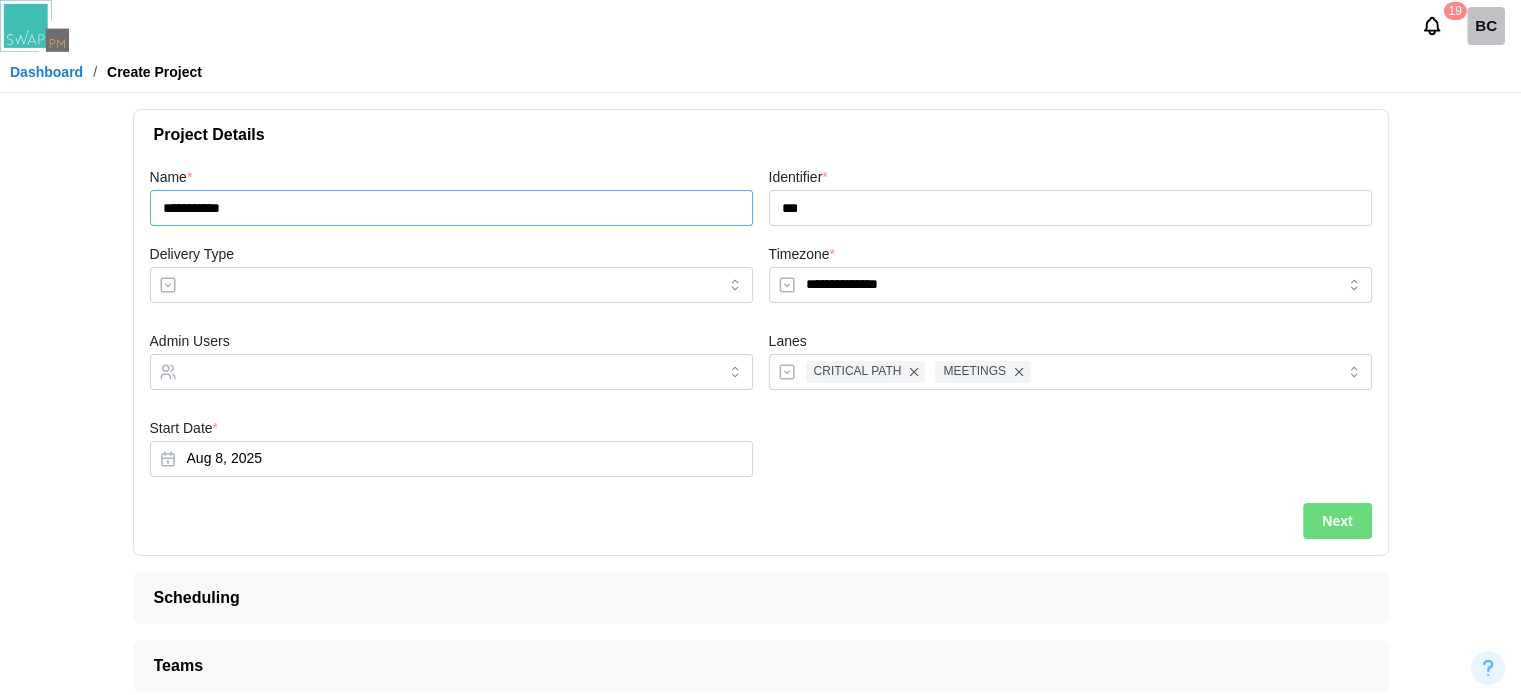 type on "**********" 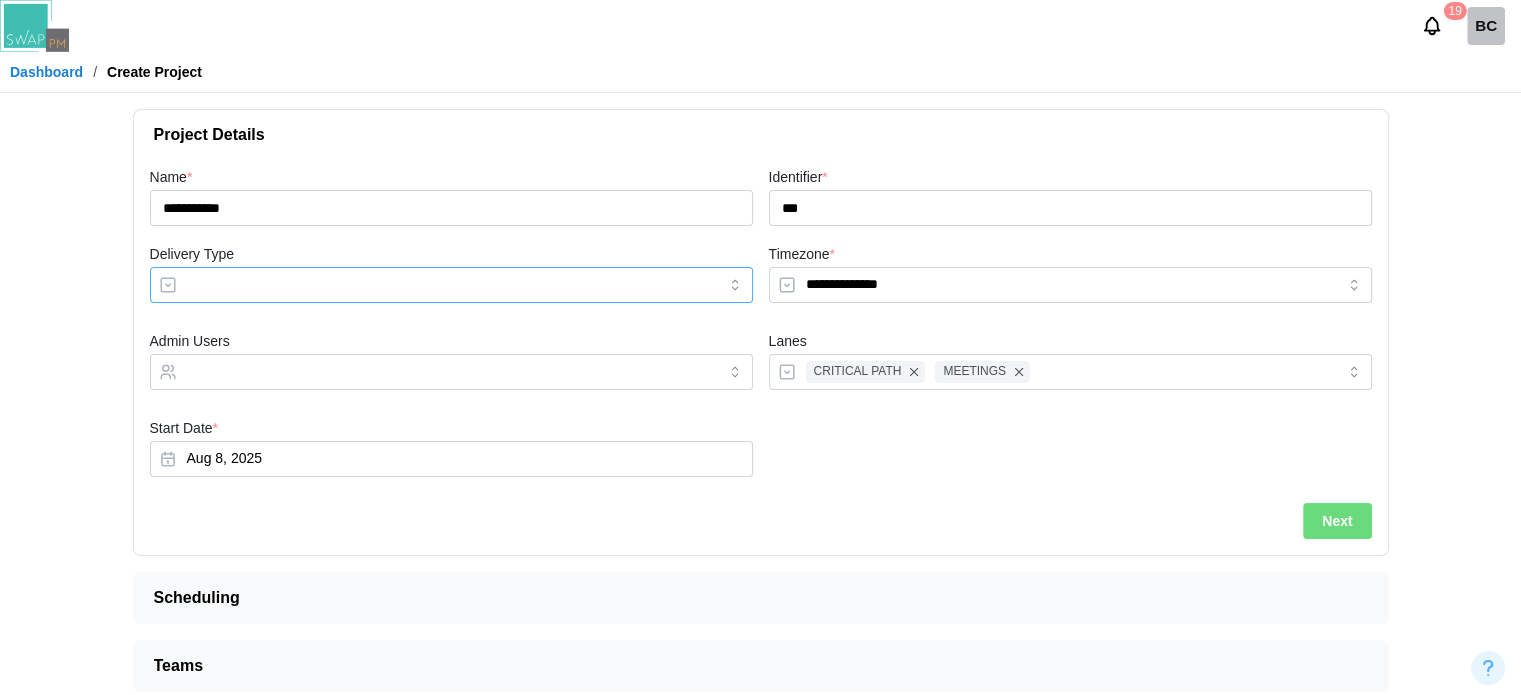 click on "Delivery Type" at bounding box center [451, 285] 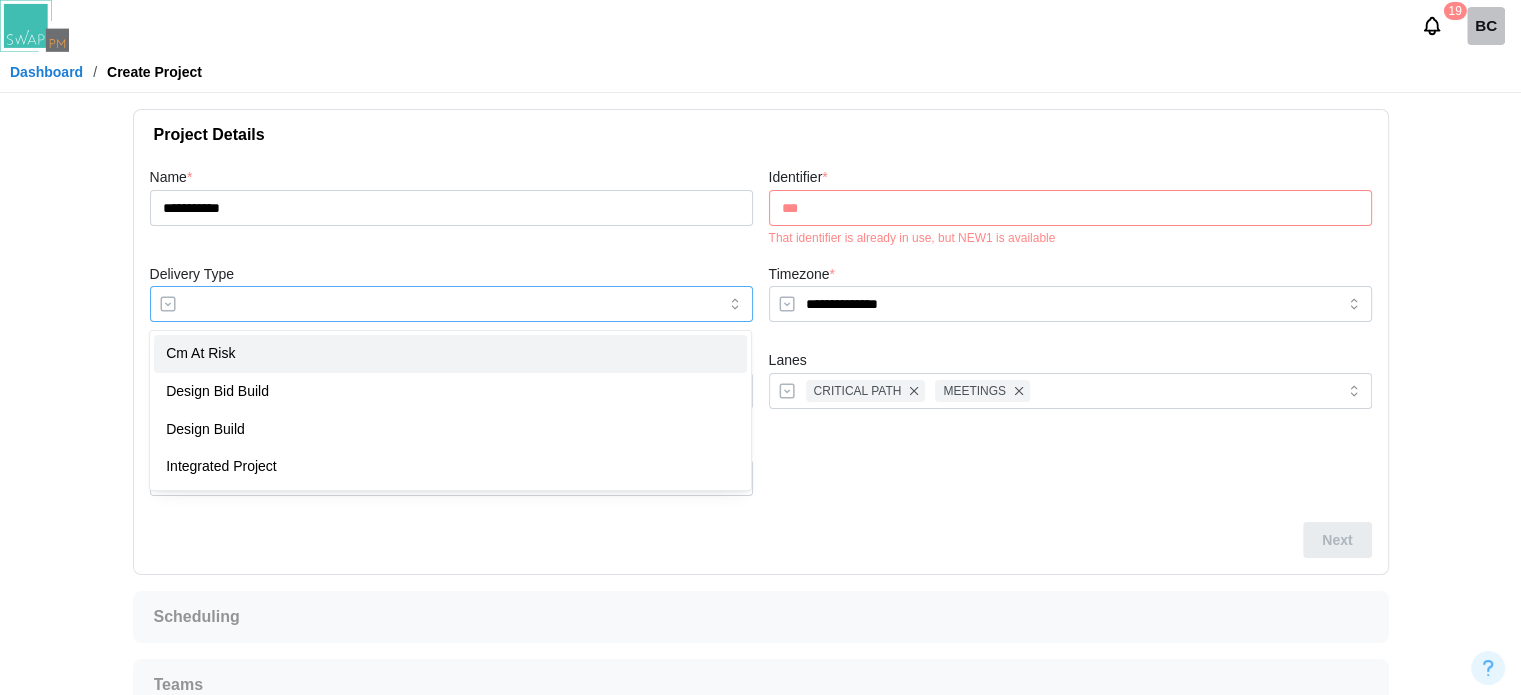 type on "**********" 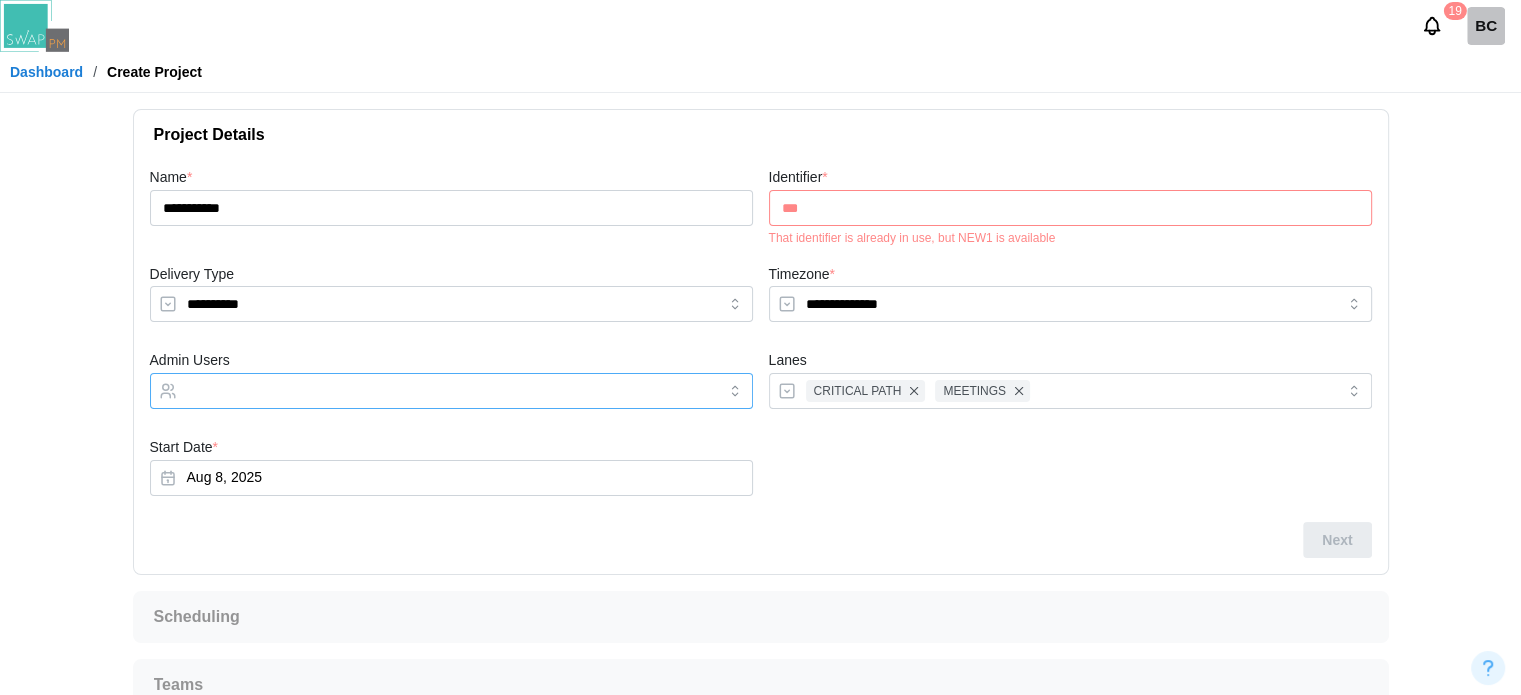 click on "Admin Users" at bounding box center (433, 391) 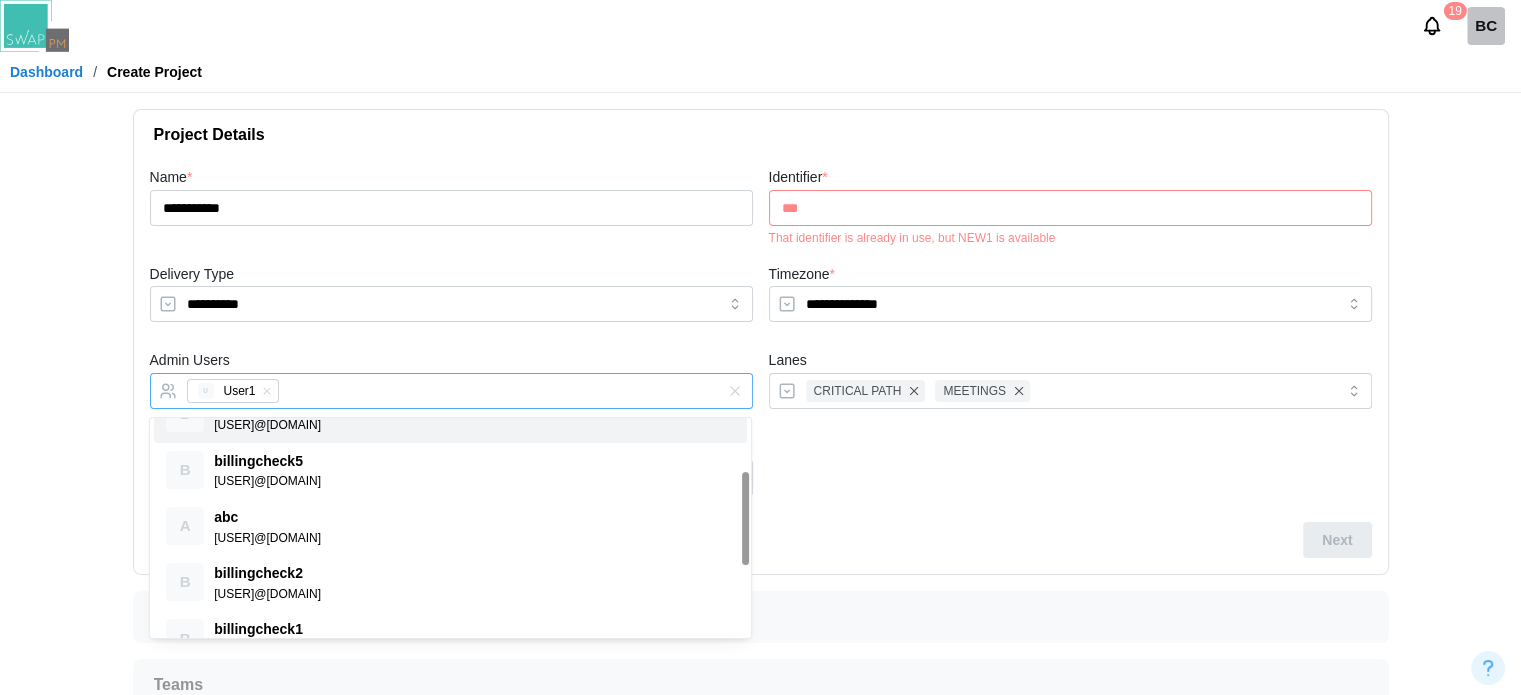 scroll, scrollTop: 294, scrollLeft: 0, axis: vertical 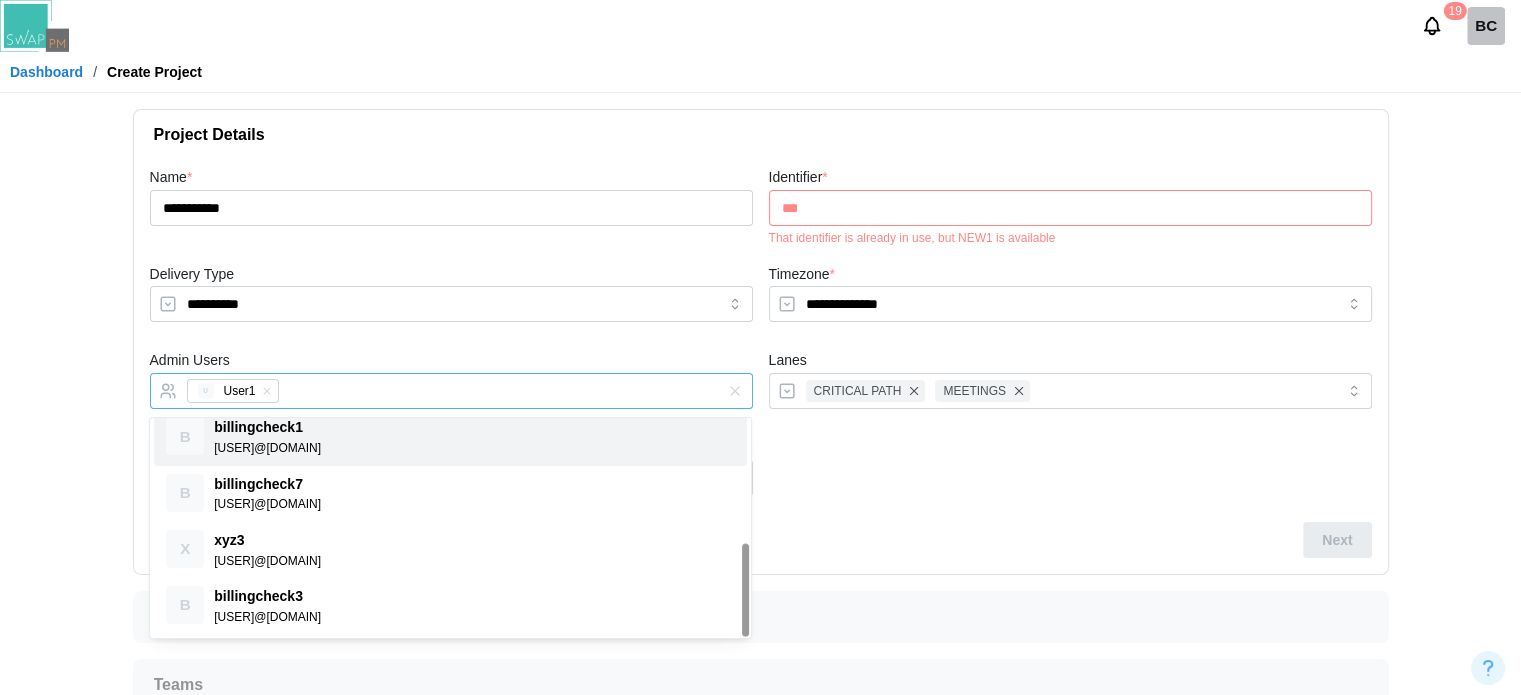 paste on "**********" 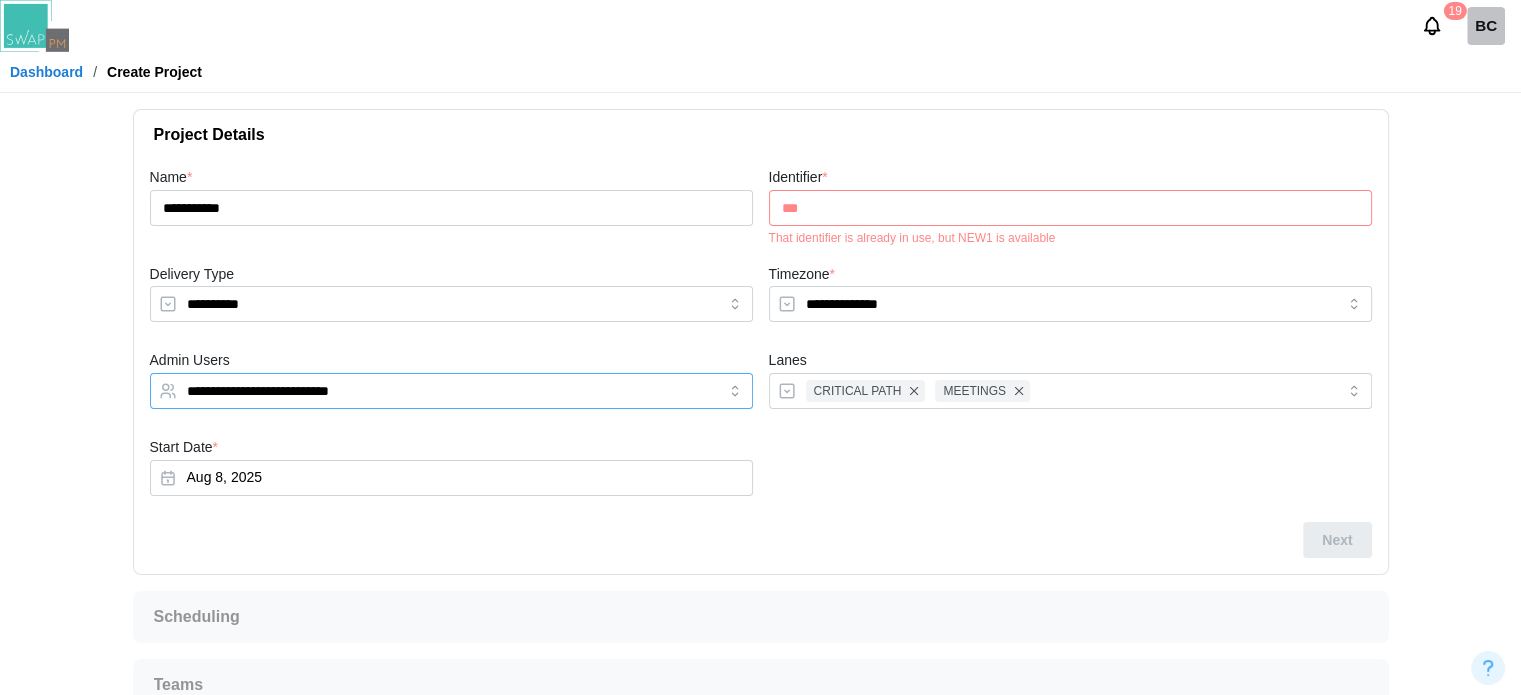 click on "**********" at bounding box center (433, 391) 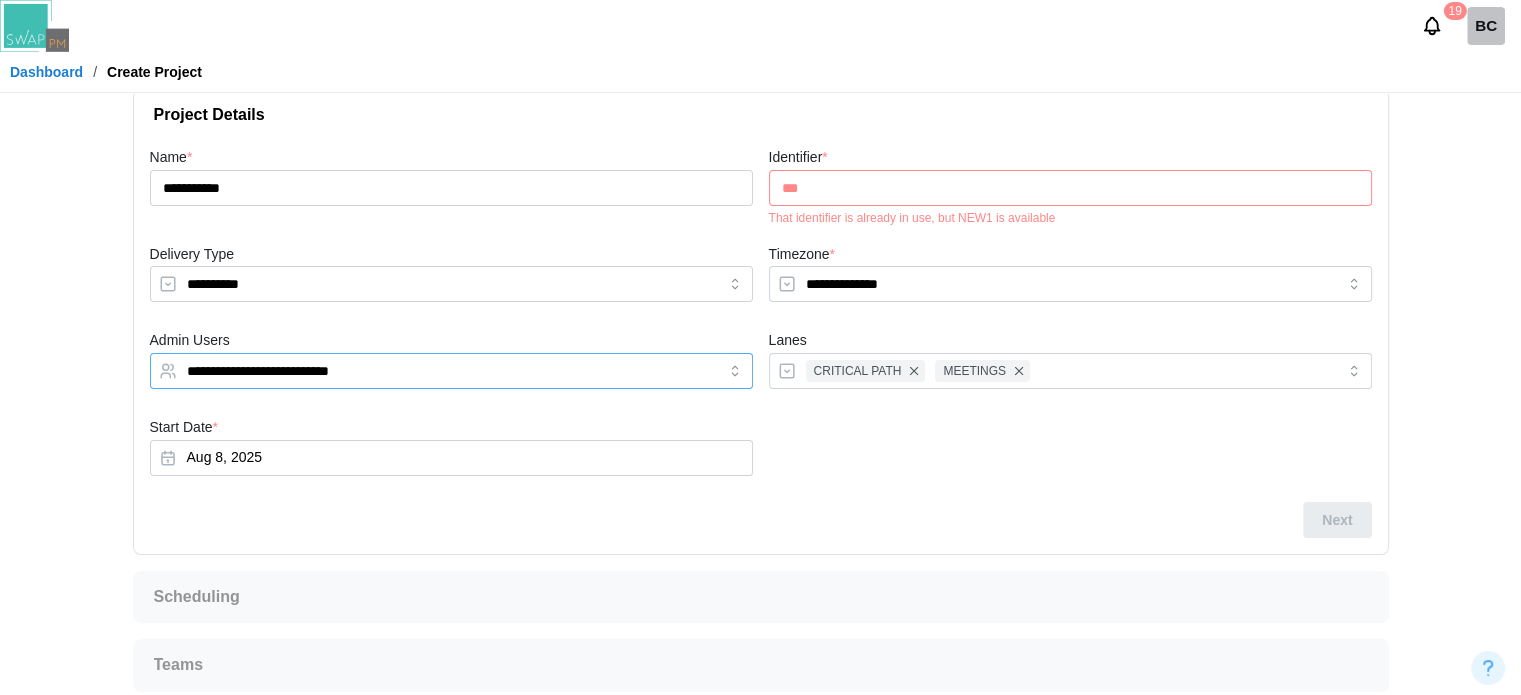 scroll, scrollTop: 31, scrollLeft: 0, axis: vertical 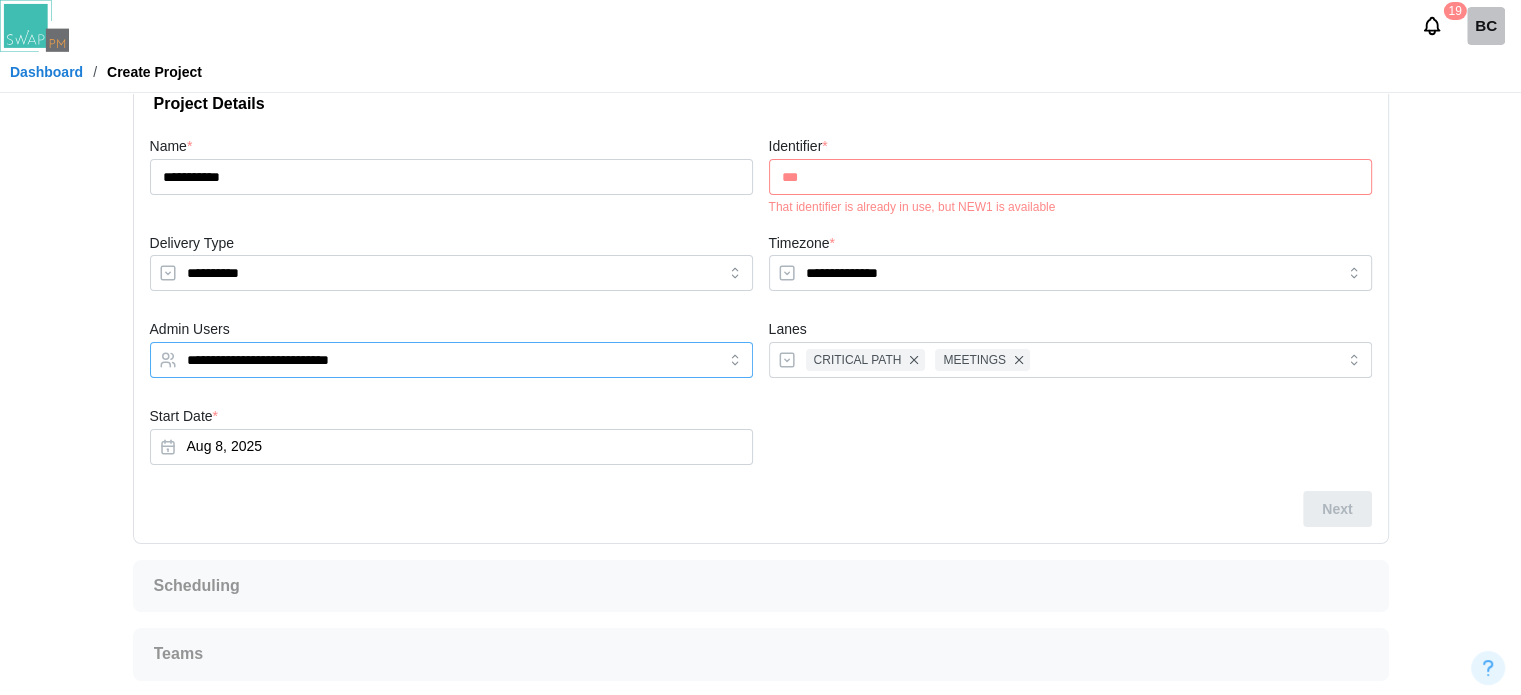 type on "**********" 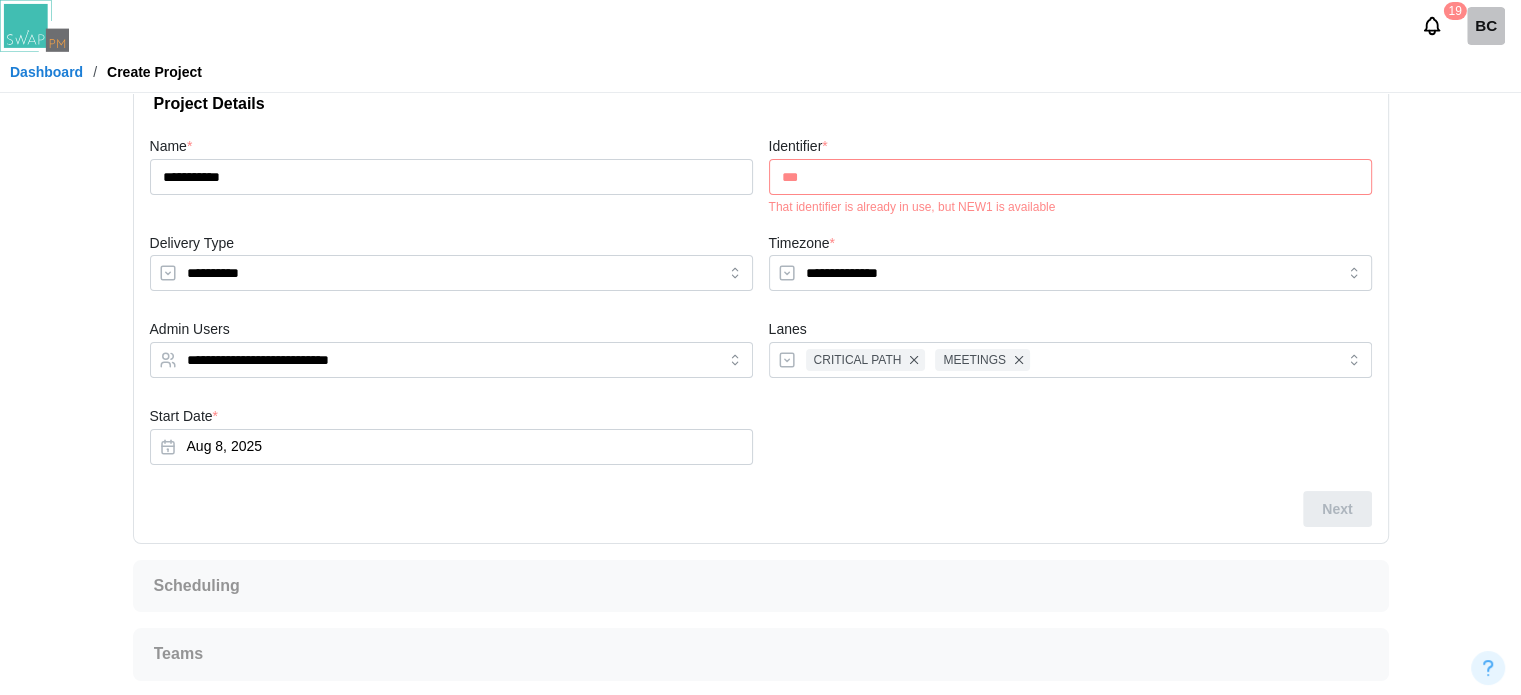 click on "Start Date  * Aug 8, 2025" at bounding box center (451, 434) 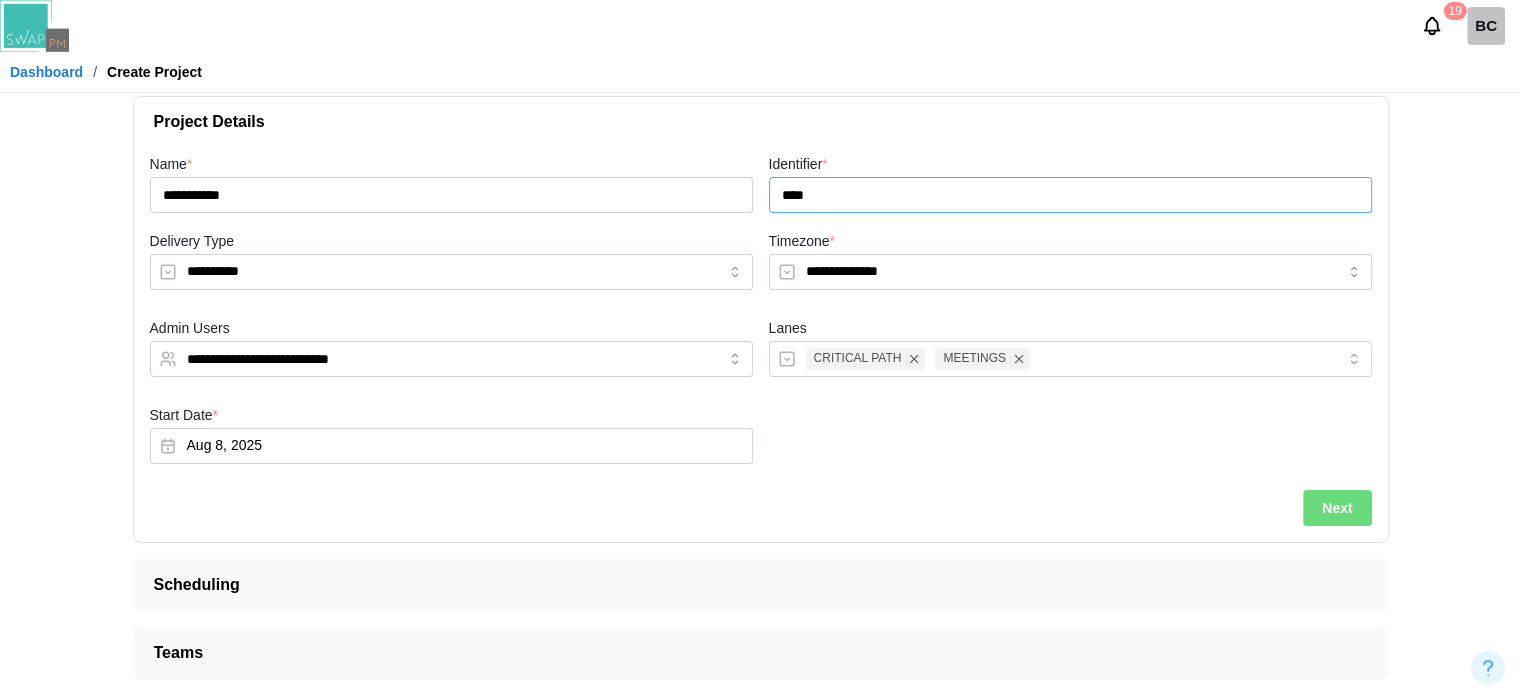 scroll, scrollTop: 12, scrollLeft: 0, axis: vertical 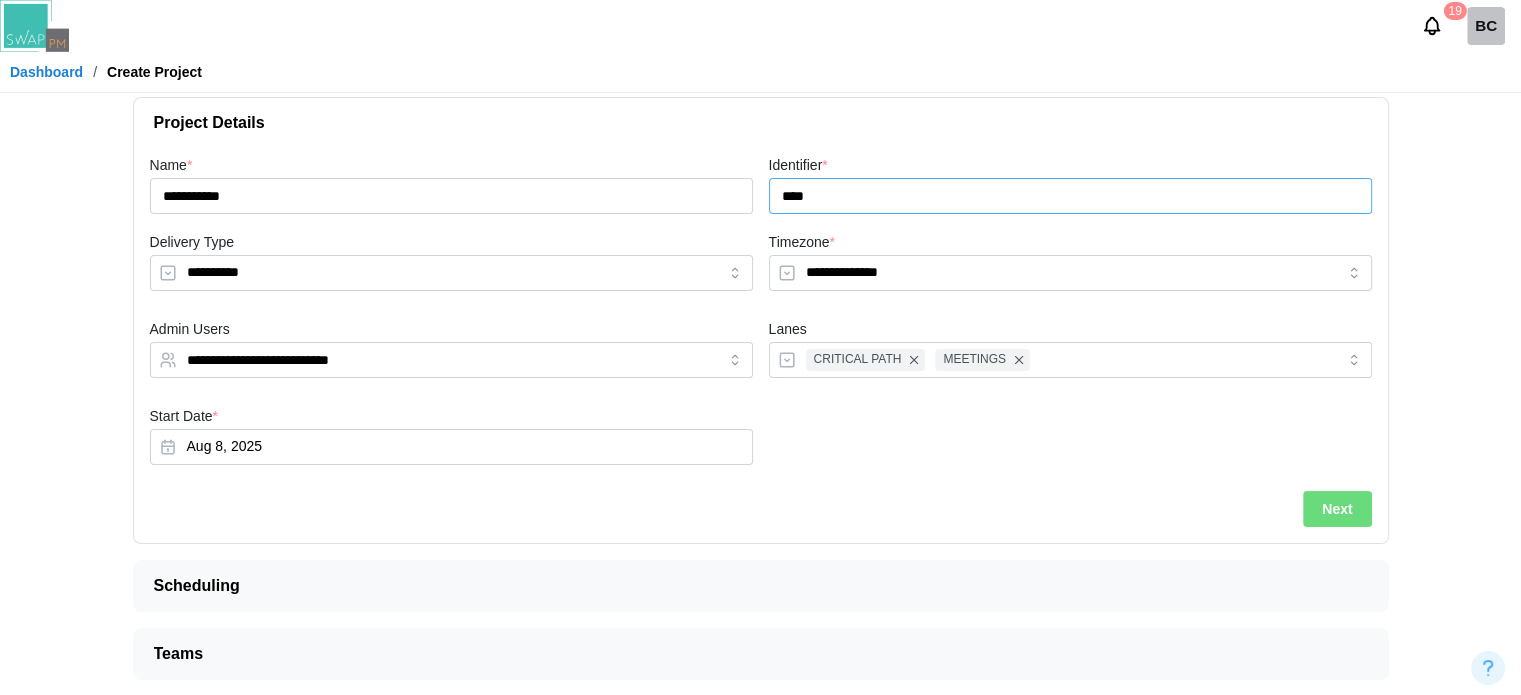 type on "****" 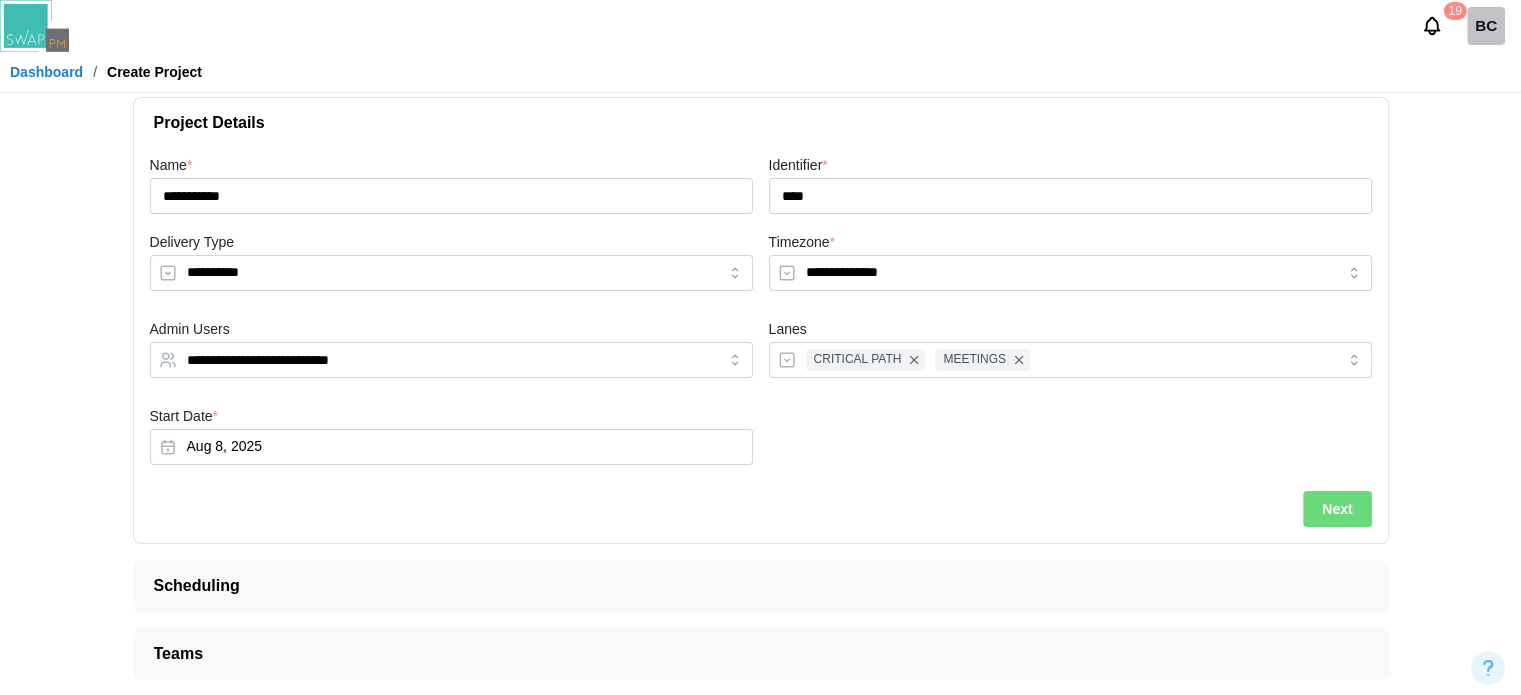 click on "Next" at bounding box center [1337, 509] 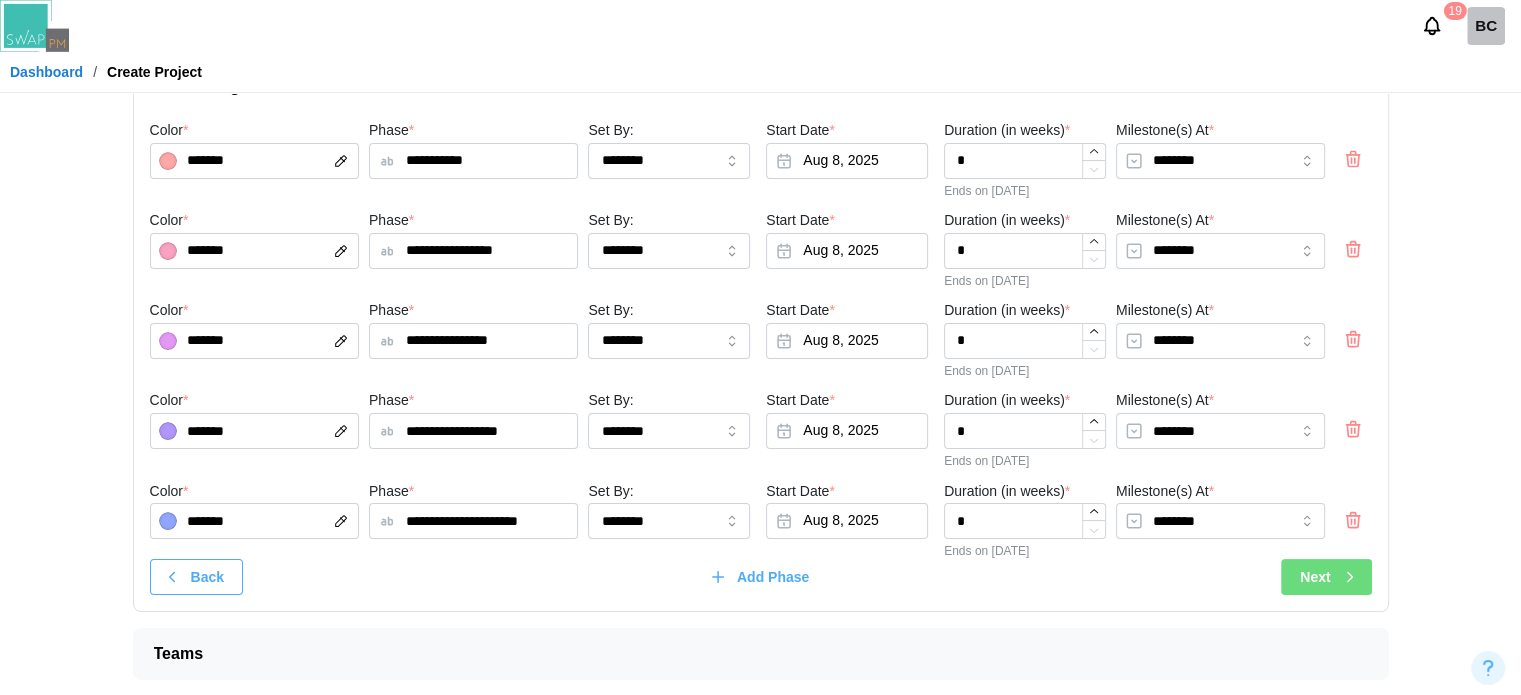 click on "Next" at bounding box center [1329, 577] 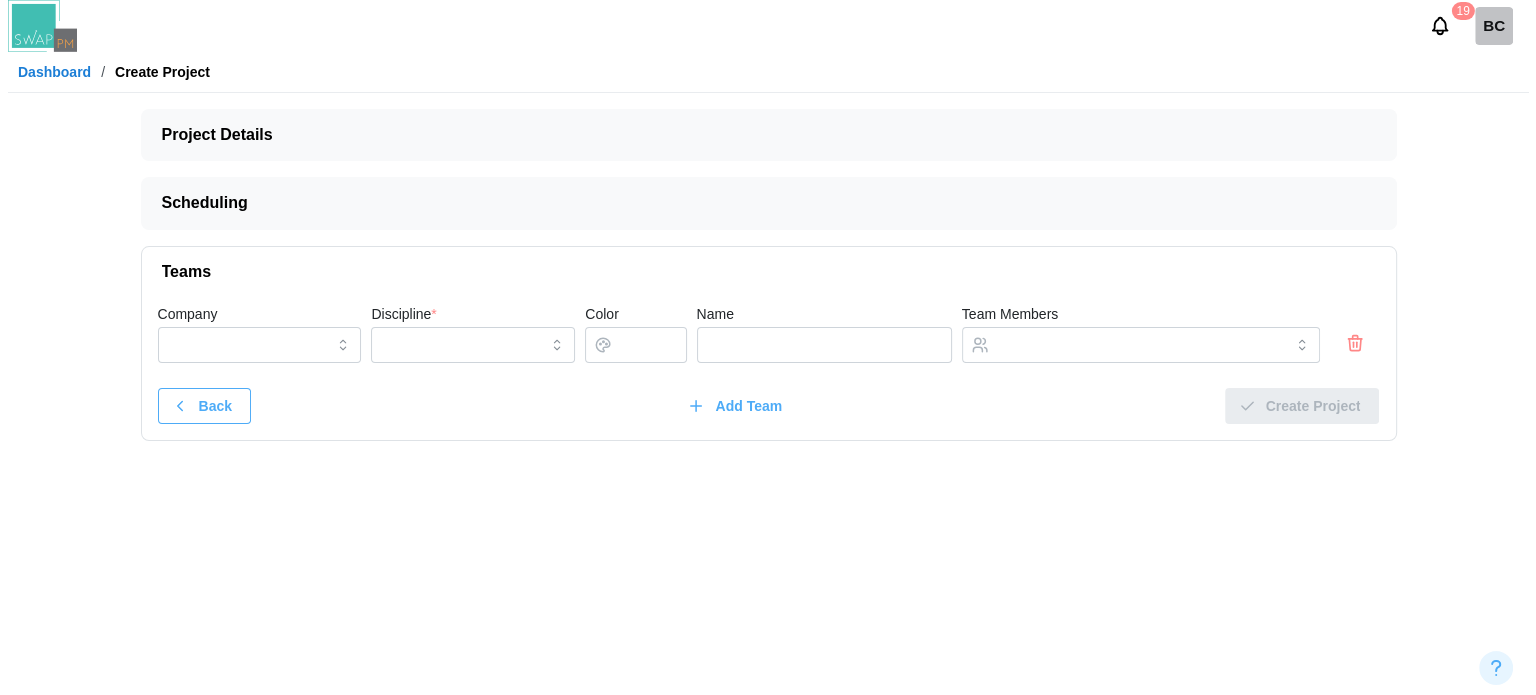 scroll, scrollTop: 0, scrollLeft: 0, axis: both 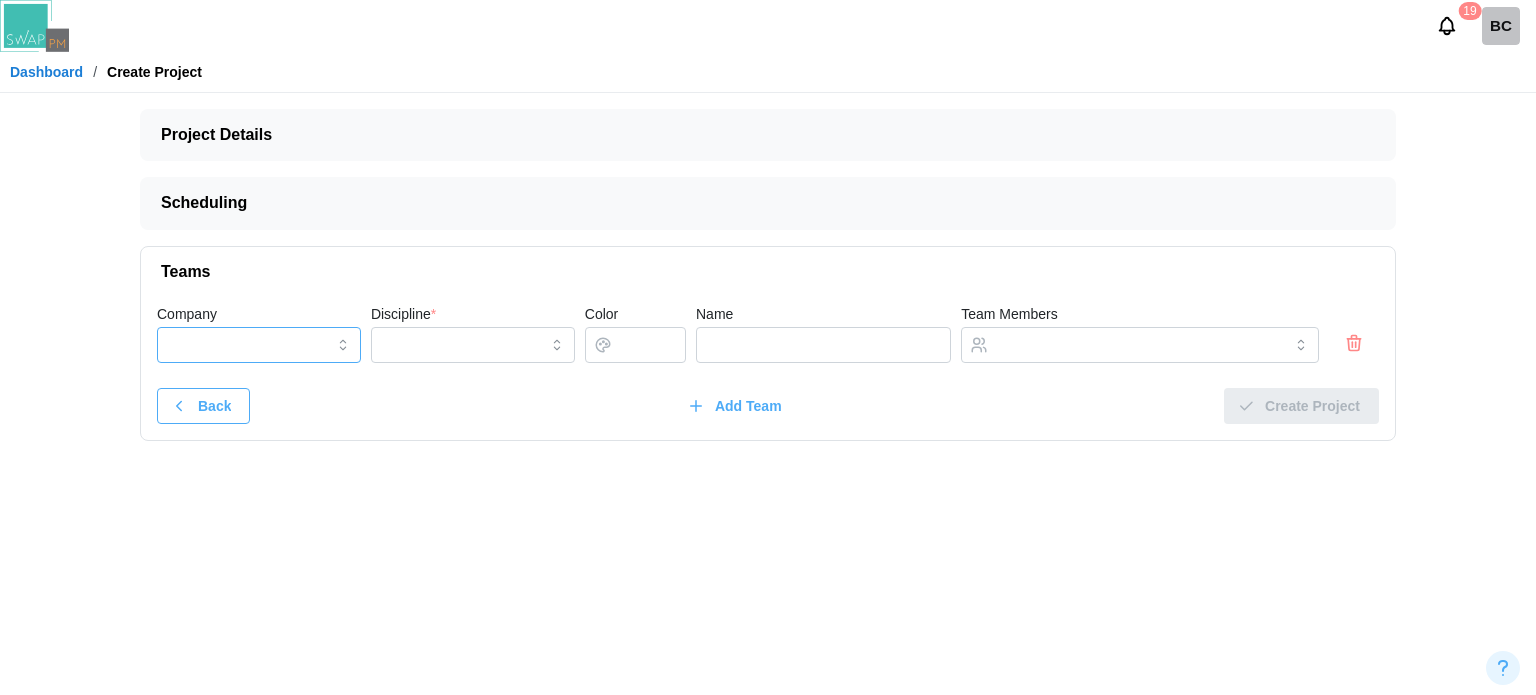 click on "Company" at bounding box center [259, 345] 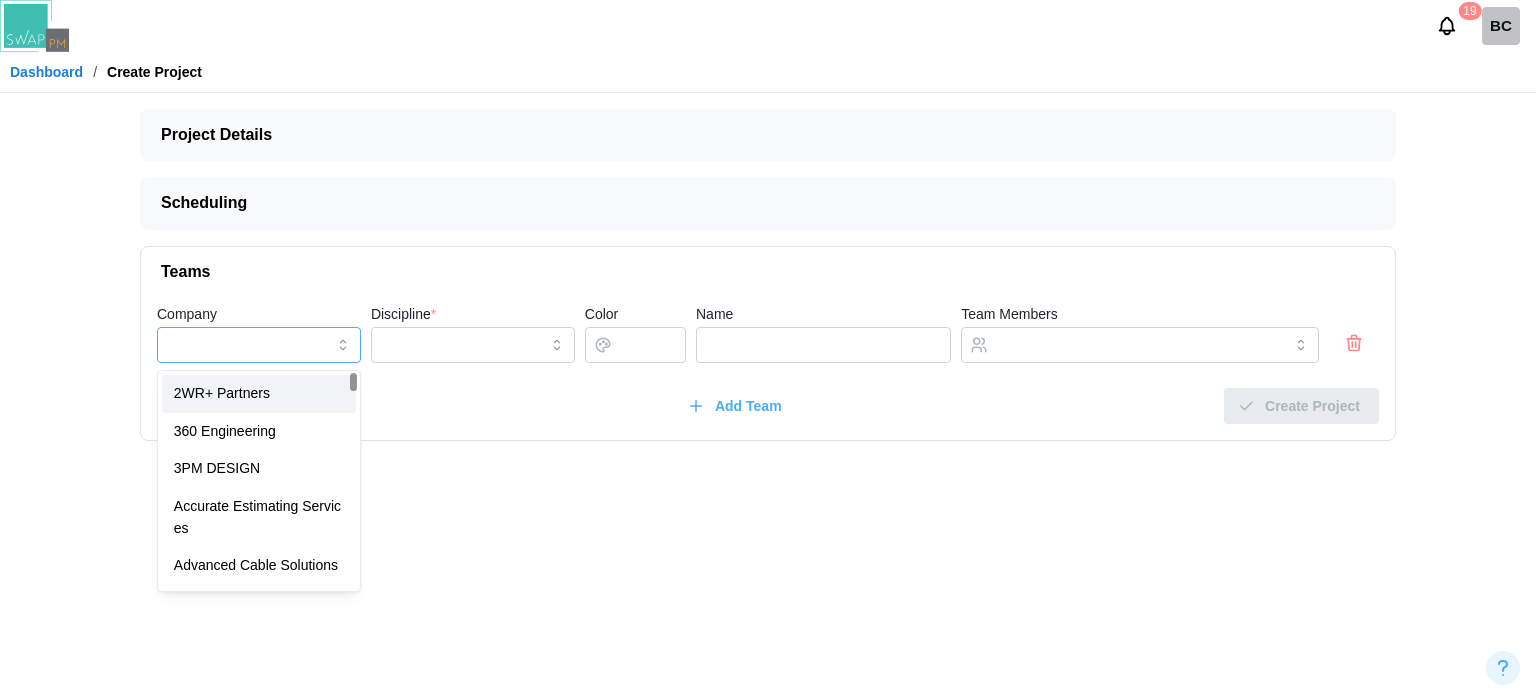type on "**********" 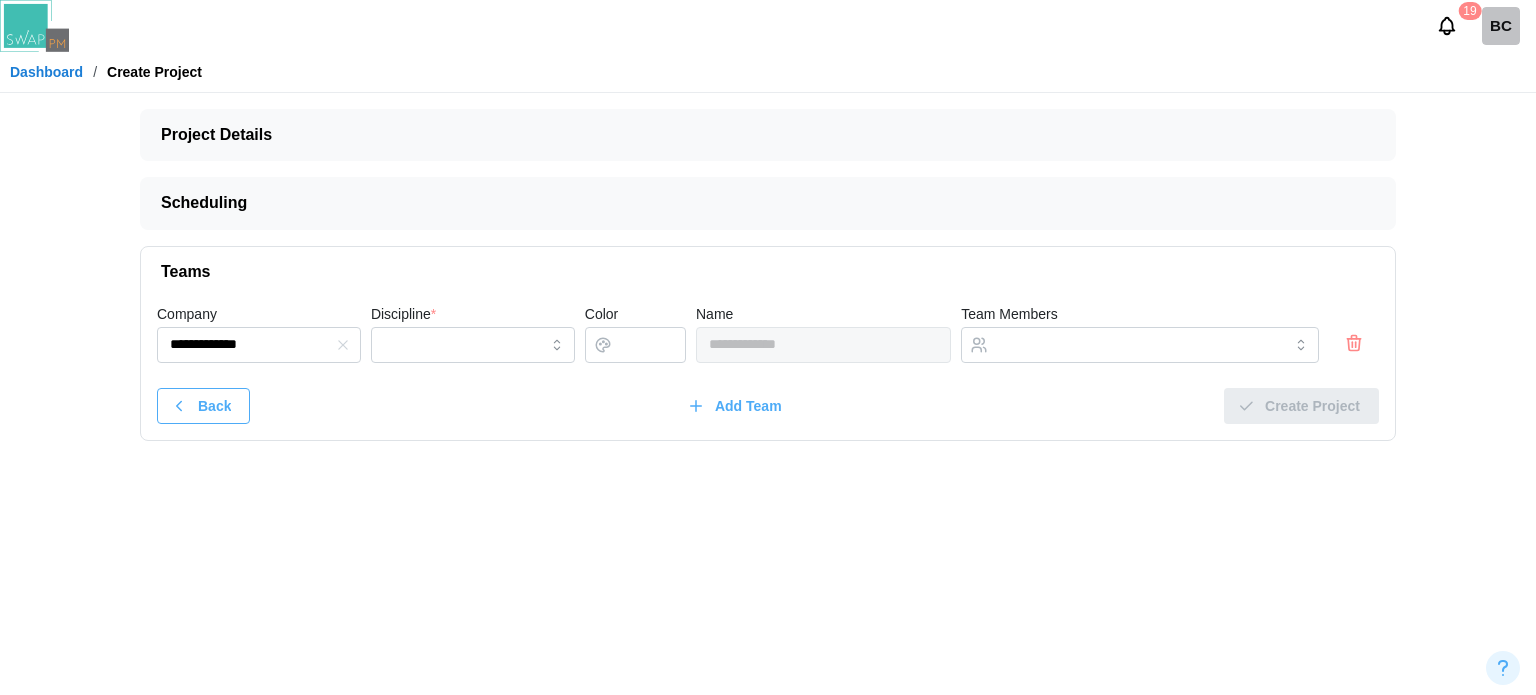 click on "**********" at bounding box center (768, 368) 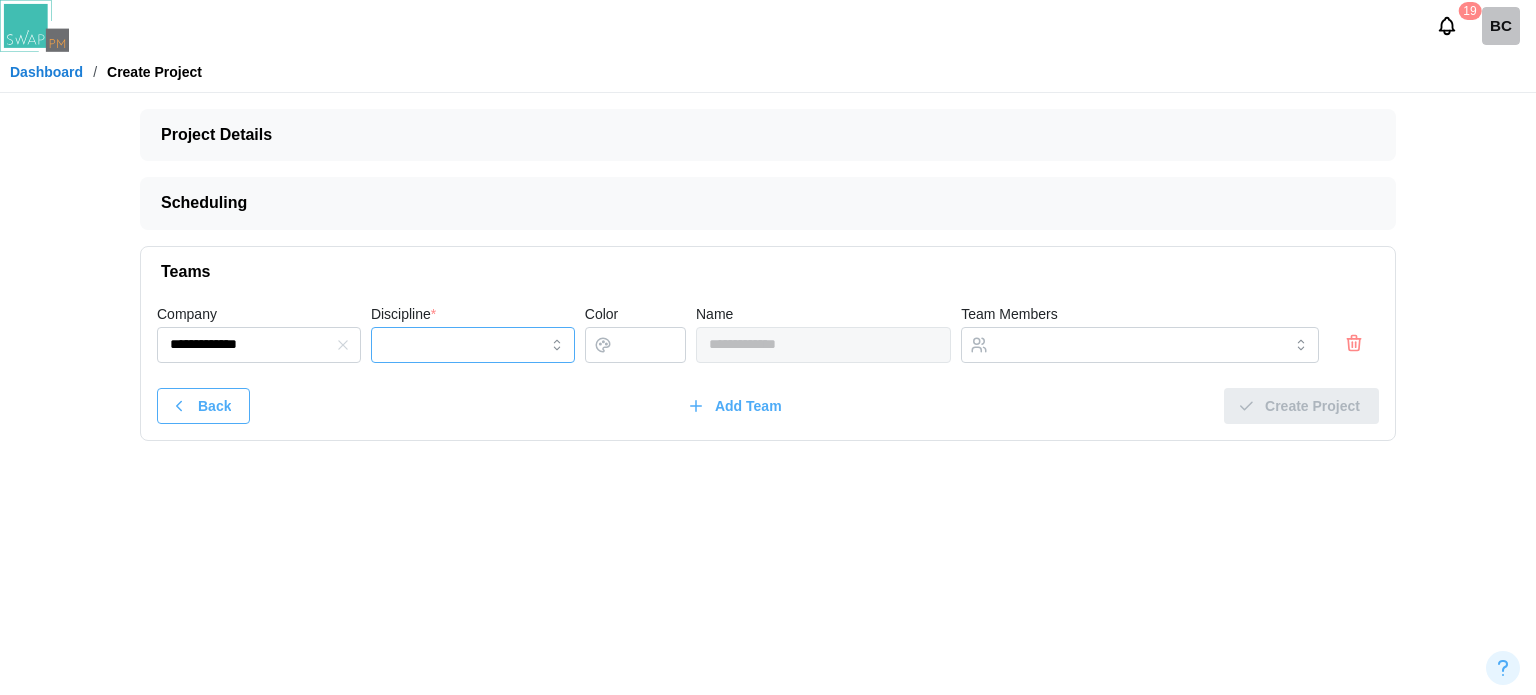 click on "Discipline  *" at bounding box center (473, 345) 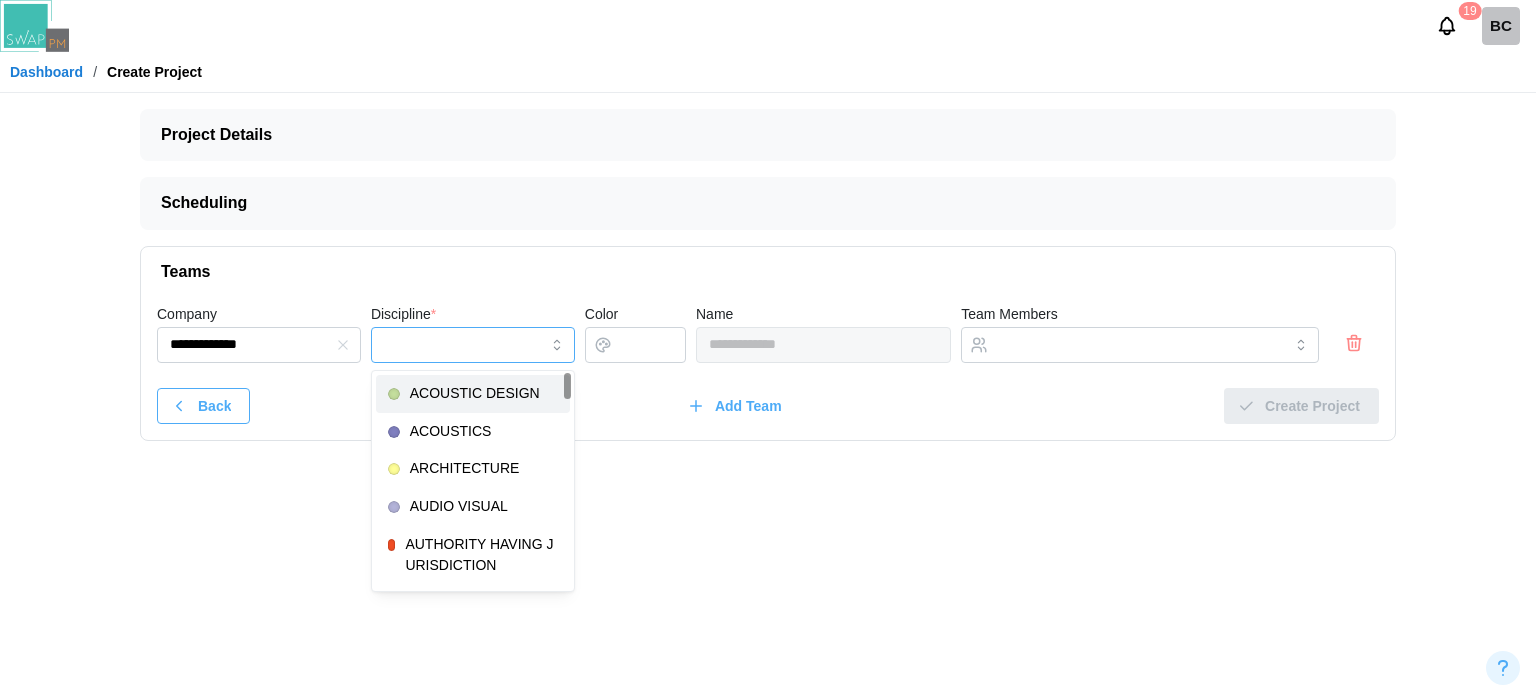 type on "**********" 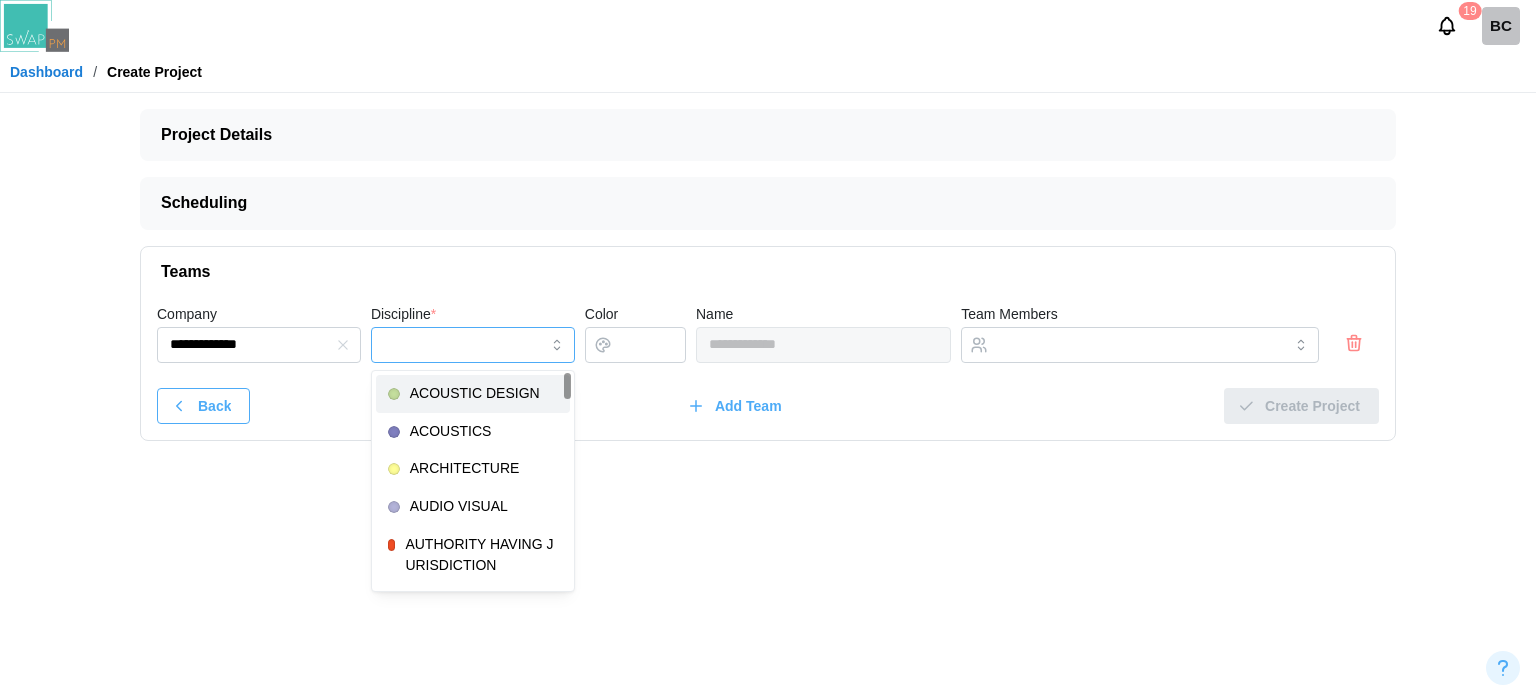 type on "*******" 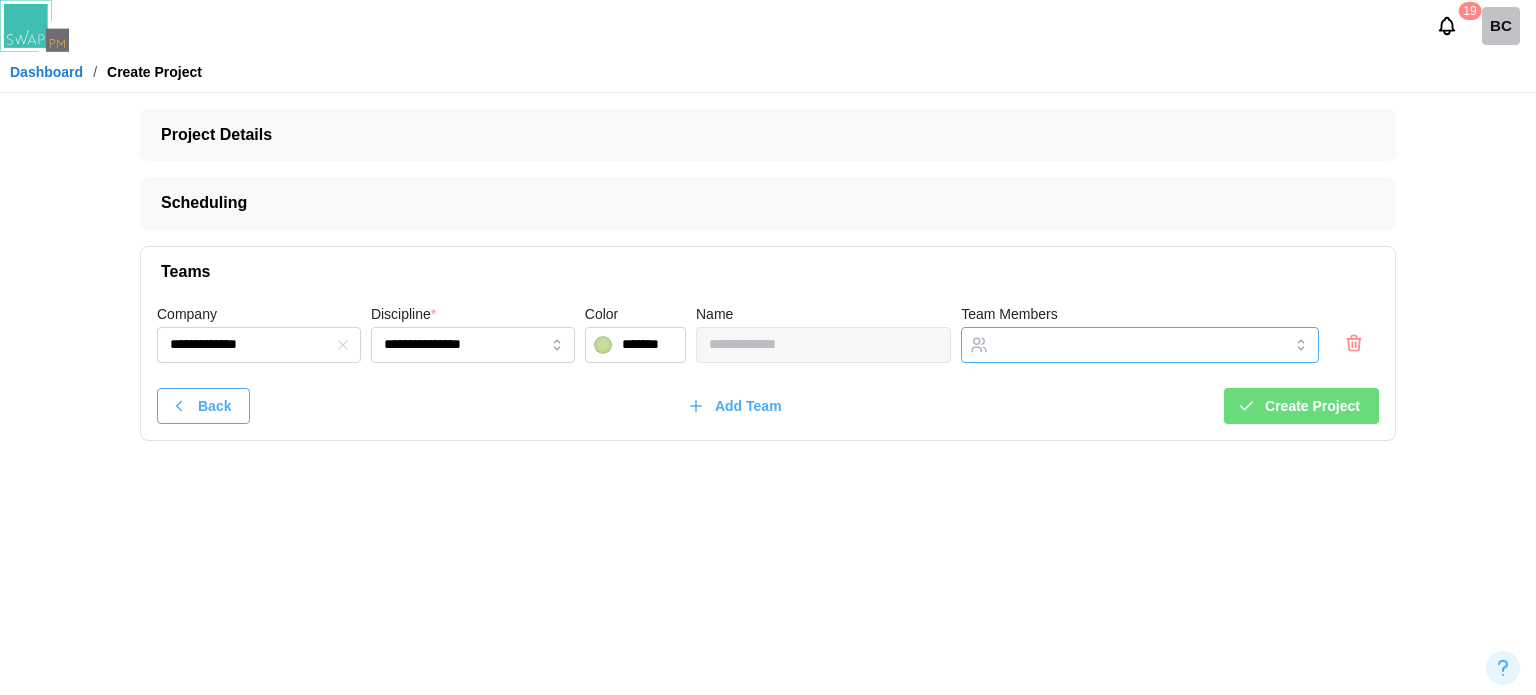 click at bounding box center [1119, 345] 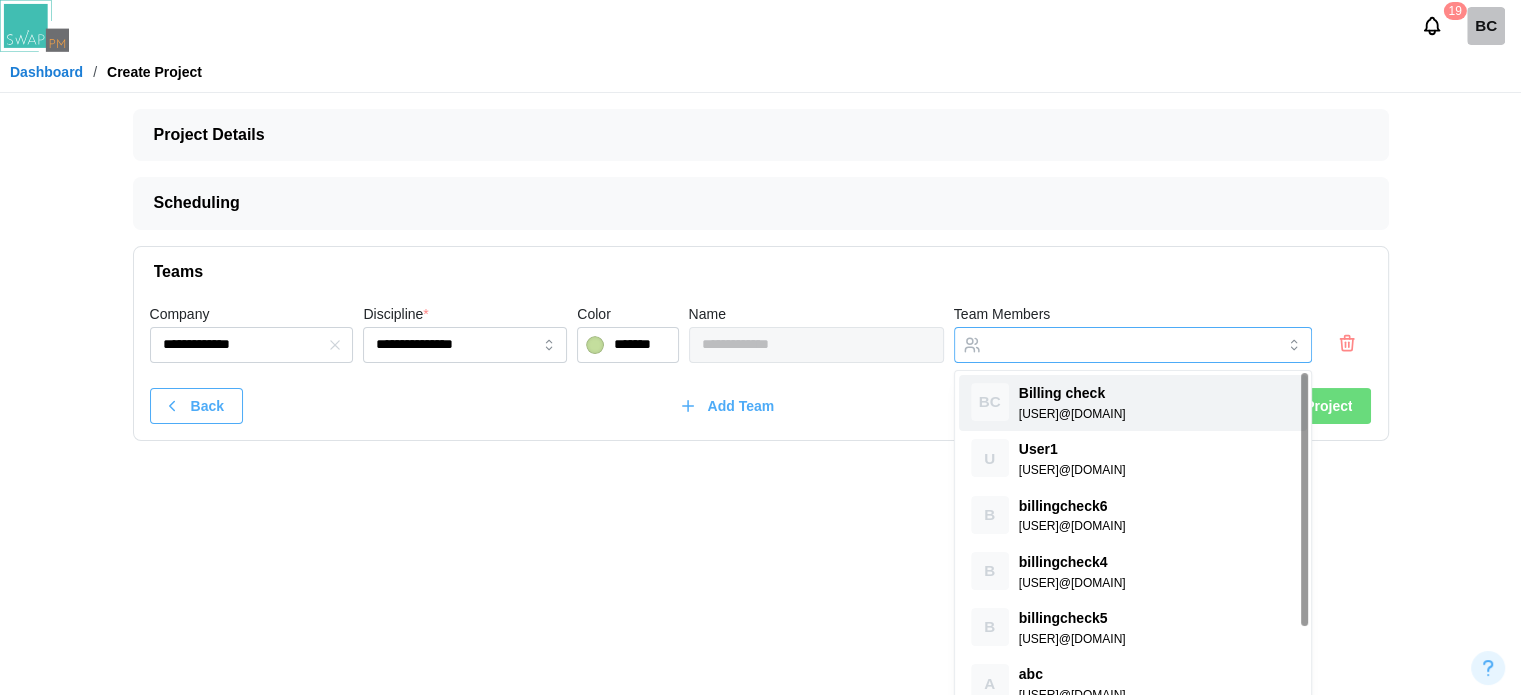 paste on "**********" 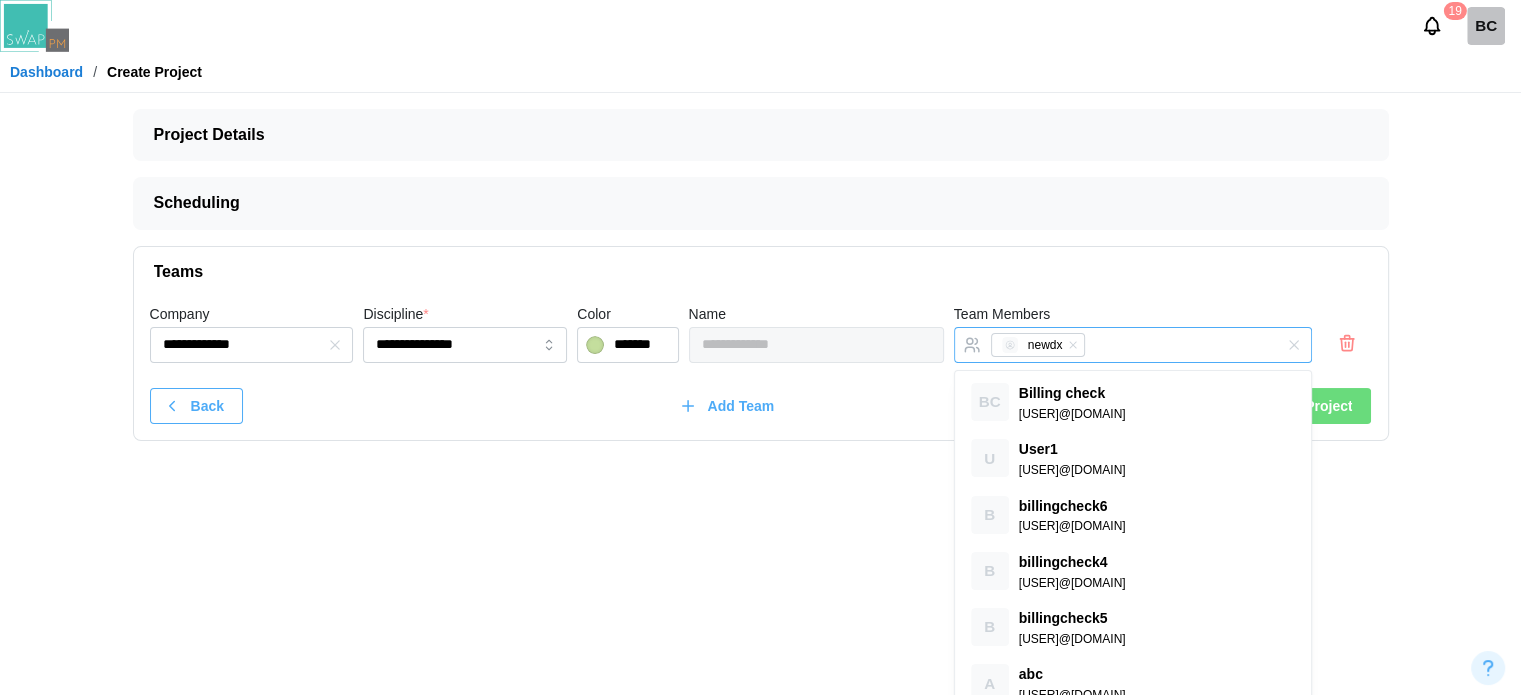 click on "newdx" at bounding box center (1112, 345) 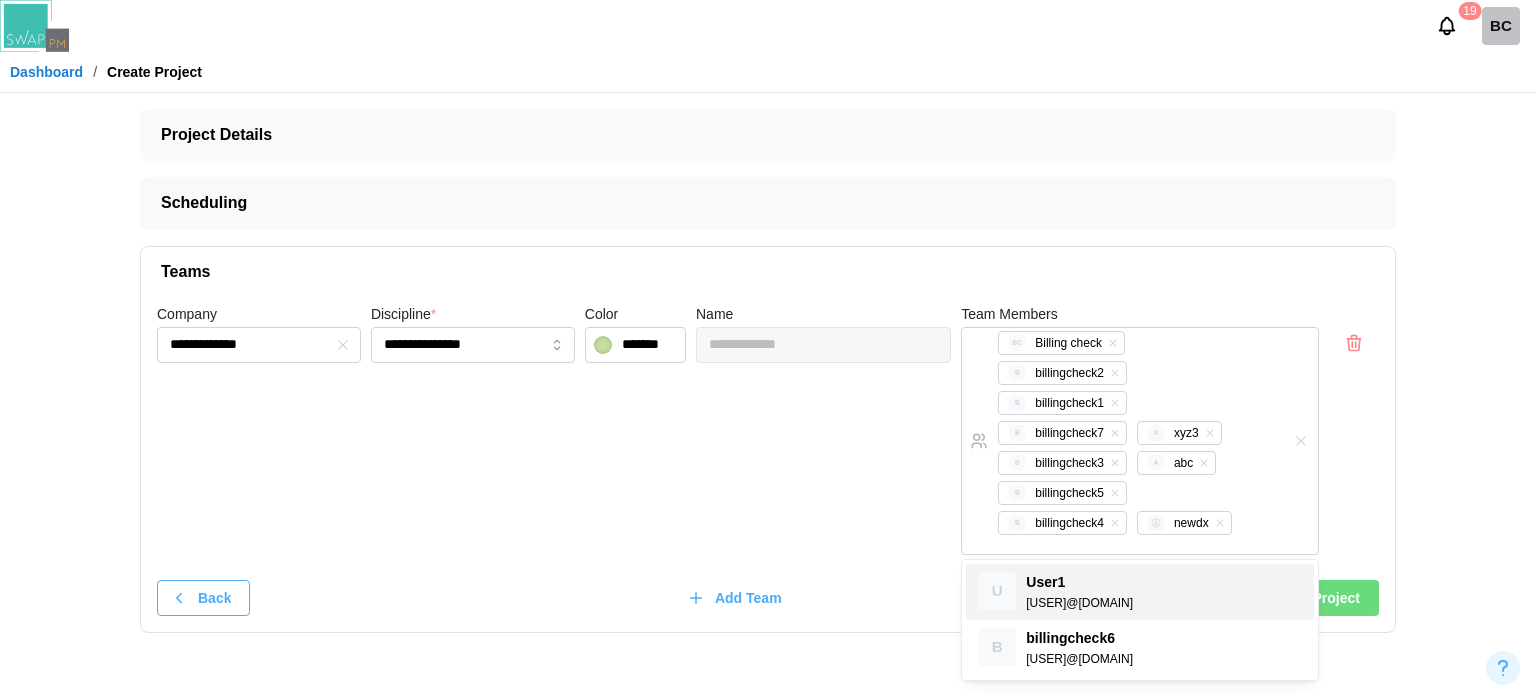 click at bounding box center (1301, 441) 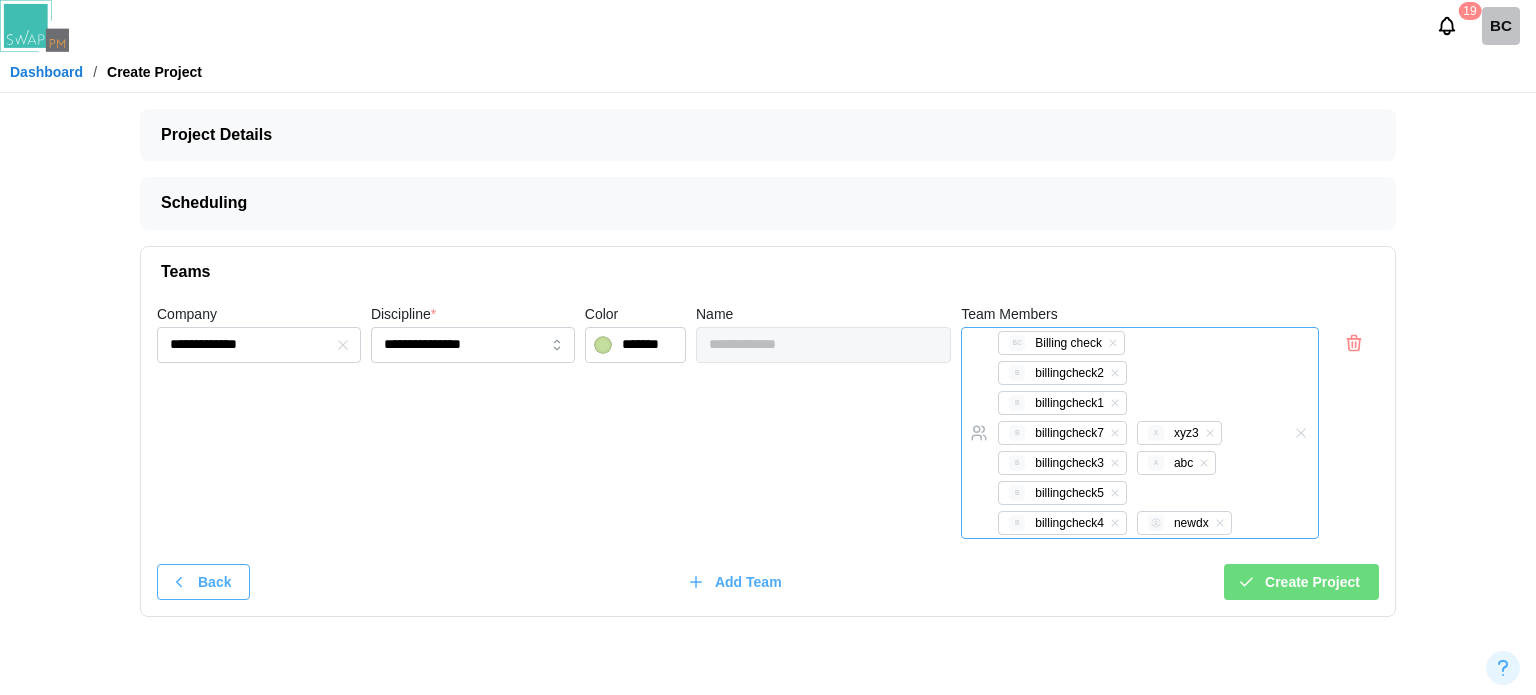 click on "BC Billing check B billingcheck2 B billingcheck1 B billingcheck7 X xyz3 B billingcheck3 A abc B billingcheck5 B billingcheck4 newdx" at bounding box center (1140, 433) 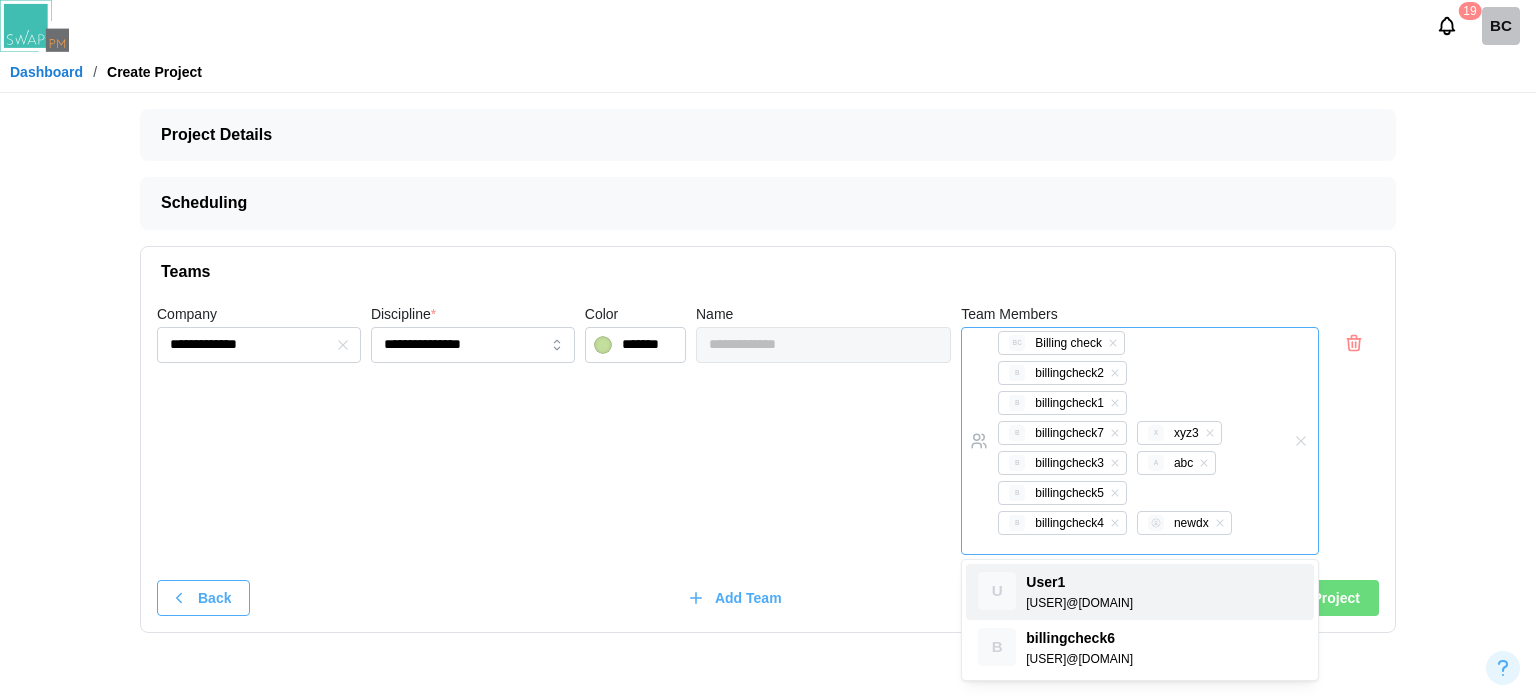 click on "BC Billing check B billingcheck2 B billingcheck1 B billingcheck7 X xyz3 B billingcheck3 A abc B billingcheck5 B billingcheck4 newdx" at bounding box center [1140, 441] 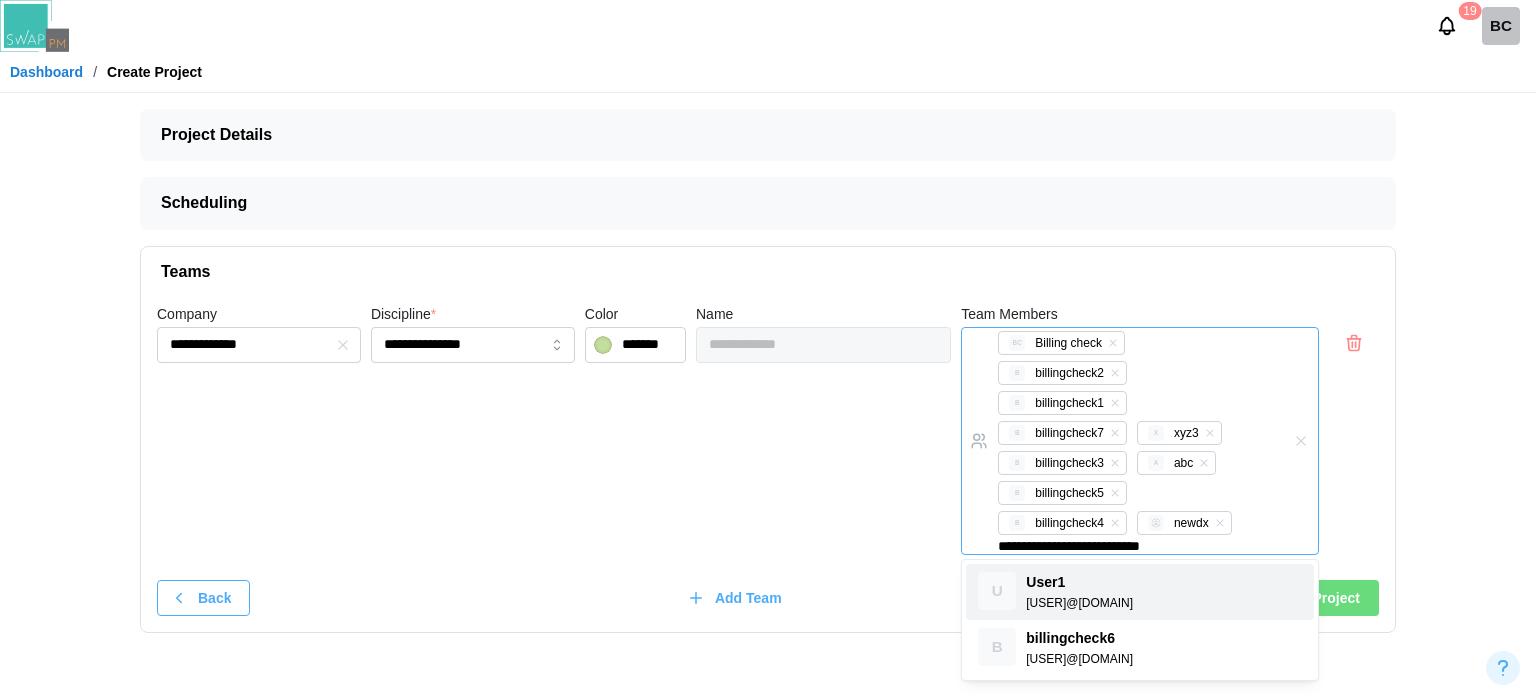 scroll, scrollTop: 0, scrollLeft: 58, axis: horizontal 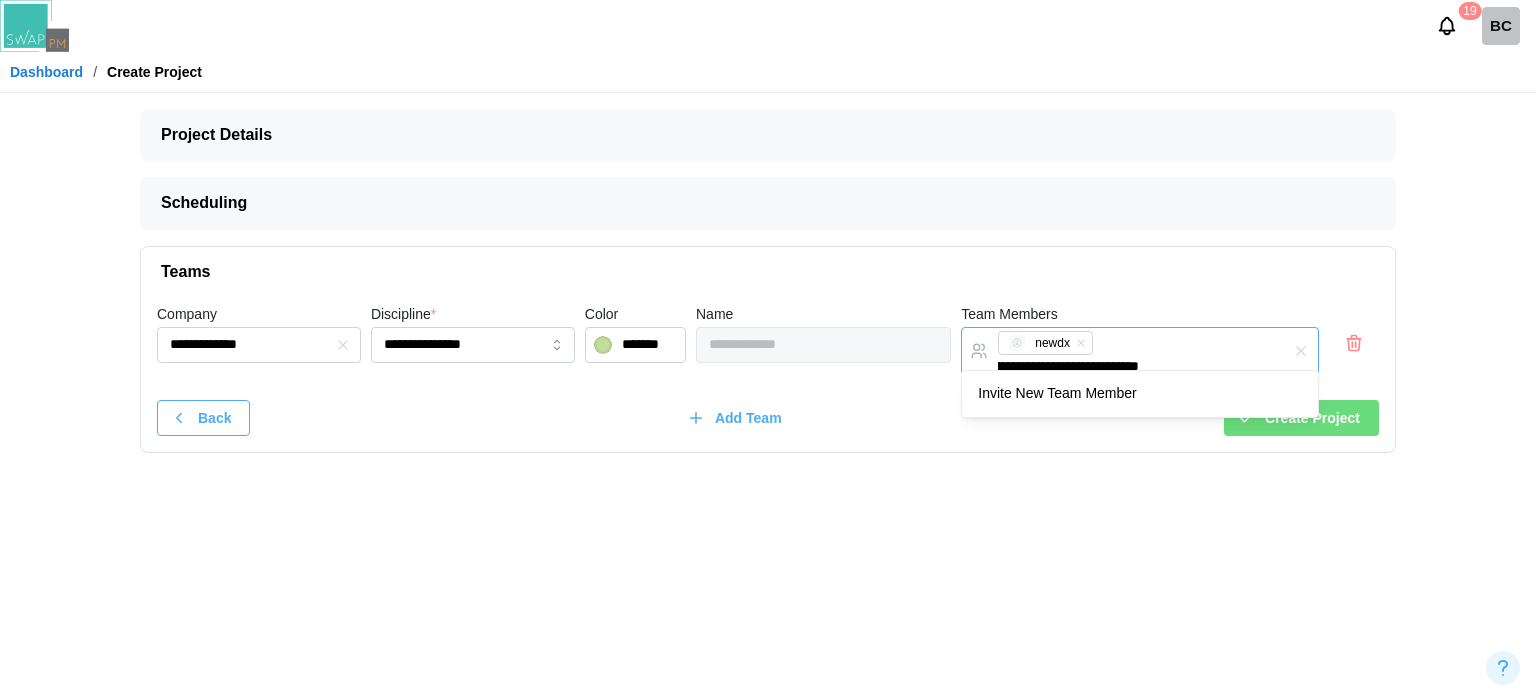 type on "**********" 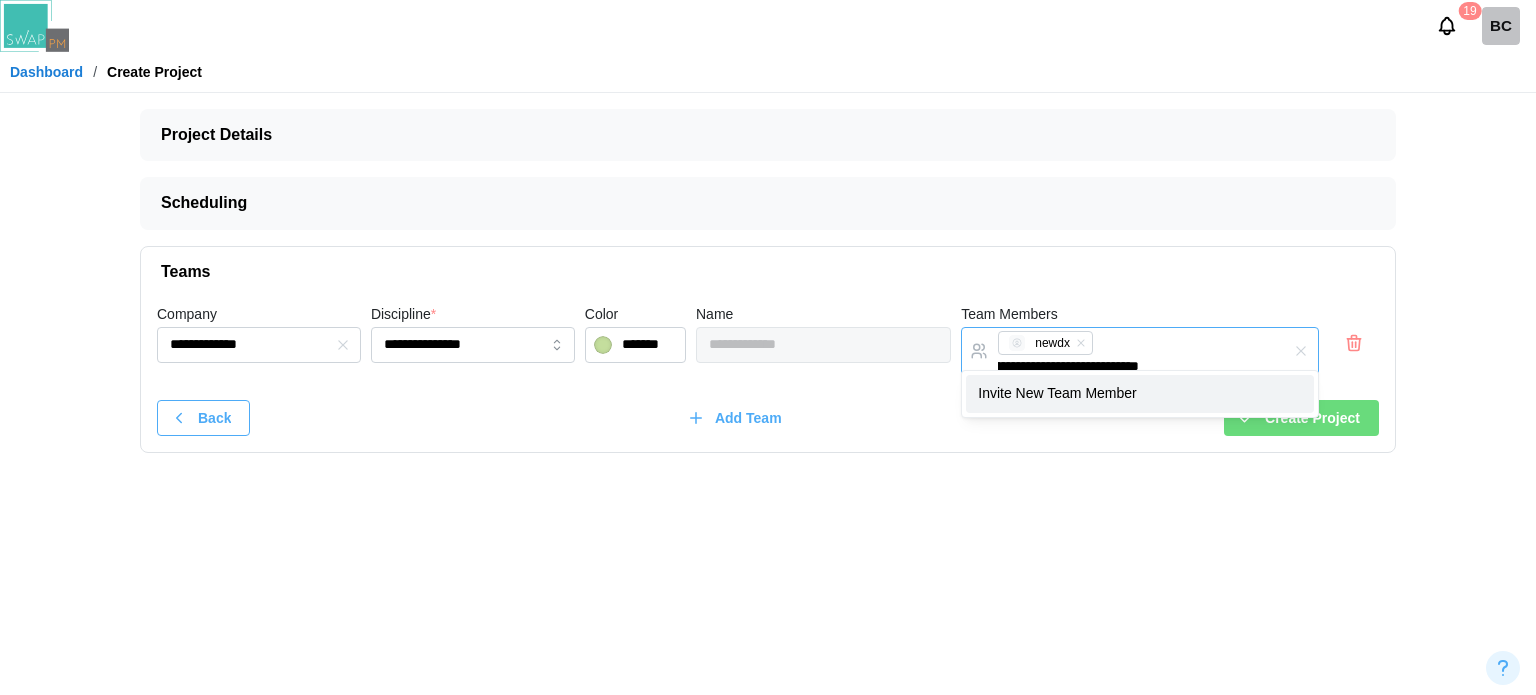 type 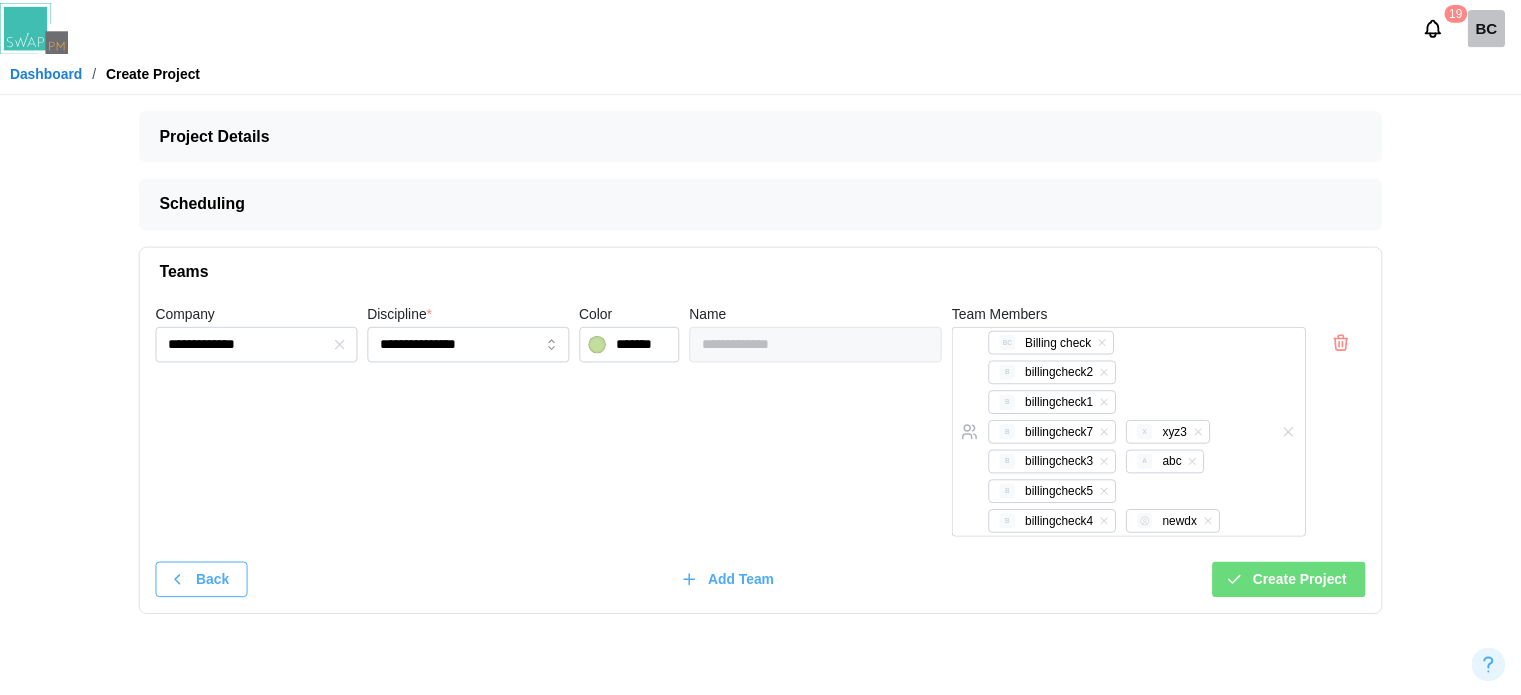 scroll, scrollTop: 0, scrollLeft: 0, axis: both 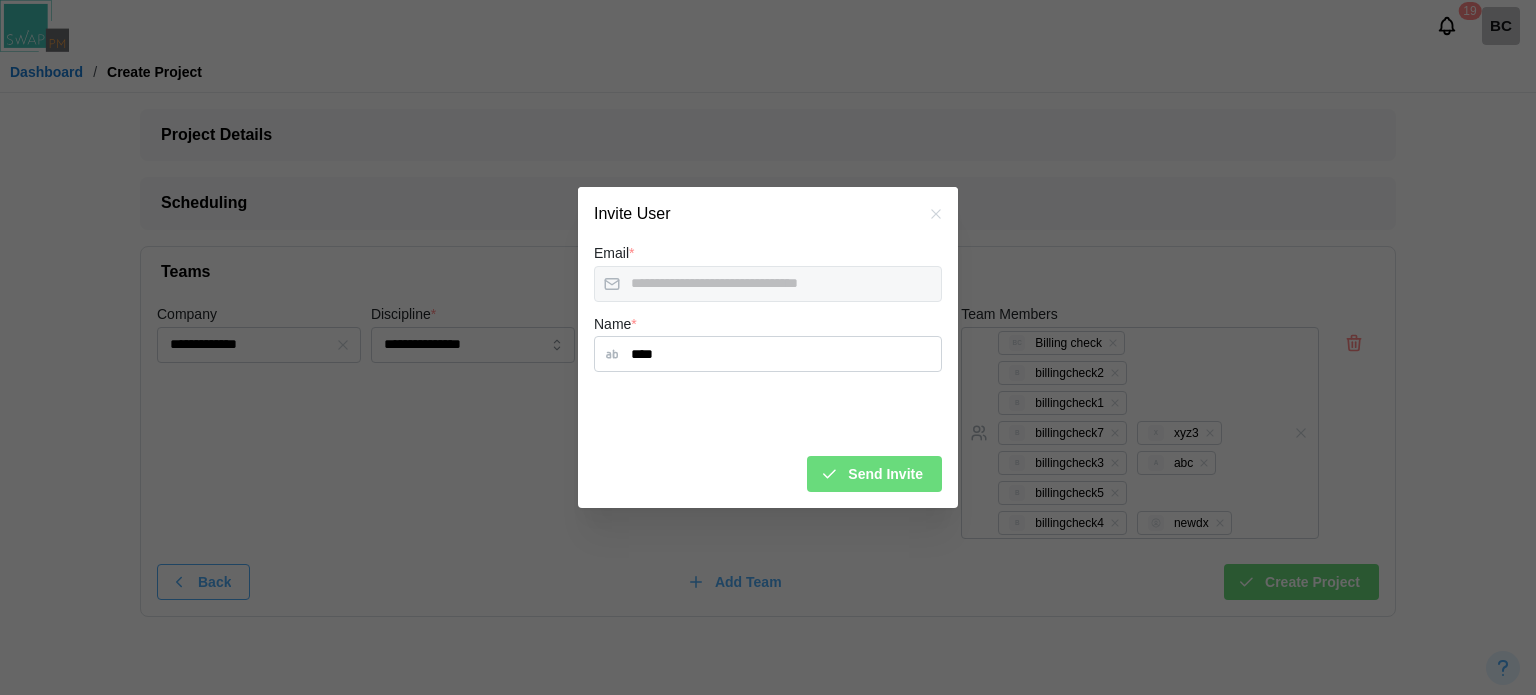 type on "****" 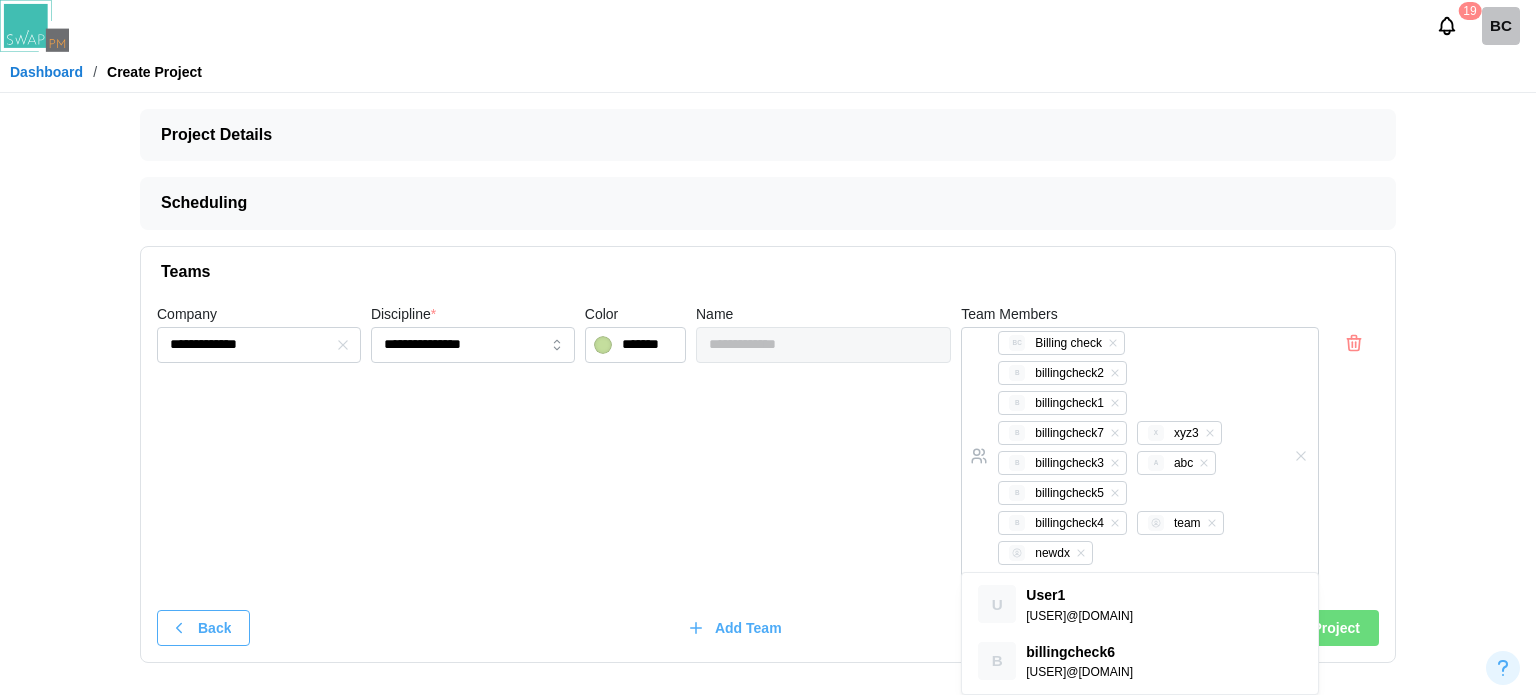 click on "**********" at bounding box center (768, 448) 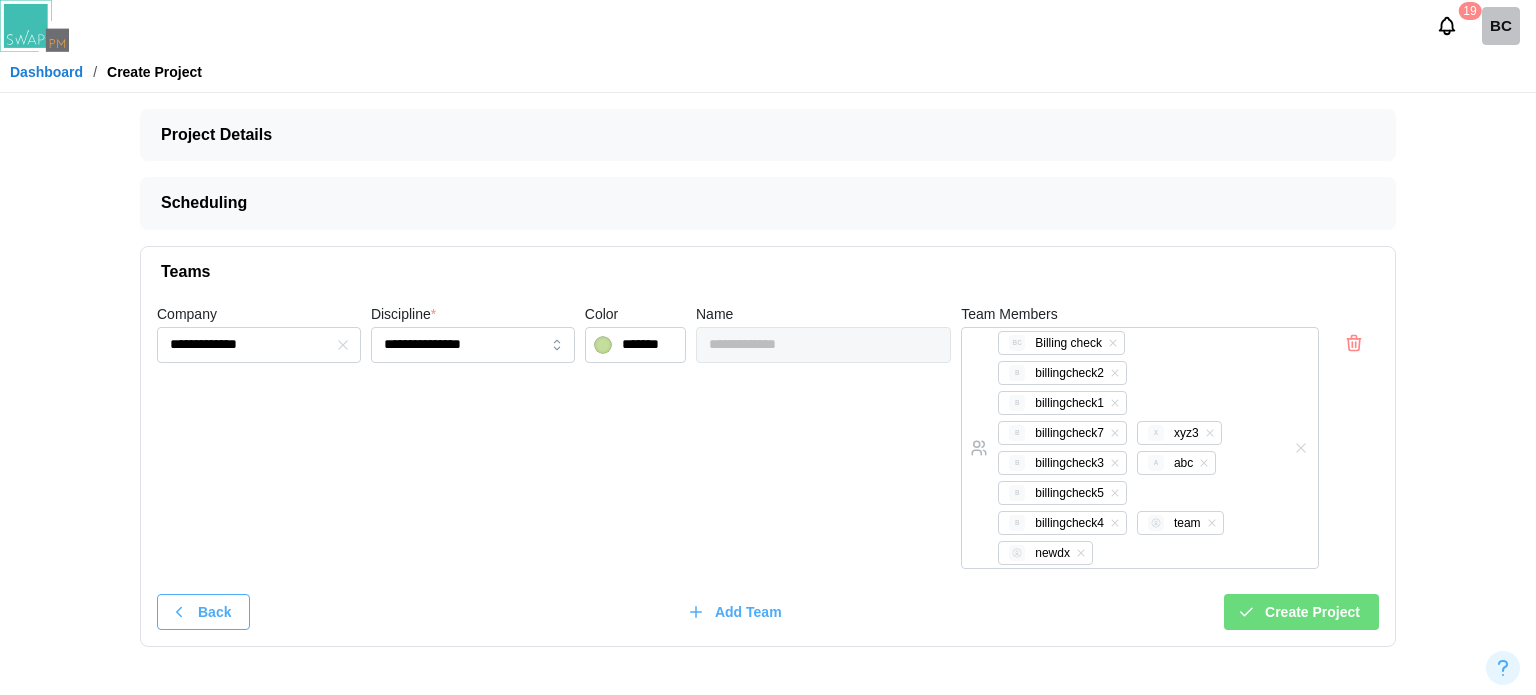 click on "Project Details" at bounding box center (760, 135) 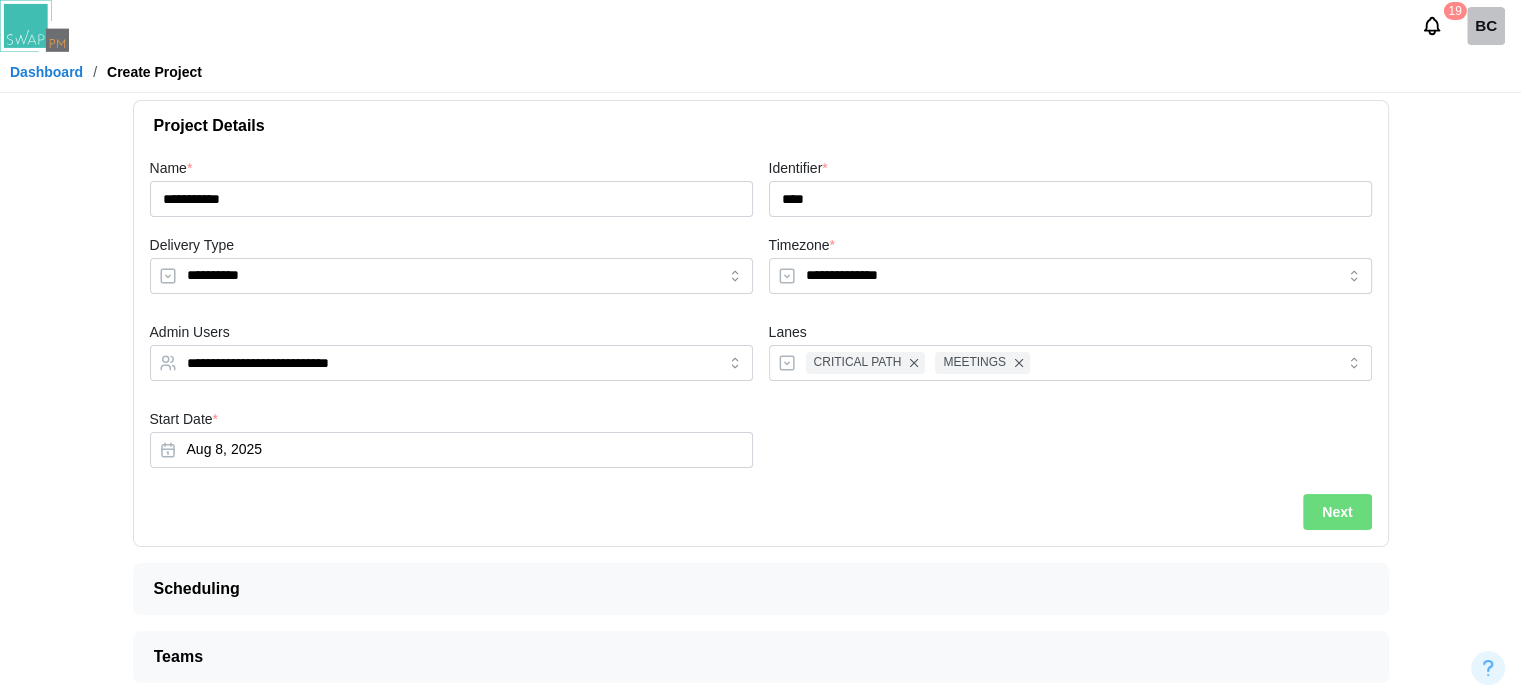 scroll, scrollTop: 12, scrollLeft: 0, axis: vertical 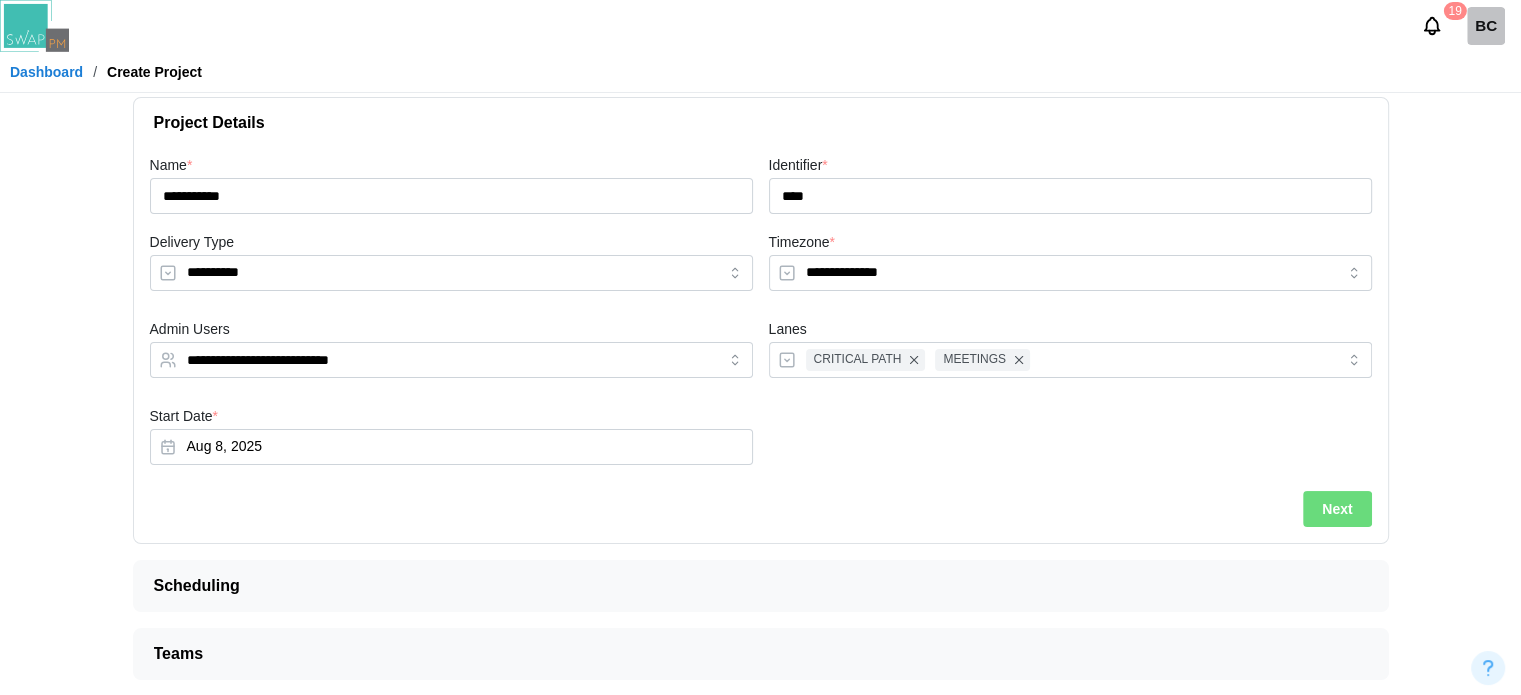 click on "Next" at bounding box center (1337, 509) 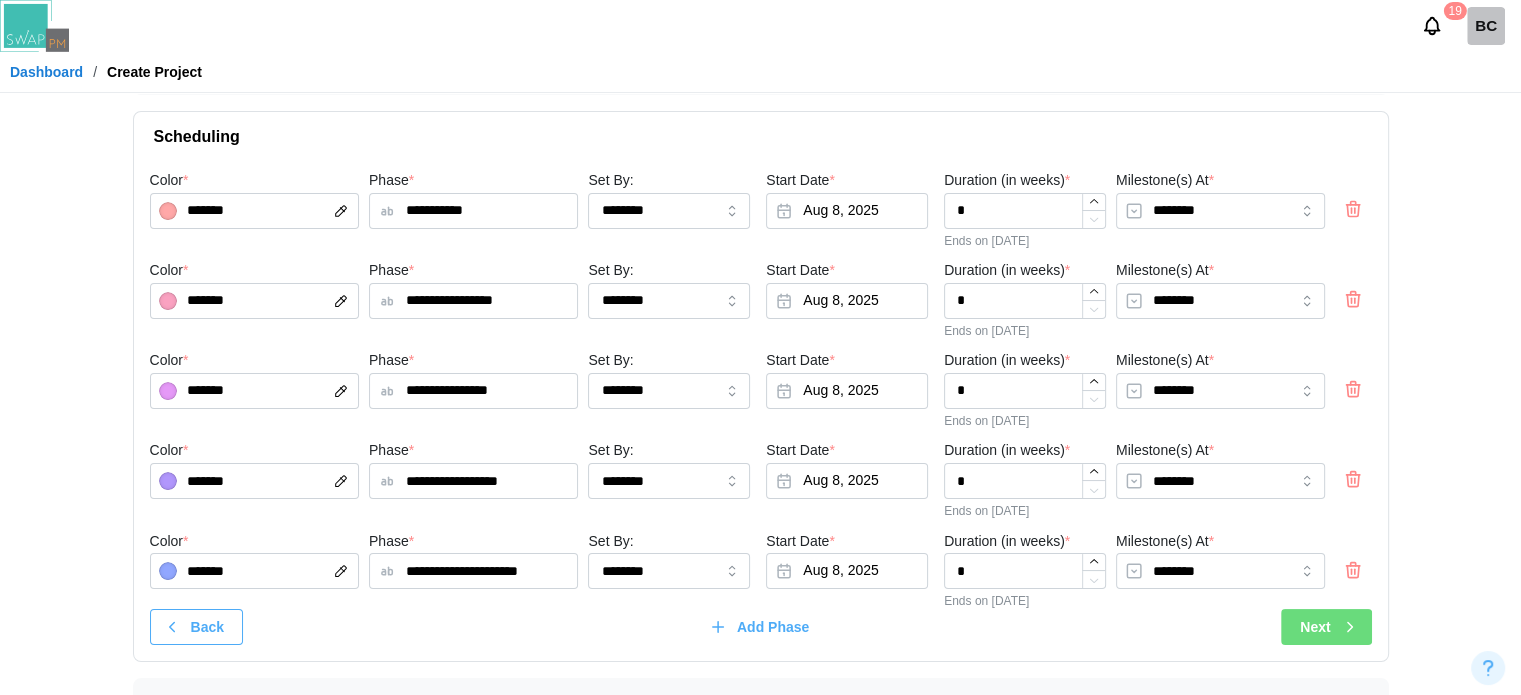 scroll, scrollTop: 116, scrollLeft: 0, axis: vertical 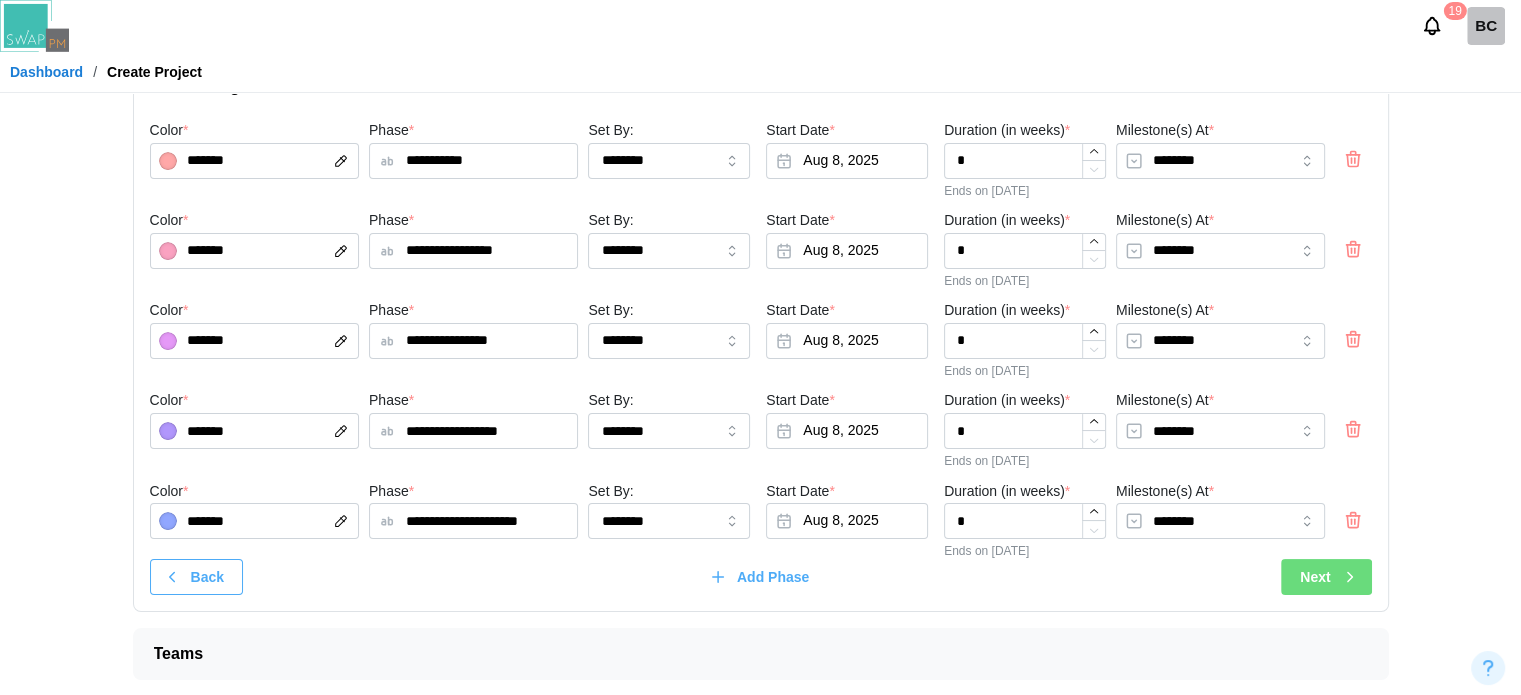 click on "Next" at bounding box center (1315, 577) 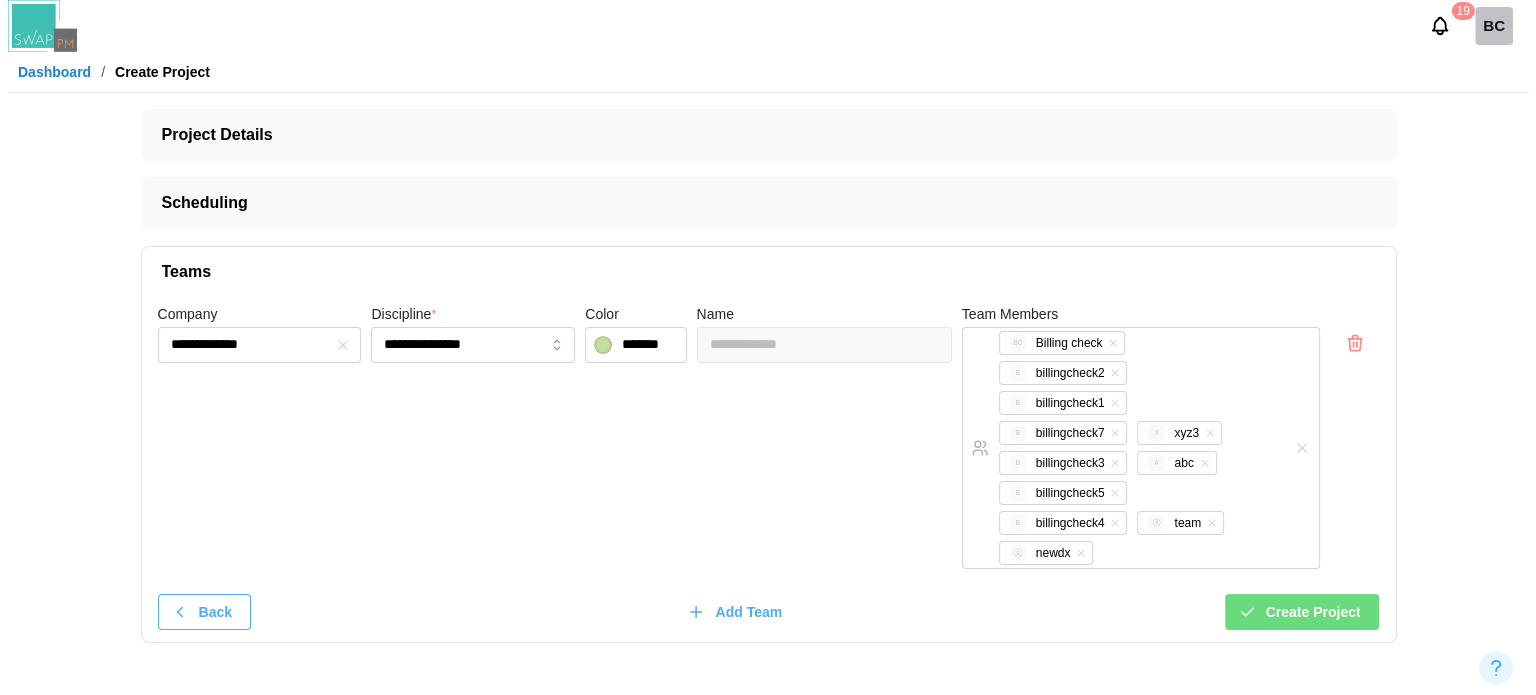 scroll, scrollTop: 0, scrollLeft: 0, axis: both 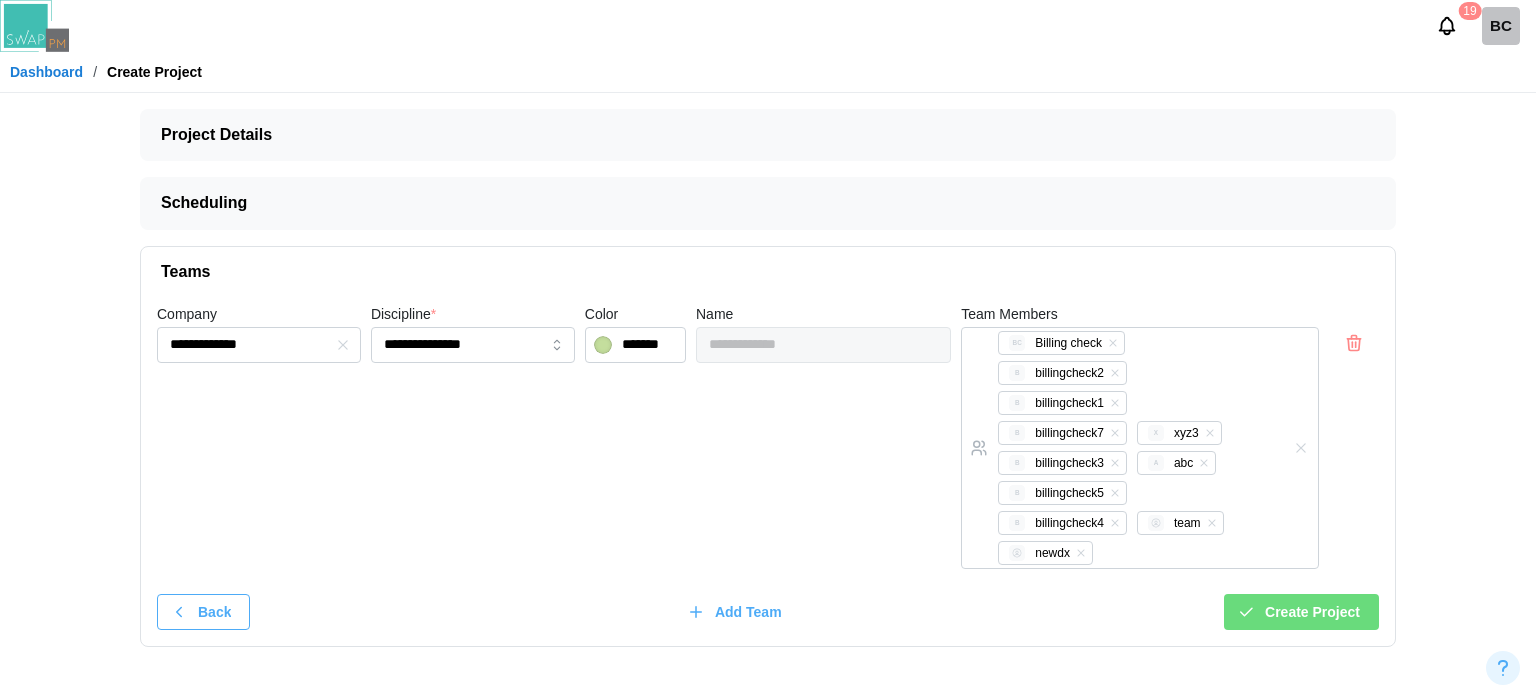 click on "Create Project" at bounding box center (1312, 612) 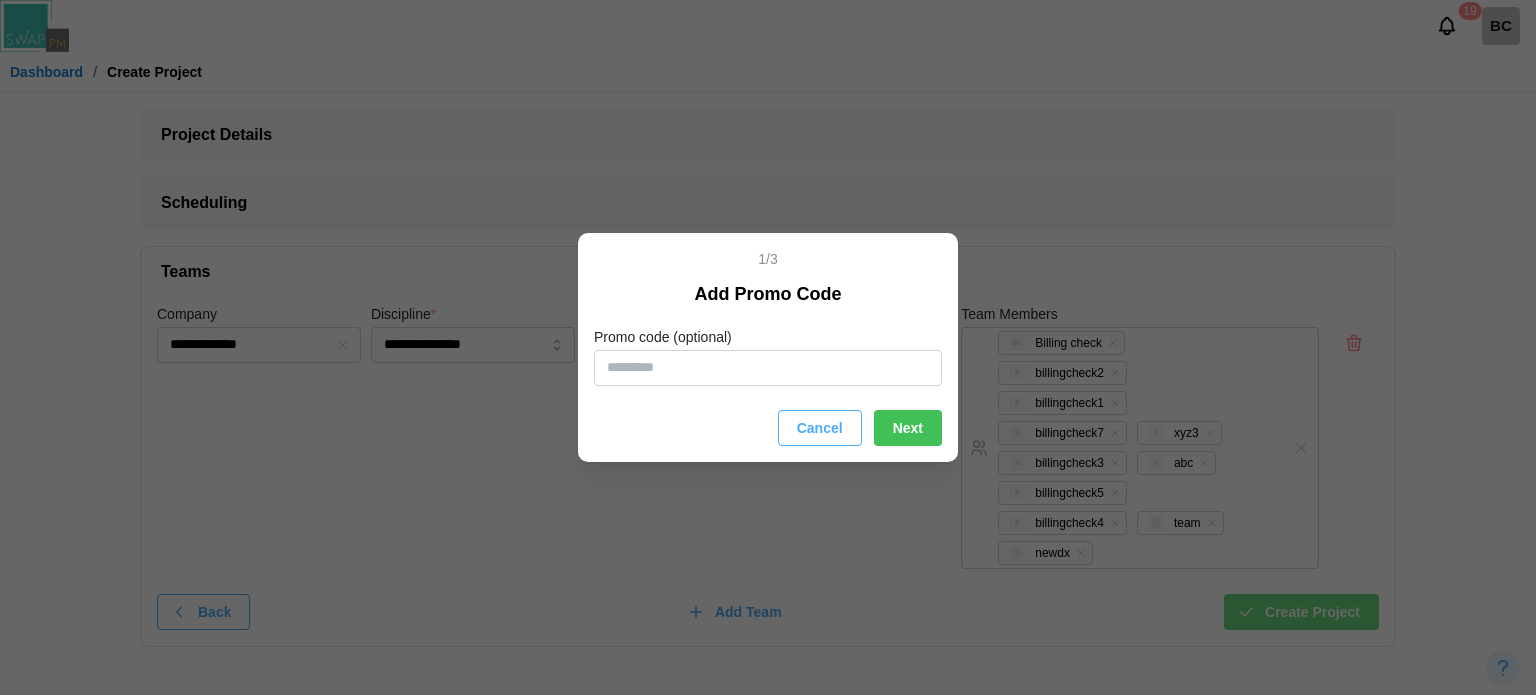 click on "Cancel" at bounding box center (820, 428) 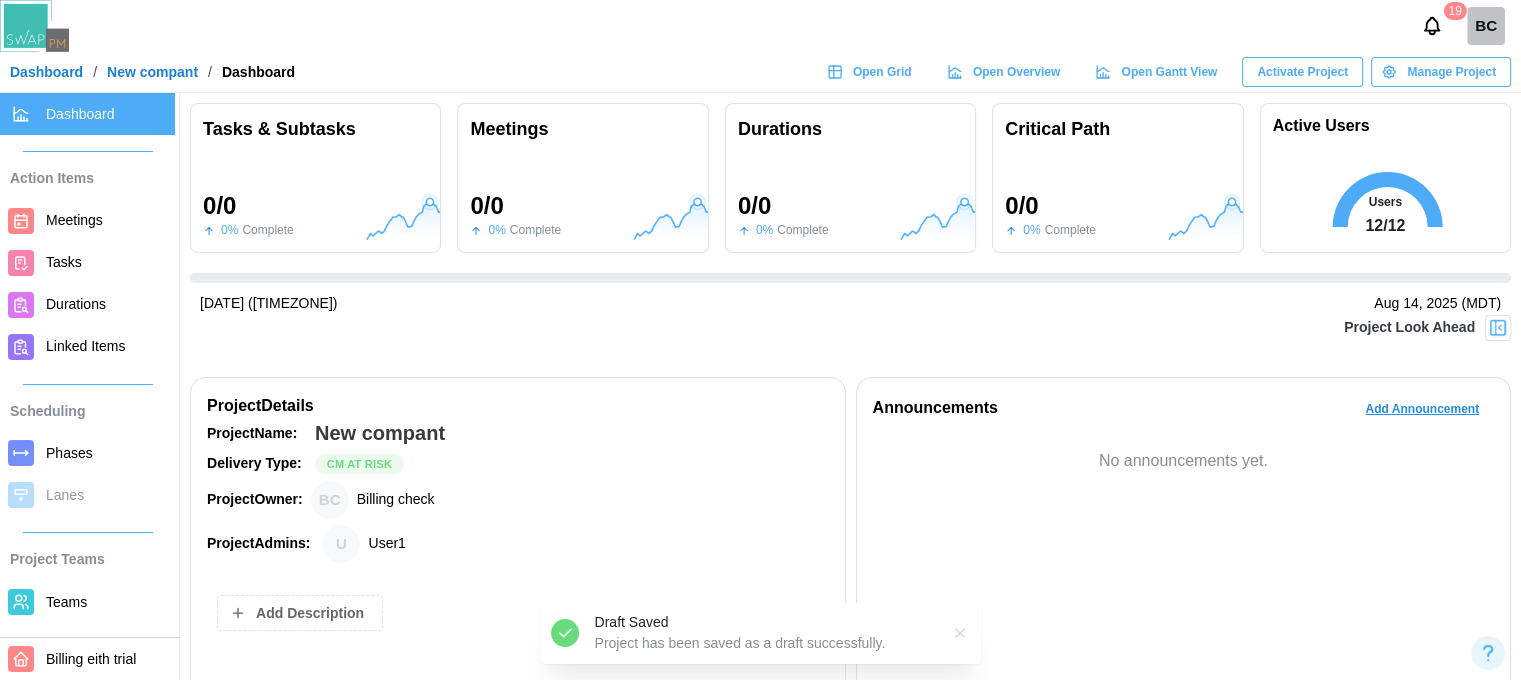 click on "Activate Project" at bounding box center [1302, 72] 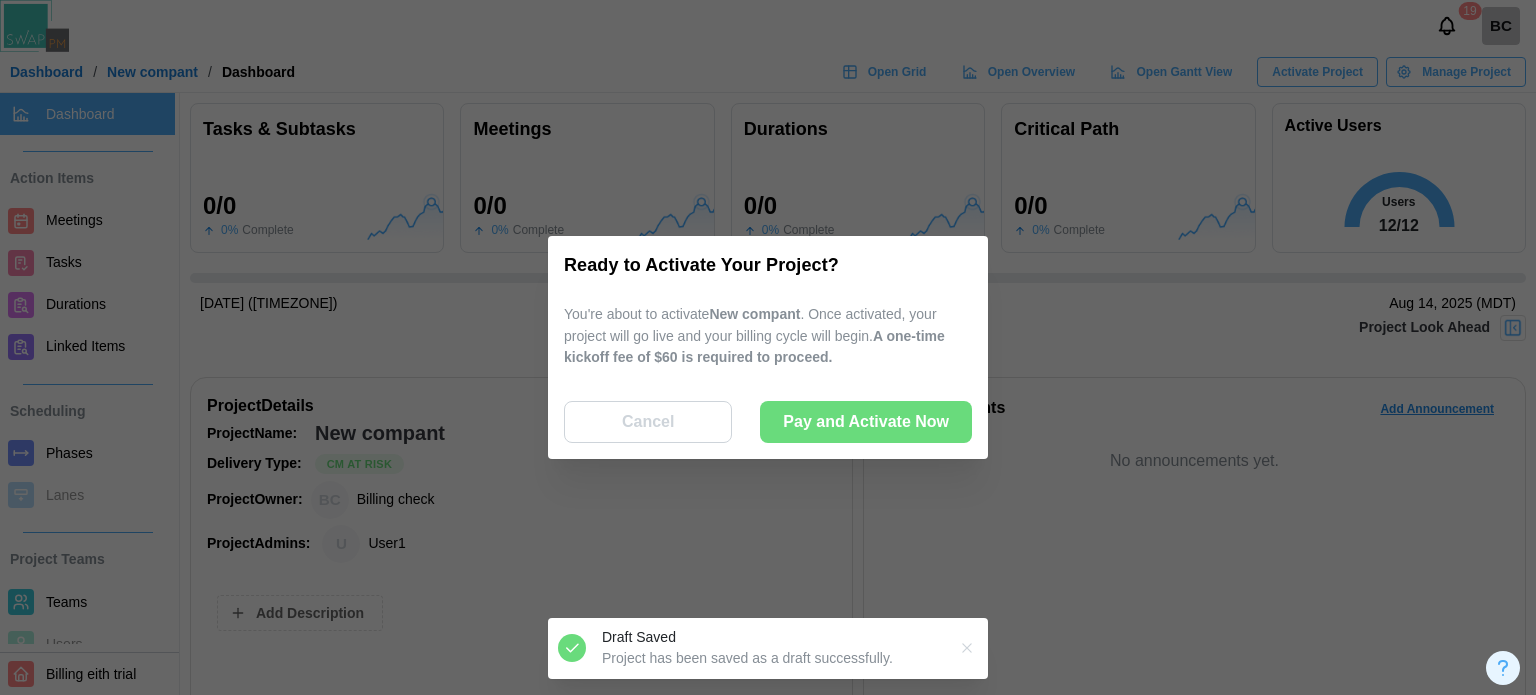 click on "Pay and Activate Now" at bounding box center [866, 422] 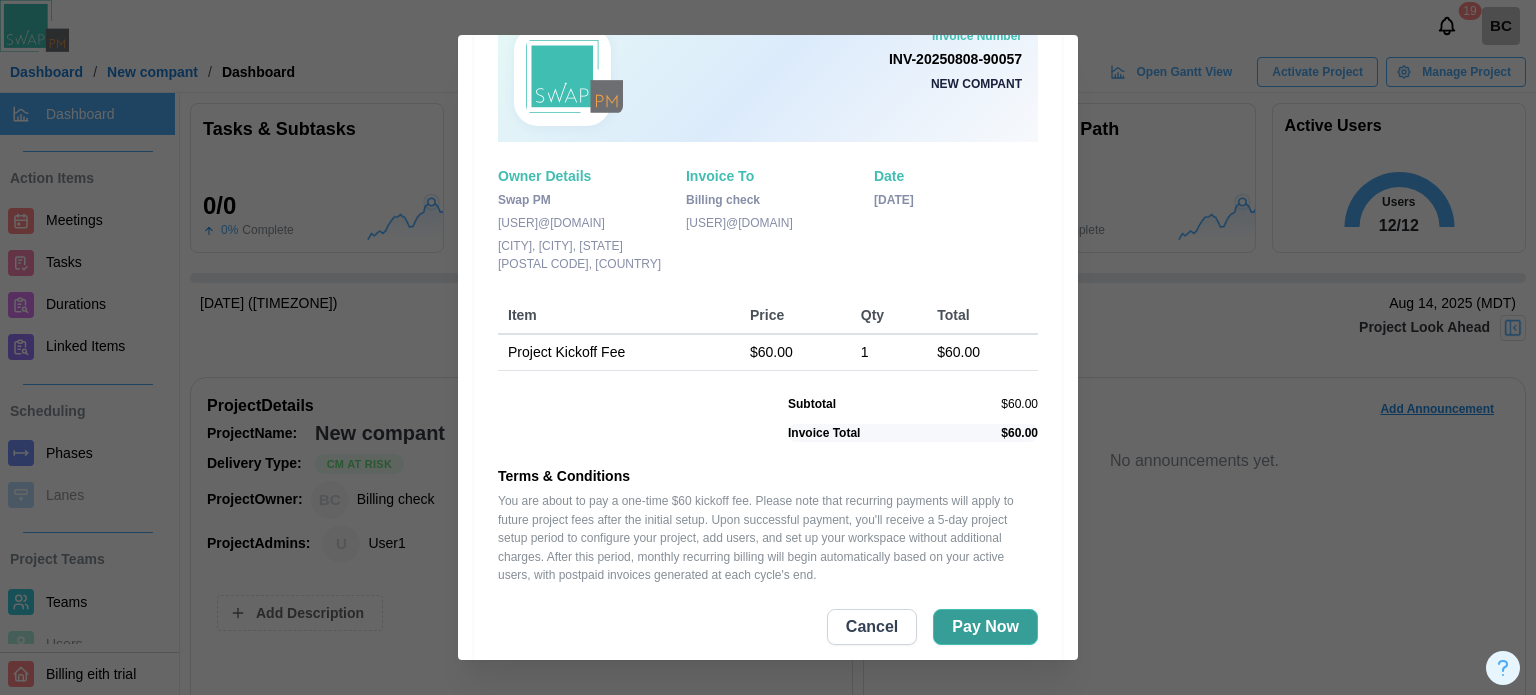 scroll, scrollTop: 106, scrollLeft: 0, axis: vertical 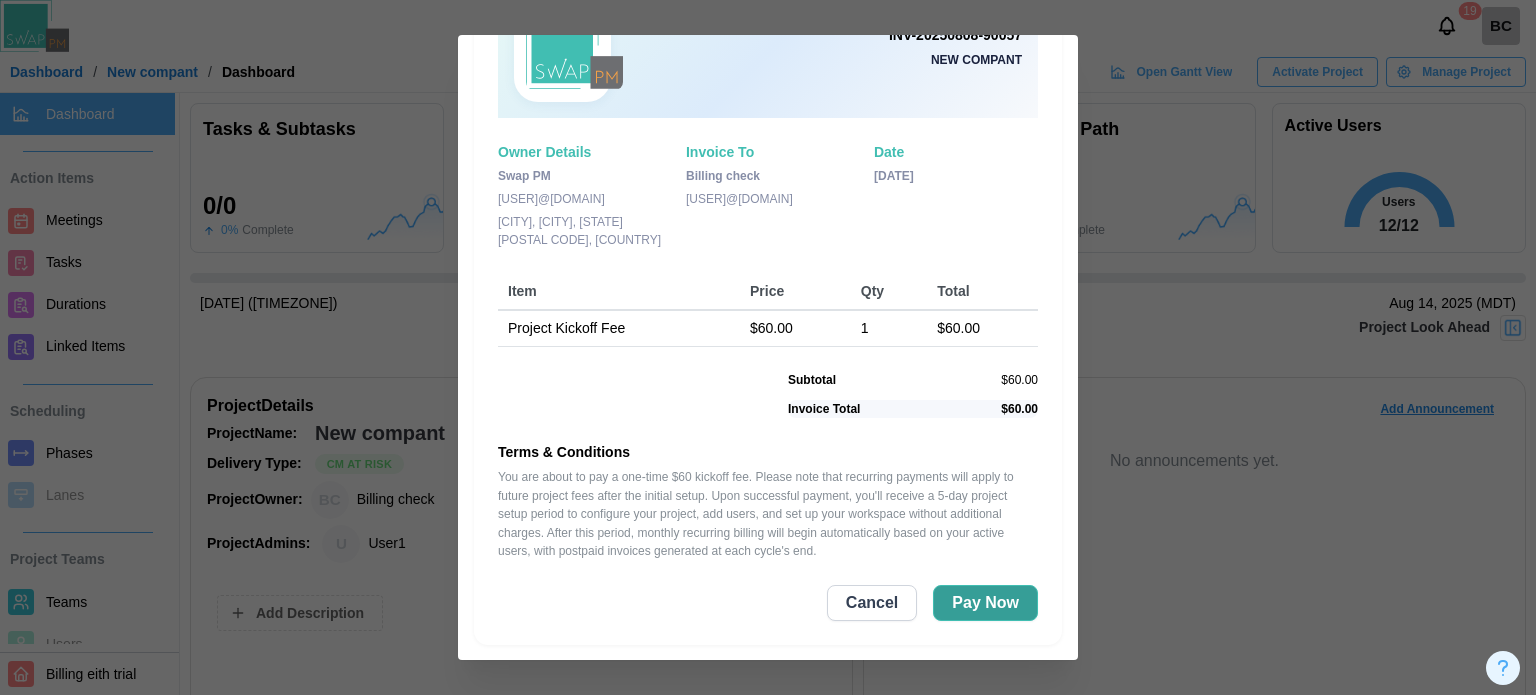 click on "Pay Now" at bounding box center [985, 603] 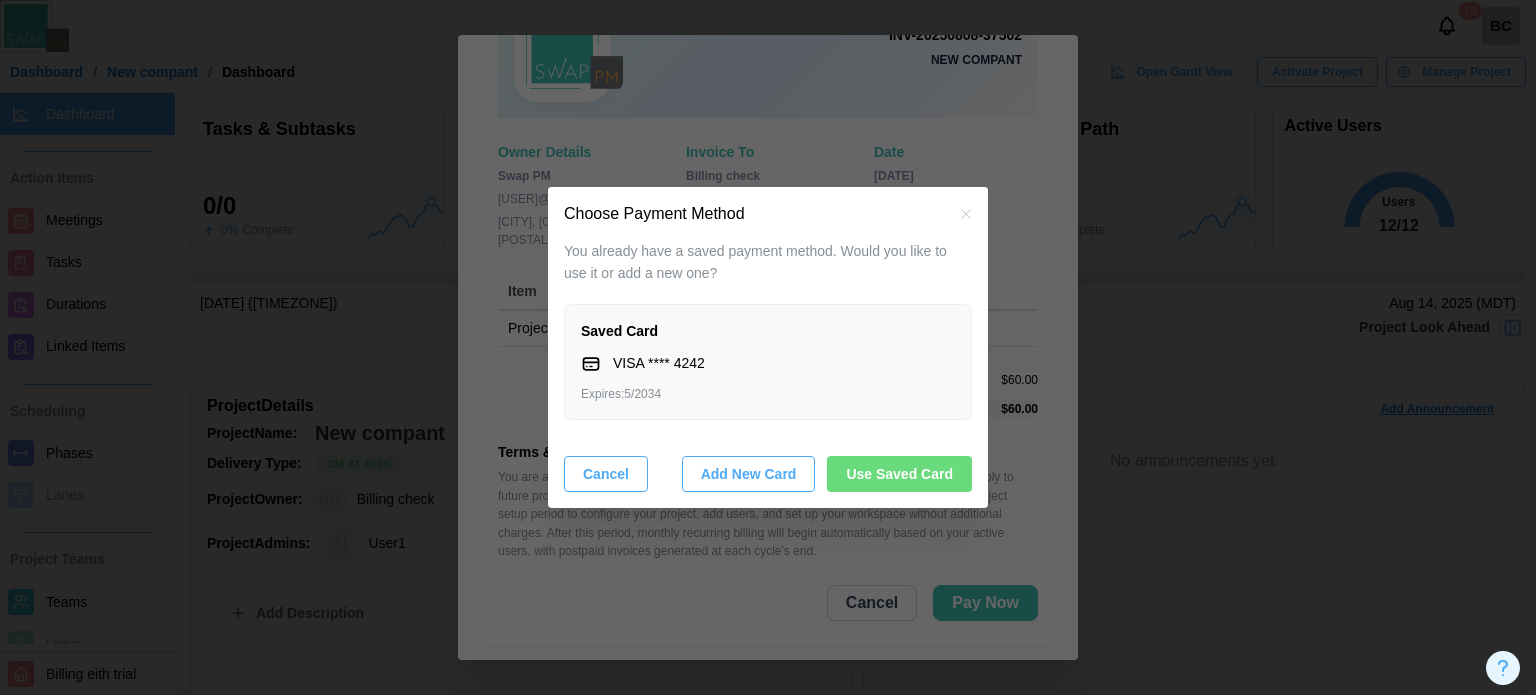 click on "Use Saved Card" at bounding box center (899, 474) 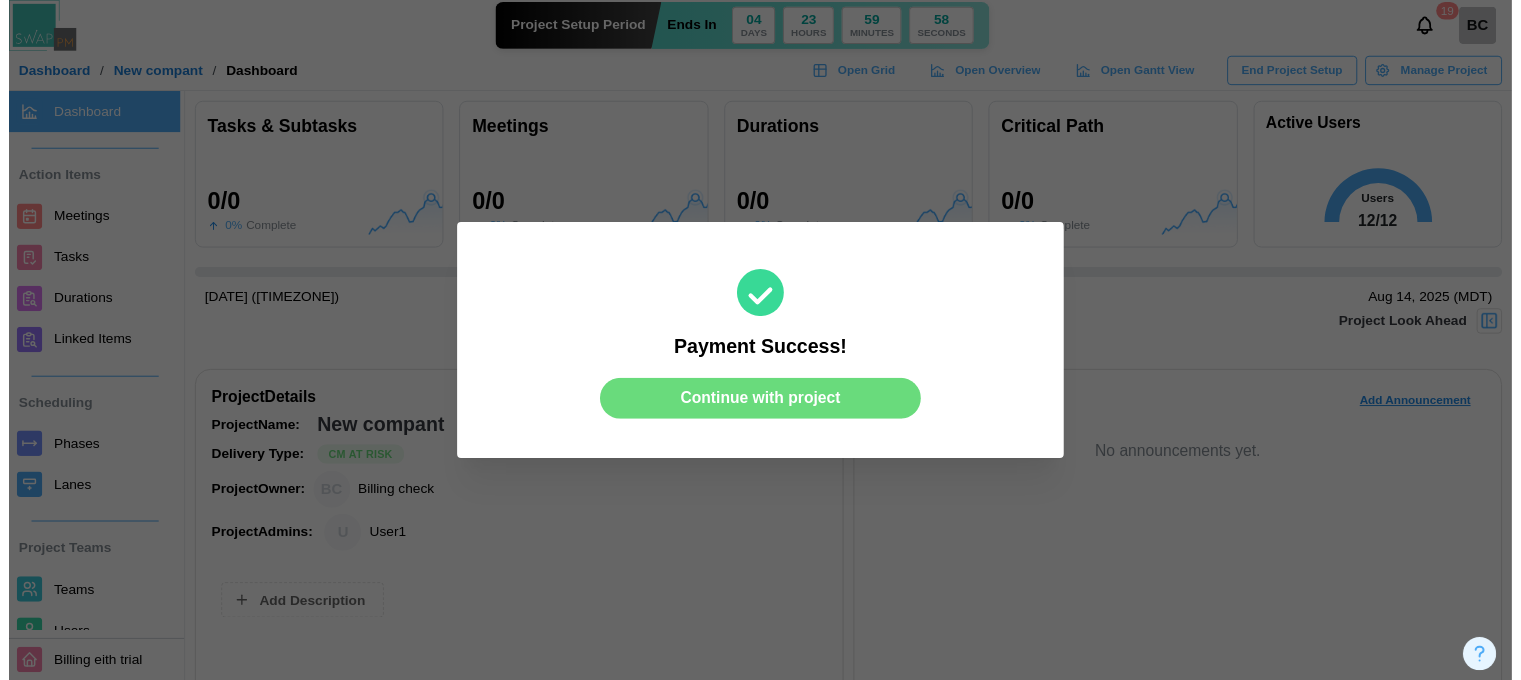scroll, scrollTop: 0, scrollLeft: 0, axis: both 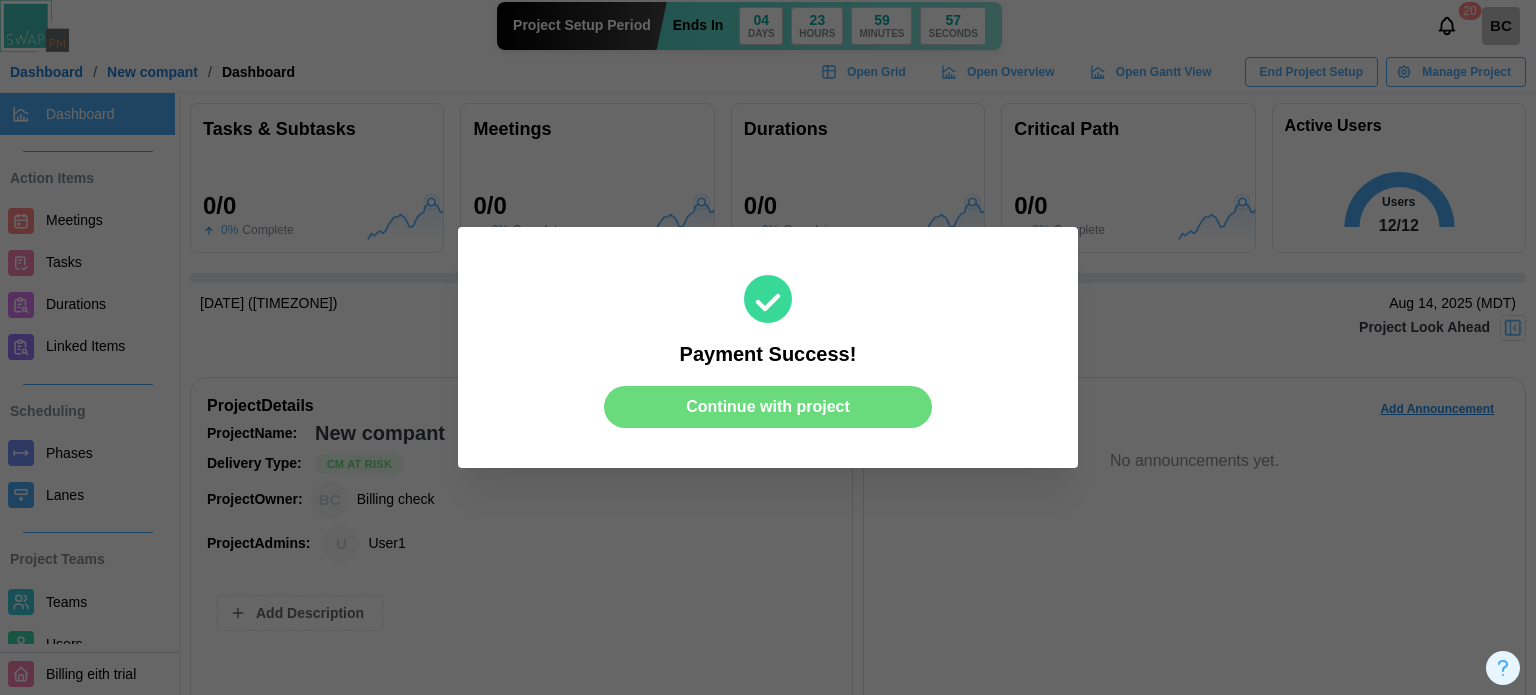 click at bounding box center [768, 347] 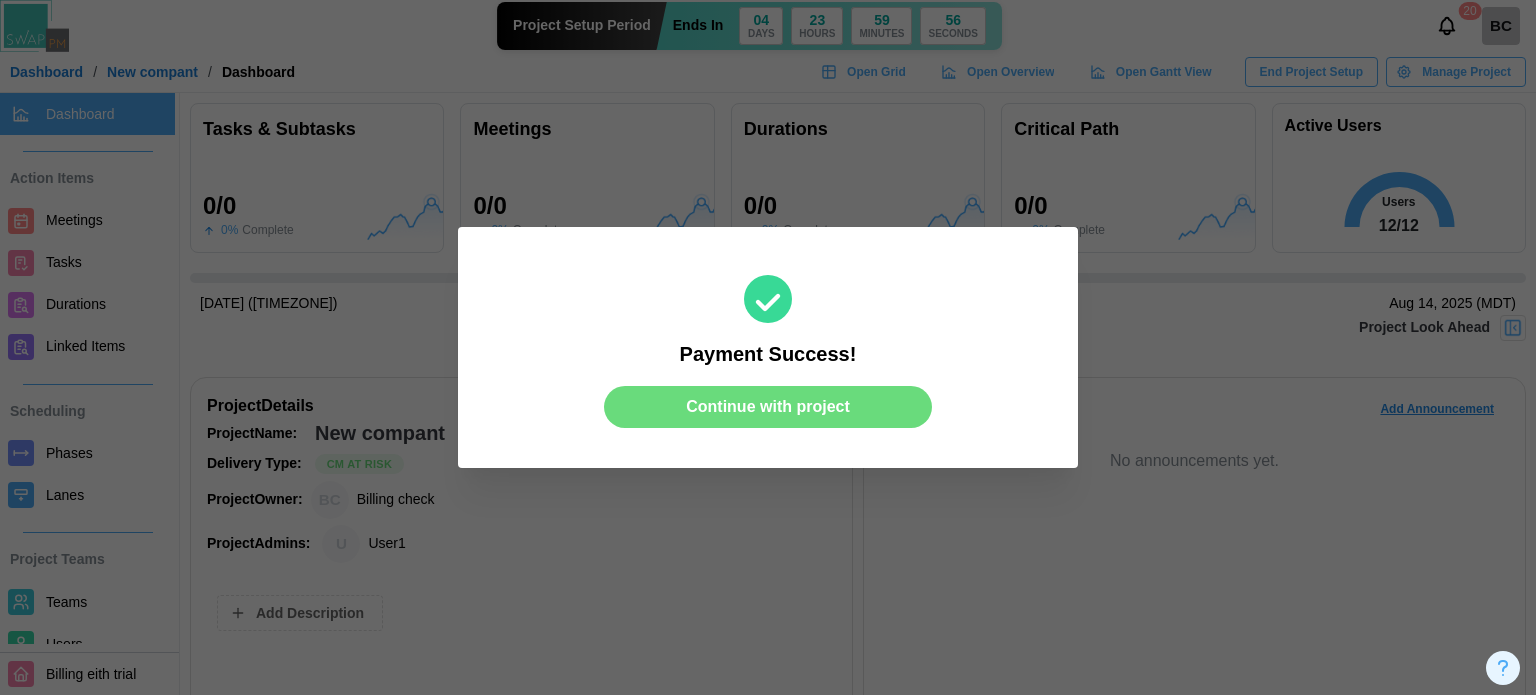 click on "Continue with project" at bounding box center [768, 407] 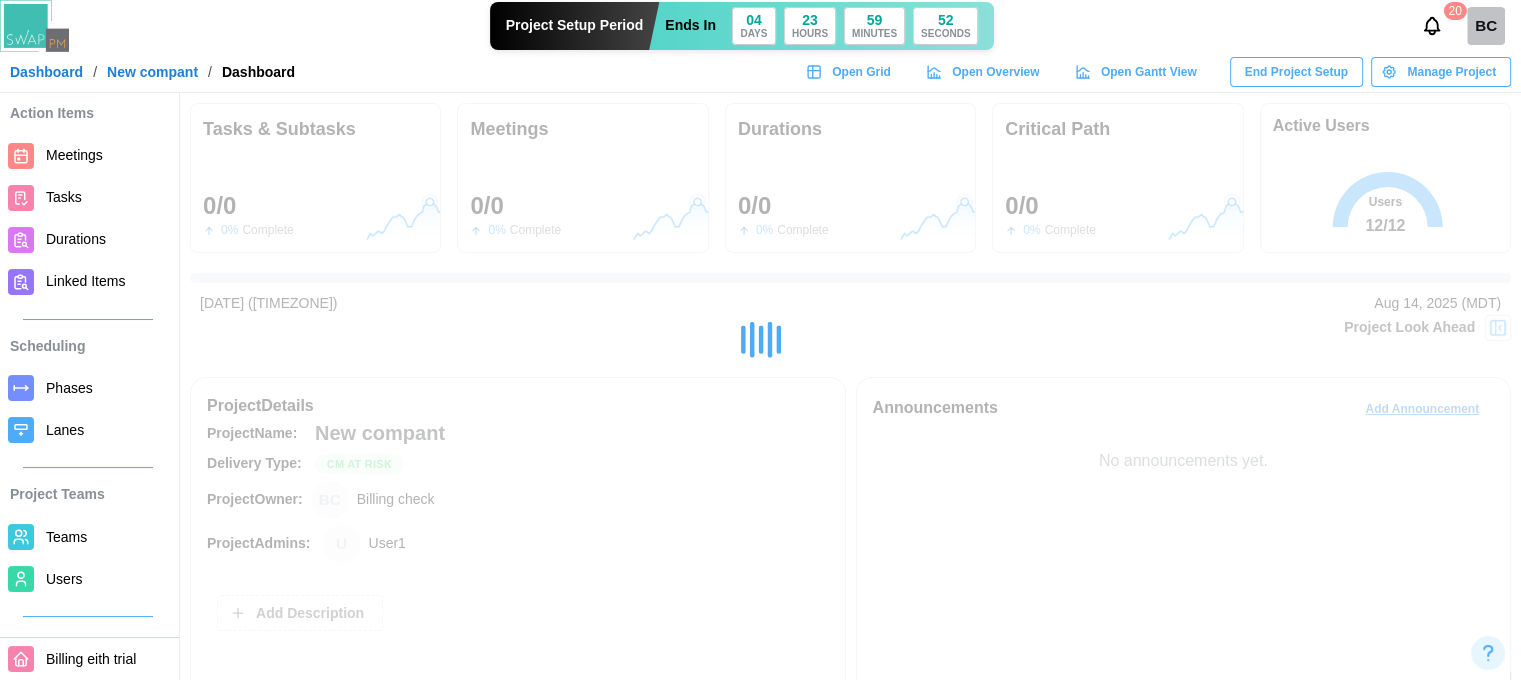 scroll, scrollTop: 100, scrollLeft: 0, axis: vertical 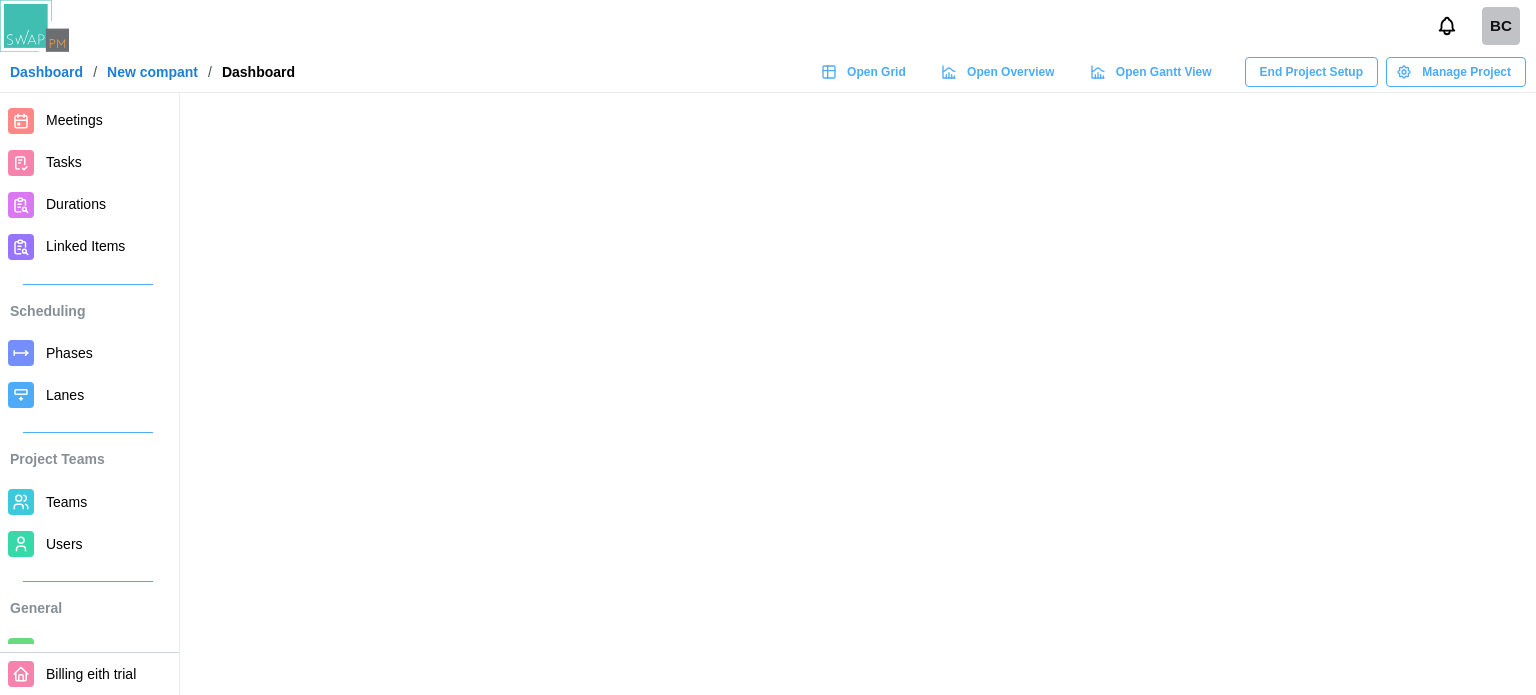click on "Users" at bounding box center (64, 544) 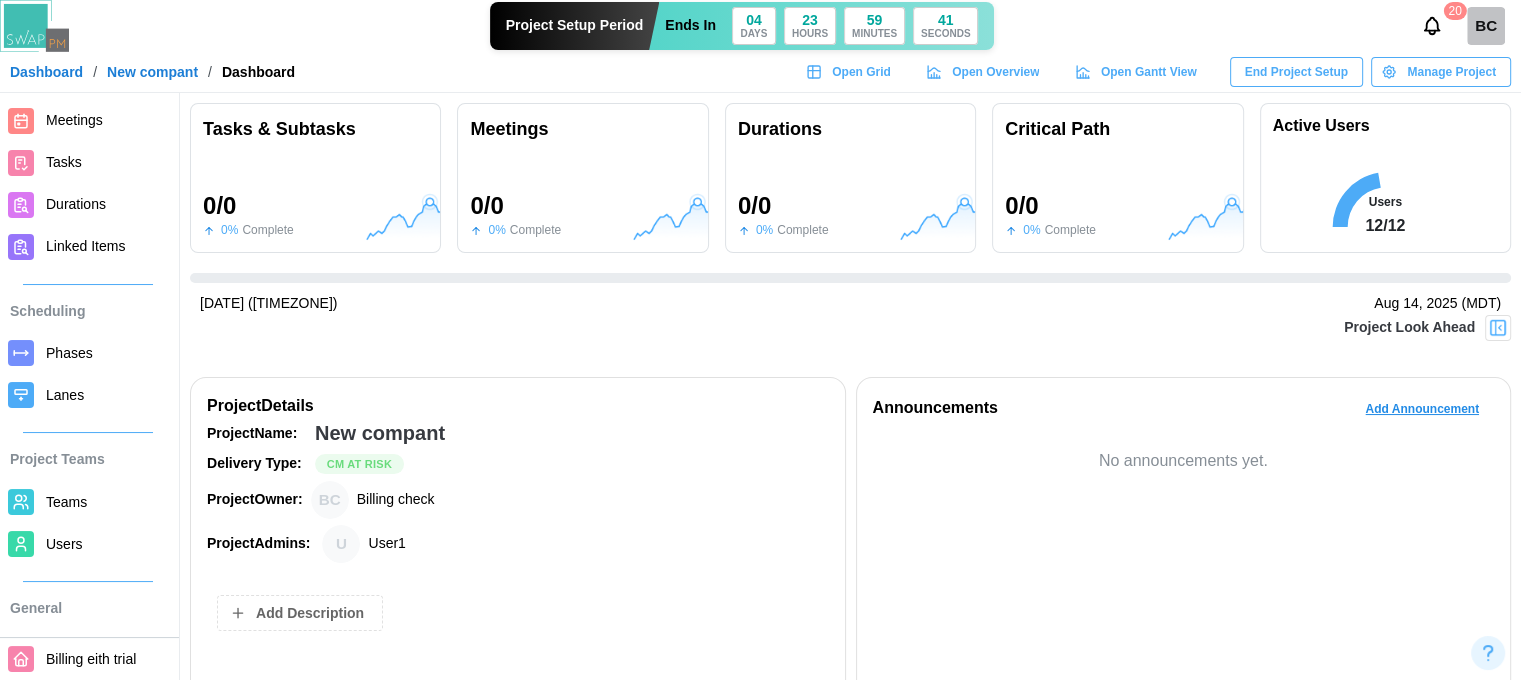 click on "Users" at bounding box center (64, 544) 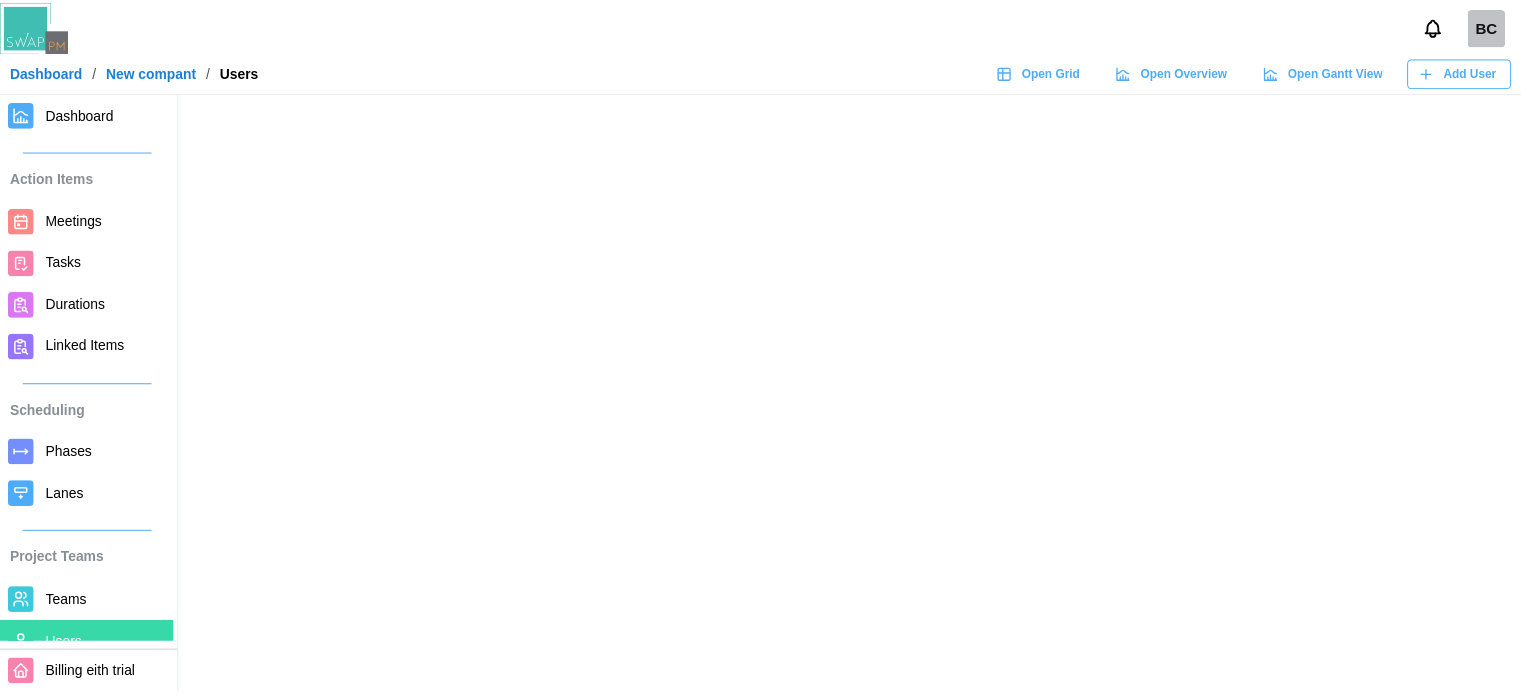 scroll, scrollTop: 0, scrollLeft: 0, axis: both 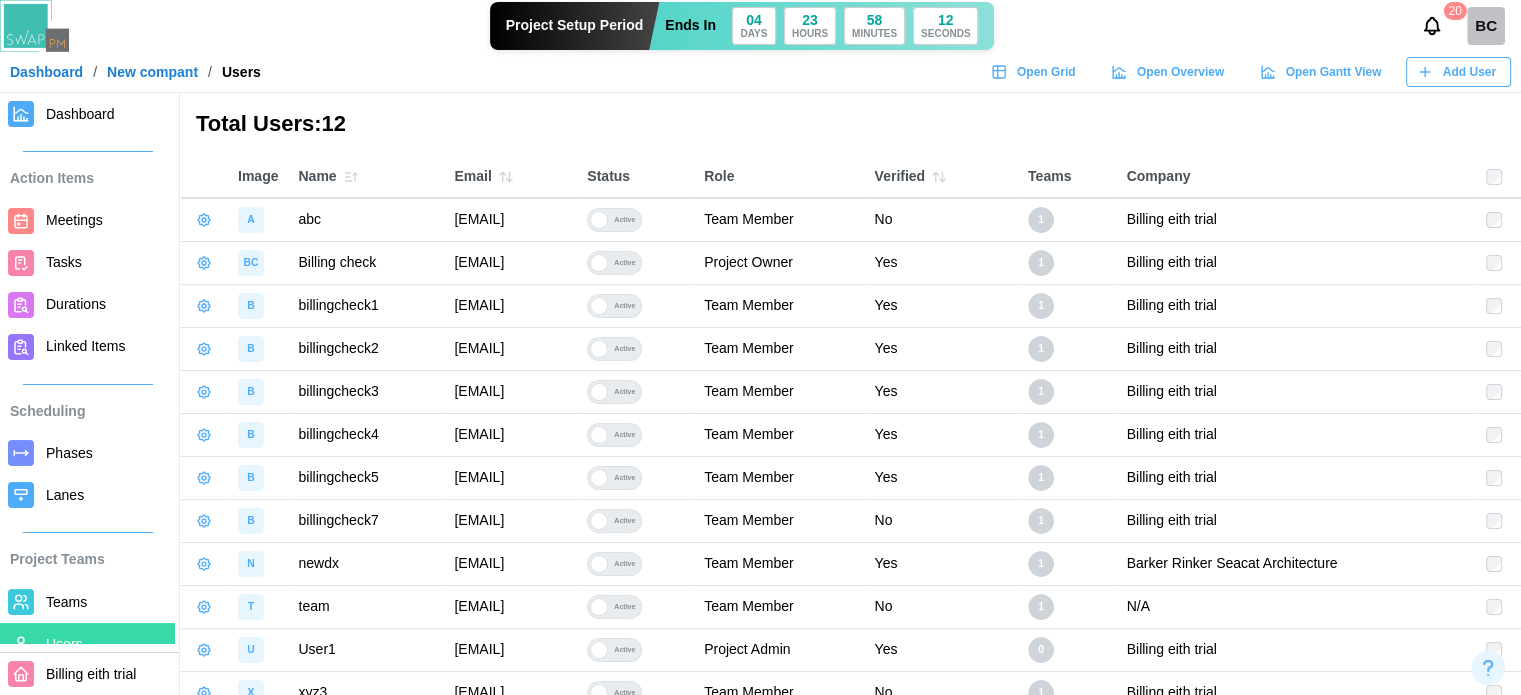 click on "Total Users:  12" at bounding box center (850, 124) 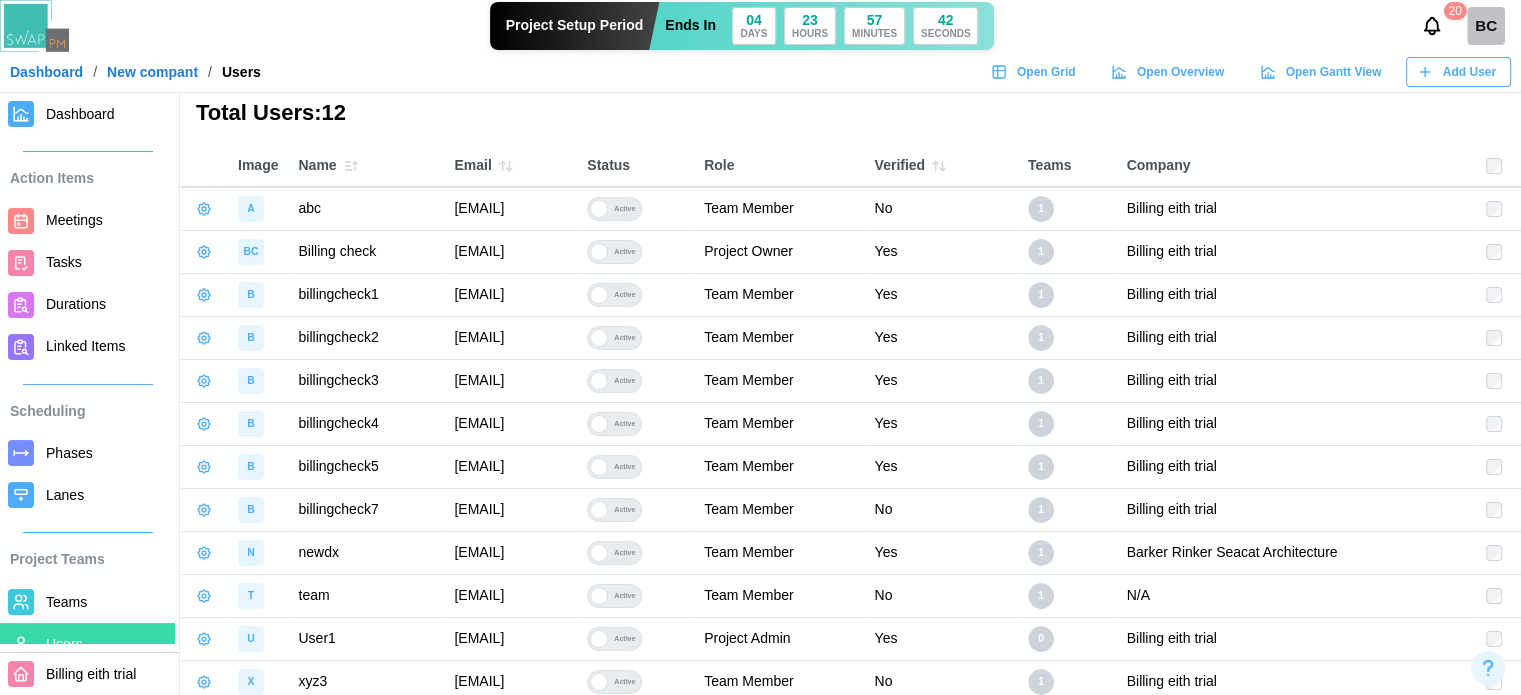 scroll, scrollTop: 16, scrollLeft: 0, axis: vertical 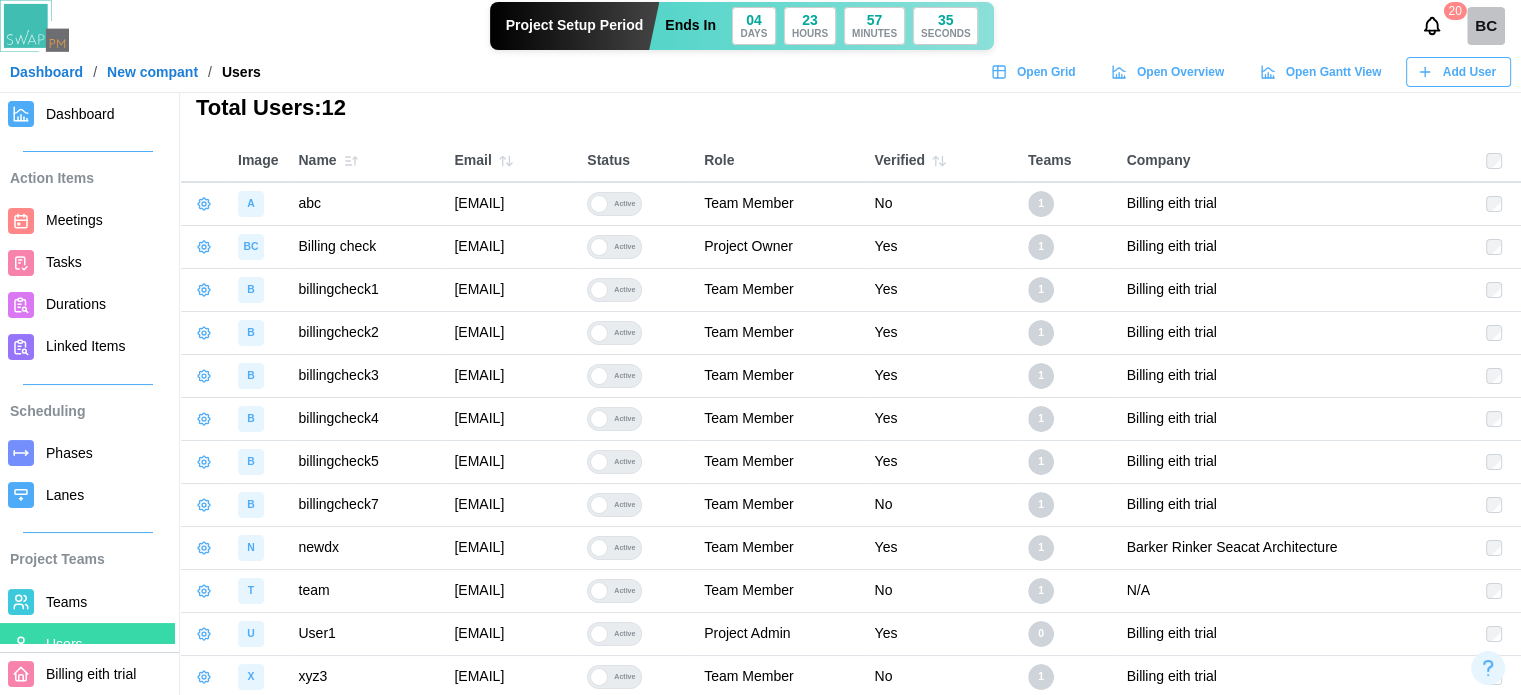 drag, startPoint x: 628, startPoint y: 534, endPoint x: 386, endPoint y: 546, distance: 242.29733 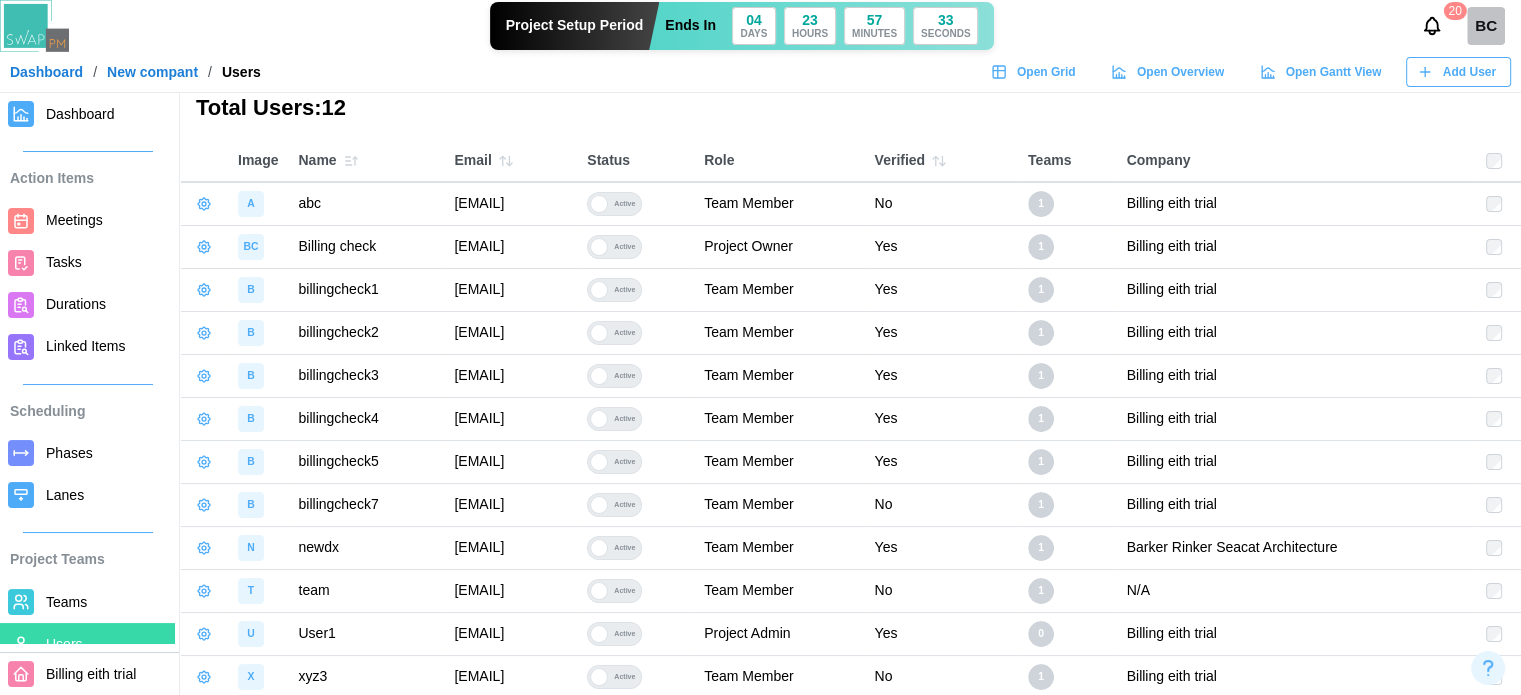 click on "Dashboard" at bounding box center (80, 114) 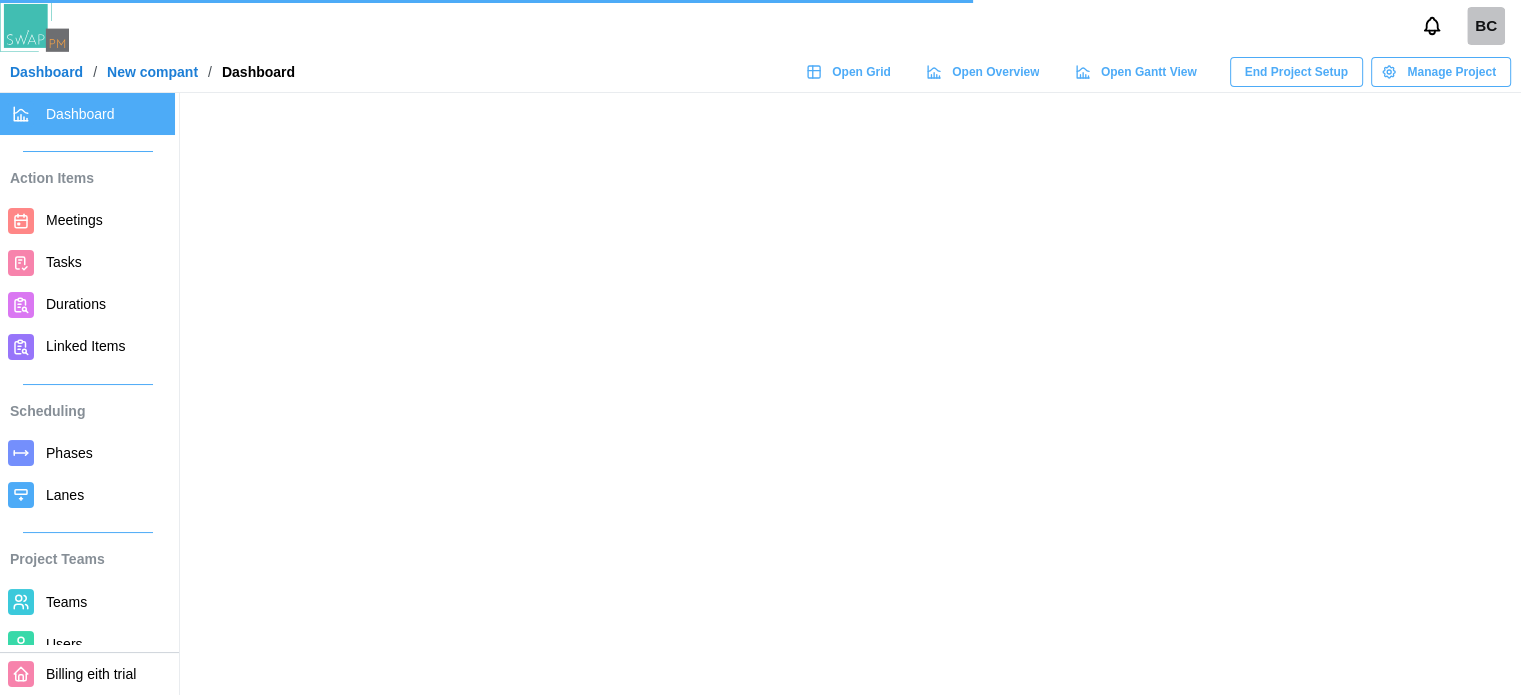 scroll, scrollTop: 0, scrollLeft: 0, axis: both 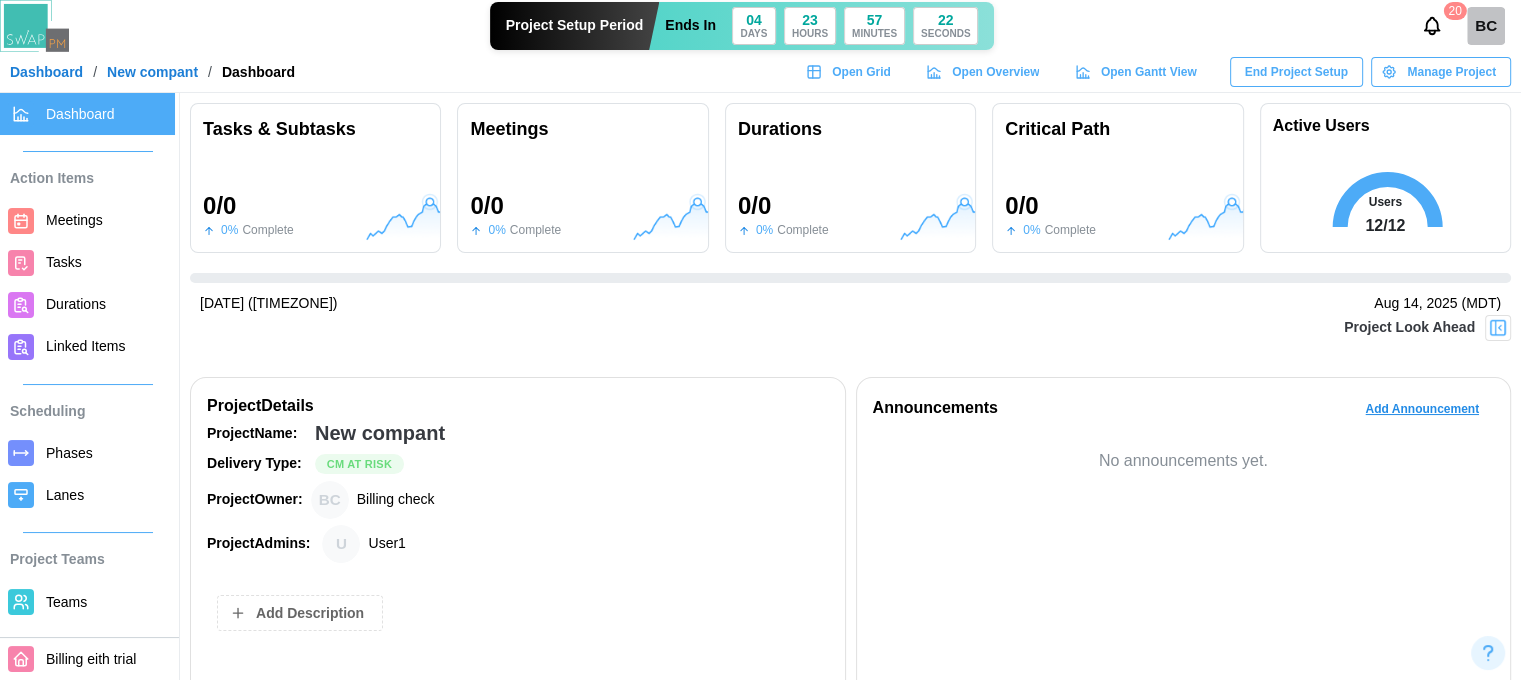 click on "U" at bounding box center [341, 544] 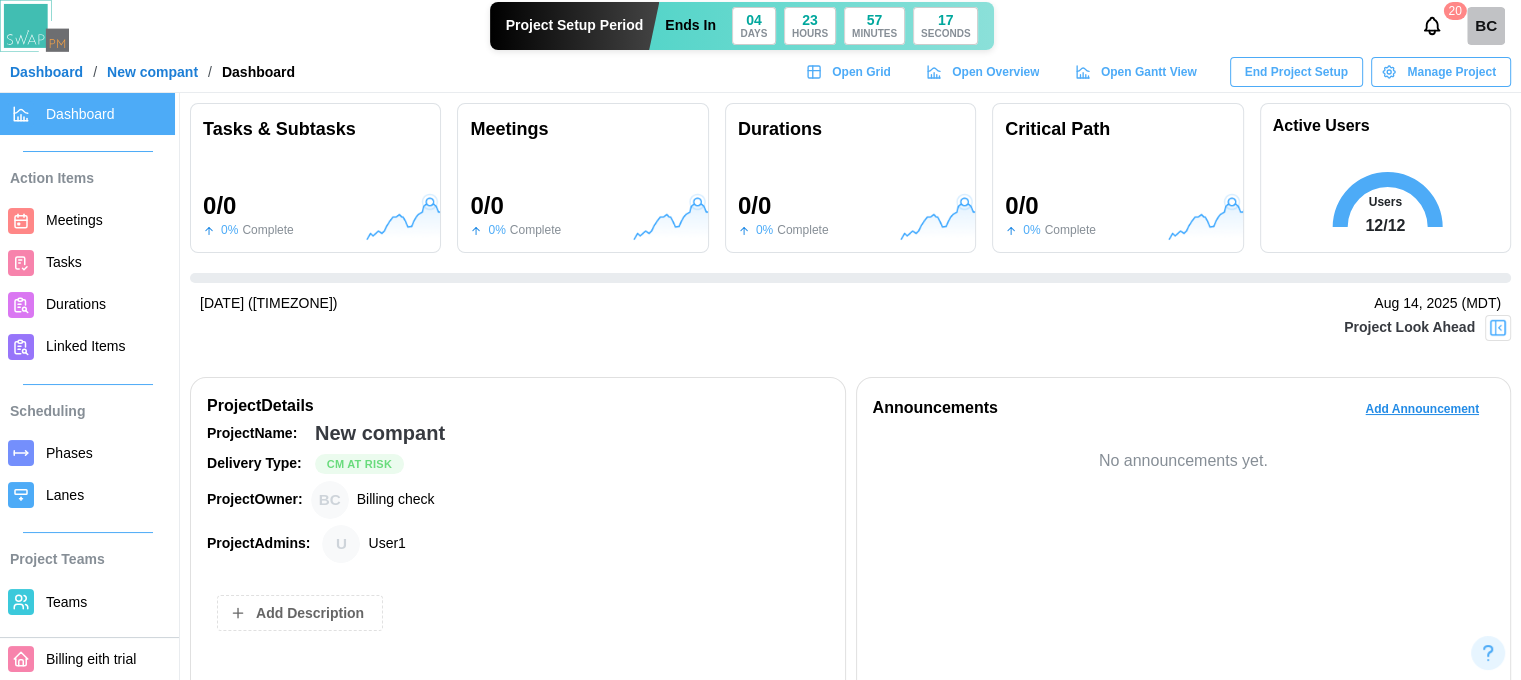 click on "Billing eith trial" at bounding box center [89, 659] 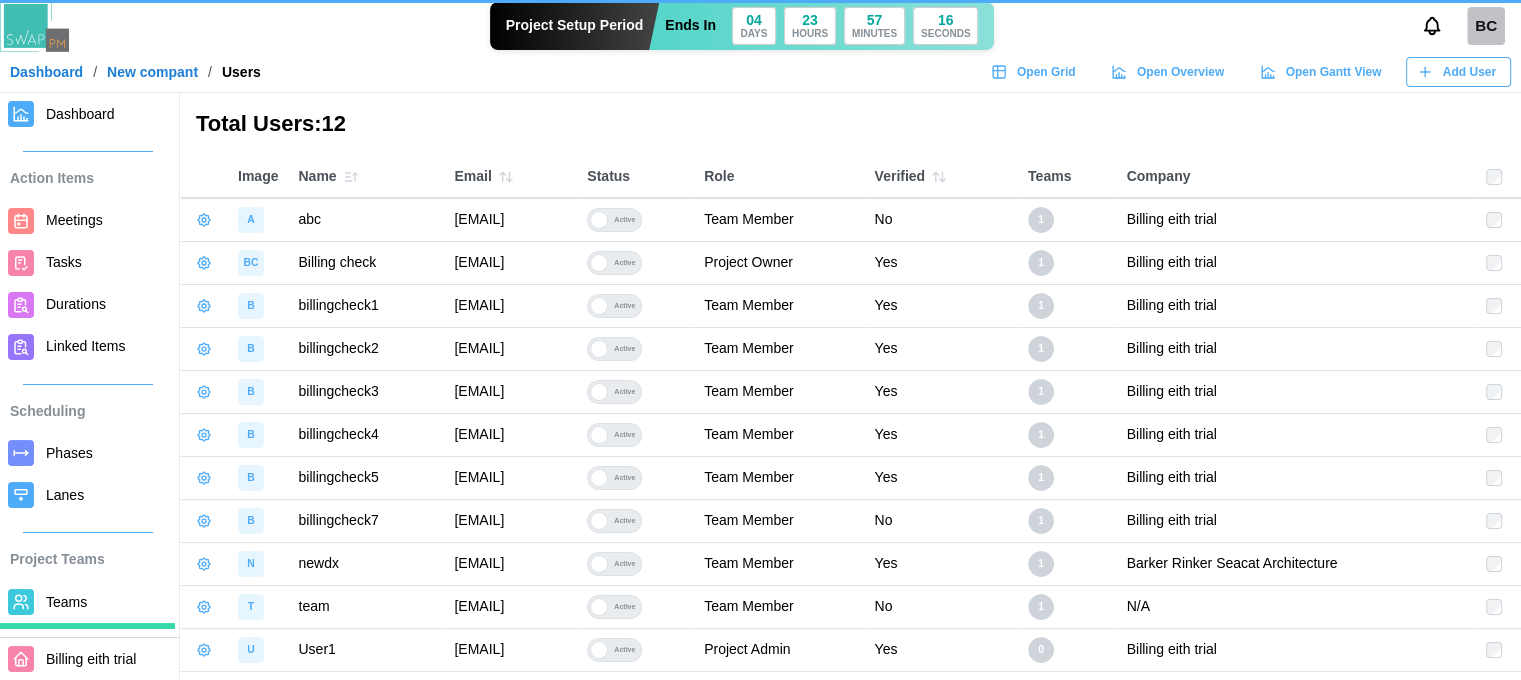 click on "Users" at bounding box center (64, 644) 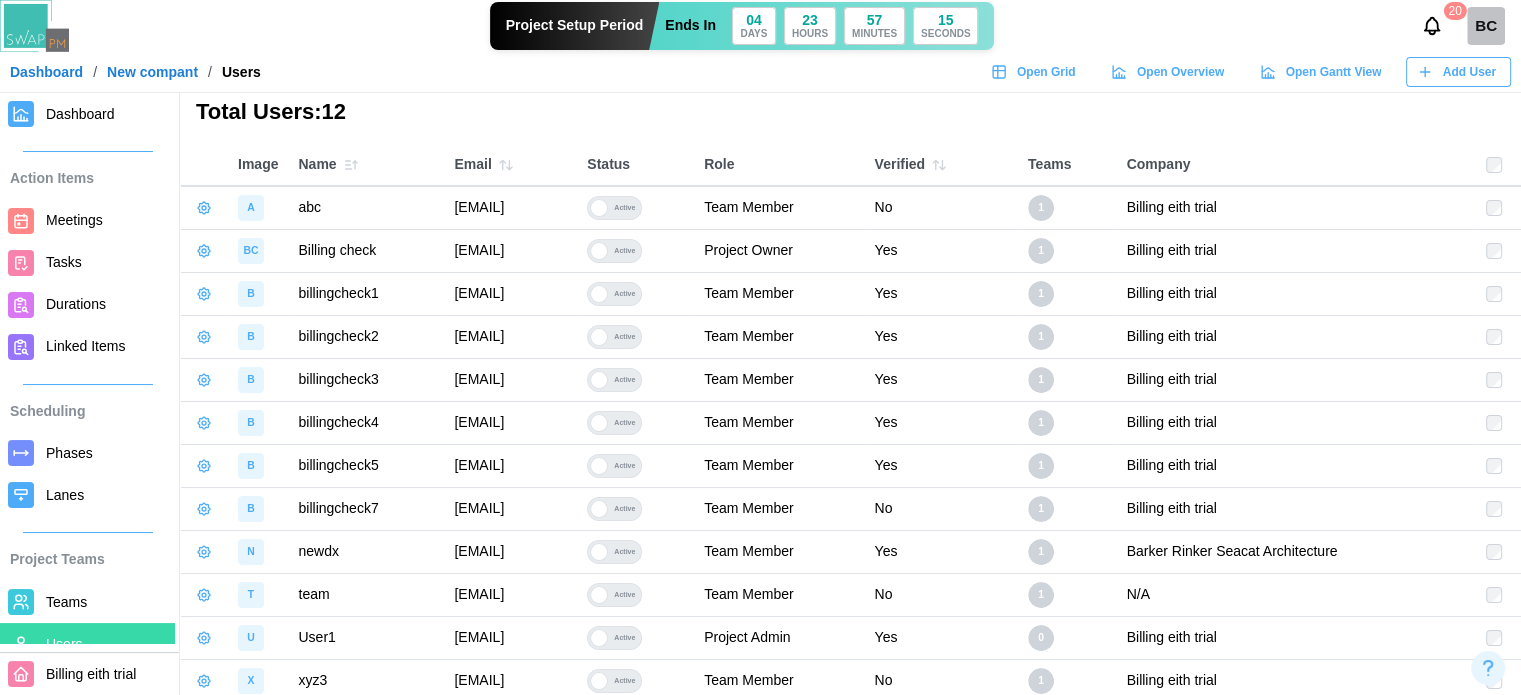 scroll, scrollTop: 16, scrollLeft: 0, axis: vertical 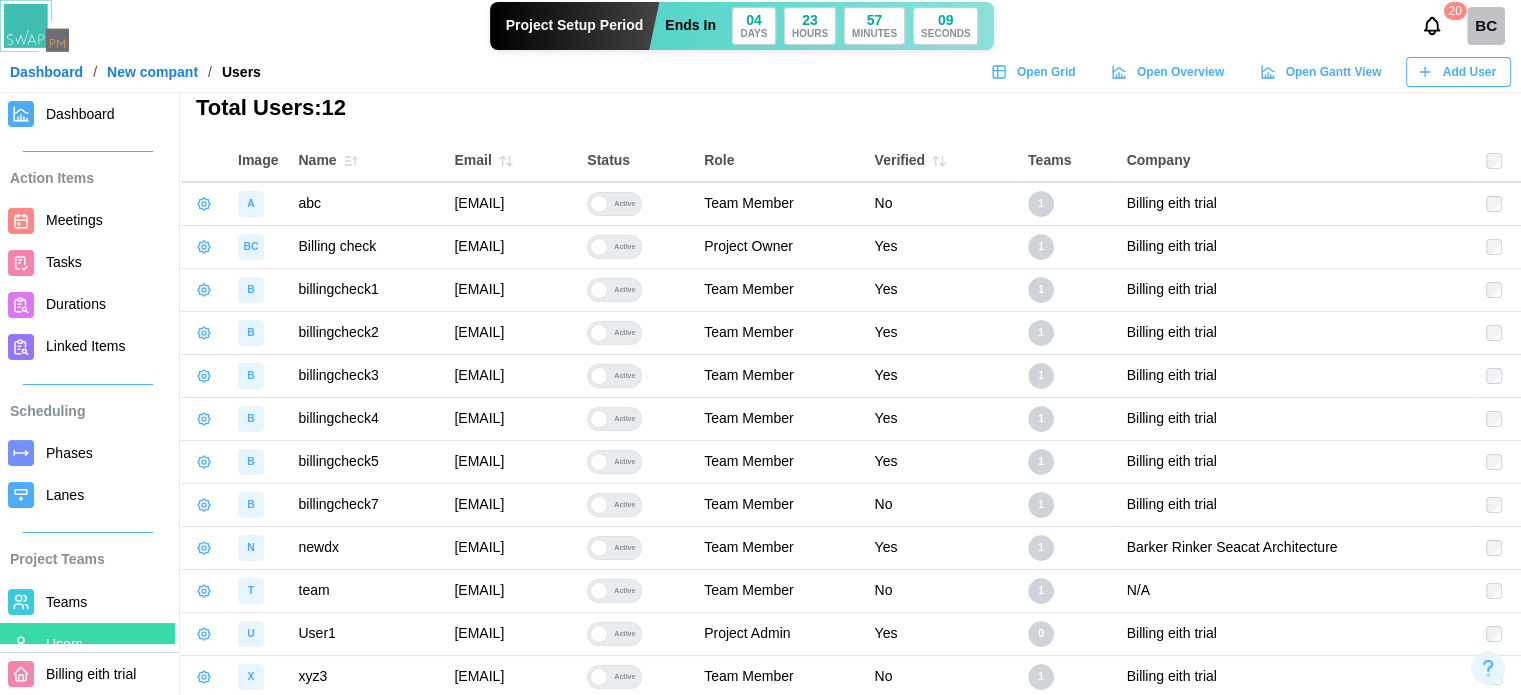 drag, startPoint x: 628, startPoint y: 550, endPoint x: 398, endPoint y: 555, distance: 230.05434 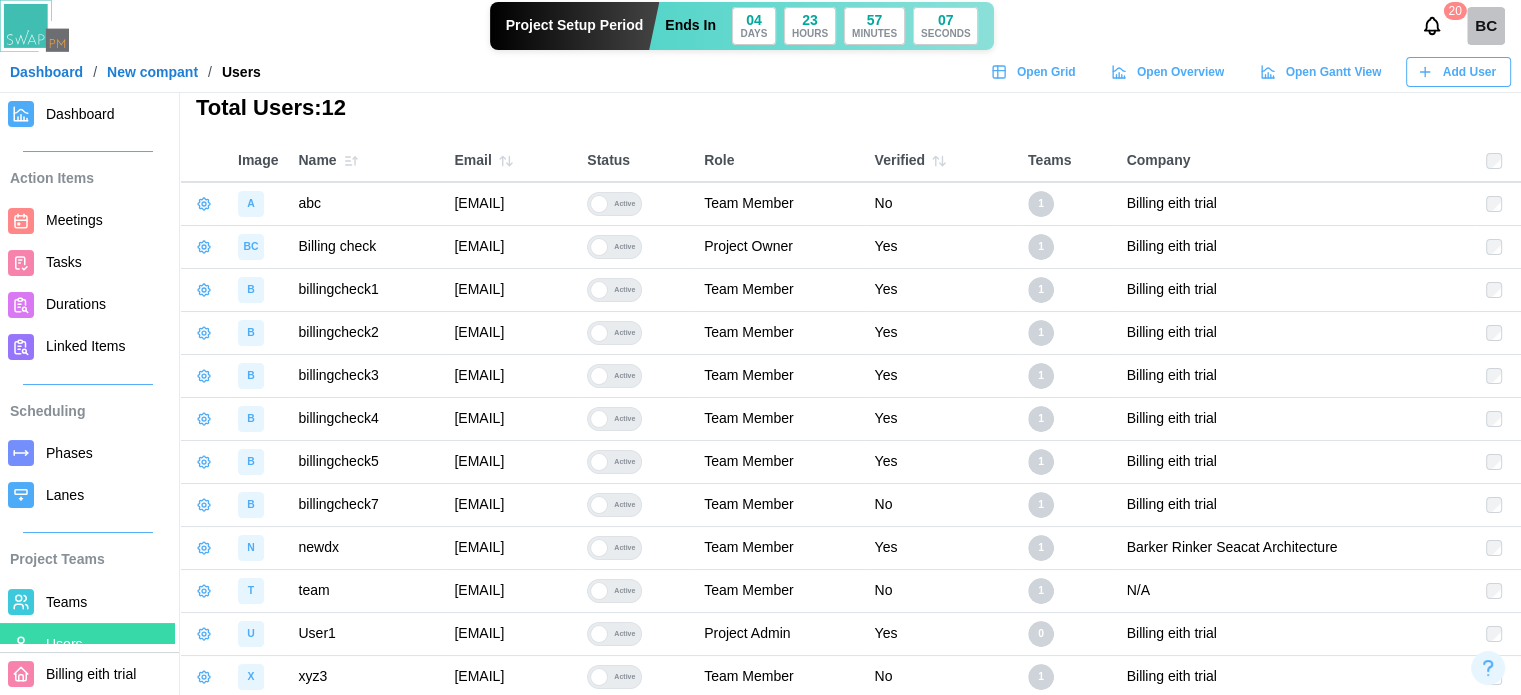 drag, startPoint x: 676, startPoint y: 585, endPoint x: 413, endPoint y: 591, distance: 263.06842 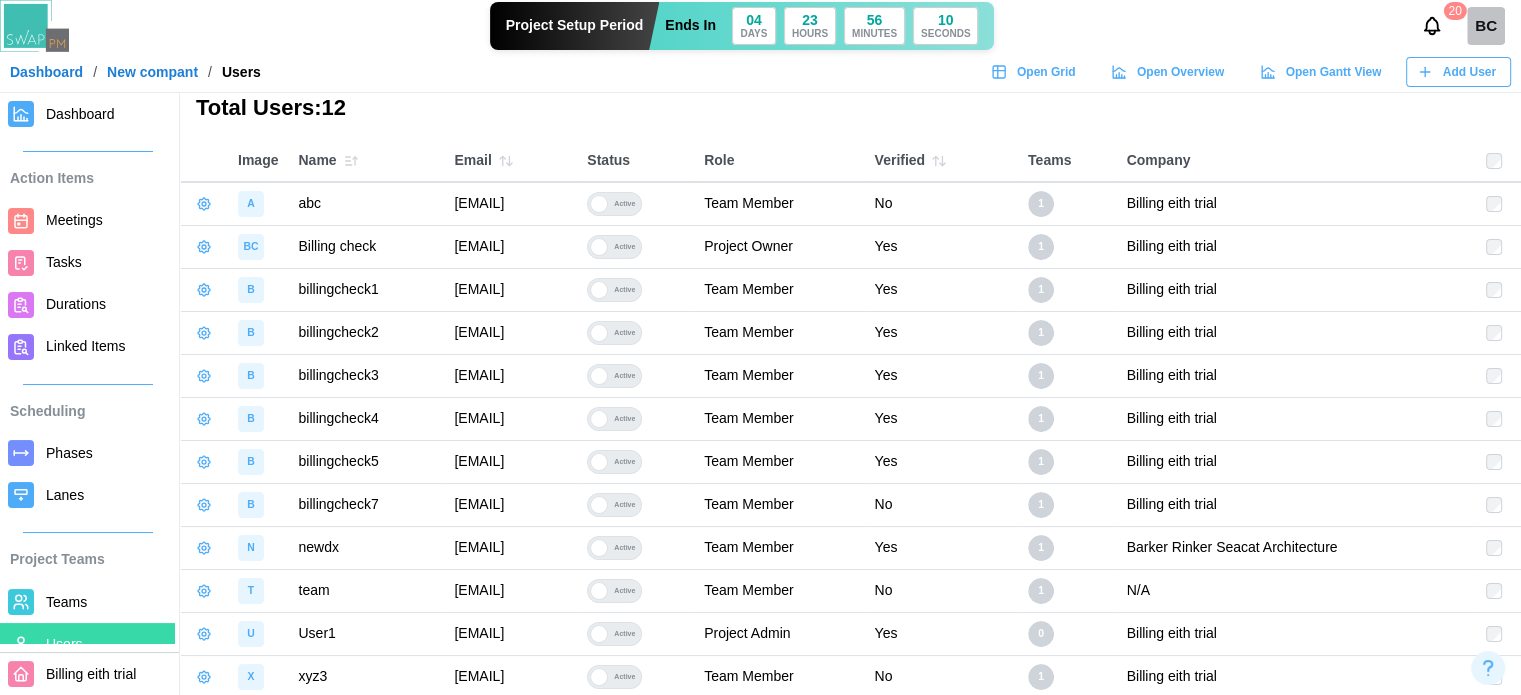 click on "qatestercodingcops+team@gmail.com" at bounding box center [510, 590] 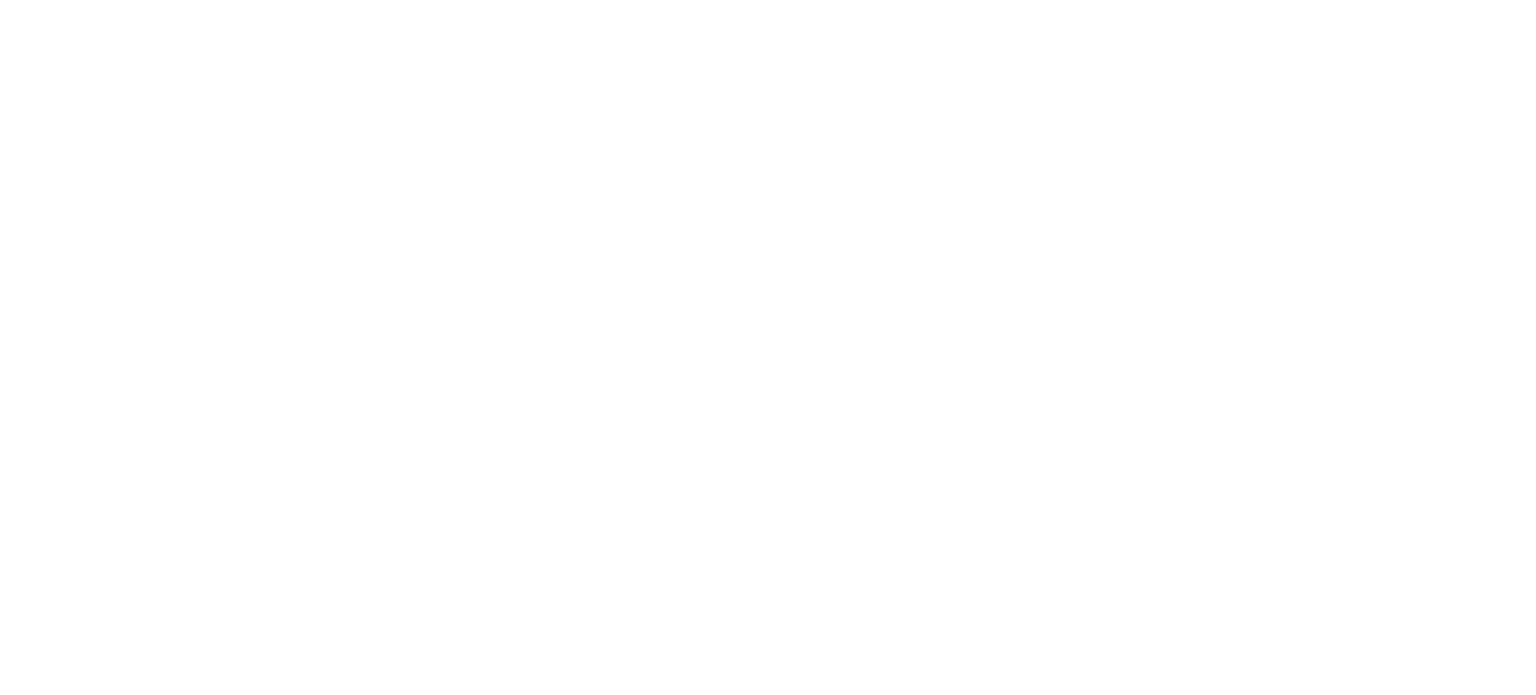 scroll, scrollTop: 0, scrollLeft: 0, axis: both 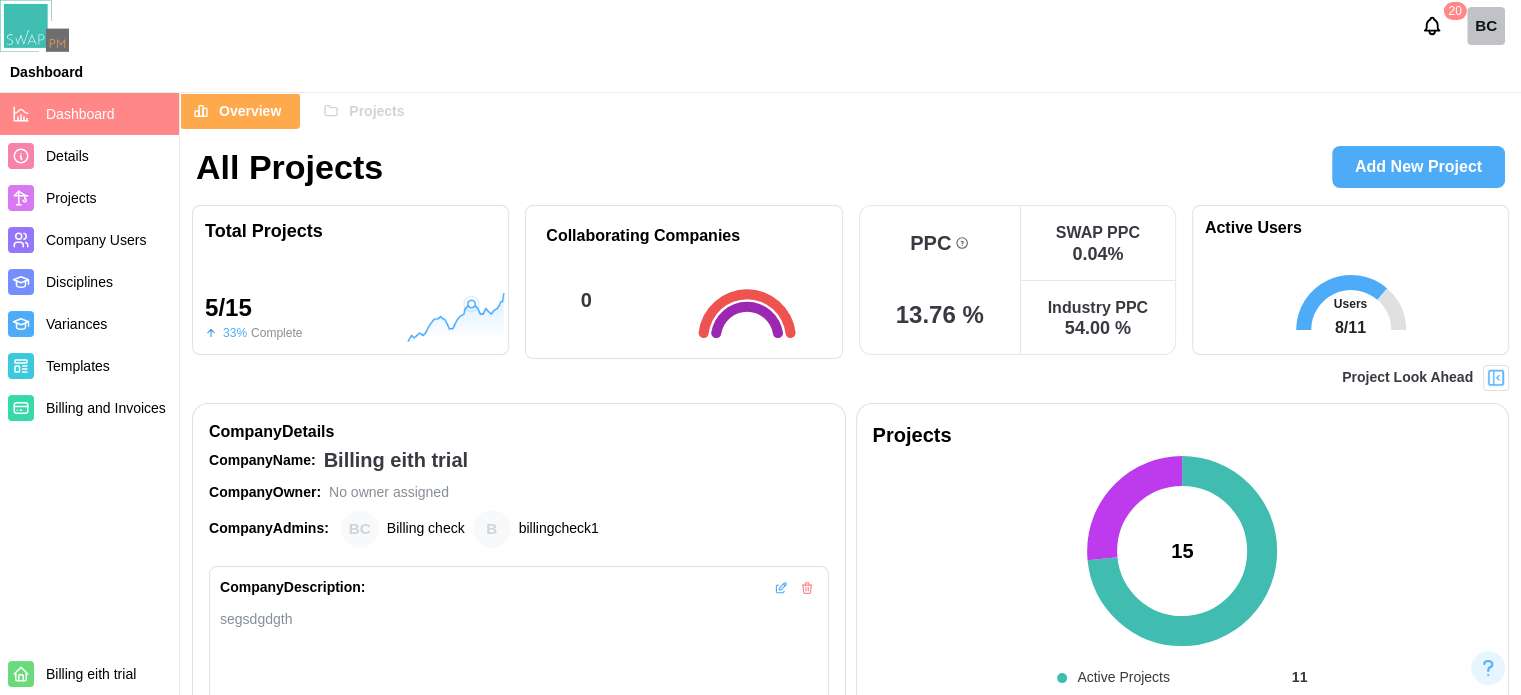 click on "Company Users" at bounding box center (96, 240) 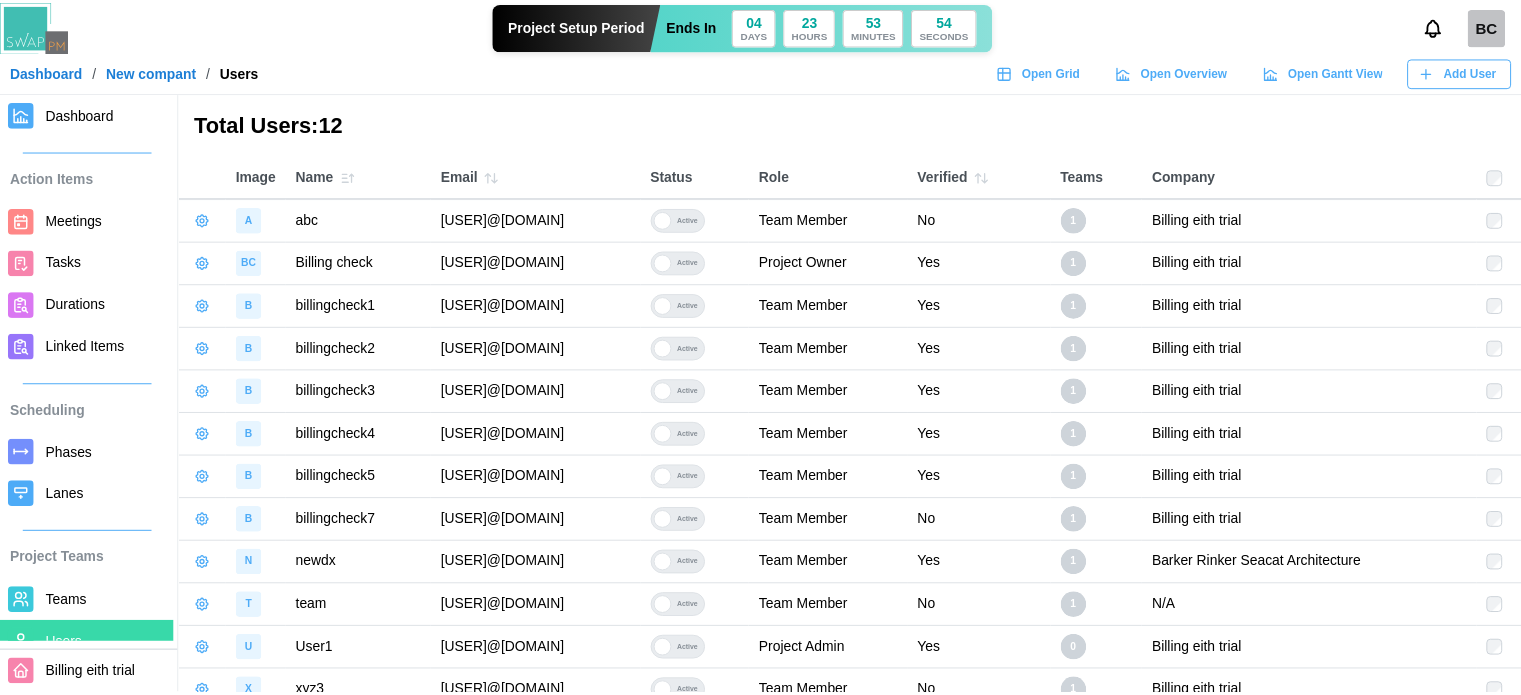 scroll, scrollTop: 16, scrollLeft: 0, axis: vertical 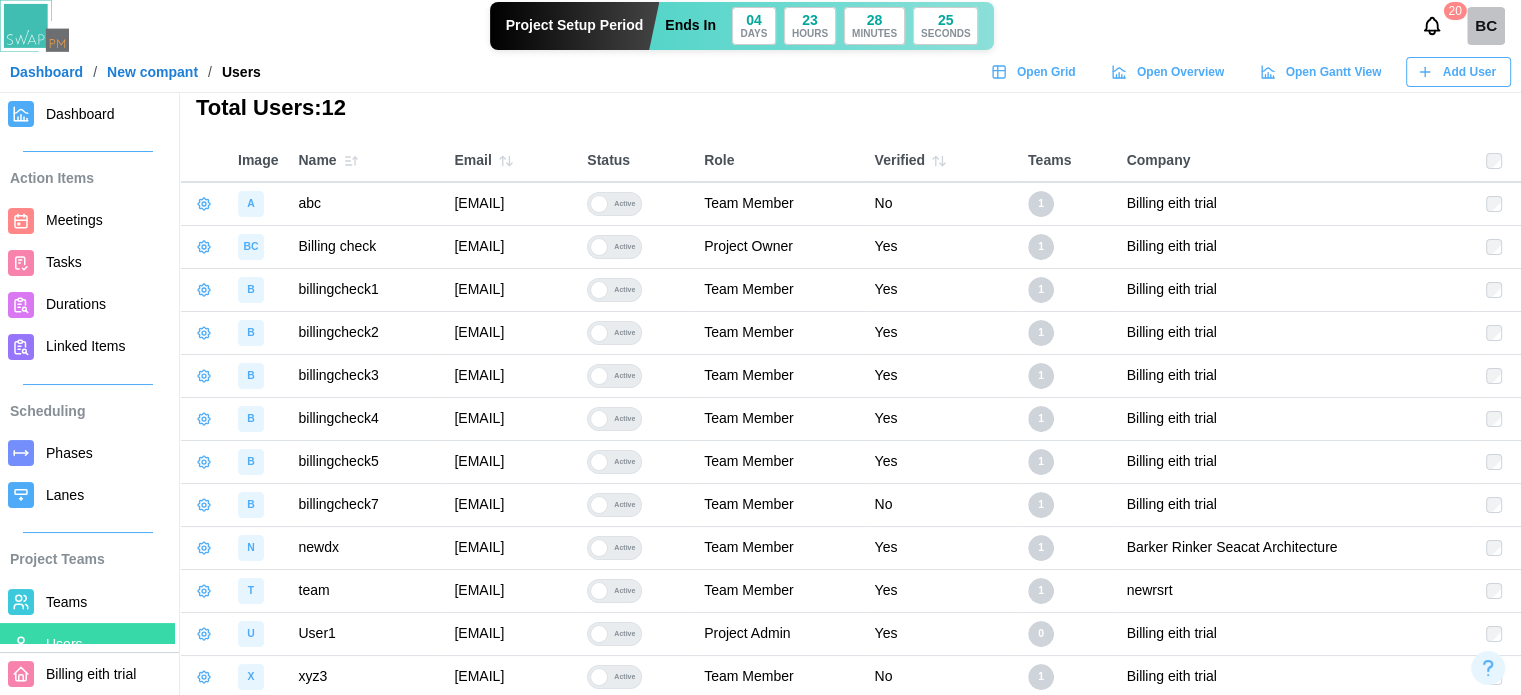 click on "Total Users:  12" at bounding box center [850, 108] 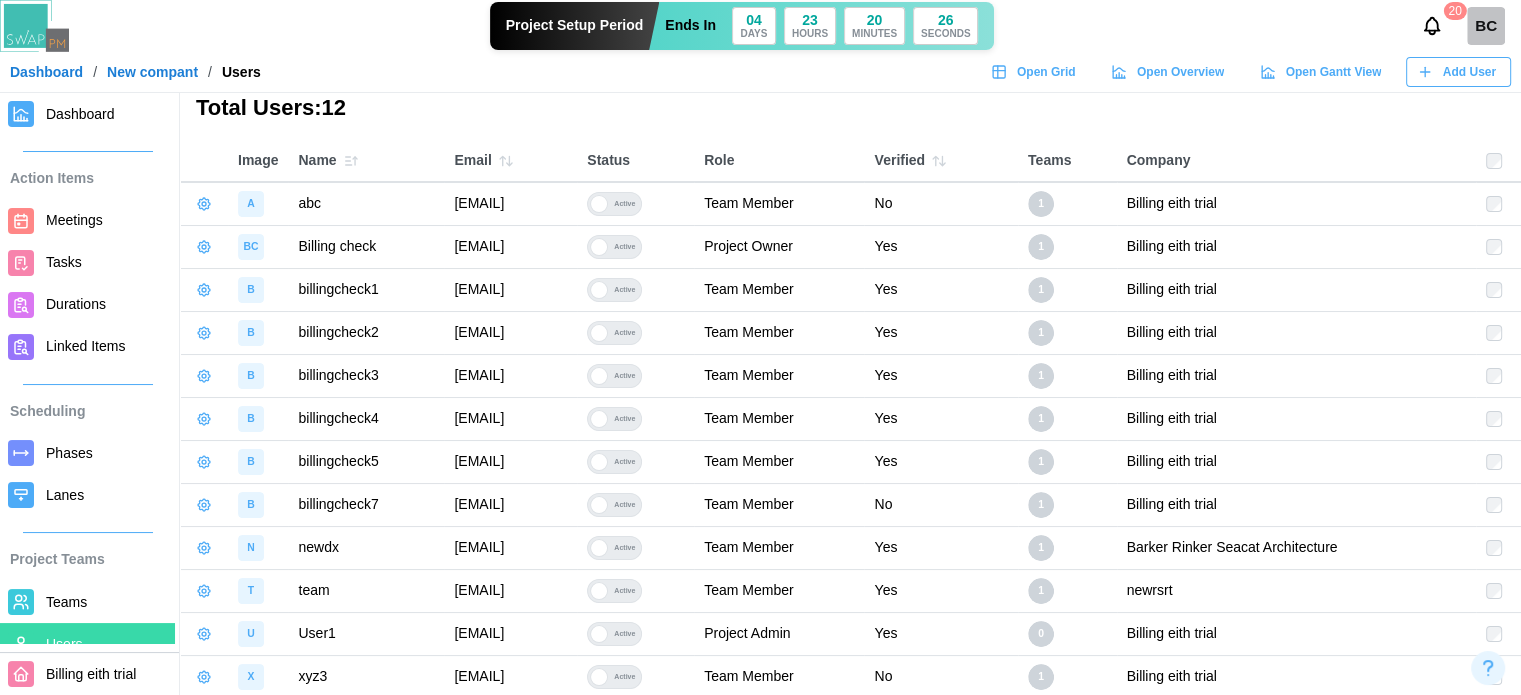 click on "Teams" at bounding box center [87, 602] 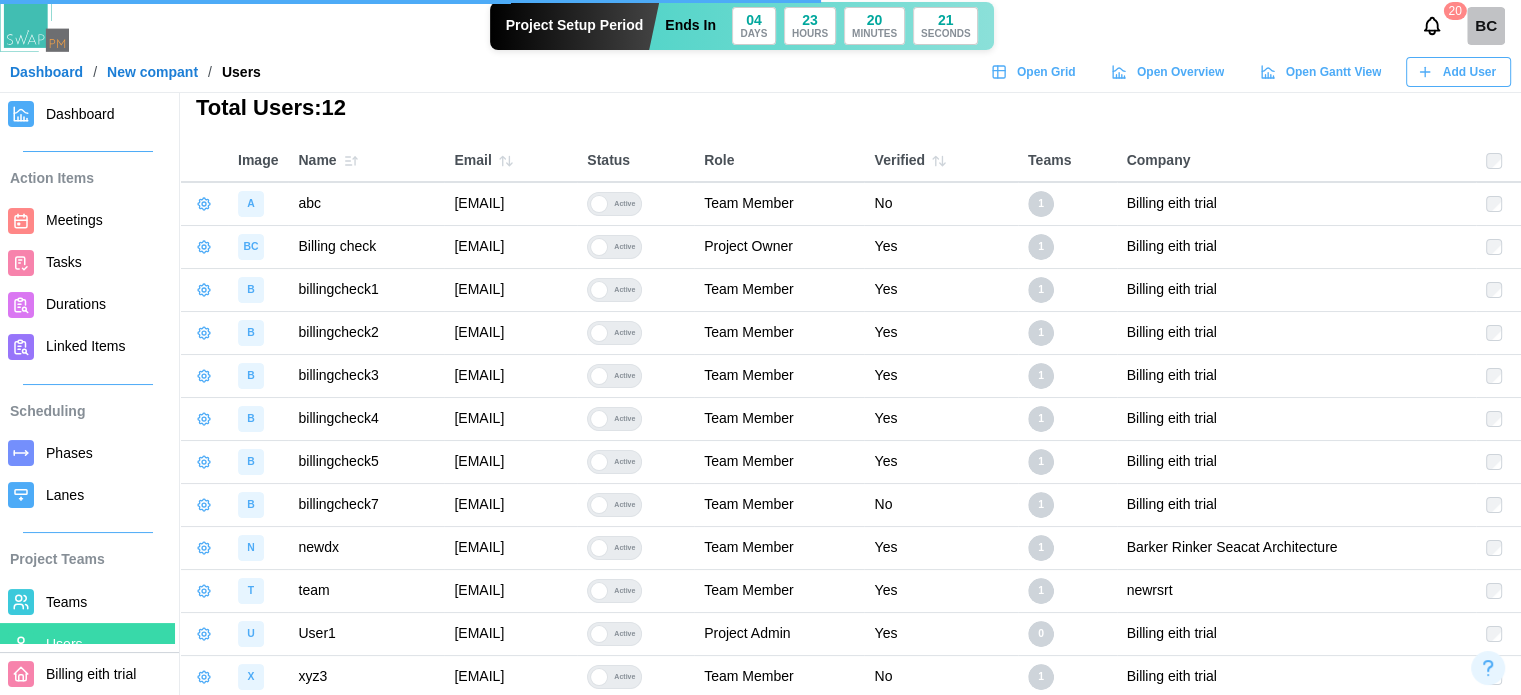 click on "Teams" at bounding box center (106, 602) 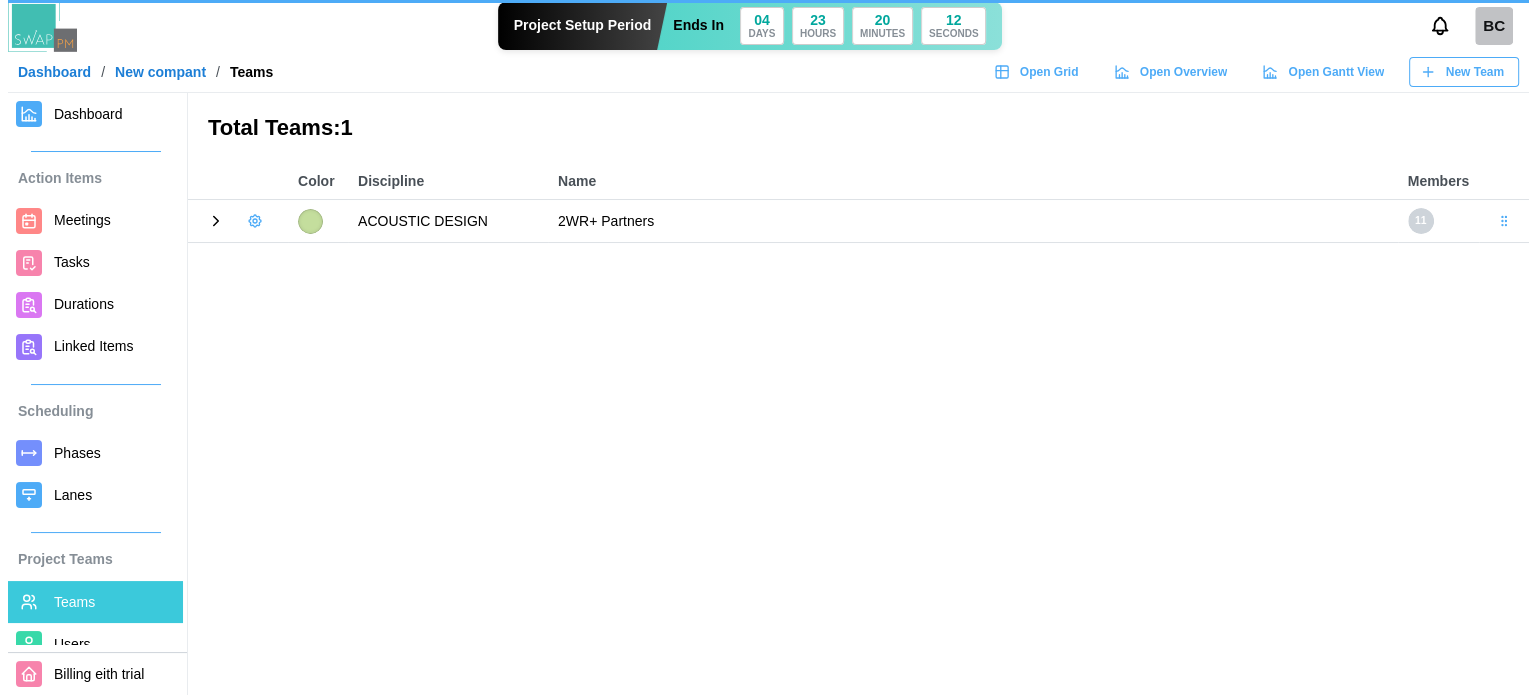 scroll, scrollTop: 0, scrollLeft: 0, axis: both 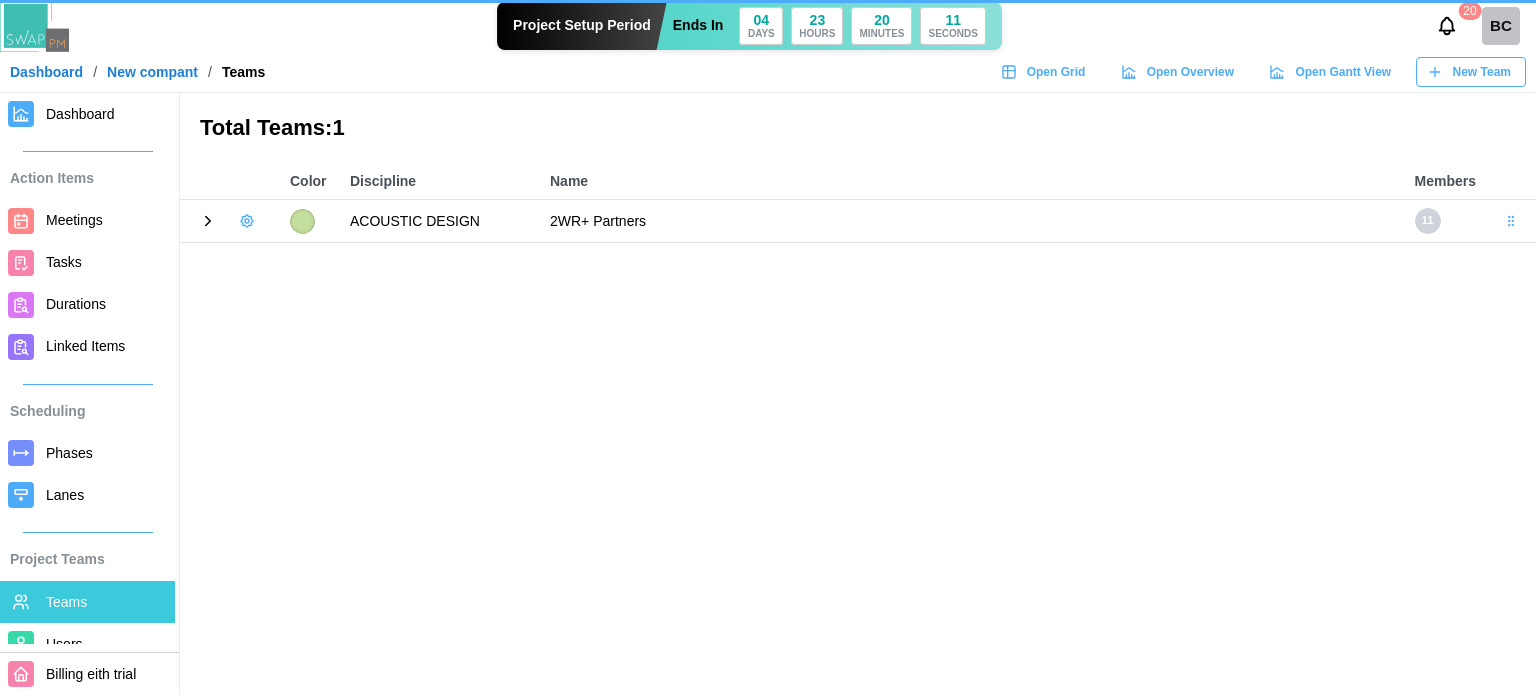 drag, startPoint x: 102, startPoint y: 585, endPoint x: 87, endPoint y: 595, distance: 18.027756 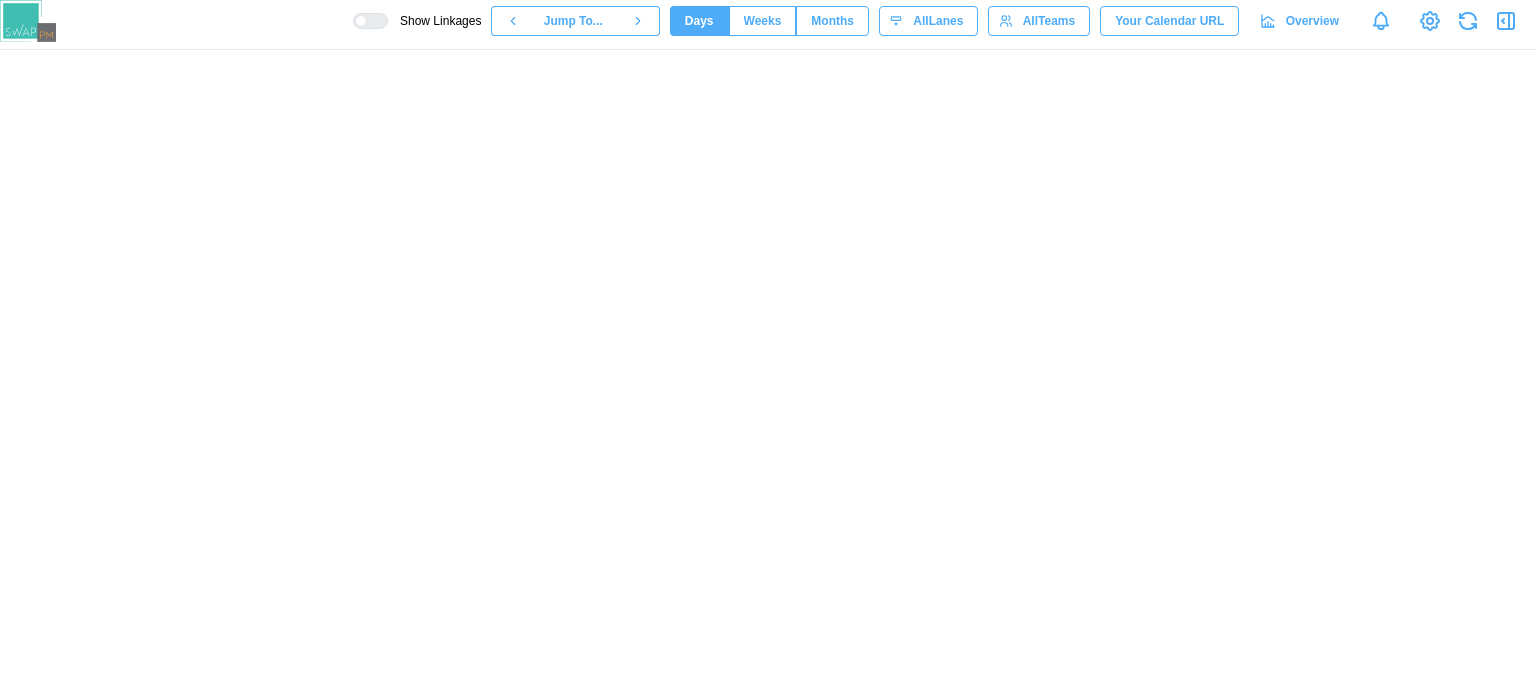 scroll, scrollTop: 0, scrollLeft: 0, axis: both 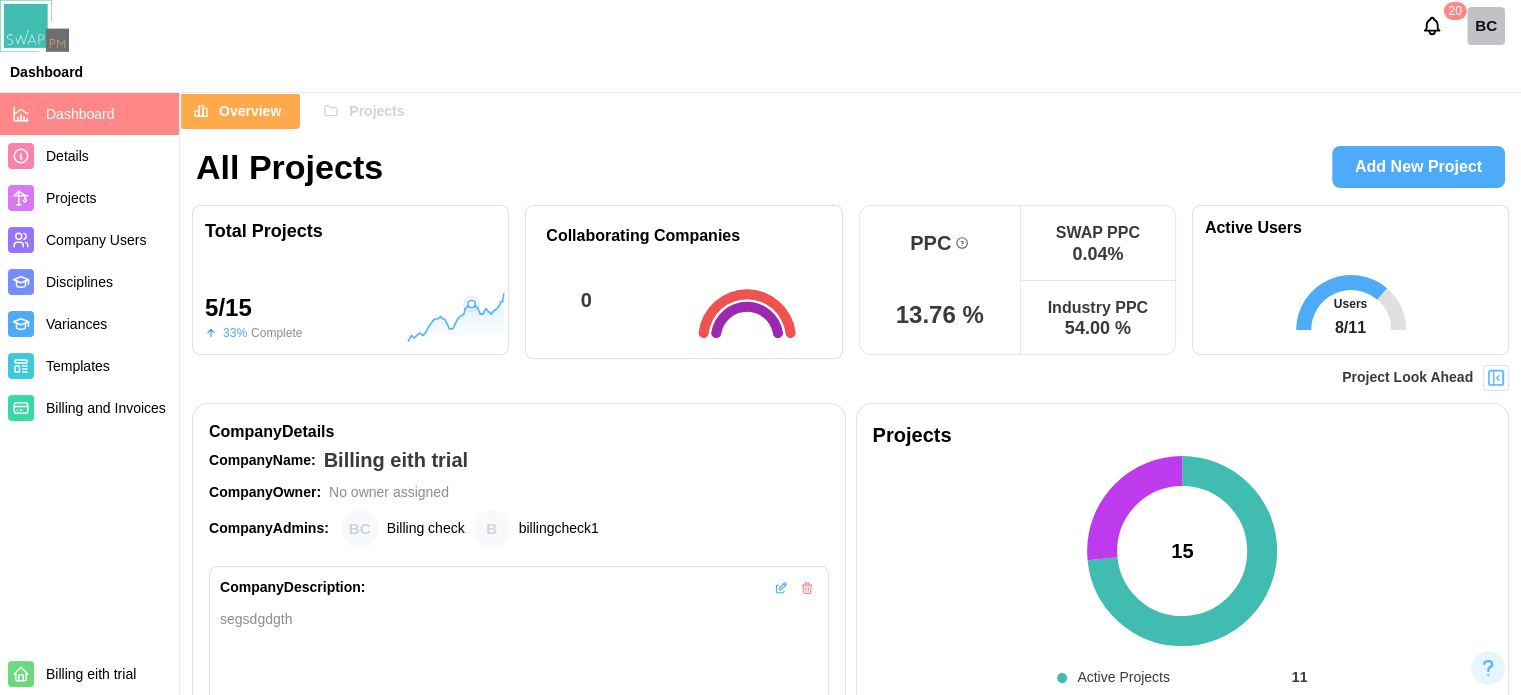click on "Company Users" at bounding box center [96, 240] 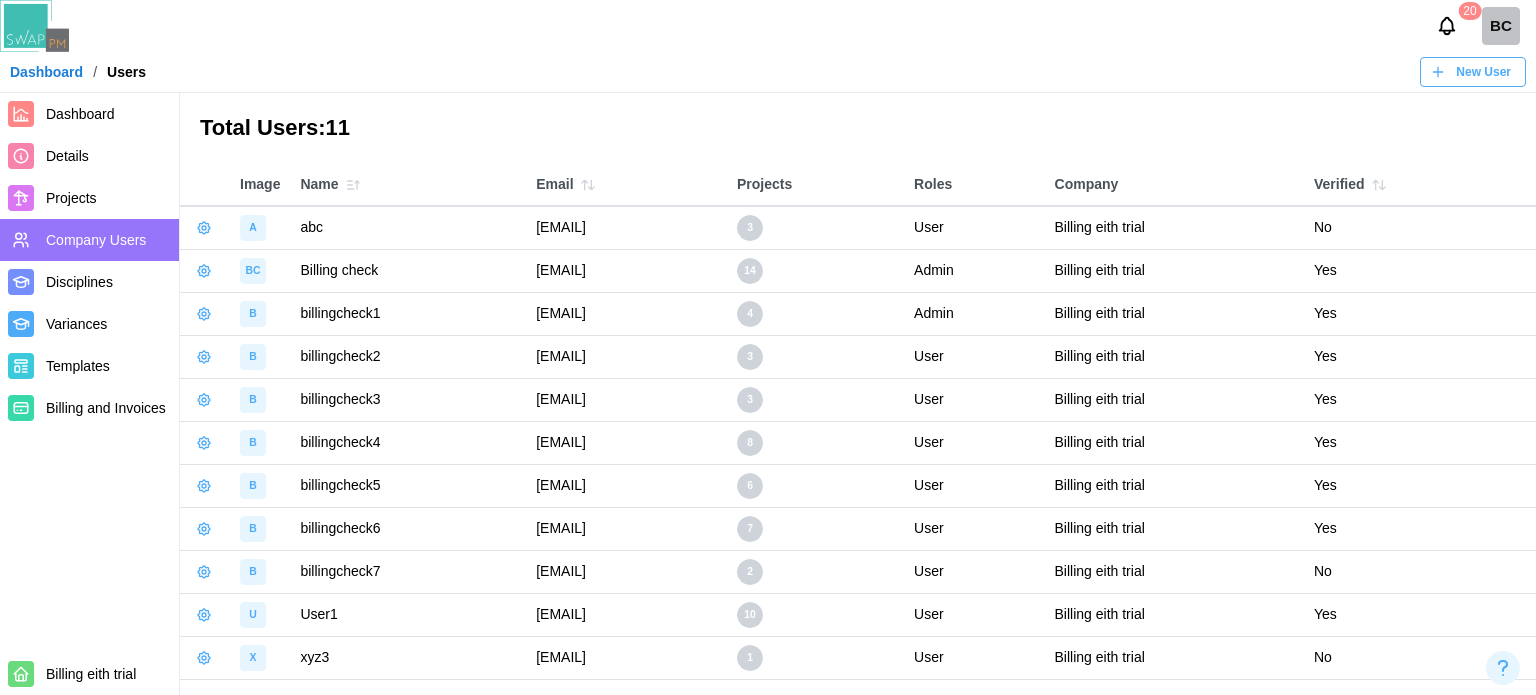 click on "New User" at bounding box center [1483, 72] 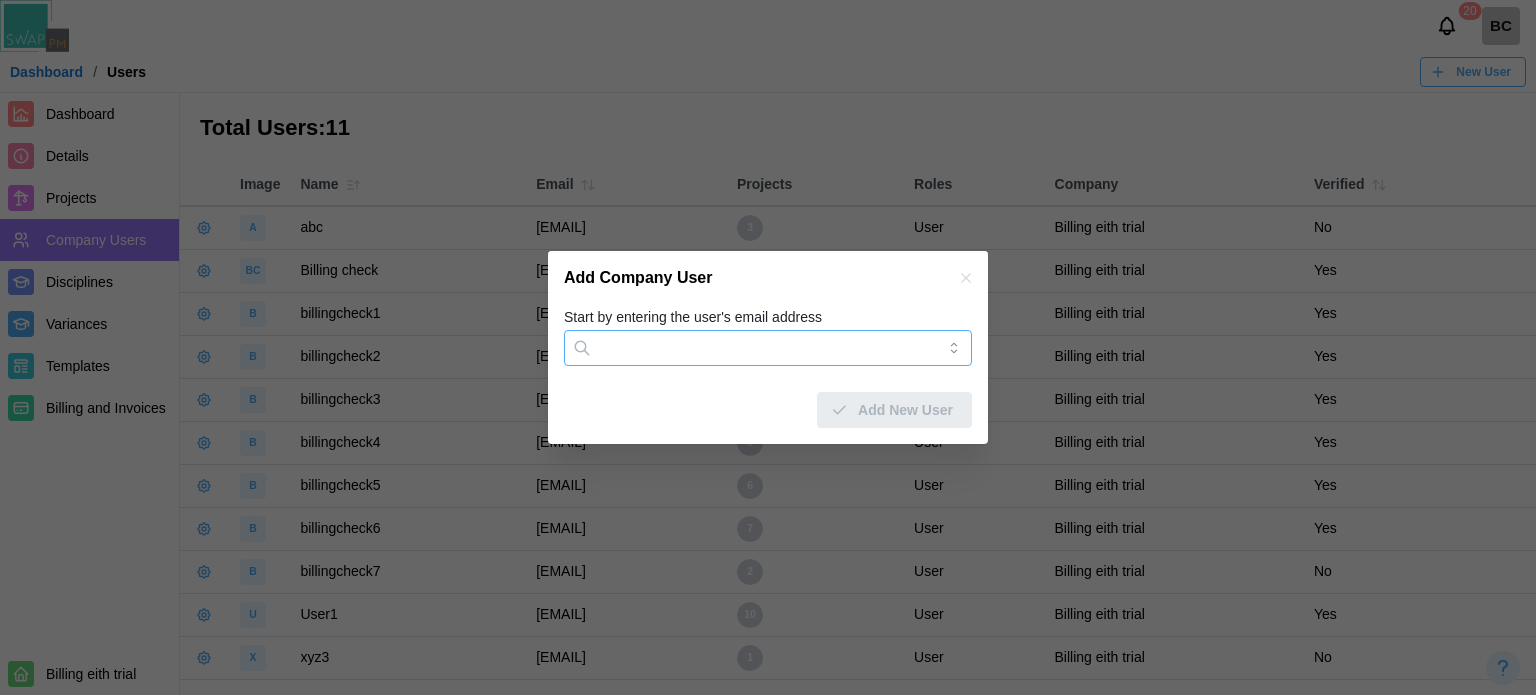 click on "Start by entering the user's email address" at bounding box center (768, 348) 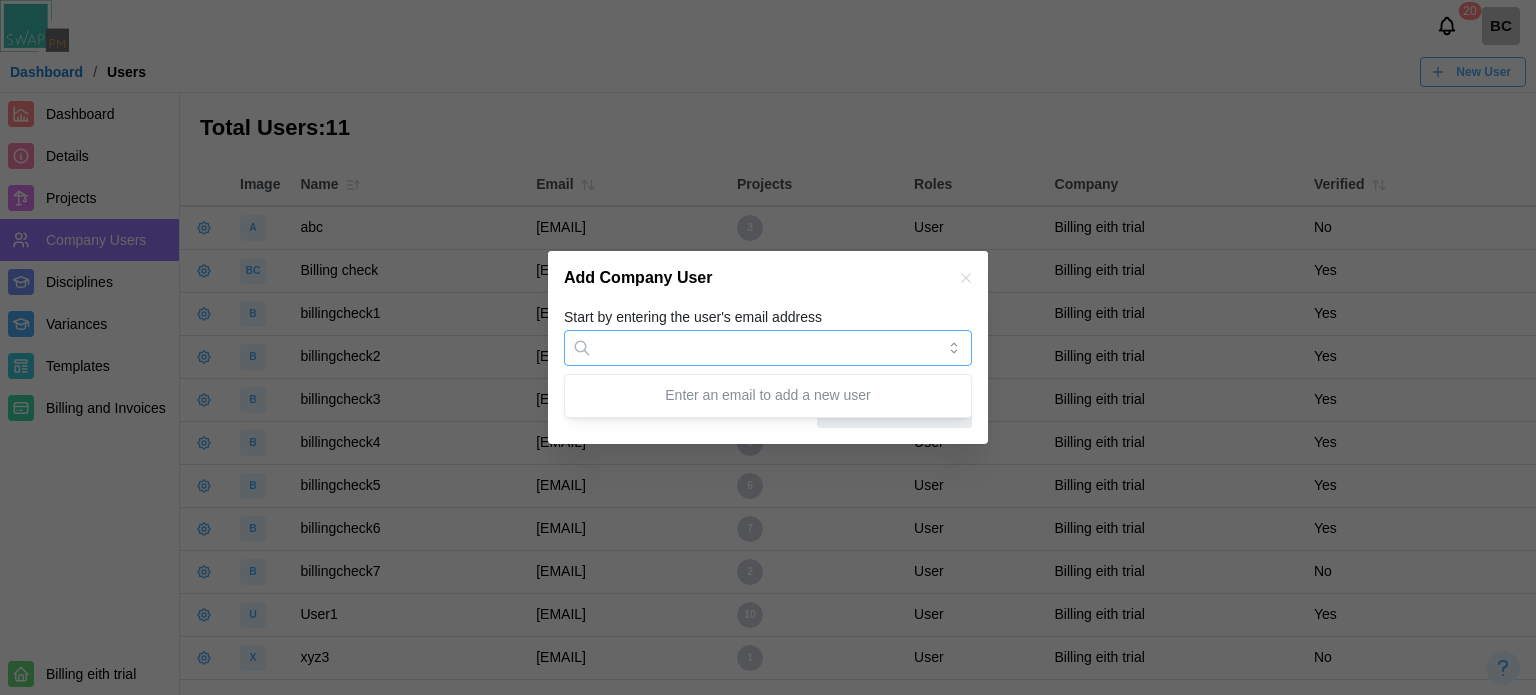 paste on "**********" 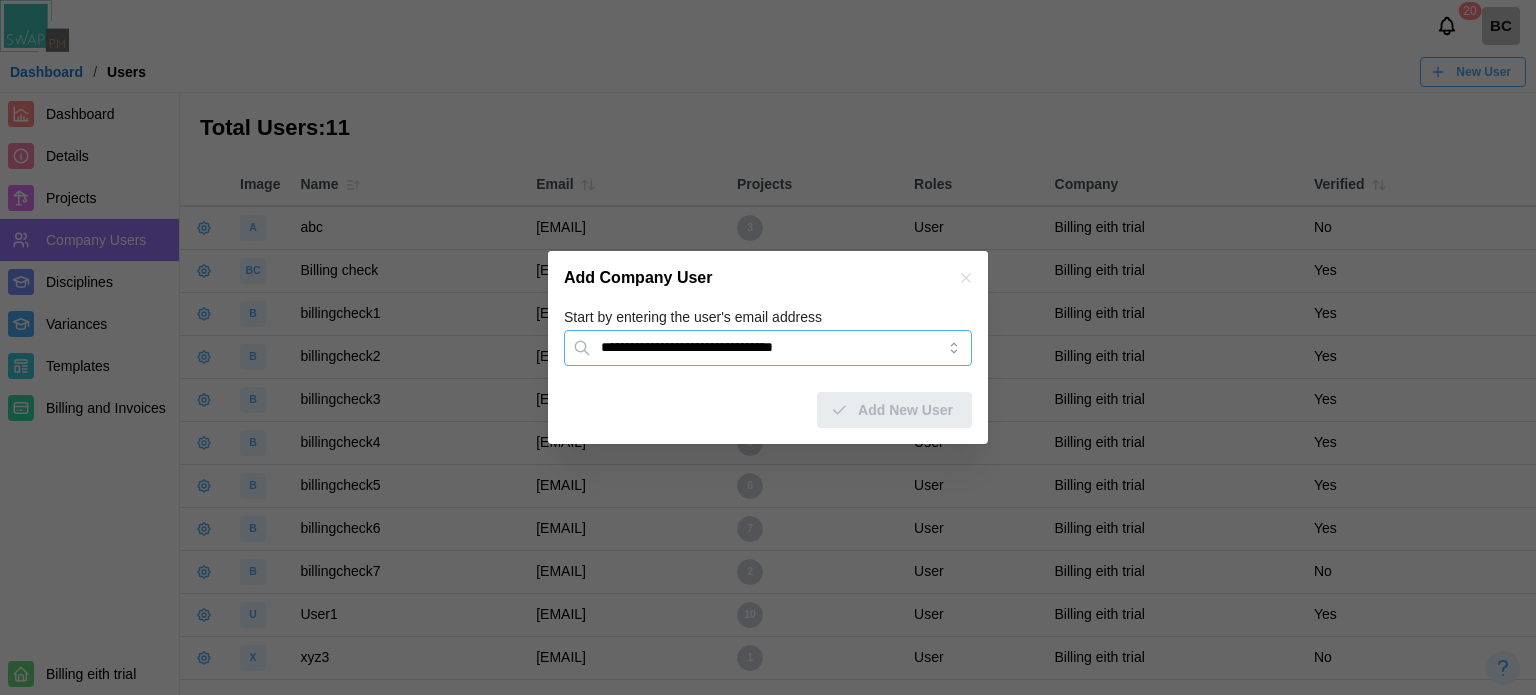 click on "**********" at bounding box center (768, 348) 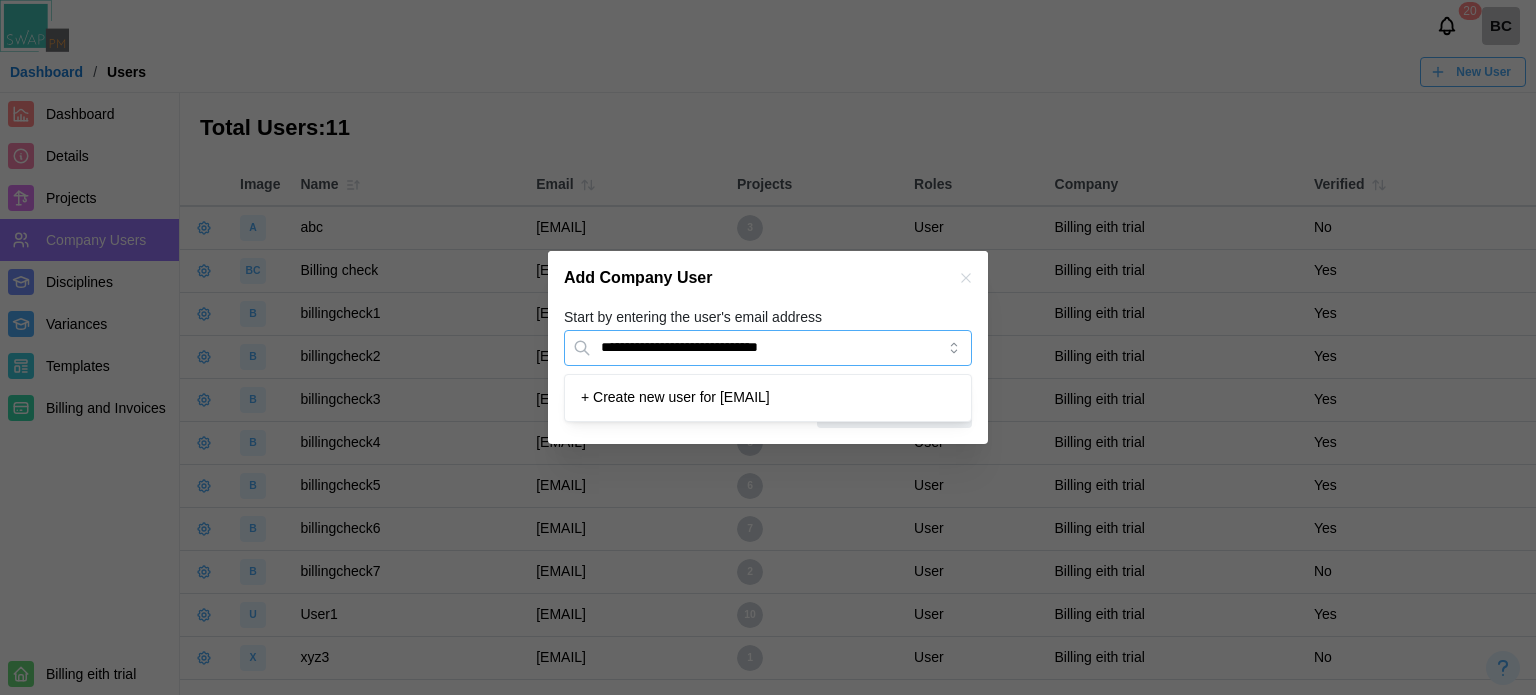 click on "**********" at bounding box center [768, 348] 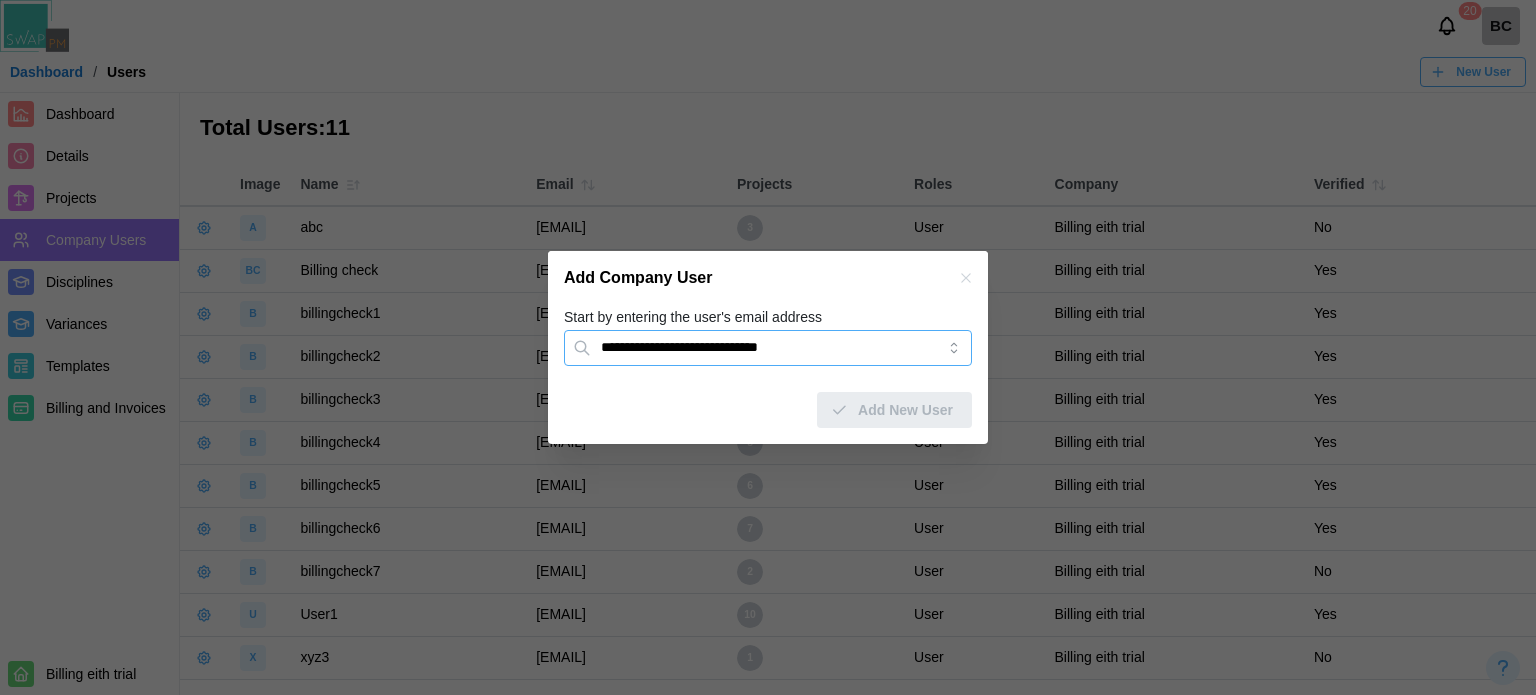 type on "**********" 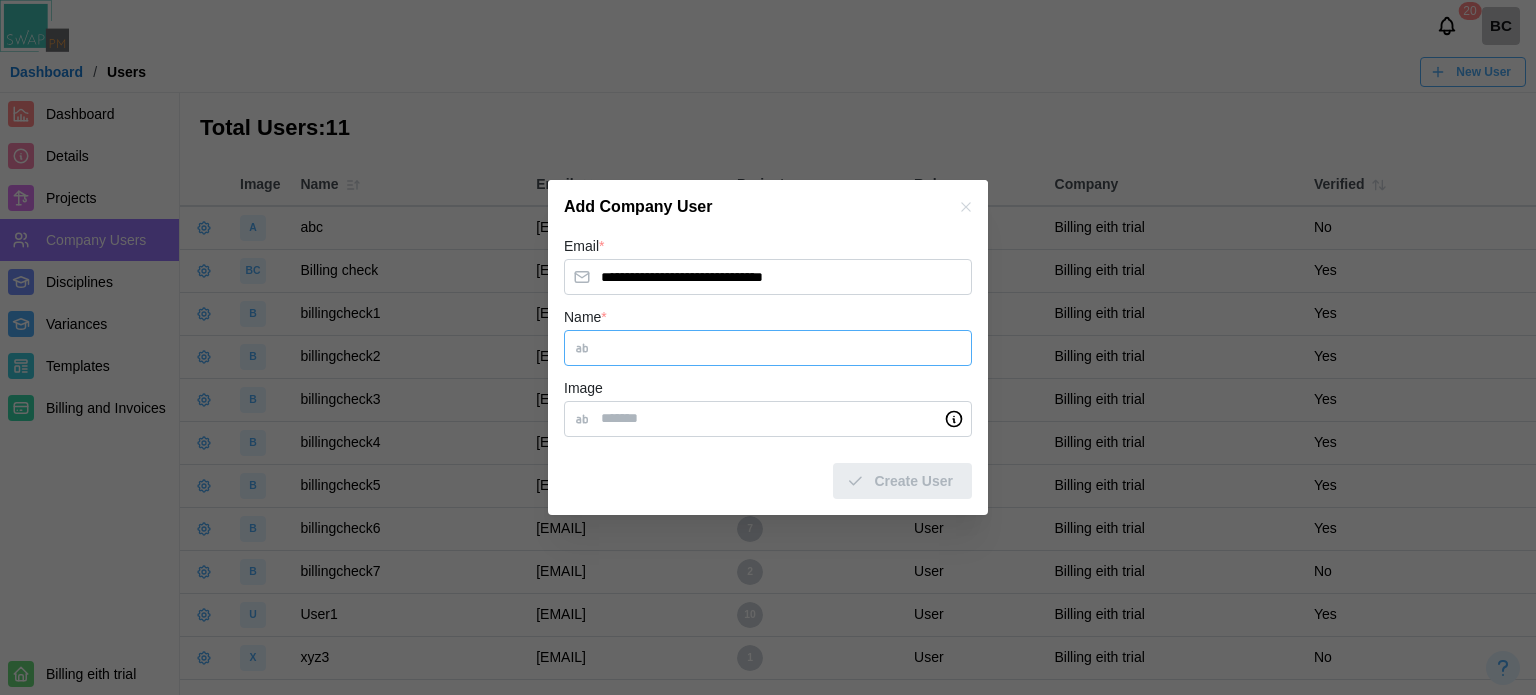 click on "Name  *" at bounding box center [768, 348] 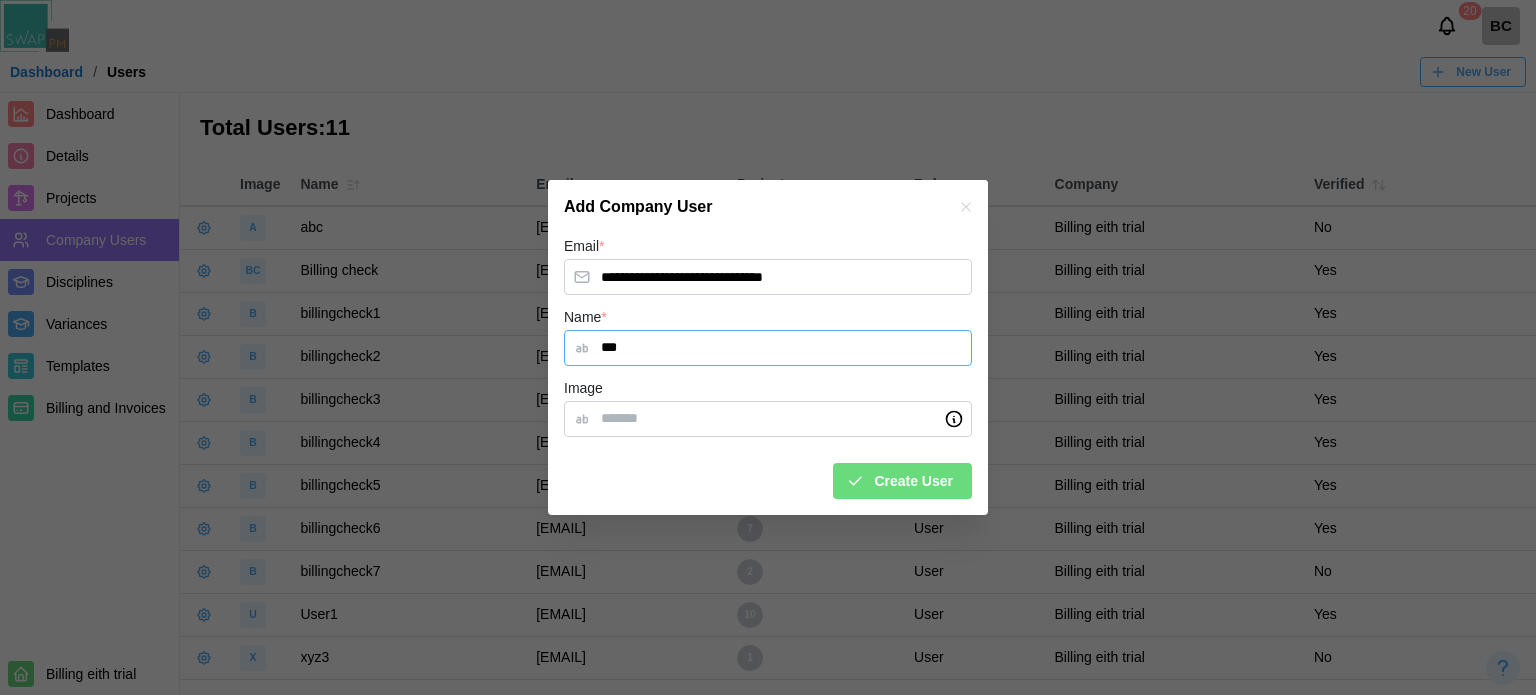 type on "***" 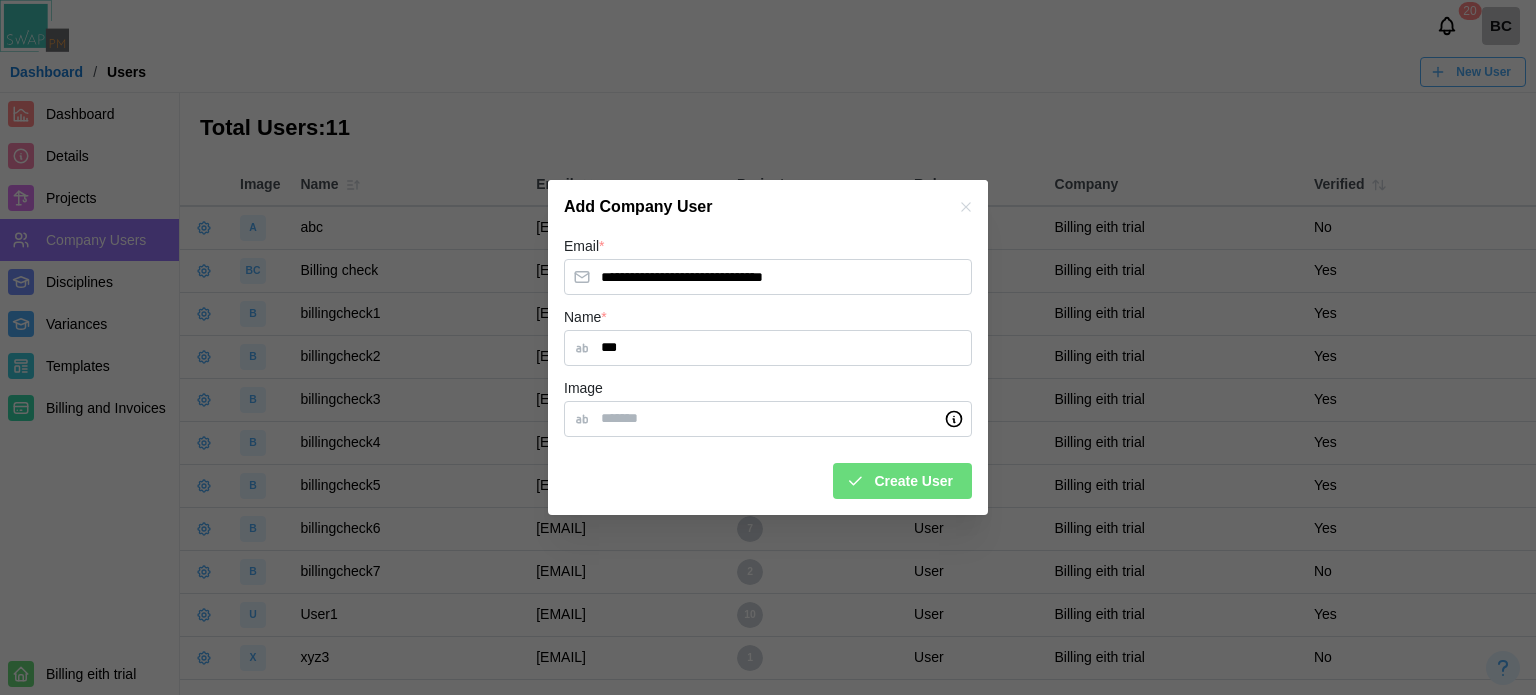 click on "Create User" at bounding box center [913, 481] 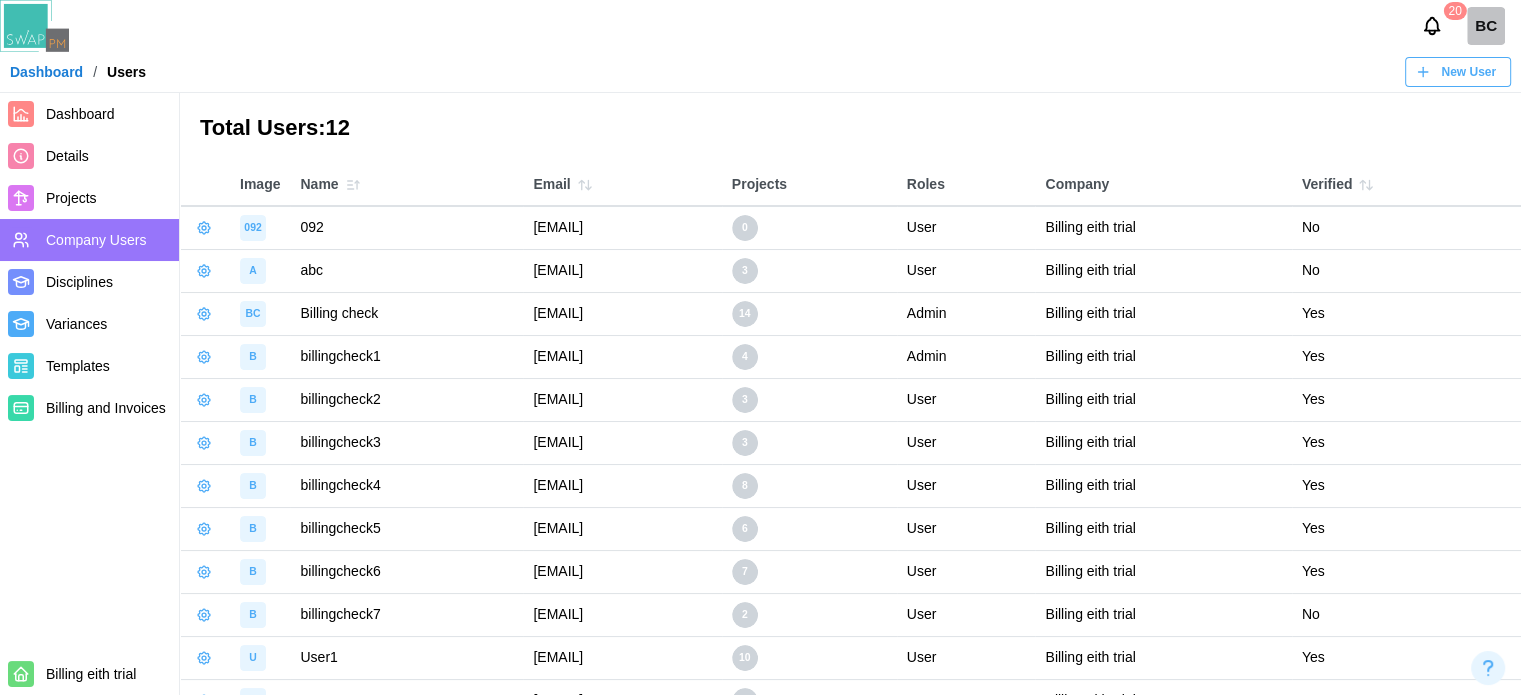 scroll, scrollTop: 24, scrollLeft: 0, axis: vertical 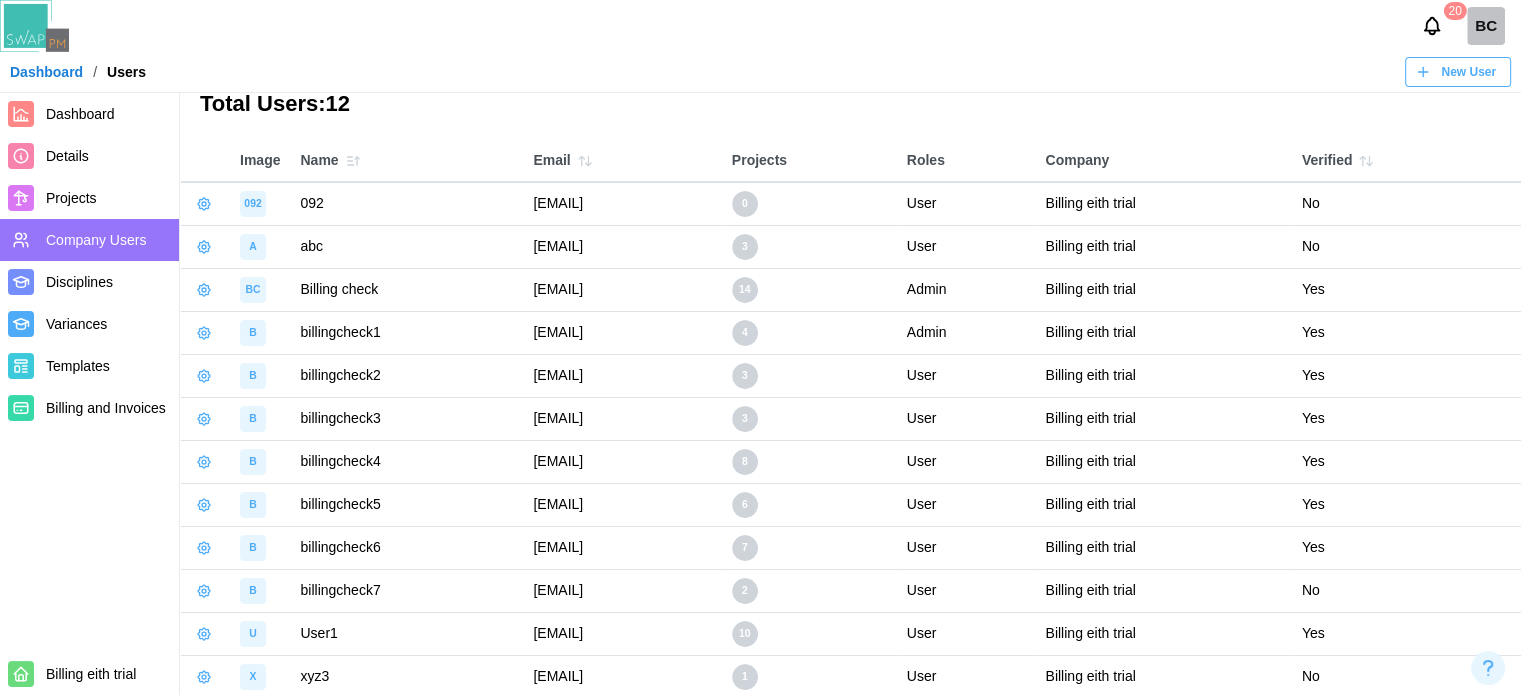 click 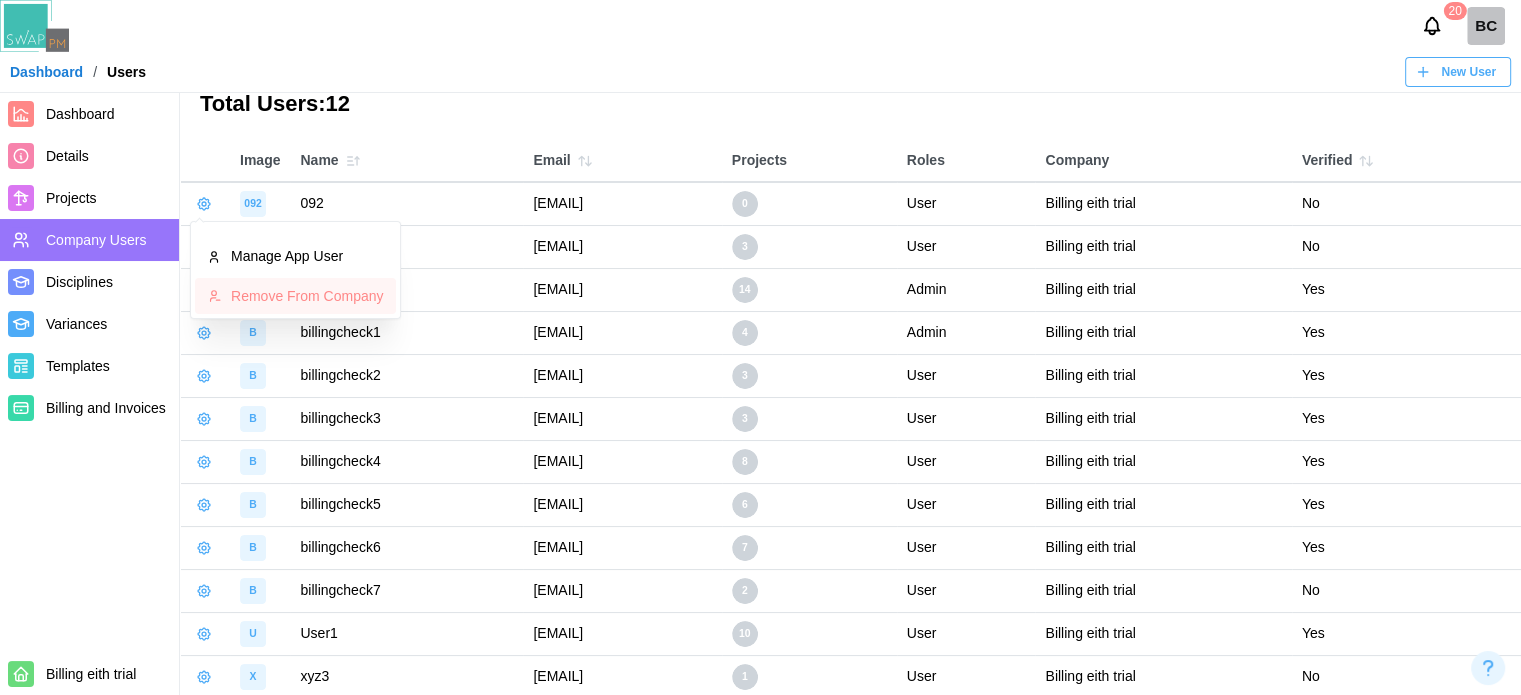 click on "Remove From Company" at bounding box center (295, 296) 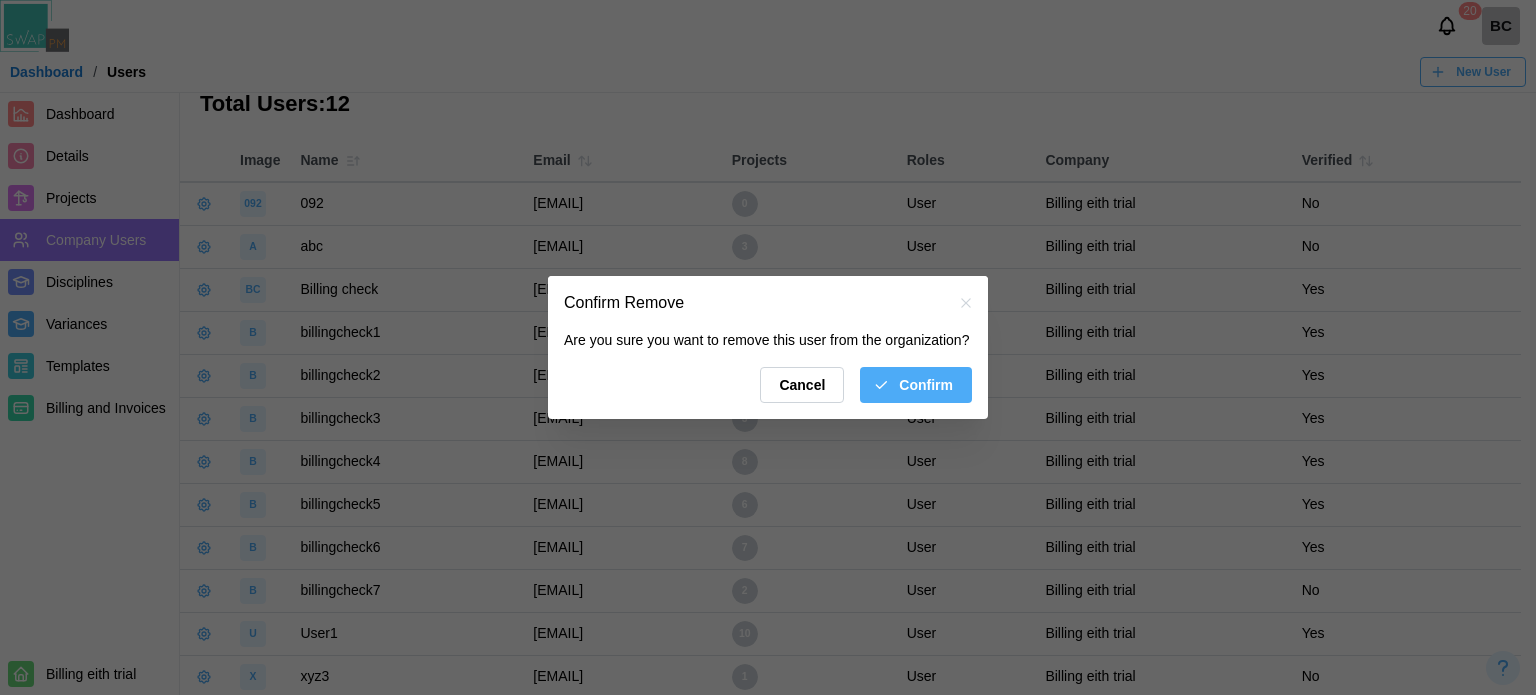 click on "Confirm" at bounding box center (926, 385) 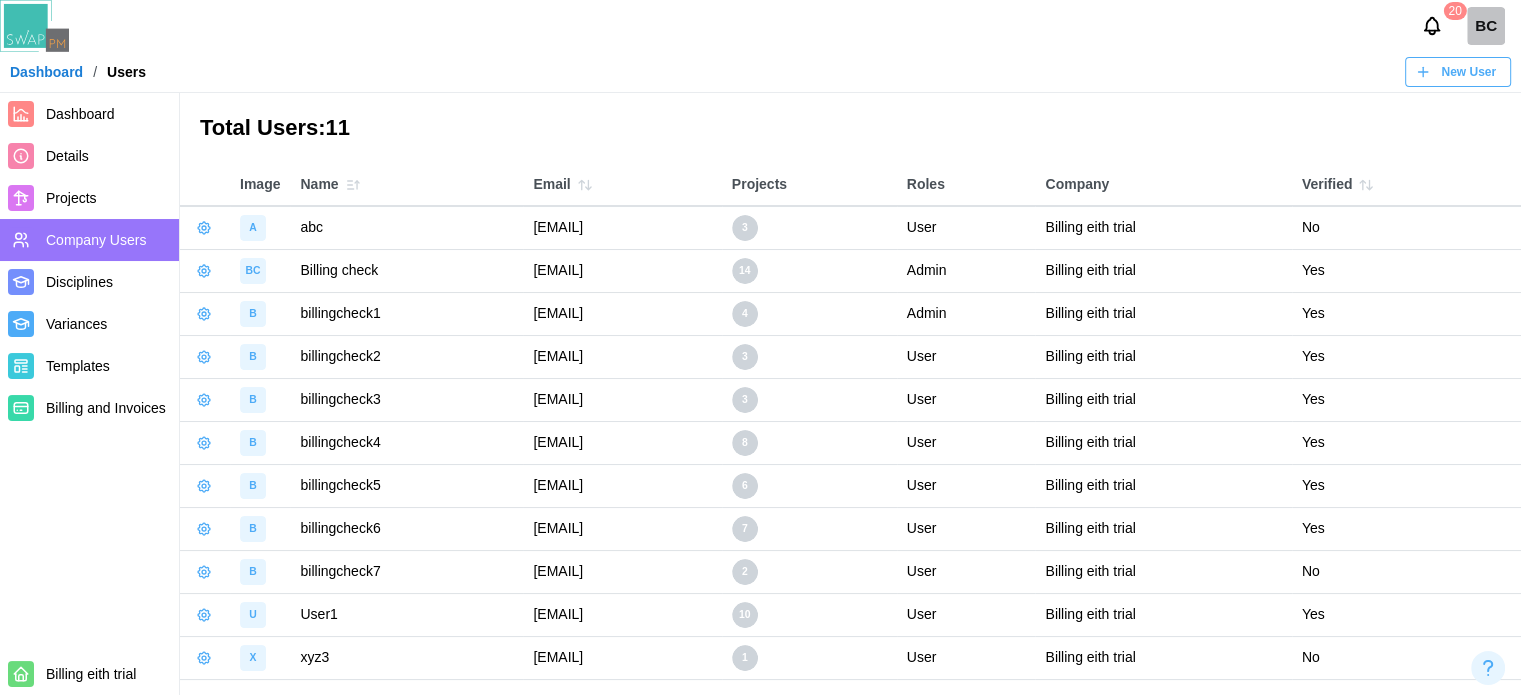 scroll, scrollTop: 0, scrollLeft: 0, axis: both 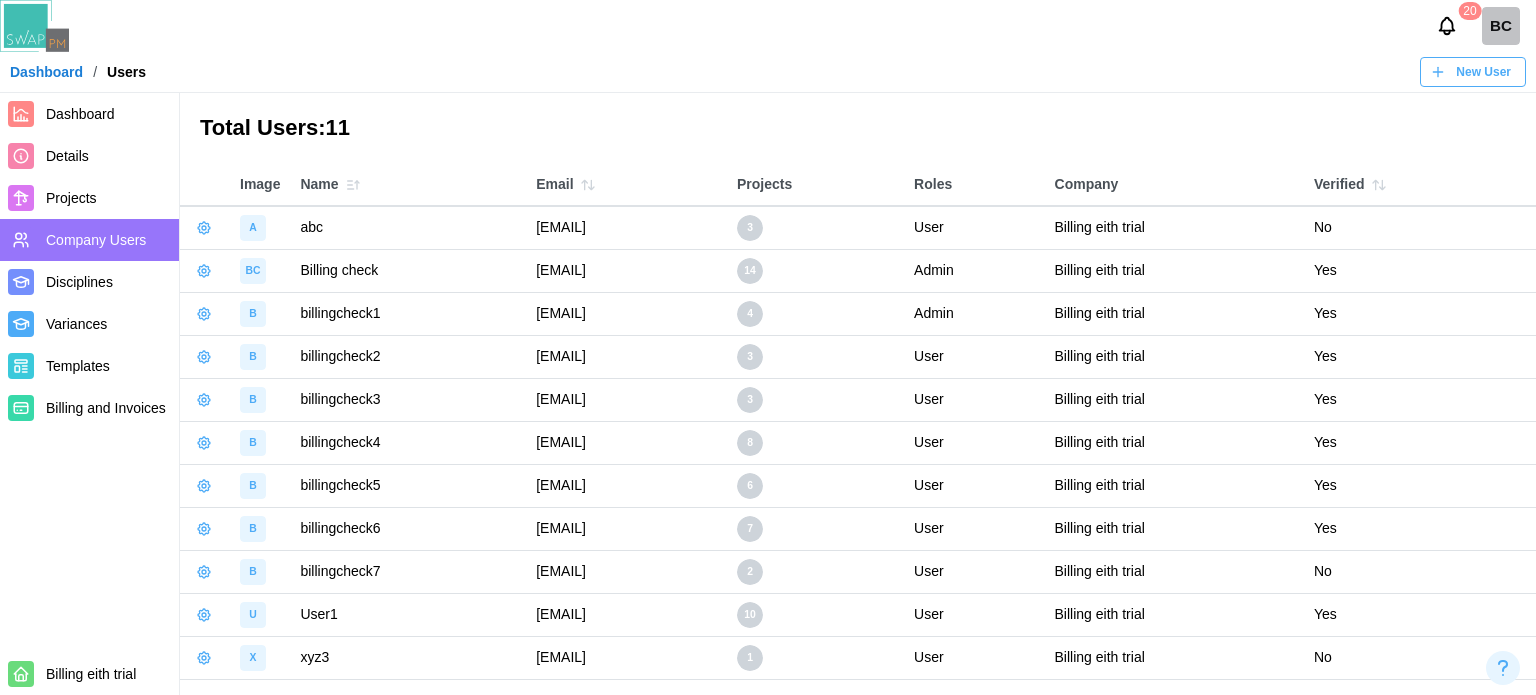 click on "New User" at bounding box center [1470, 72] 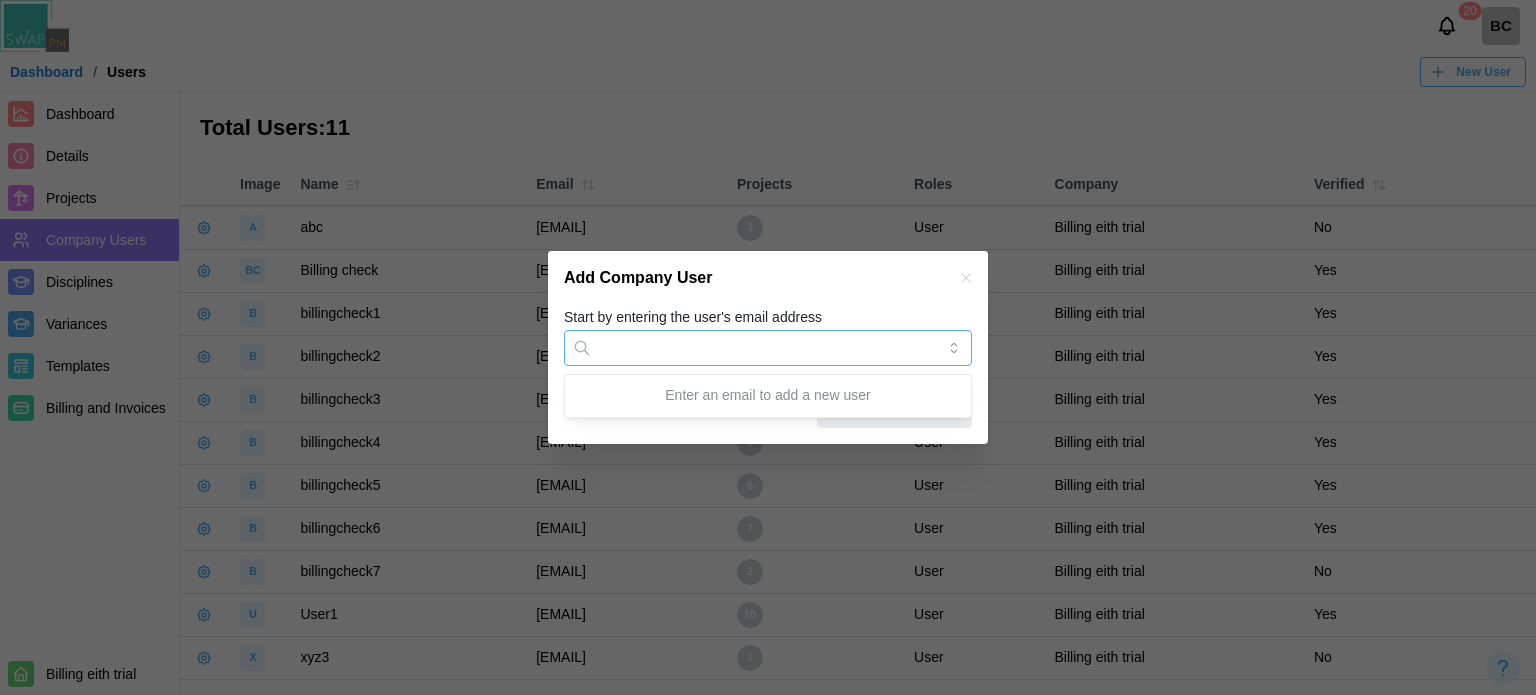 click on "Start by entering the user's email address" at bounding box center [768, 348] 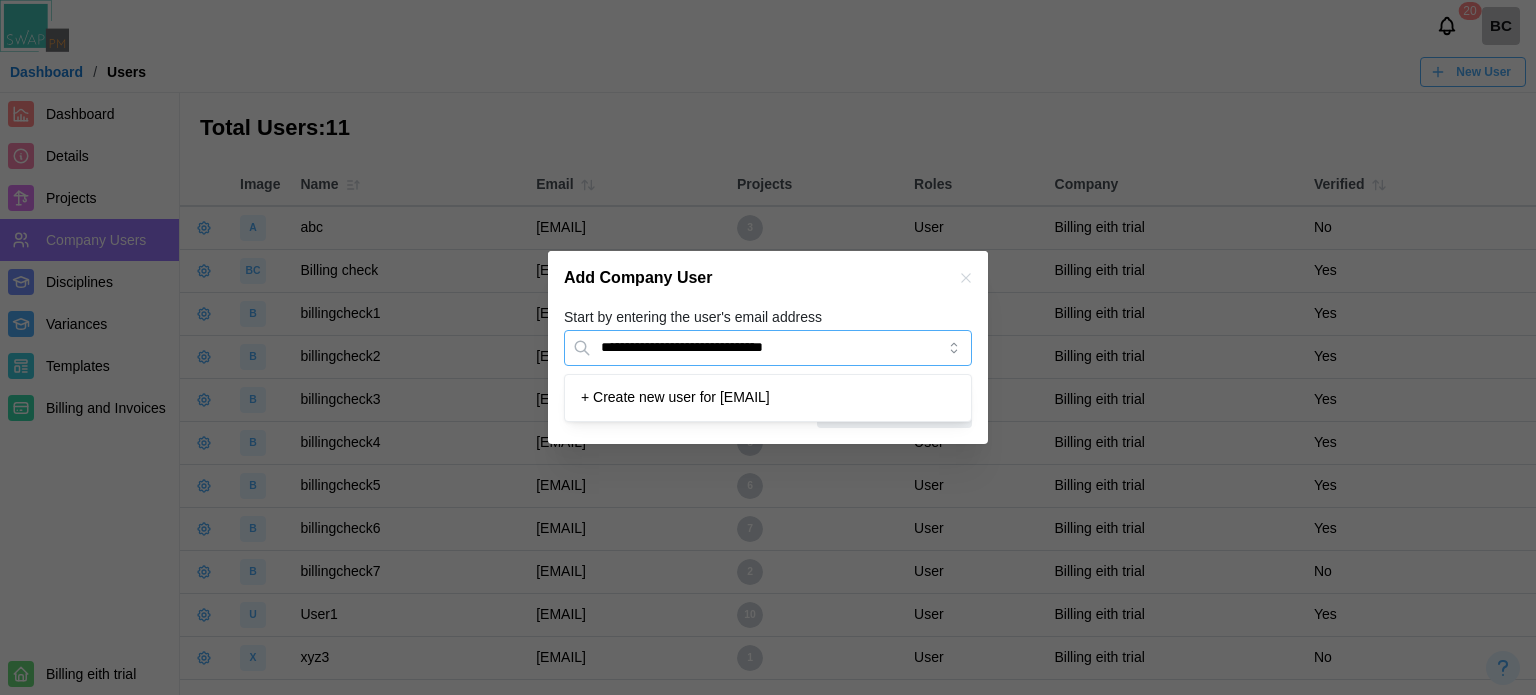 click on "**********" at bounding box center [768, 348] 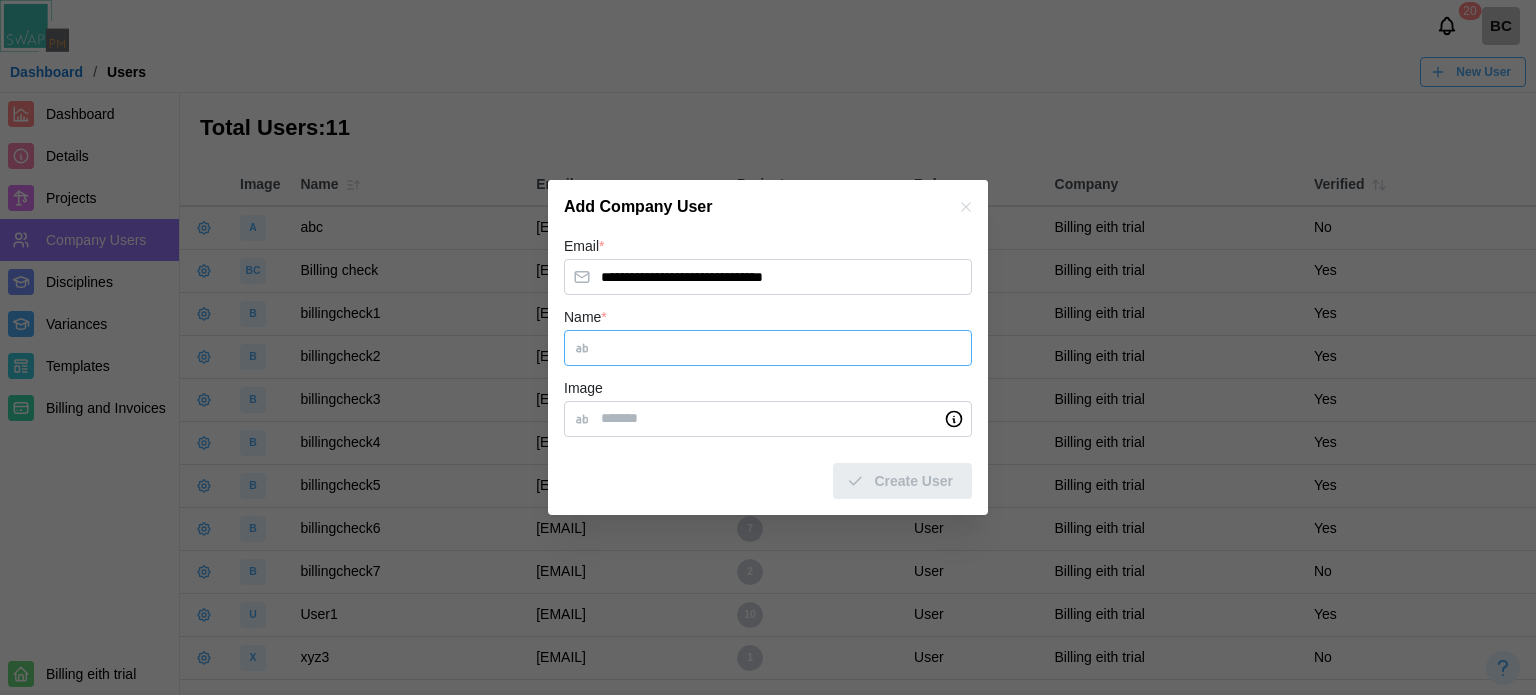 click on "Name  *" at bounding box center (768, 348) 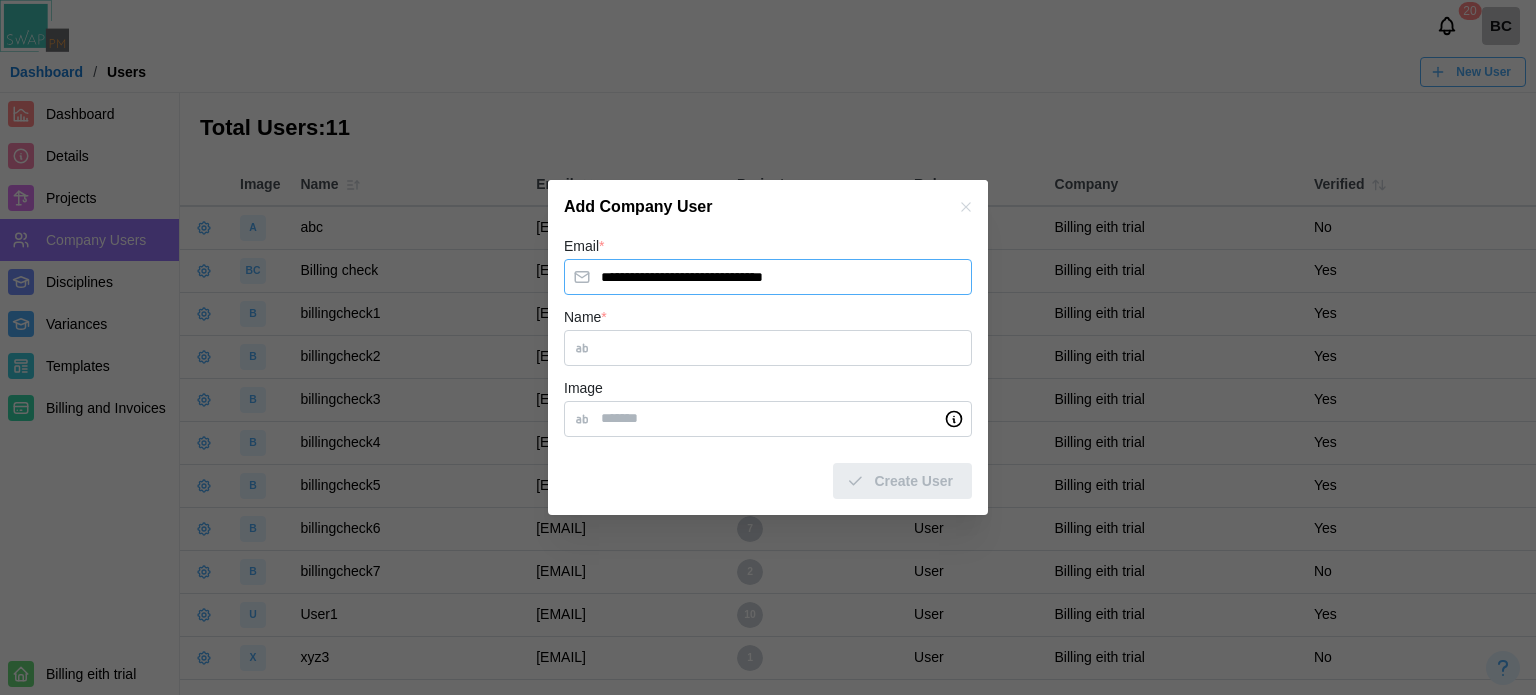 click on "**********" at bounding box center [768, 277] 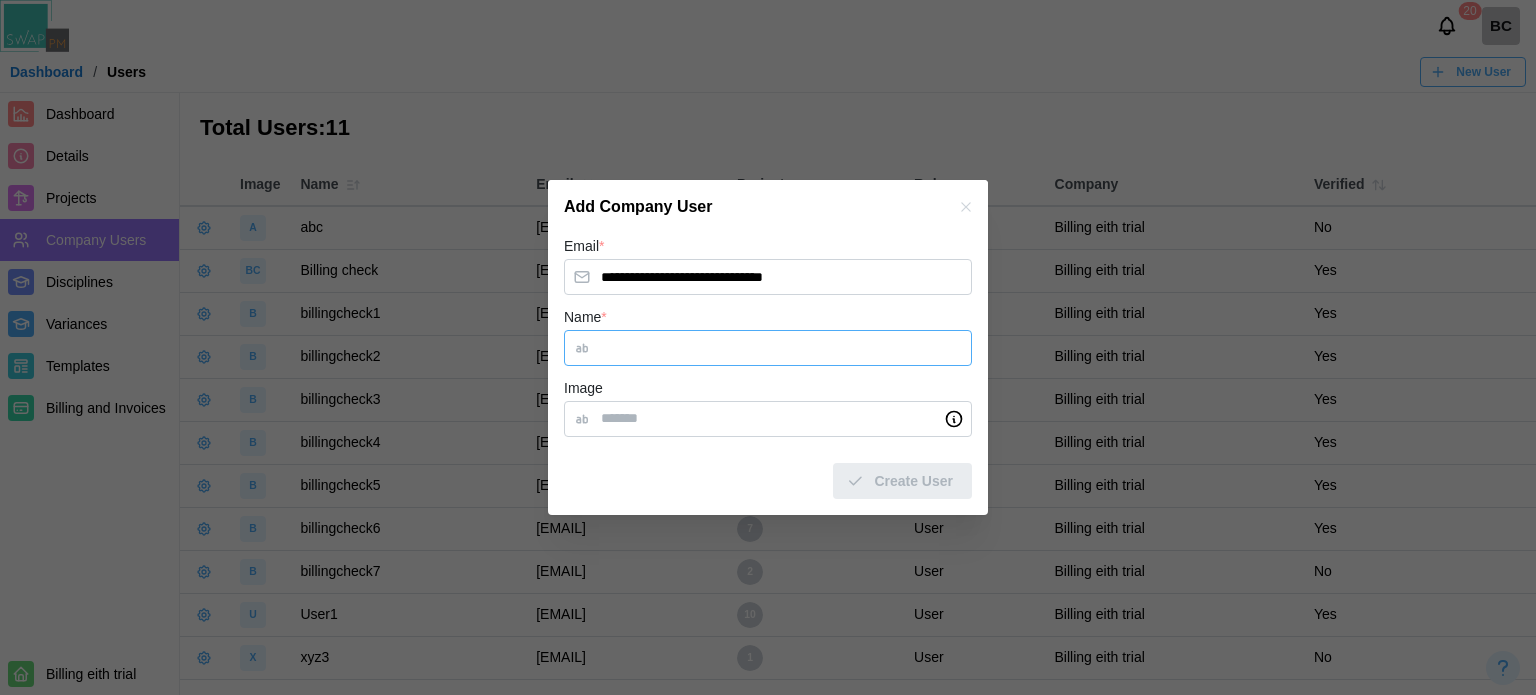 click on "Name  *" at bounding box center (768, 348) 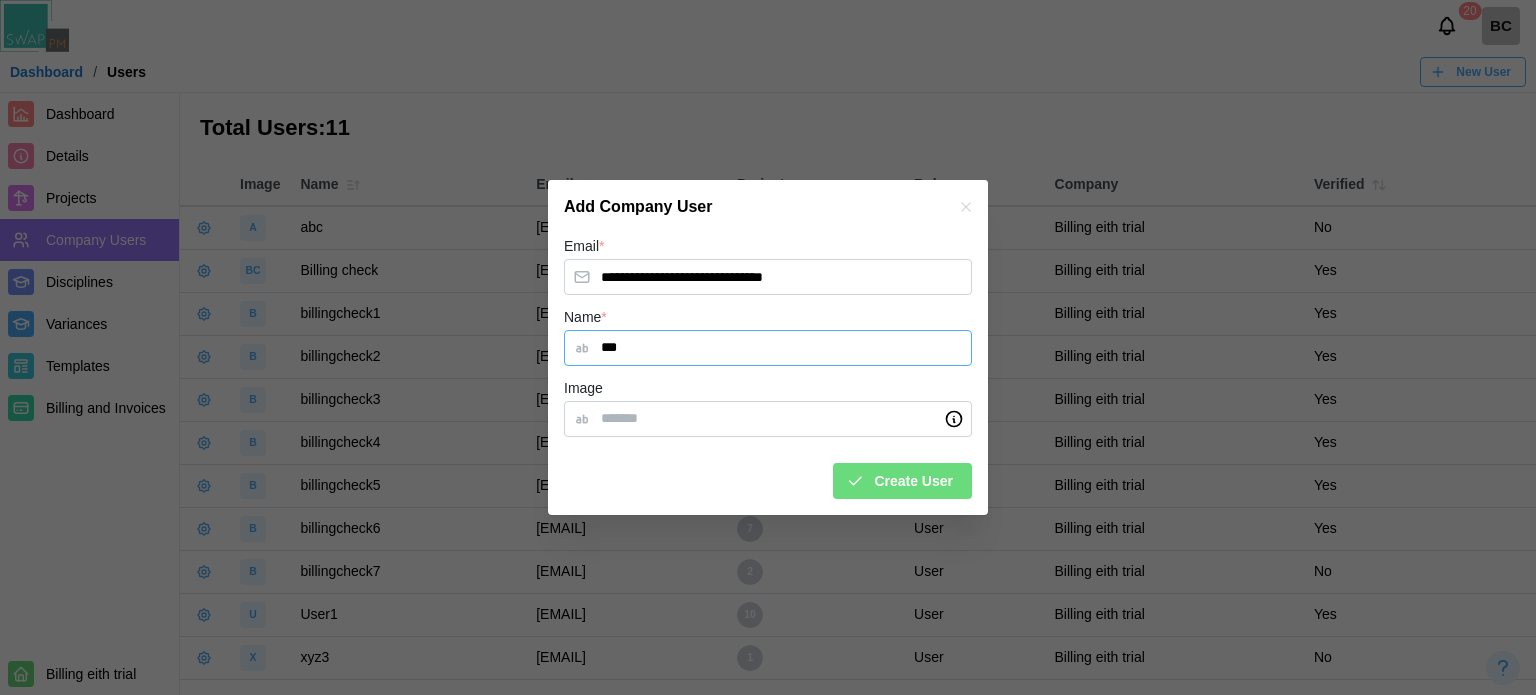 type on "***" 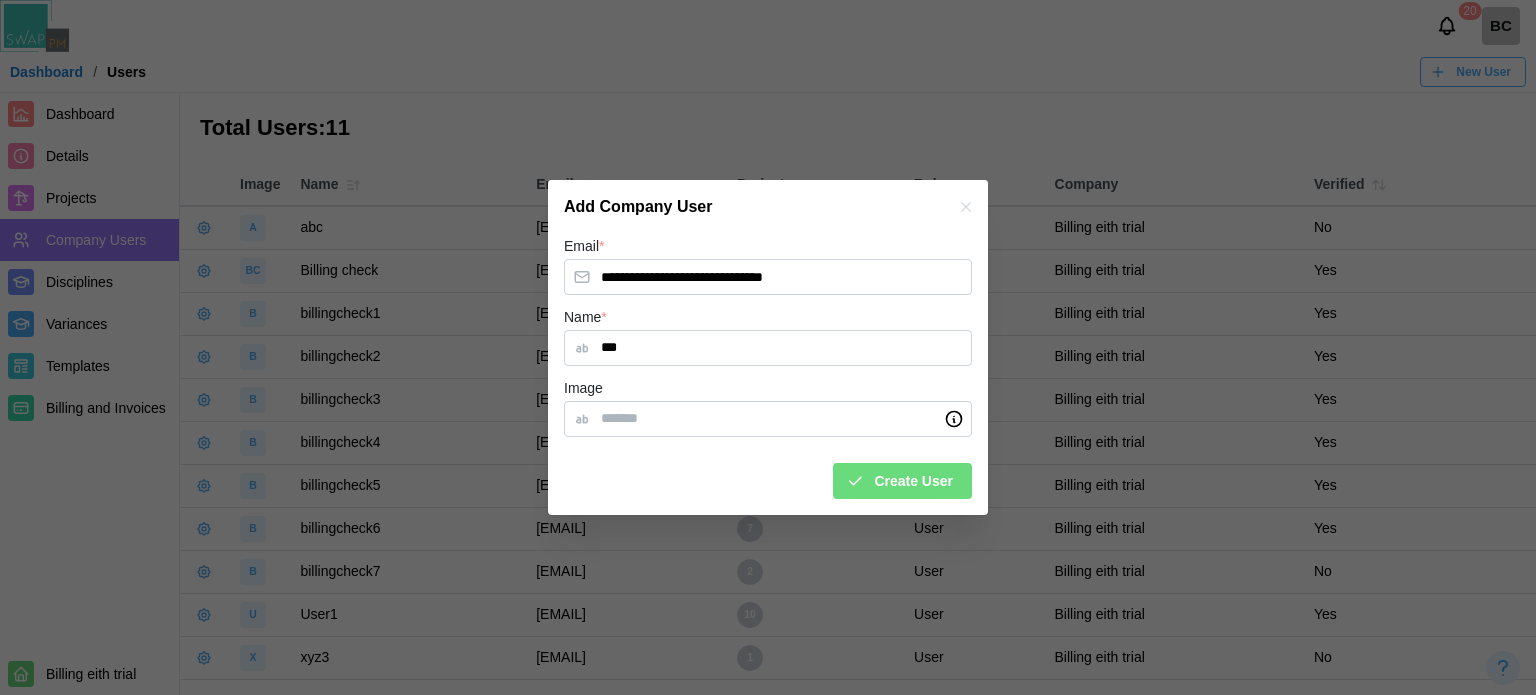 click on "Create User" at bounding box center (899, 481) 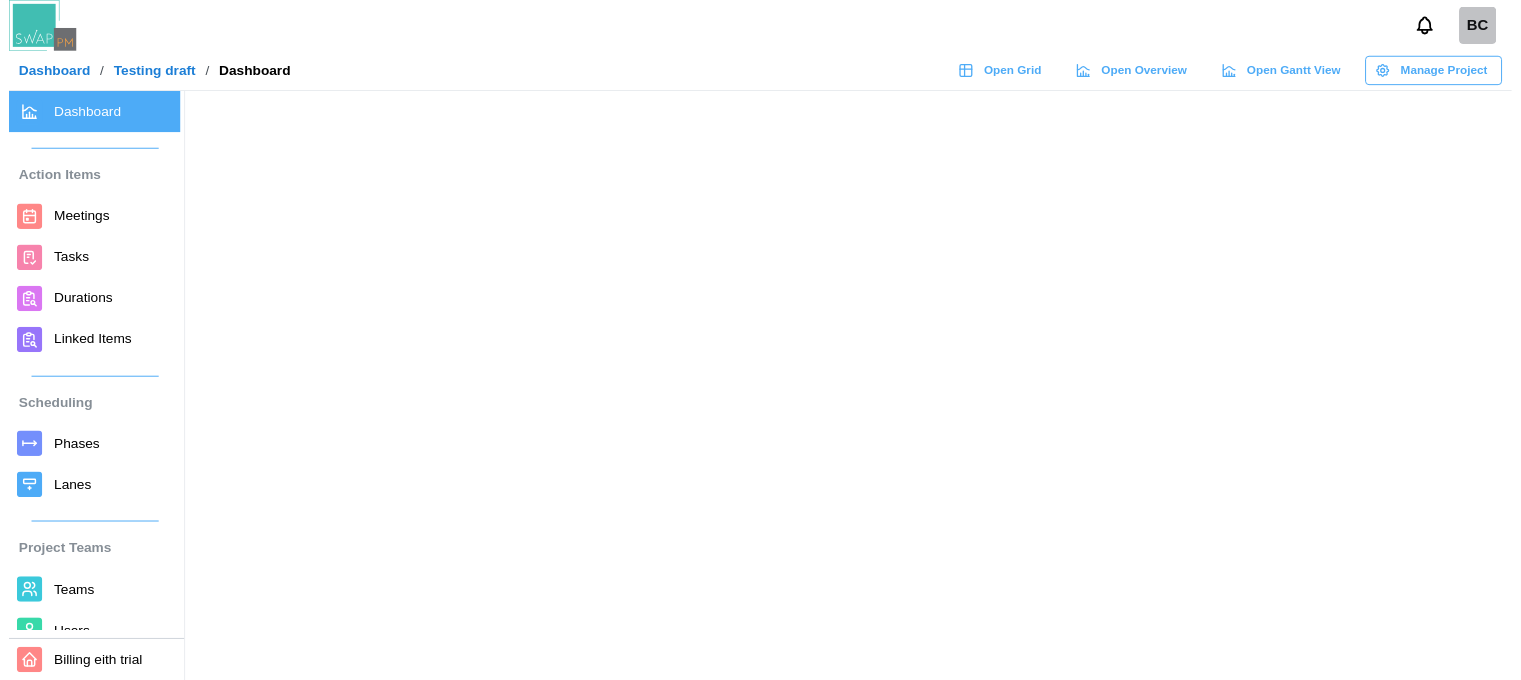 scroll, scrollTop: 0, scrollLeft: 0, axis: both 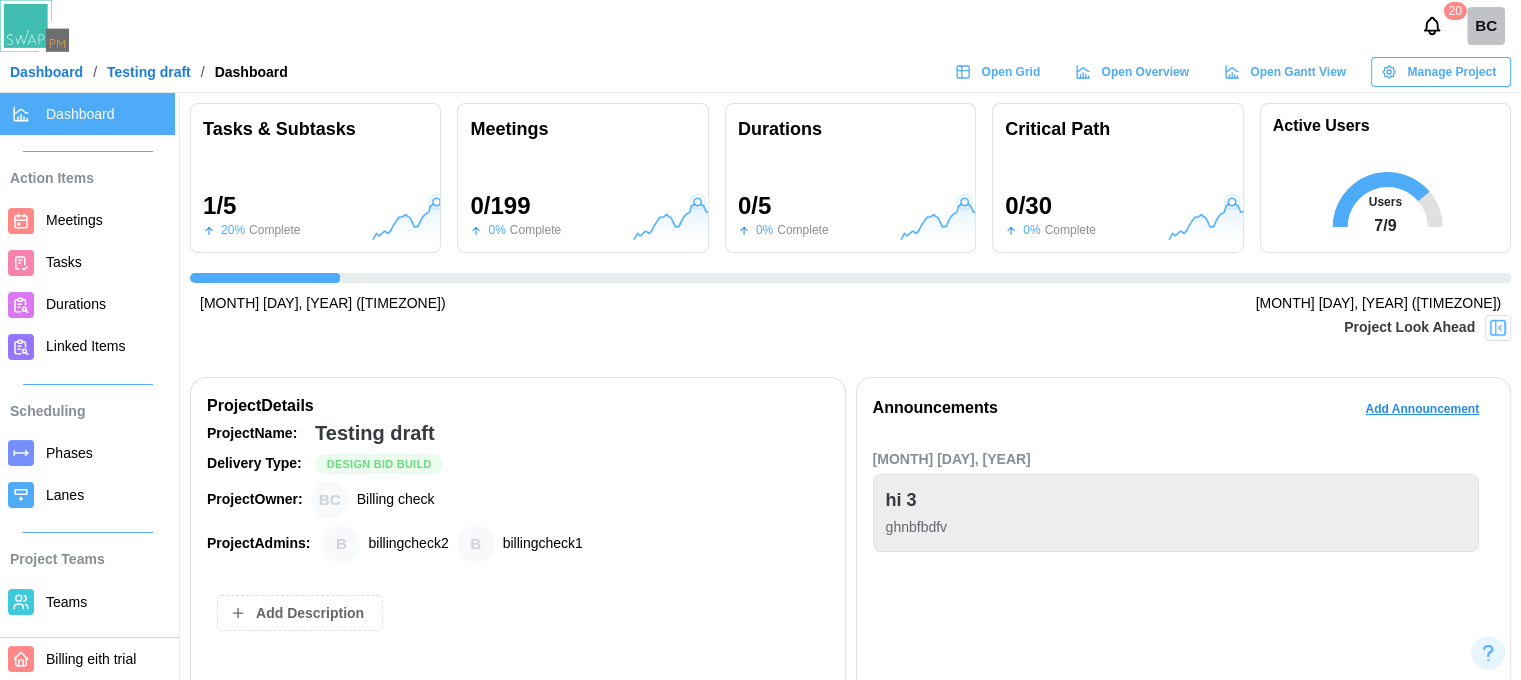 click on "Manage Project" at bounding box center (1451, 72) 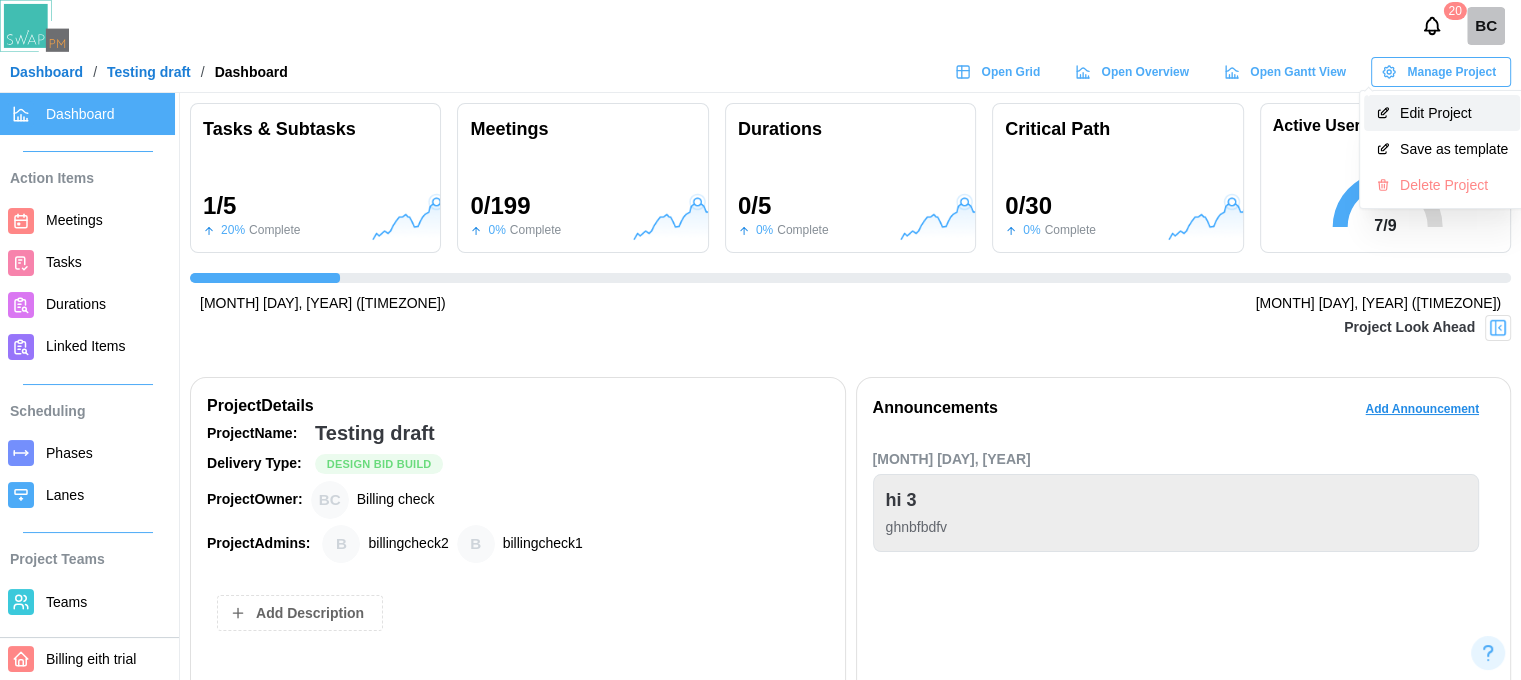 click on "Edit Project" at bounding box center [1454, 113] 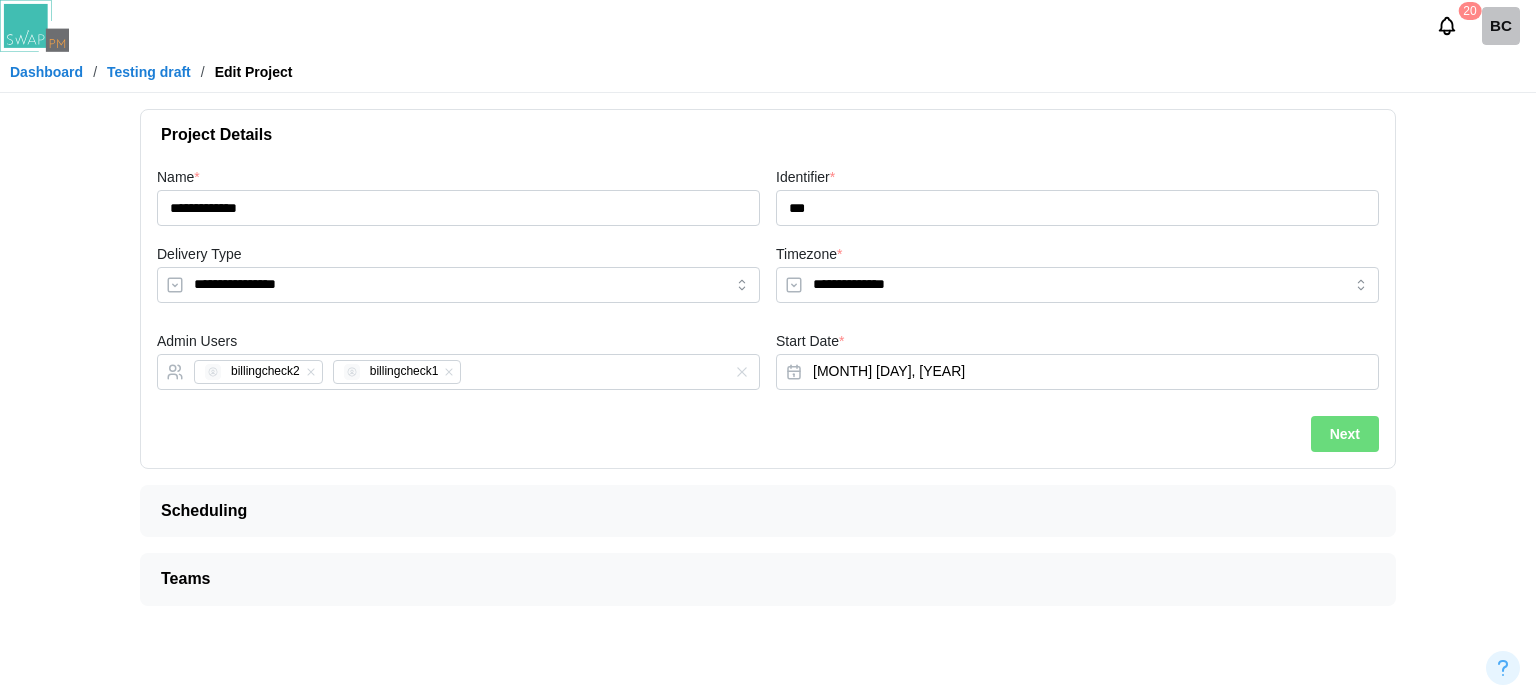 click on "Next" at bounding box center (1345, 434) 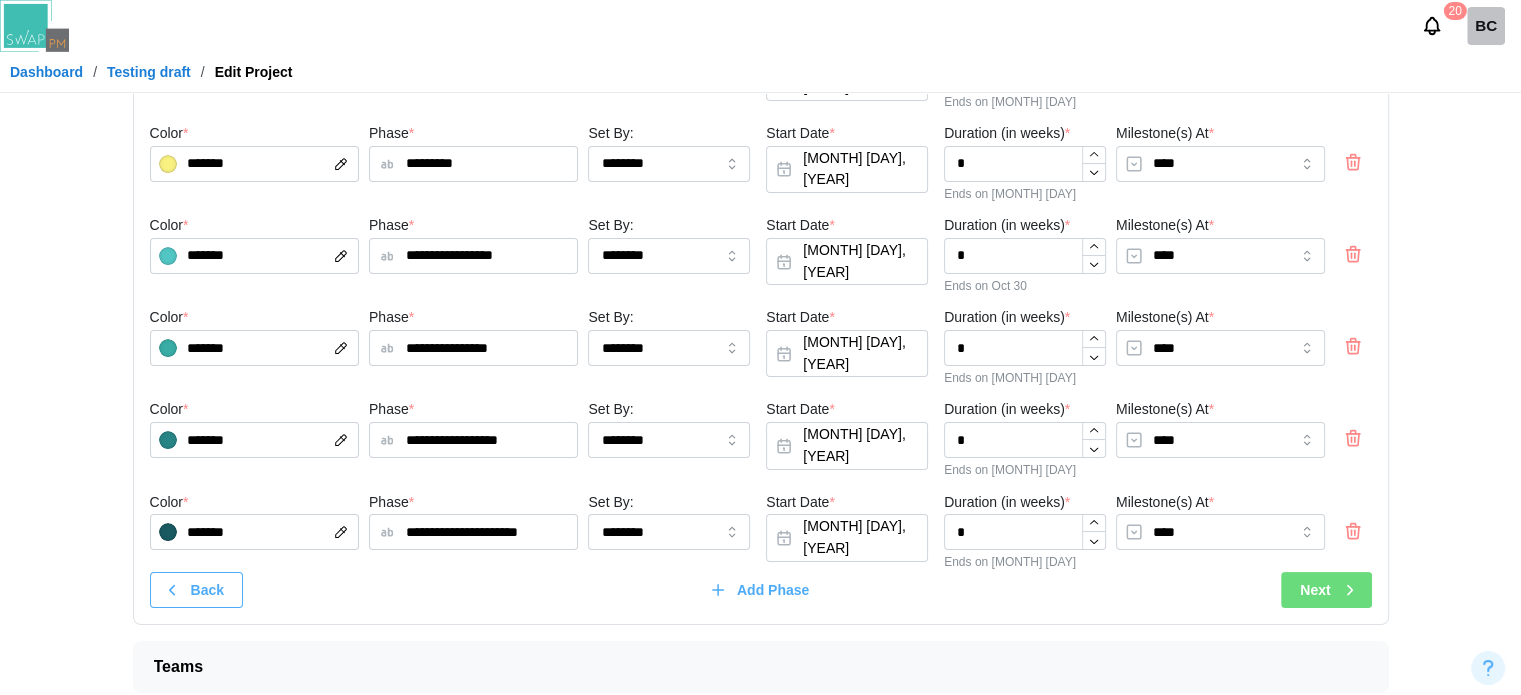 scroll, scrollTop: 206, scrollLeft: 0, axis: vertical 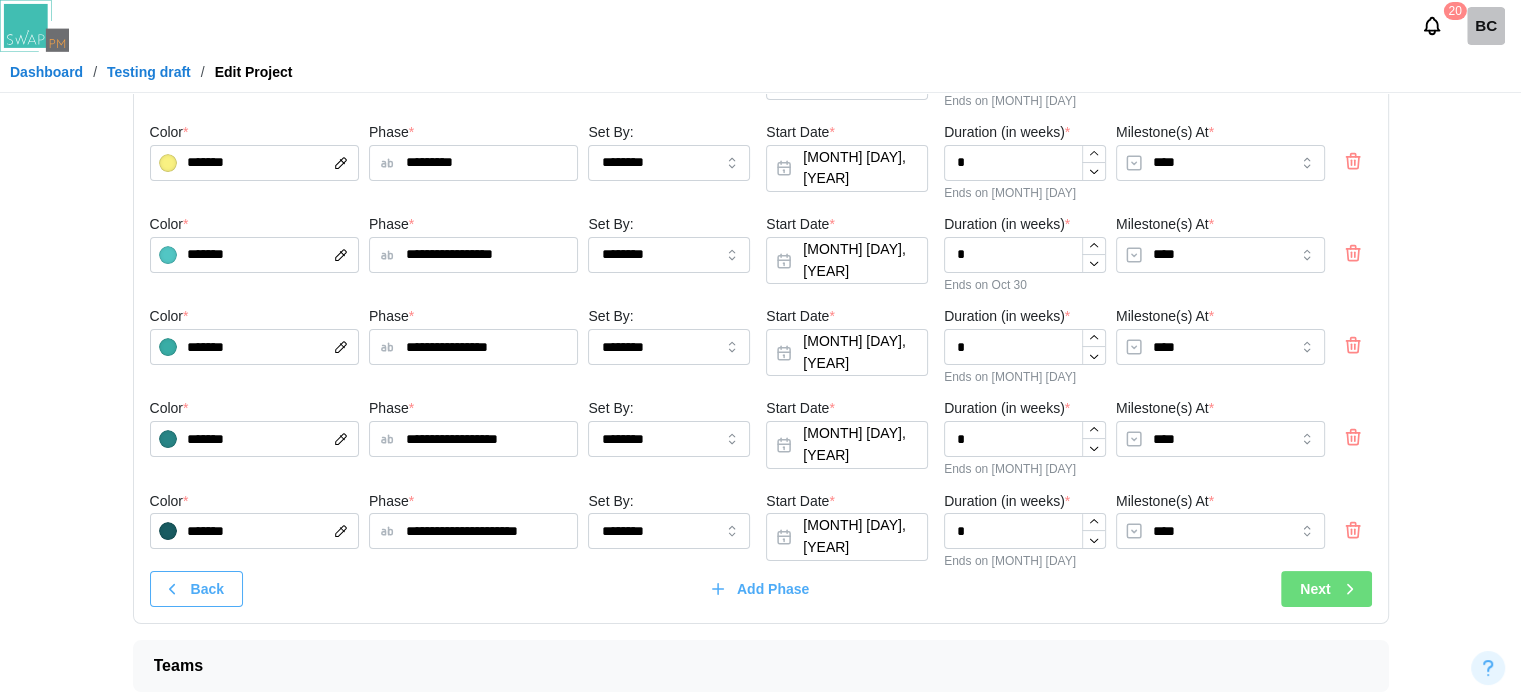 click on "Next" at bounding box center [1329, 589] 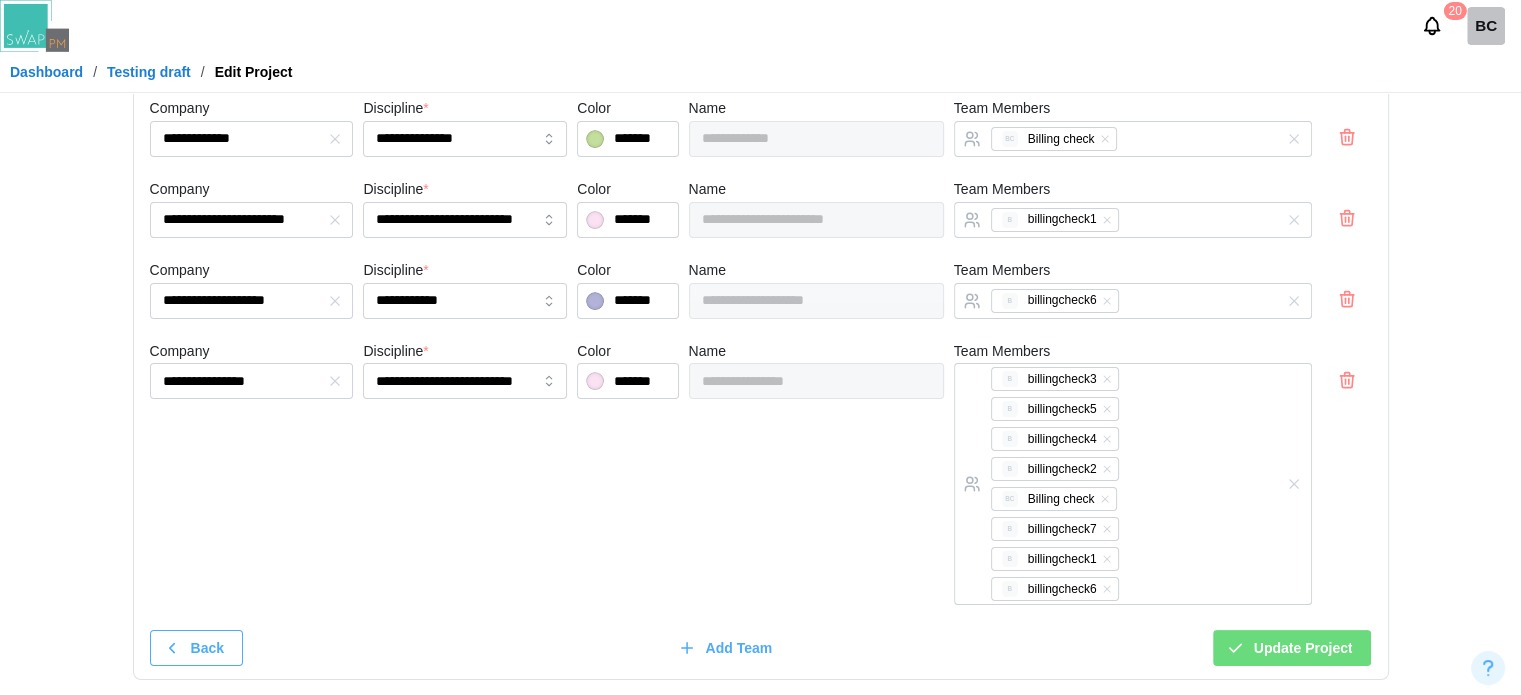 scroll, scrollTop: 205, scrollLeft: 0, axis: vertical 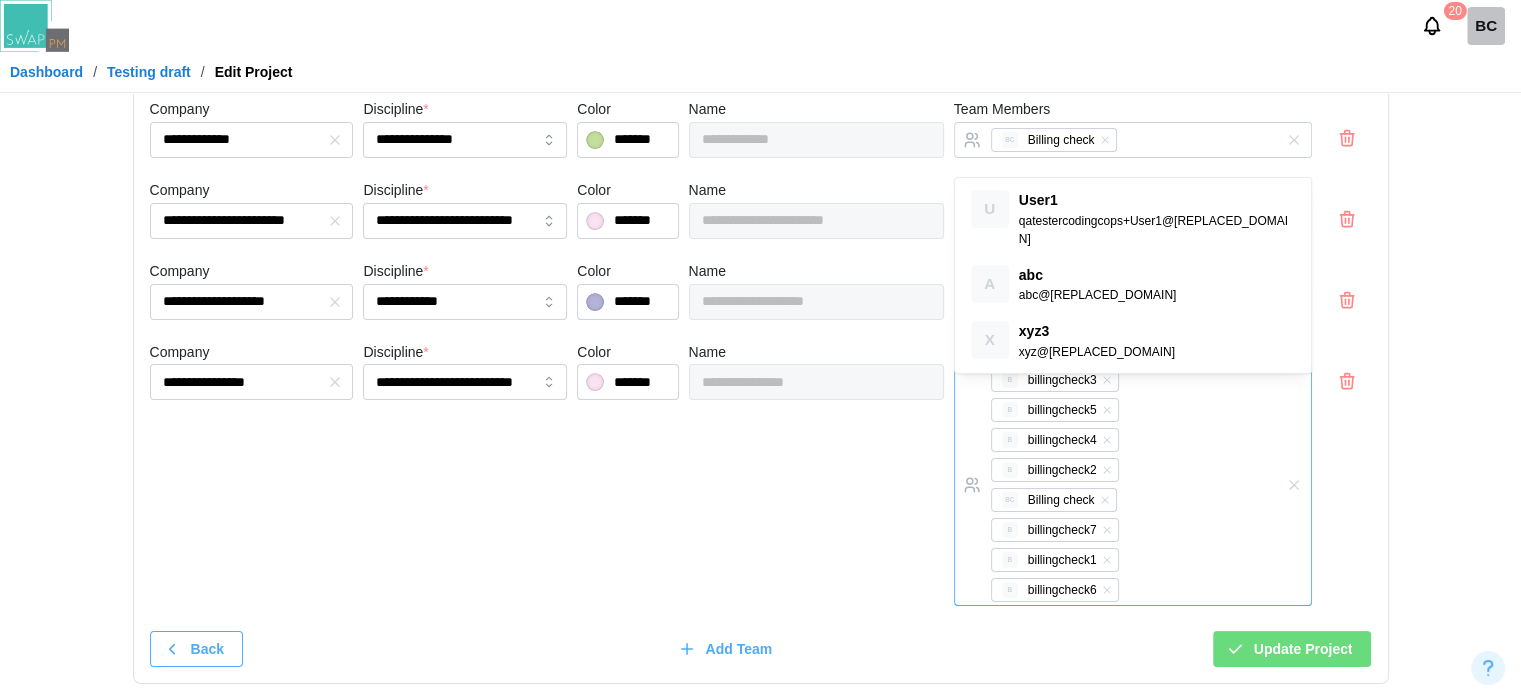 drag, startPoint x: 1199, startPoint y: 415, endPoint x: 1104, endPoint y: 213, distance: 223.2241 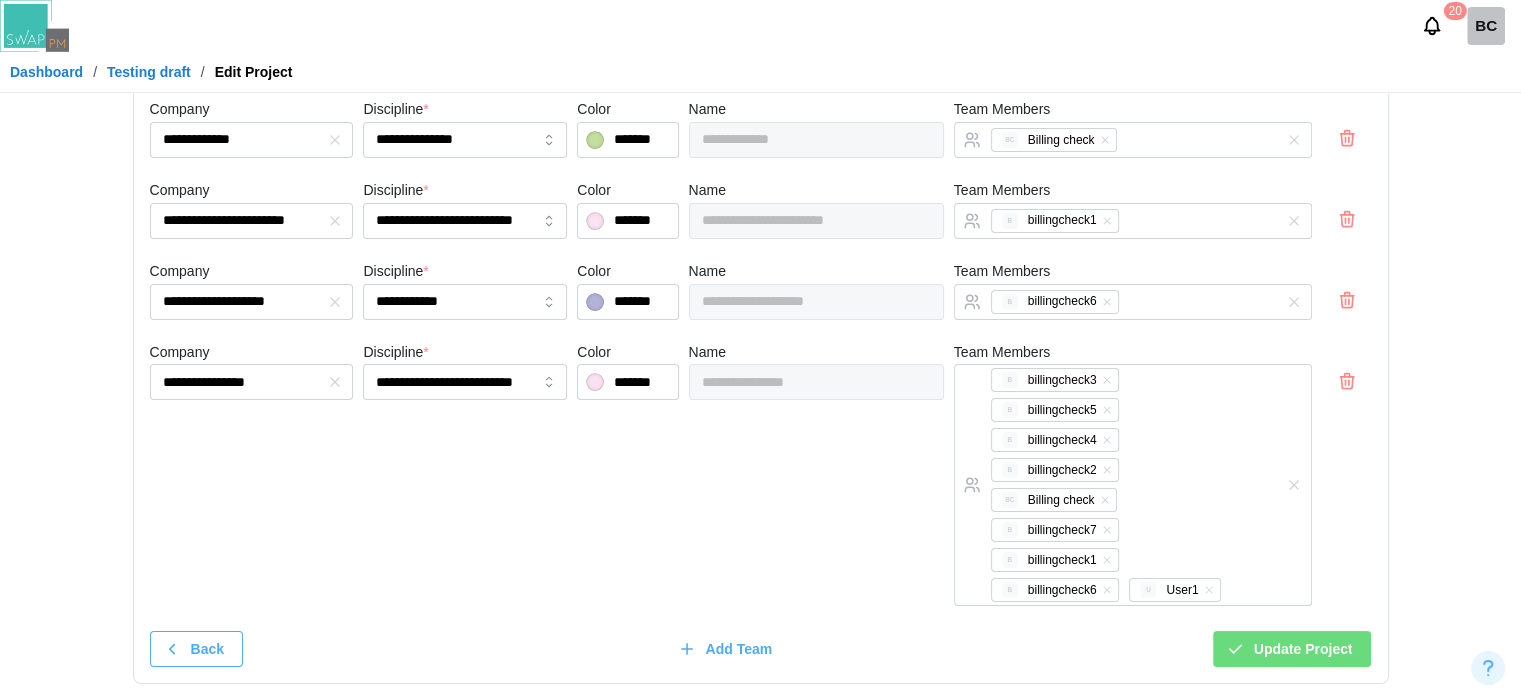 click on "**********" at bounding box center (761, 356) 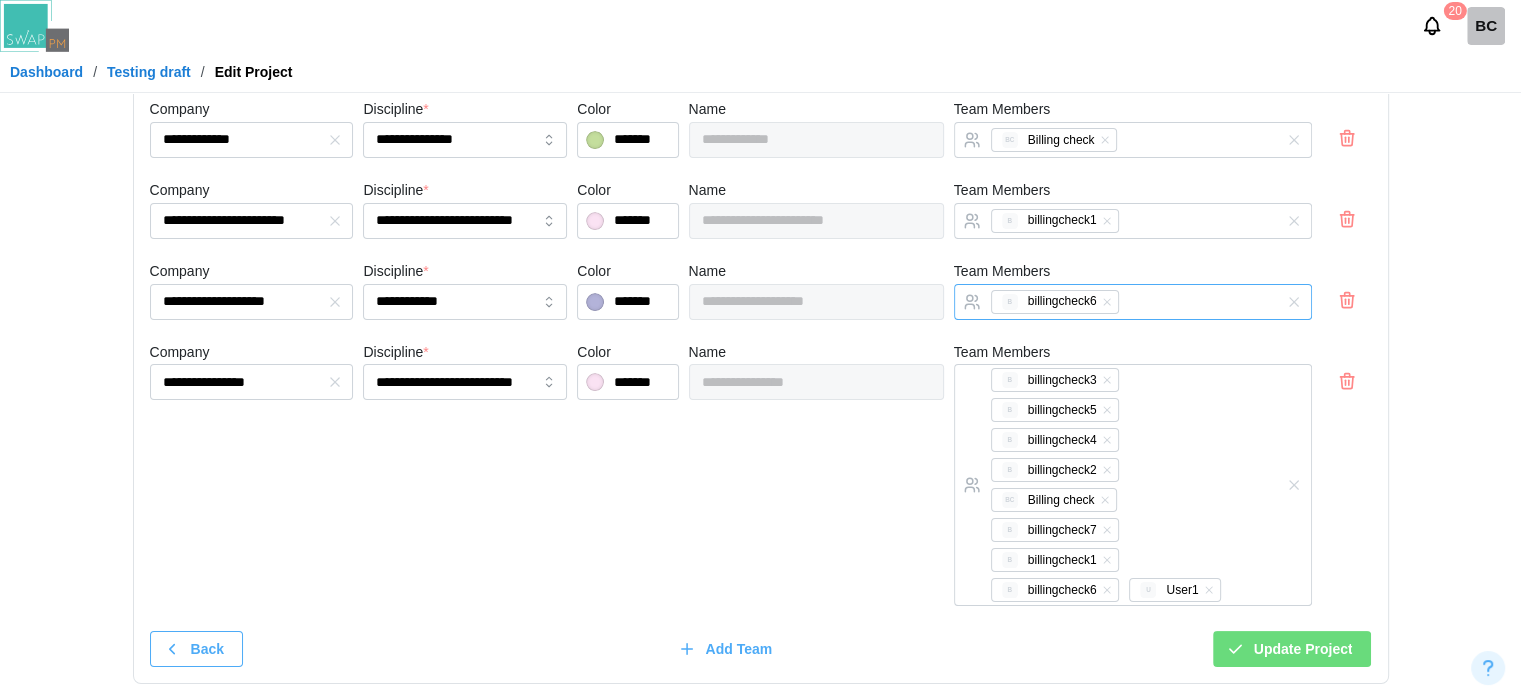 click on "B billingcheck6" at bounding box center (1112, 302) 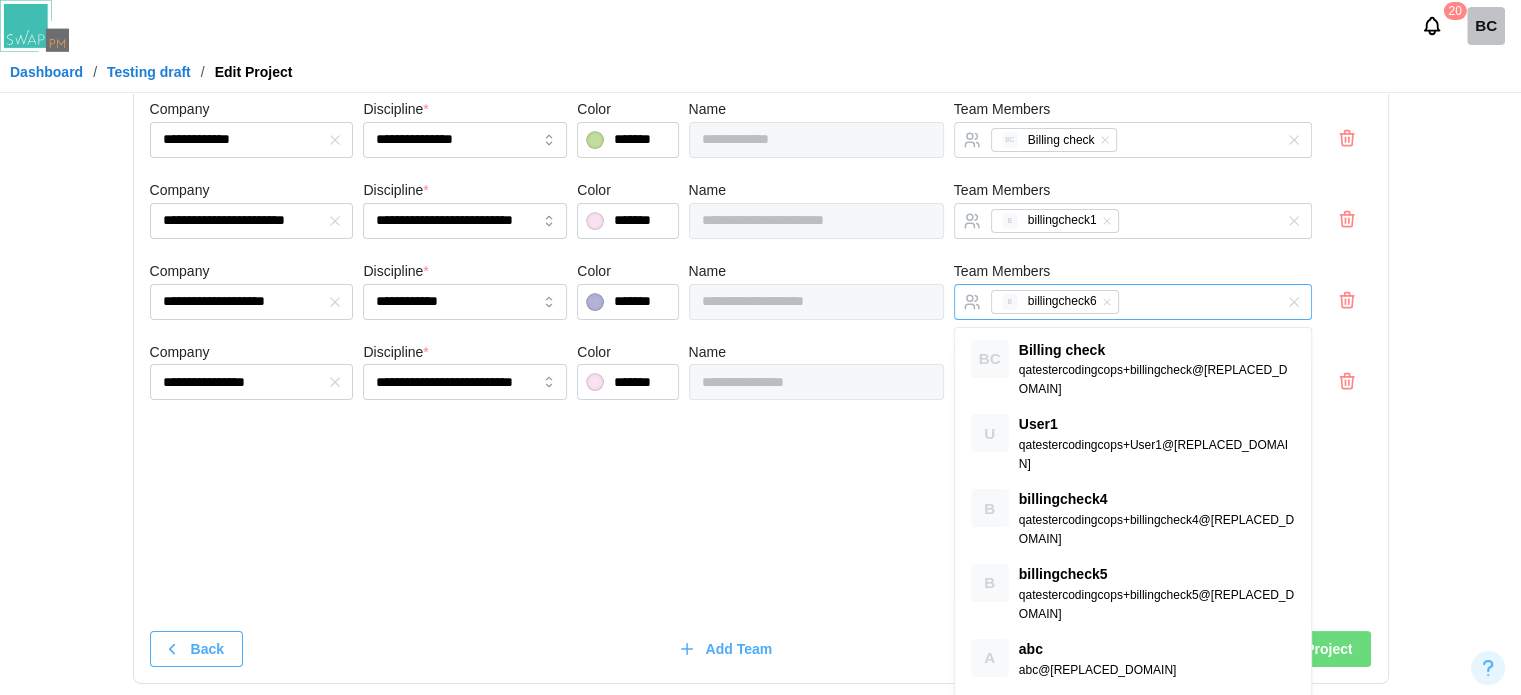 paste on "**********" 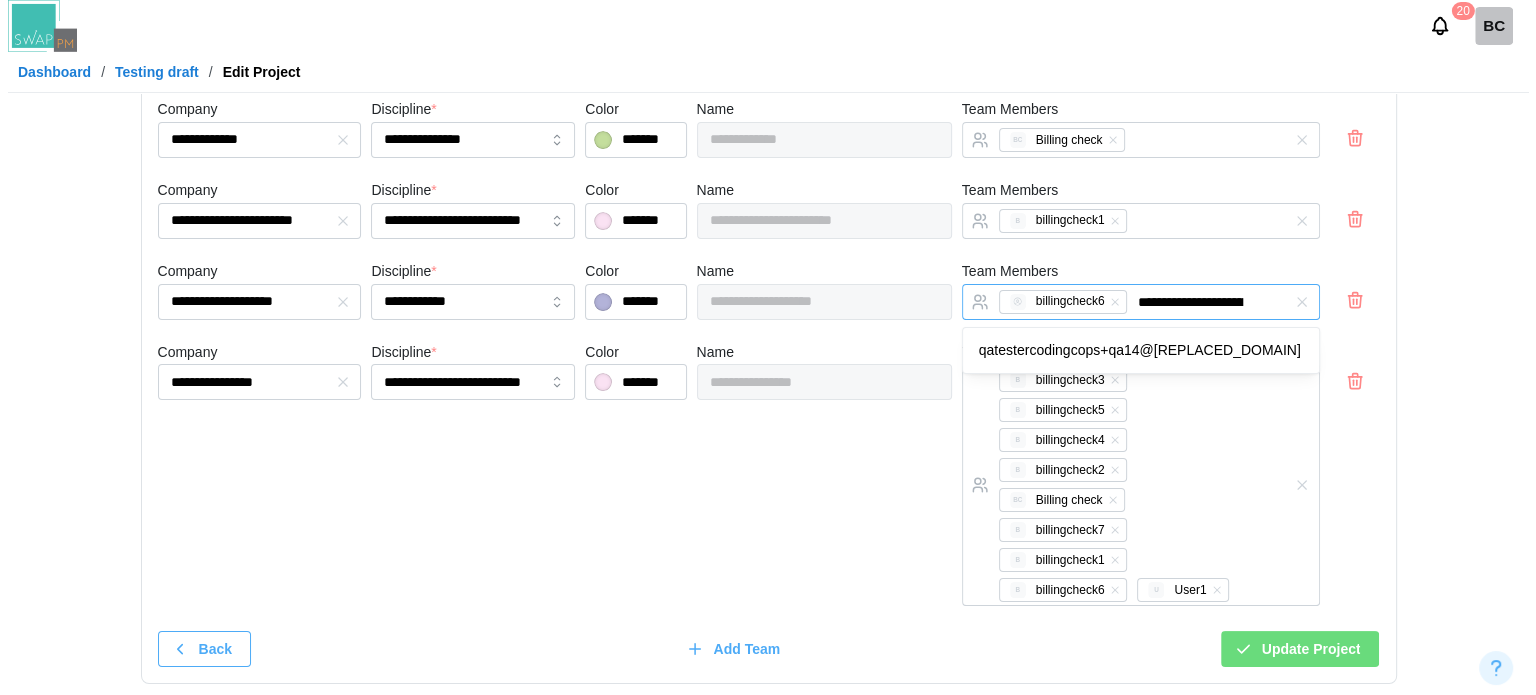 scroll, scrollTop: 0, scrollLeft: 92, axis: horizontal 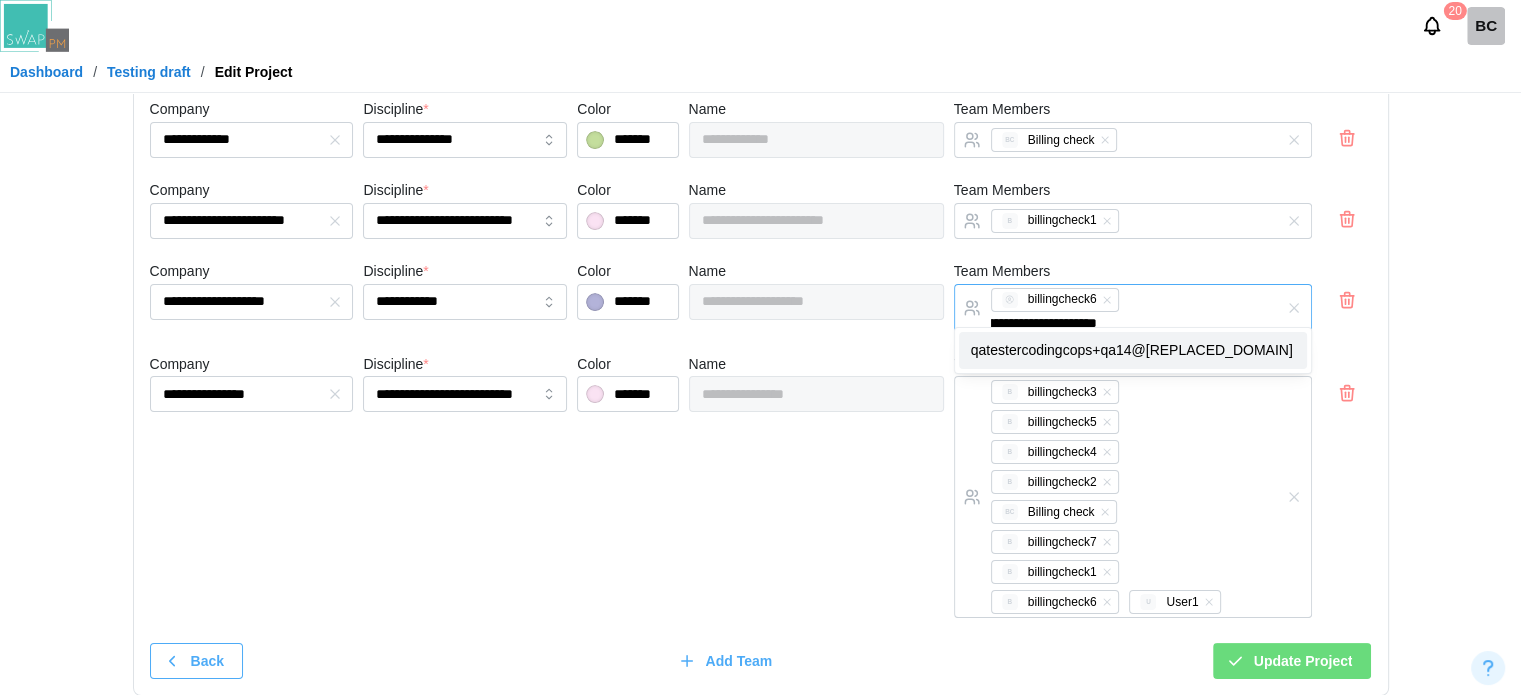 click on "**********" at bounding box center [1046, 323] 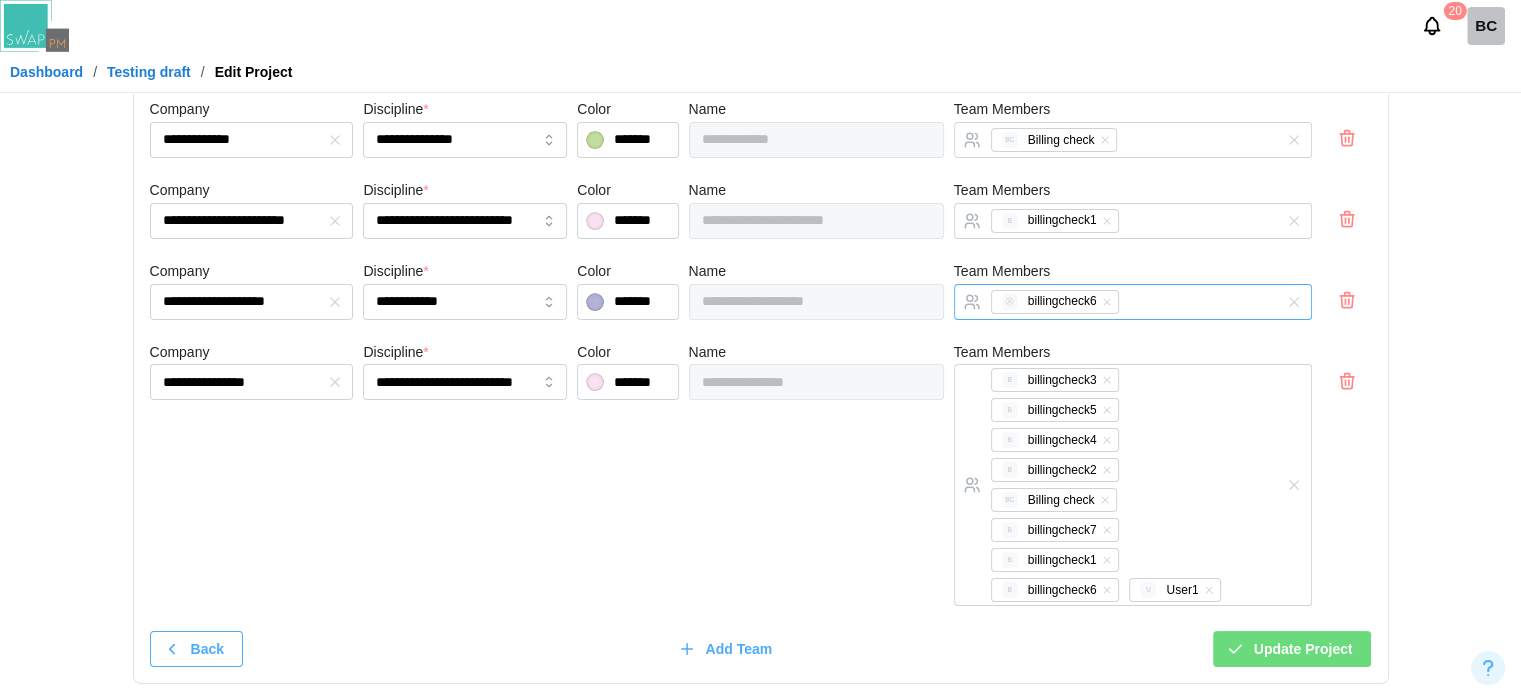 click on "**********" at bounding box center [1112, 302] 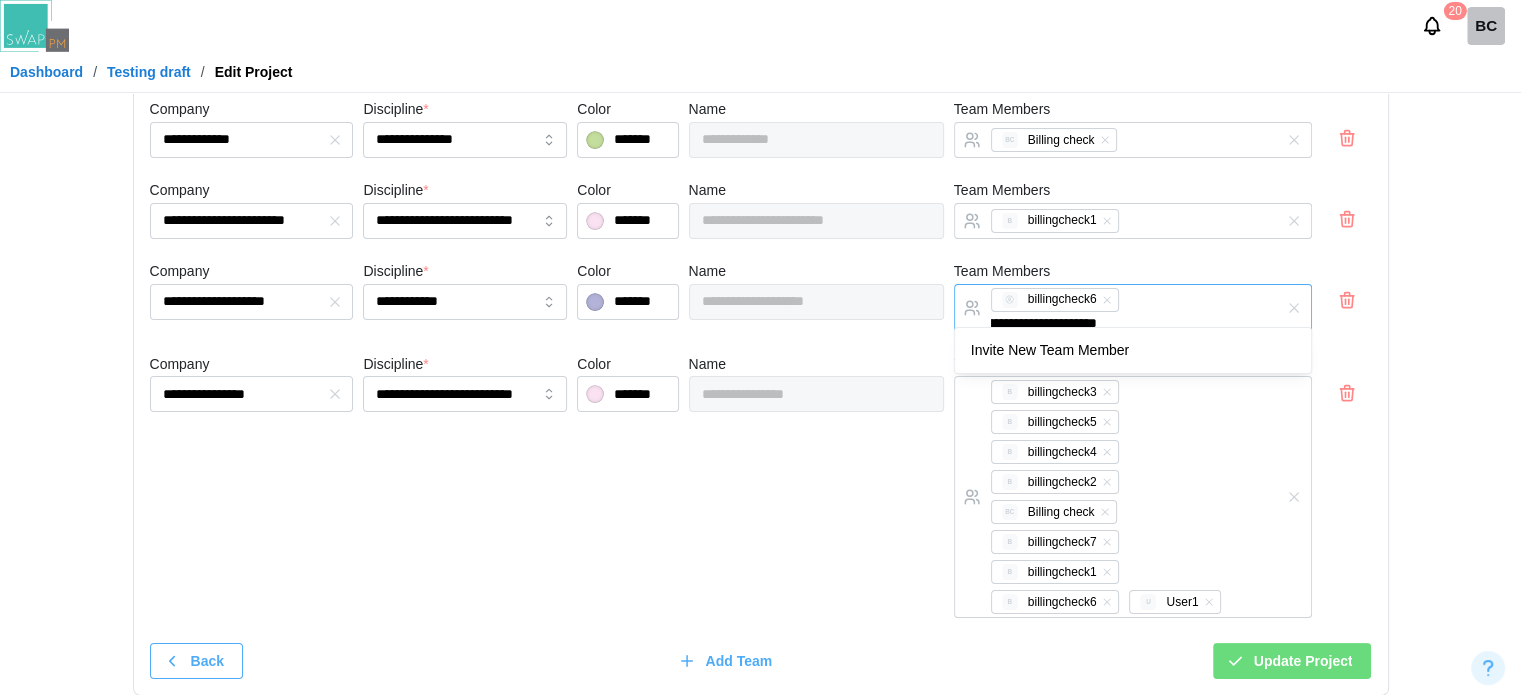 type on "**********" 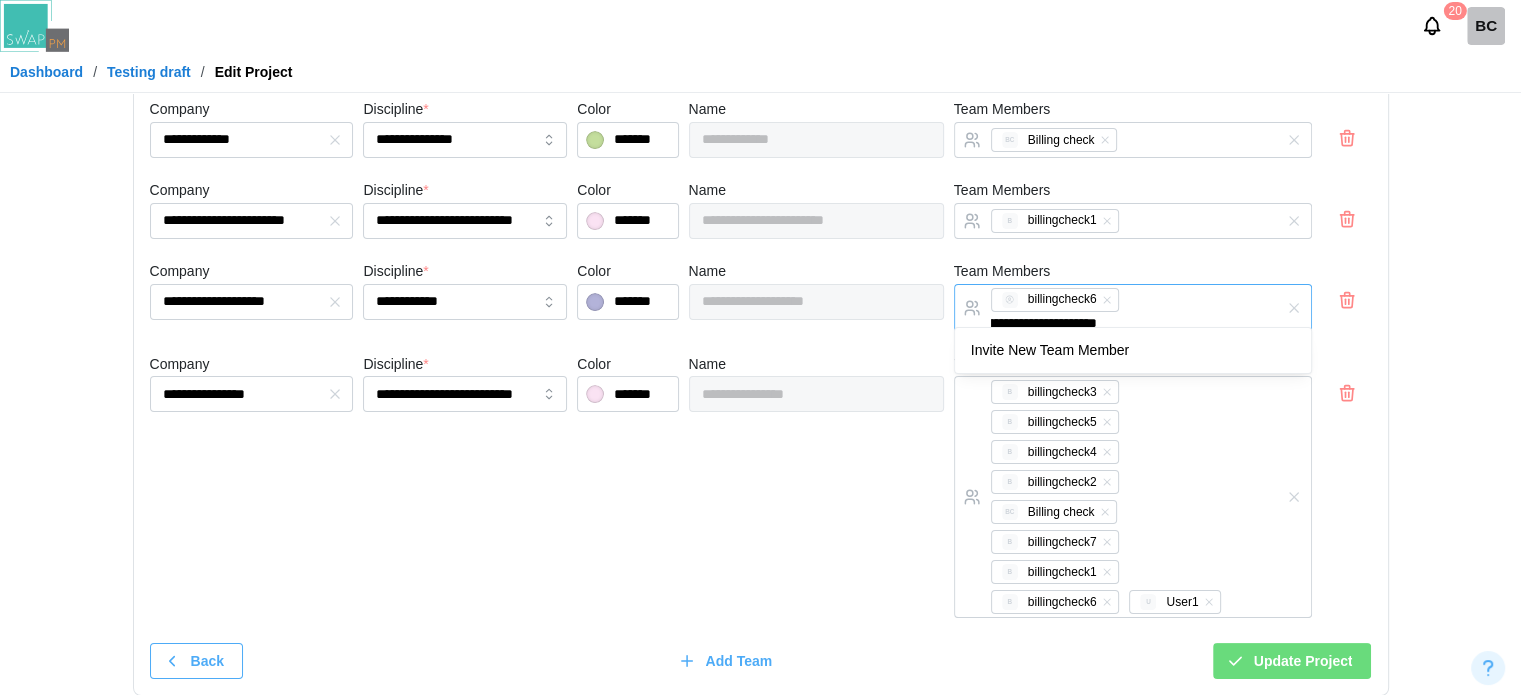 type 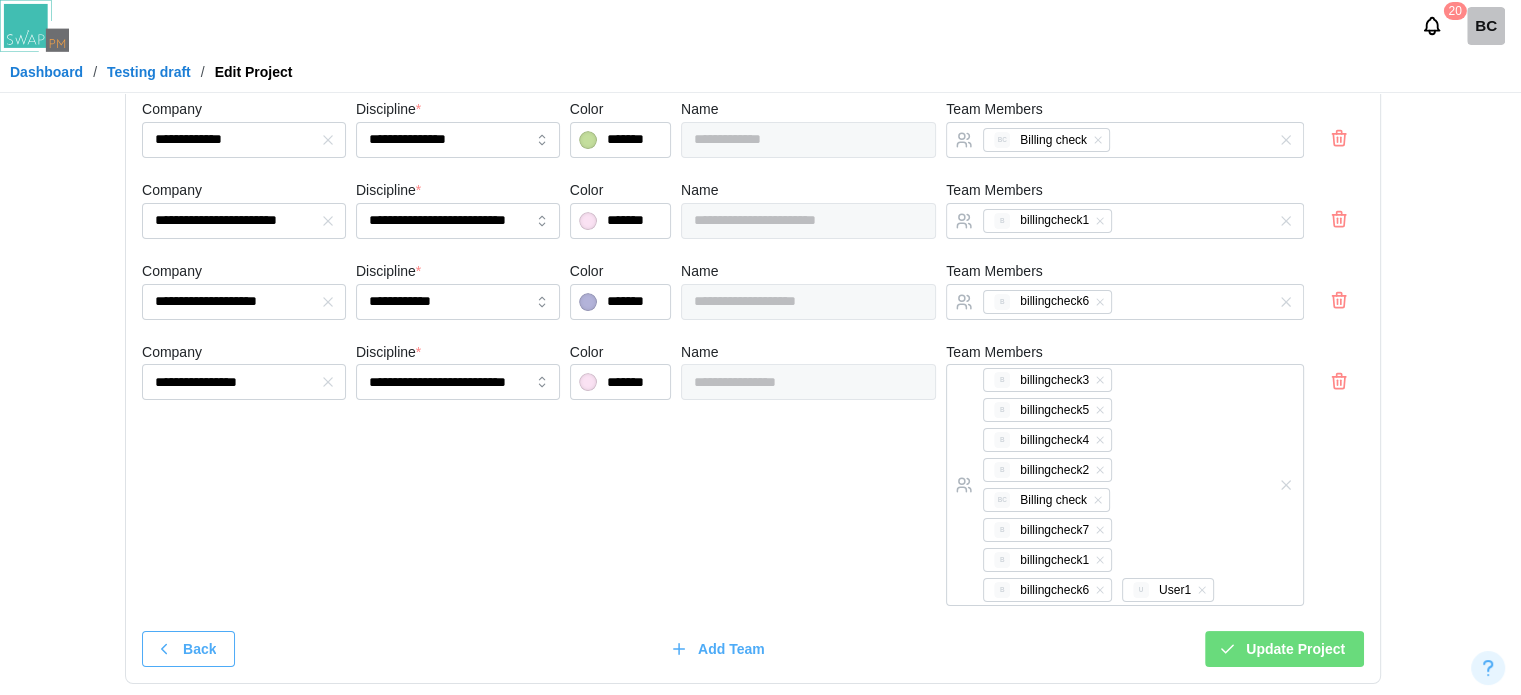 scroll, scrollTop: 0, scrollLeft: 0, axis: both 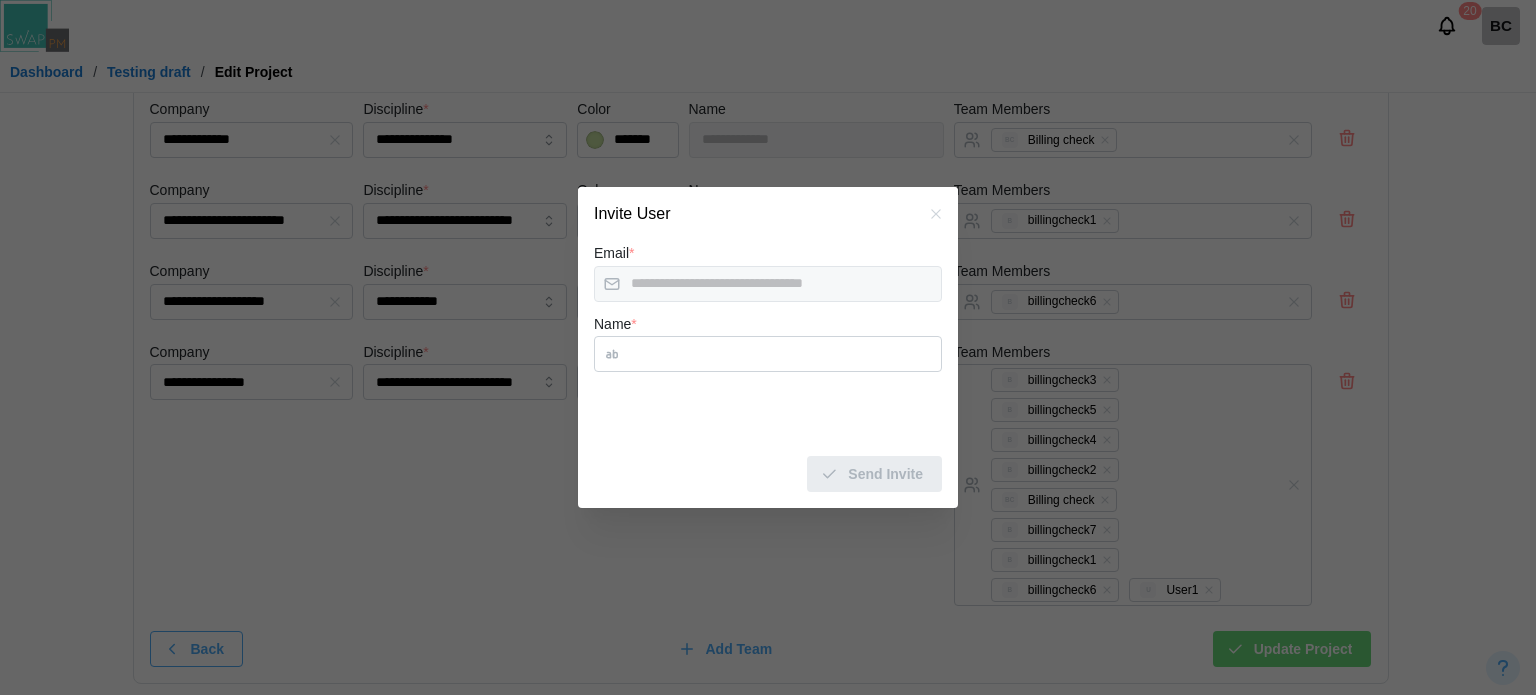 click on "Name  *" at bounding box center (768, 354) 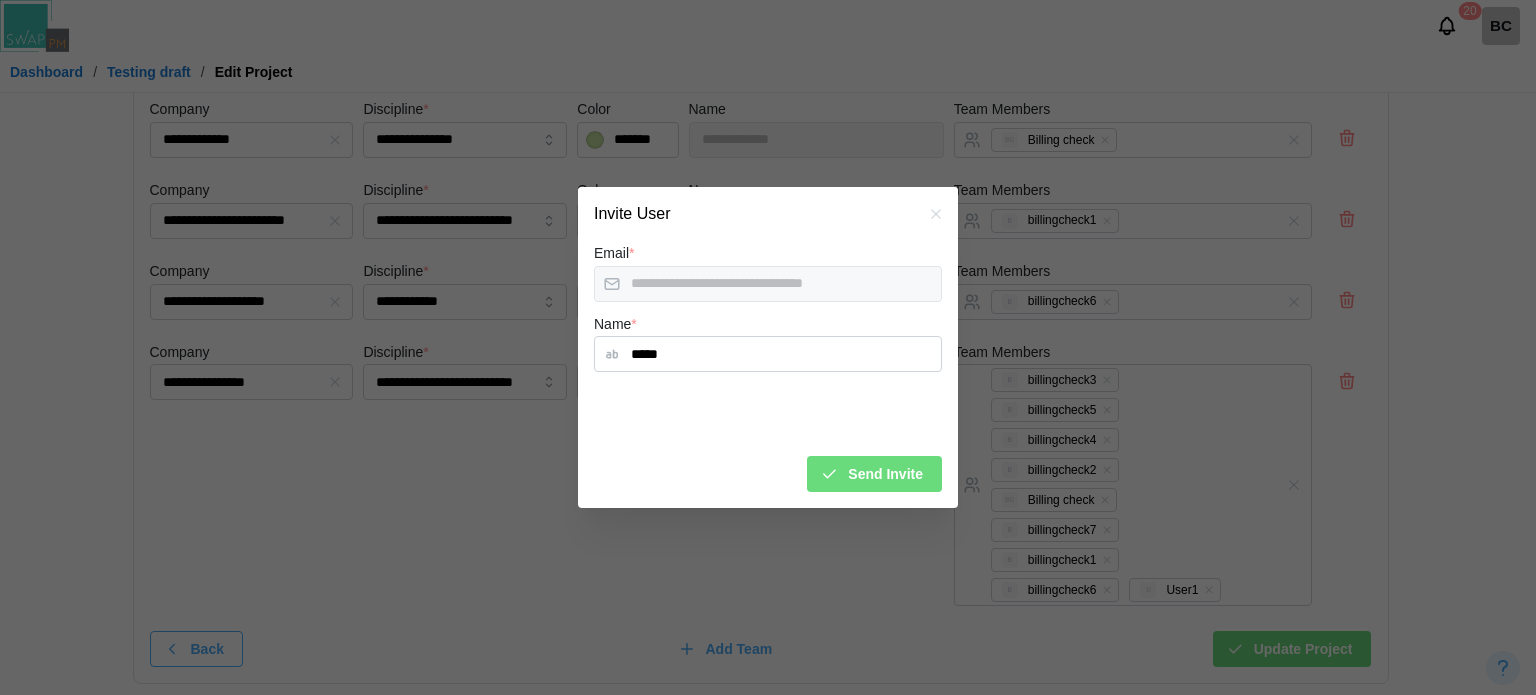 type on "*****" 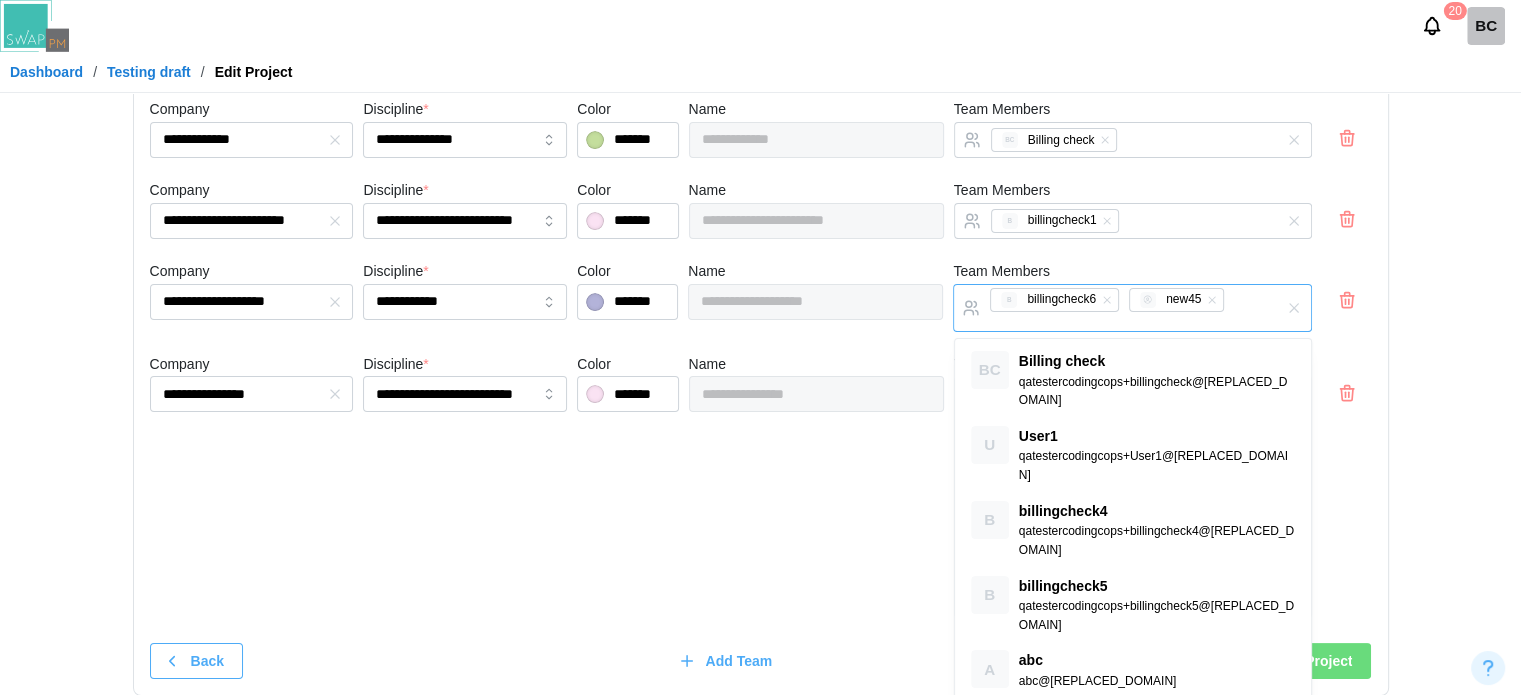 paste on "**********" 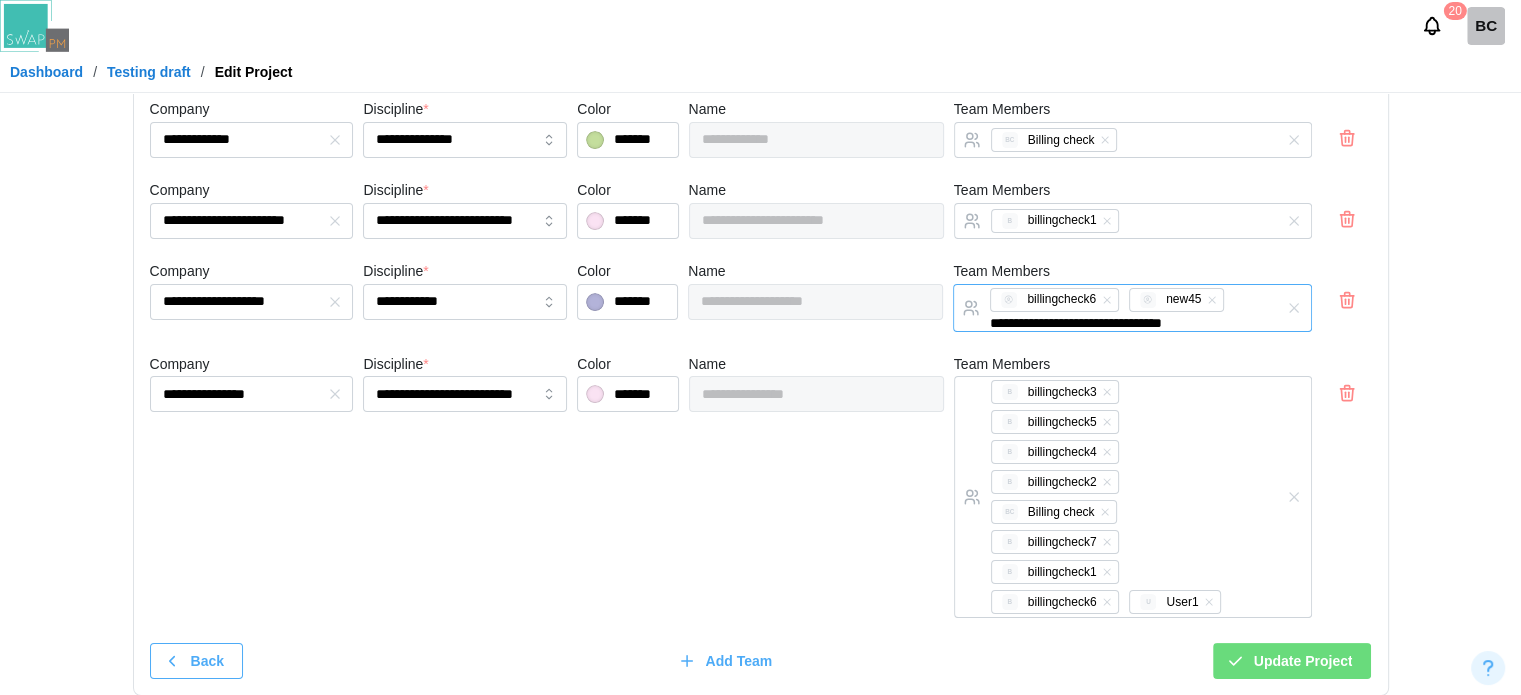 click on "**********" at bounding box center (1132, 300) 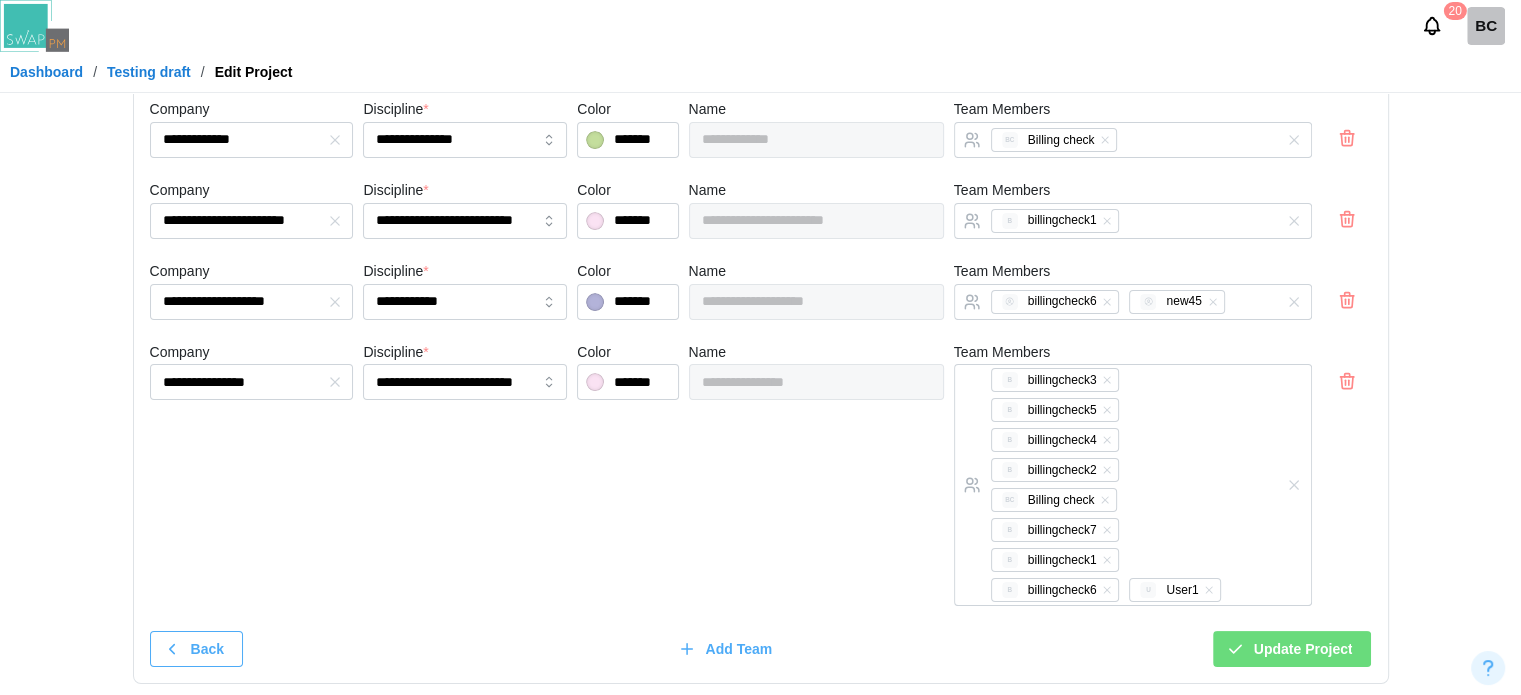 click on "**********" at bounding box center [1133, 294] 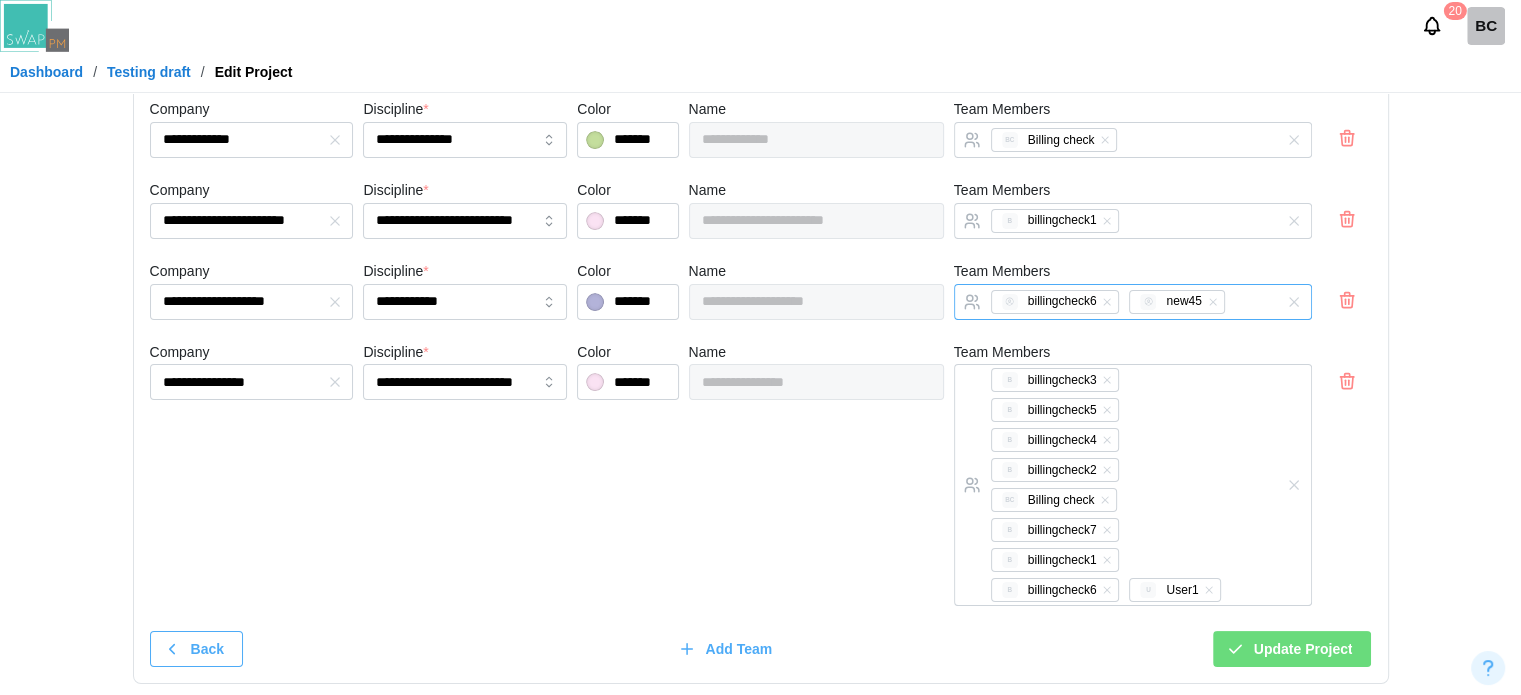 click on "**********" at bounding box center [1133, 302] 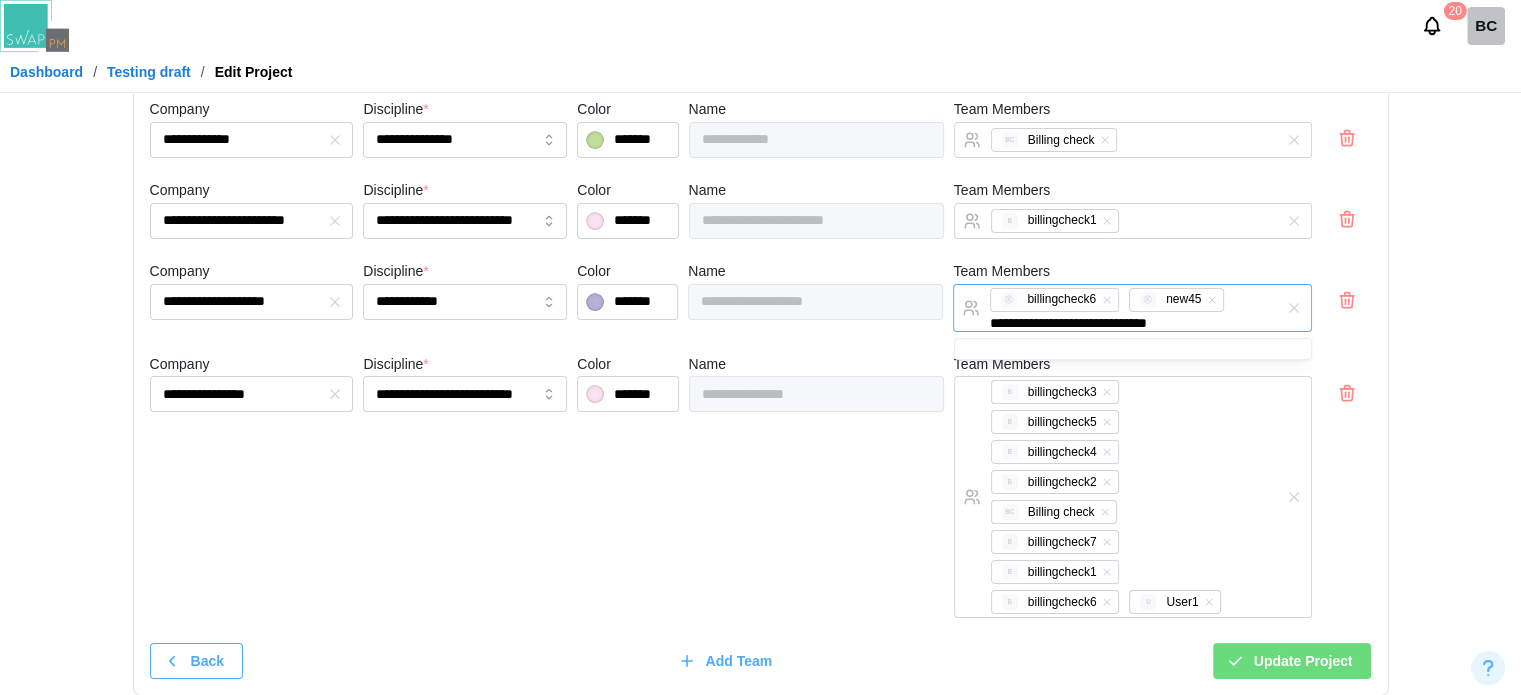scroll, scrollTop: 0, scrollLeft: 0, axis: both 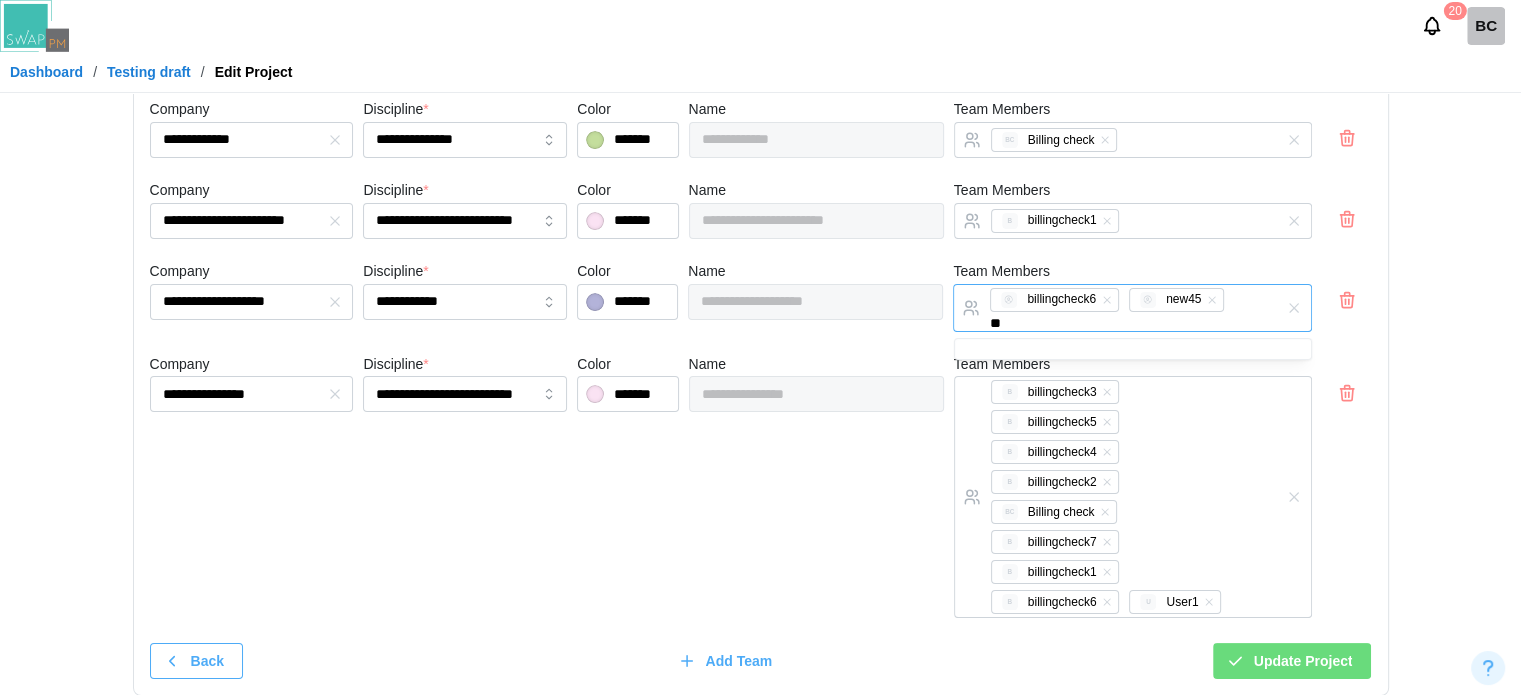 type on "*" 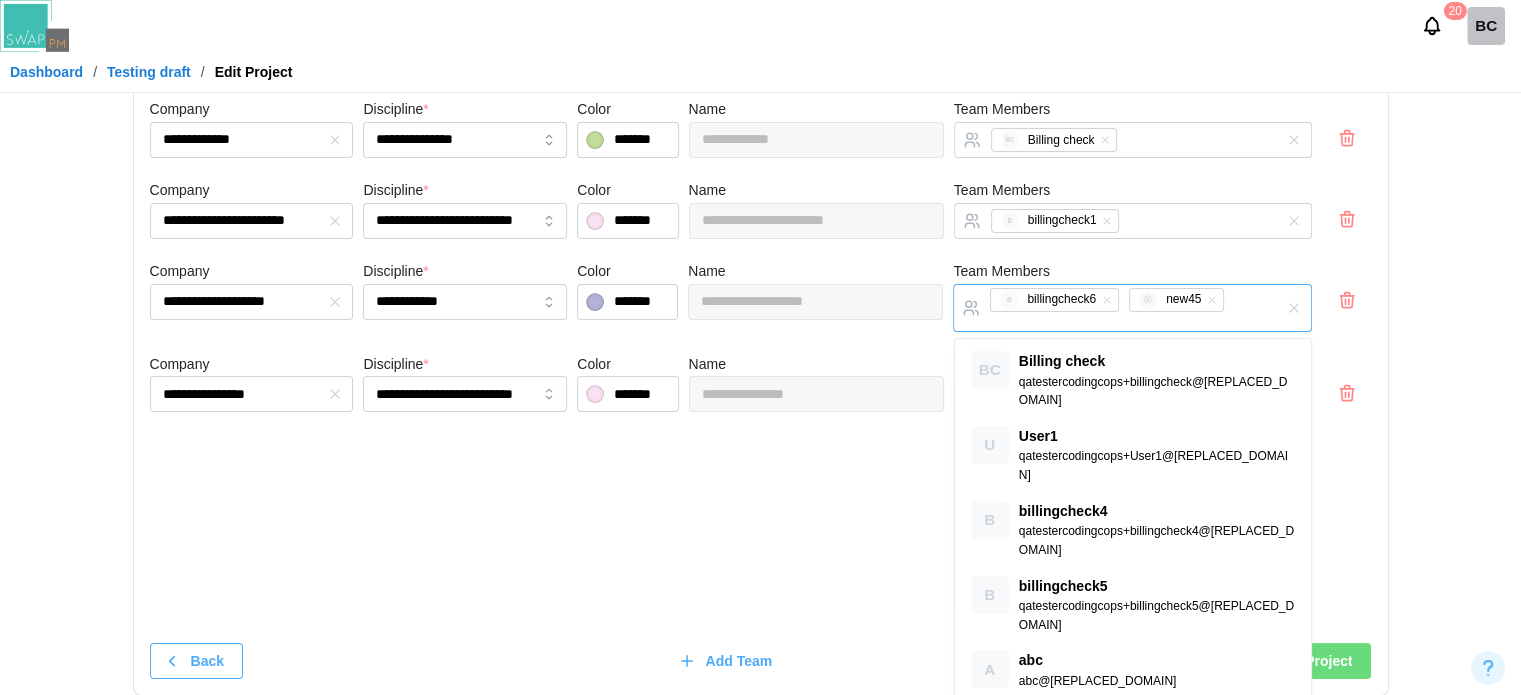 paste on "**********" 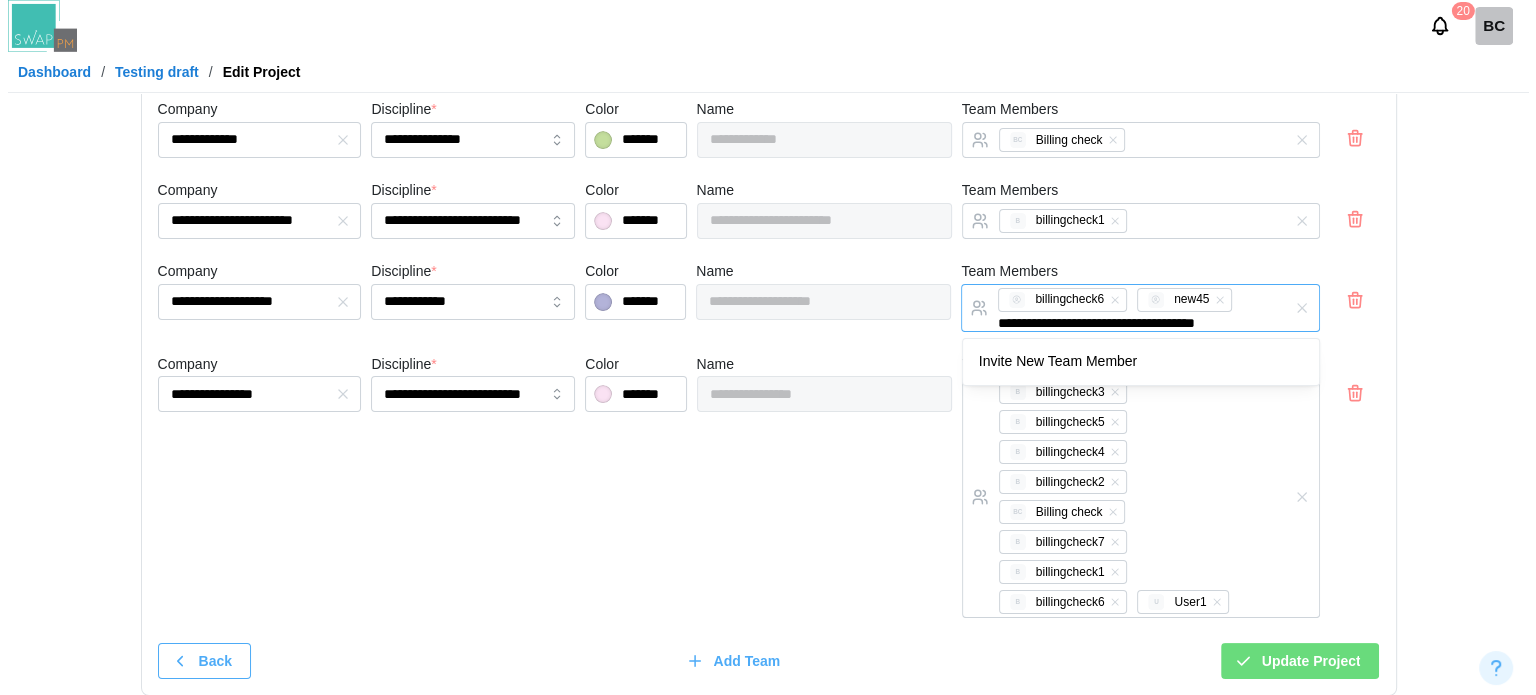 scroll, scrollTop: 0, scrollLeft: 16, axis: horizontal 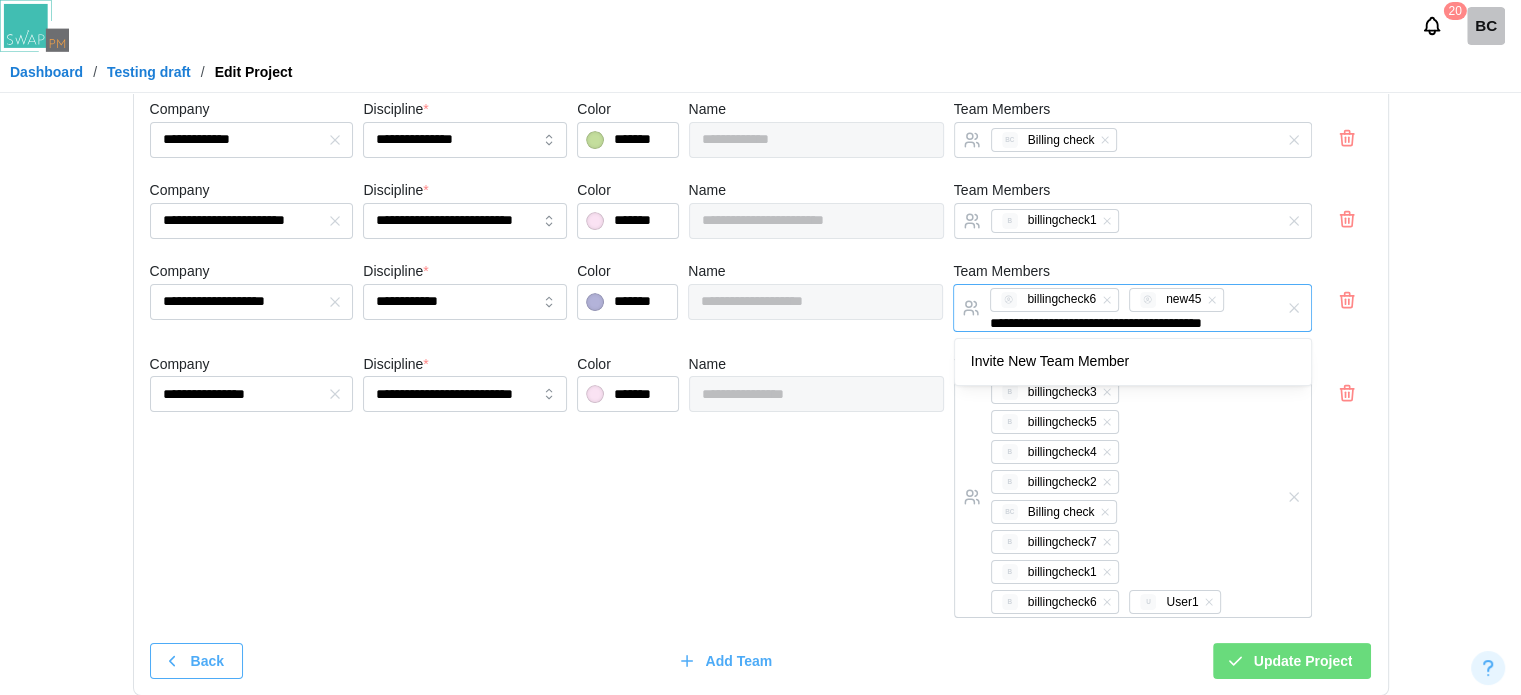 click on "**********" at bounding box center (1132, 300) 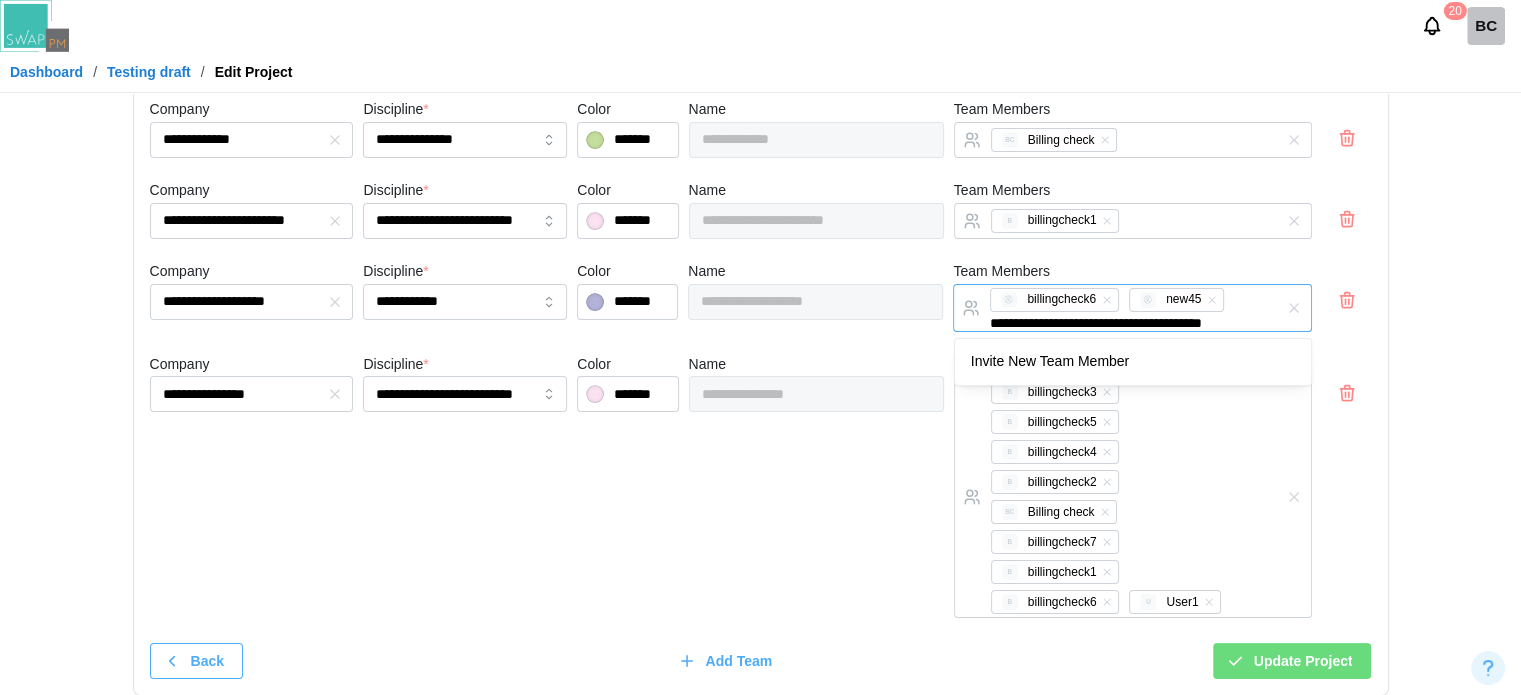 click on "**********" at bounding box center [1111, 308] 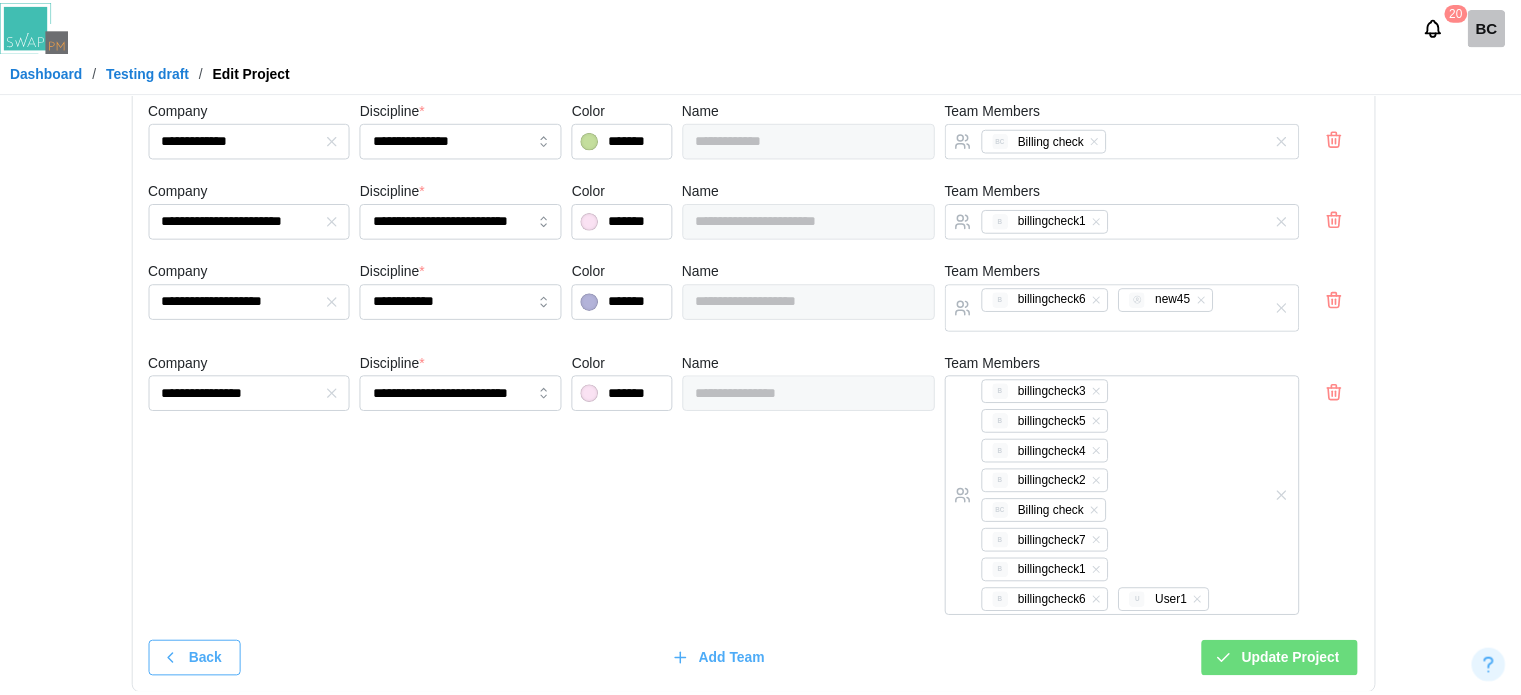 scroll, scrollTop: 0, scrollLeft: 0, axis: both 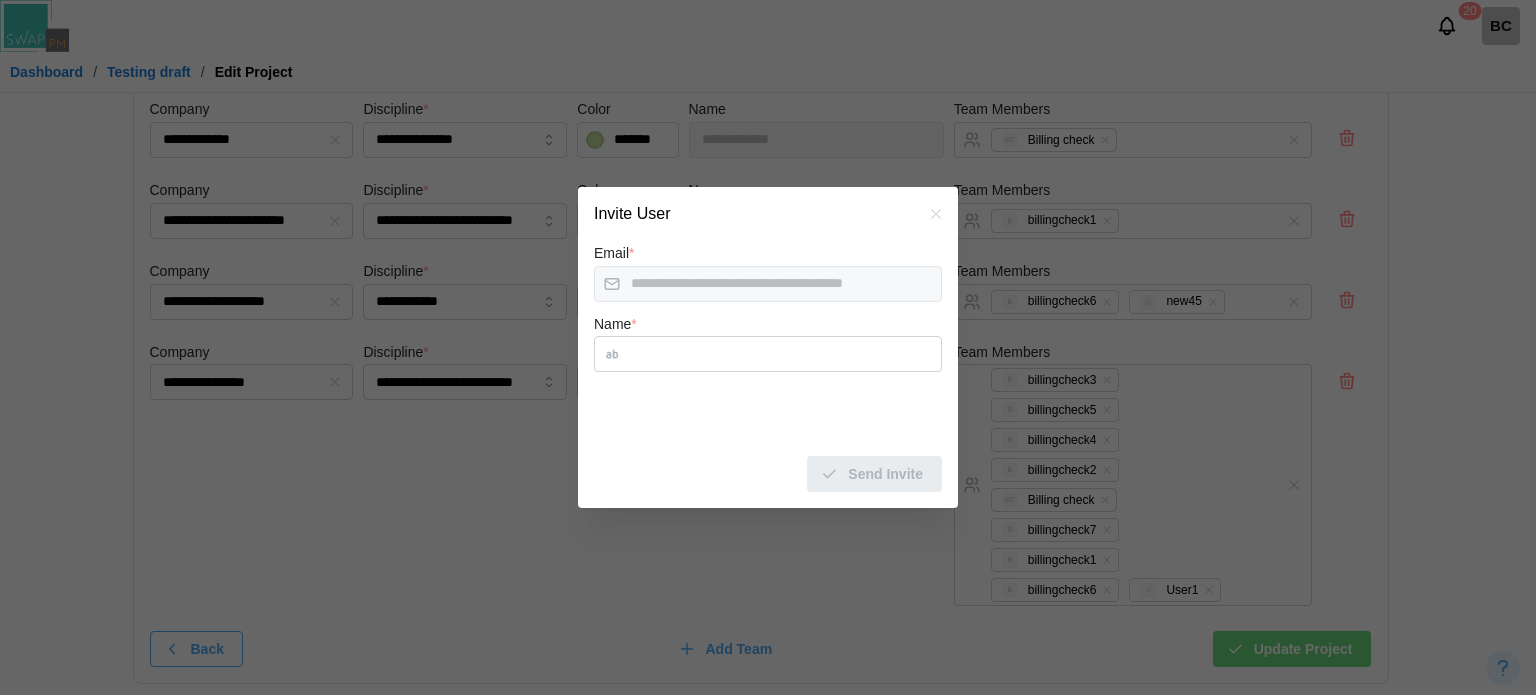 click 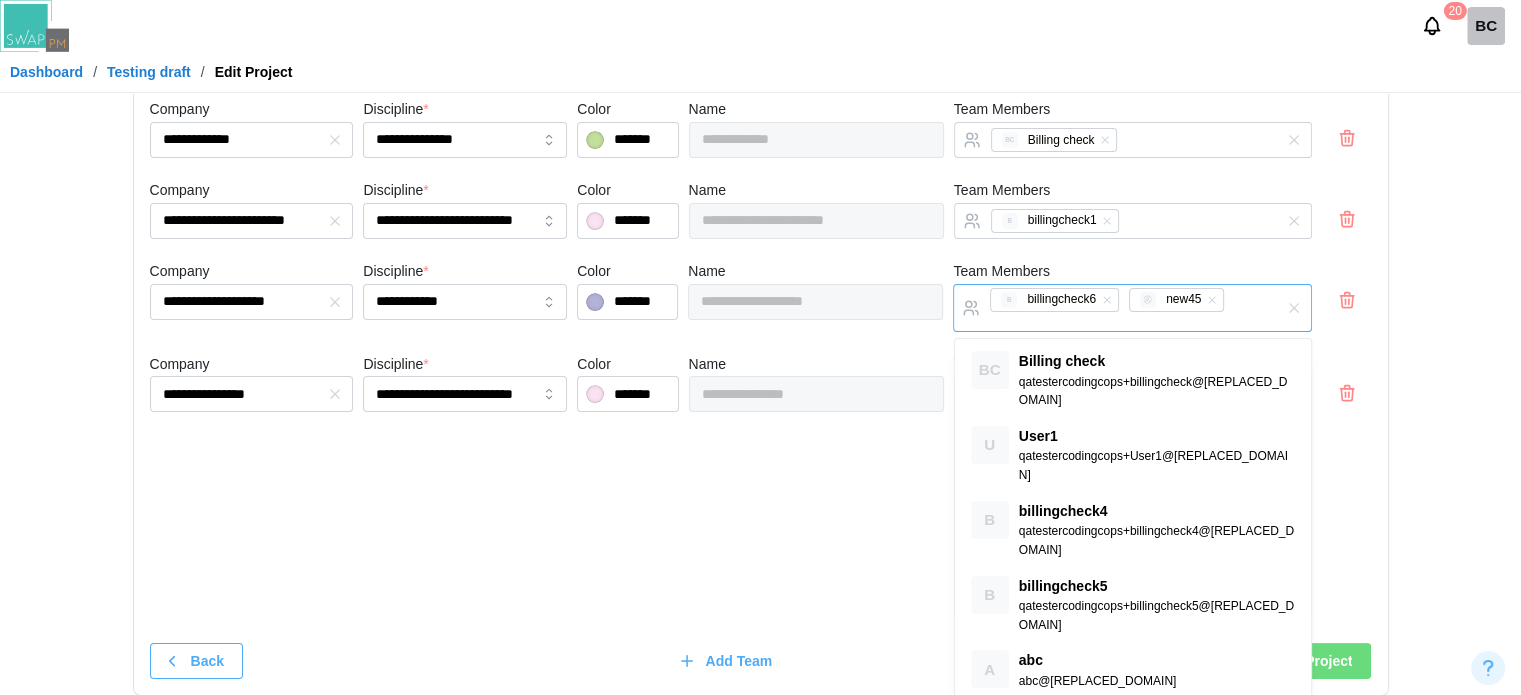 click on "B billingcheck6 new45" at bounding box center [1111, 308] 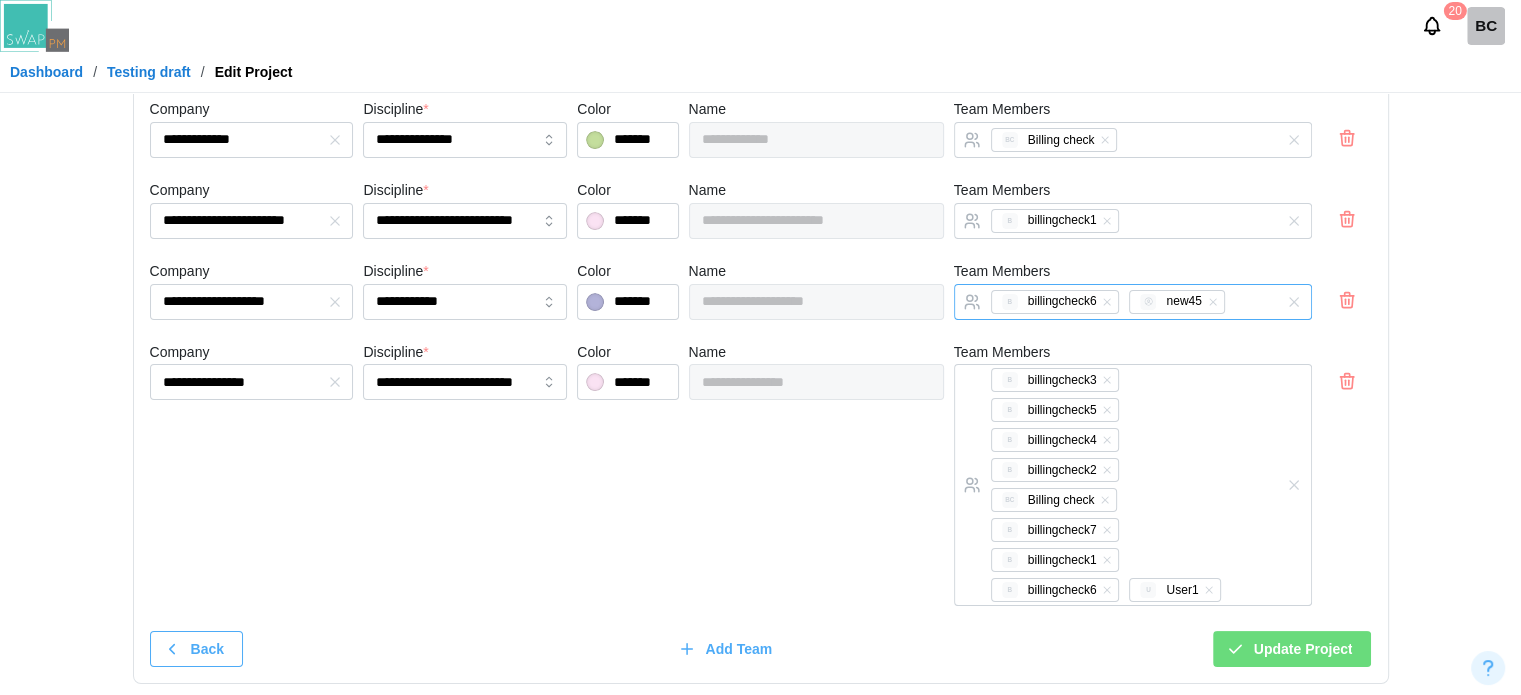 click on "B billingcheck6 new45" at bounding box center [1112, 302] 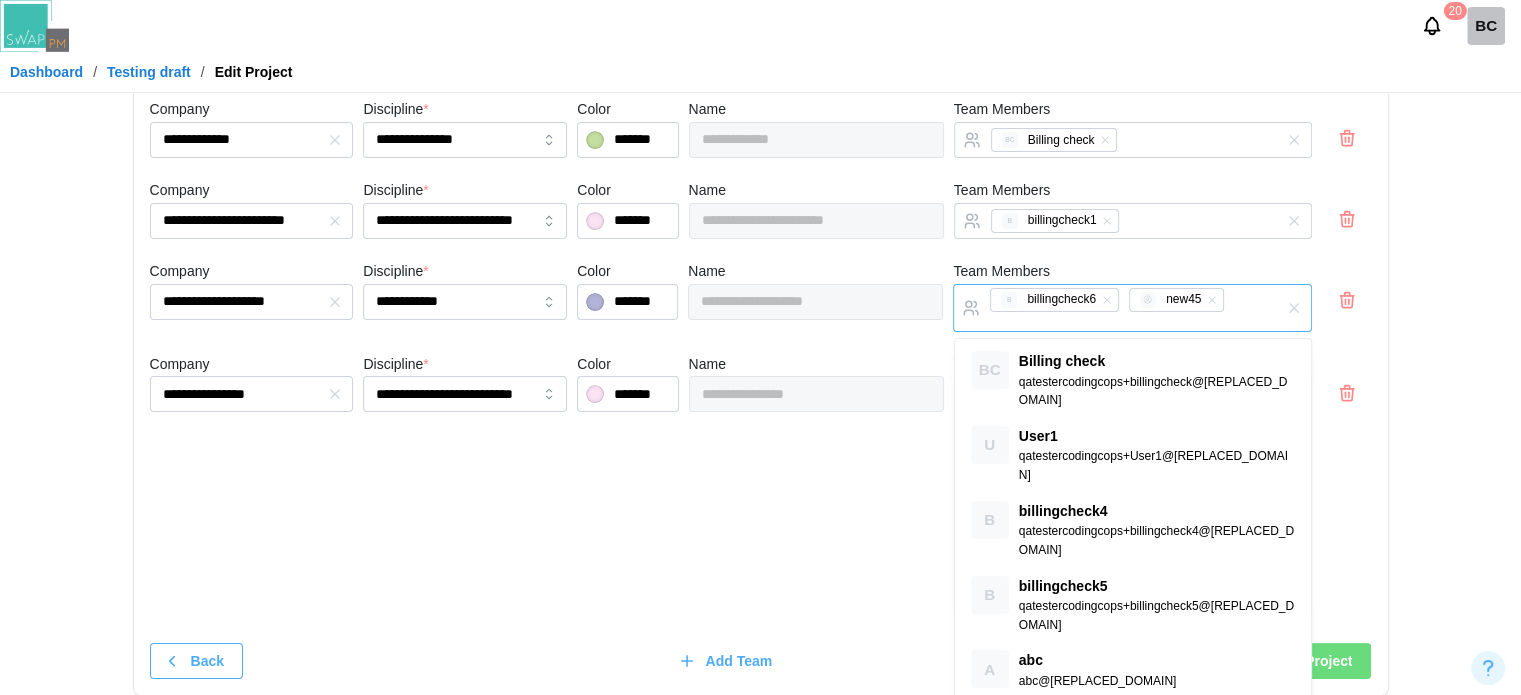 paste on "**********" 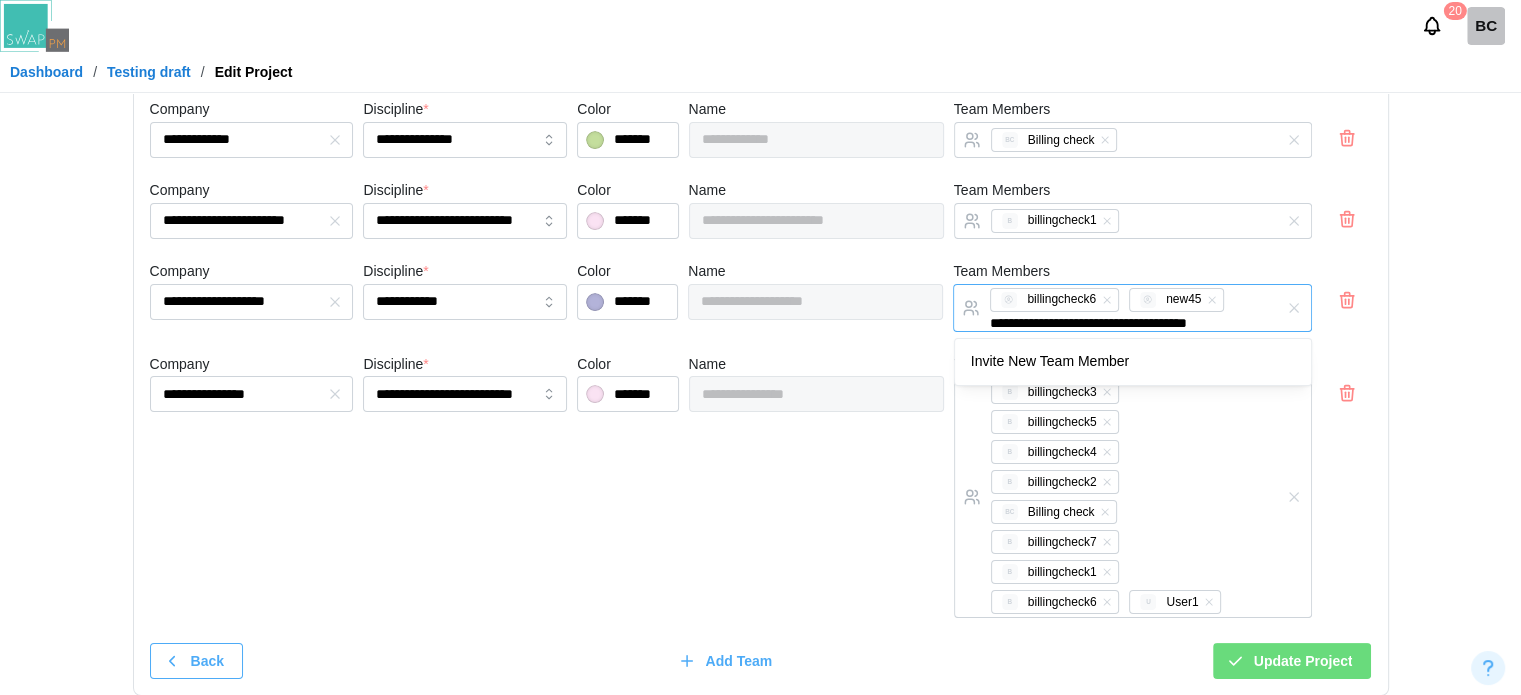 scroll, scrollTop: 0, scrollLeft: 23, axis: horizontal 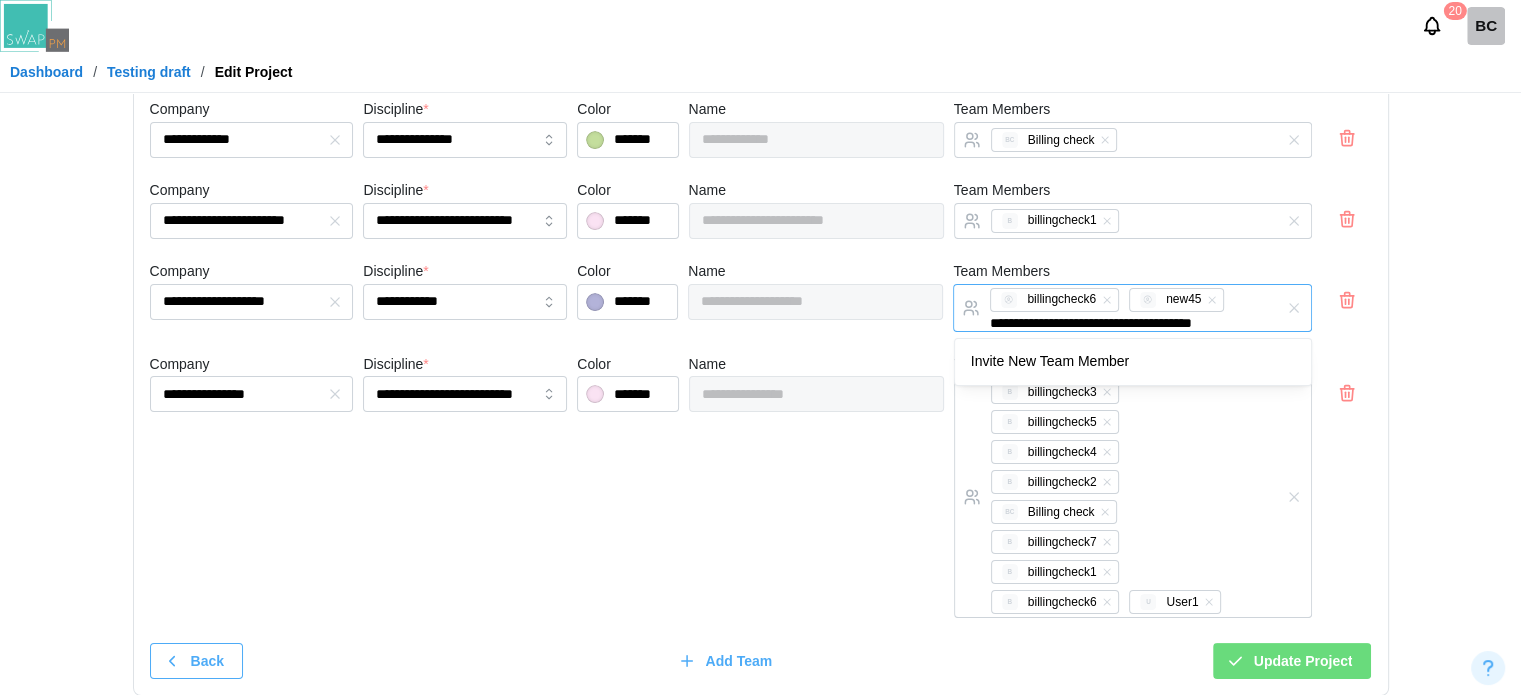 type on "**********" 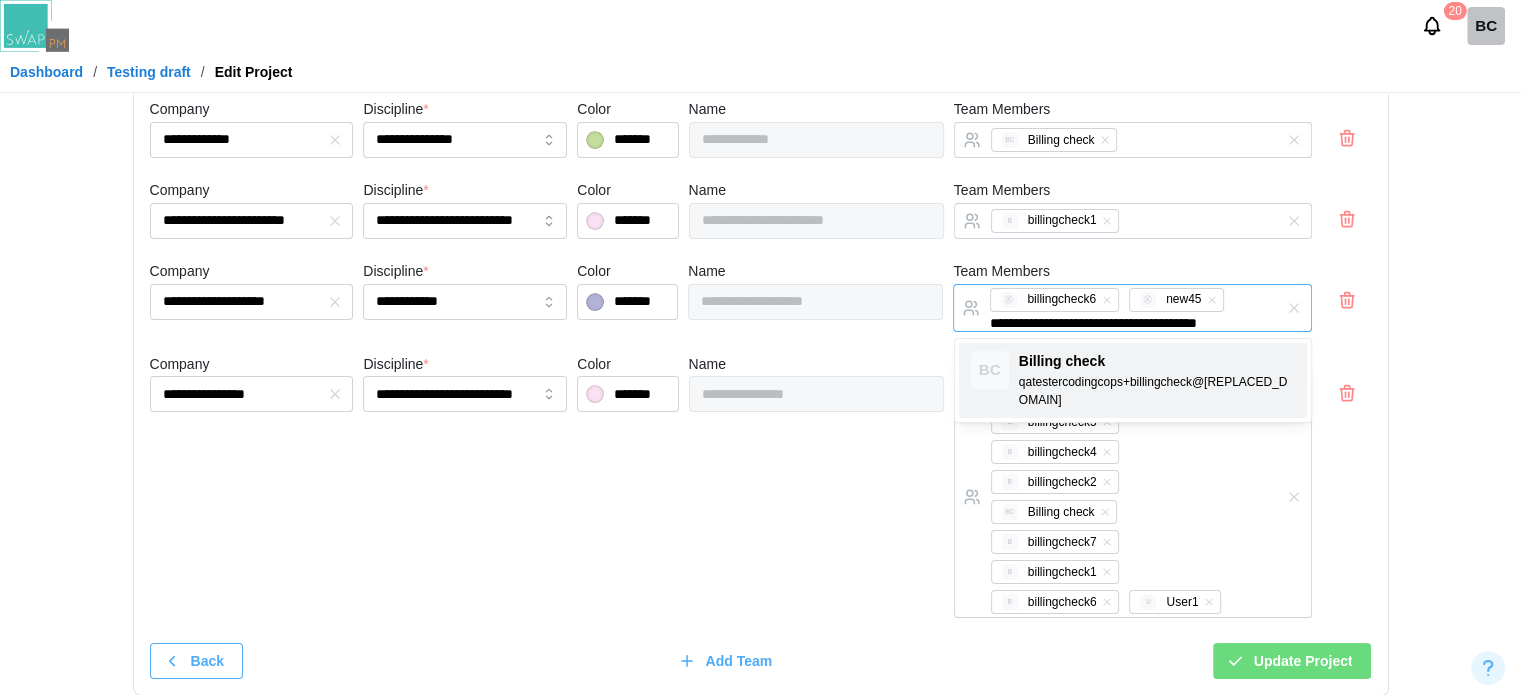 type 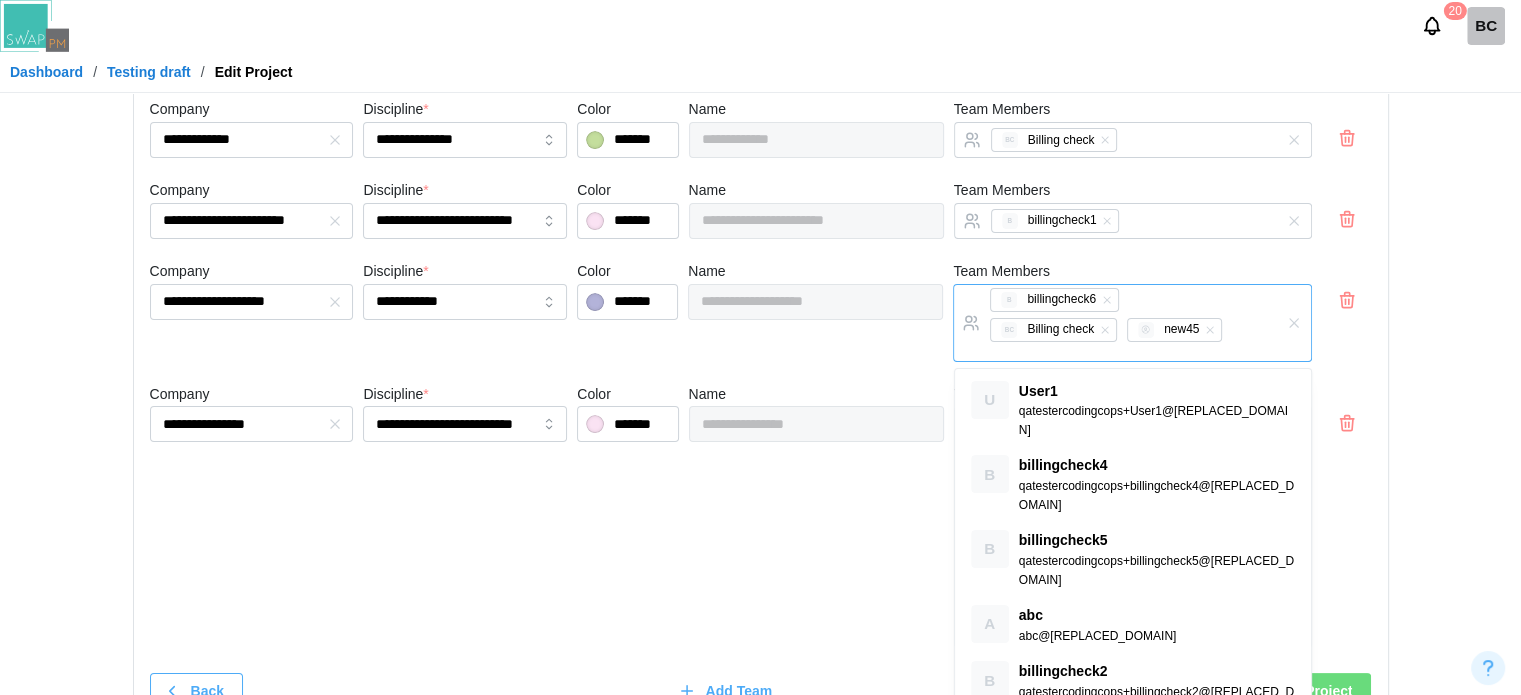 scroll, scrollTop: 0, scrollLeft: 0, axis: both 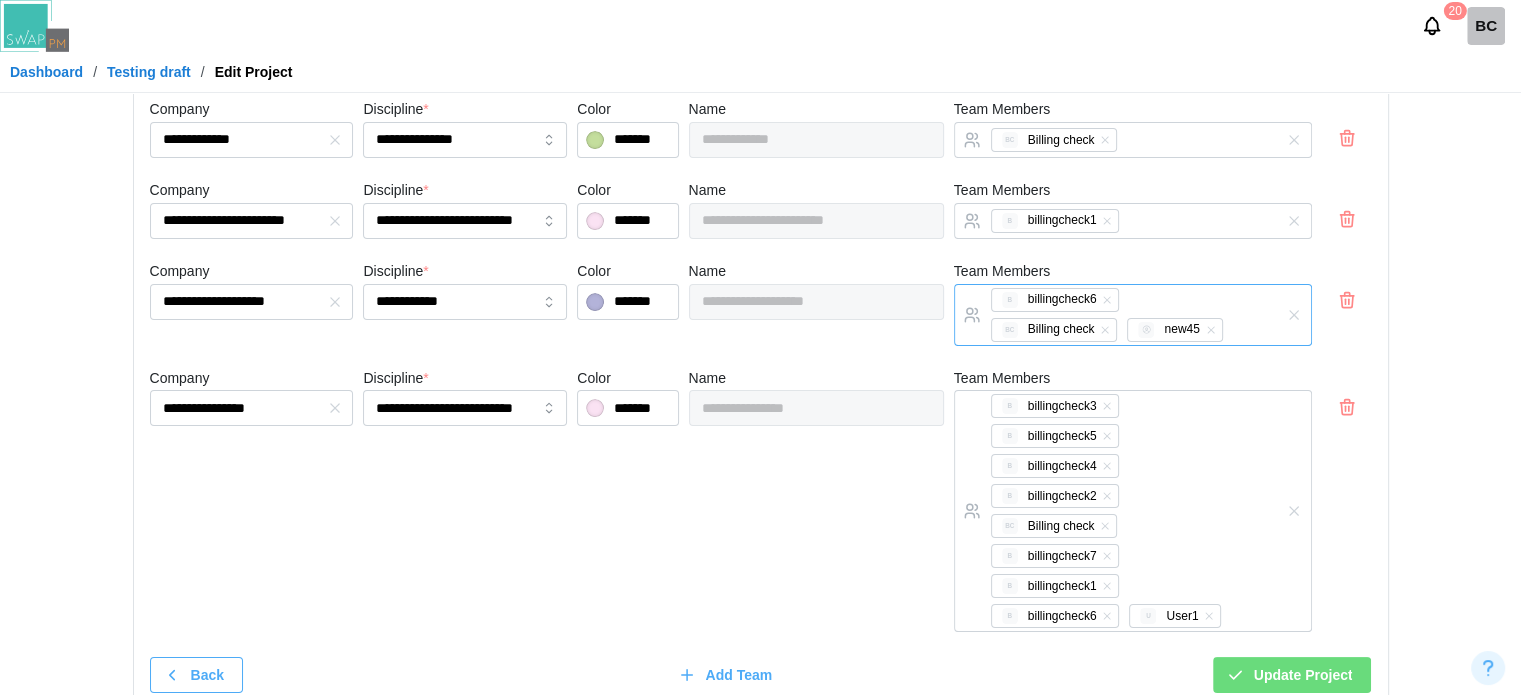 click on "B billingcheck6 BC Billing check new45" at bounding box center [1112, 315] 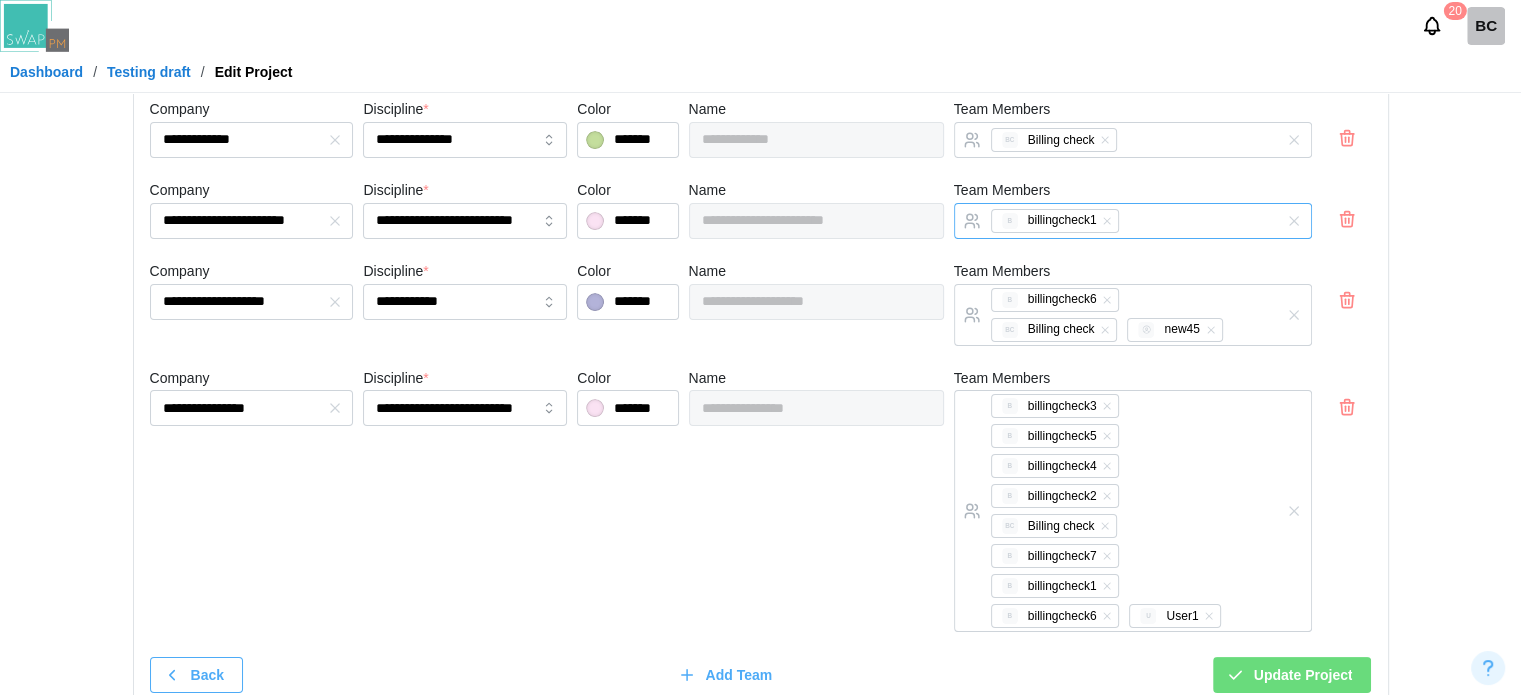 click on "B billingcheck1" at bounding box center (1112, 221) 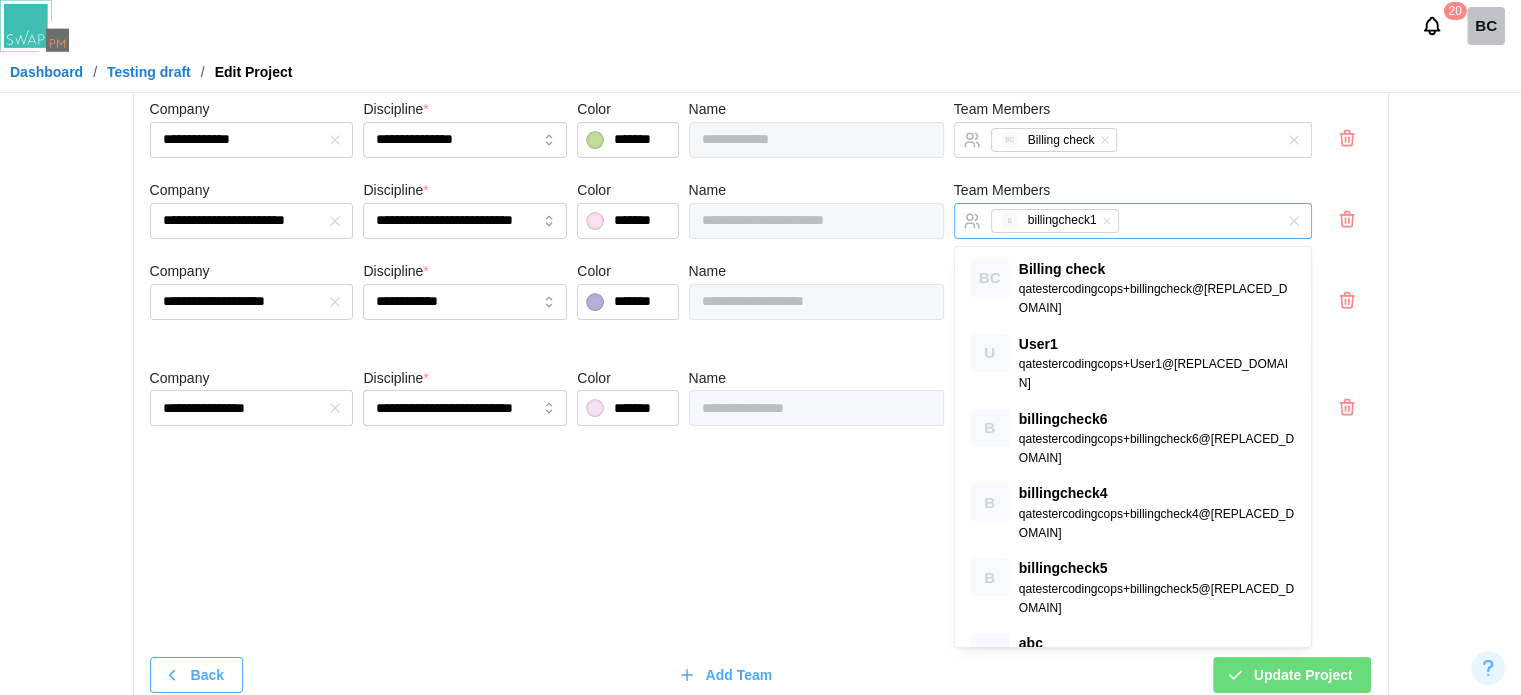 paste on "**********" 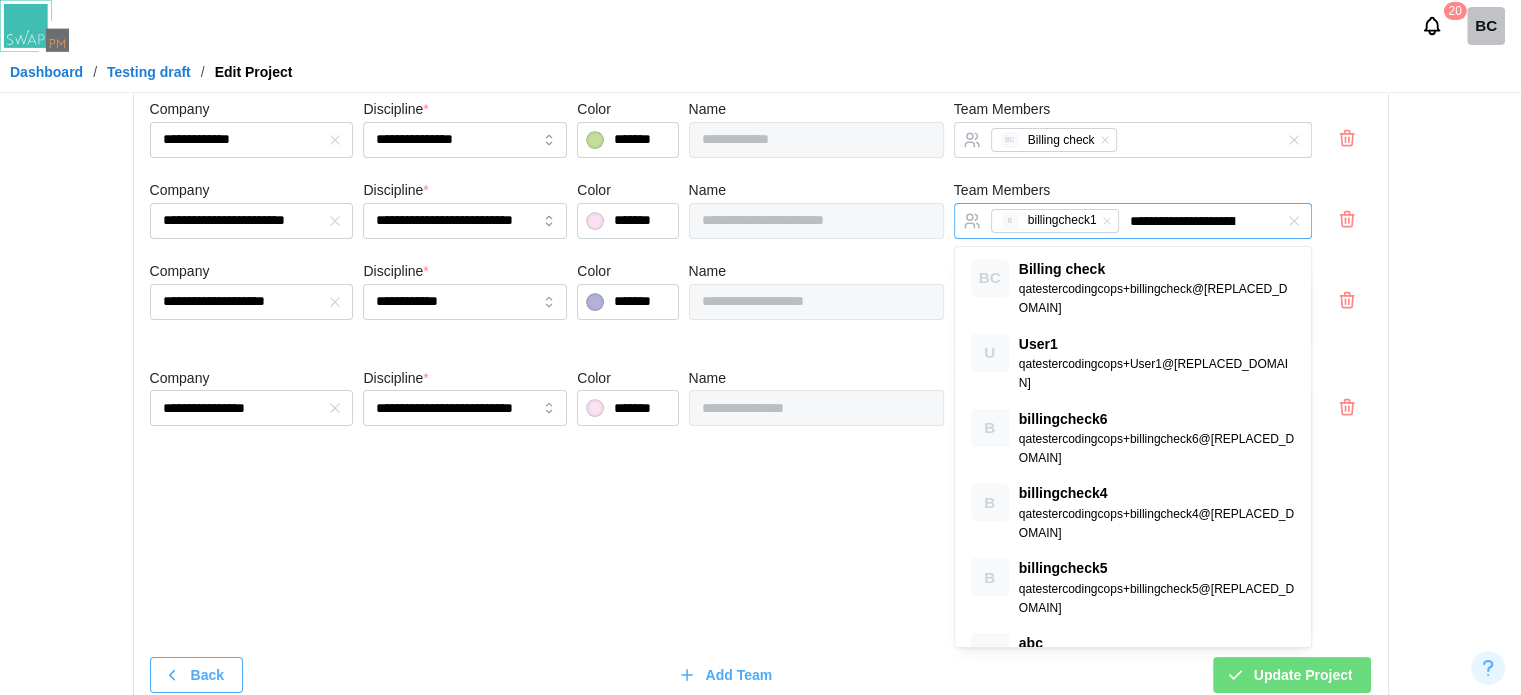 scroll, scrollTop: 0, scrollLeft: 117, axis: horizontal 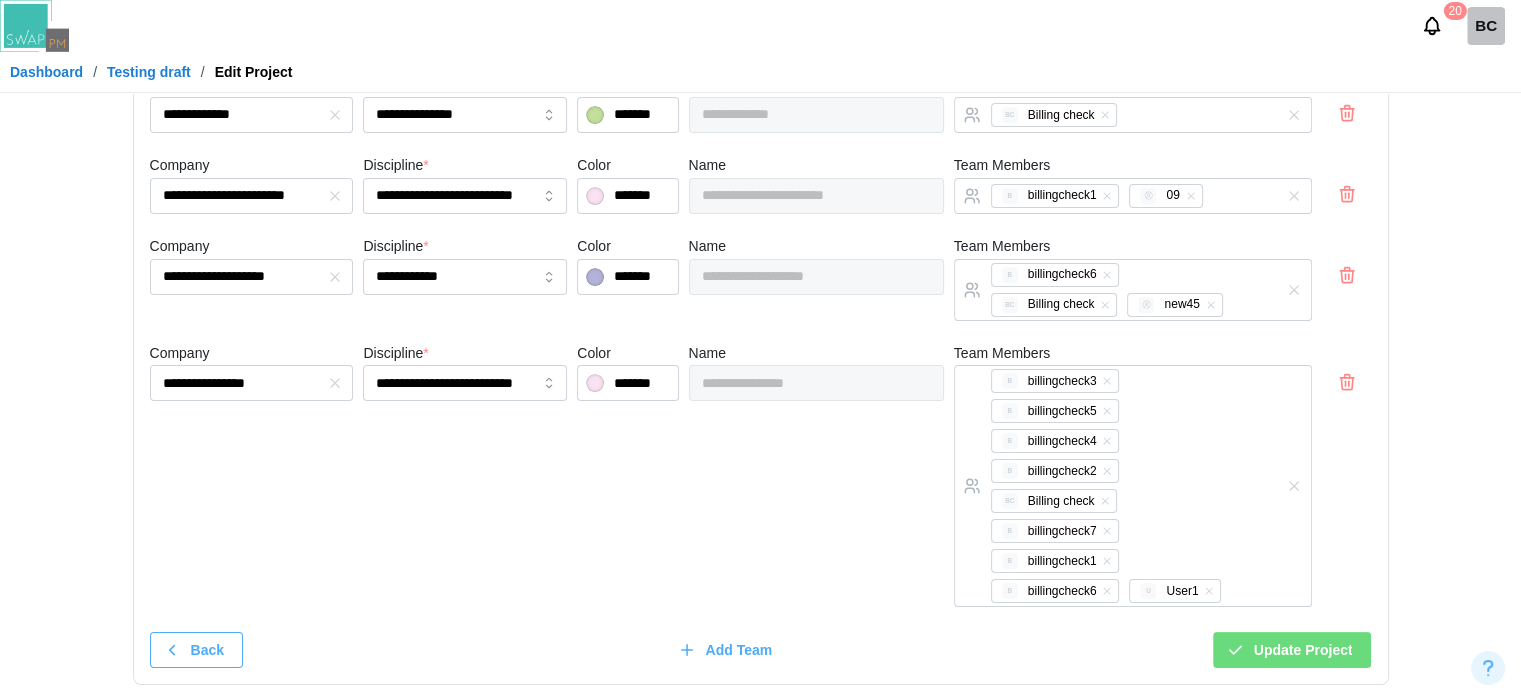 click on "Update Project" at bounding box center (1303, 650) 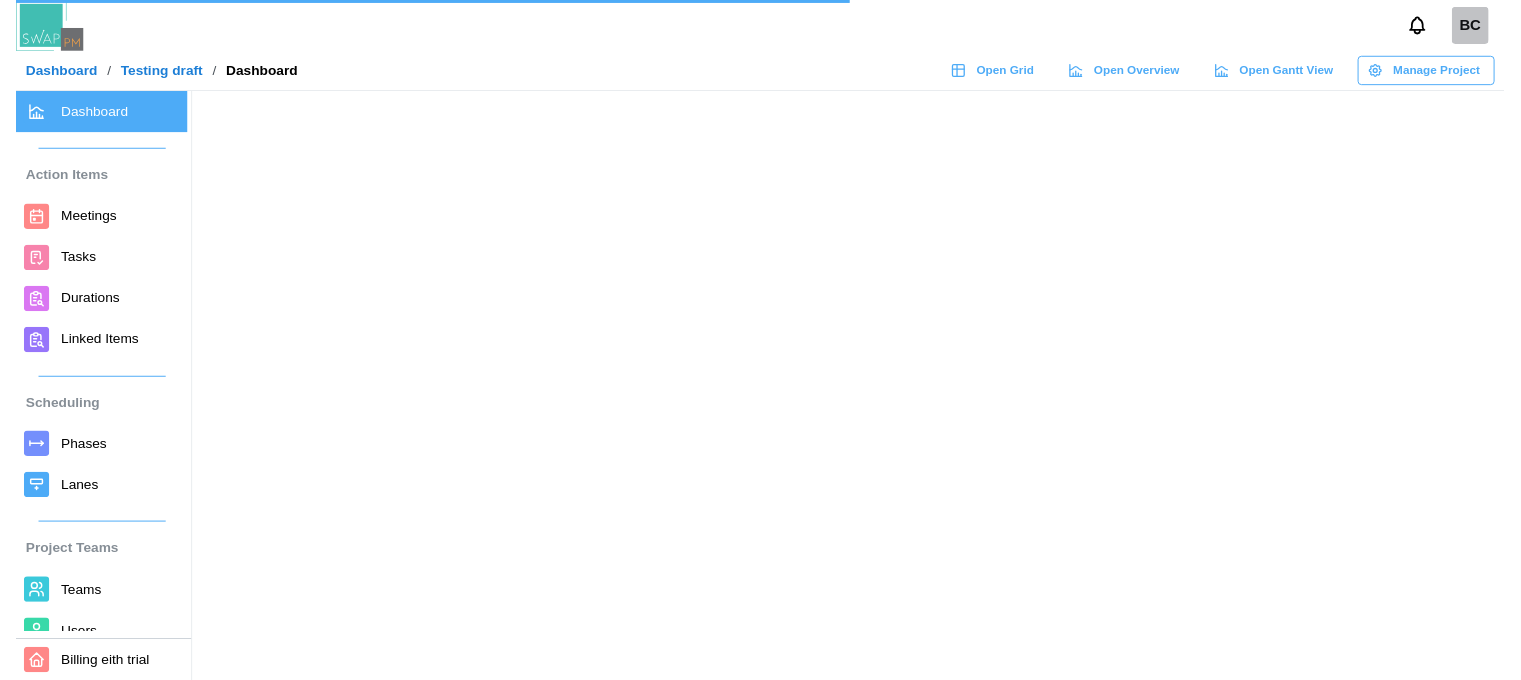 scroll, scrollTop: 0, scrollLeft: 0, axis: both 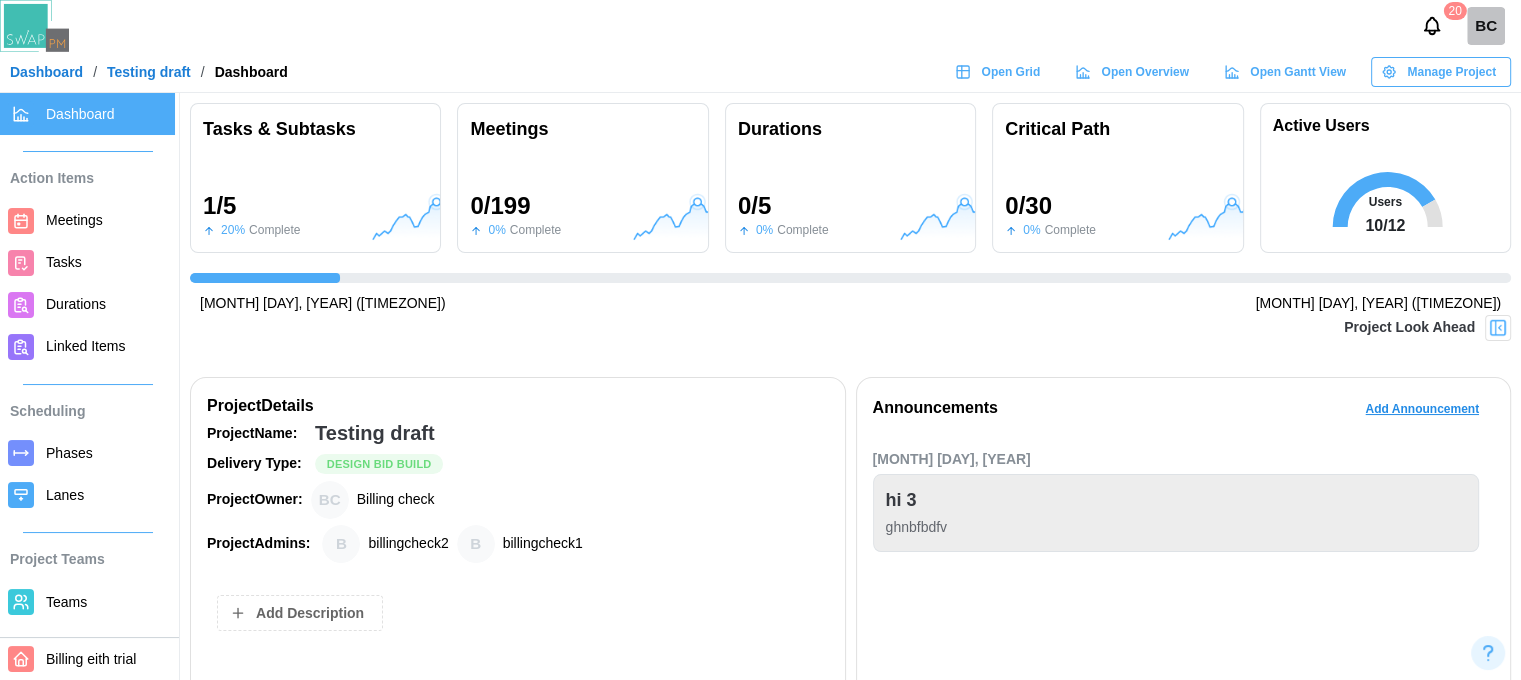 click on "Teams" at bounding box center (66, 602) 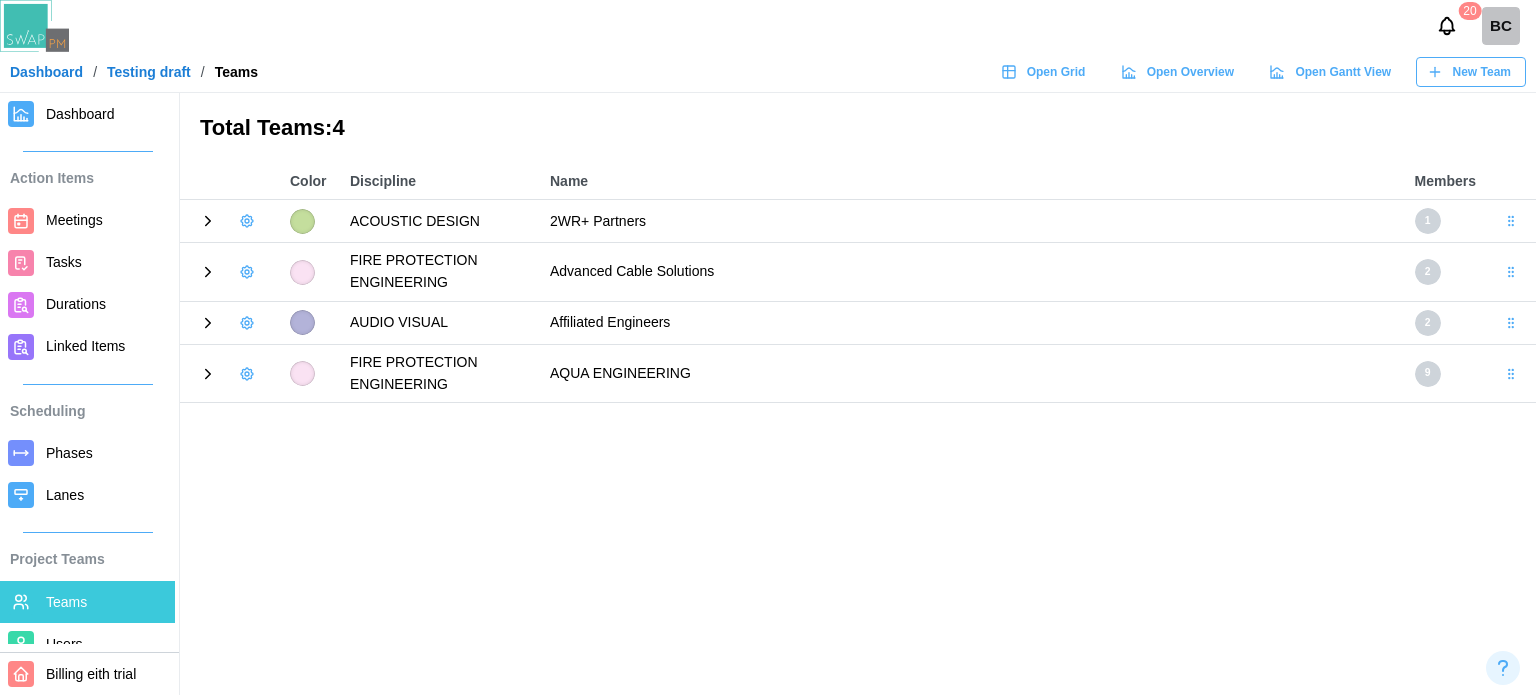click 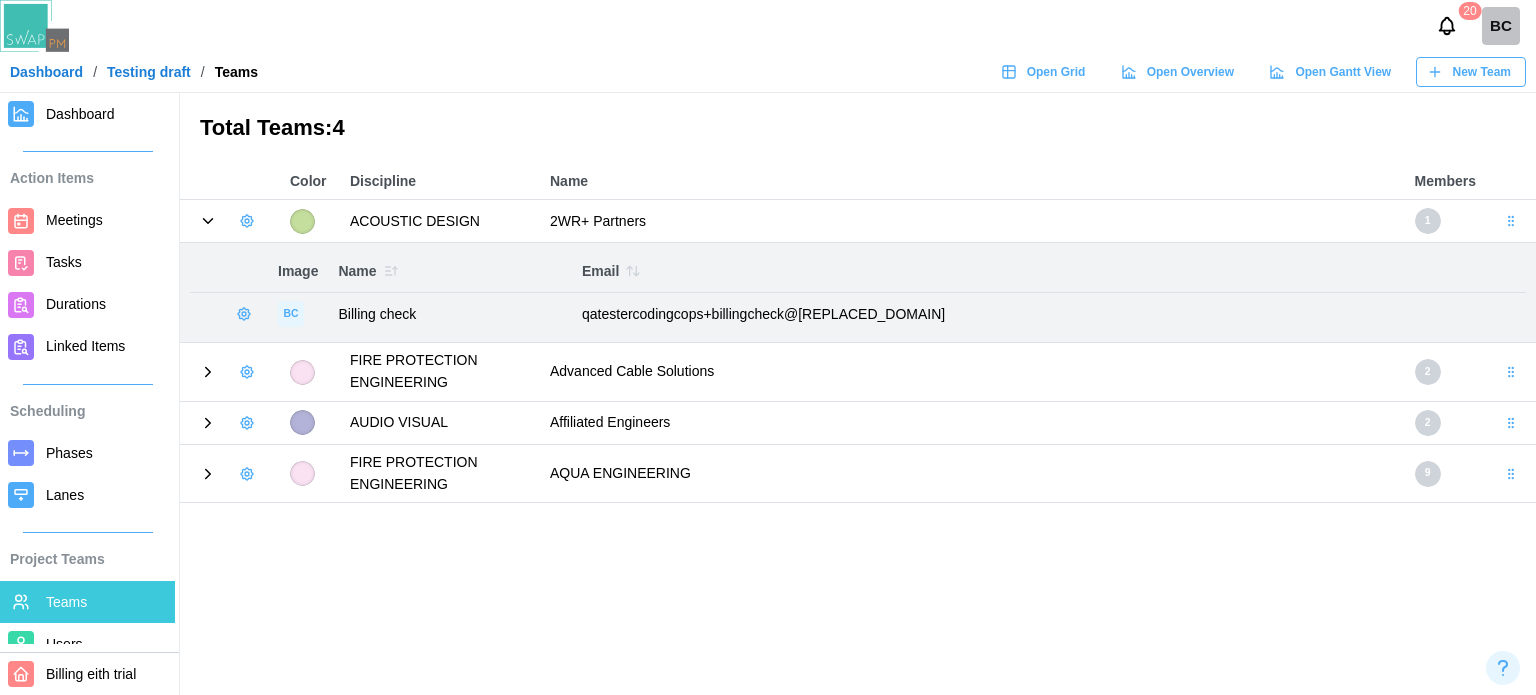 click 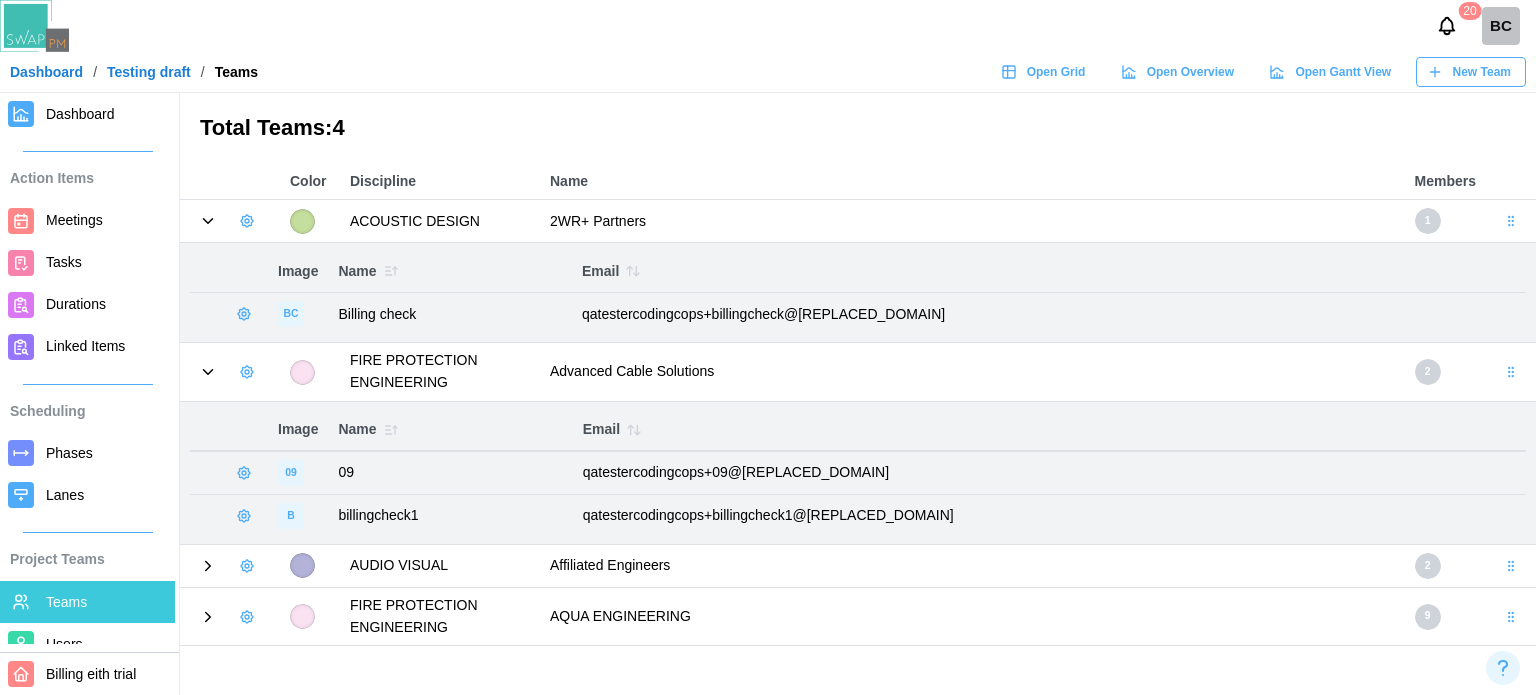 click at bounding box center [230, 566] 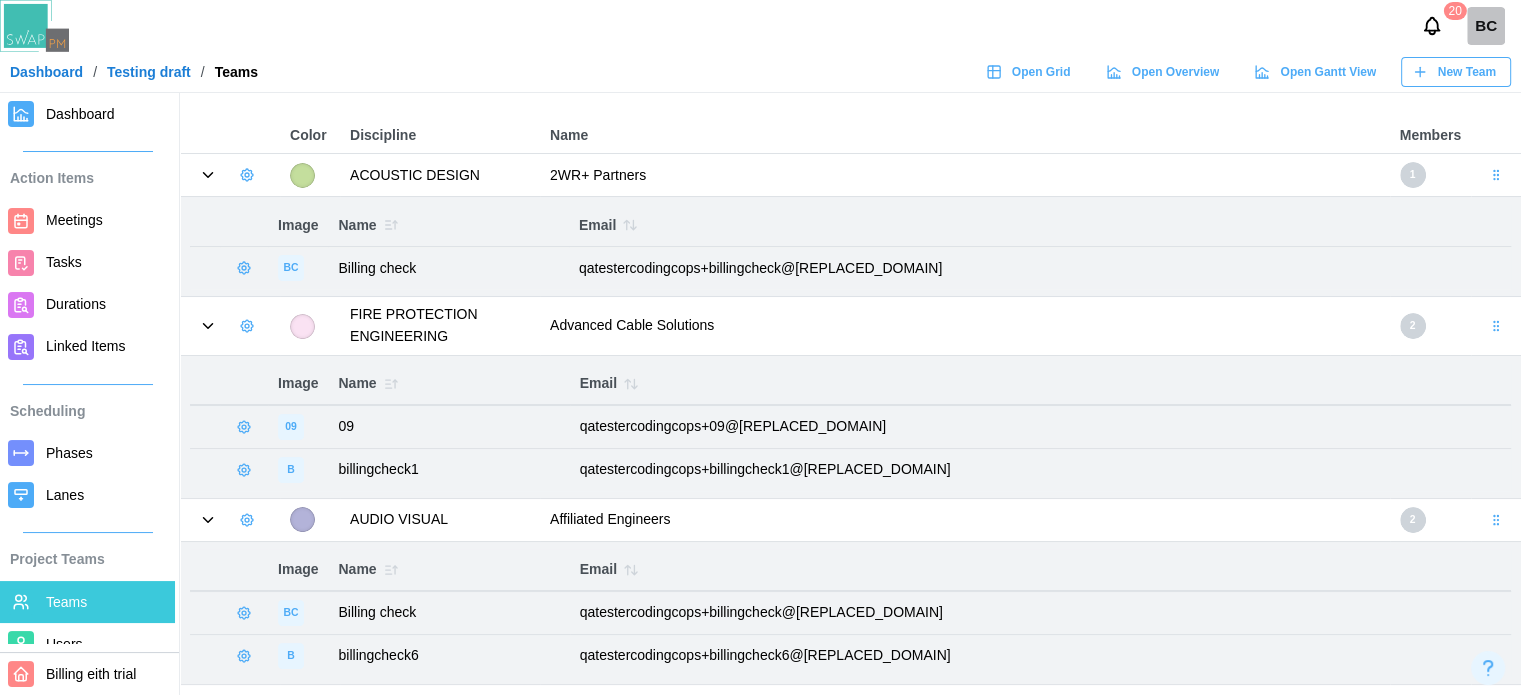 scroll, scrollTop: 91, scrollLeft: 0, axis: vertical 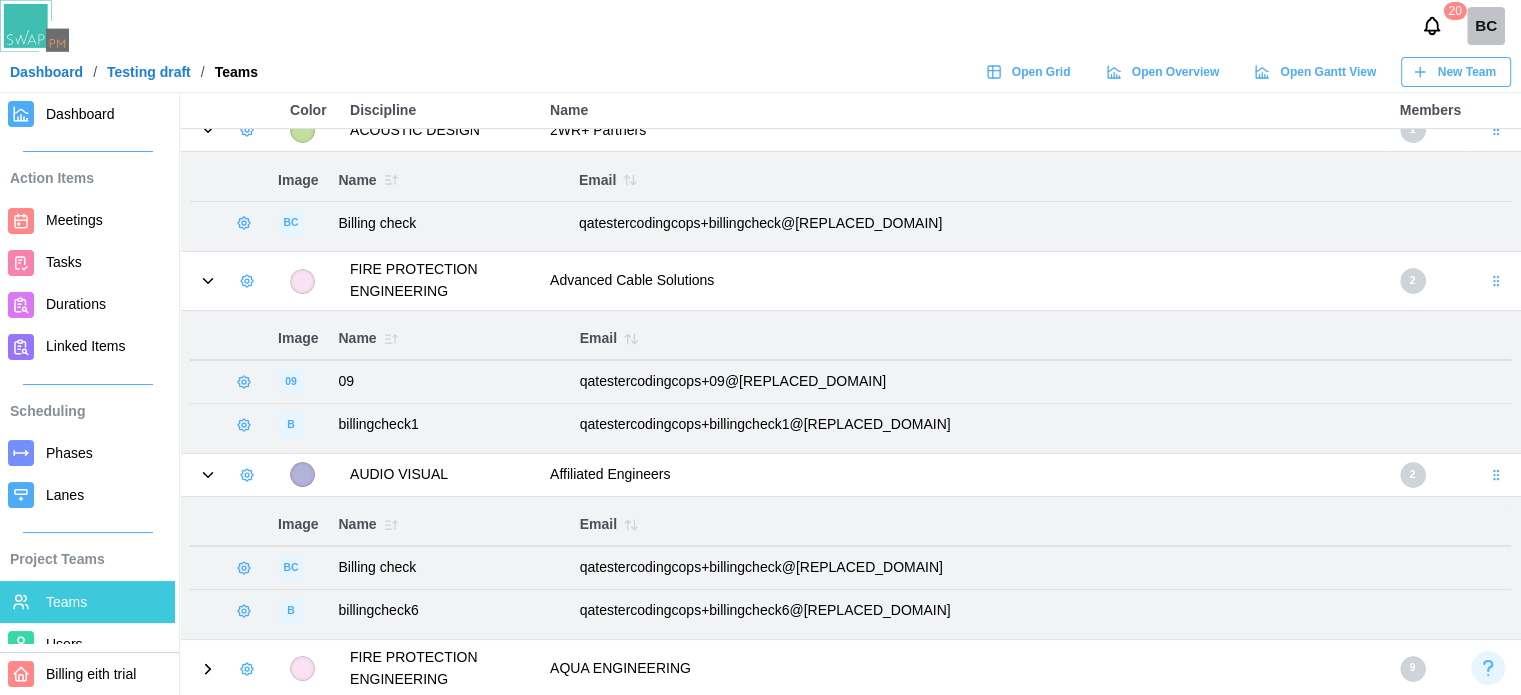 click 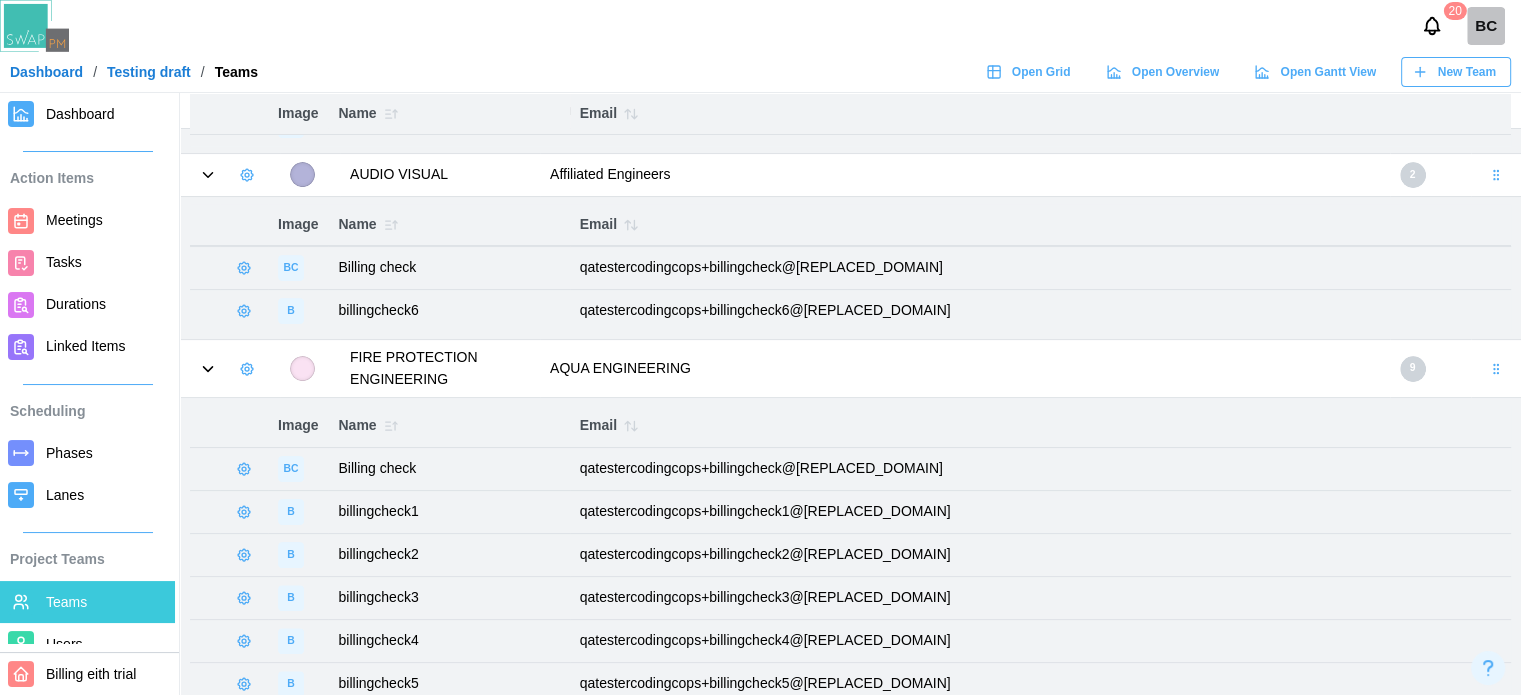 scroll, scrollTop: 533, scrollLeft: 0, axis: vertical 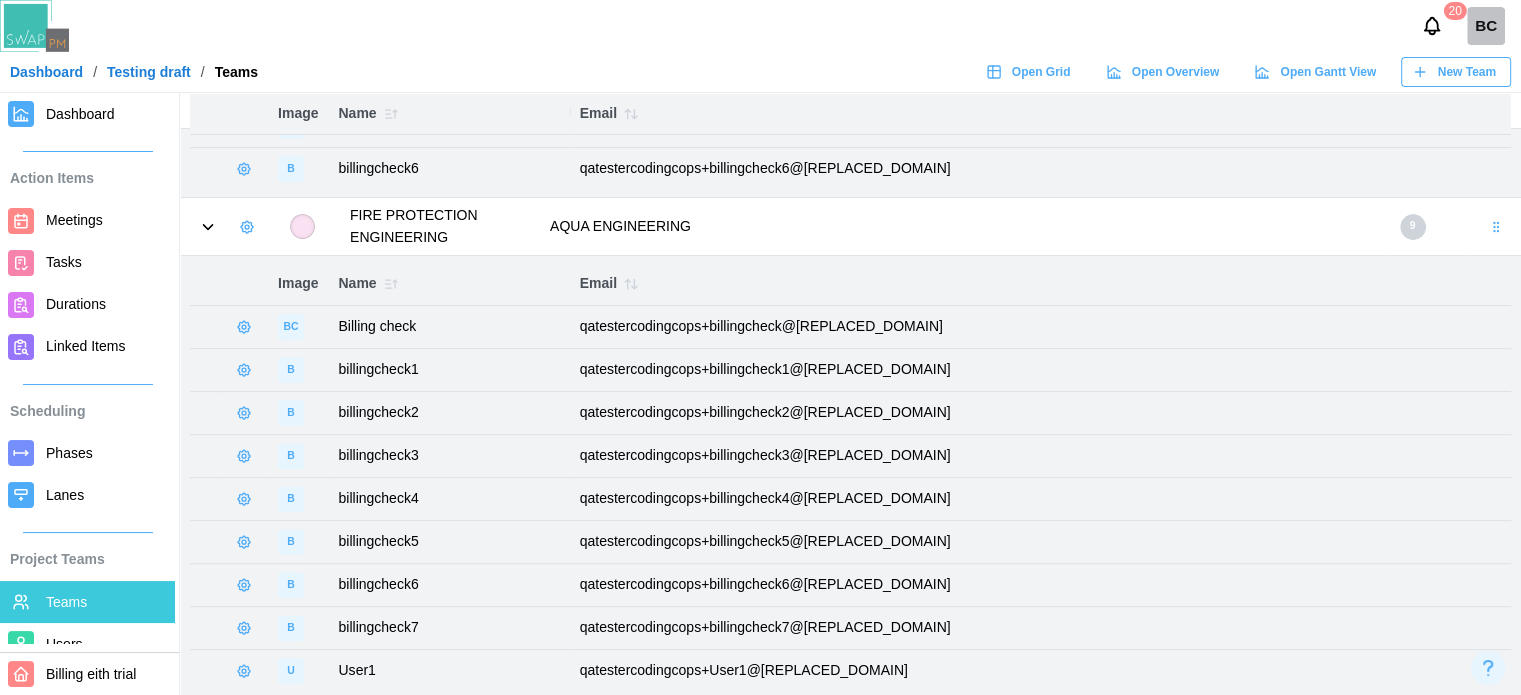 click on "Users" at bounding box center (64, 644) 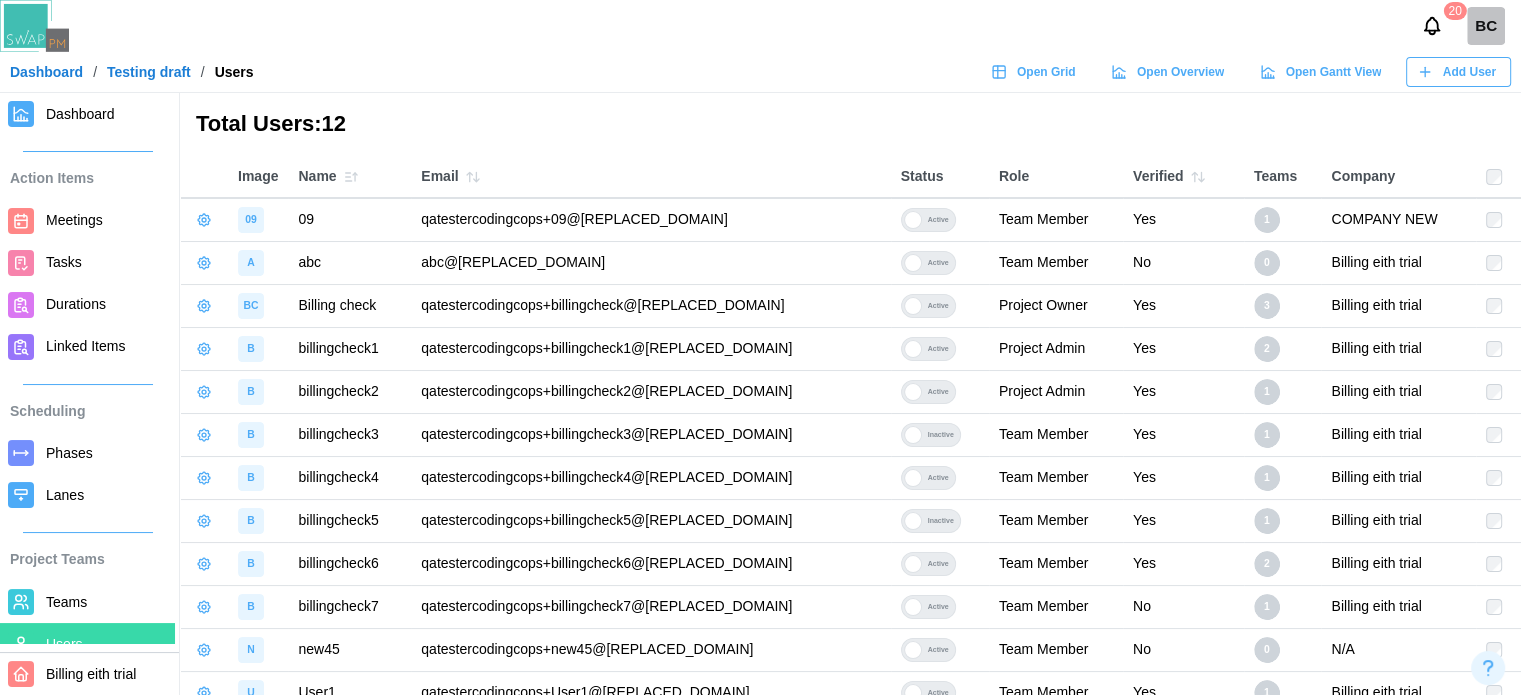 scroll, scrollTop: 16, scrollLeft: 0, axis: vertical 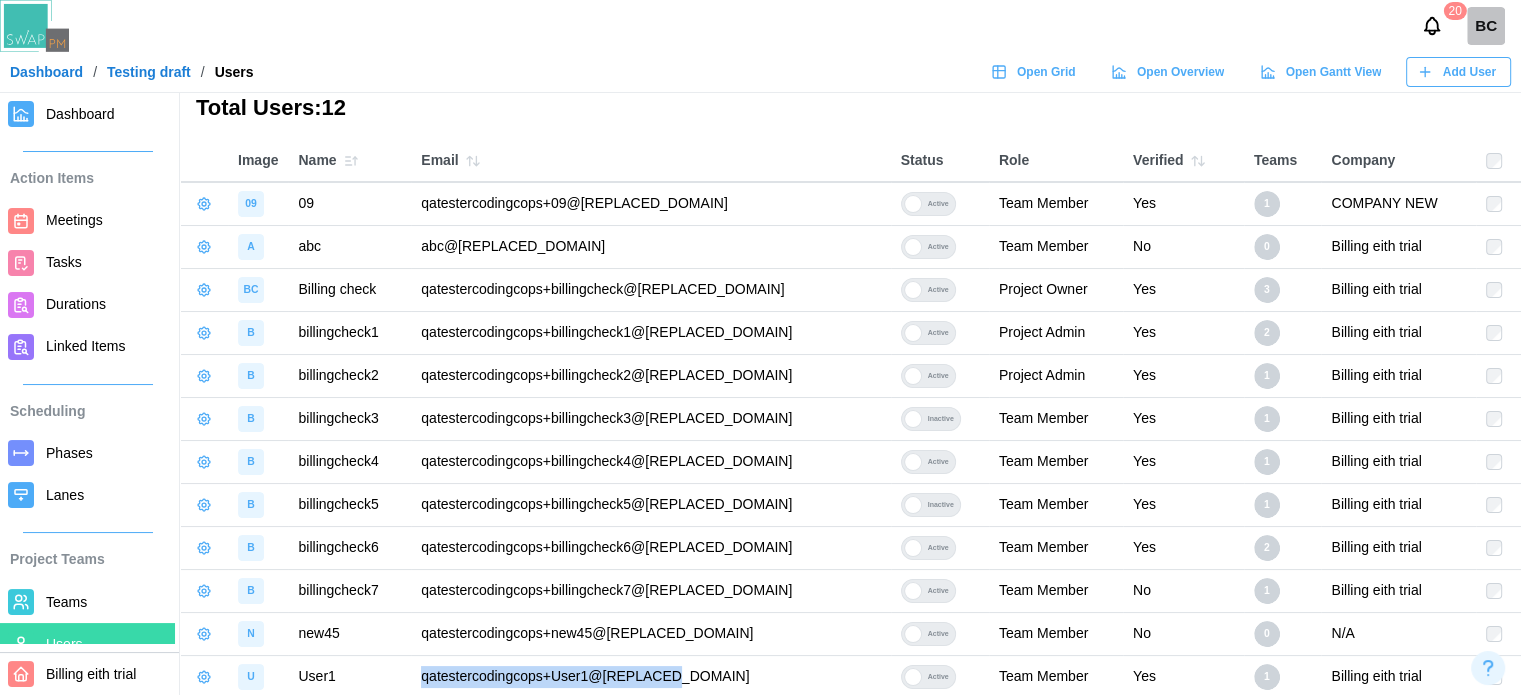 drag, startPoint x: 709, startPoint y: 671, endPoint x: 416, endPoint y: 667, distance: 293.0273 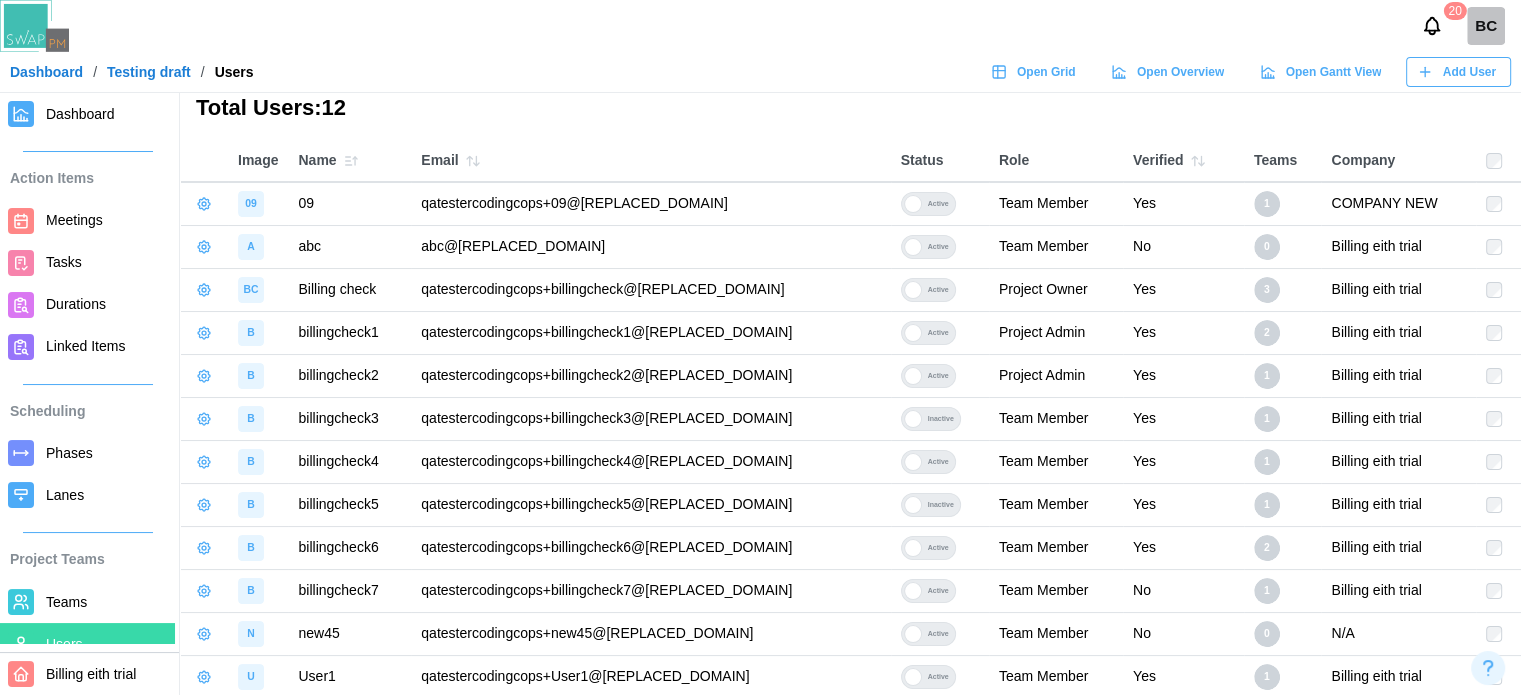 click on "20 BC" at bounding box center [760, 26] 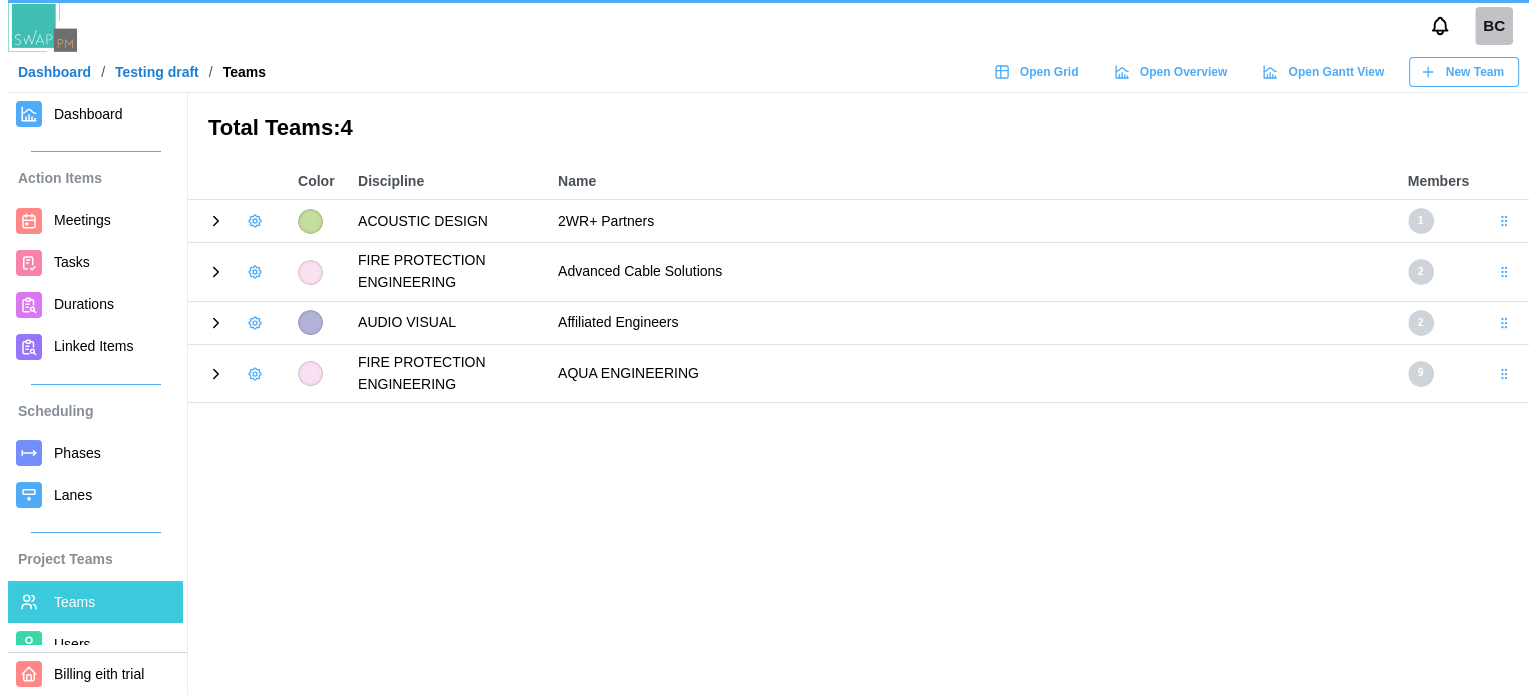 scroll, scrollTop: 0, scrollLeft: 0, axis: both 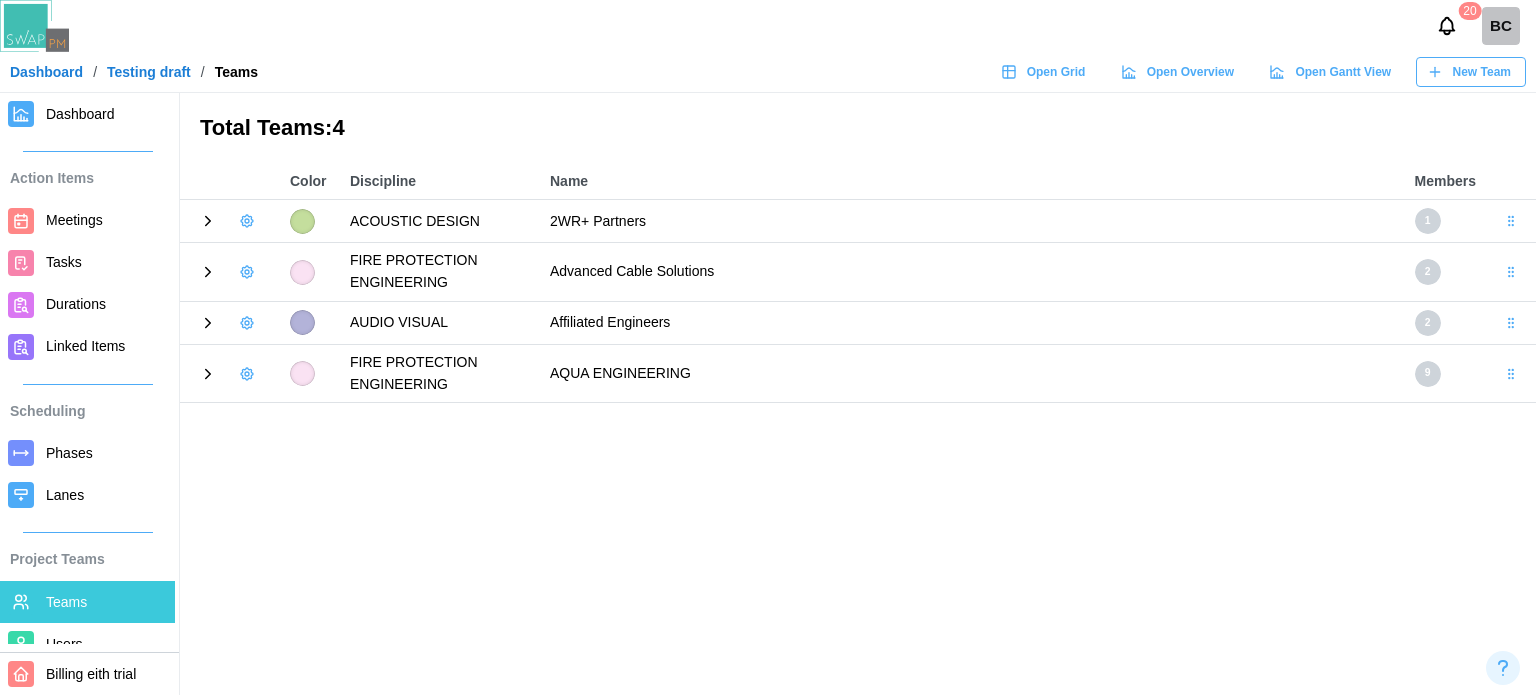 click 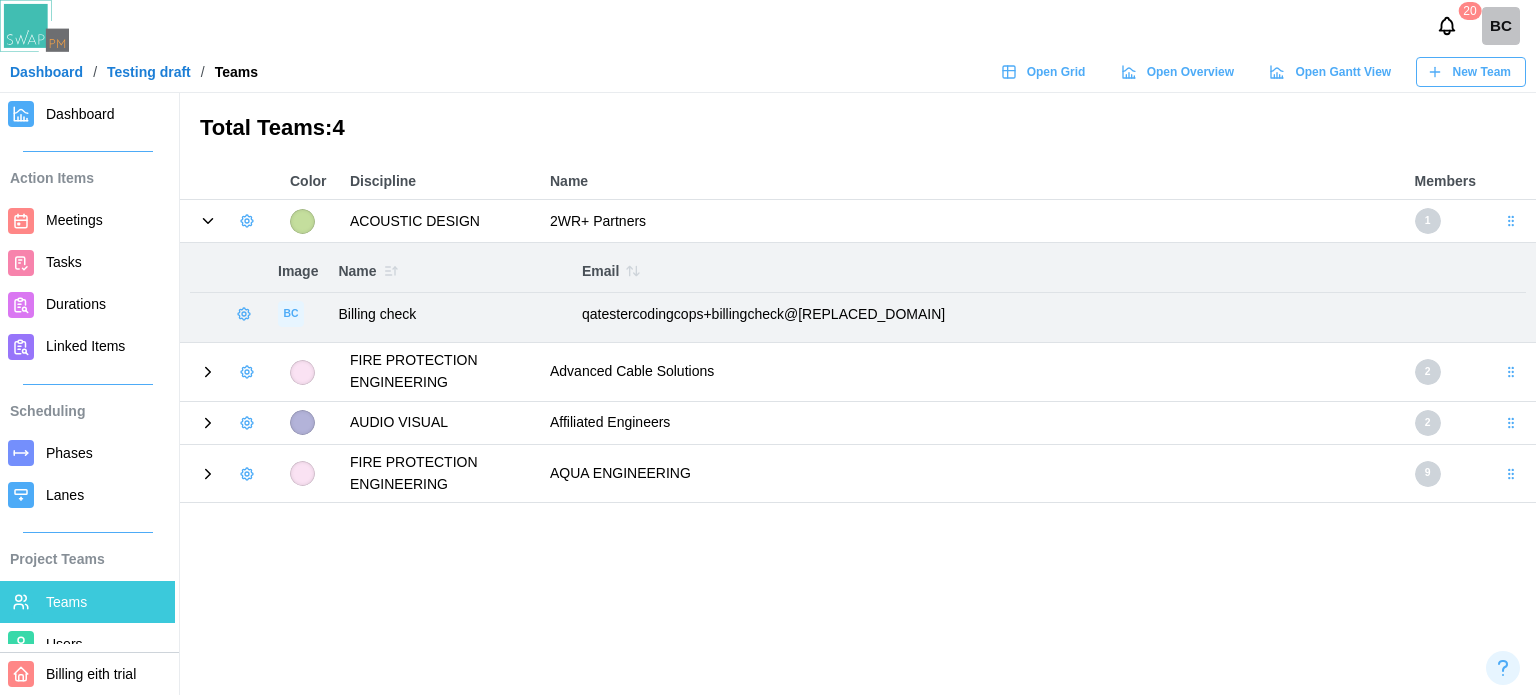 click 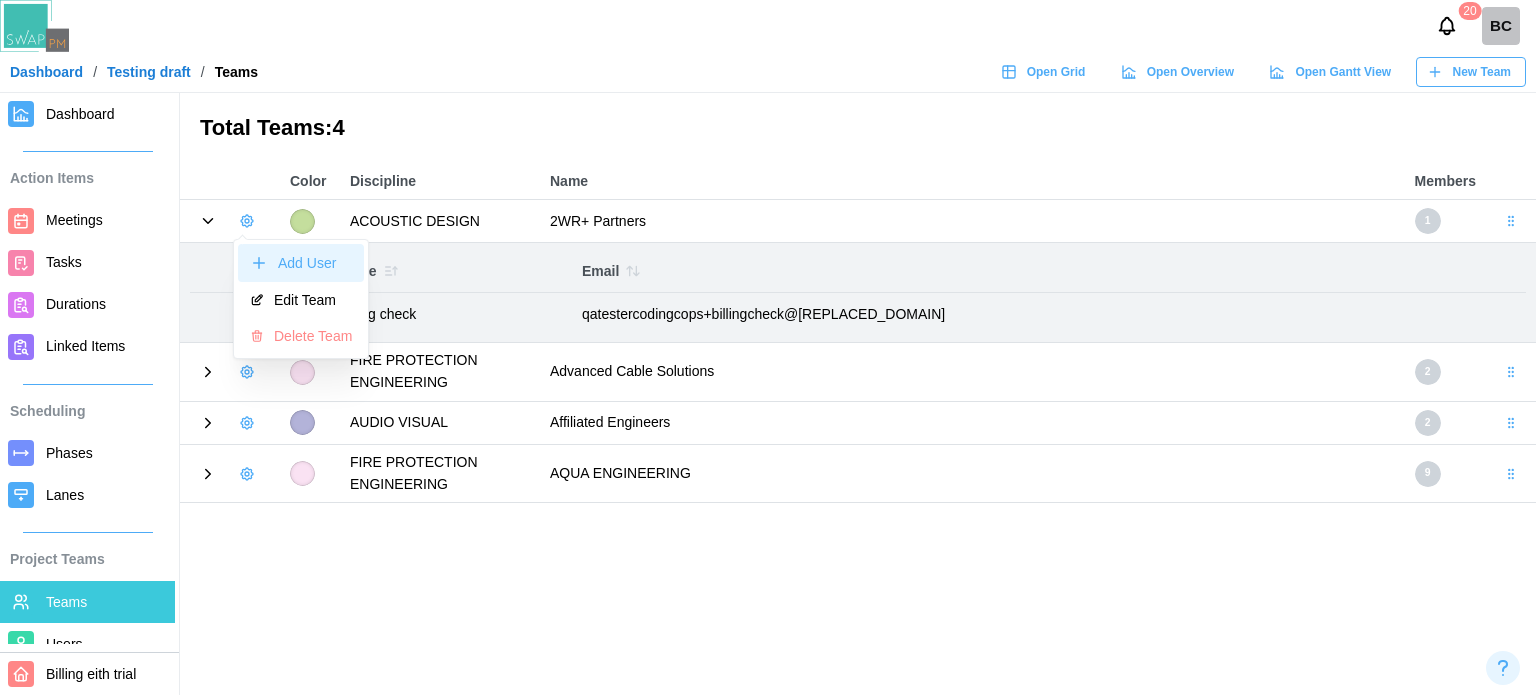 click on "Add User" at bounding box center (301, 263) 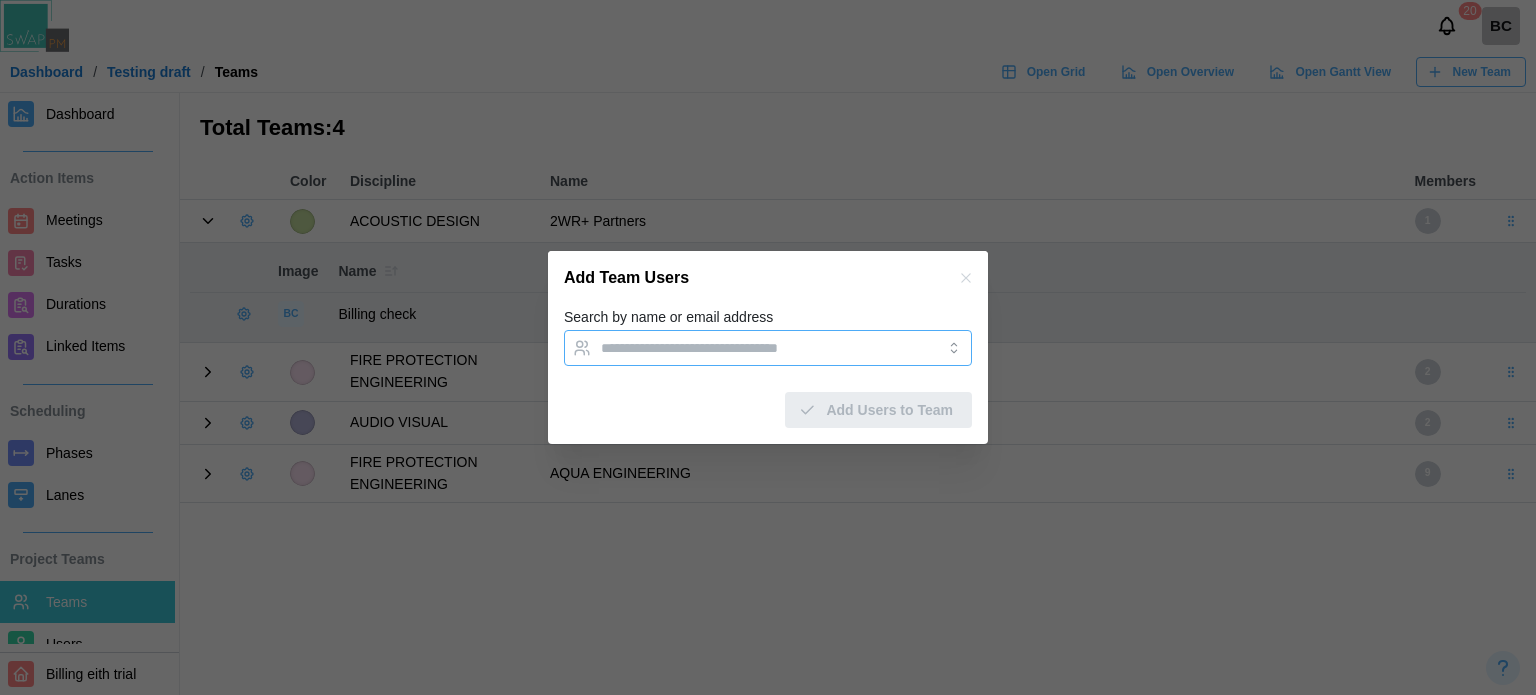 click on "Search by name or email address" at bounding box center [750, 348] 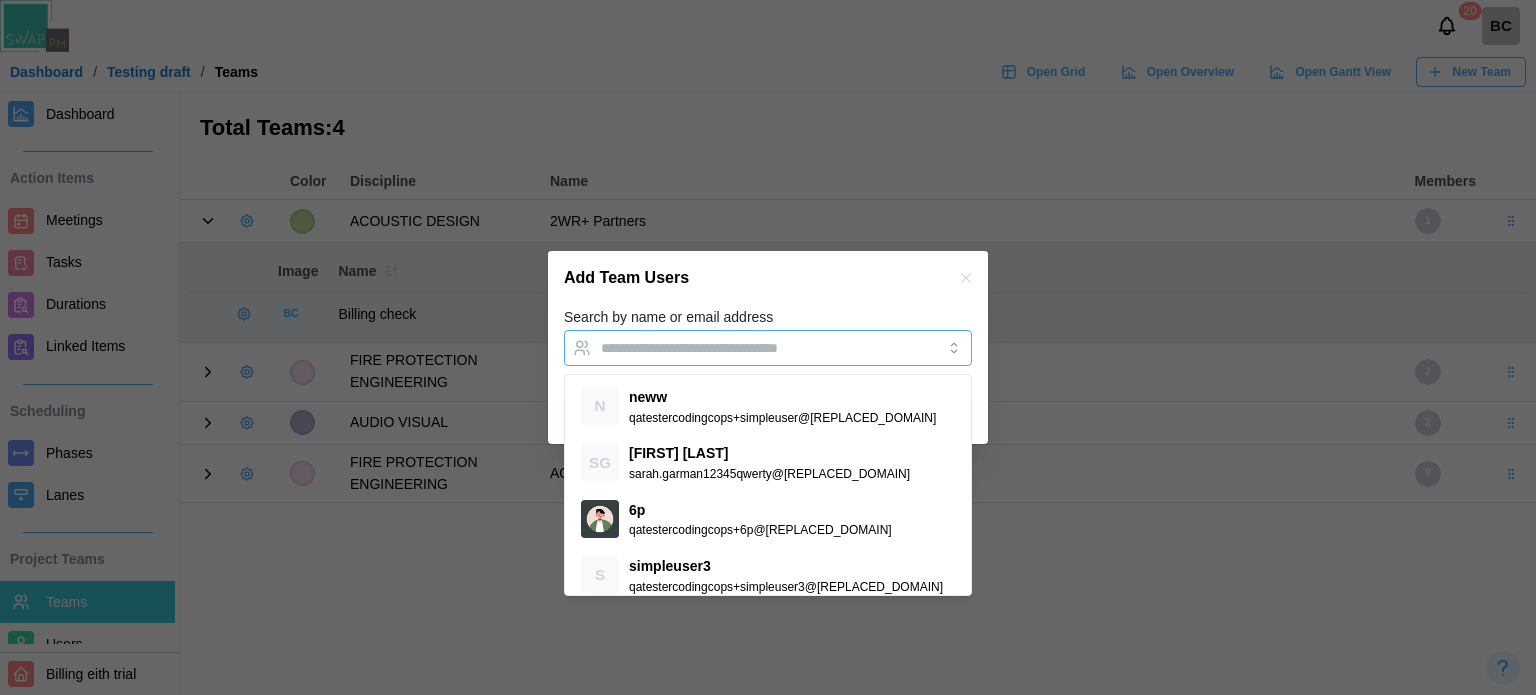 paste on "**********" 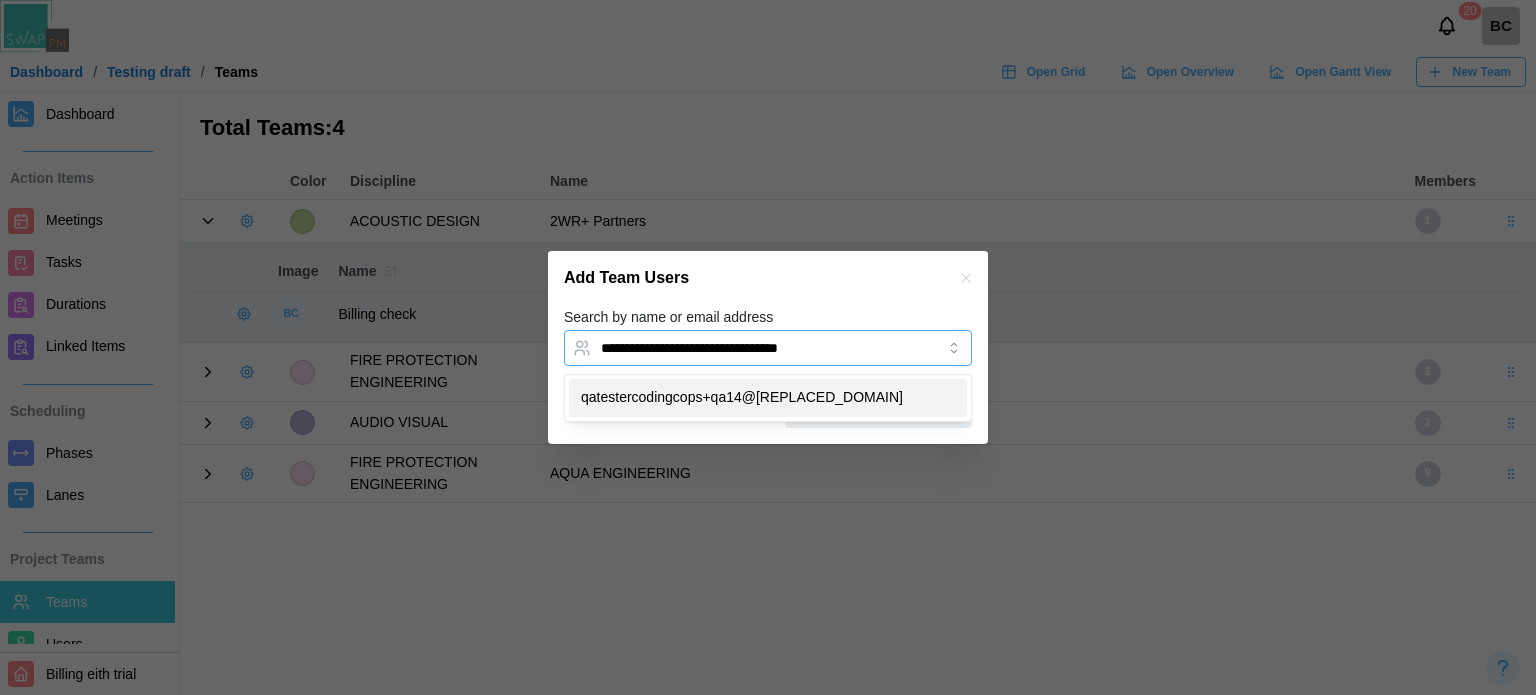 click on "**********" at bounding box center (750, 348) 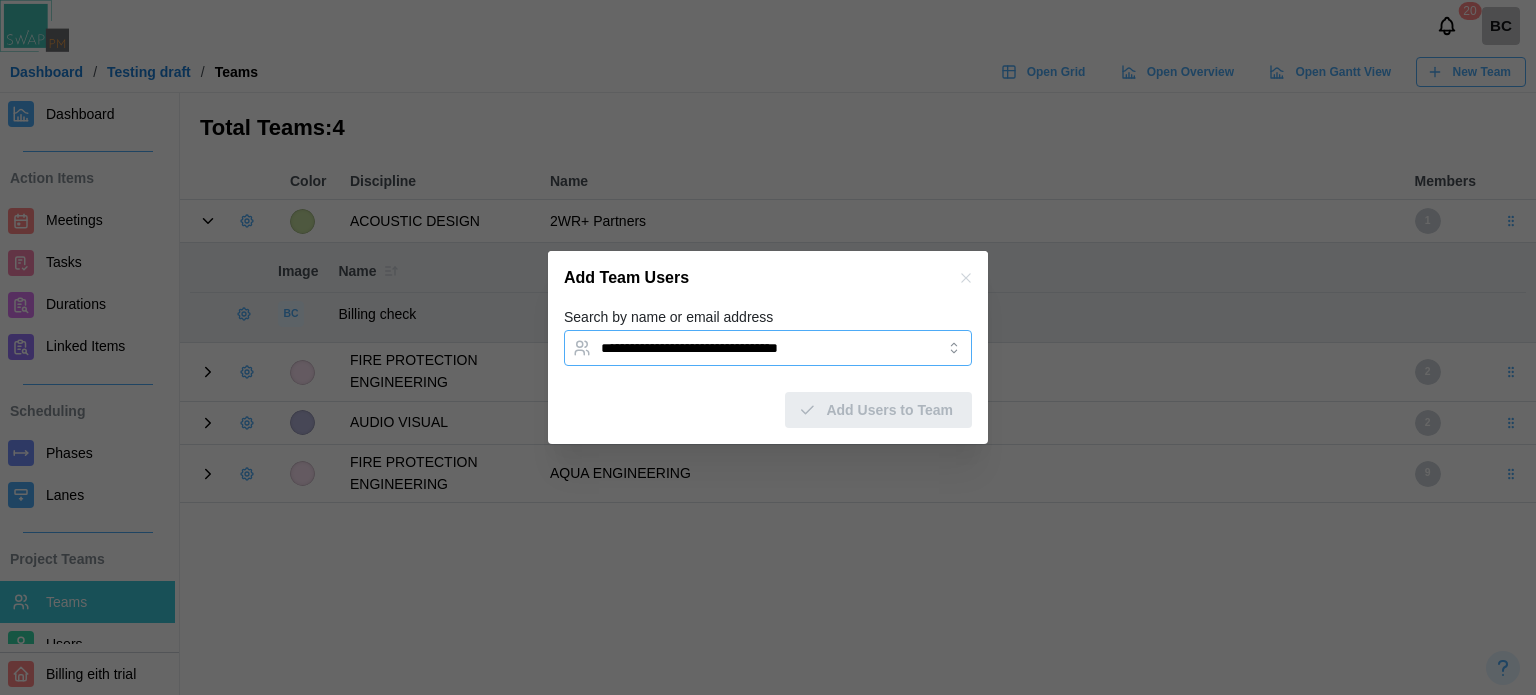 click on "**********" at bounding box center [750, 348] 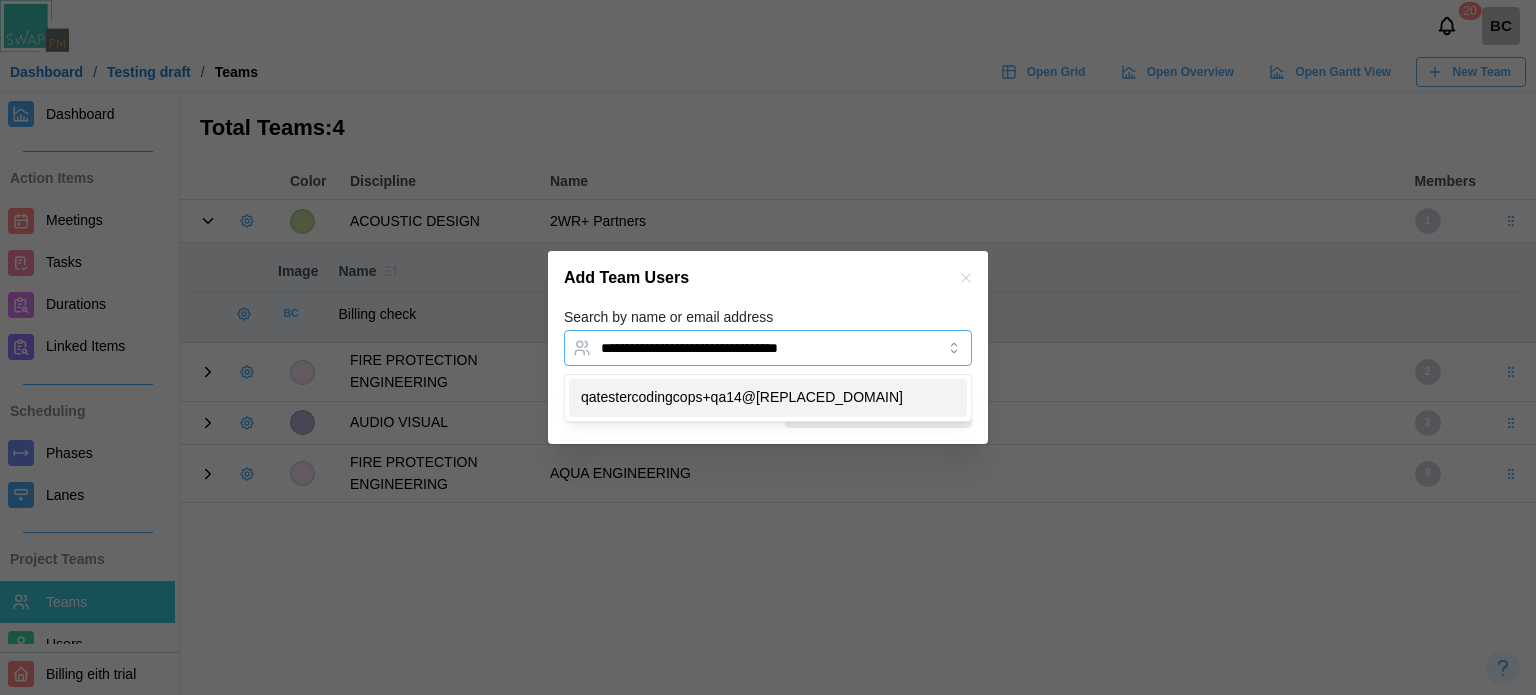 click on "**********" at bounding box center [750, 348] 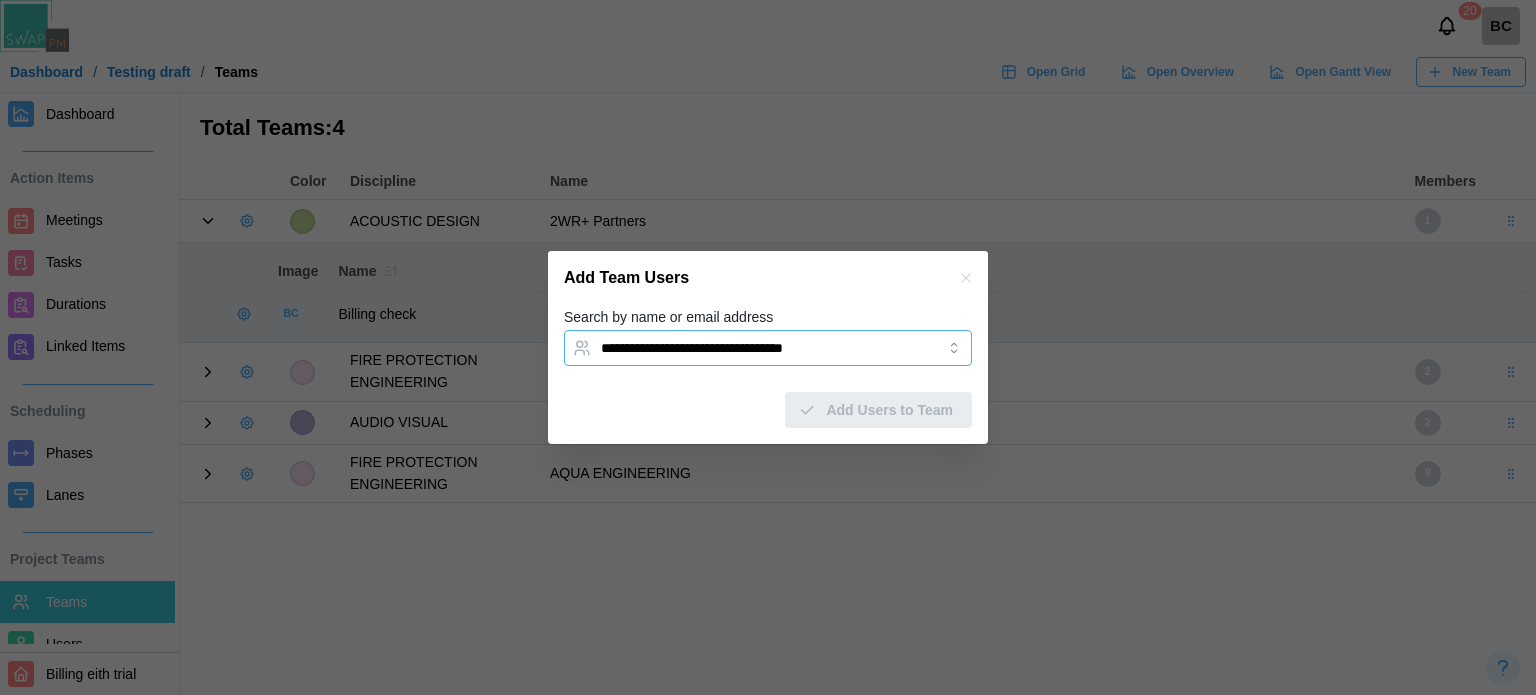 click on "**********" at bounding box center [750, 348] 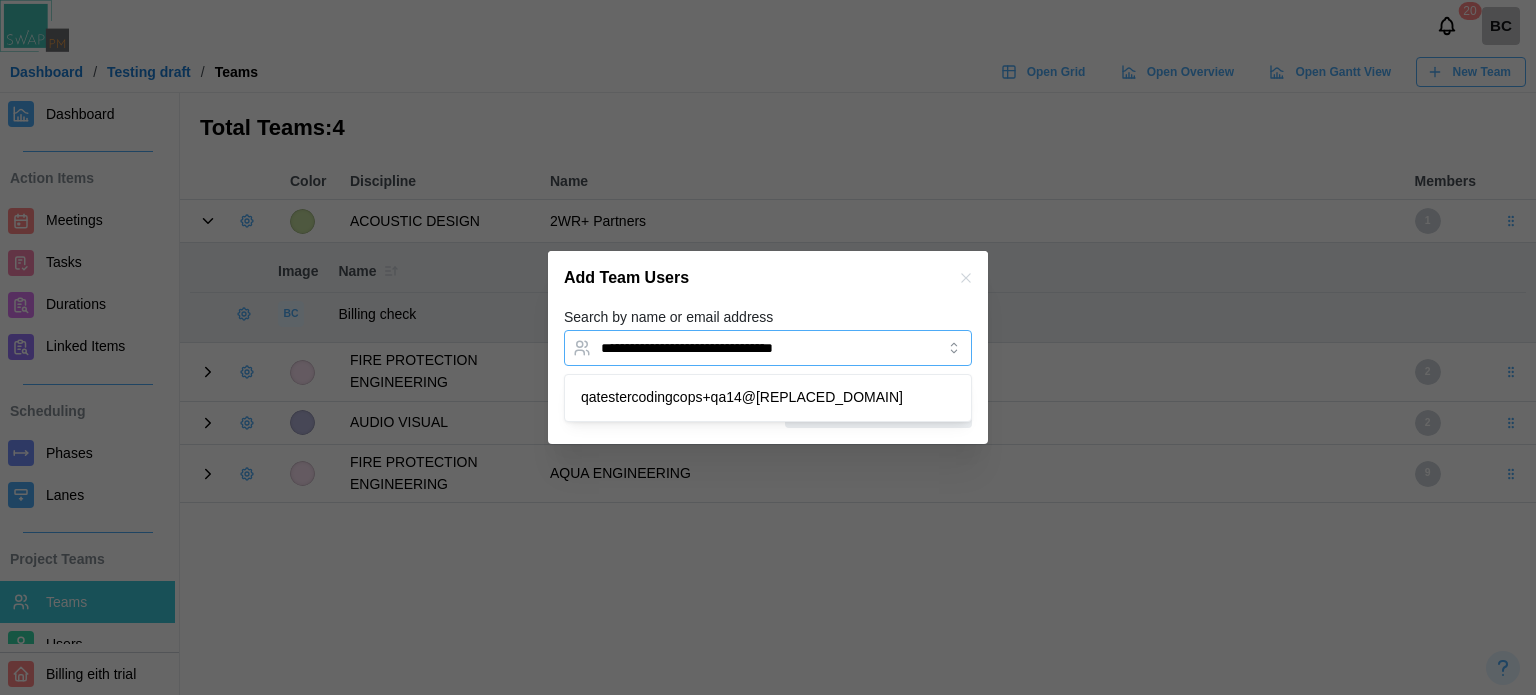click on "**********" at bounding box center (750, 348) 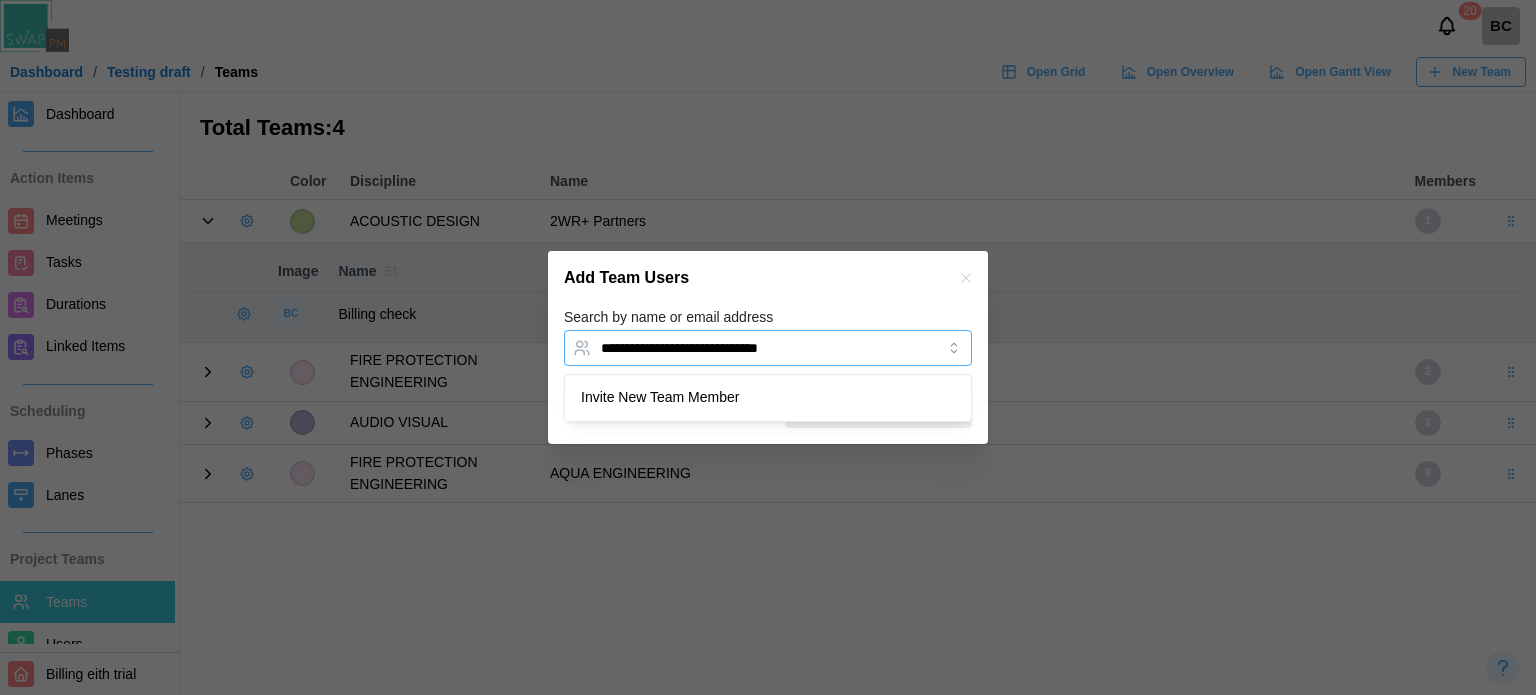 type on "**********" 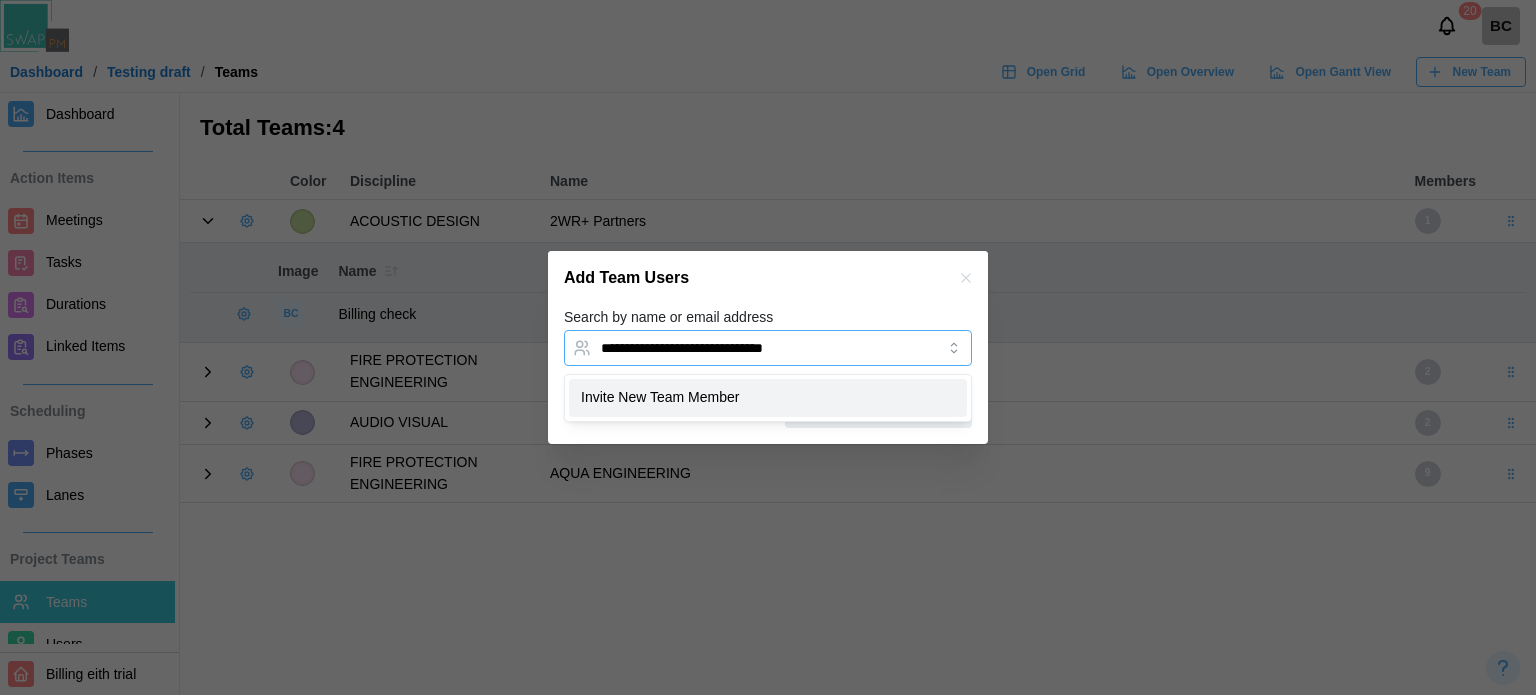 type 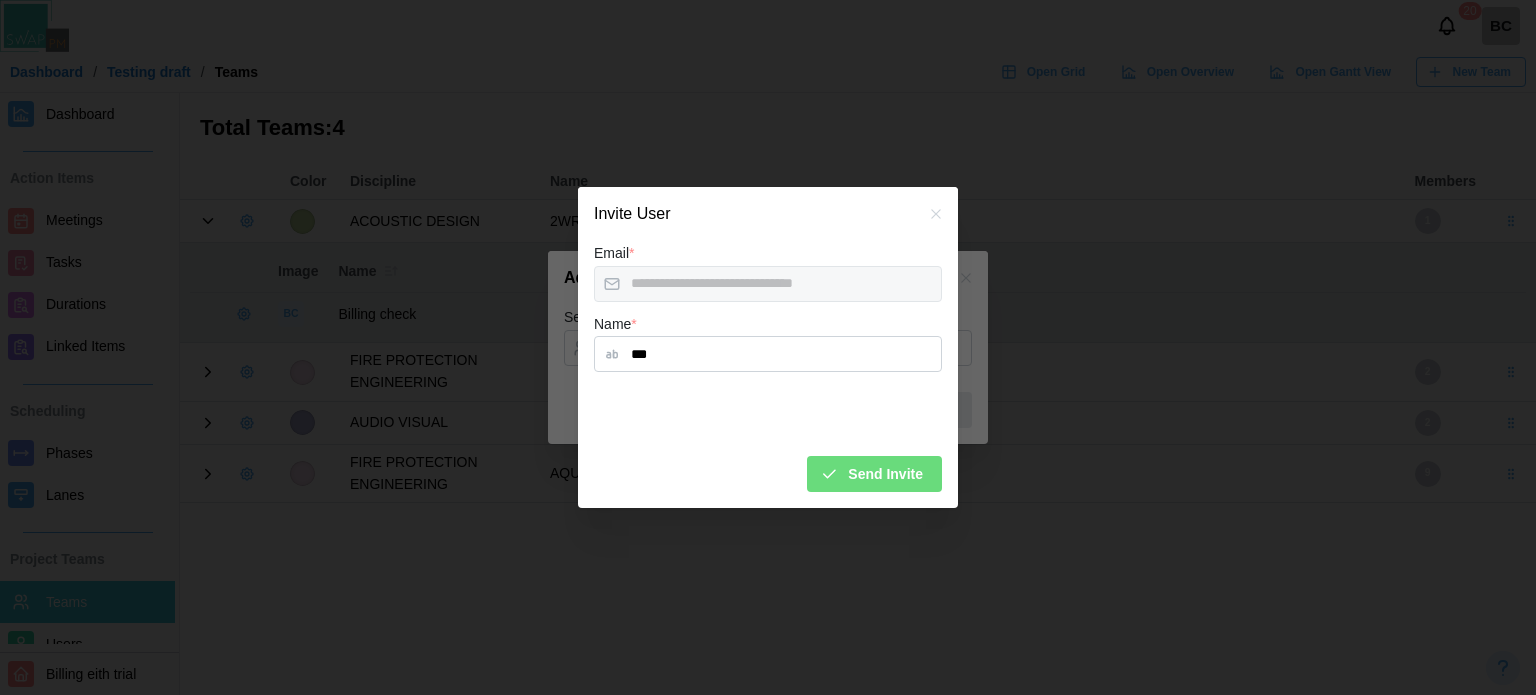 type on "***" 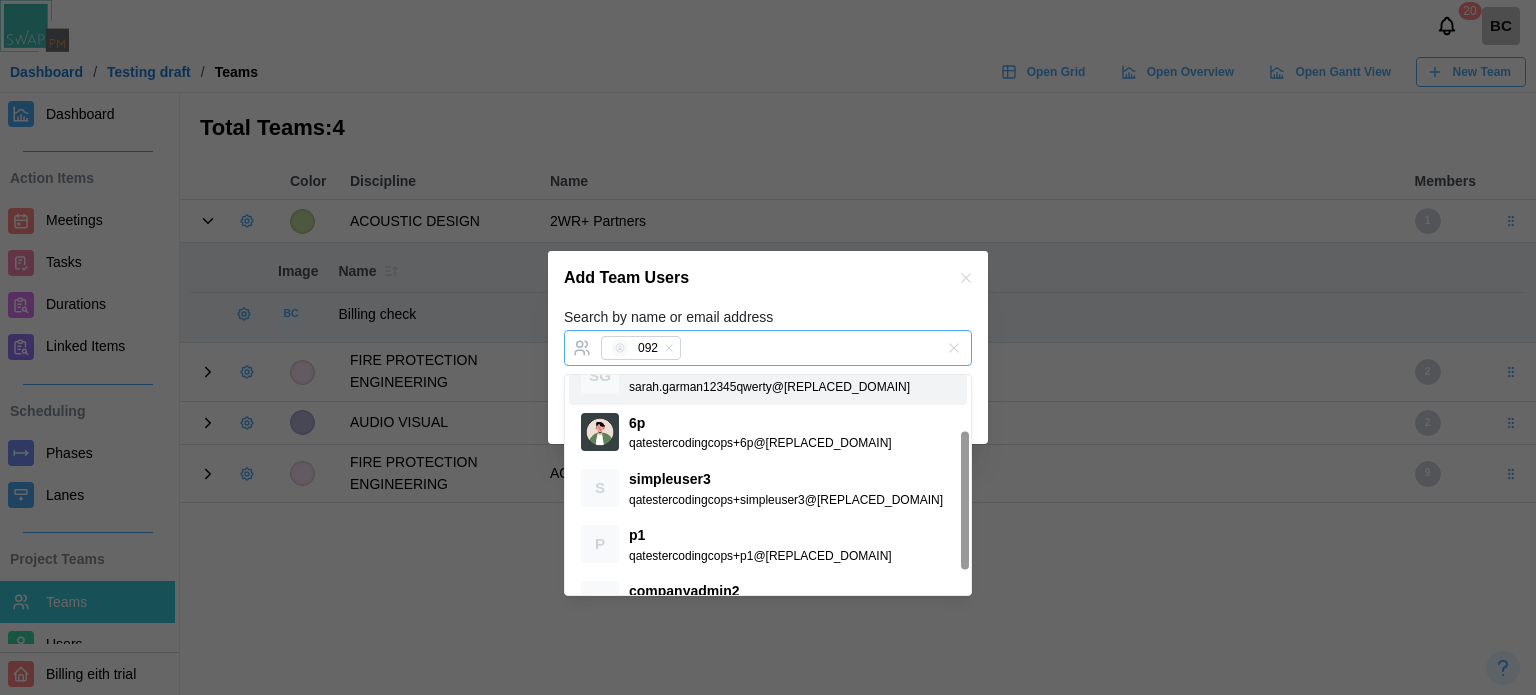 scroll, scrollTop: 125, scrollLeft: 0, axis: vertical 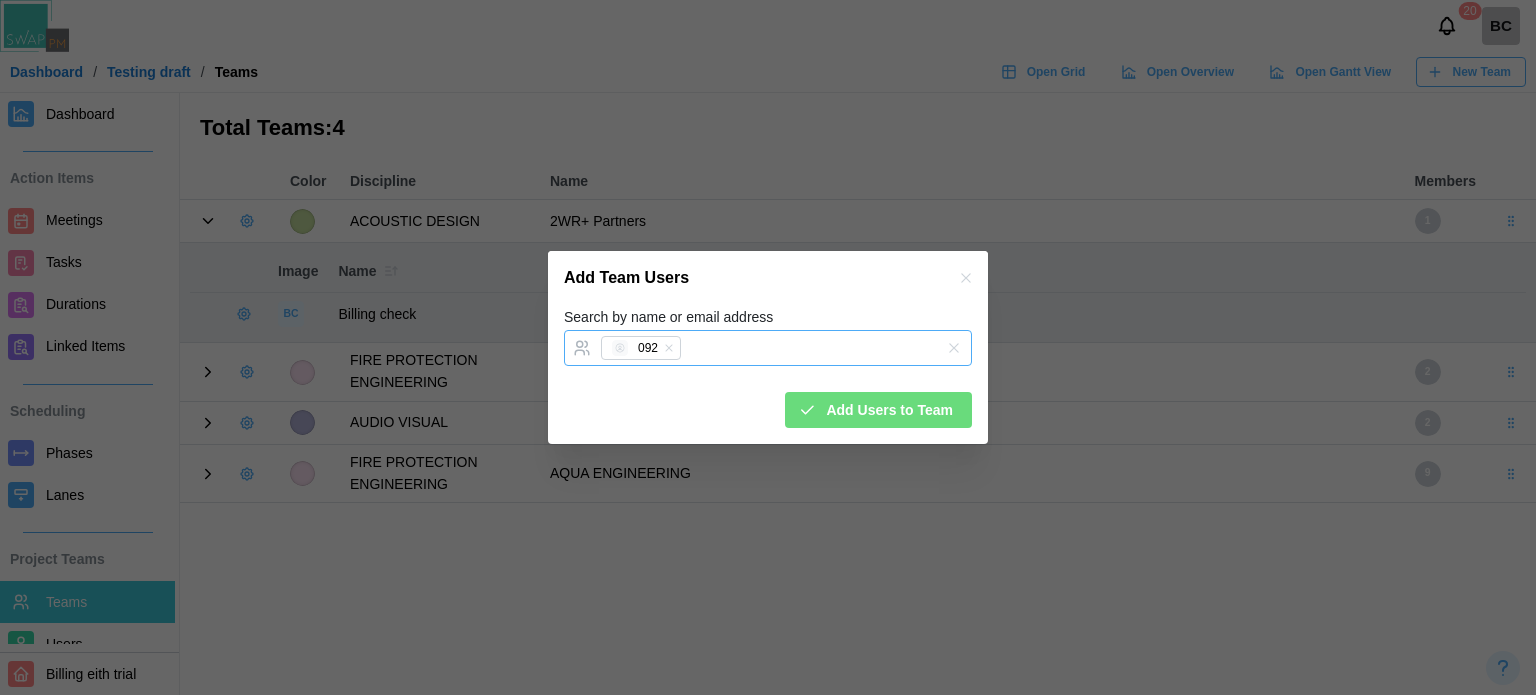 click on "092" at bounding box center [747, 348] 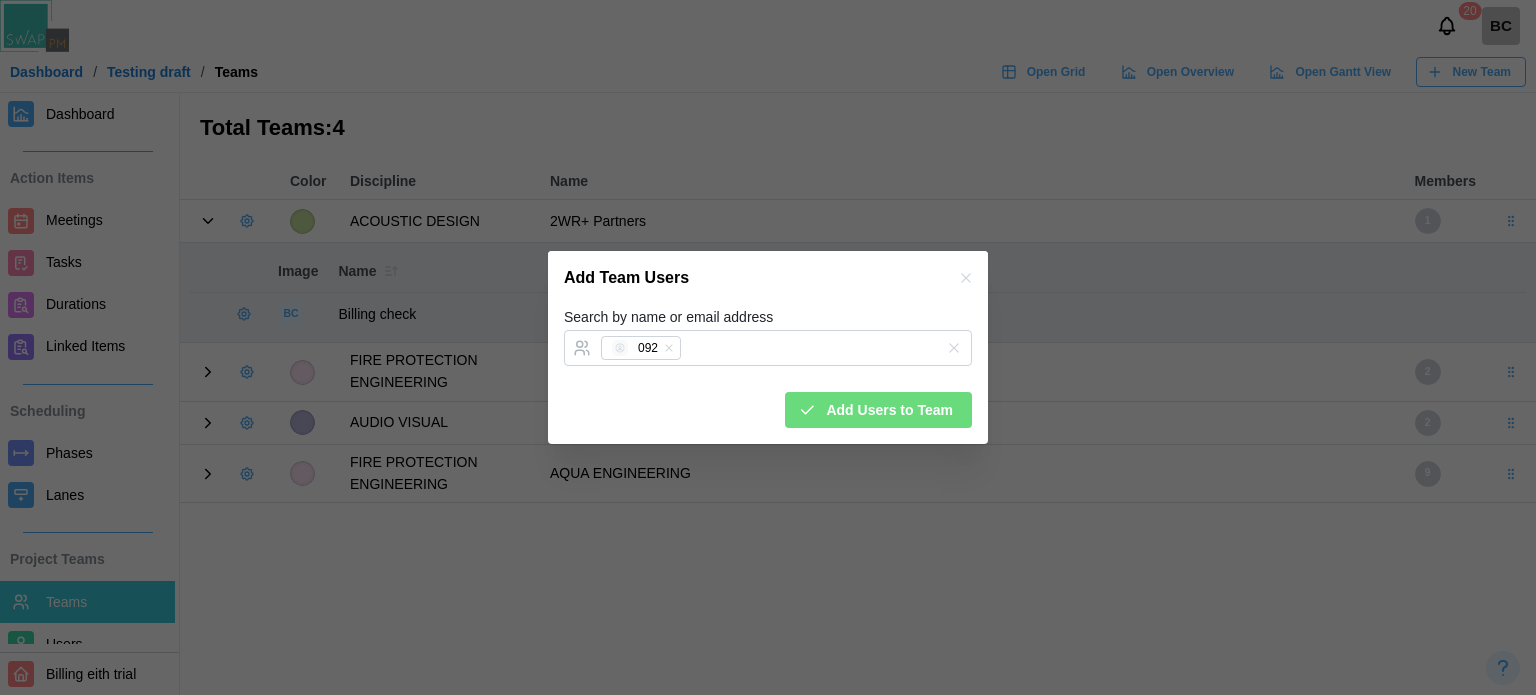 click on "Add Users to Team" at bounding box center (889, 410) 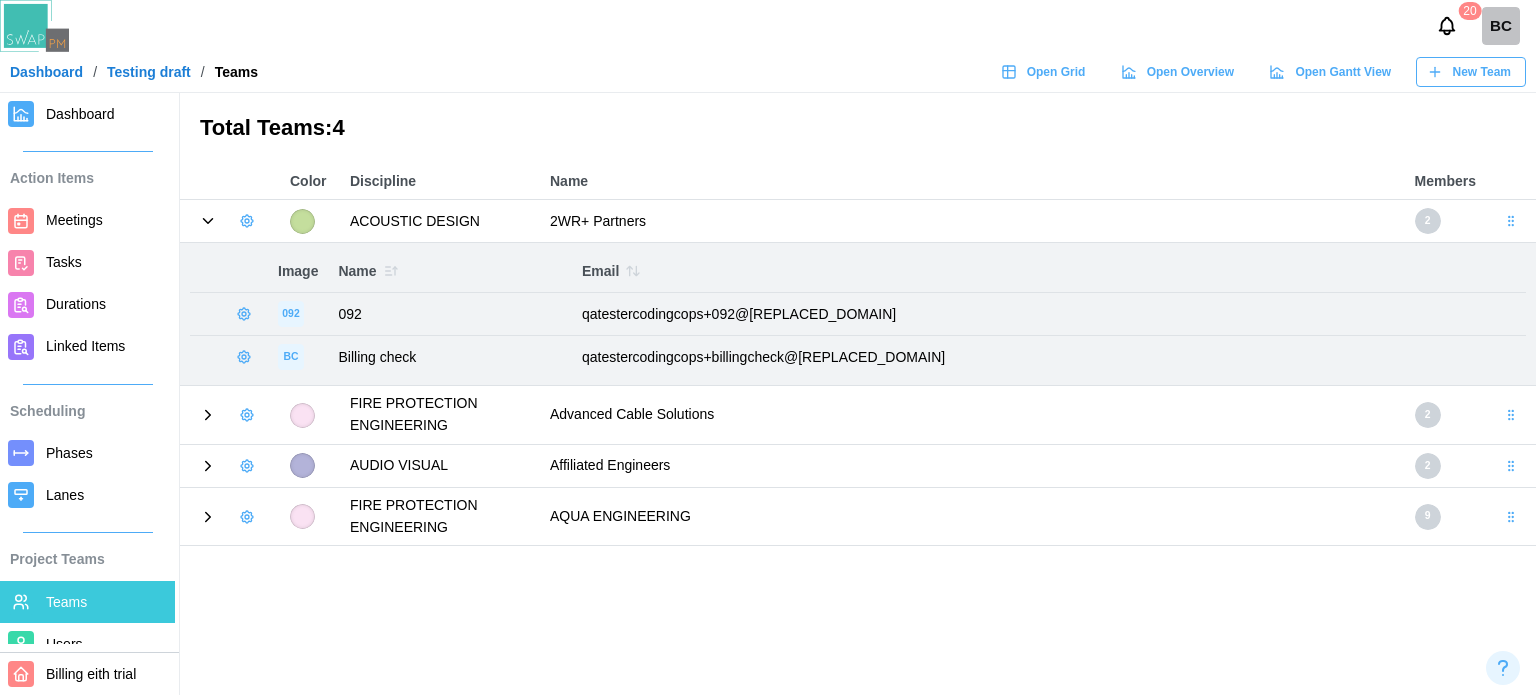 scroll, scrollTop: 100, scrollLeft: 0, axis: vertical 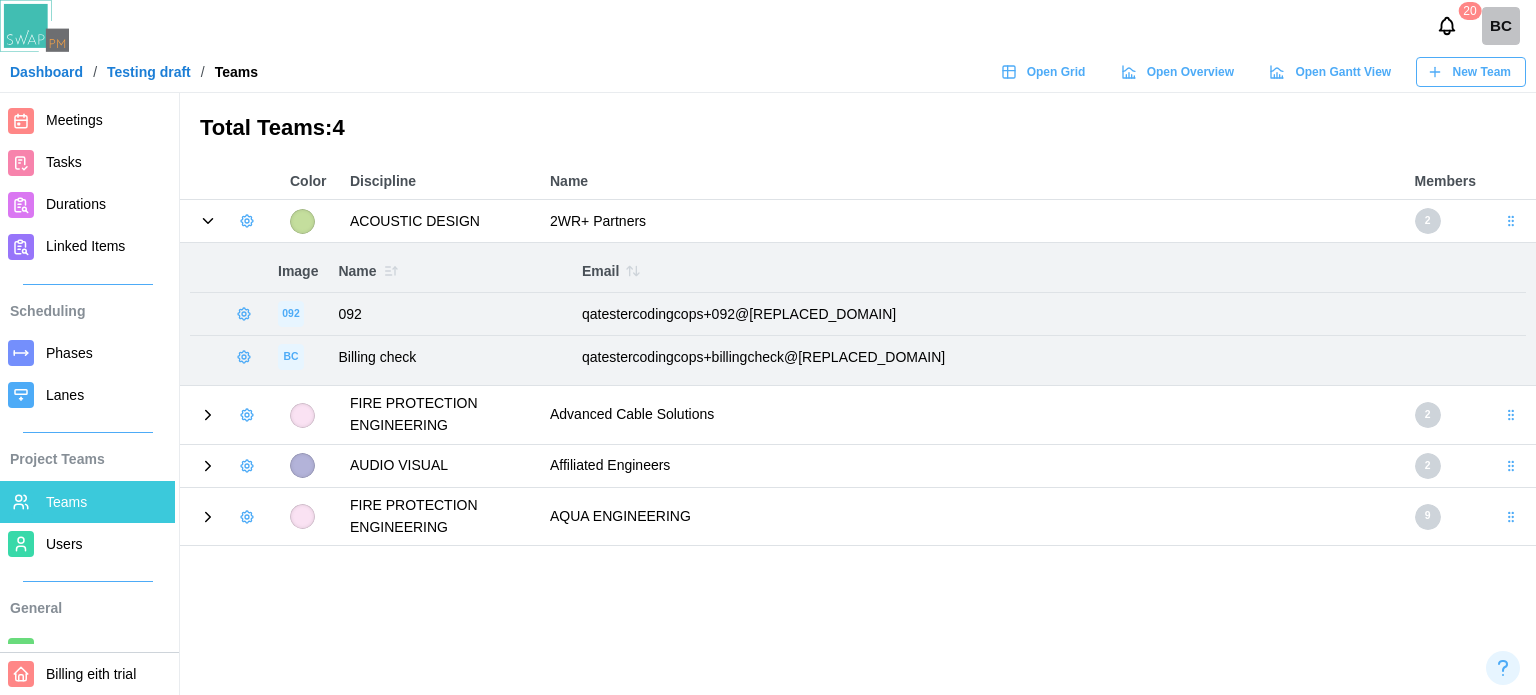 click on "Users" at bounding box center (87, 544) 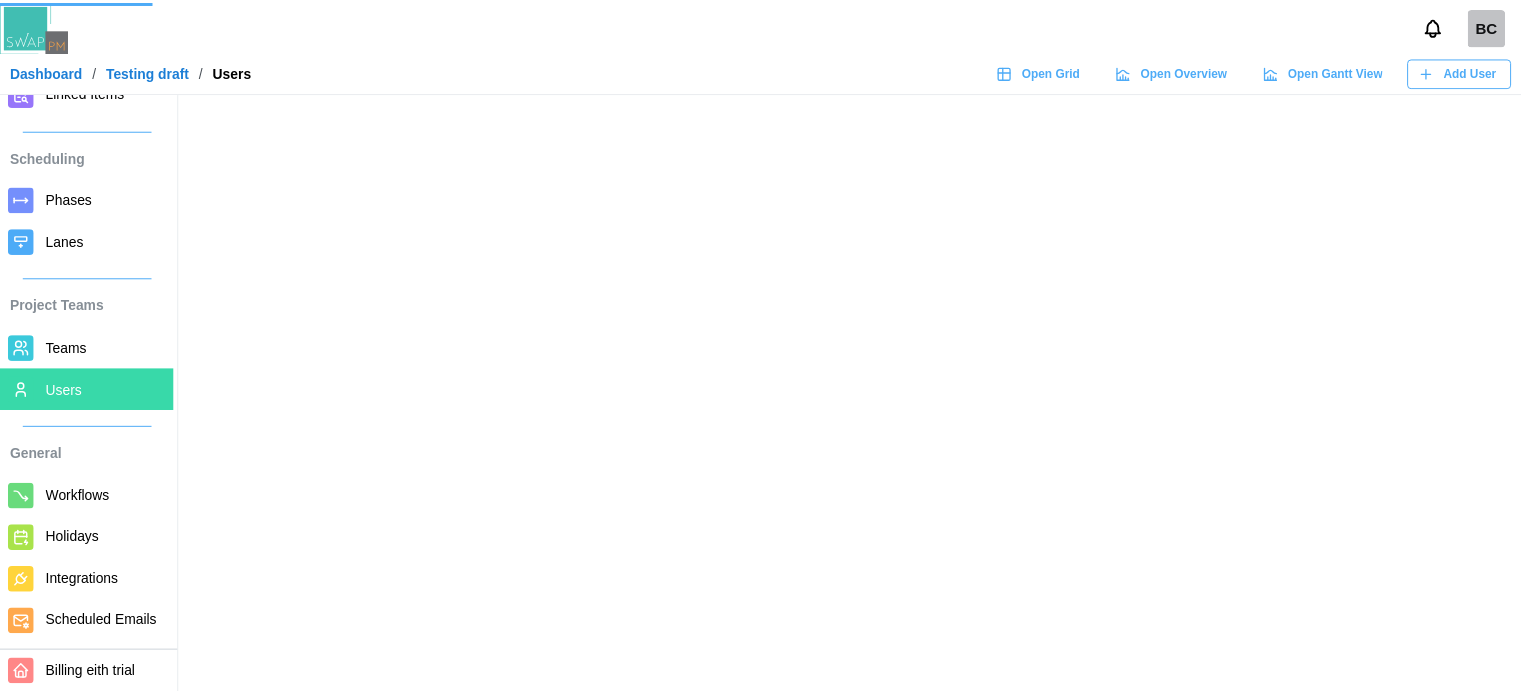 scroll, scrollTop: 276, scrollLeft: 0, axis: vertical 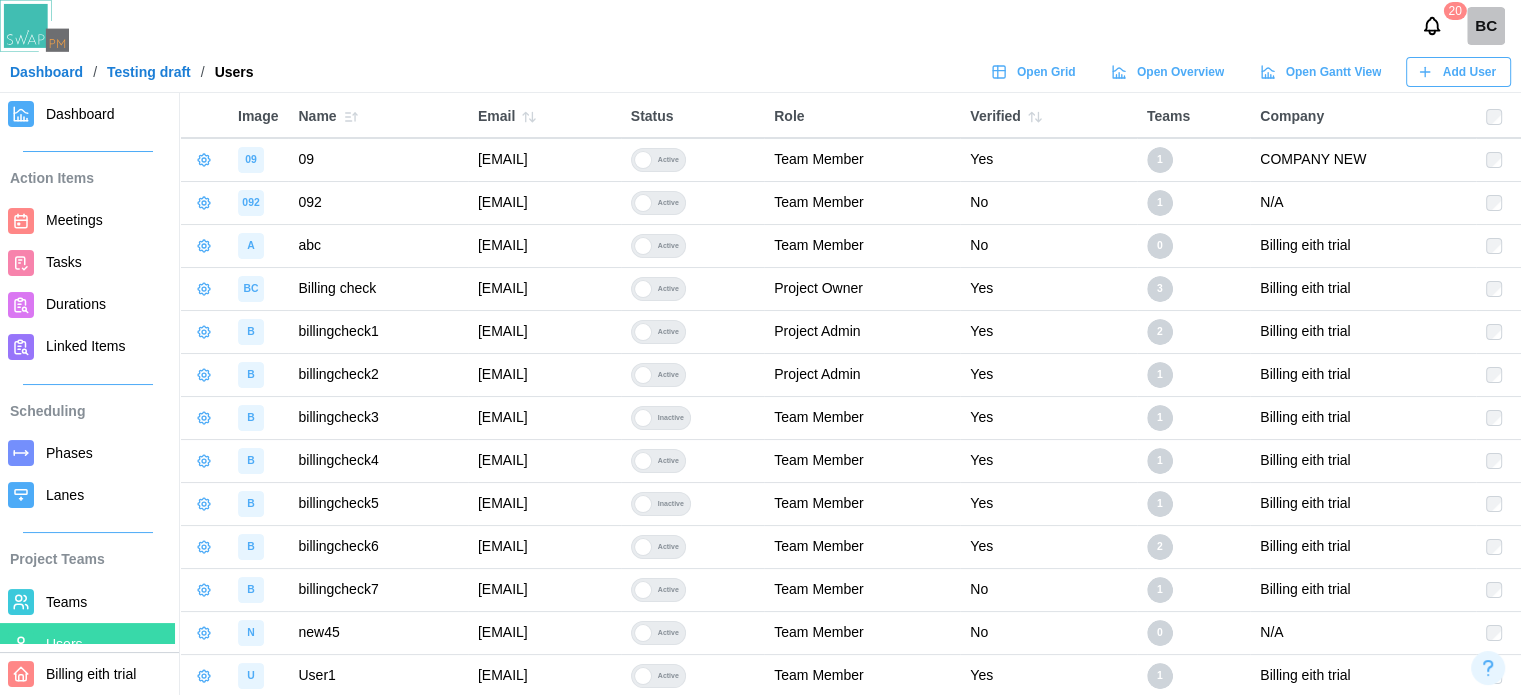 drag, startPoint x: 704, startPoint y: 204, endPoint x: 430, endPoint y: 205, distance: 274.00183 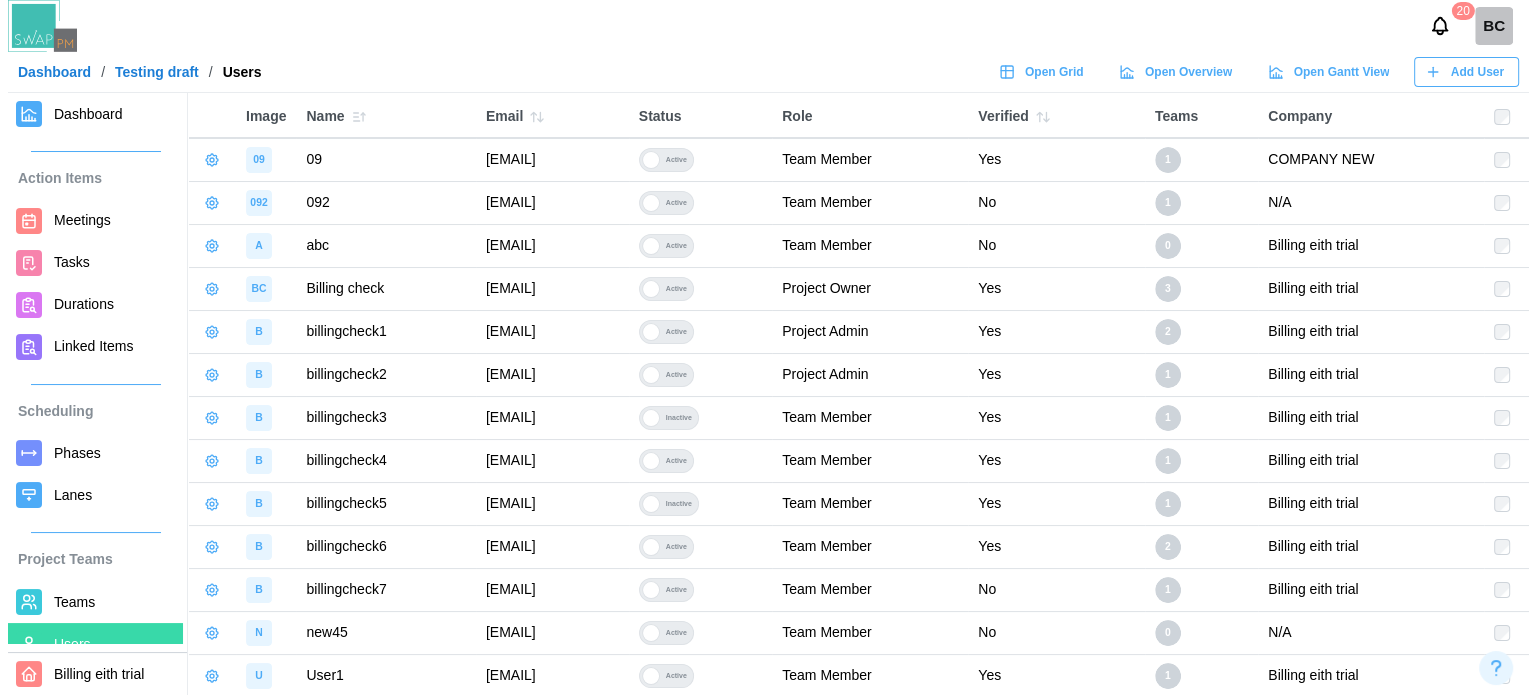 scroll, scrollTop: 200, scrollLeft: 0, axis: vertical 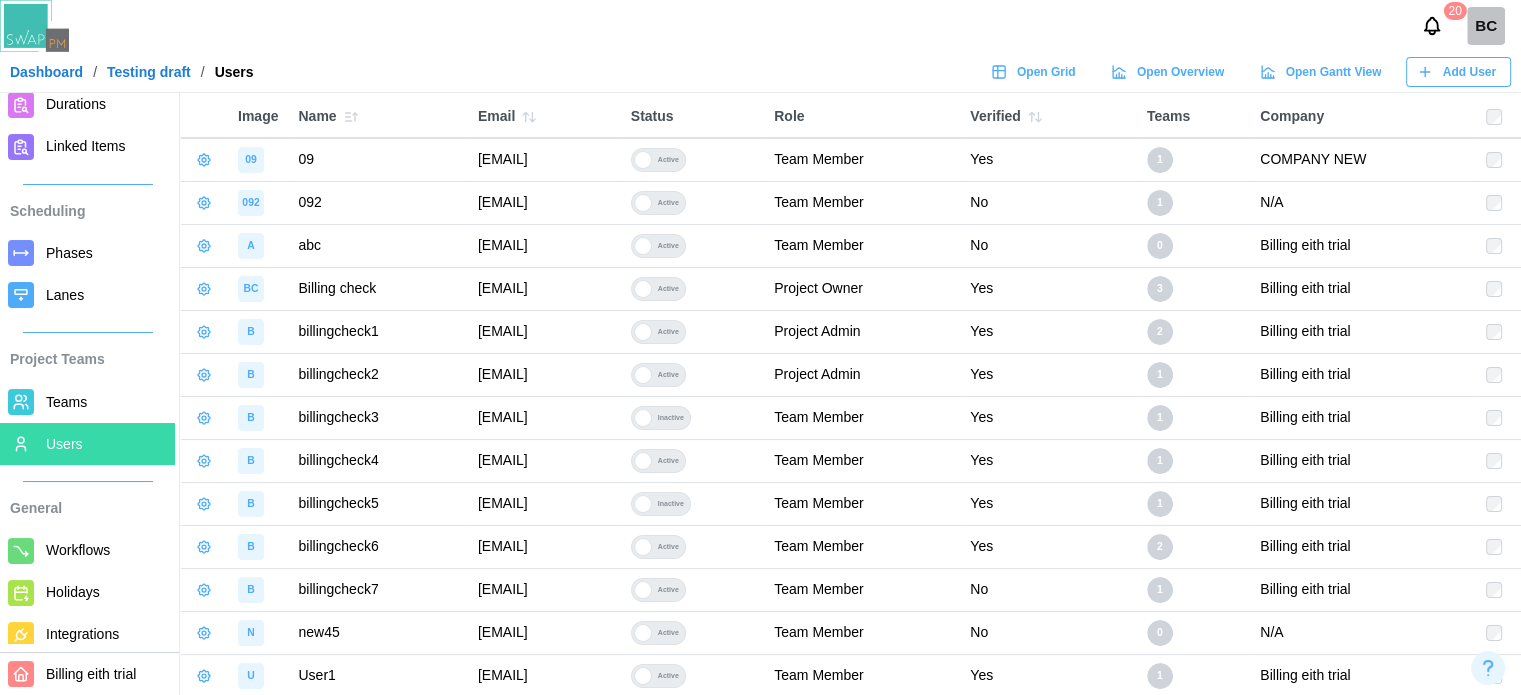 click on "Add User" at bounding box center (1469, 72) 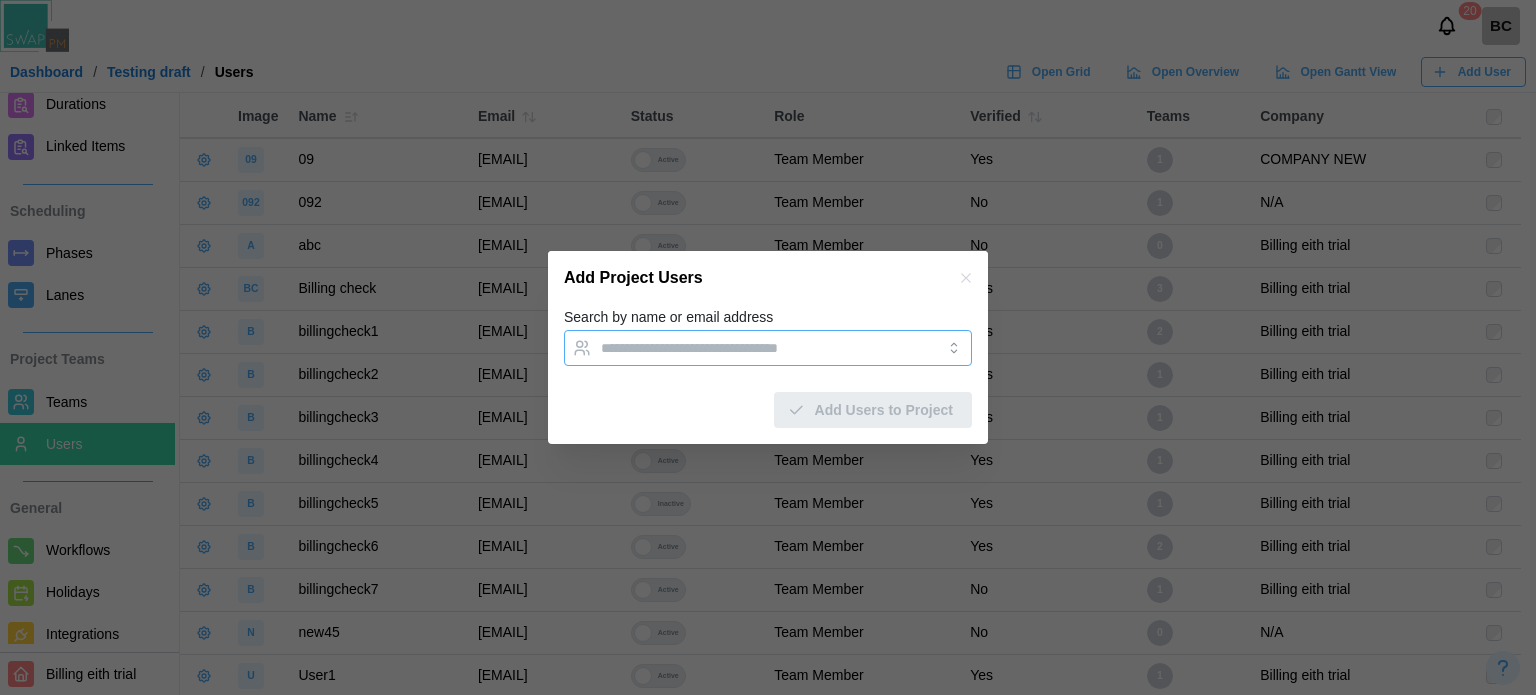click at bounding box center [747, 348] 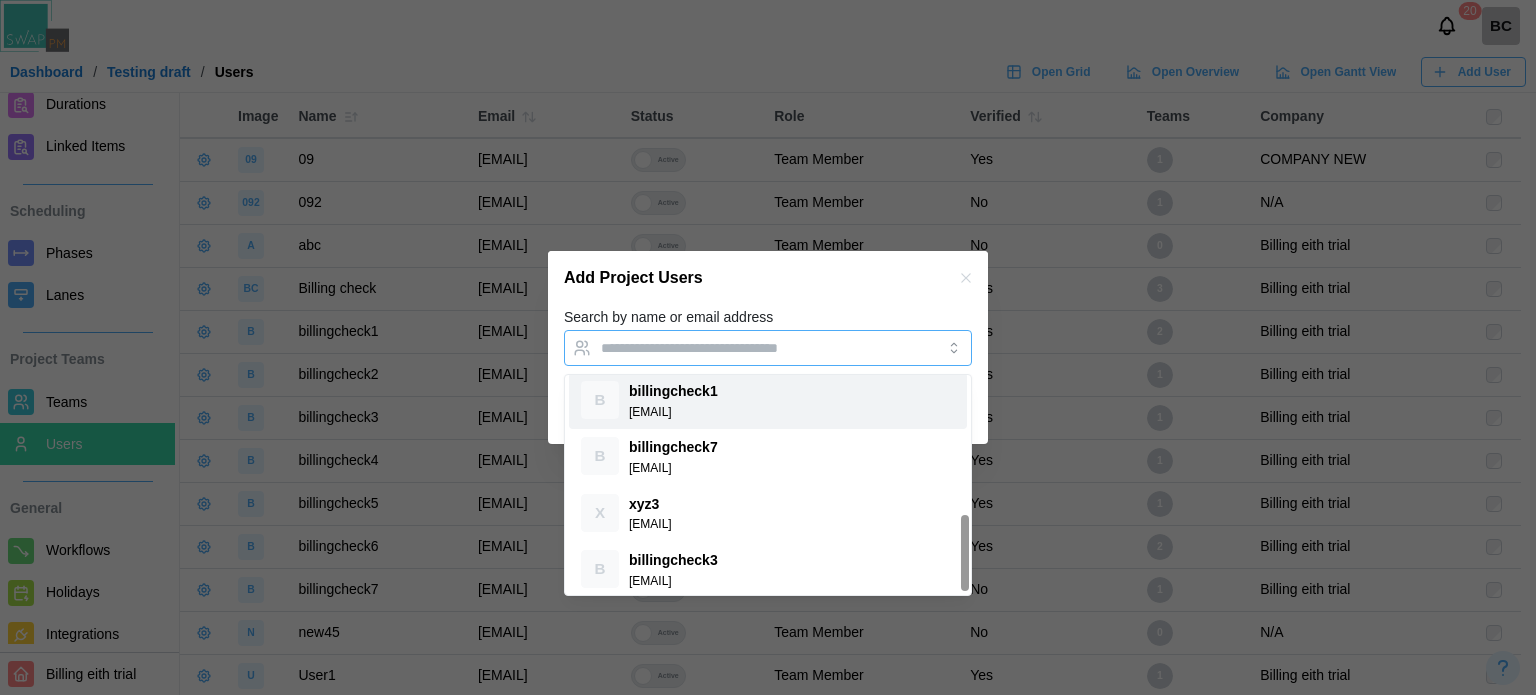 scroll, scrollTop: 407, scrollLeft: 0, axis: vertical 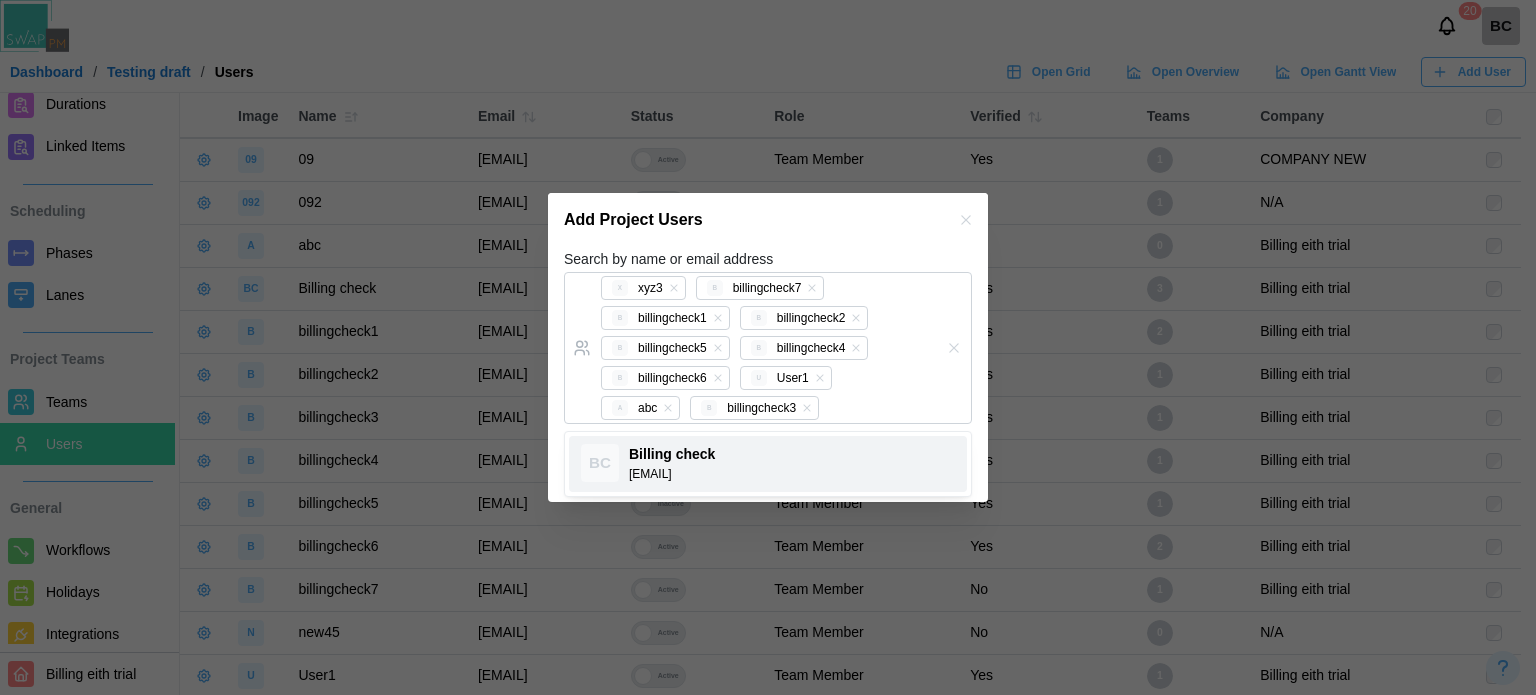 click on "Search by name or email address X xyz3 B billingcheck7 B billingcheck1 B billingcheck2 B billingcheck5 B billingcheck4 B billingcheck6 U User1 A abc B billingcheck3 Add Users to Project" at bounding box center (768, 374) 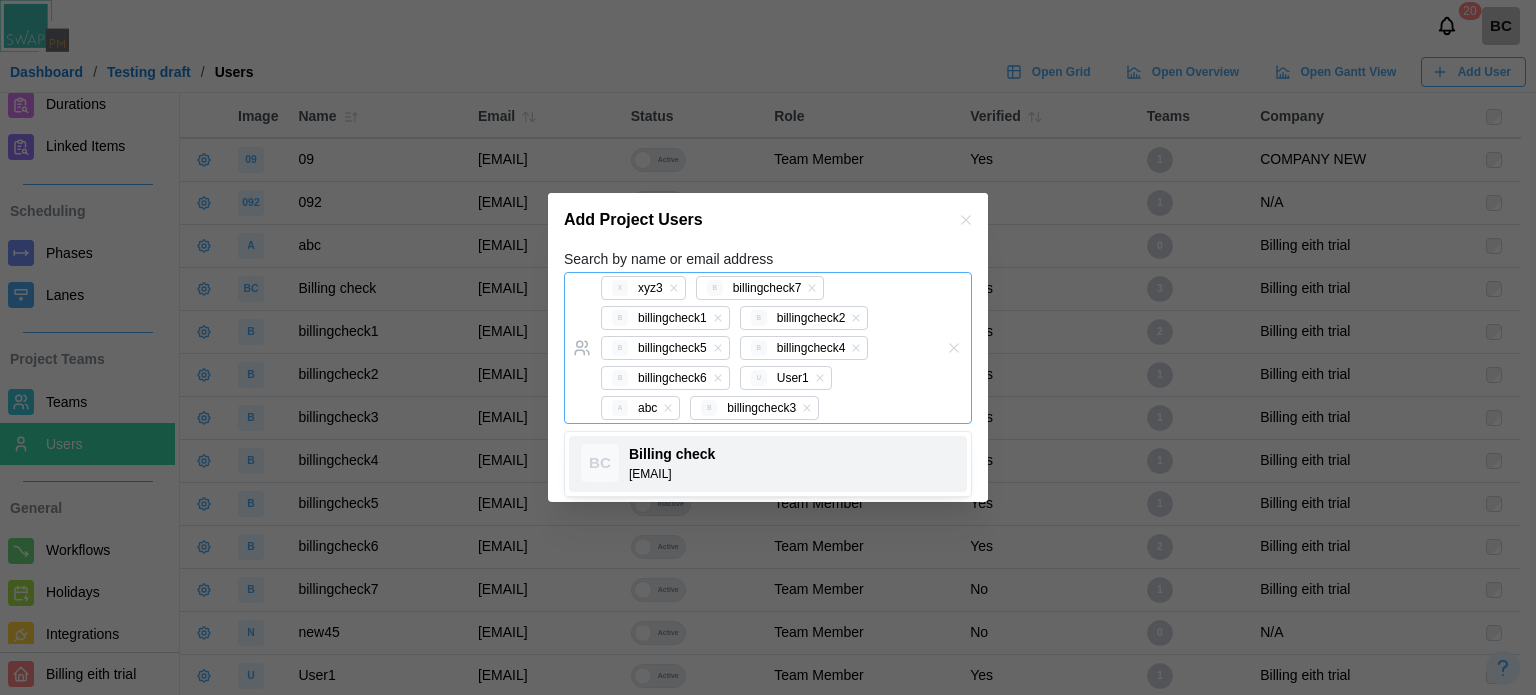 click on "X xyz3 B billingcheck7 B billingcheck1 B billingcheck2 B billingcheck5 B billingcheck4 B billingcheck6 U User1 A abc B billingcheck3" at bounding box center [747, 348] 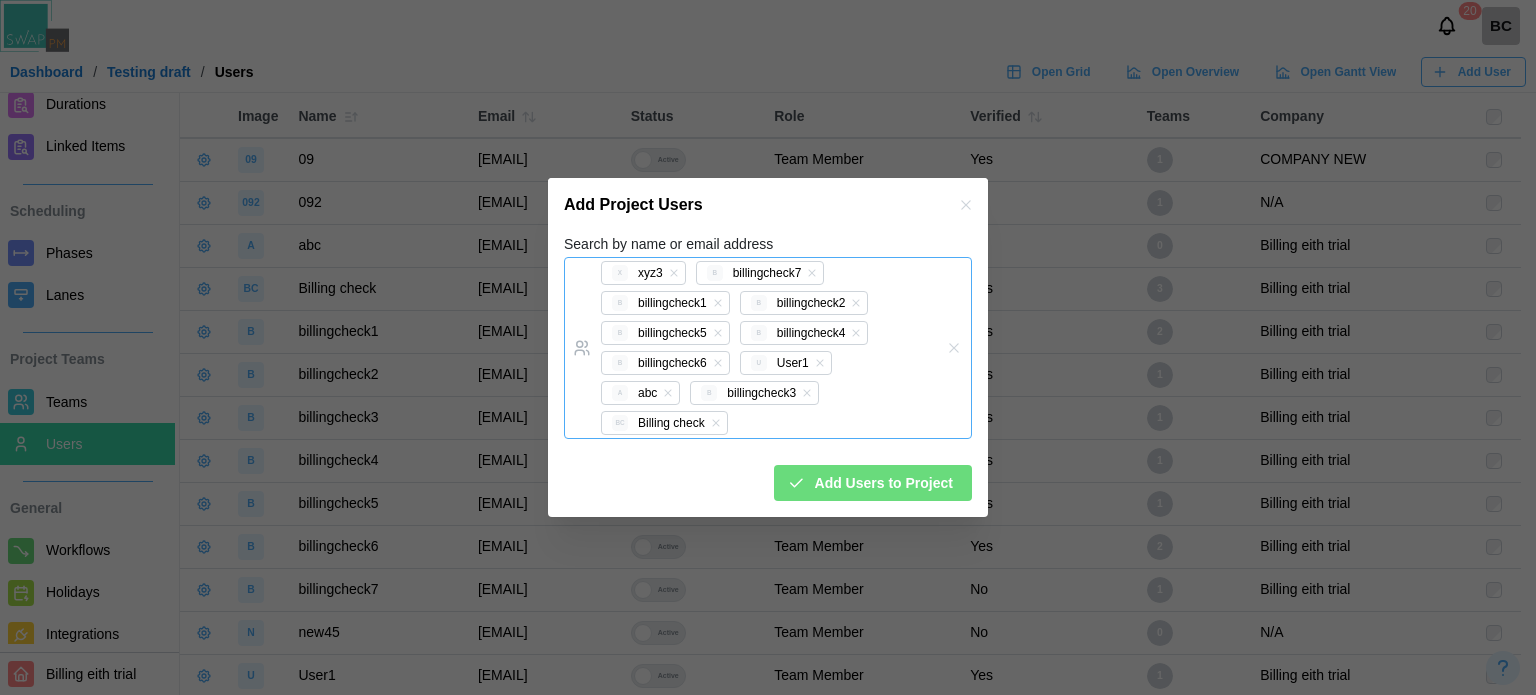 click on "X xyz3 B billingcheck7 B billingcheck1 B billingcheck2 B billingcheck5 B billingcheck4 B billingcheck6 U User1 A abc B billingcheck3 BC Billing check" at bounding box center (747, 348) 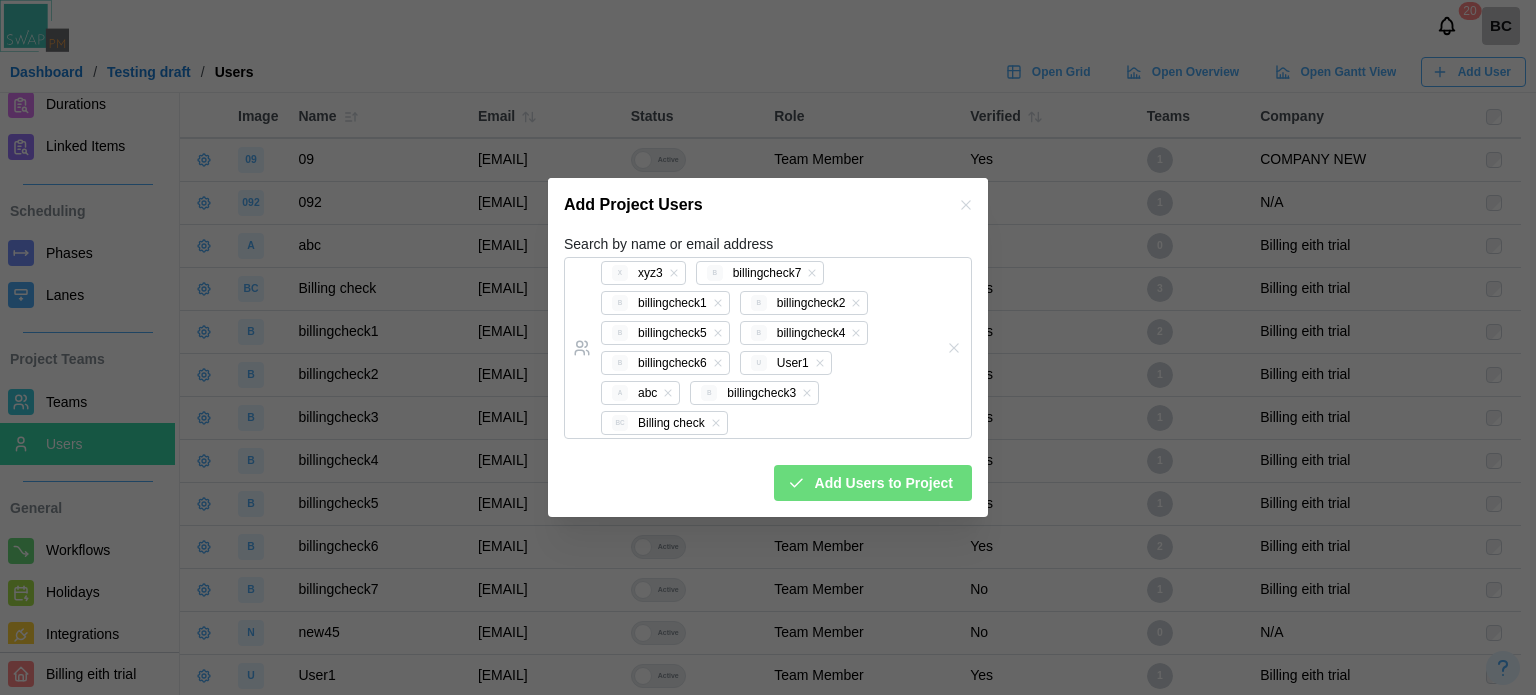 drag, startPoint x: 806, startPoint y: 203, endPoint x: 899, endPoint y: 225, distance: 95.566734 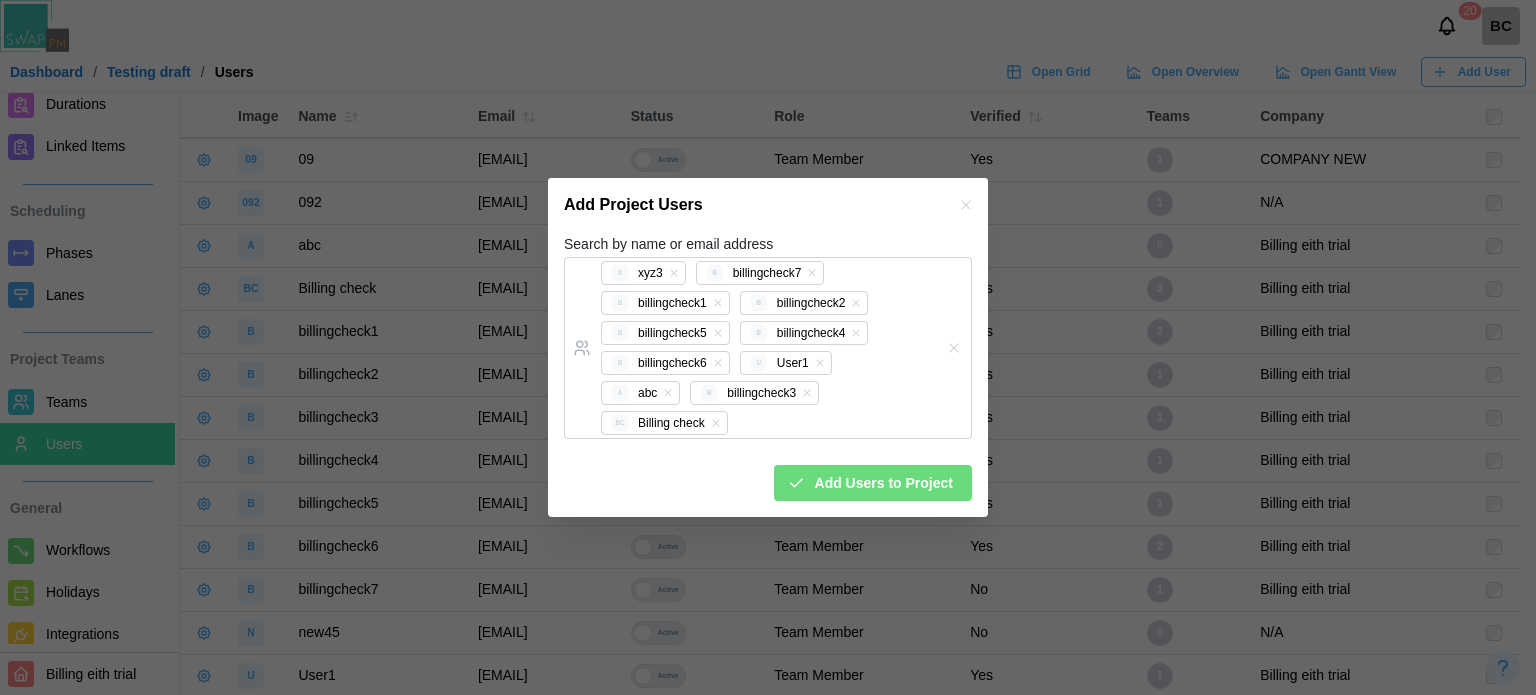 click on "Add Users to Project" at bounding box center (884, 483) 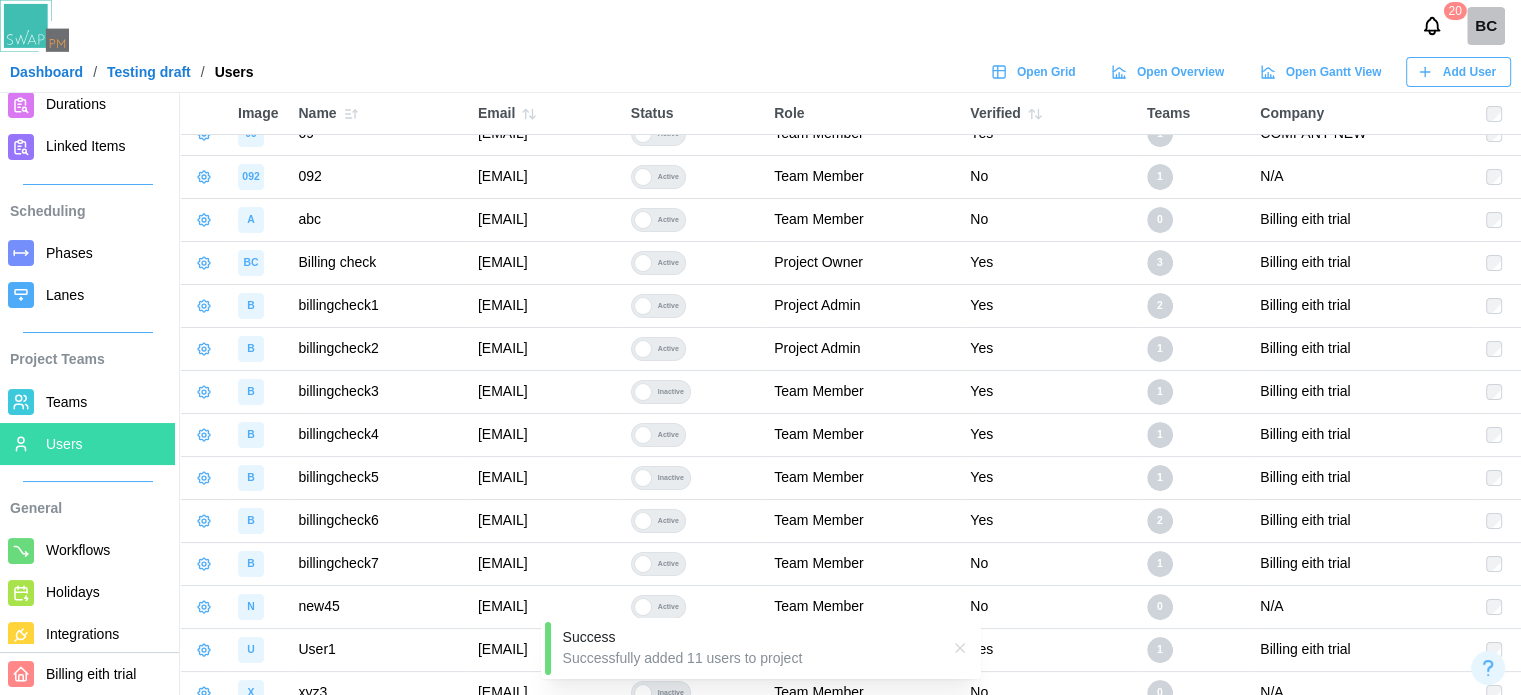 scroll, scrollTop: 102, scrollLeft: 0, axis: vertical 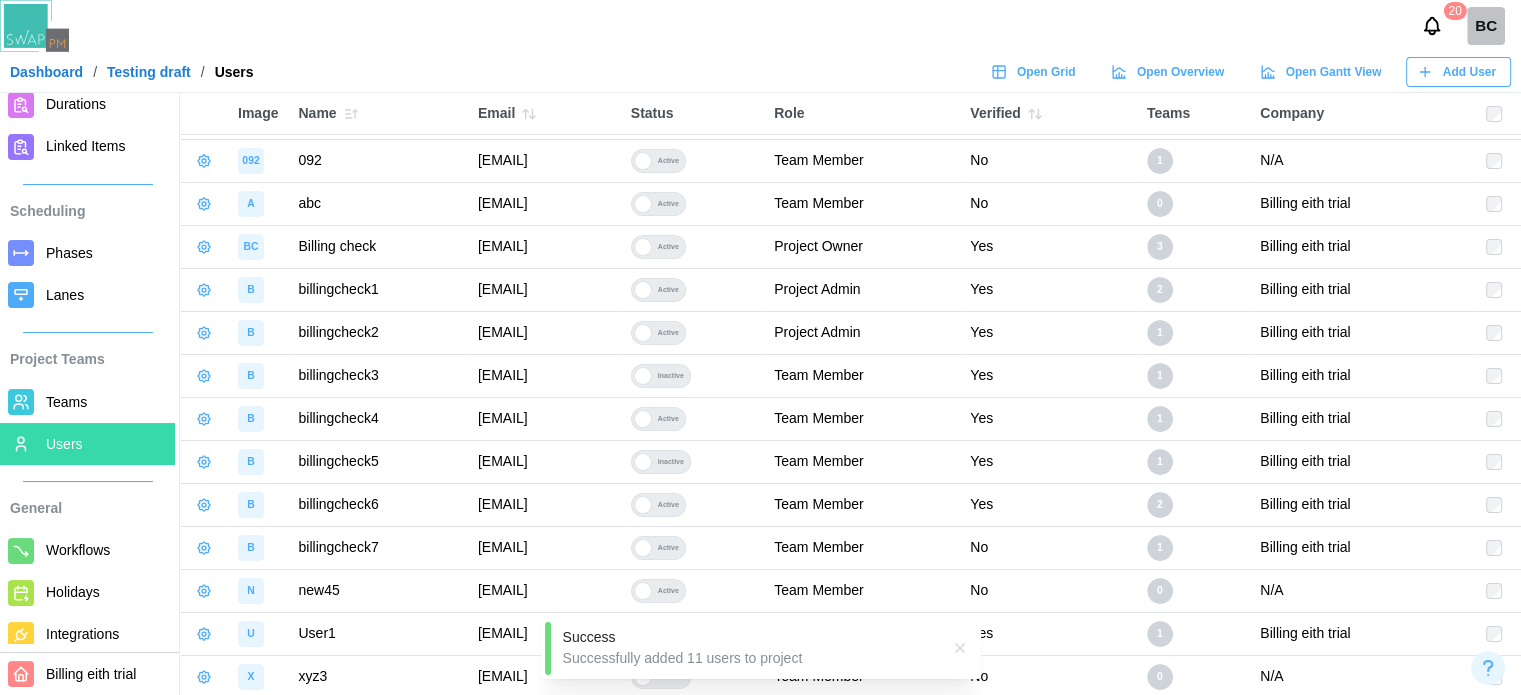 click on "Add User" at bounding box center [1458, 72] 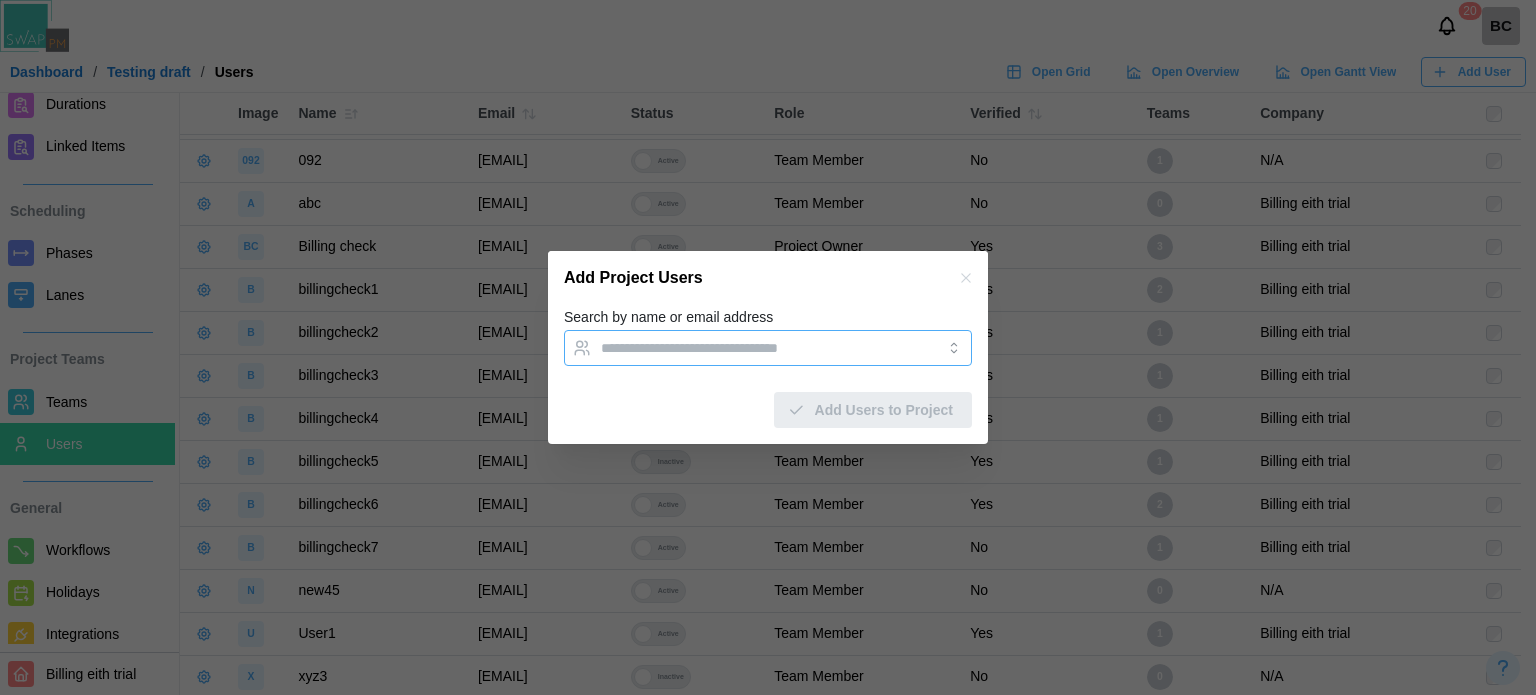 click on "Search by name or email address" at bounding box center (750, 348) 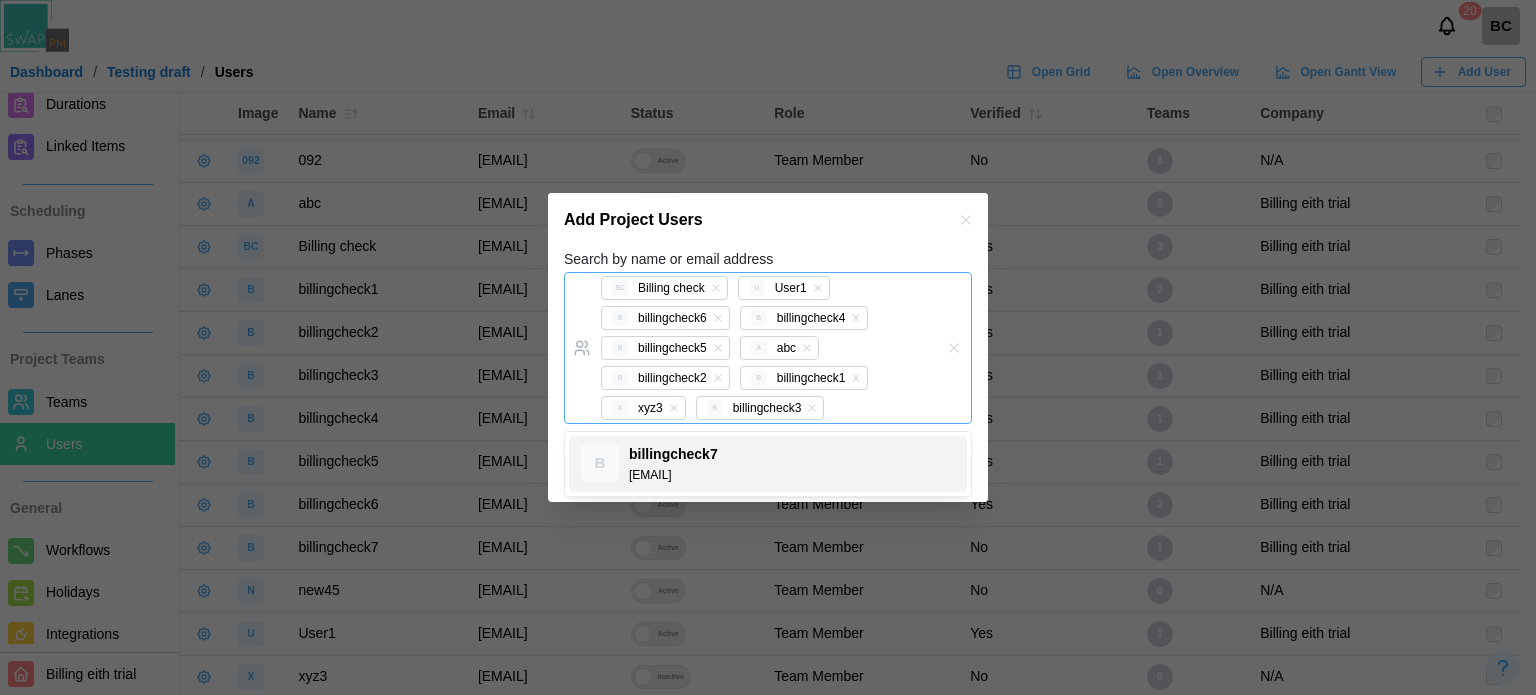 click on "B billingcheck7 [EMAIL]" at bounding box center (768, 464) 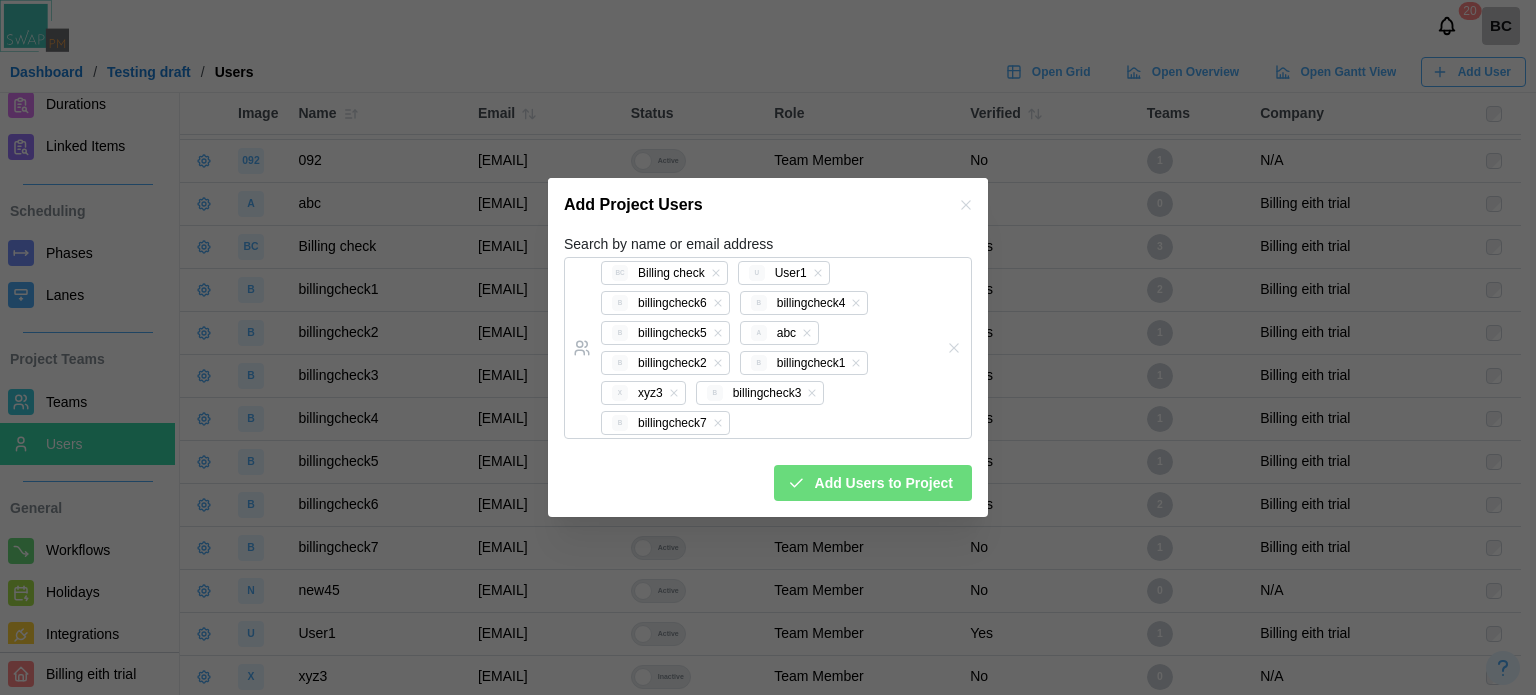 click on "Add Users to Project" at bounding box center (884, 483) 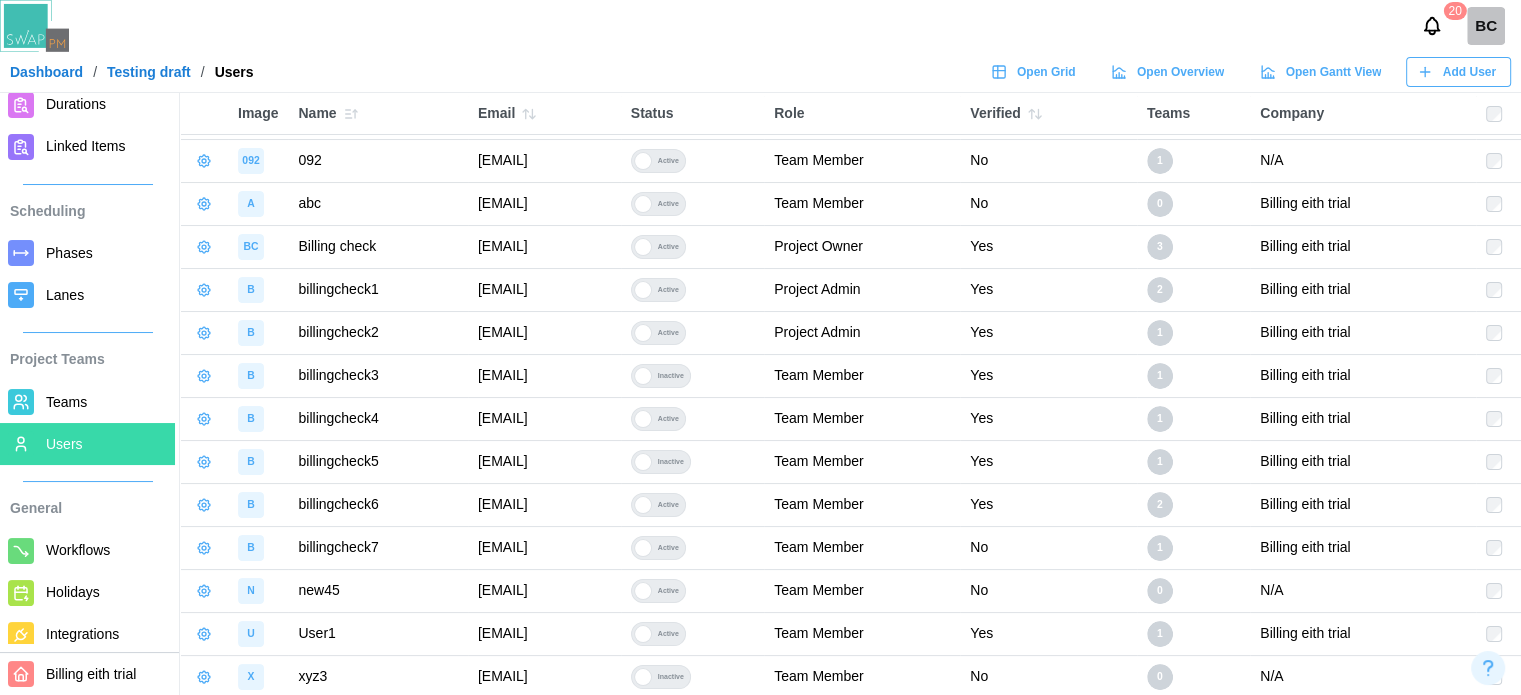 click on "No" at bounding box center [1048, 160] 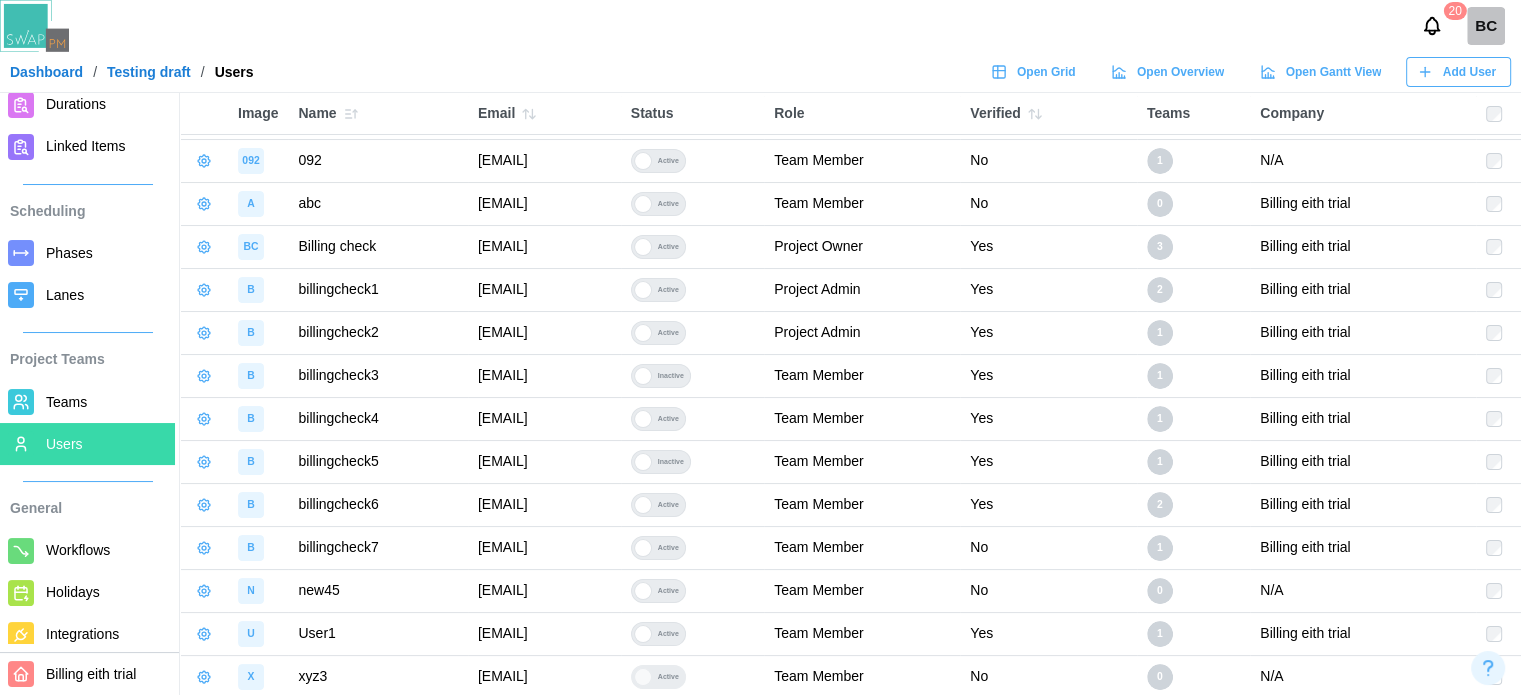 click on "Yes" at bounding box center (1048, 504) 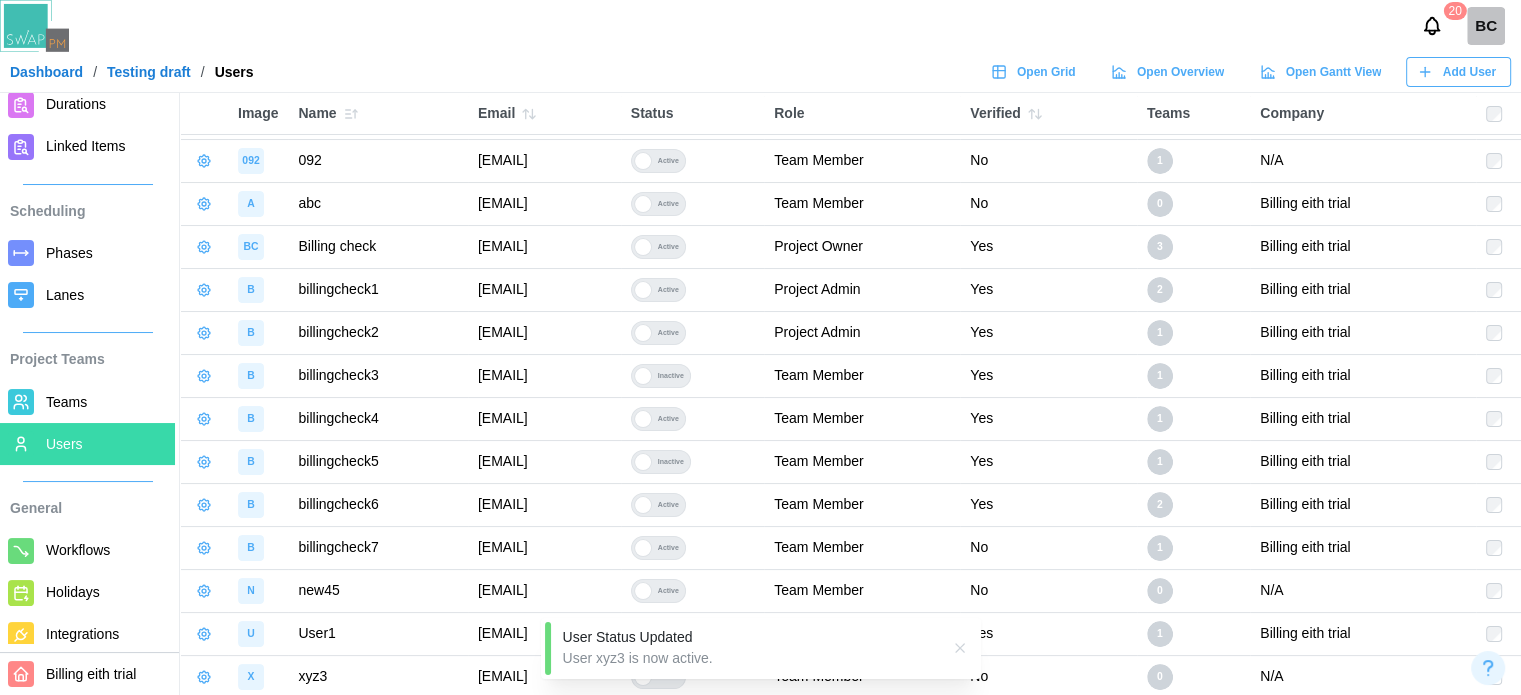 click at bounding box center (960, 648) 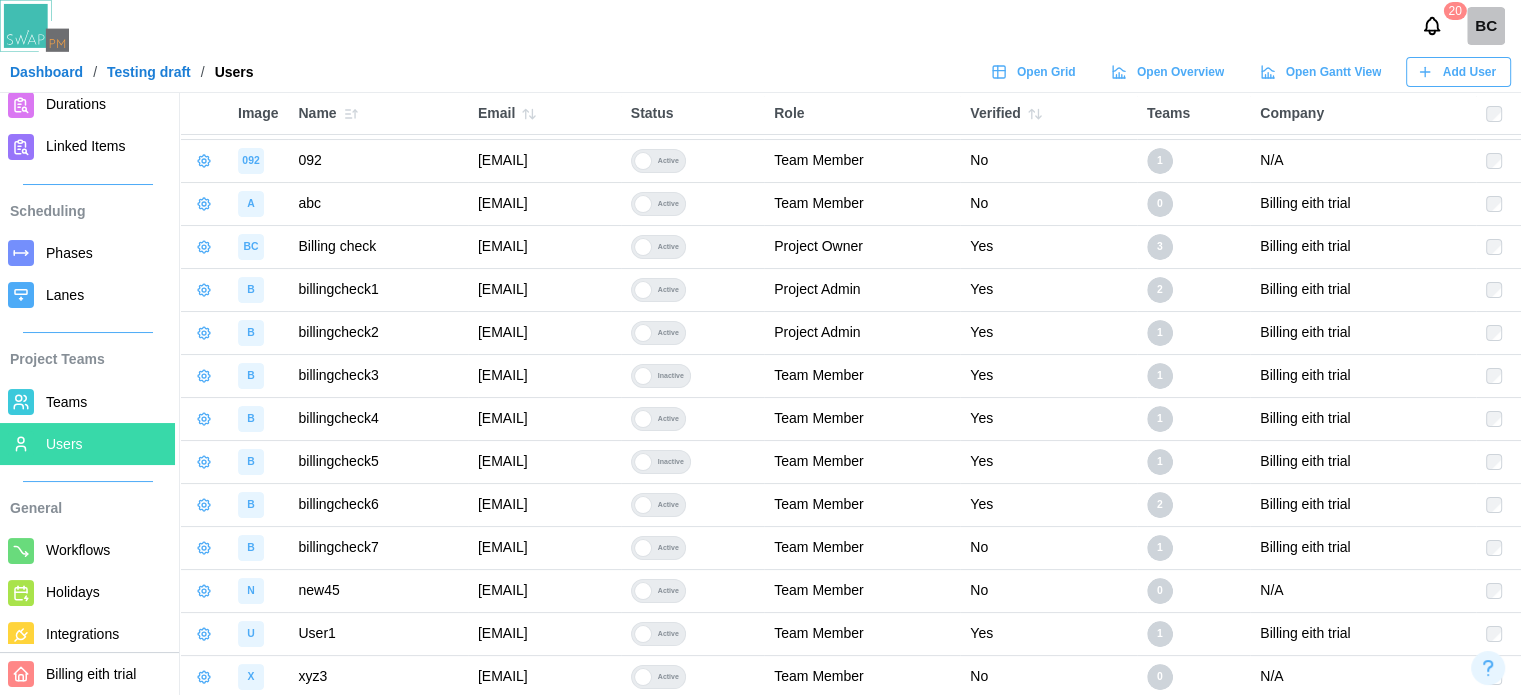 drag, startPoint x: 777, startPoint y: 583, endPoint x: 782, endPoint y: 411, distance: 172.07266 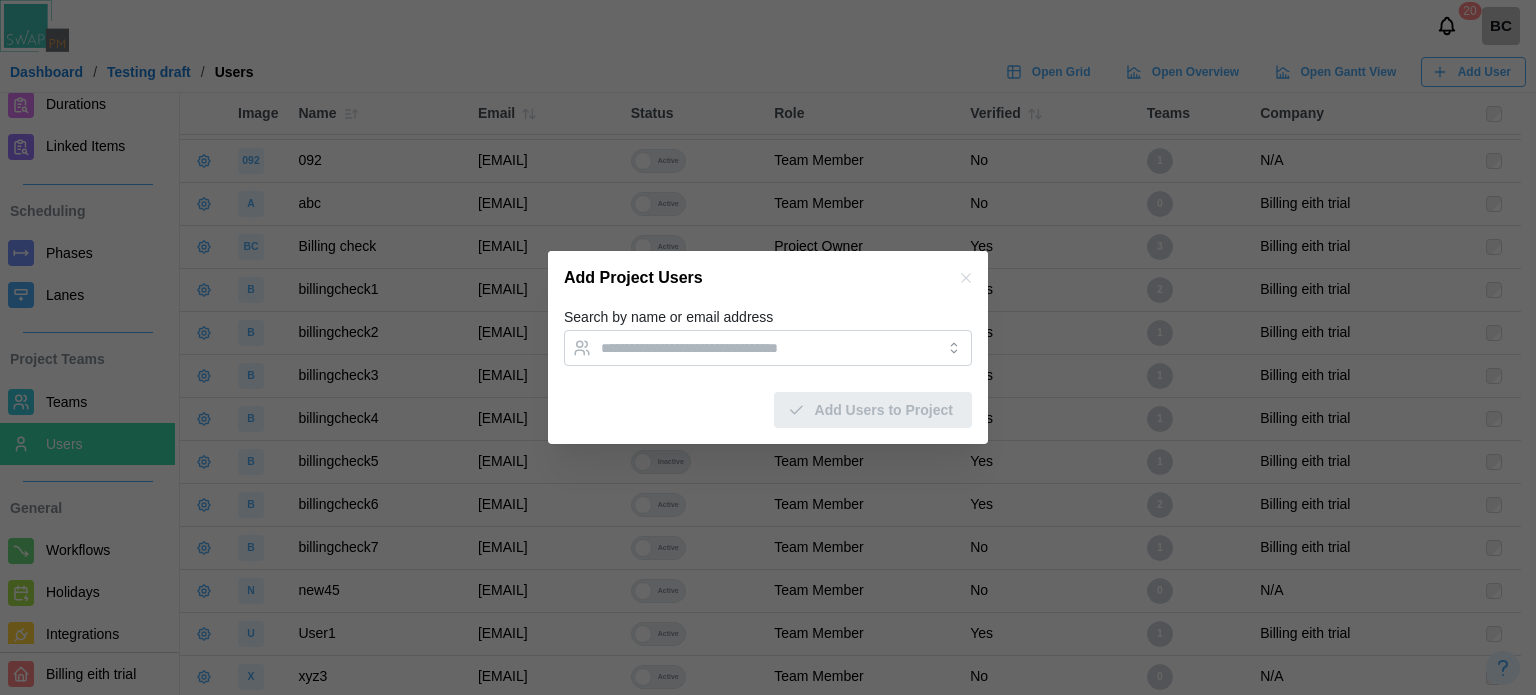 click on "Search by name or email address" at bounding box center (668, 318) 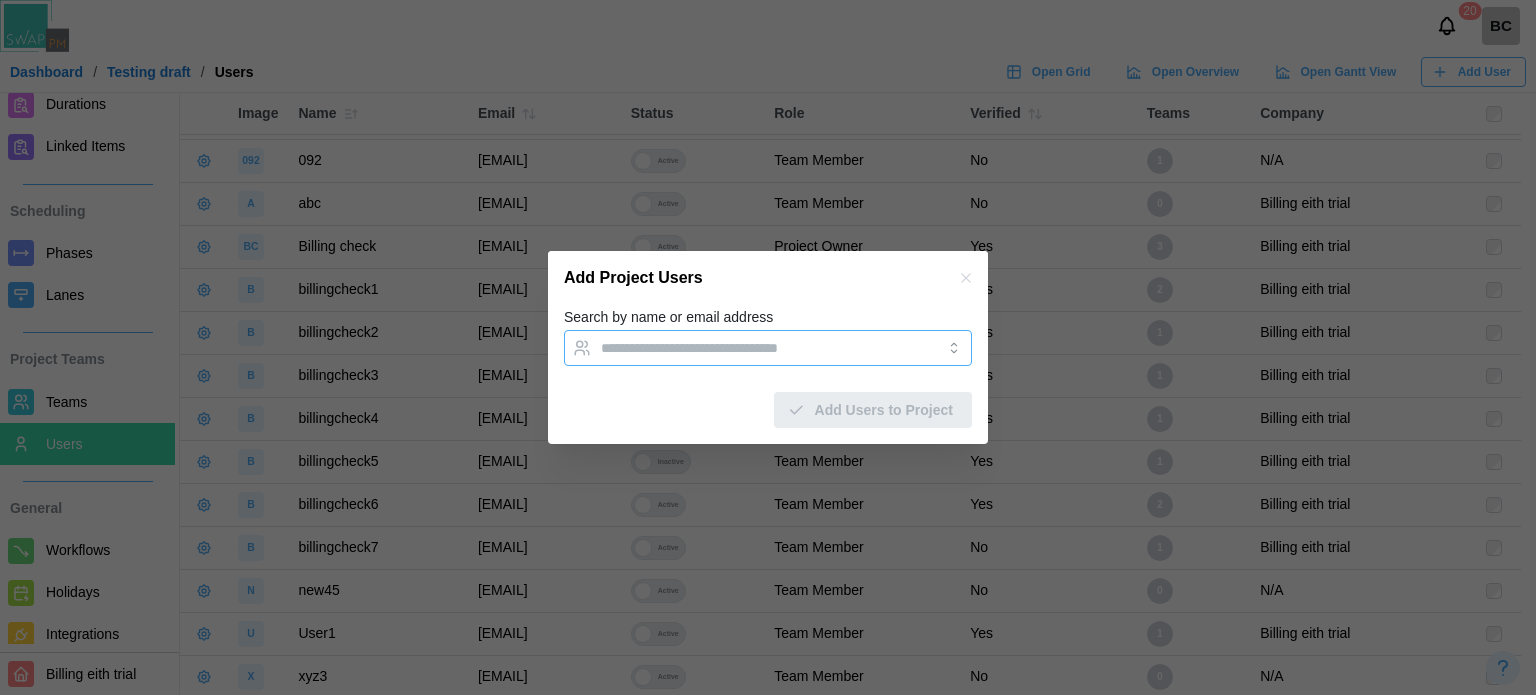 click on "Search by name or email address" at bounding box center [750, 348] 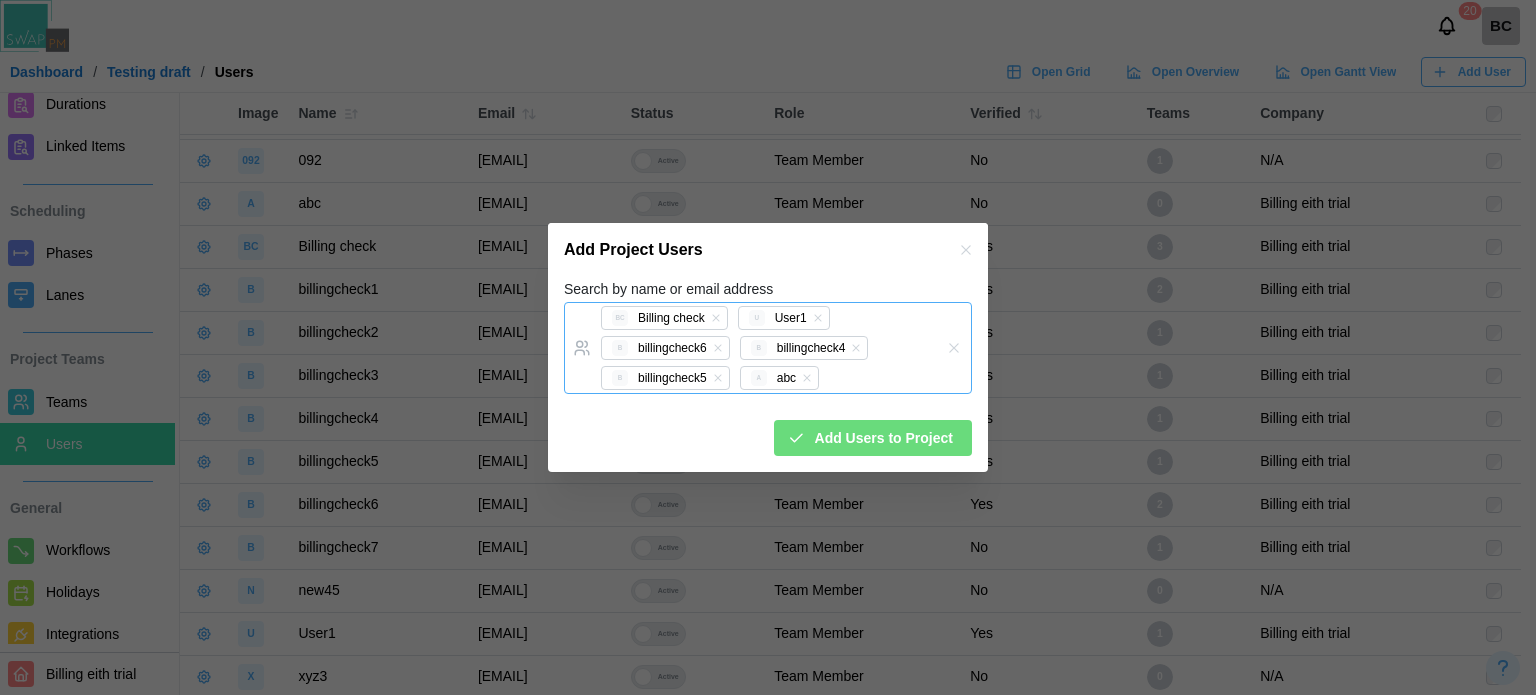click on "BC Billing check U User1 B billingcheck6 B billingcheck4 B billingcheck5 A abc" at bounding box center (747, 348) 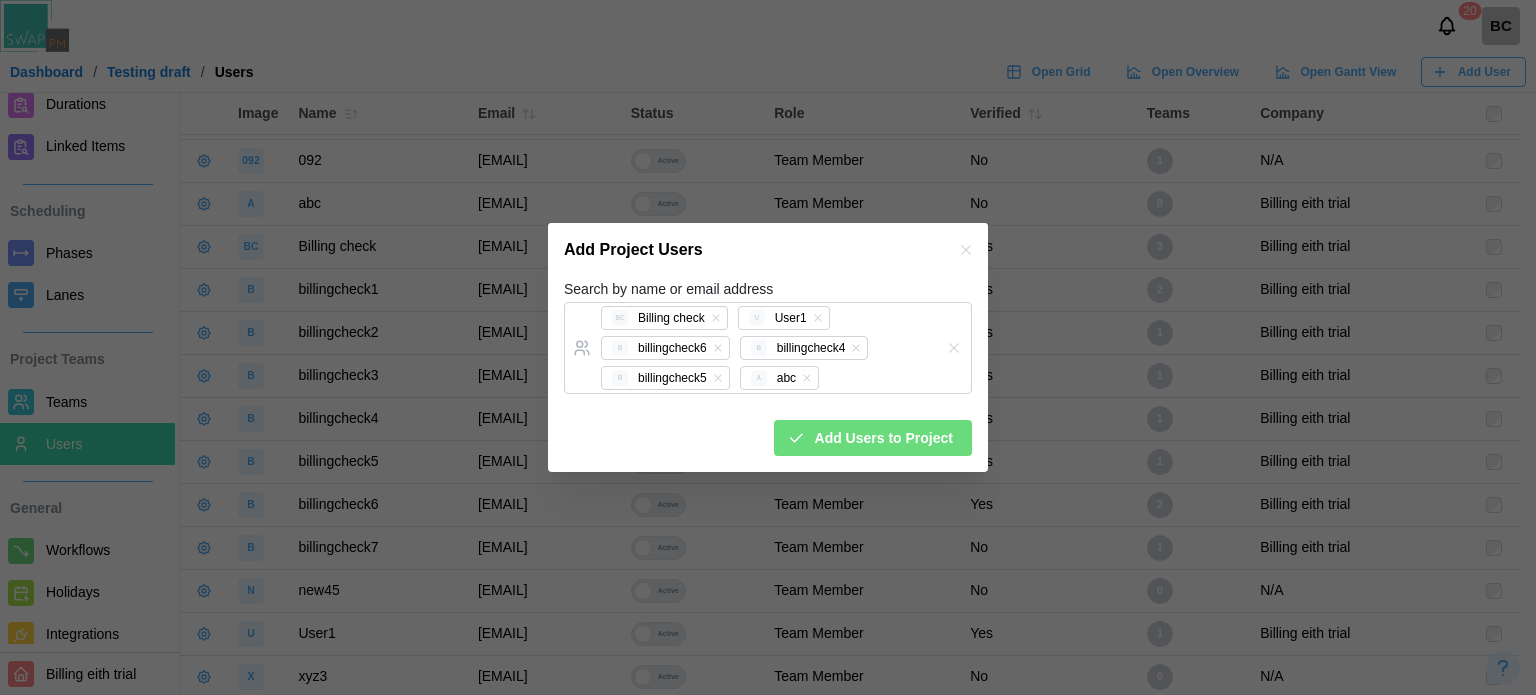 click on "Add Users to Project" at bounding box center (768, 430) 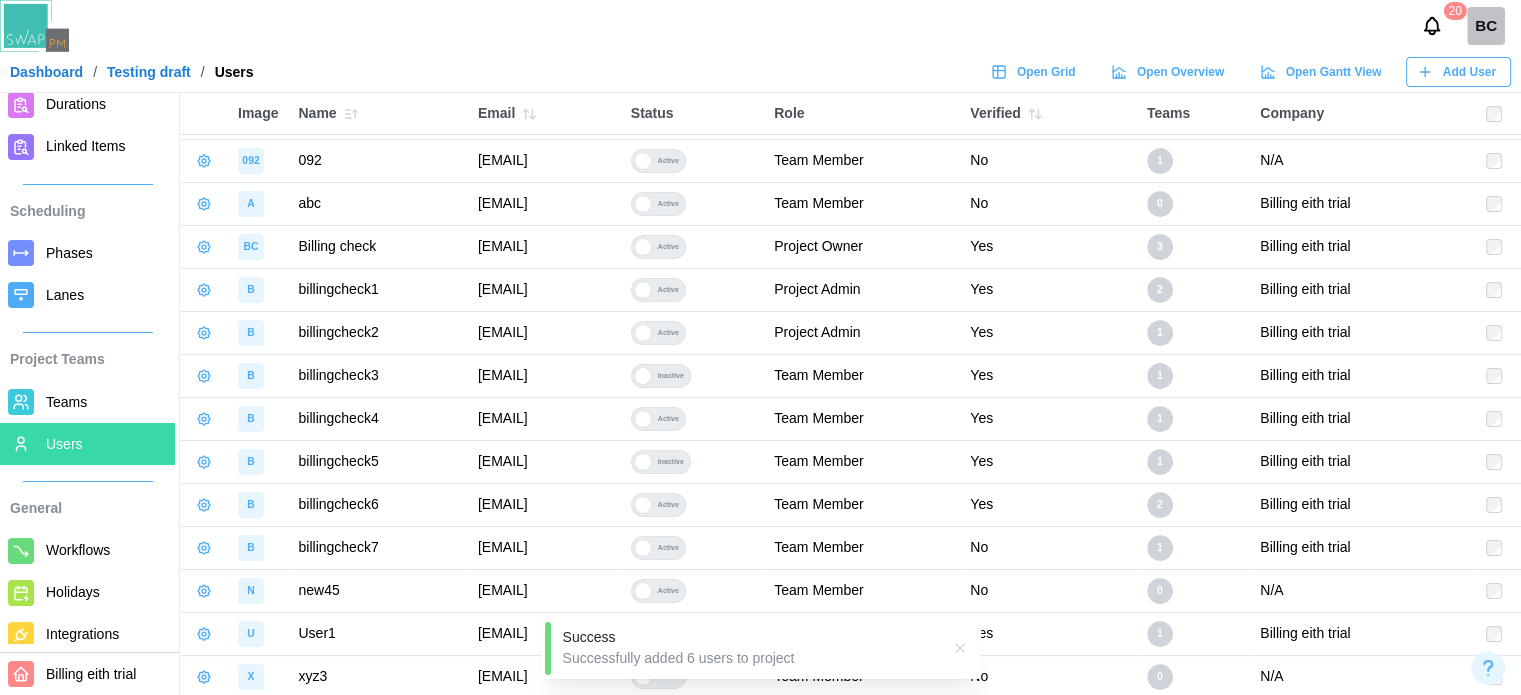 drag, startPoint x: 739, startPoint y: 674, endPoint x: 768, endPoint y: 532, distance: 144.93102 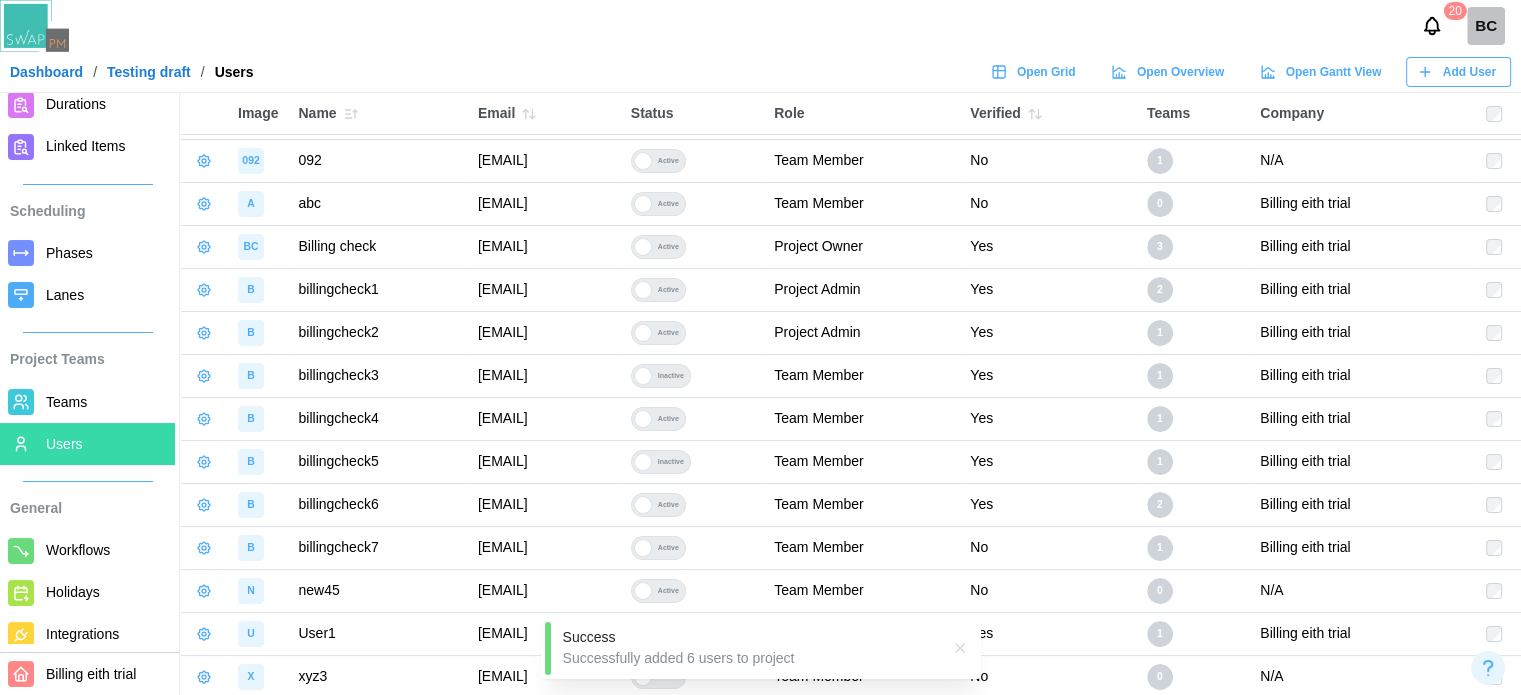 drag, startPoint x: 750, startPoint y: 687, endPoint x: 838, endPoint y: 683, distance: 88.09086 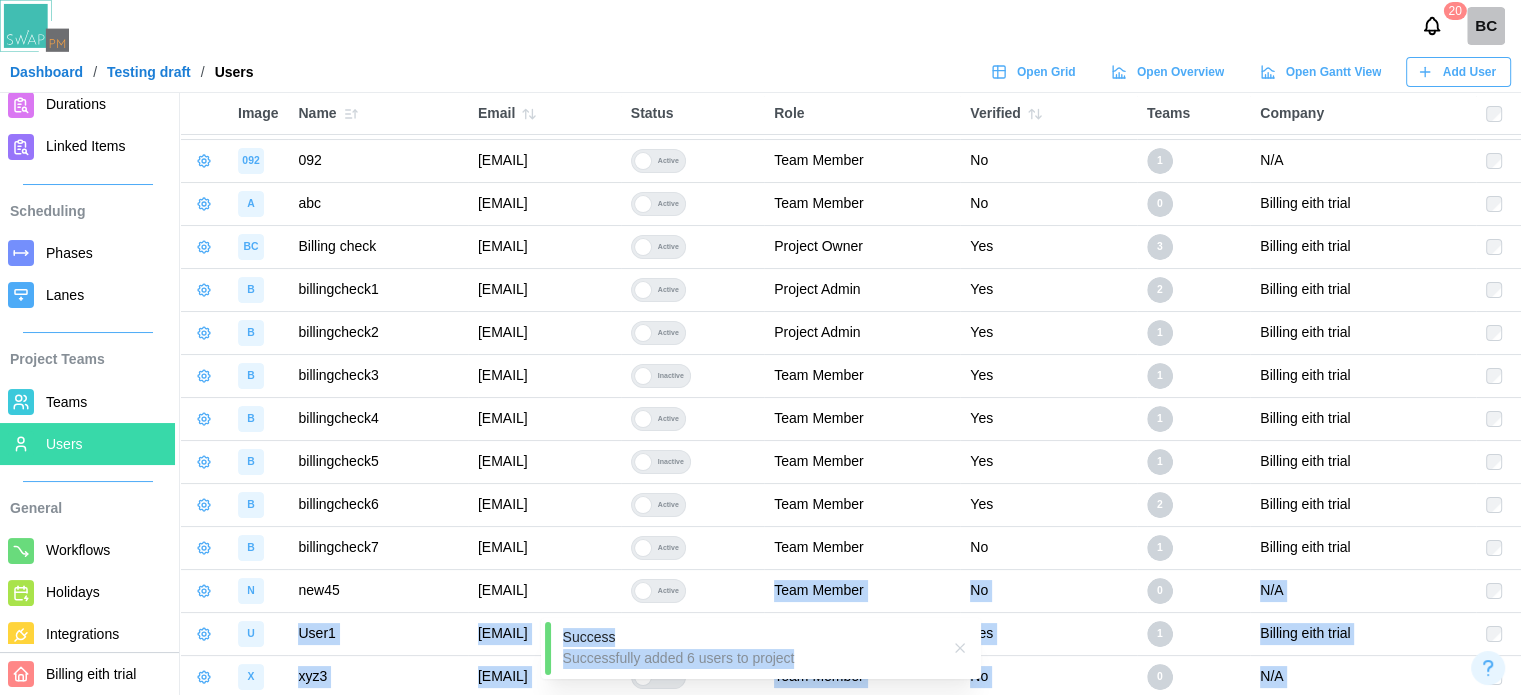 drag, startPoint x: 888, startPoint y: 659, endPoint x: 893, endPoint y: 623, distance: 36.345562 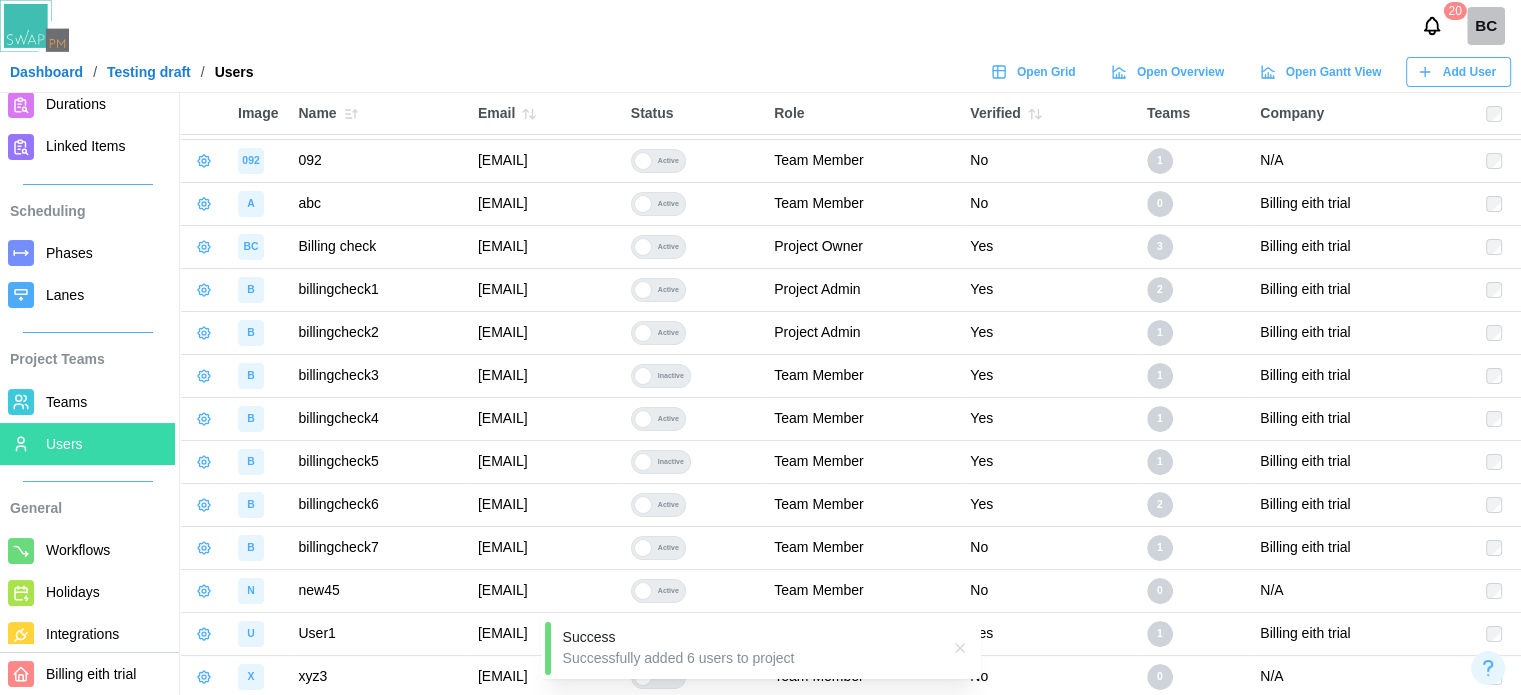 click on "Success Successfully added 6 users to project" at bounding box center [761, 648] 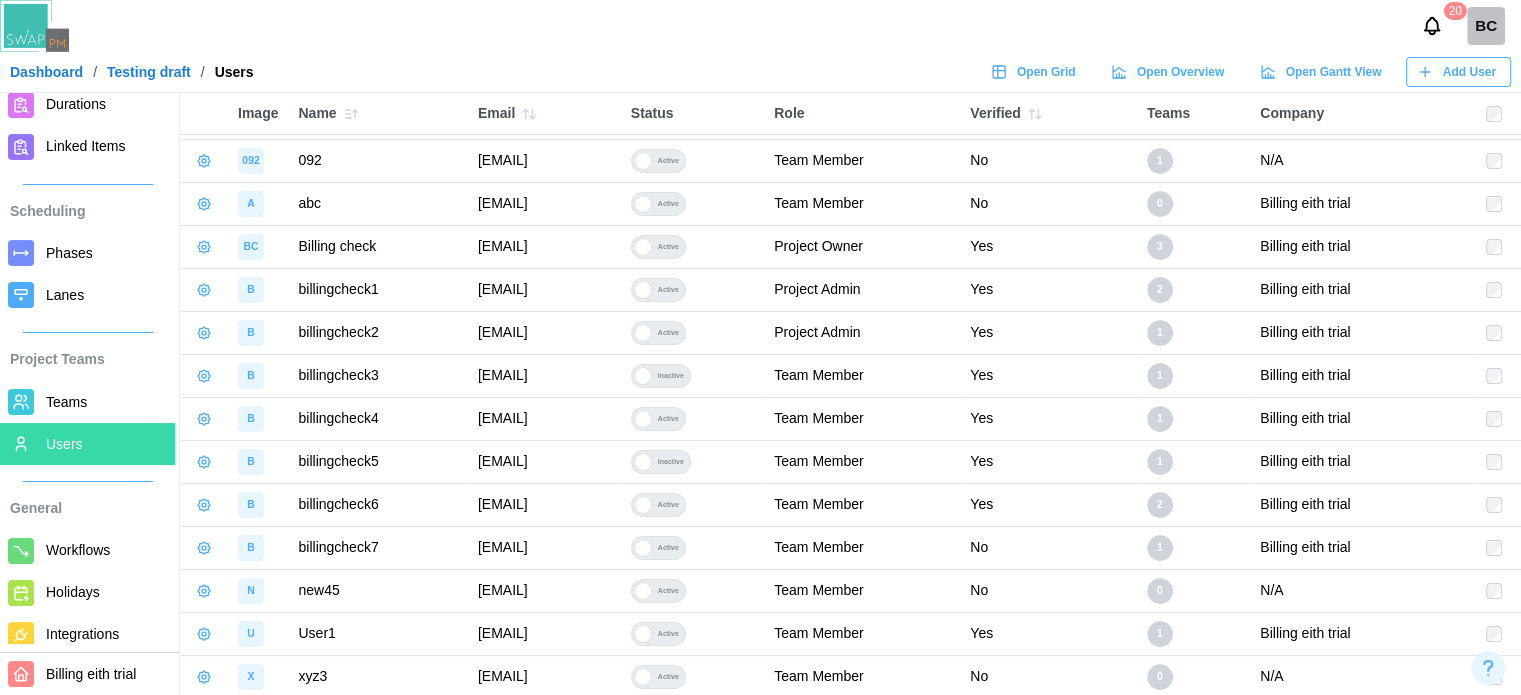scroll, scrollTop: 0, scrollLeft: 0, axis: both 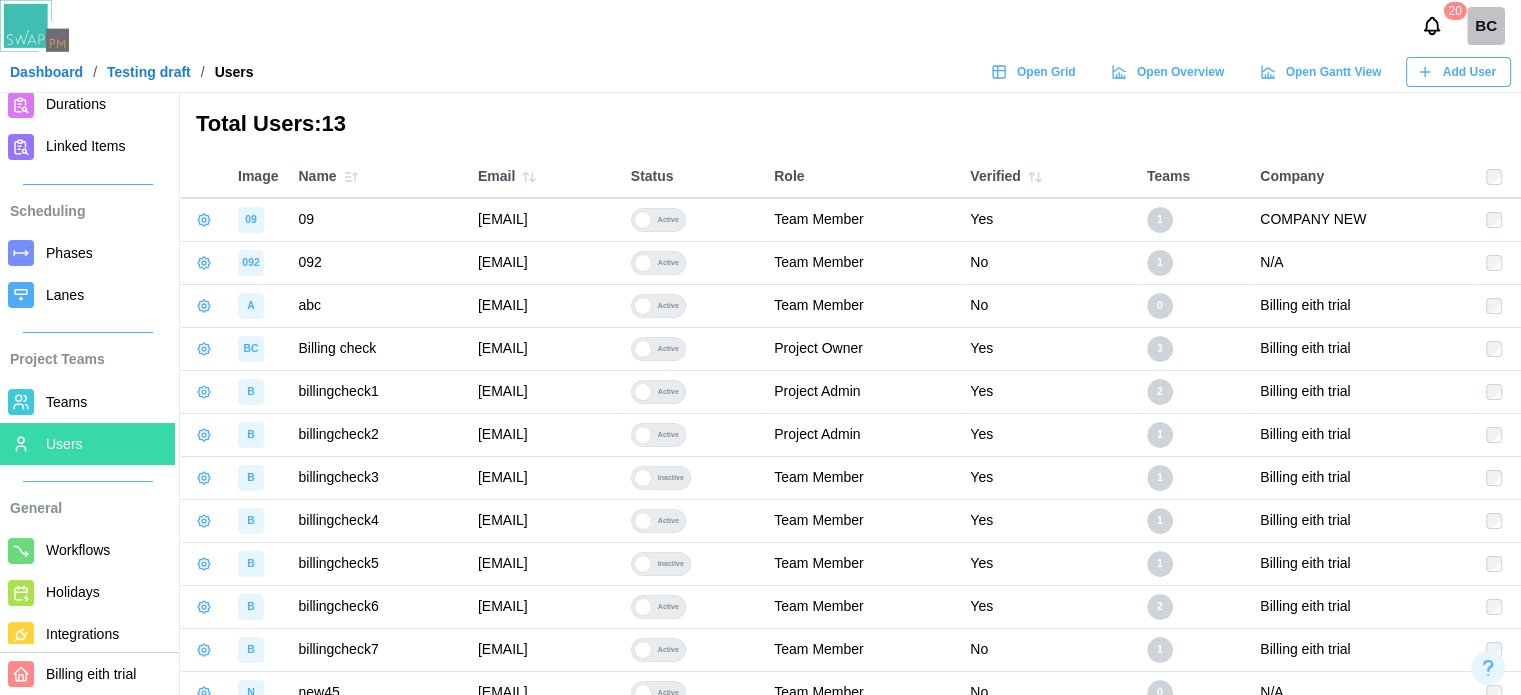 click 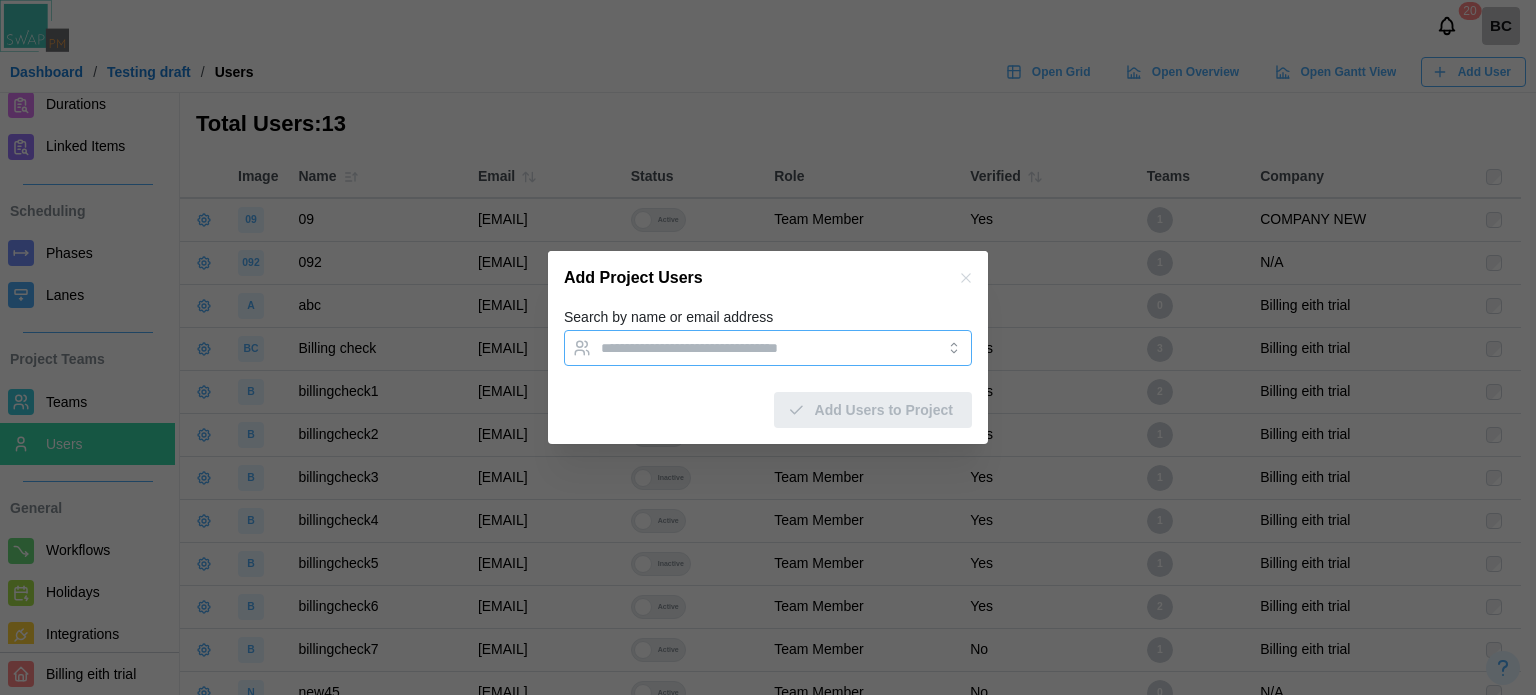click on "Search by name or email address" at bounding box center (750, 348) 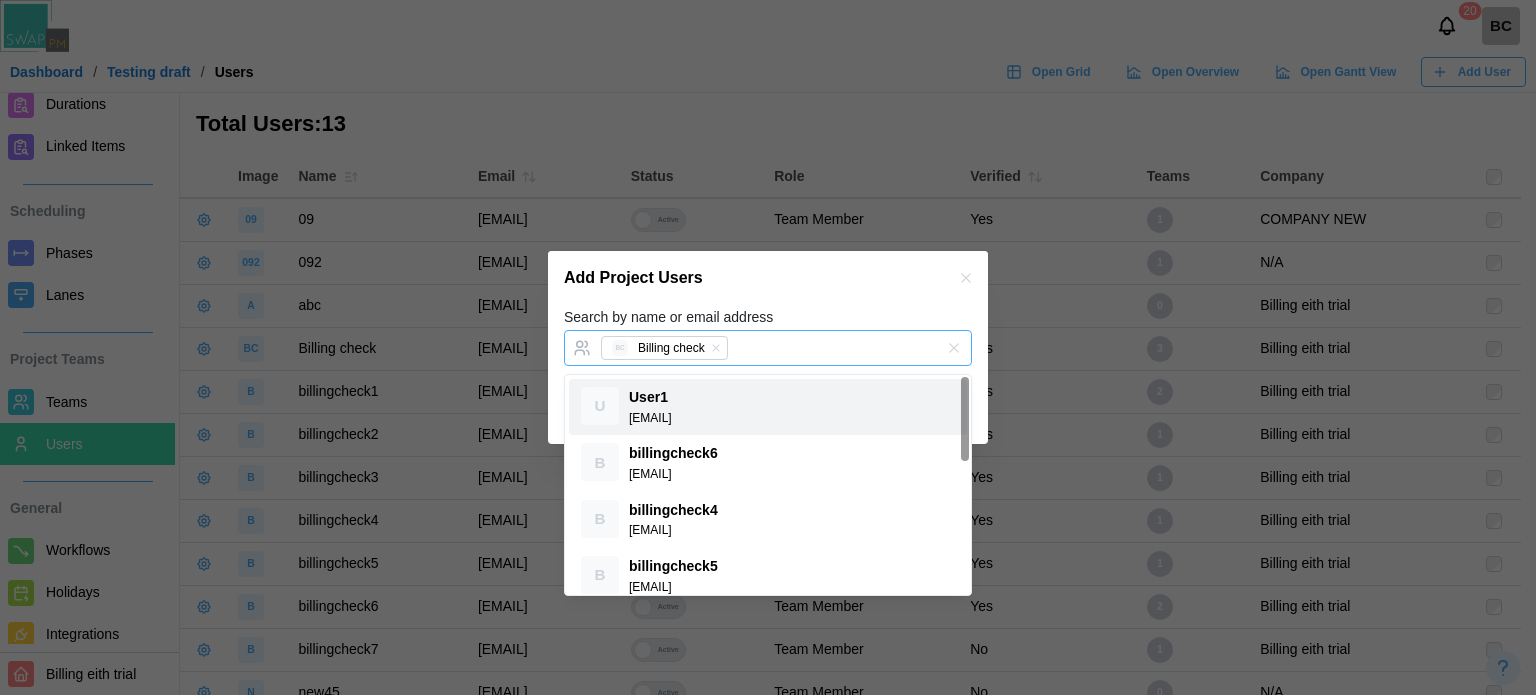 paste on "**********" 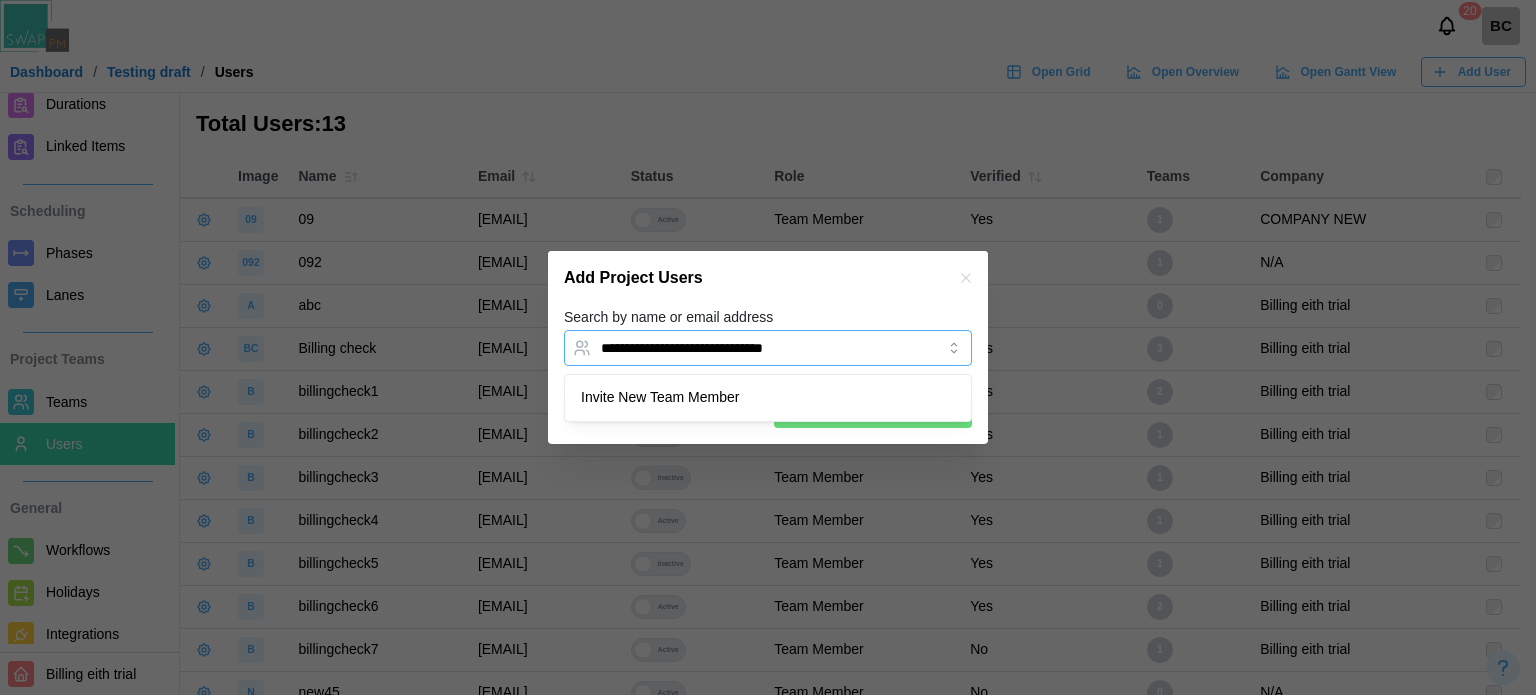 type on "**********" 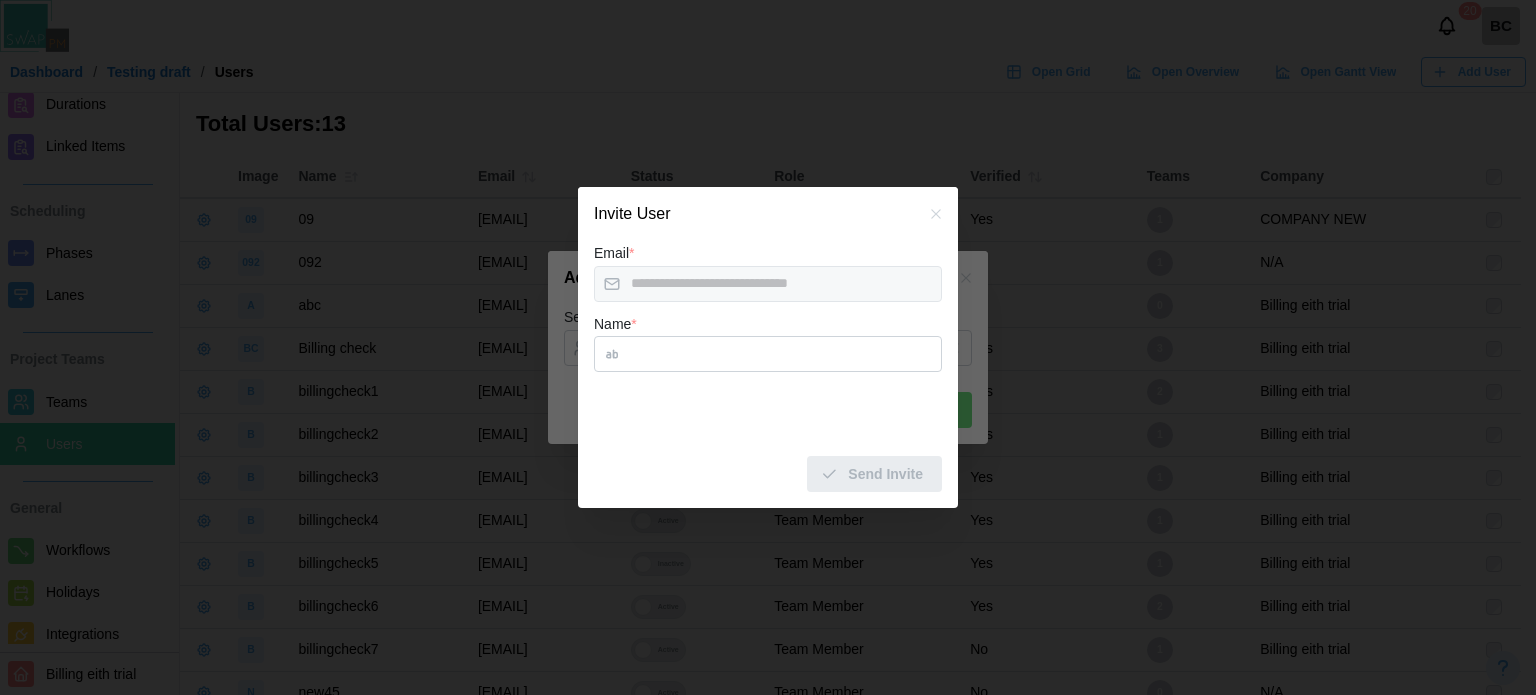 click on "Name  *" at bounding box center [768, 354] 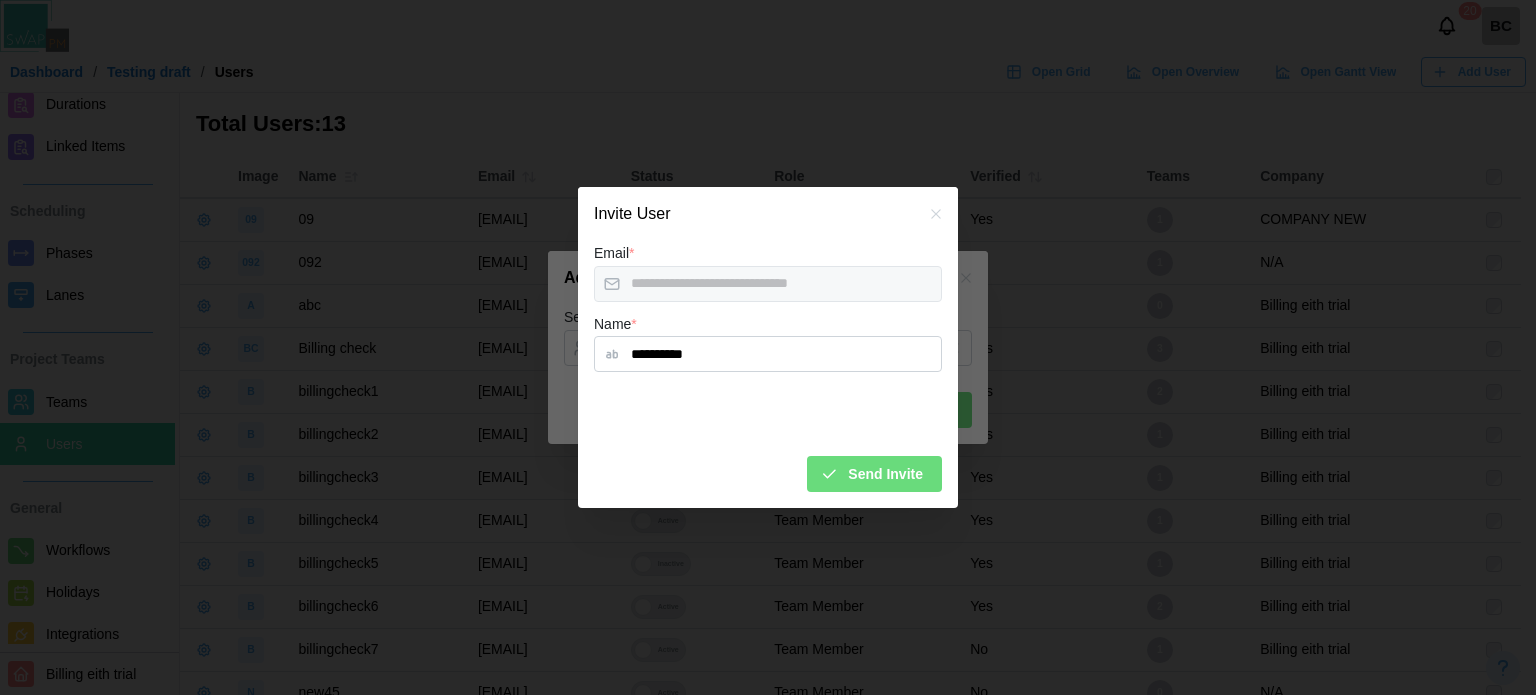 type on "**********" 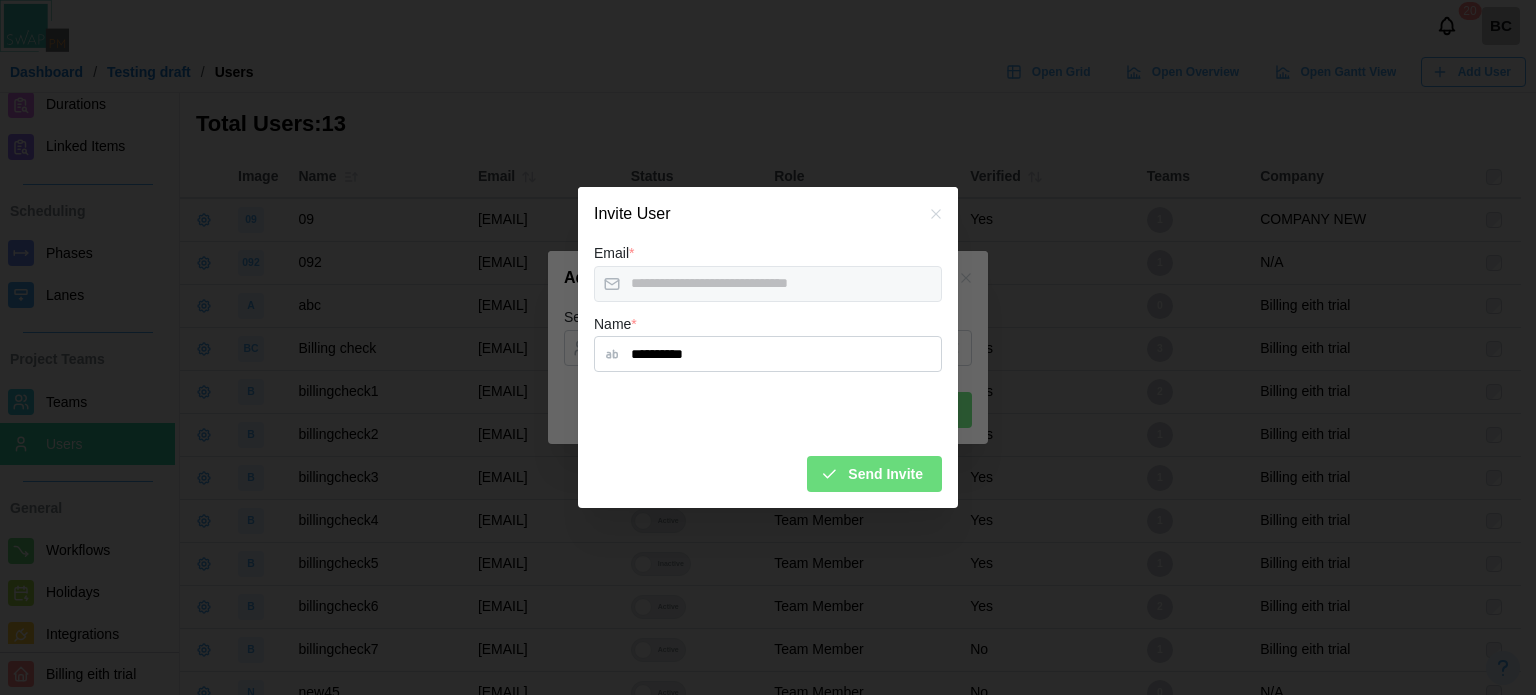 click on "Send Invite" at bounding box center [885, 474] 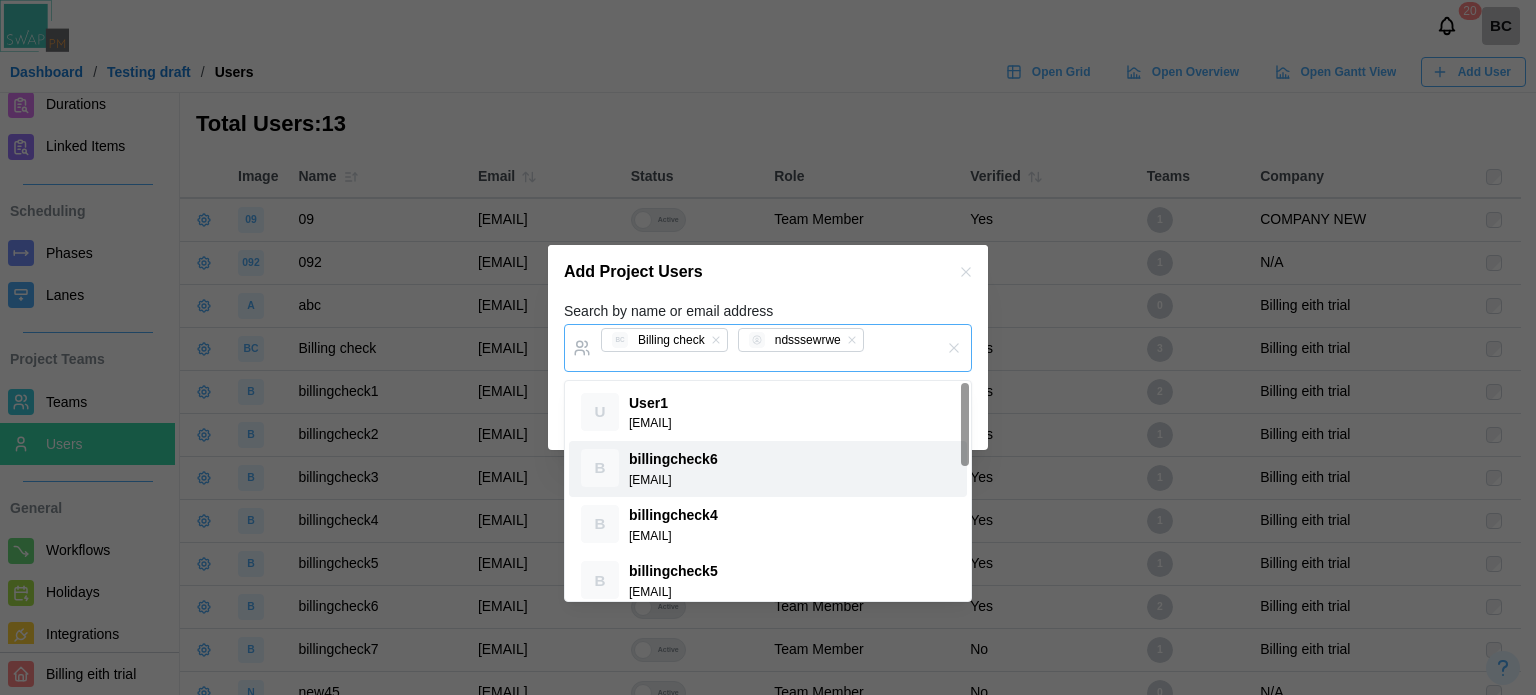 click on "BC Billing check ndsssewrwe" at bounding box center (747, 348) 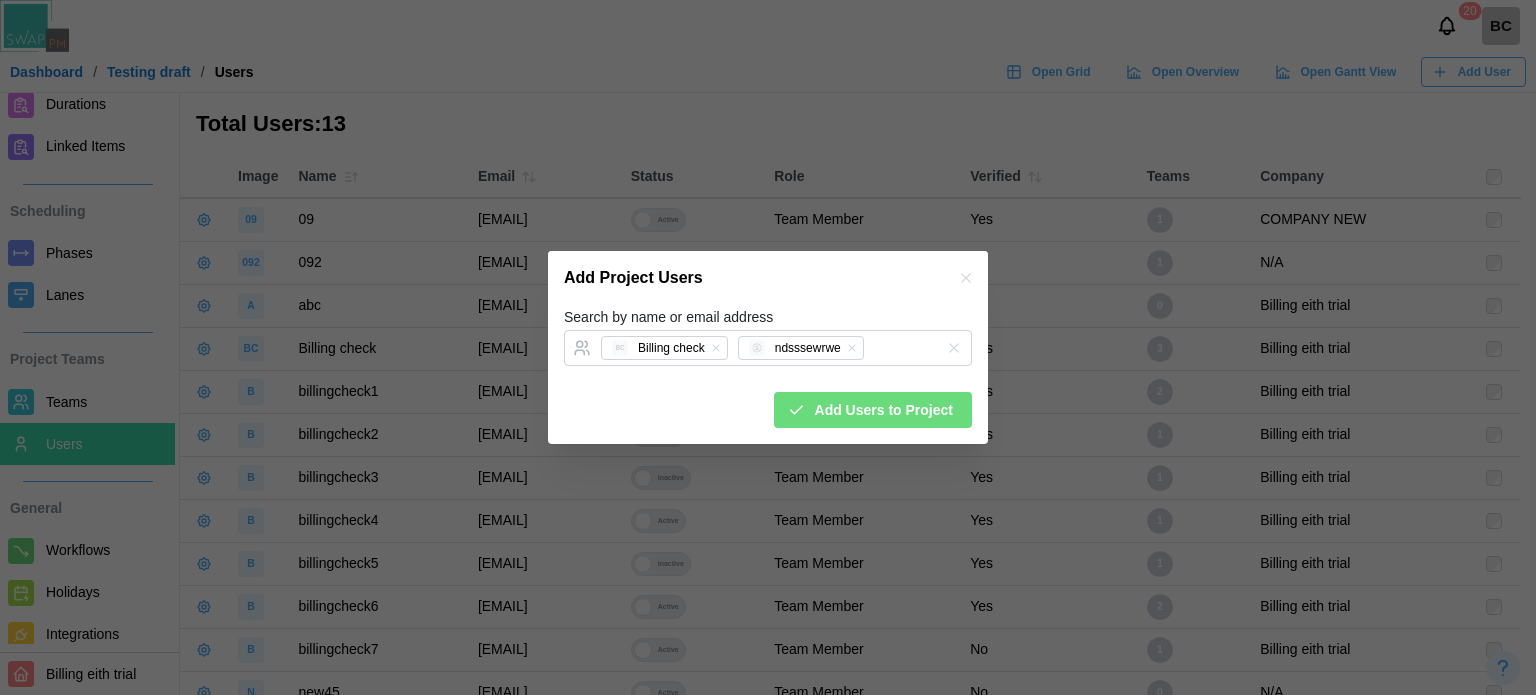 click on "Add Users to Project" at bounding box center [884, 410] 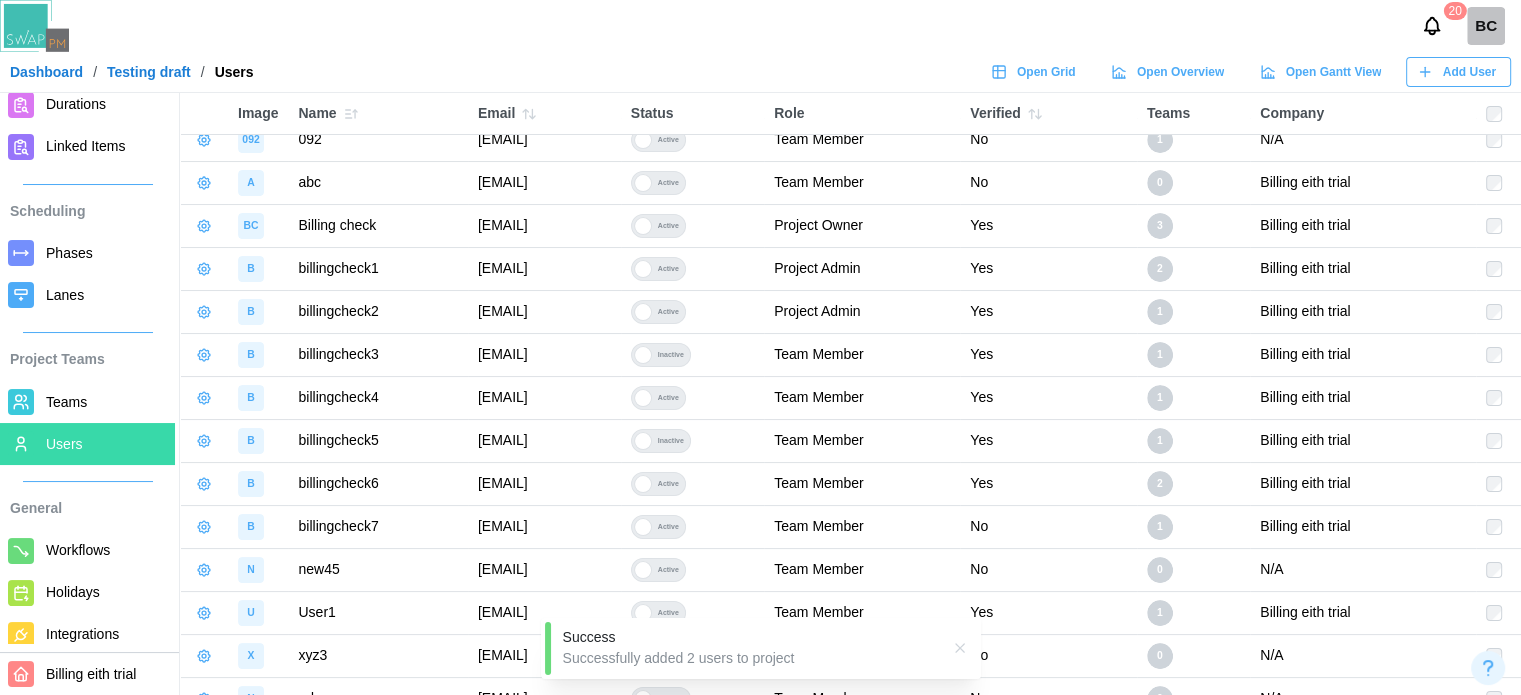 scroll, scrollTop: 145, scrollLeft: 0, axis: vertical 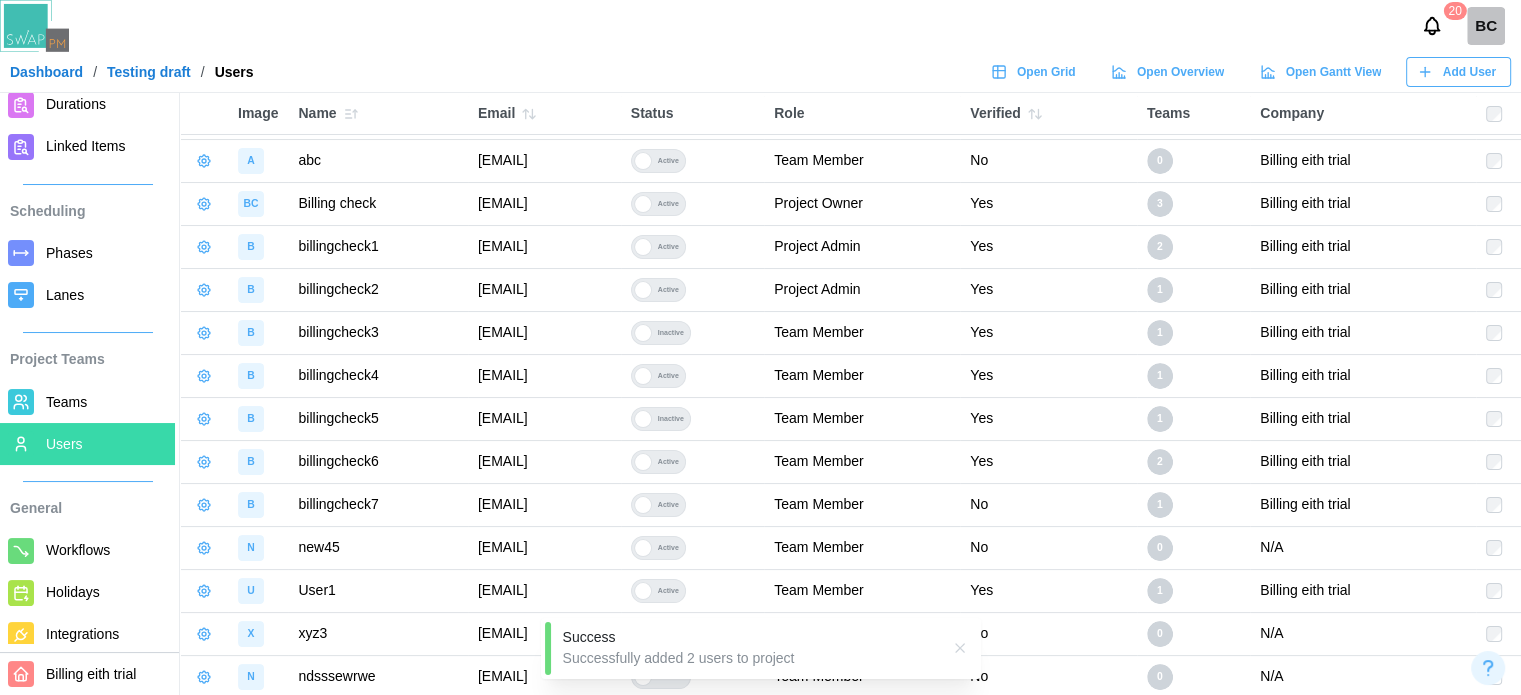 click 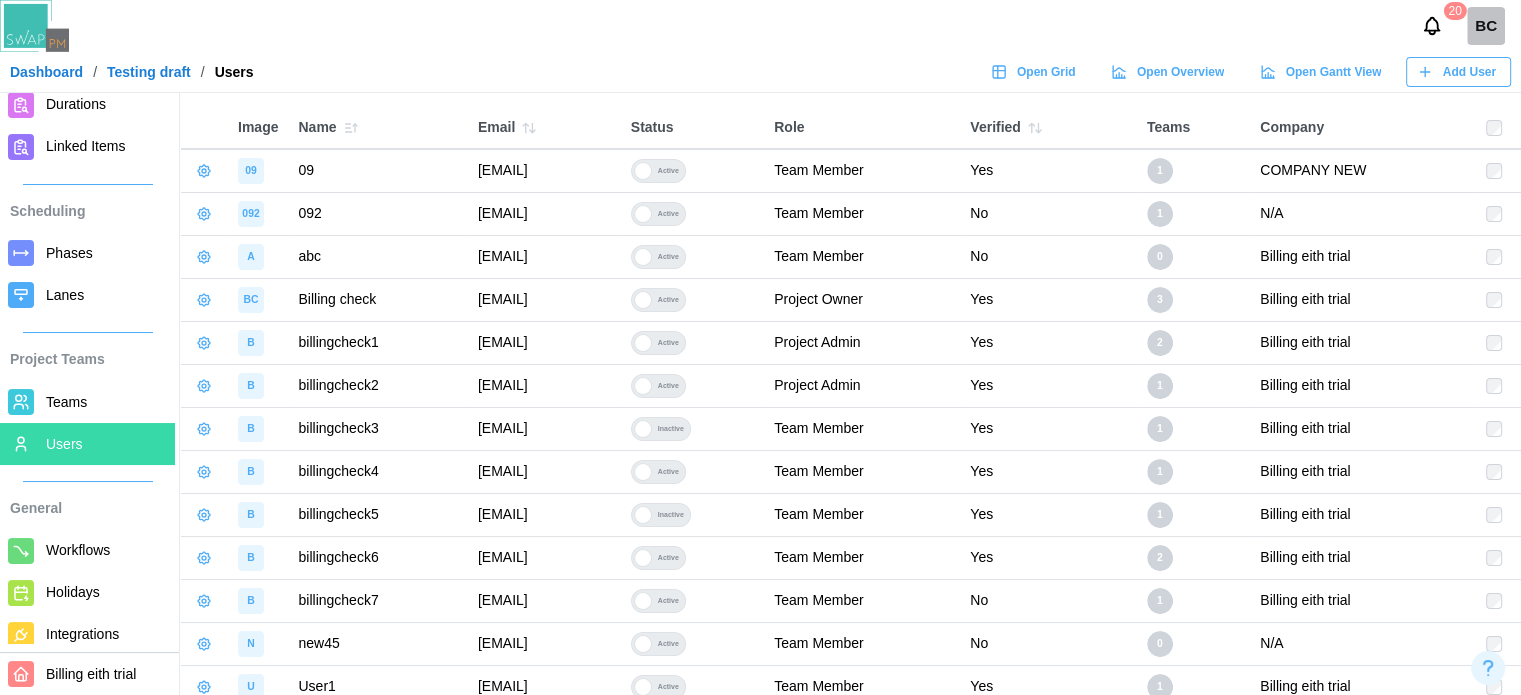 scroll, scrollTop: 145, scrollLeft: 0, axis: vertical 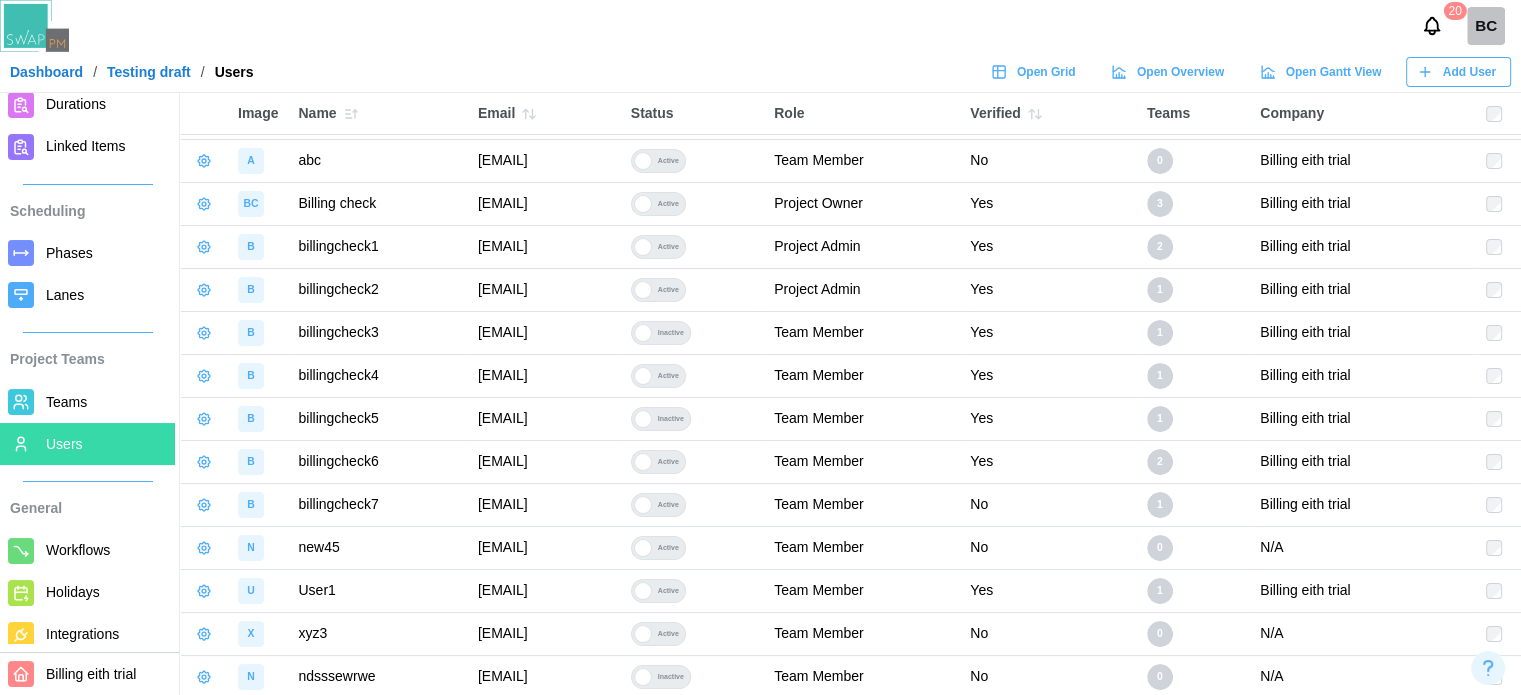 drag, startPoint x: 700, startPoint y: 679, endPoint x: 408, endPoint y: 671, distance: 292.10956 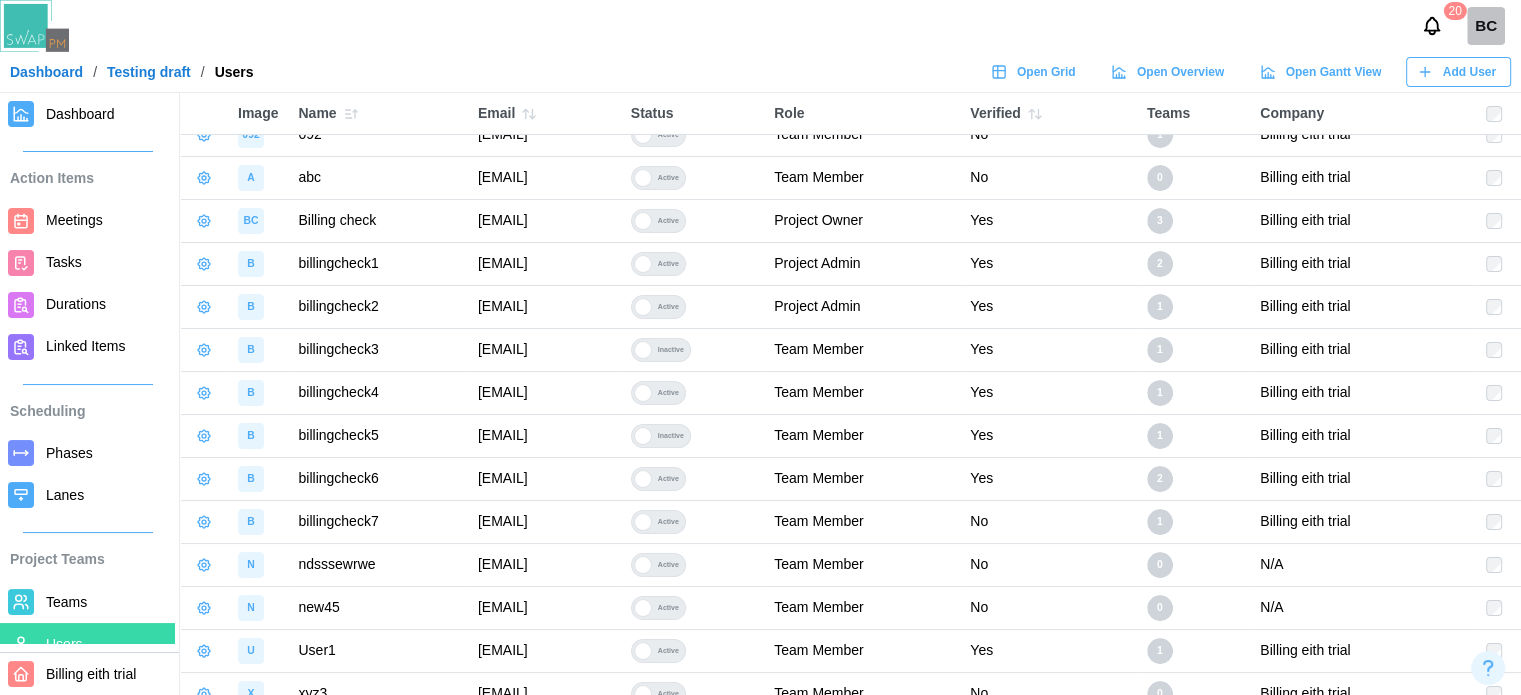 scroll, scrollTop: 145, scrollLeft: 0, axis: vertical 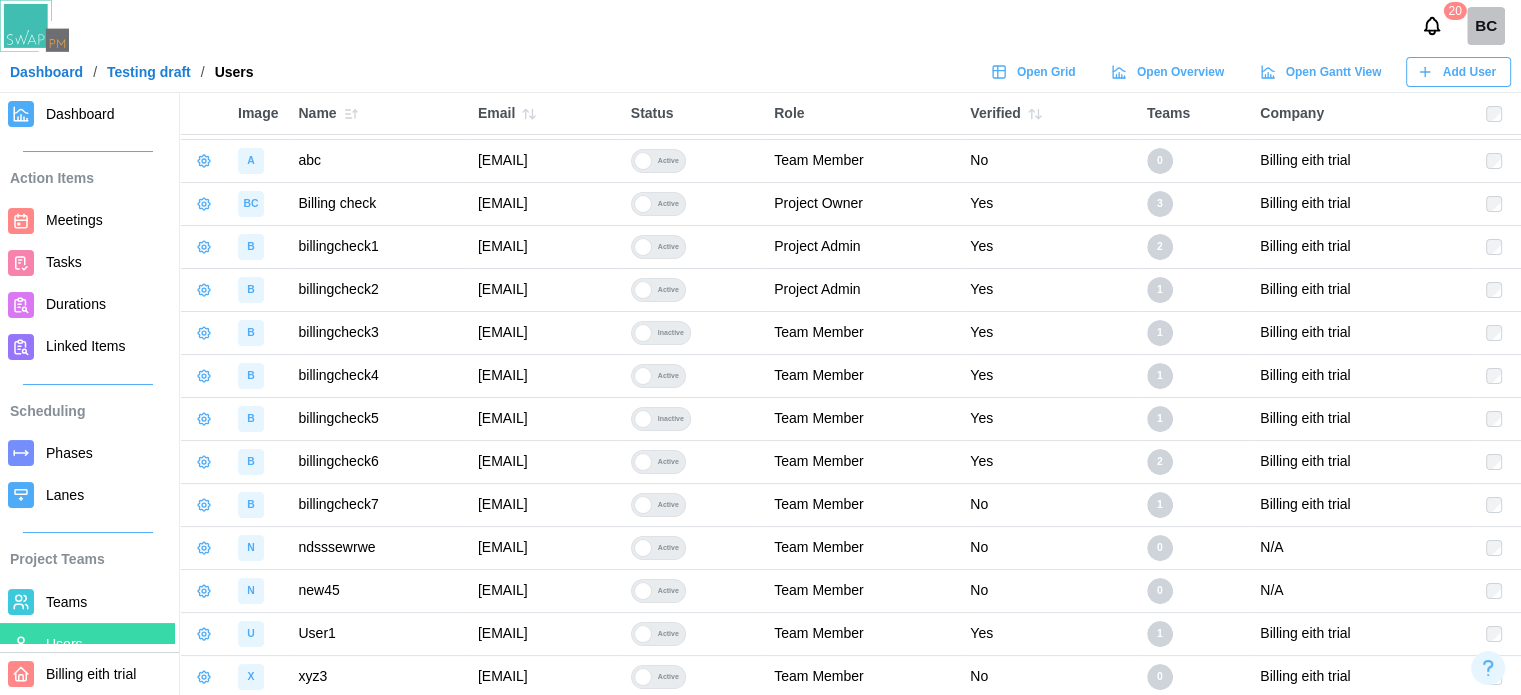 click on "Teams" at bounding box center [106, 602] 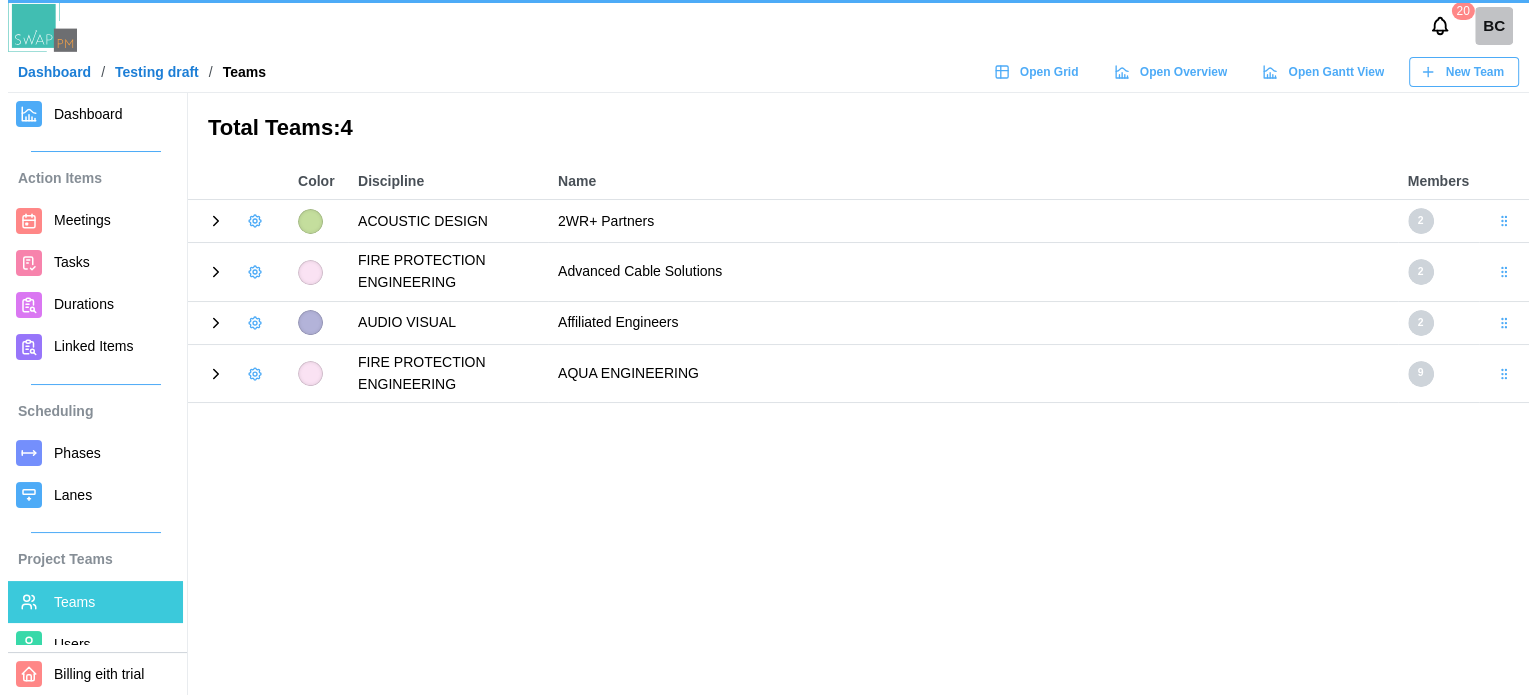 scroll, scrollTop: 0, scrollLeft: 0, axis: both 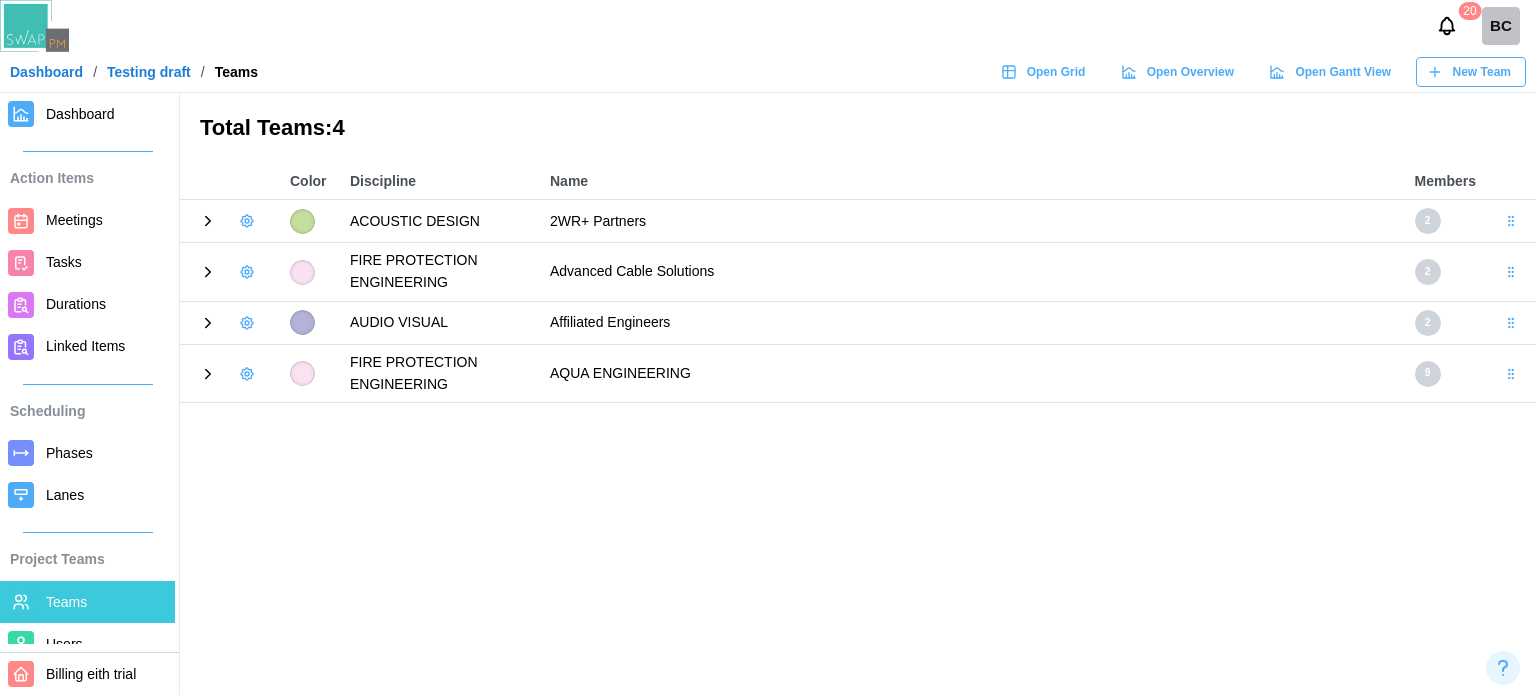 click 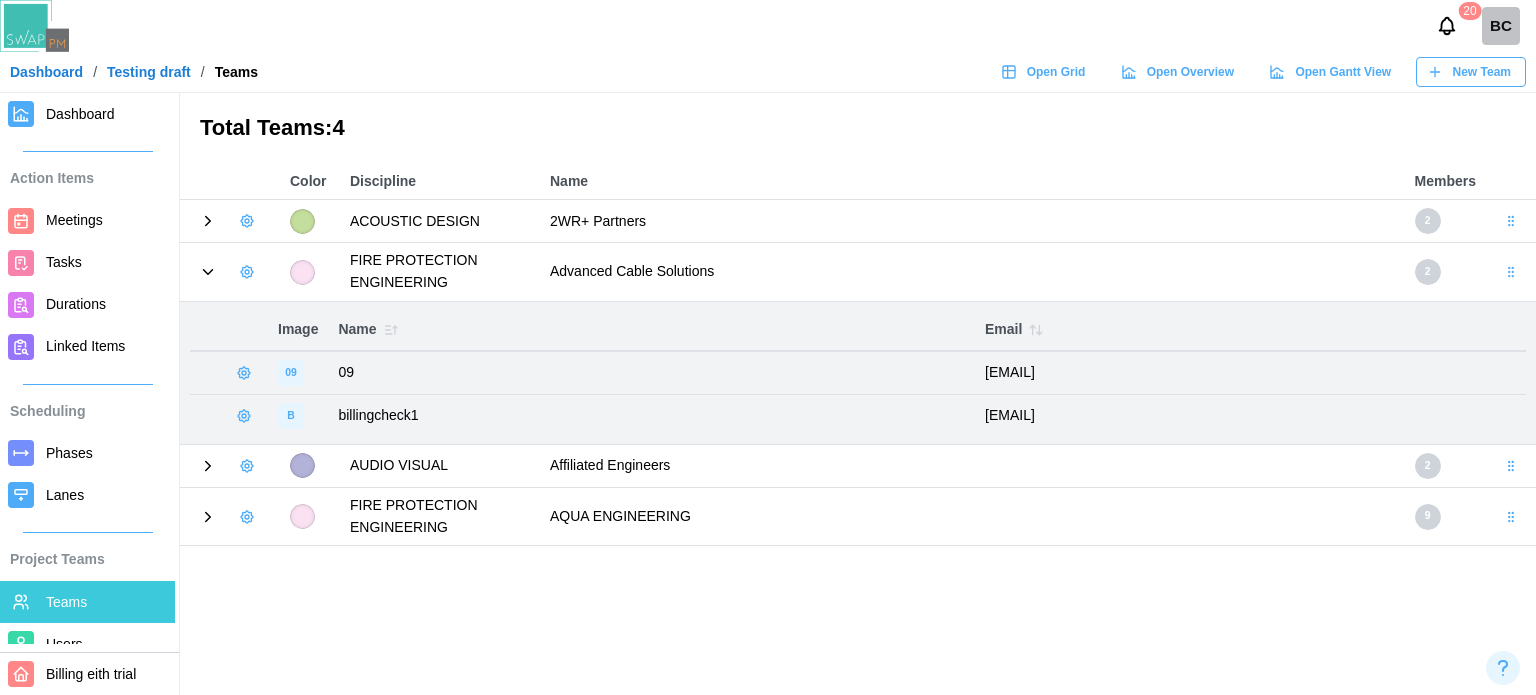 click at bounding box center (247, 272) 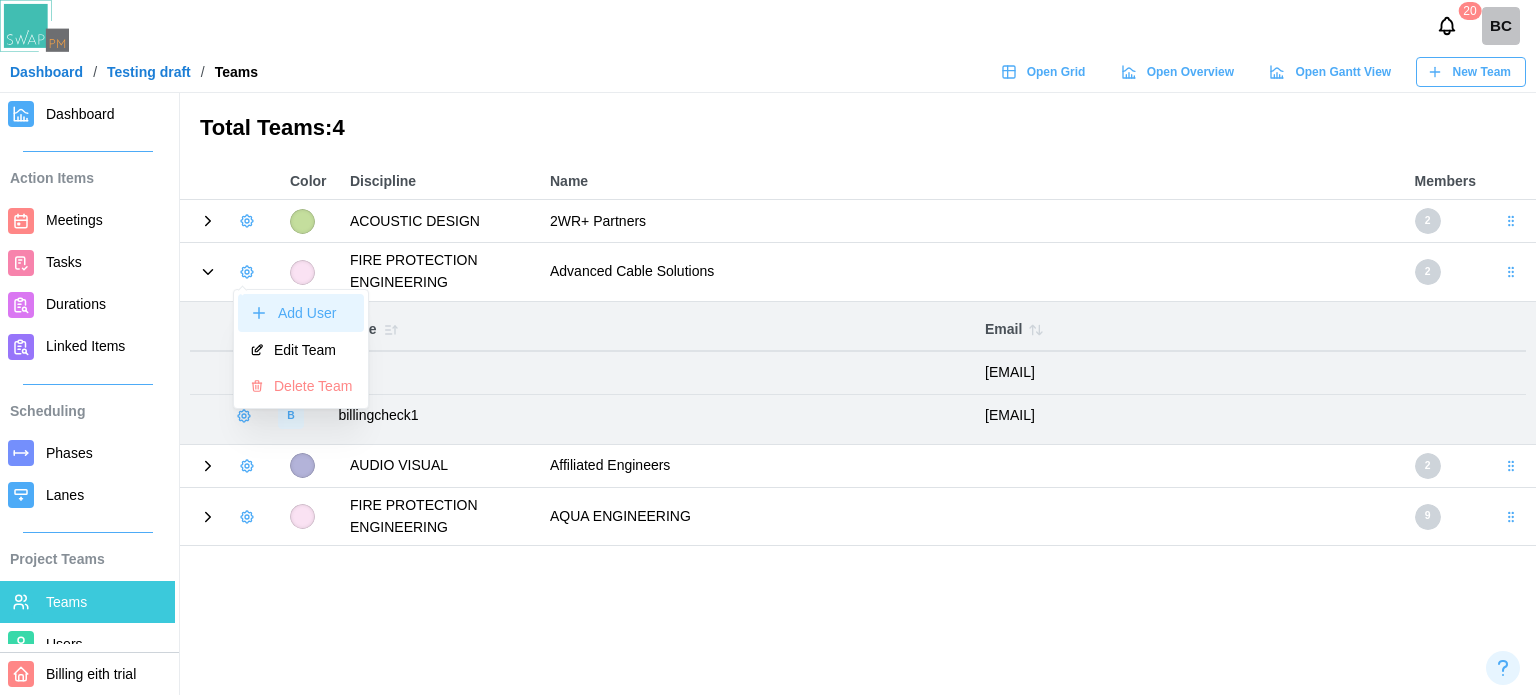 click on "Add User" at bounding box center (301, 313) 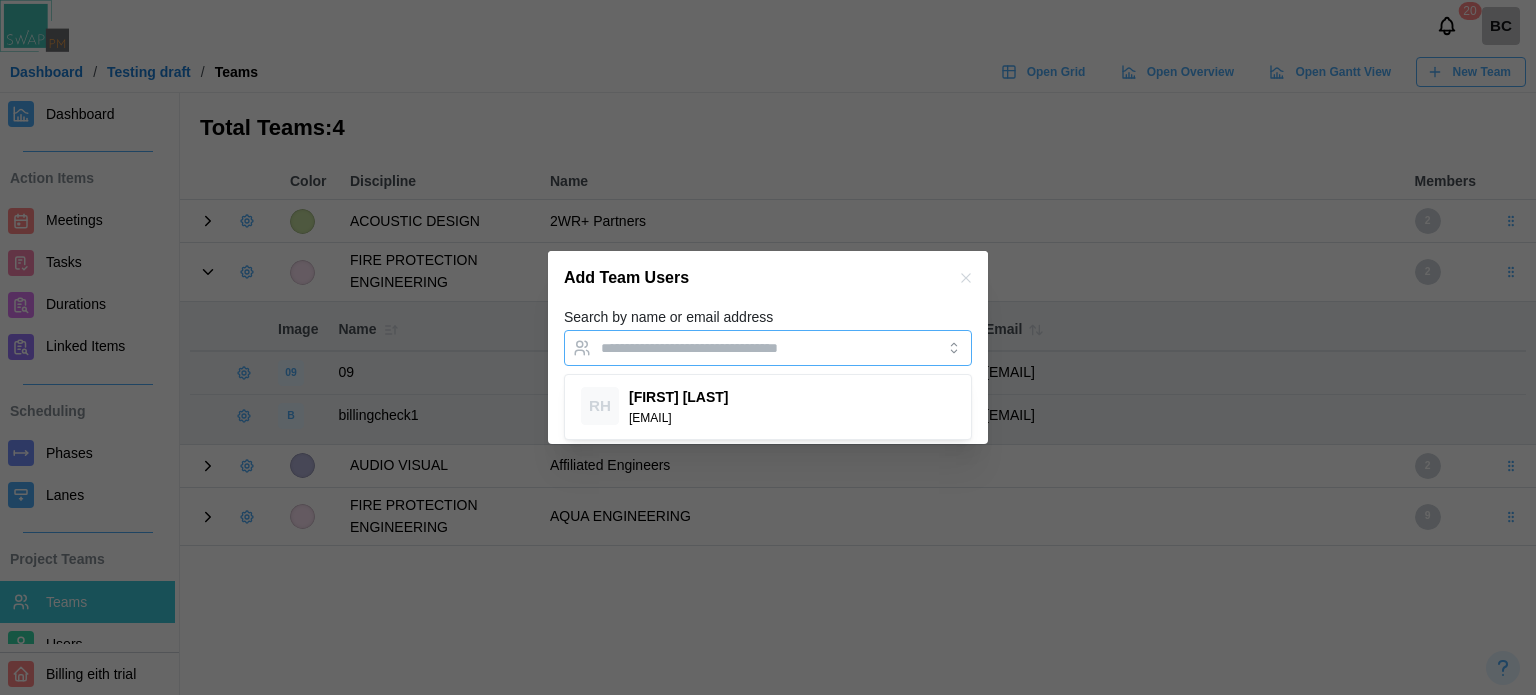 click at bounding box center (747, 348) 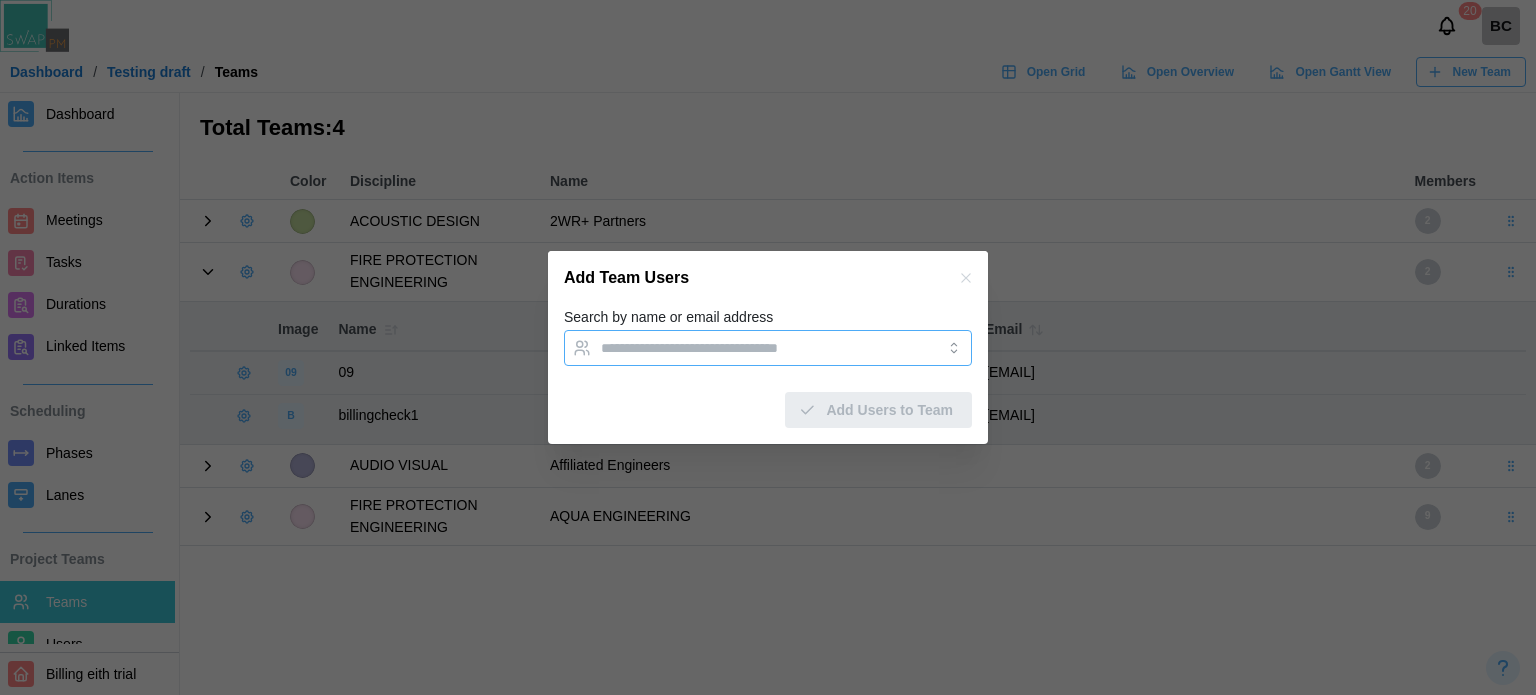 click on "Search by name or email address" at bounding box center (750, 348) 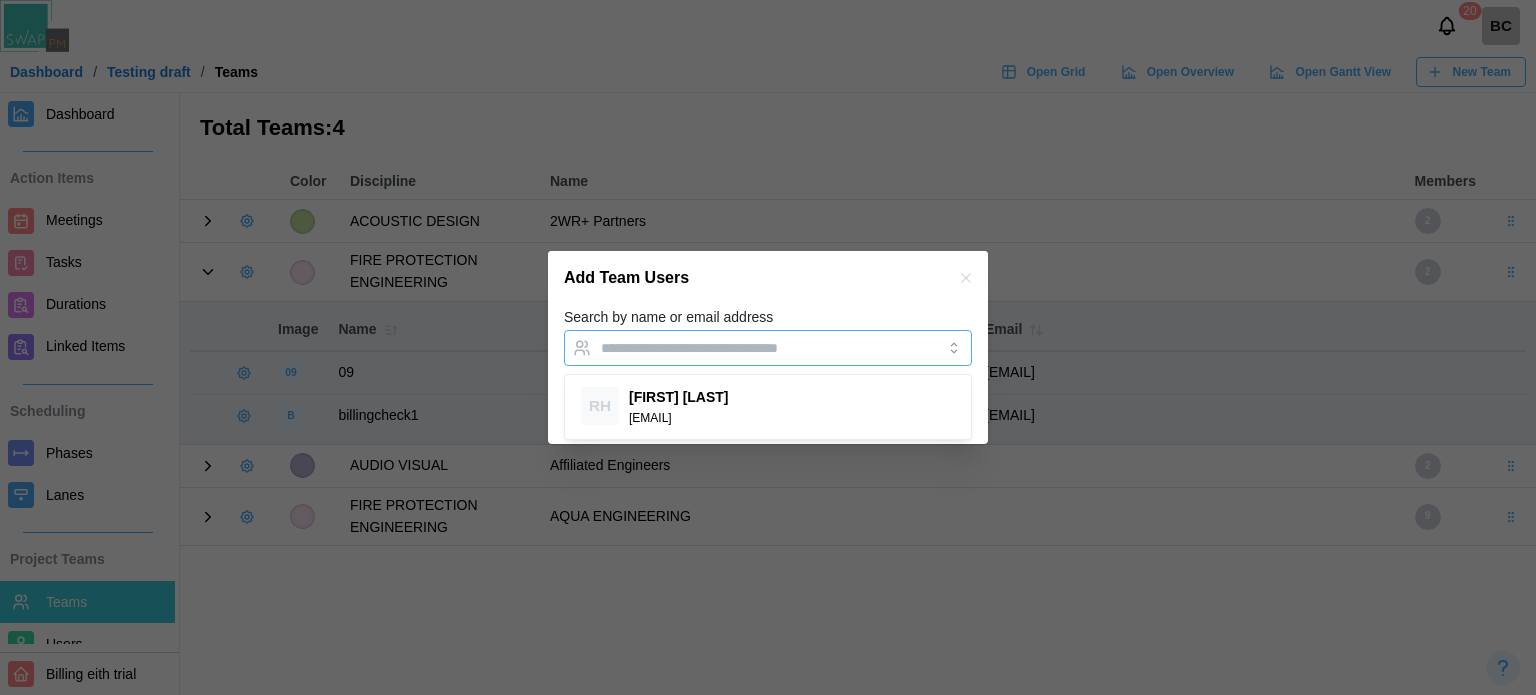 click on "Search by name or email address" at bounding box center [750, 348] 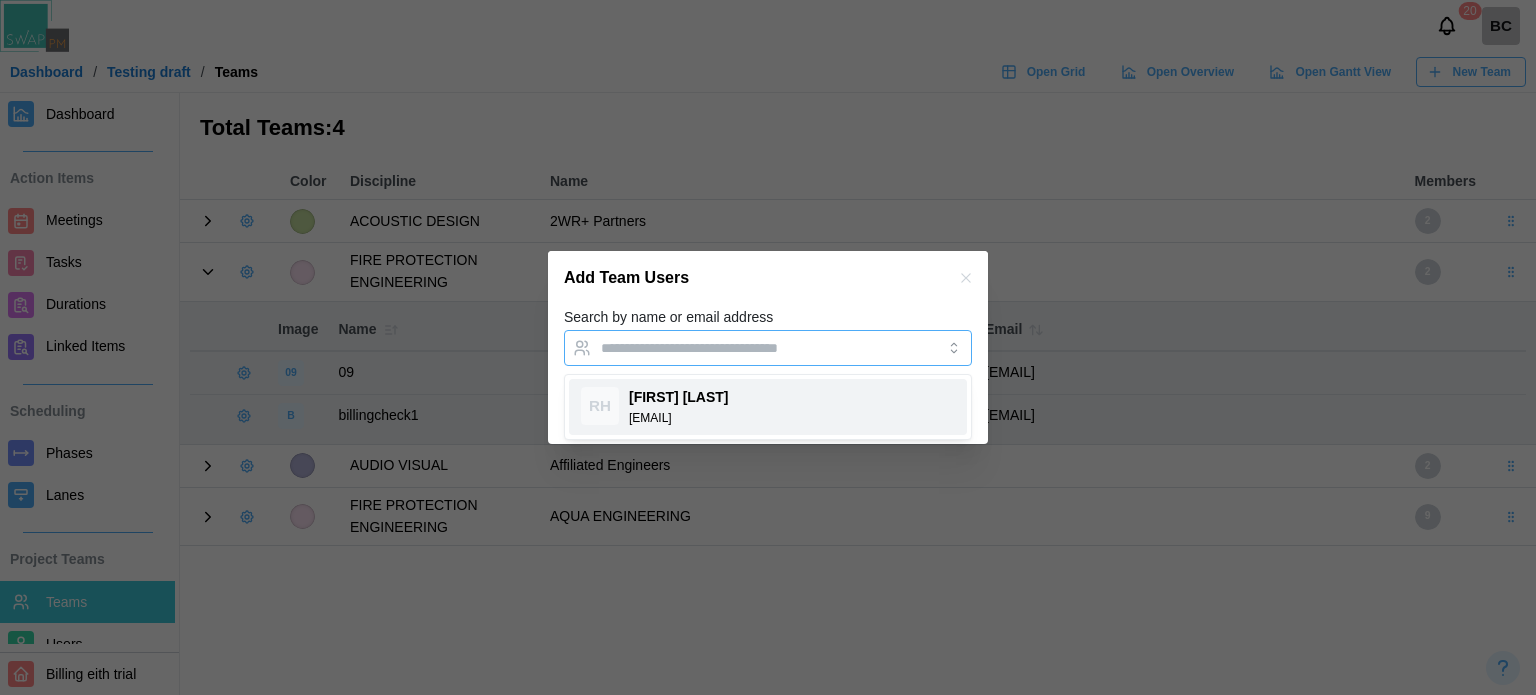 click on "Search by name or email address" at bounding box center [750, 348] 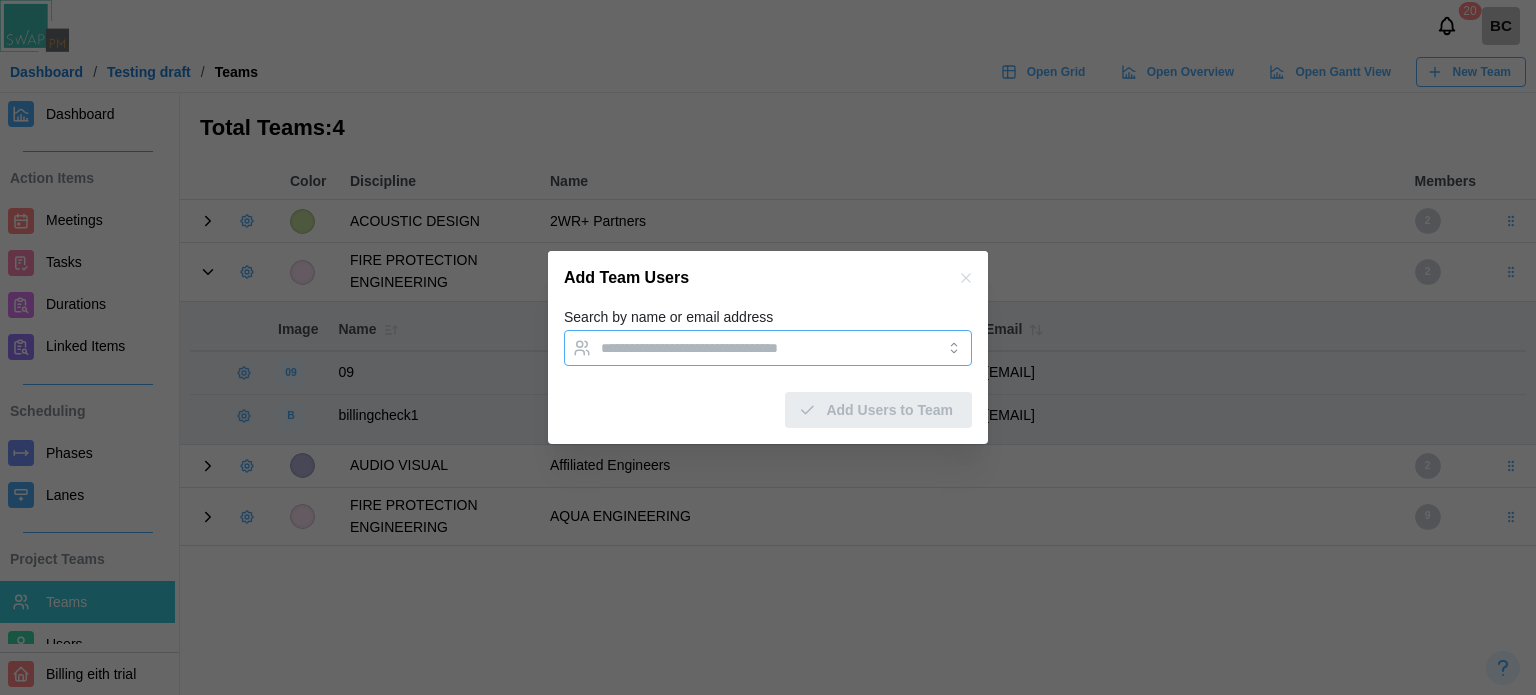 paste on "**********" 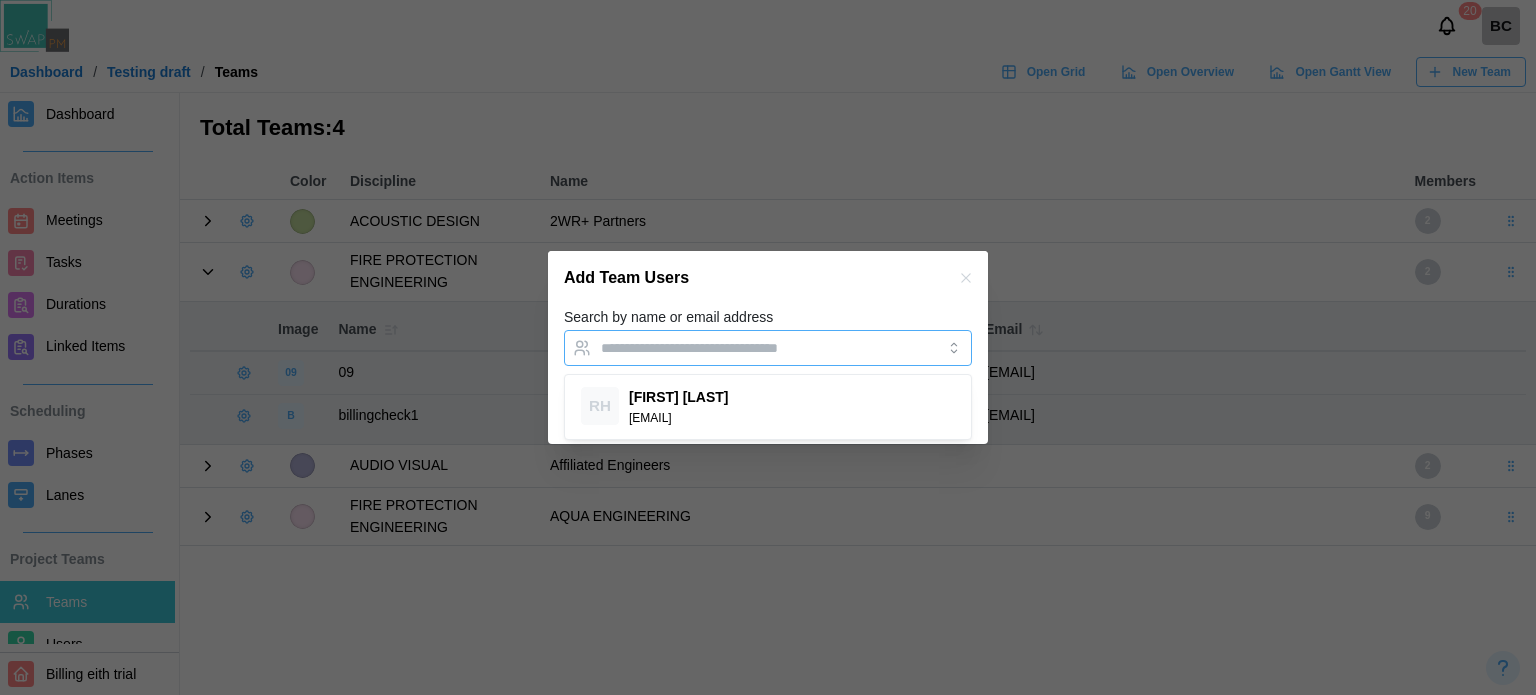 scroll, scrollTop: 0, scrollLeft: 0, axis: both 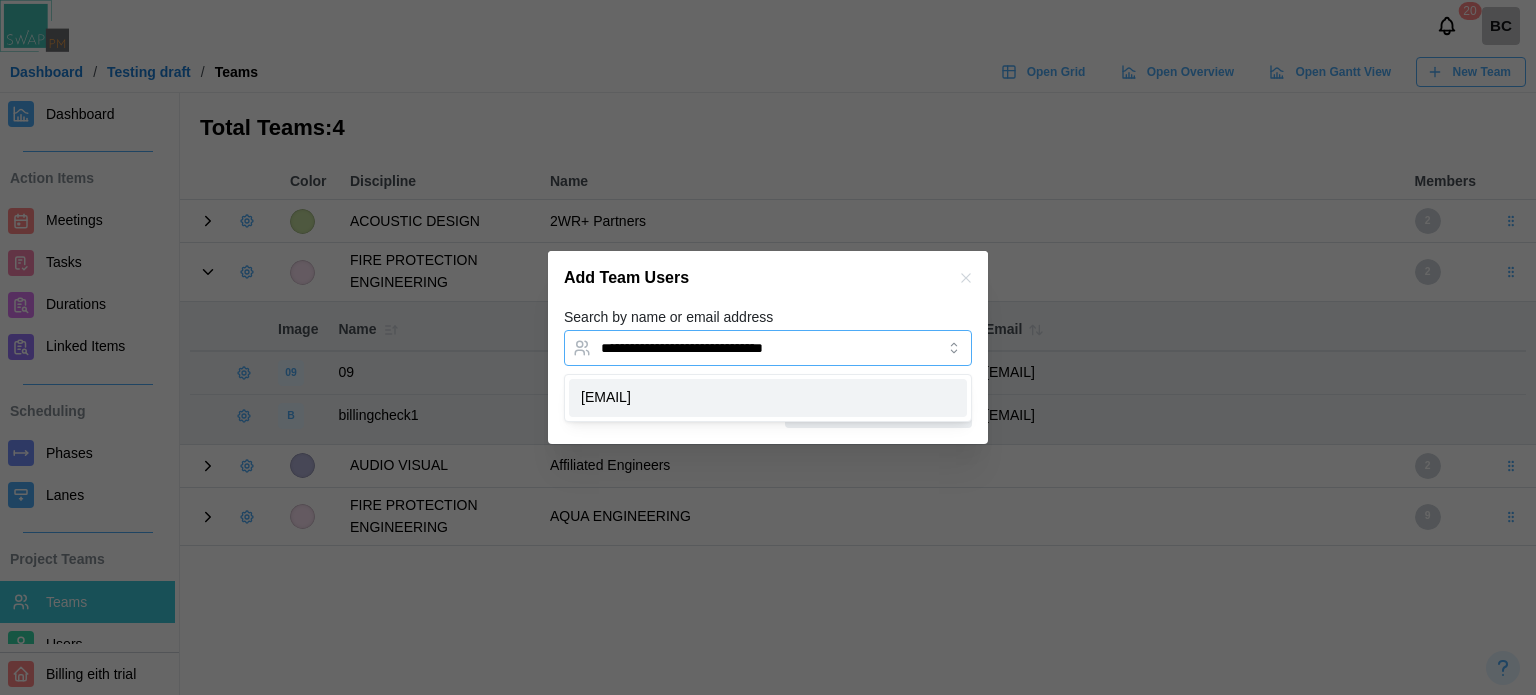 click on "**********" at bounding box center (750, 348) 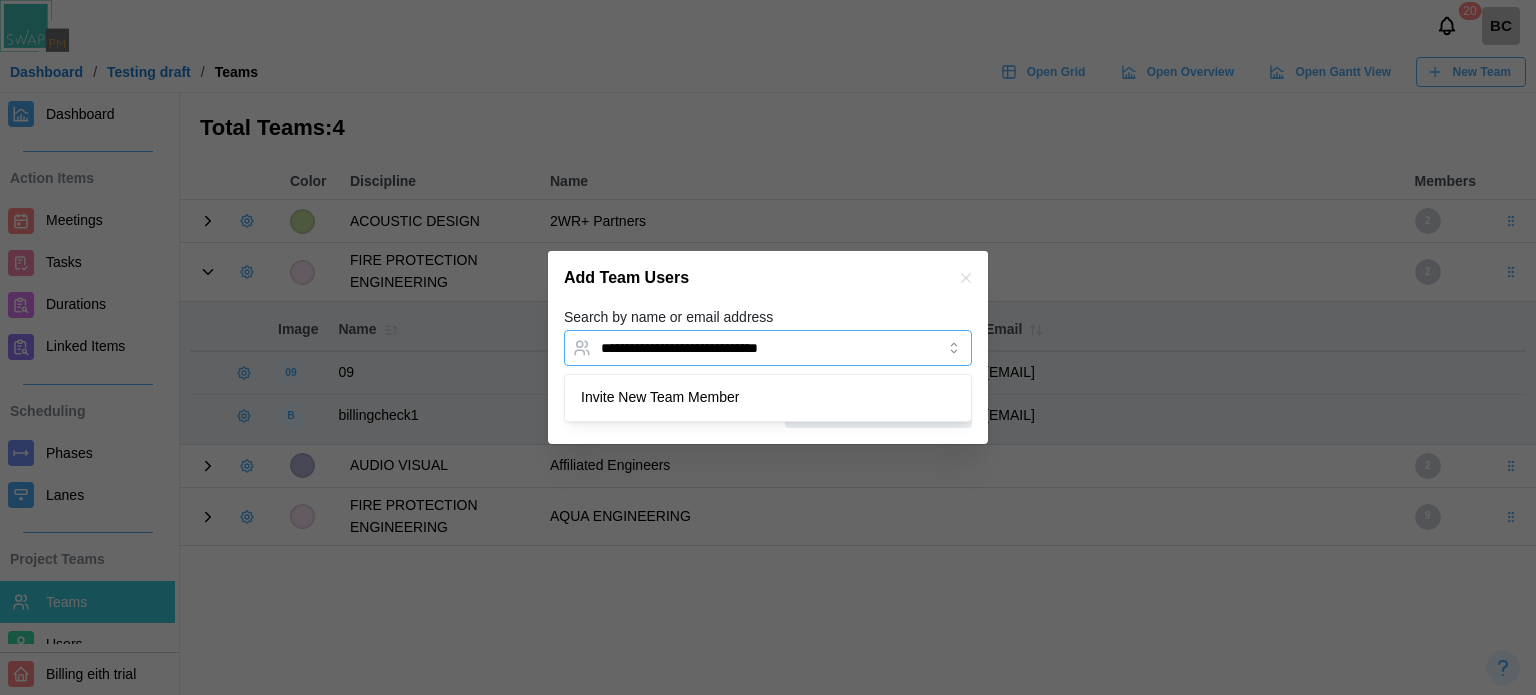 click on "**********" at bounding box center (750, 348) 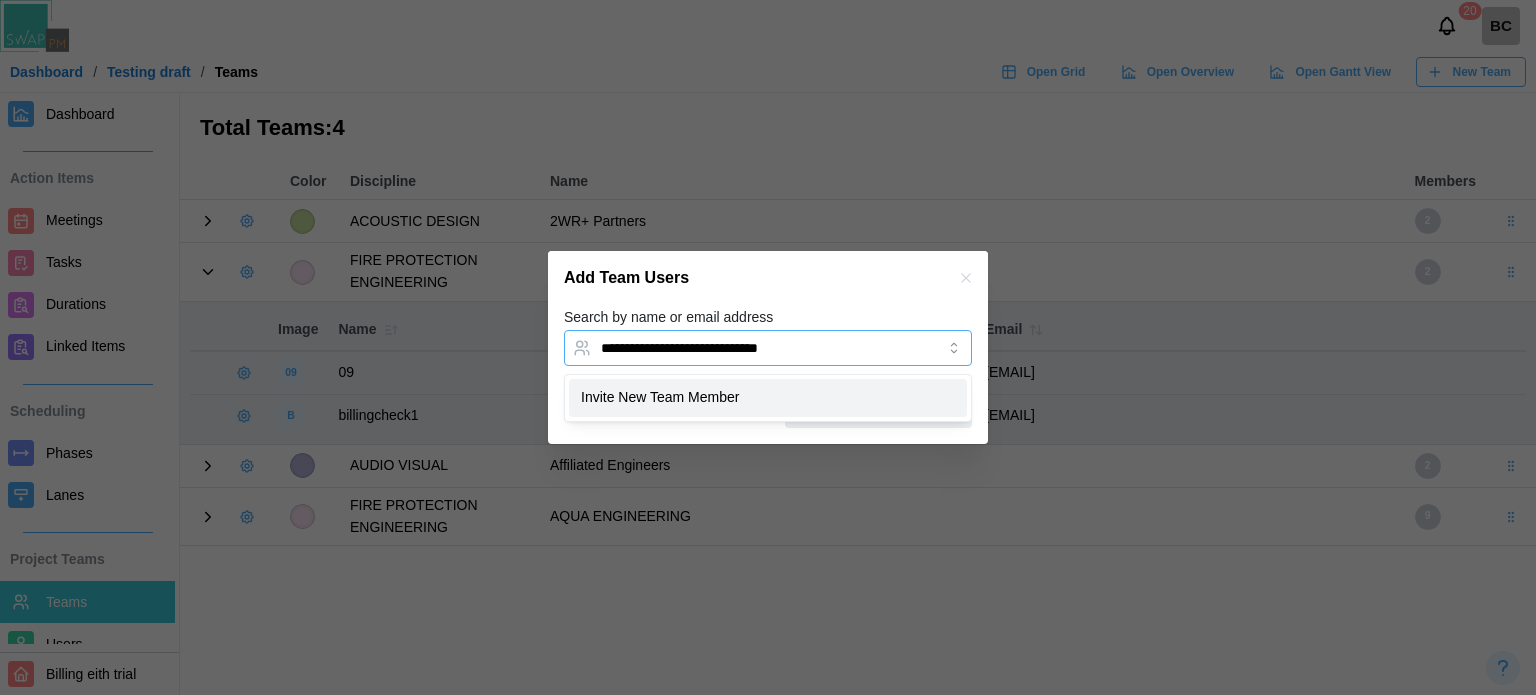 type on "**********" 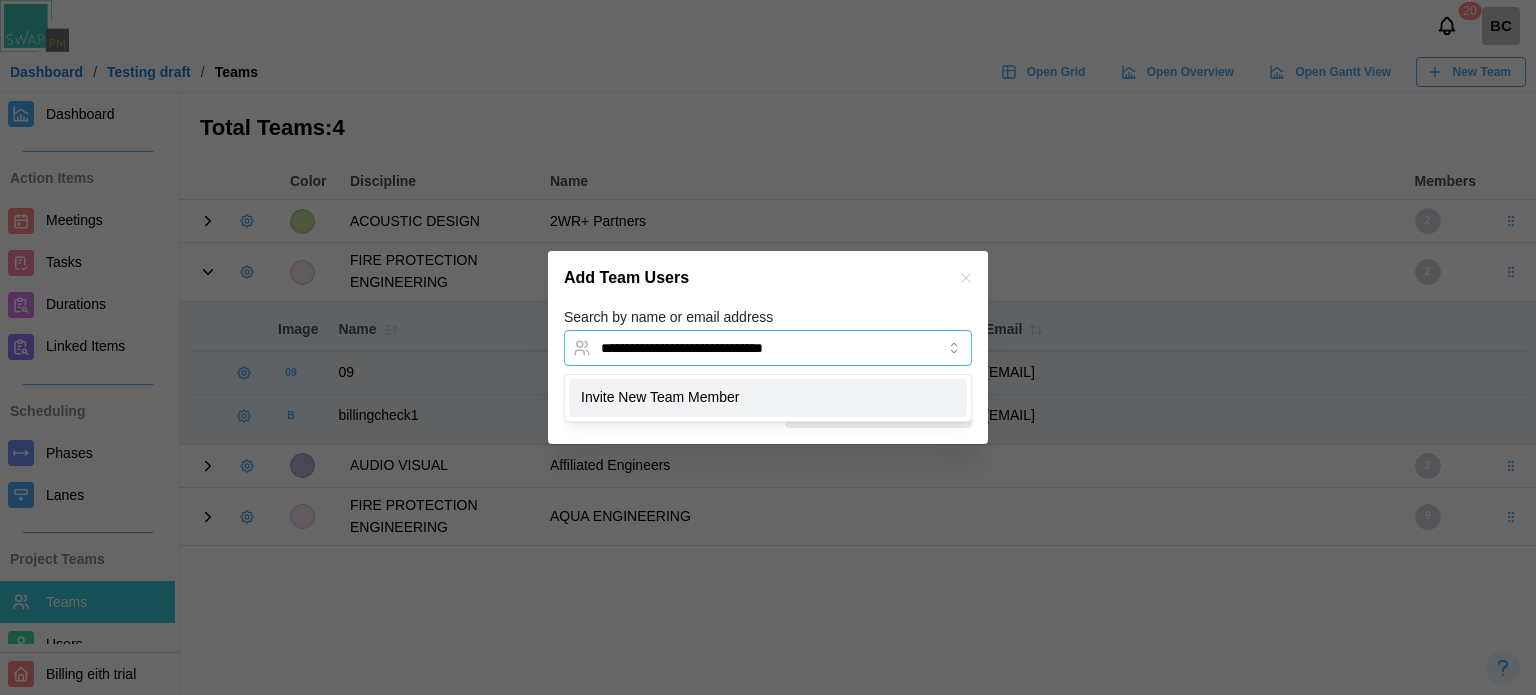 type 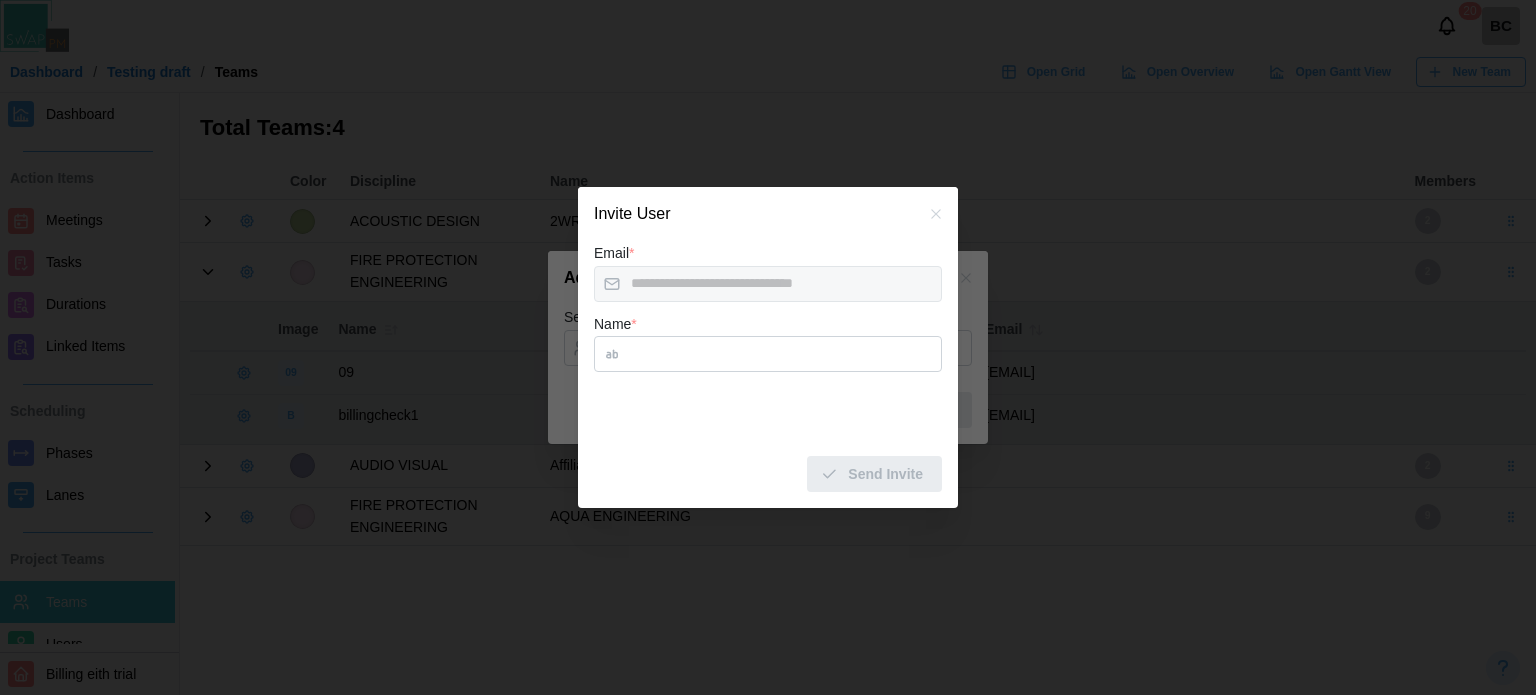 click on "Name  *" at bounding box center (768, 354) 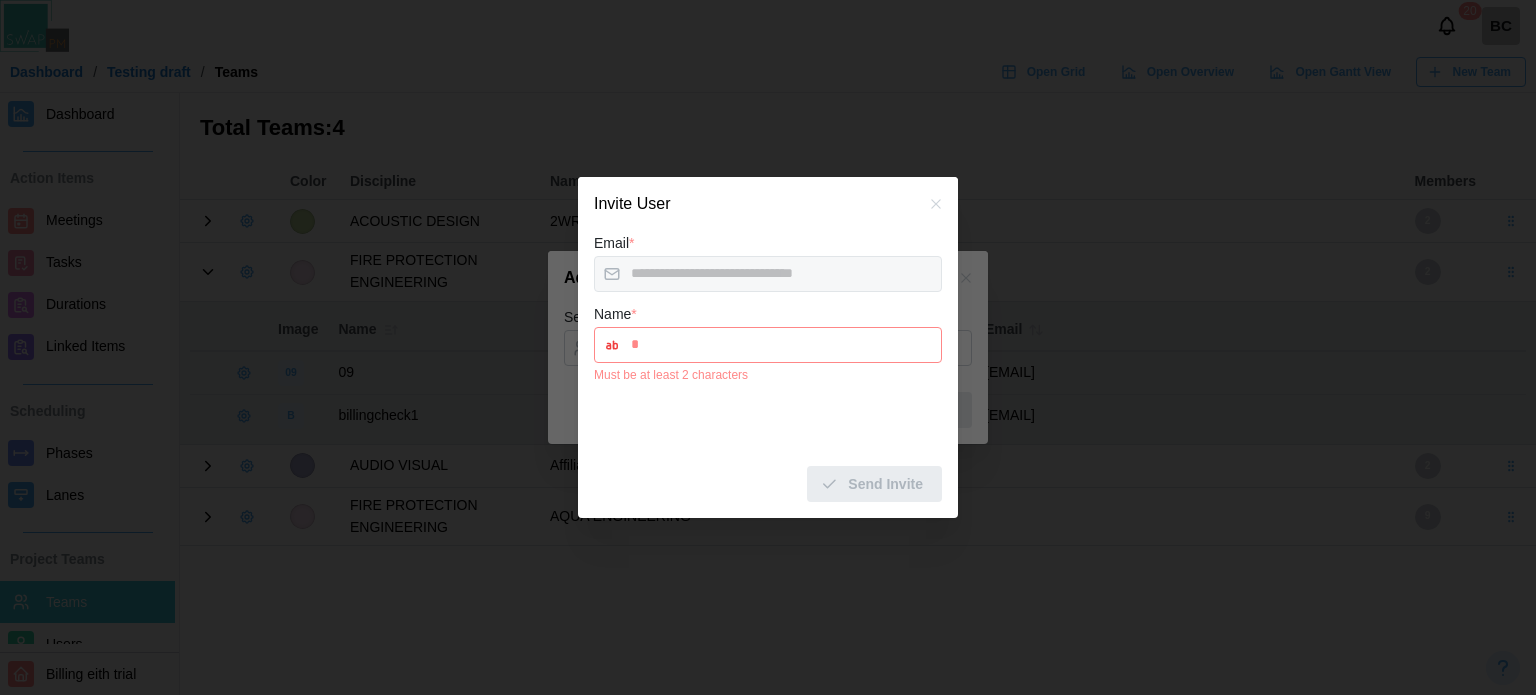 click on "*" at bounding box center [768, 345] 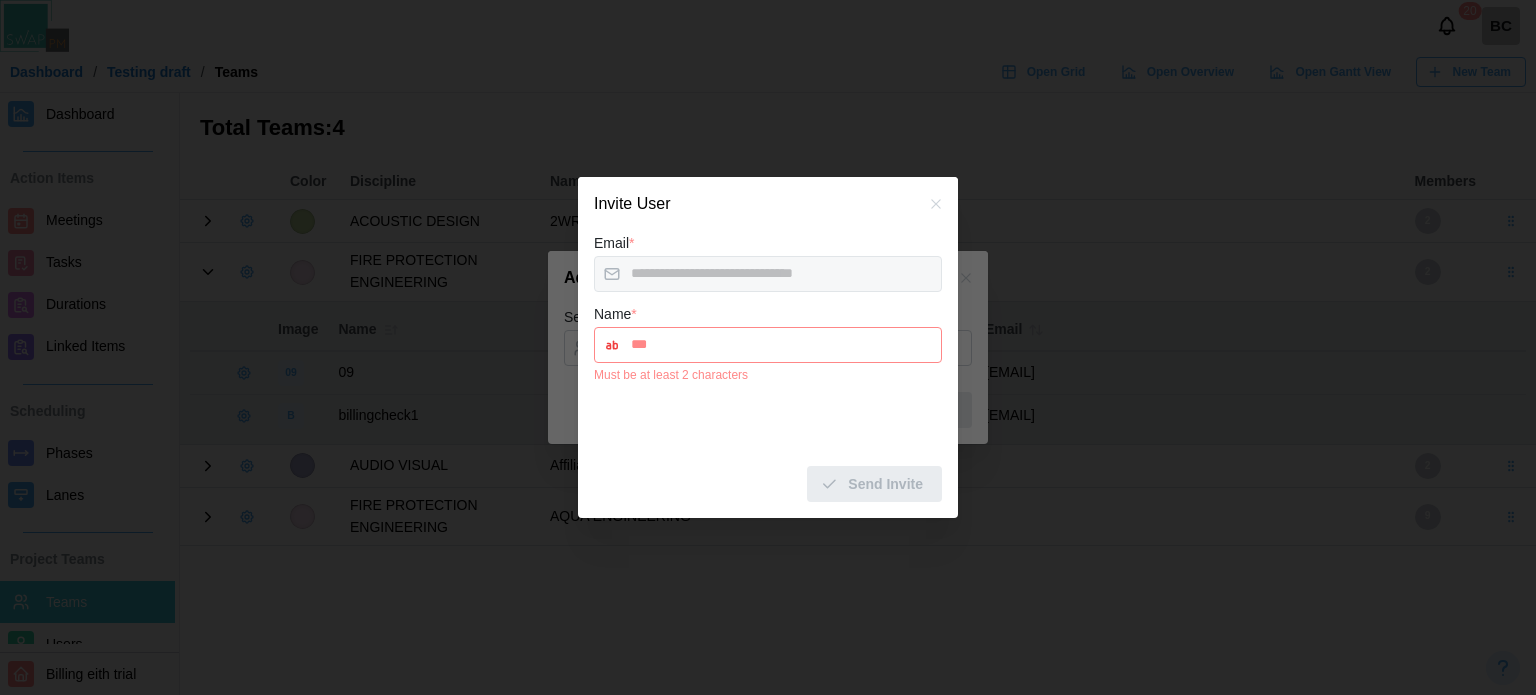 type on "***" 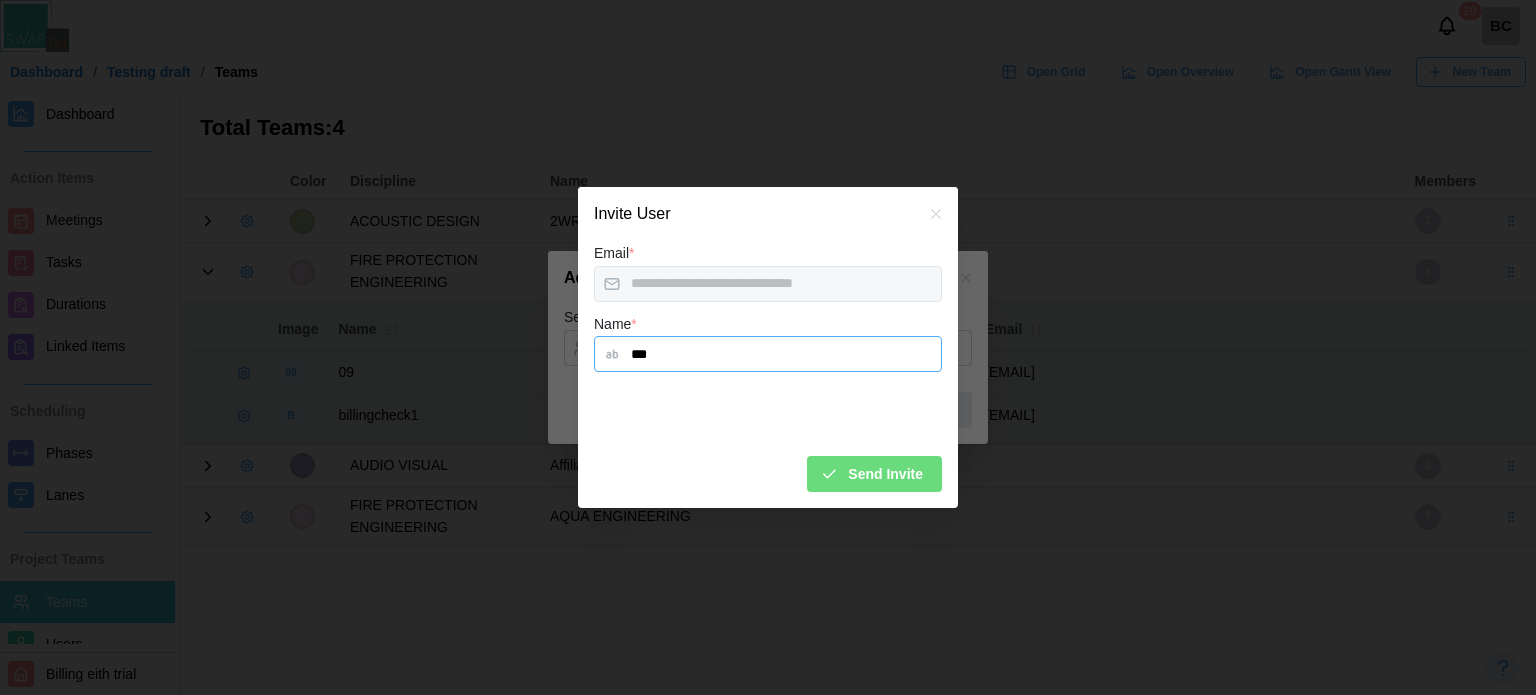click on "***" at bounding box center [768, 354] 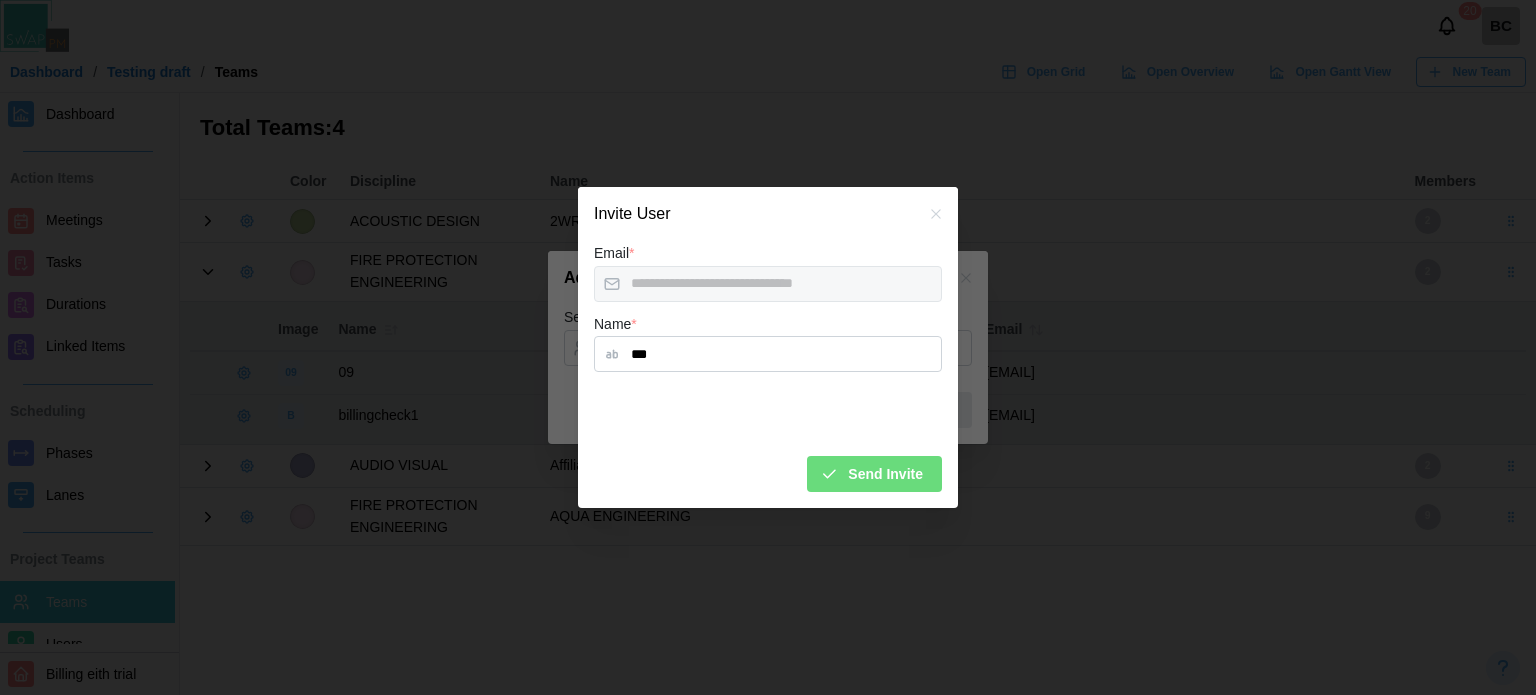 click on "Send Invite" at bounding box center [885, 474] 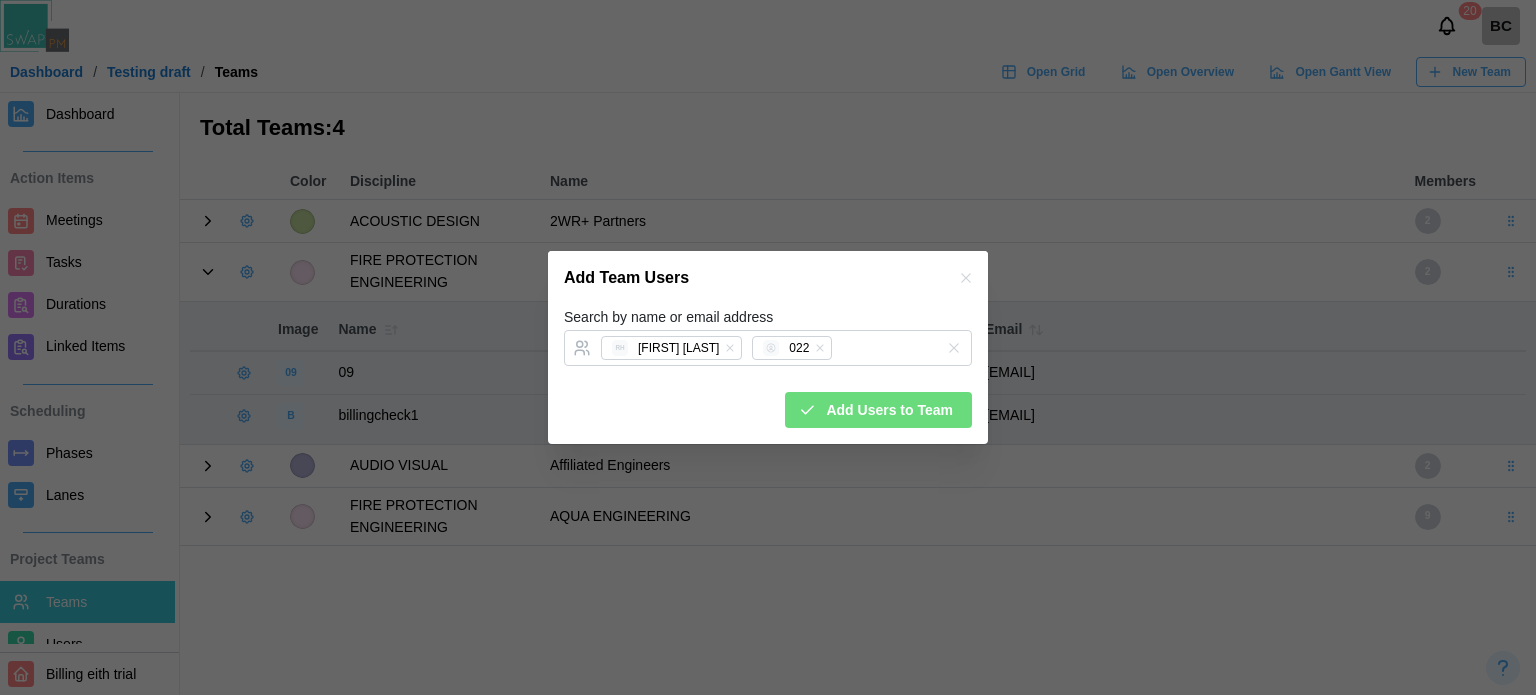 click on "Add Users to Team" at bounding box center (889, 410) 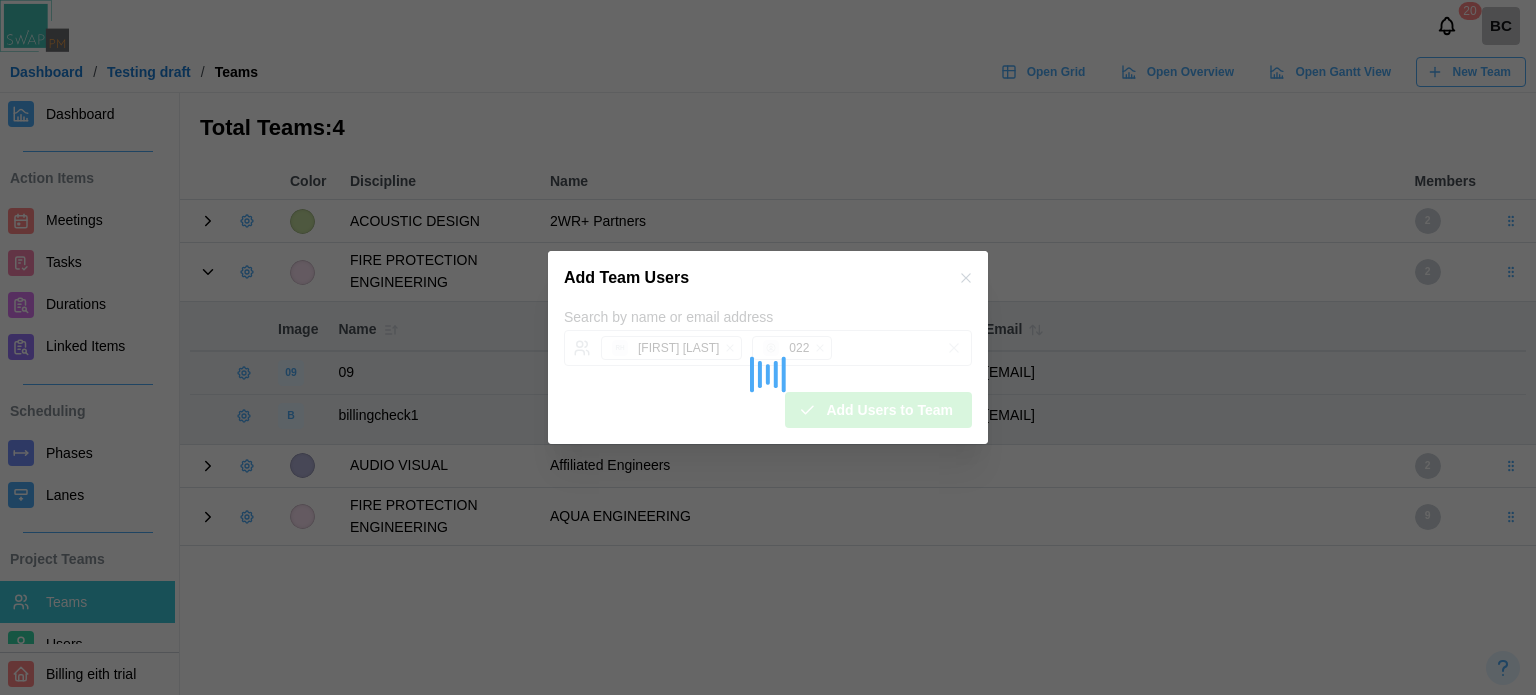 click at bounding box center (768, 374) 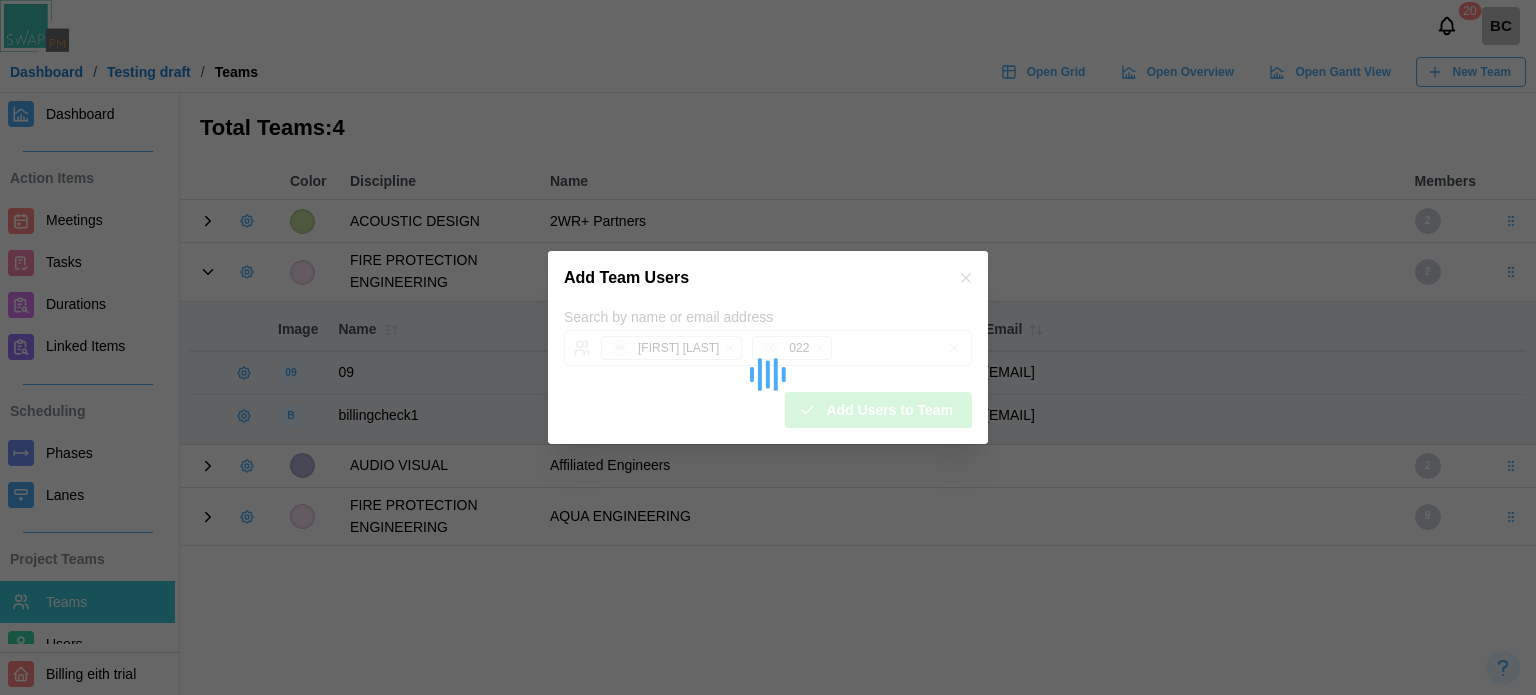 click at bounding box center (768, 374) 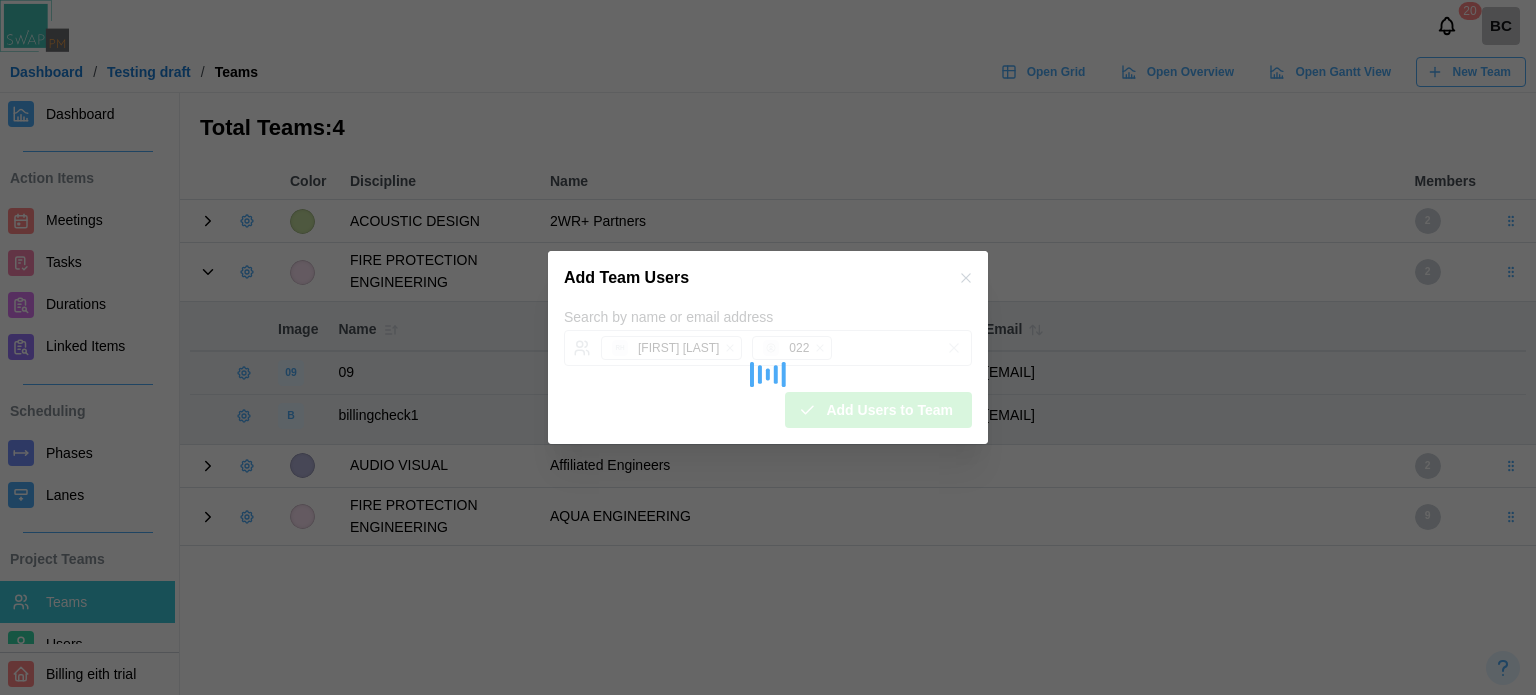 click at bounding box center [768, 374] 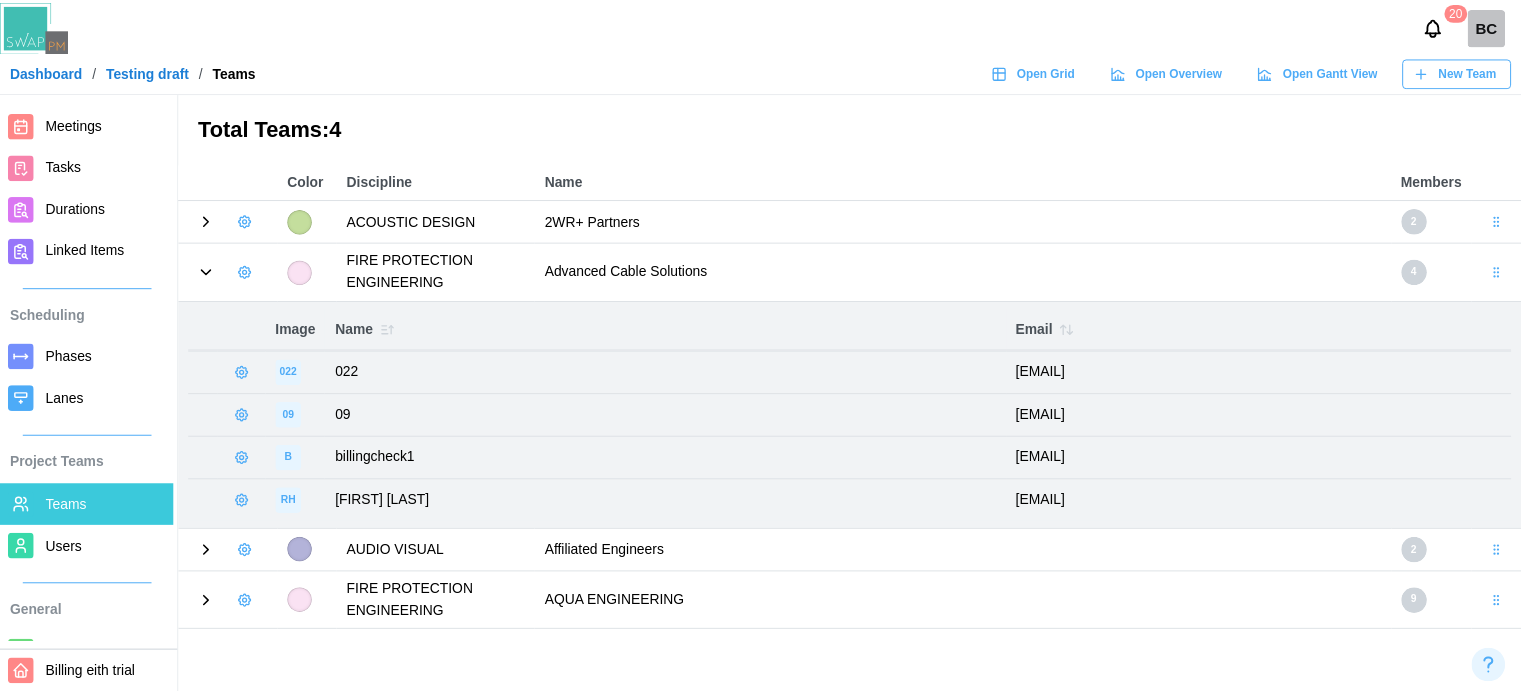 scroll, scrollTop: 100, scrollLeft: 0, axis: vertical 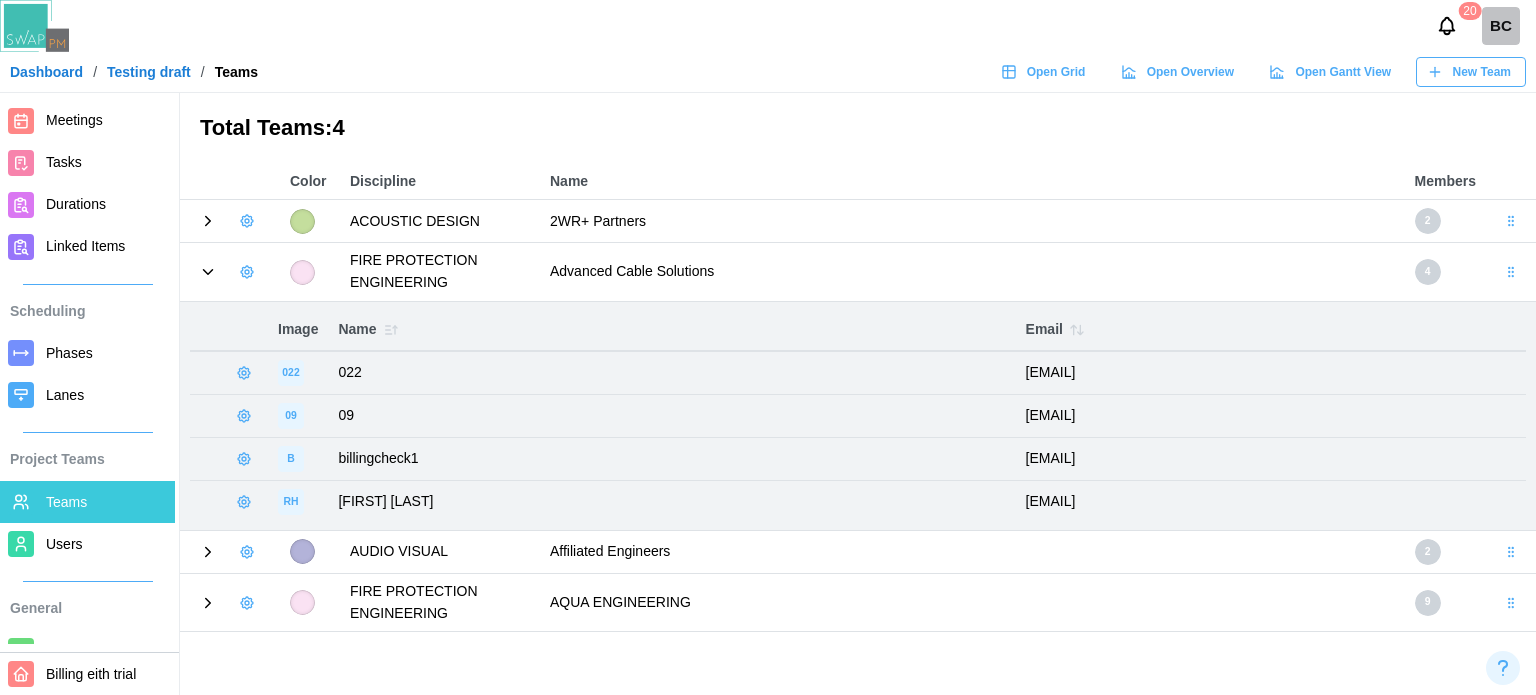 click on "Users" at bounding box center (106, 544) 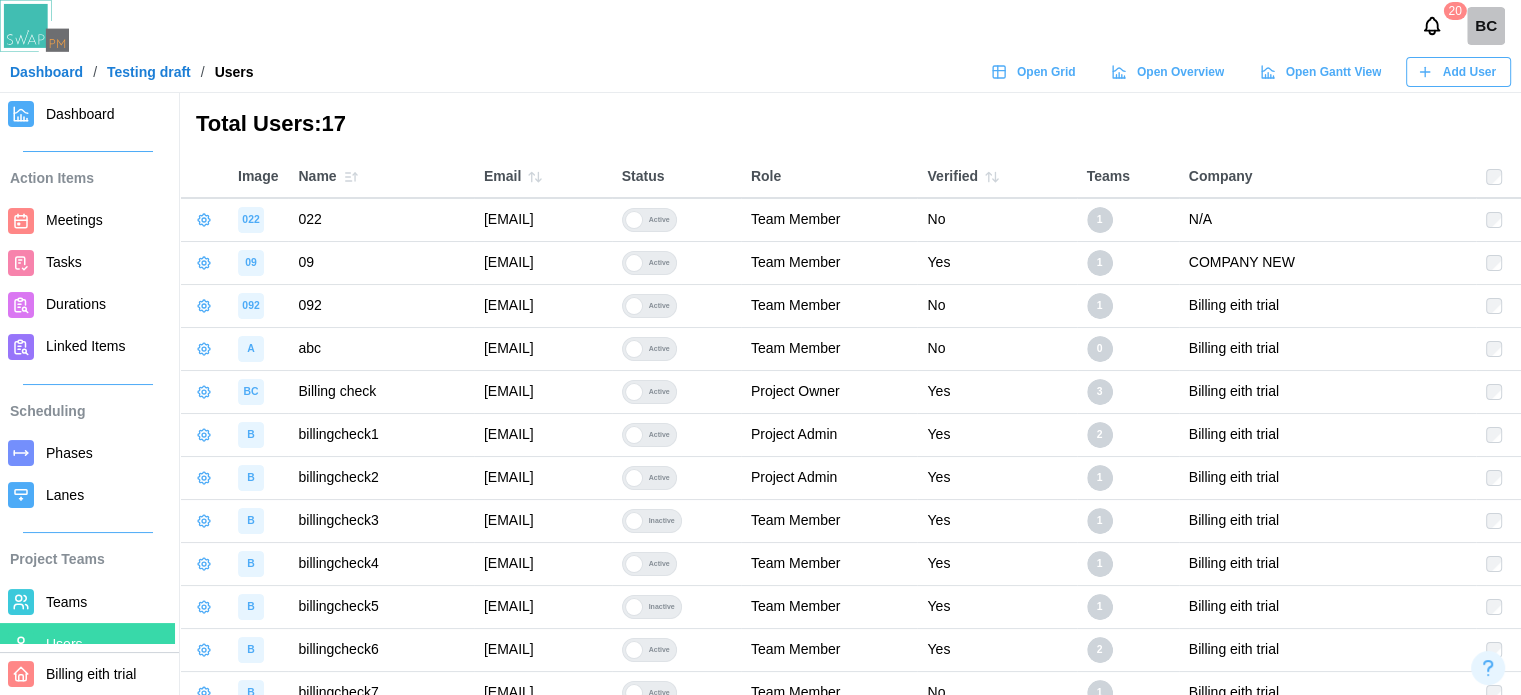scroll, scrollTop: 276, scrollLeft: 0, axis: vertical 